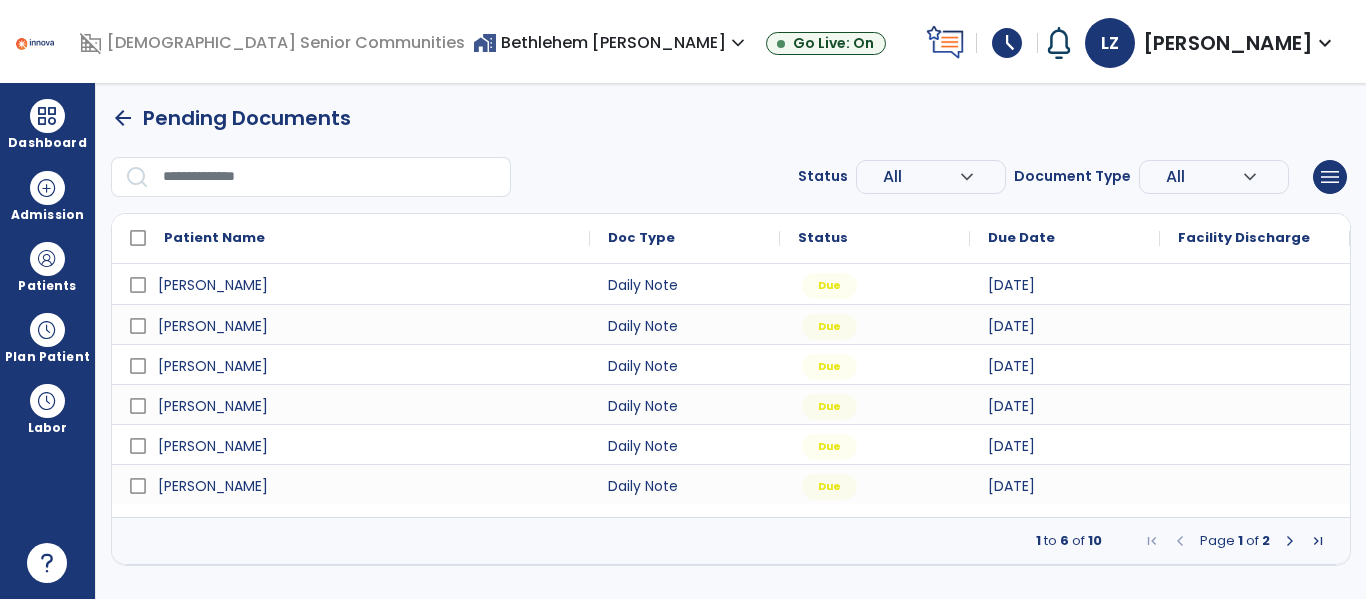 scroll, scrollTop: 0, scrollLeft: 0, axis: both 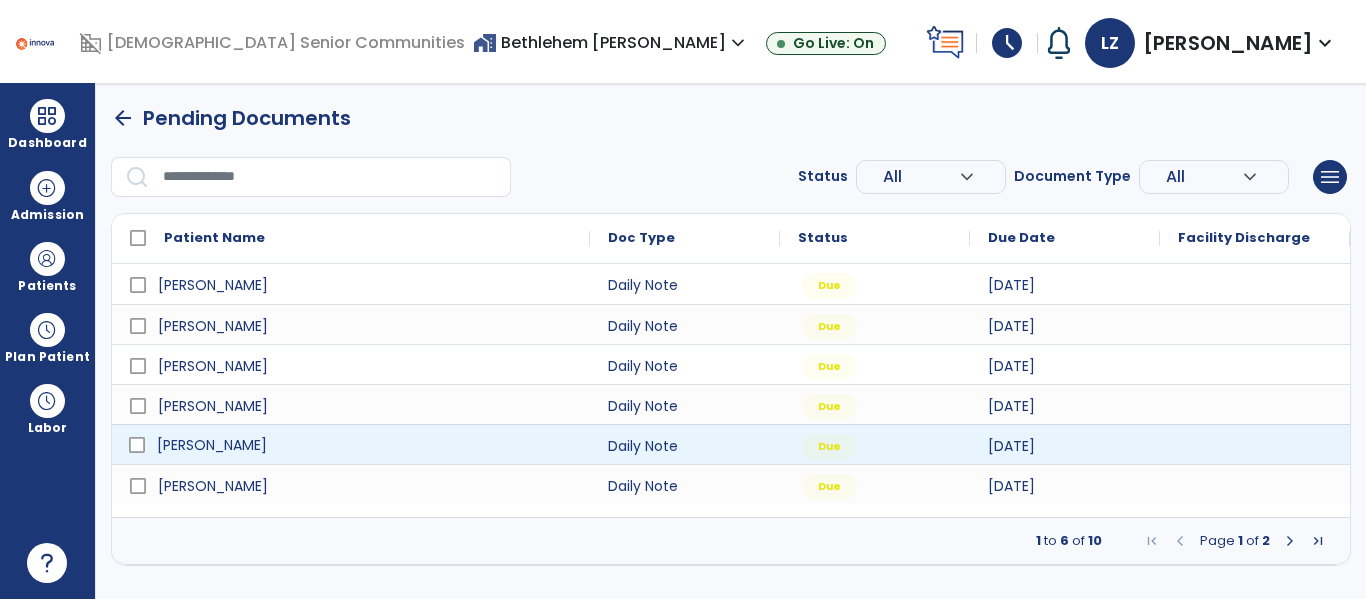 click on "Melchiorre, Claudia" at bounding box center [365, 445] 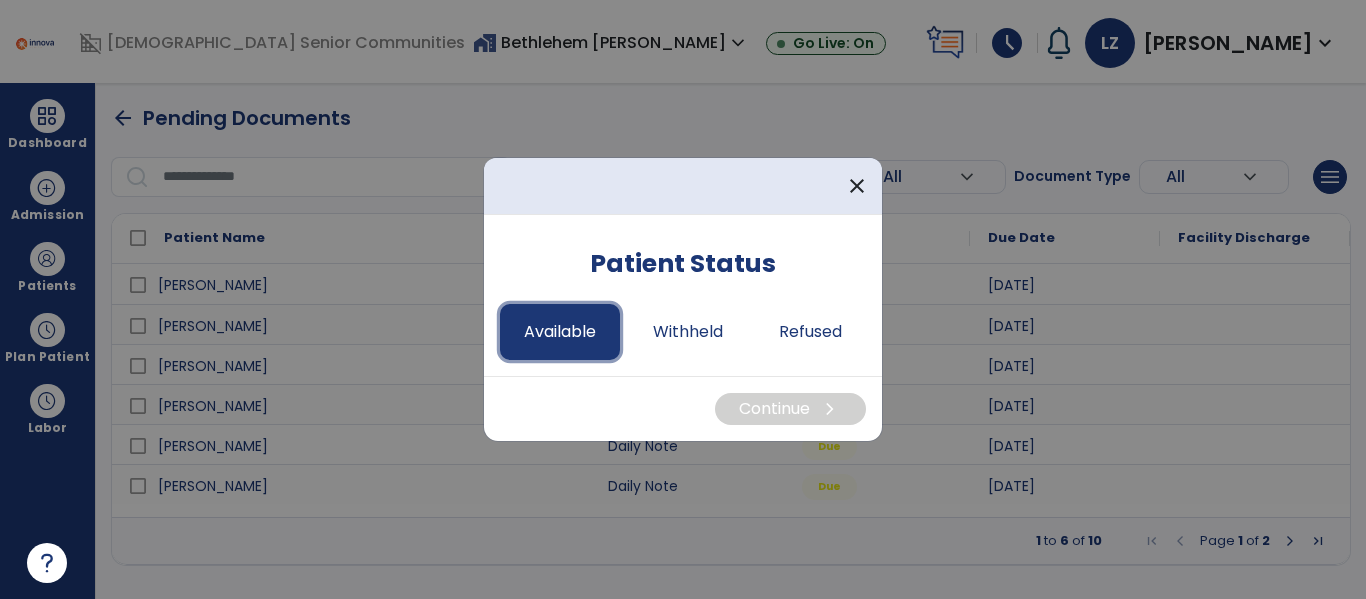 click on "Available" at bounding box center (560, 332) 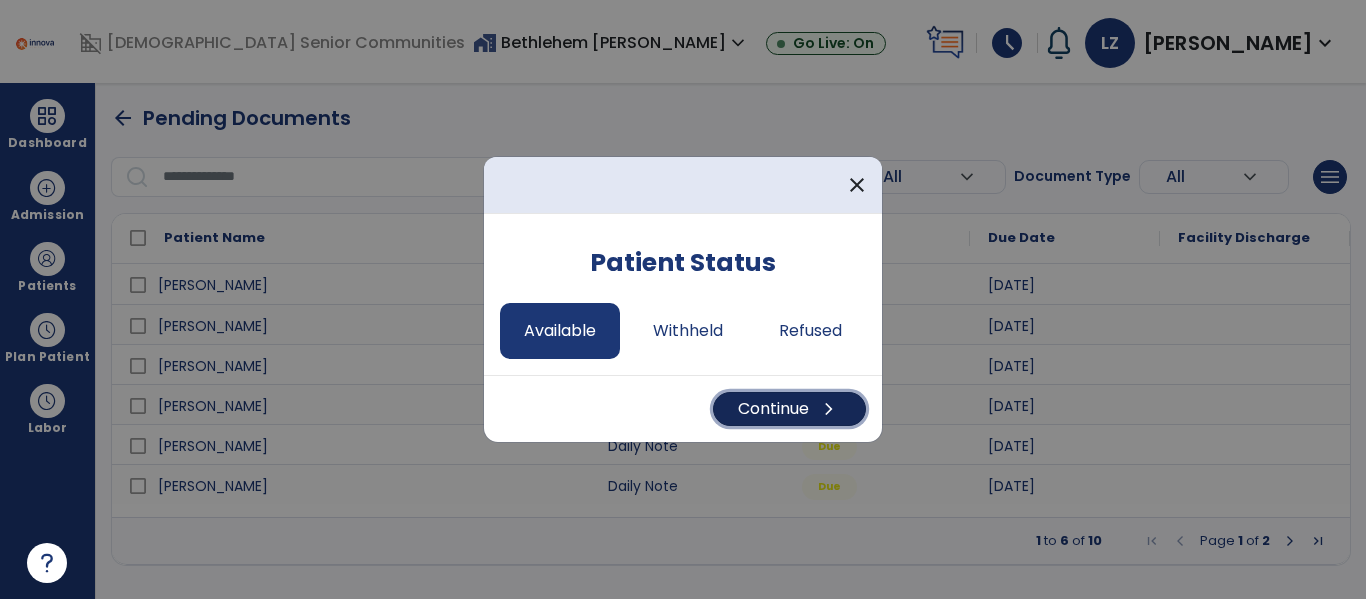 click on "chevron_right" at bounding box center [829, 409] 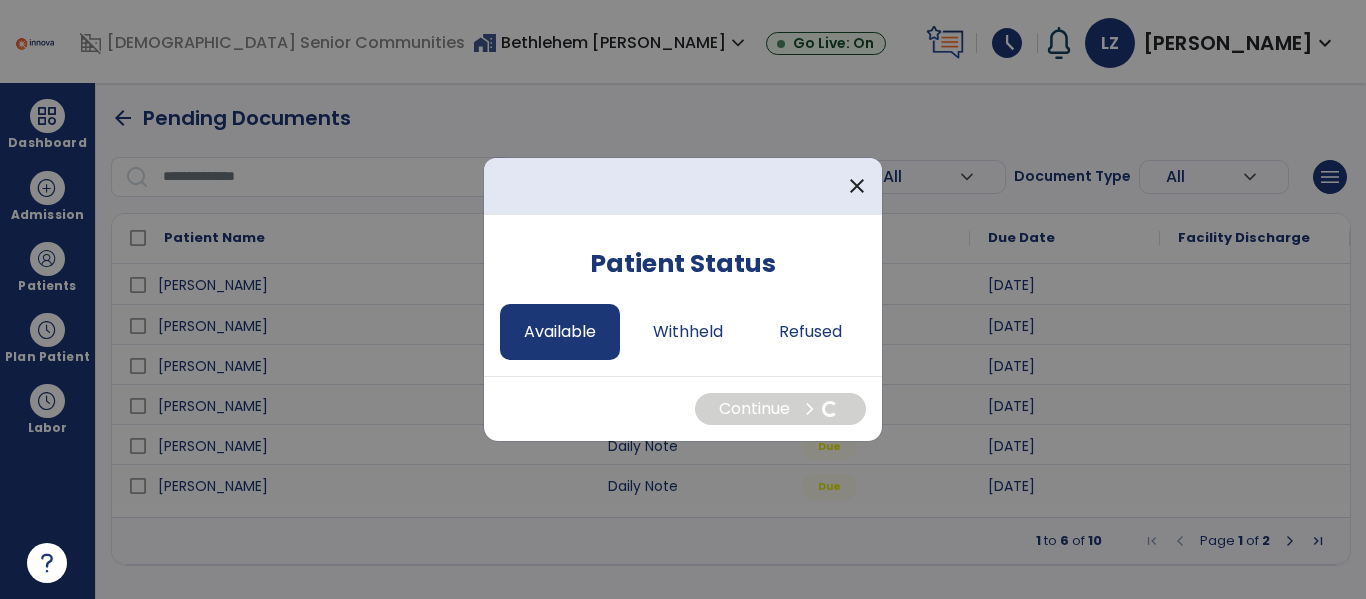 select on "*" 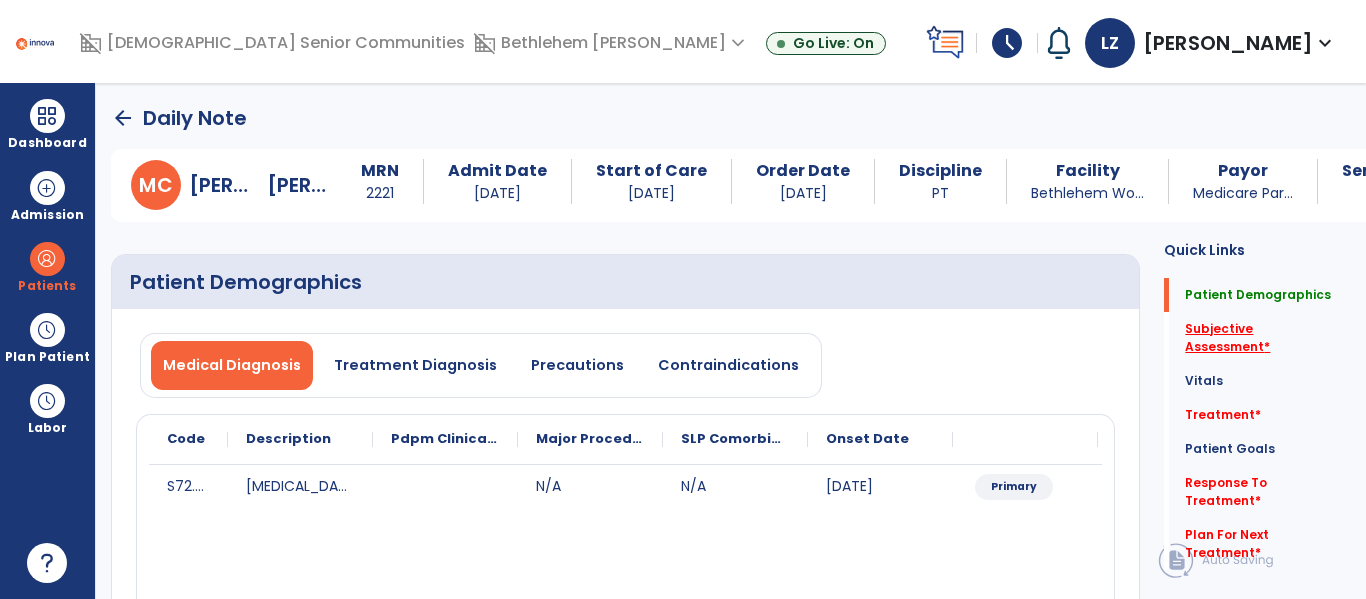 click on "Subjective Assessment   *" 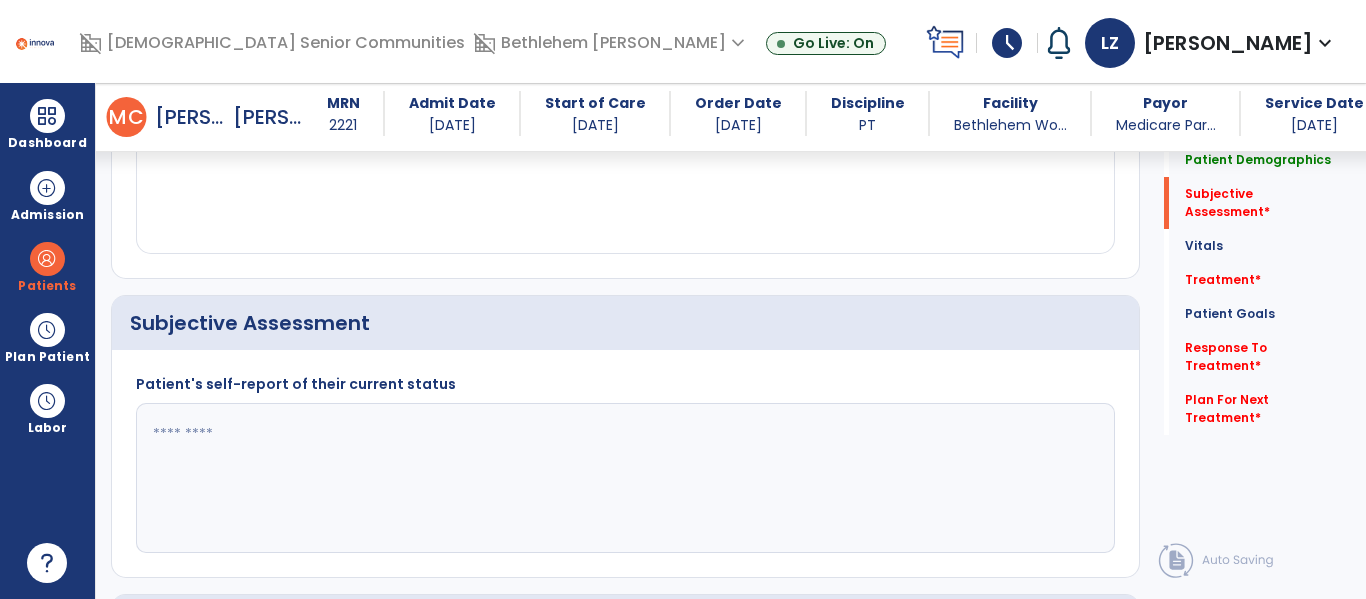 scroll, scrollTop: 457, scrollLeft: 0, axis: vertical 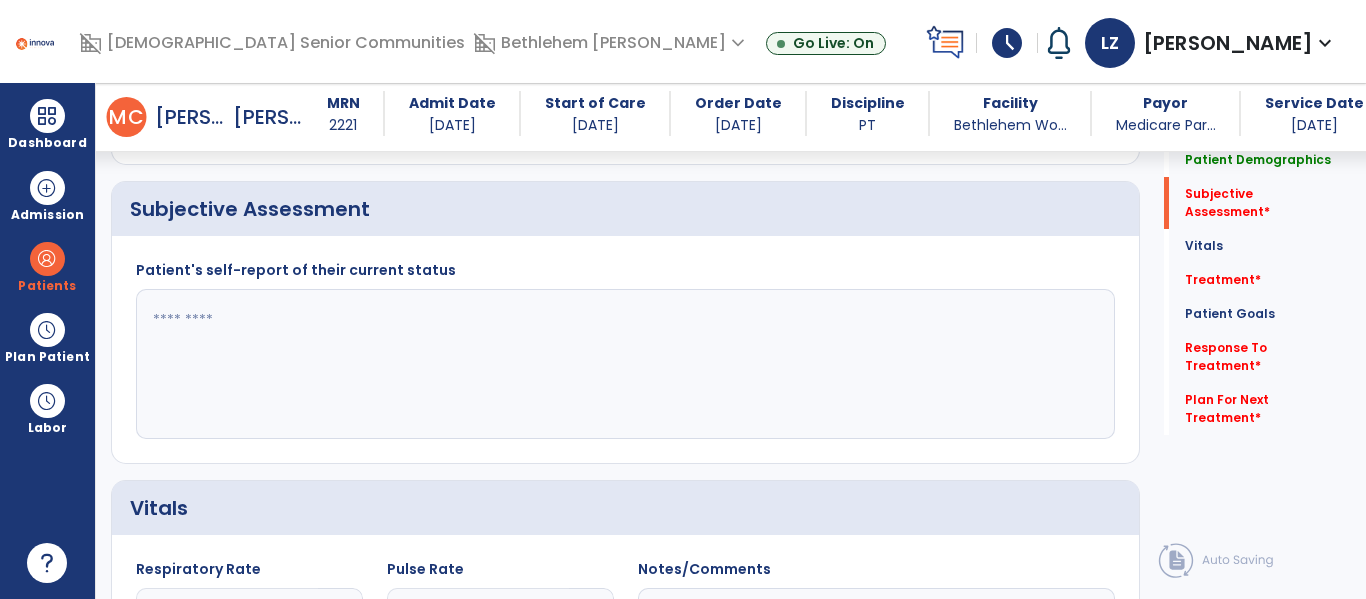 click 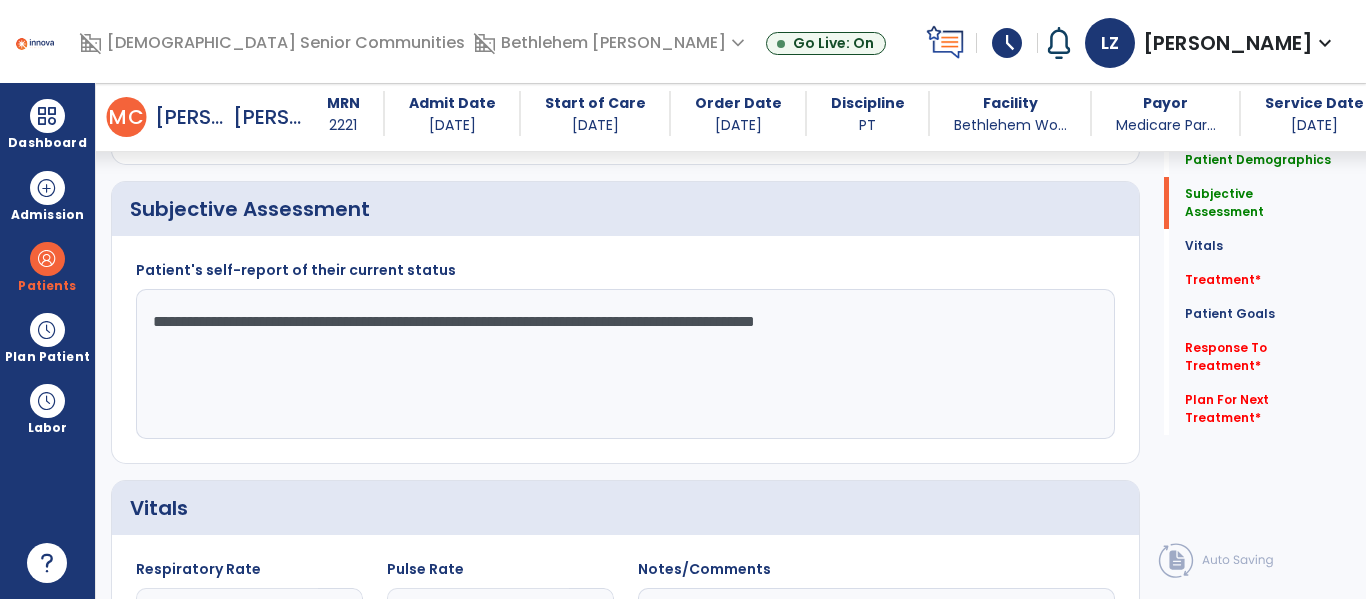 click on "**********" 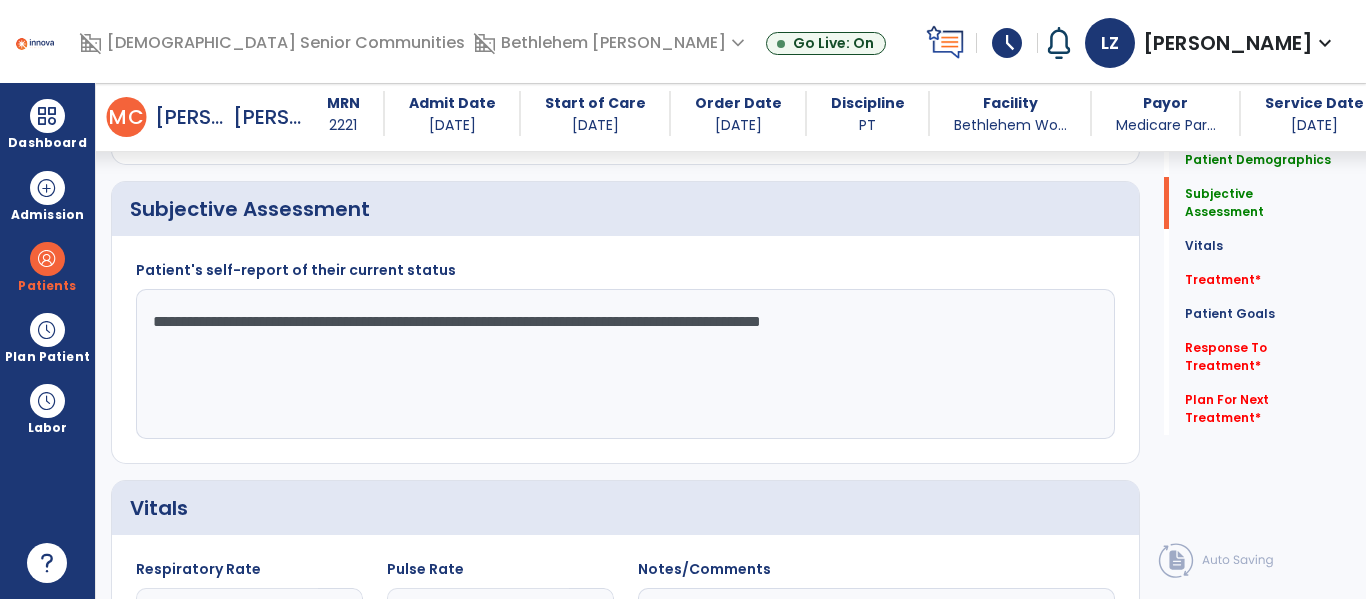 click on "**********" 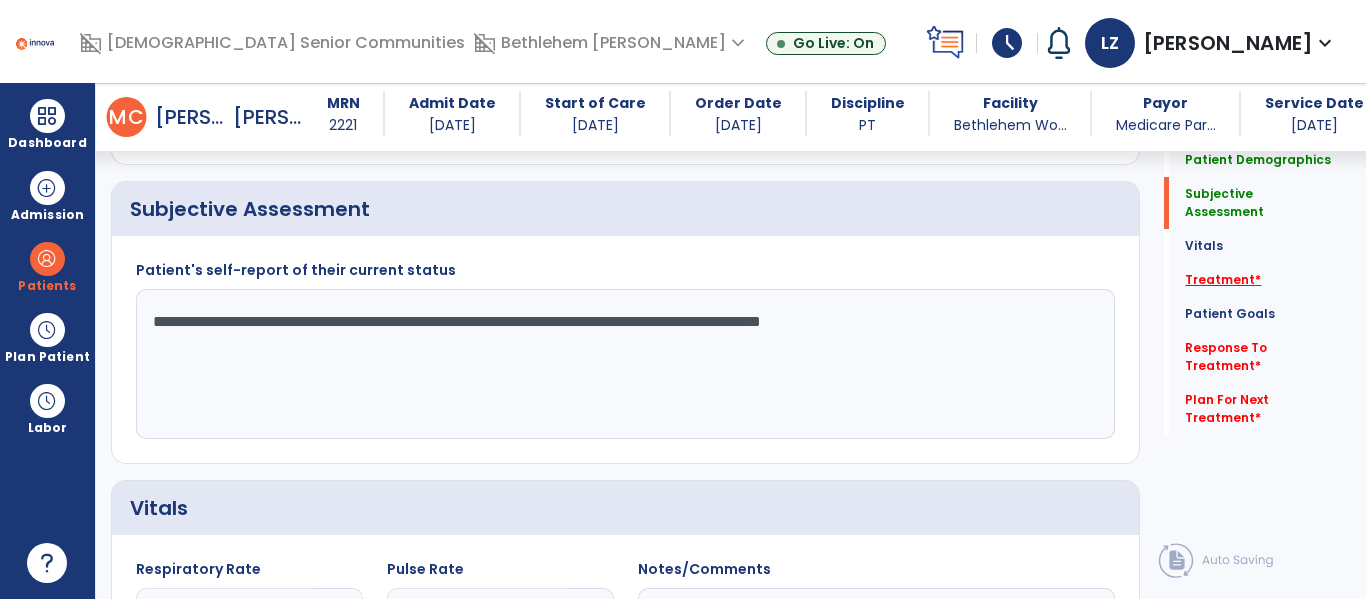 type on "**********" 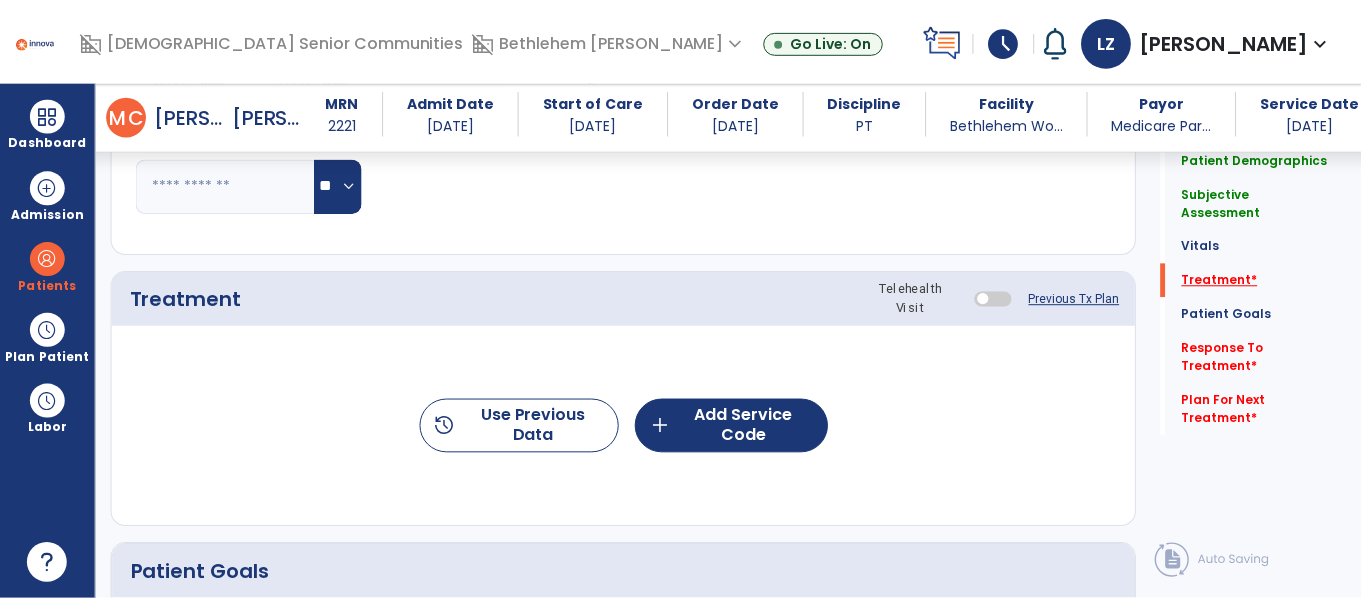 scroll, scrollTop: 1146, scrollLeft: 0, axis: vertical 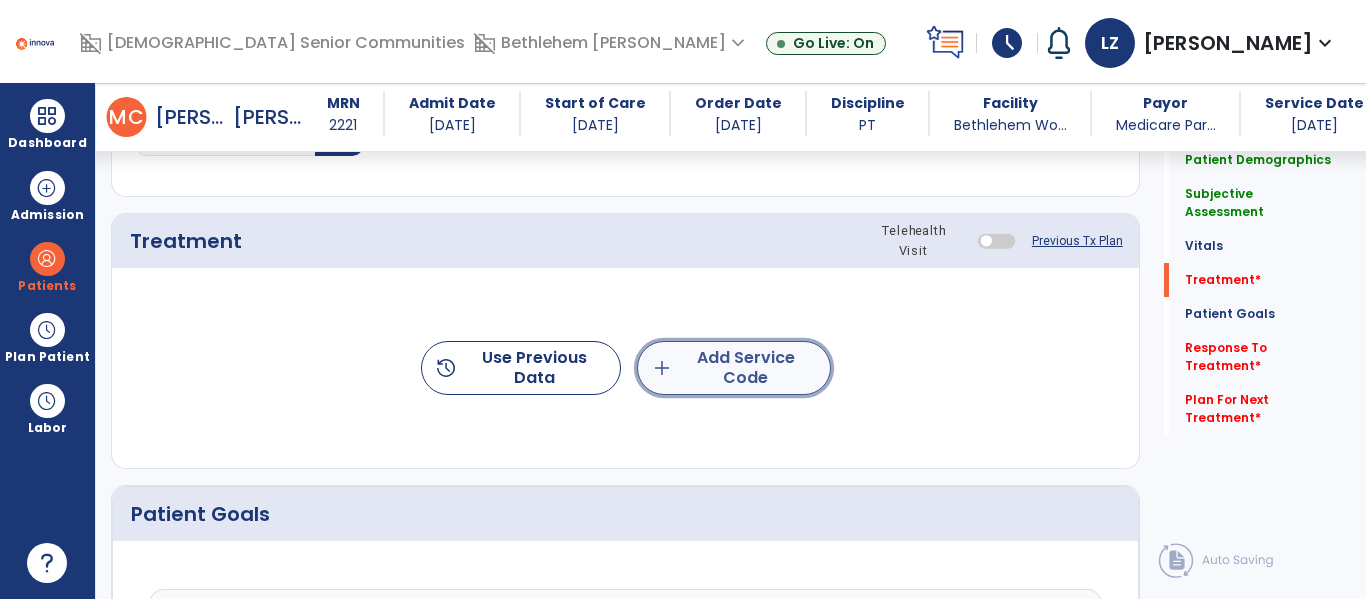 click on "add  Add Service Code" 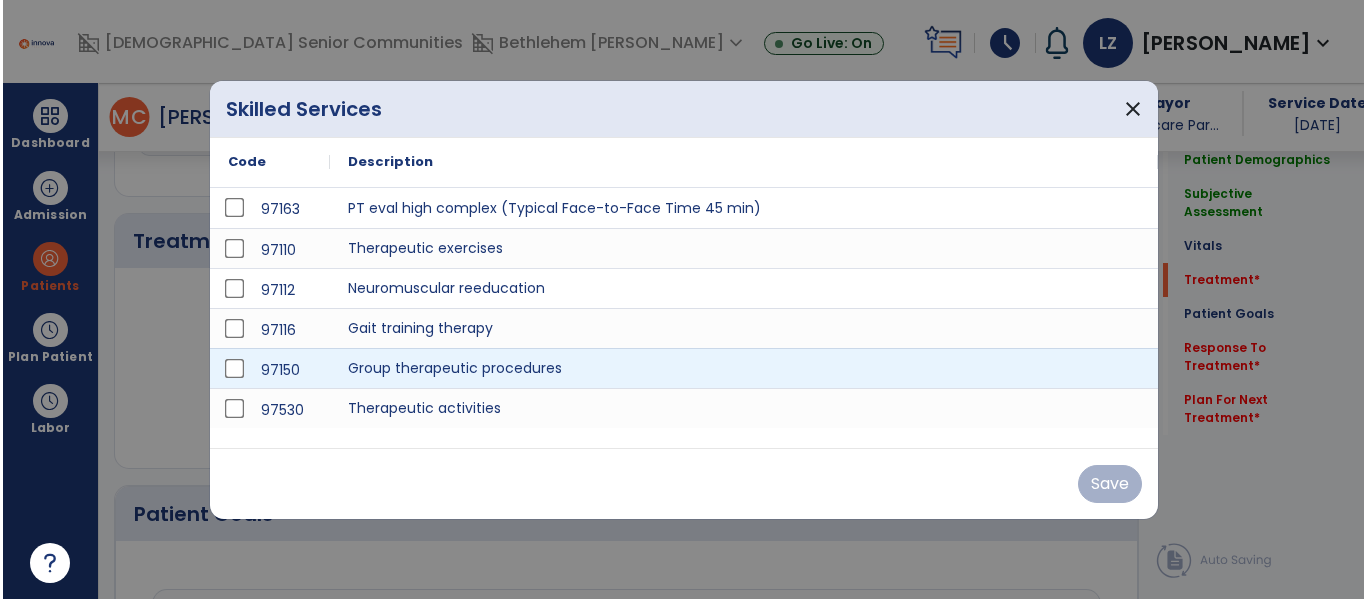 scroll, scrollTop: 1146, scrollLeft: 0, axis: vertical 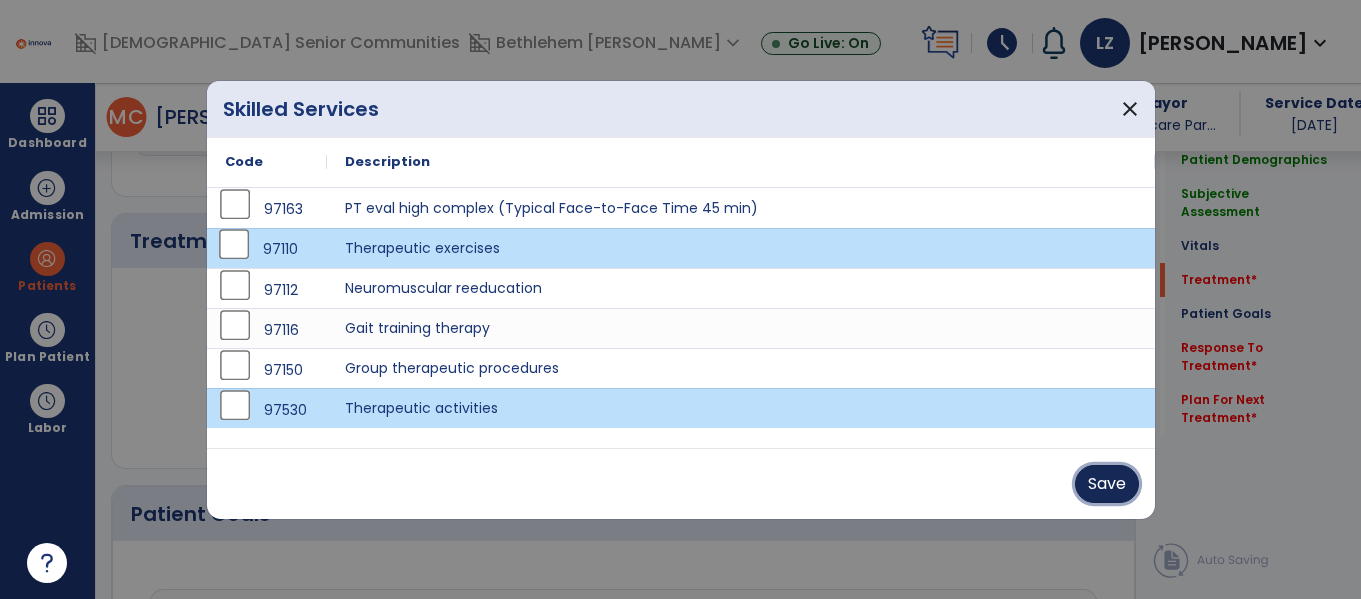click on "Save" at bounding box center [1107, 484] 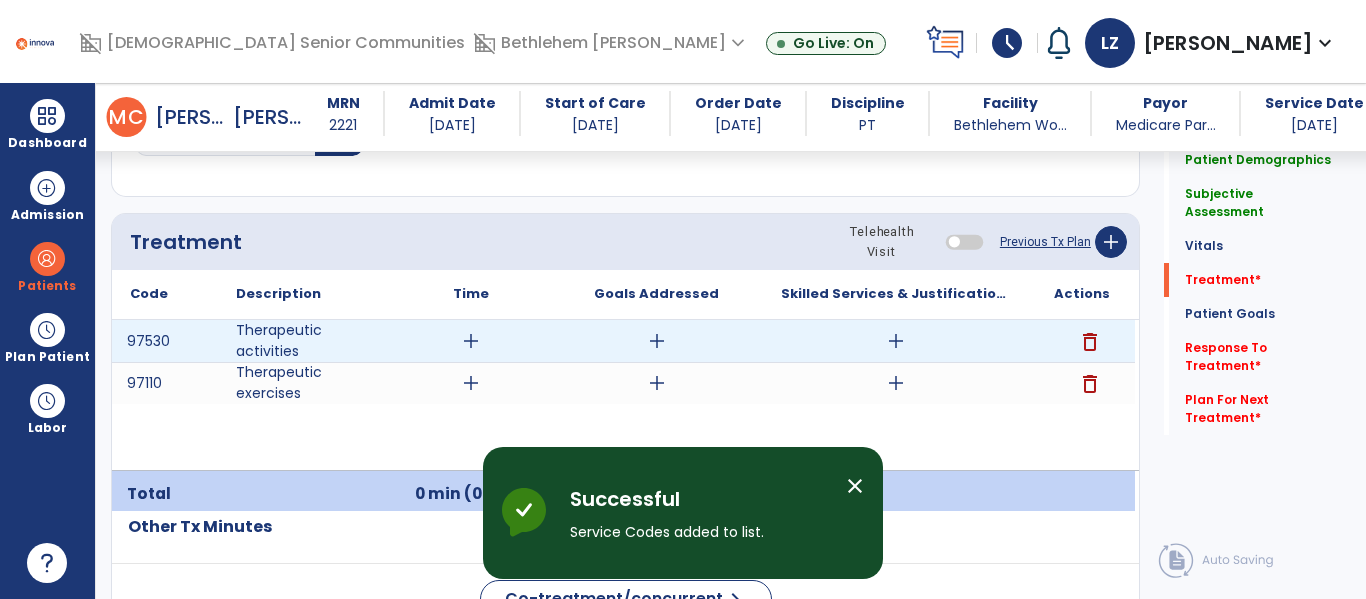 click on "add" at bounding box center (471, 341) 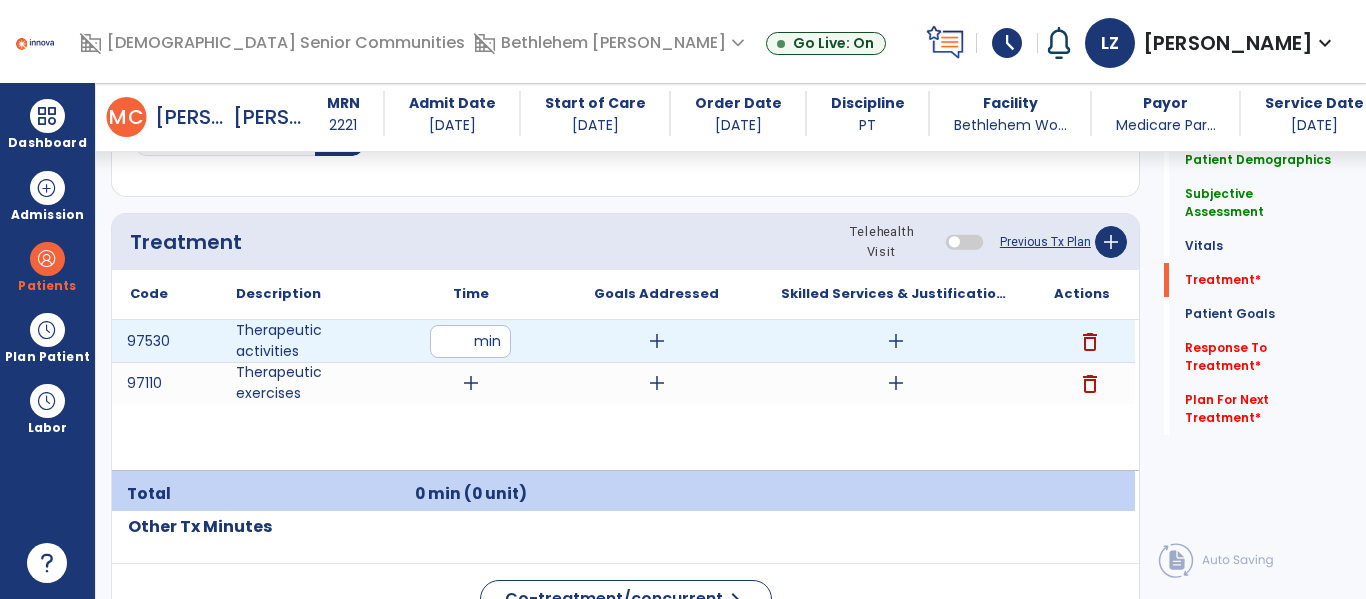 type on "**" 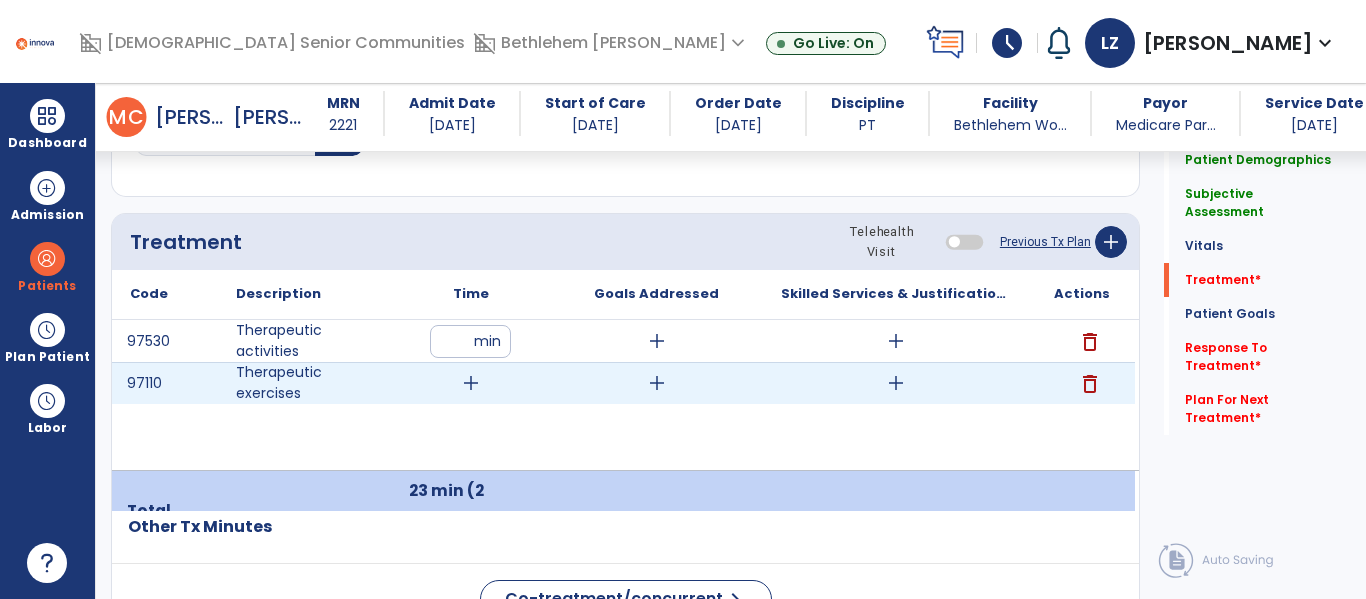 click on "add" at bounding box center (471, 383) 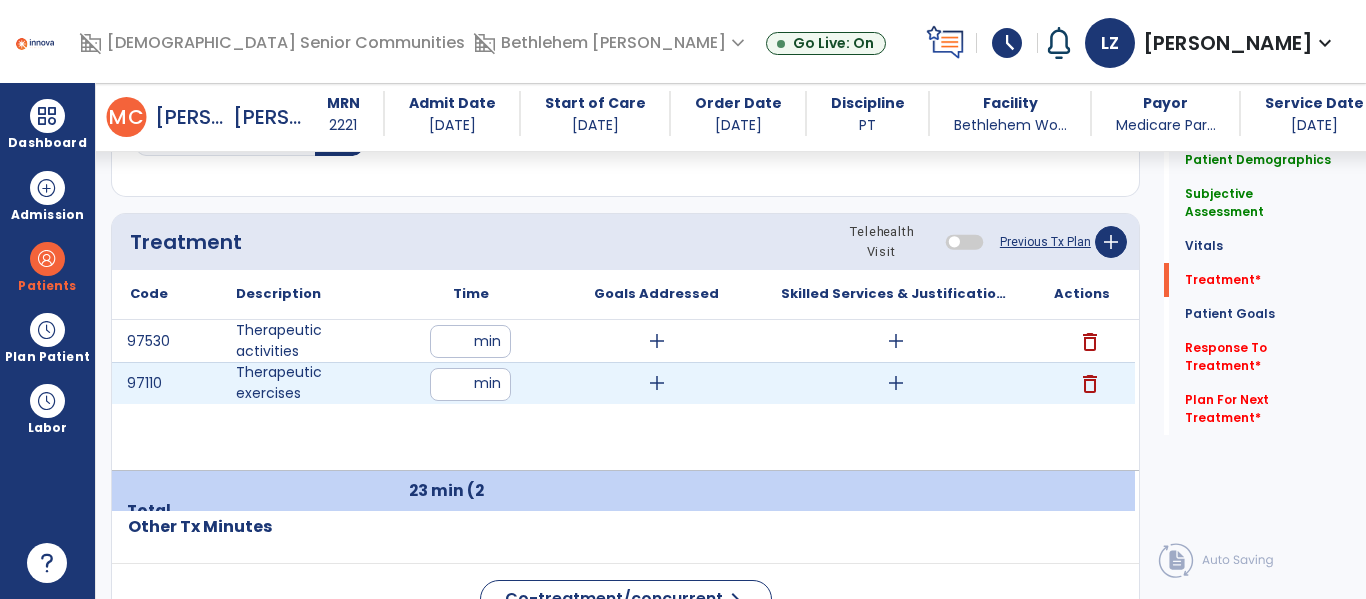 type on "**" 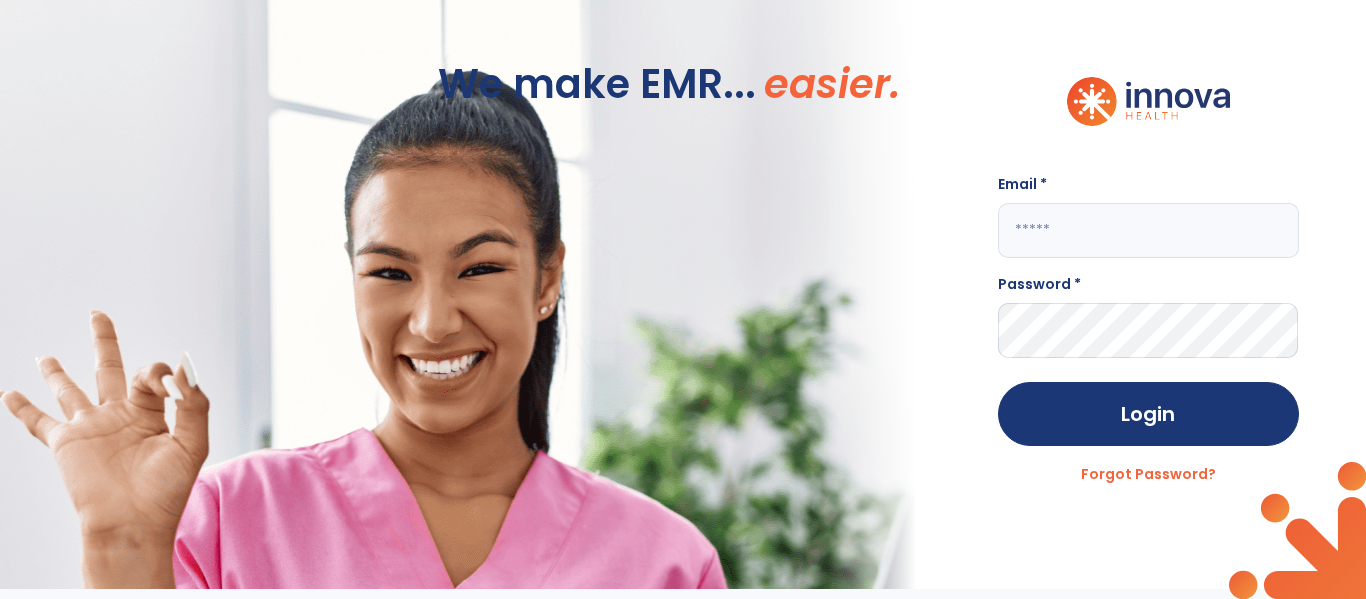 scroll, scrollTop: 0, scrollLeft: 0, axis: both 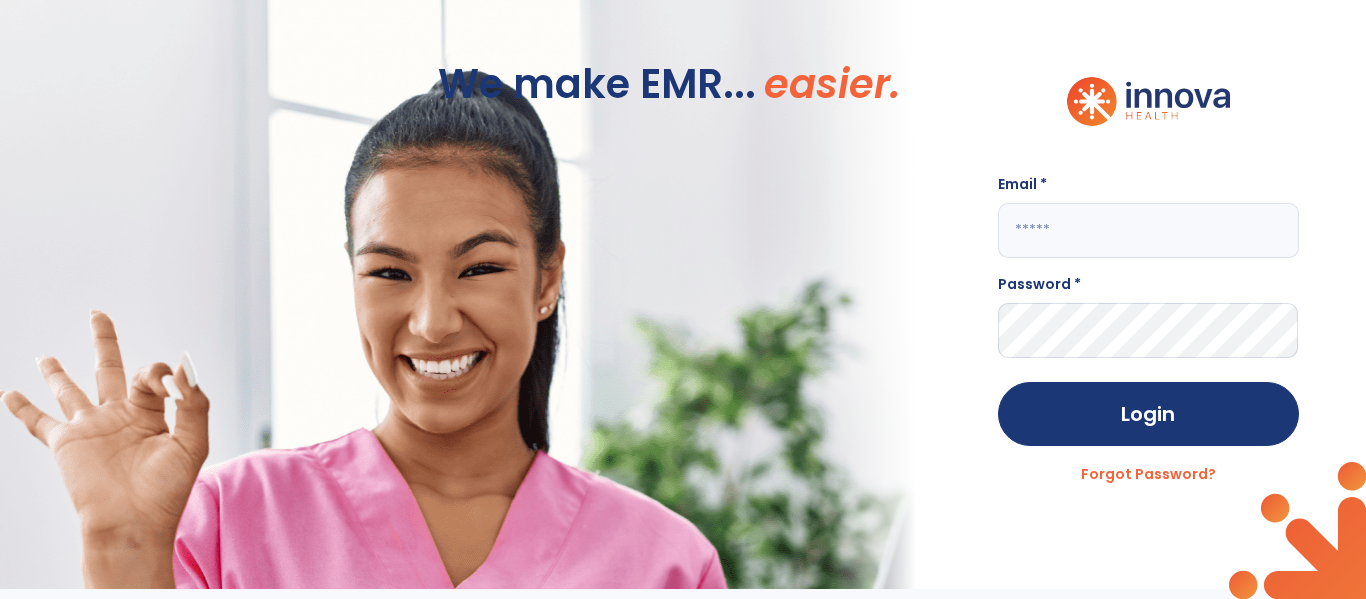 click 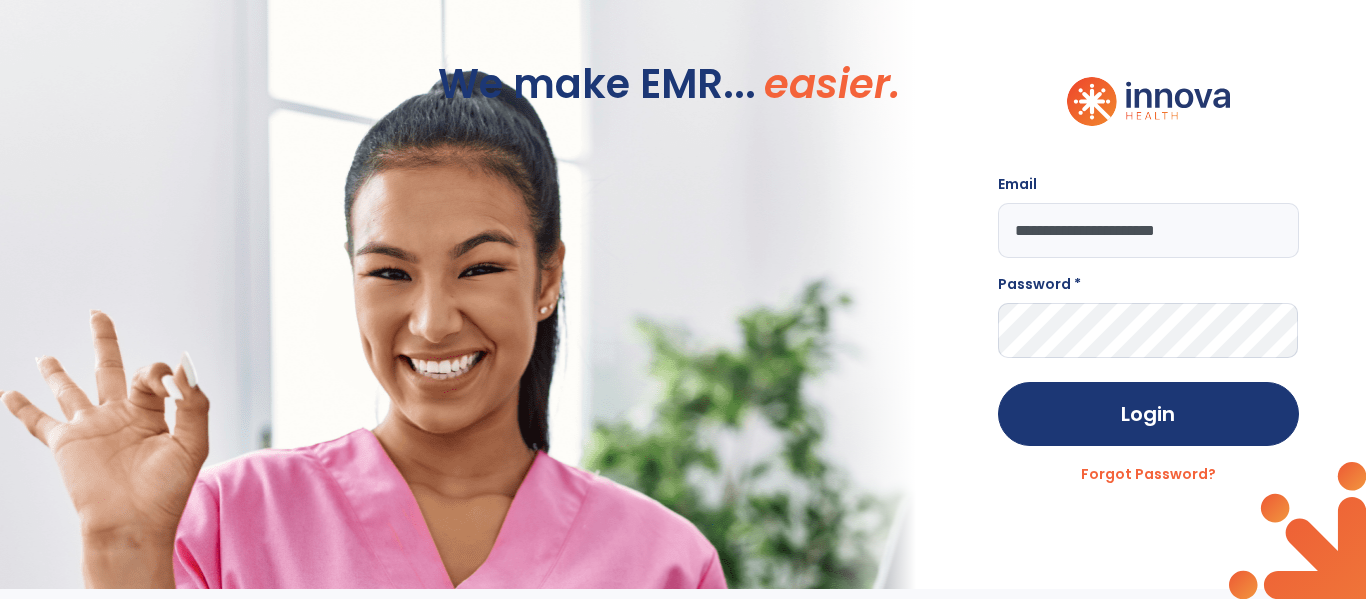 type on "**********" 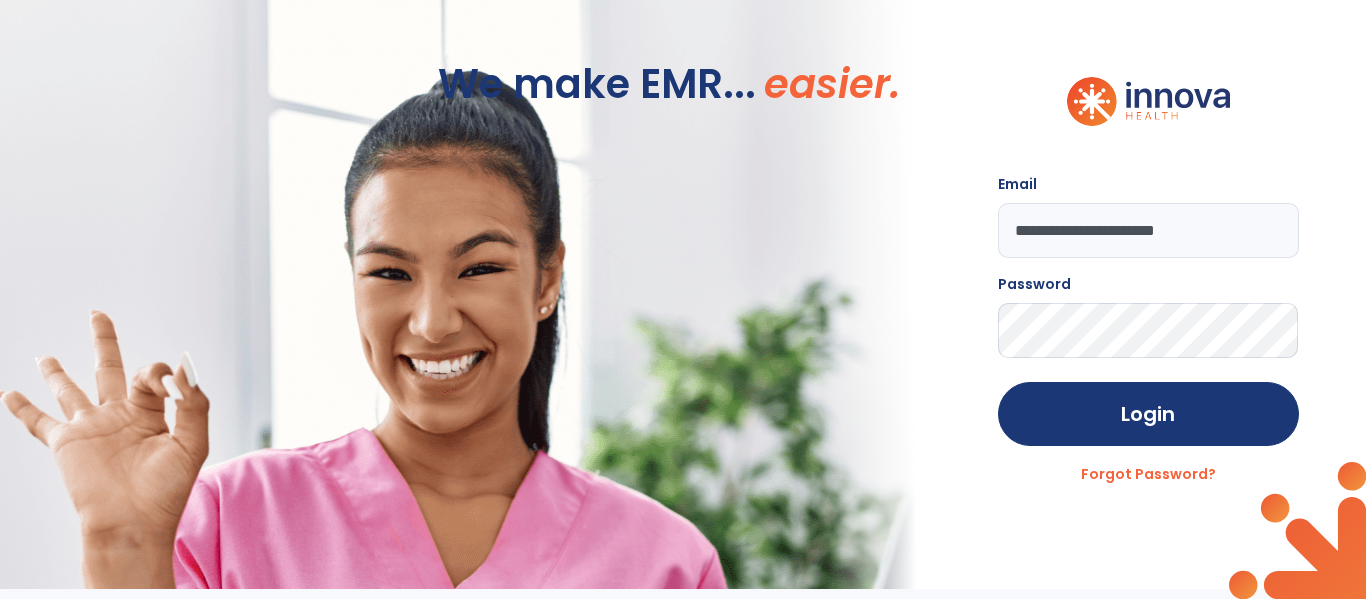 click on "Login" 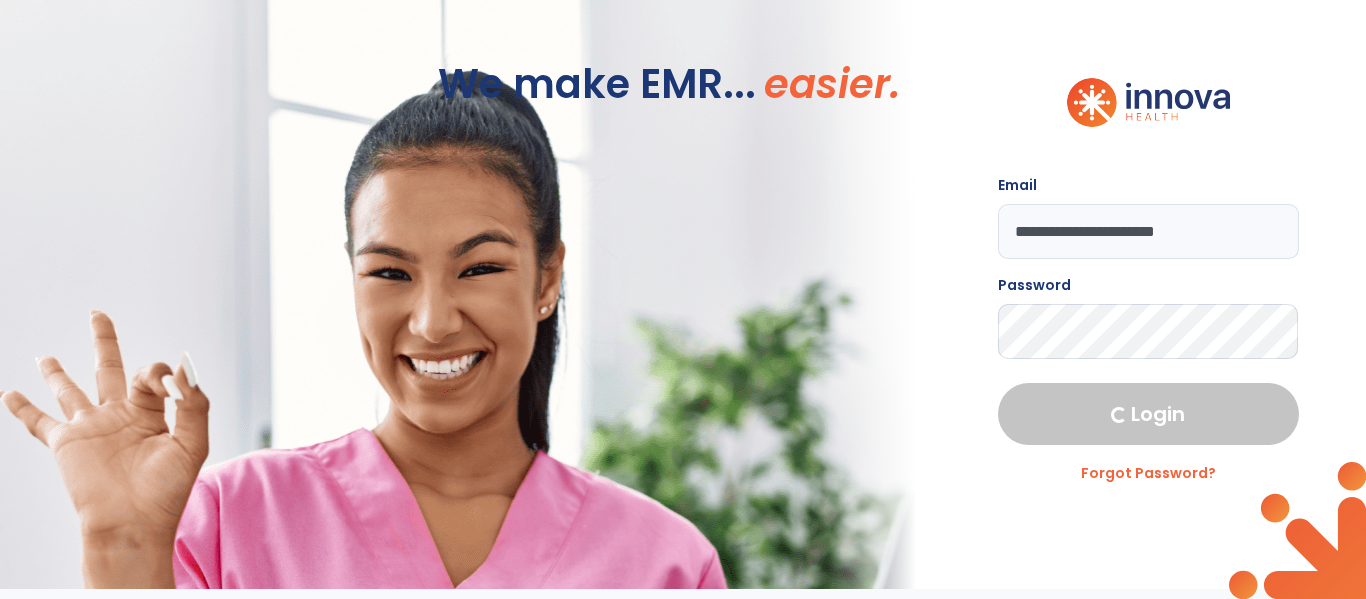 select on "****" 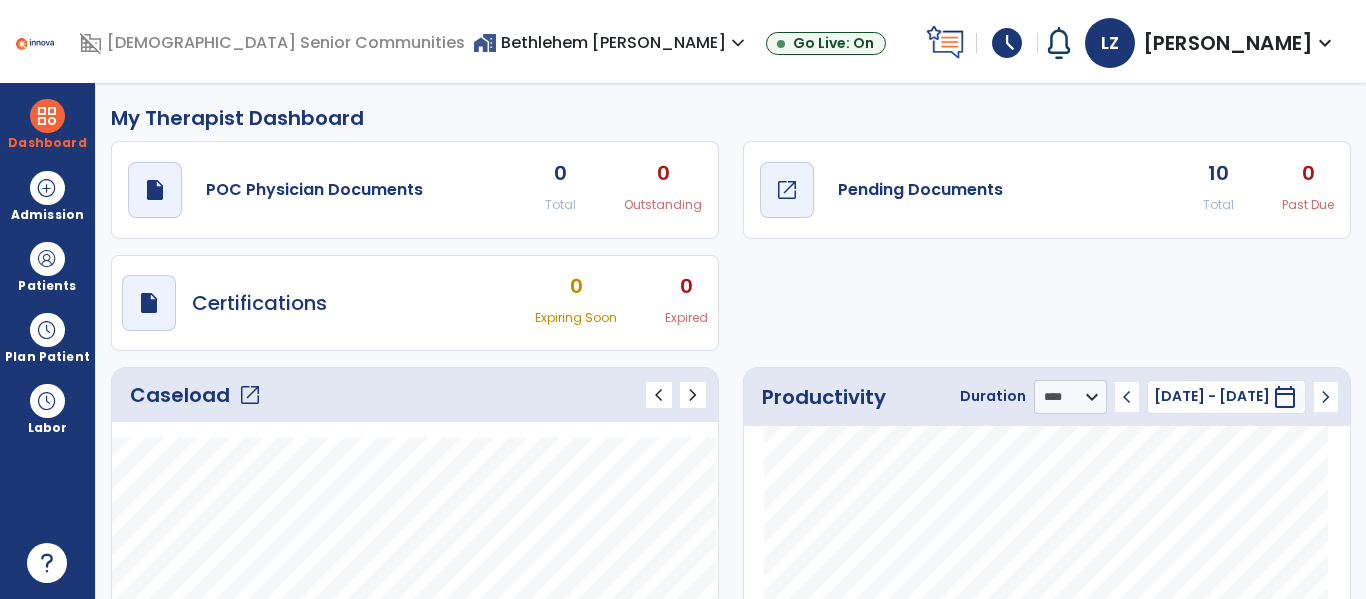 click on "open_in_new" 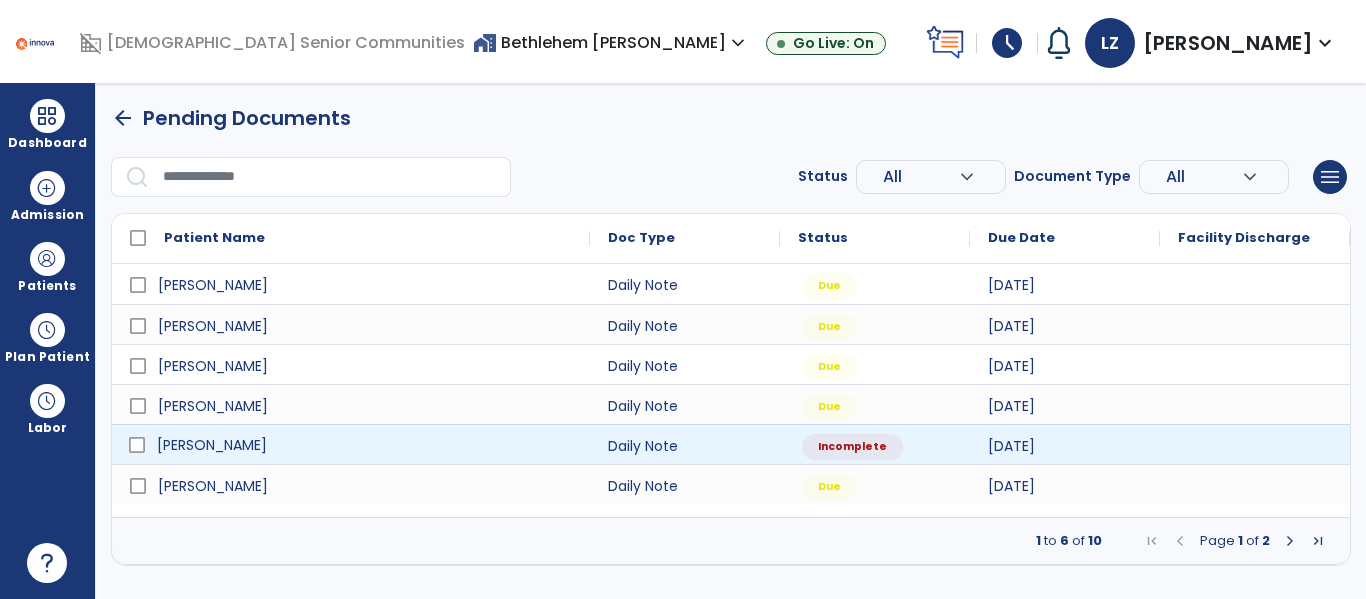 click on "Melchiorre, Claudia" at bounding box center (365, 445) 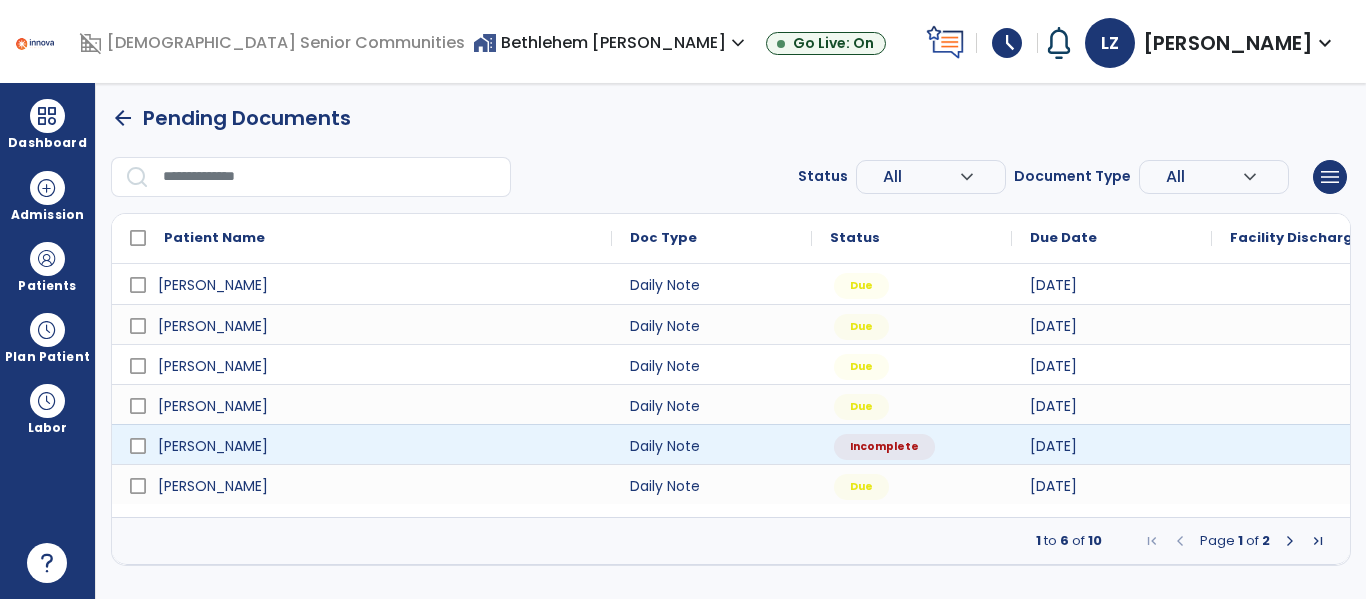 select on "*" 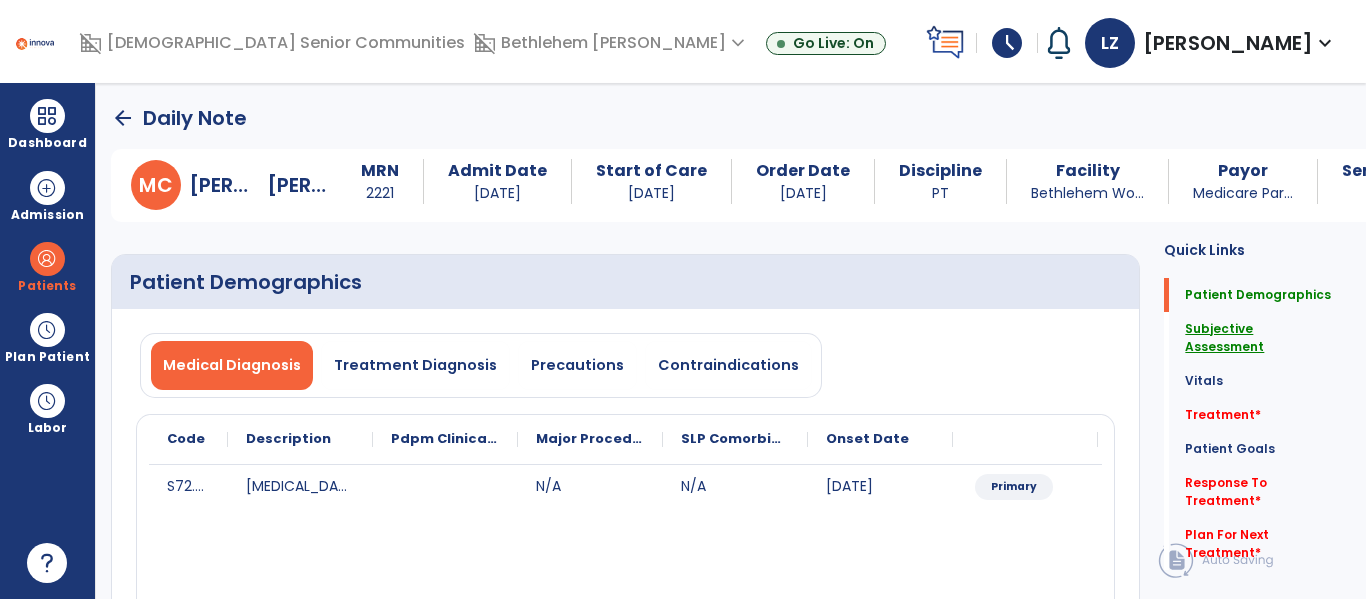 click on "Subjective Assessment" 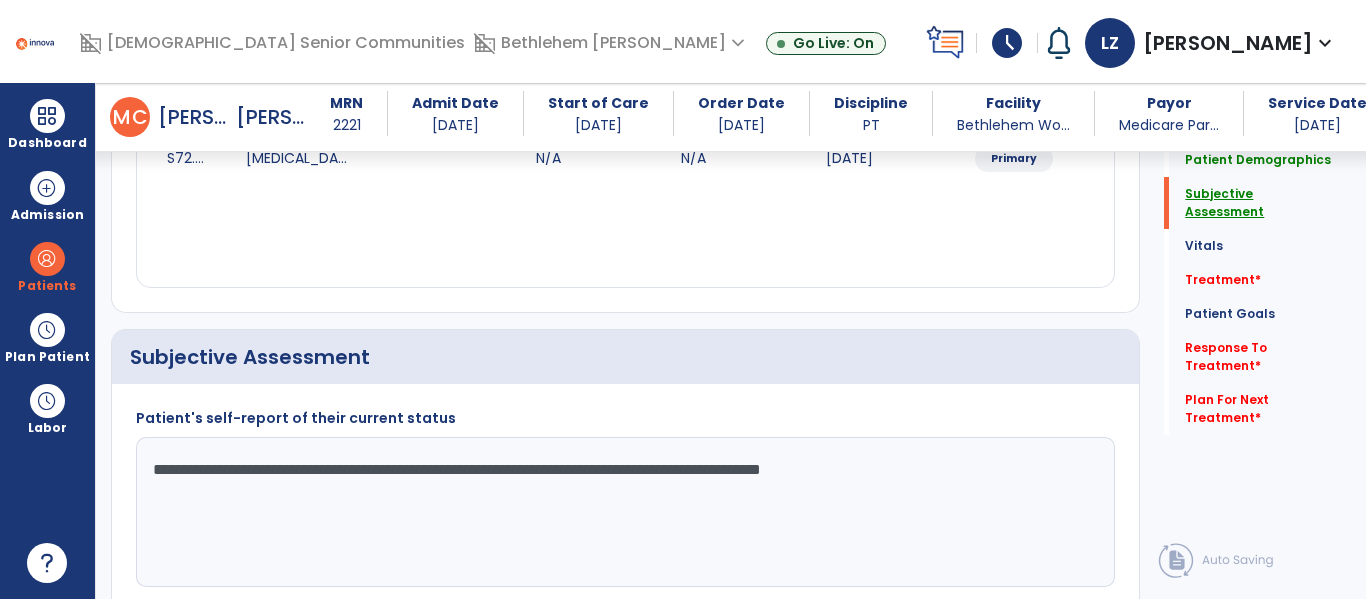 scroll, scrollTop: 457, scrollLeft: 0, axis: vertical 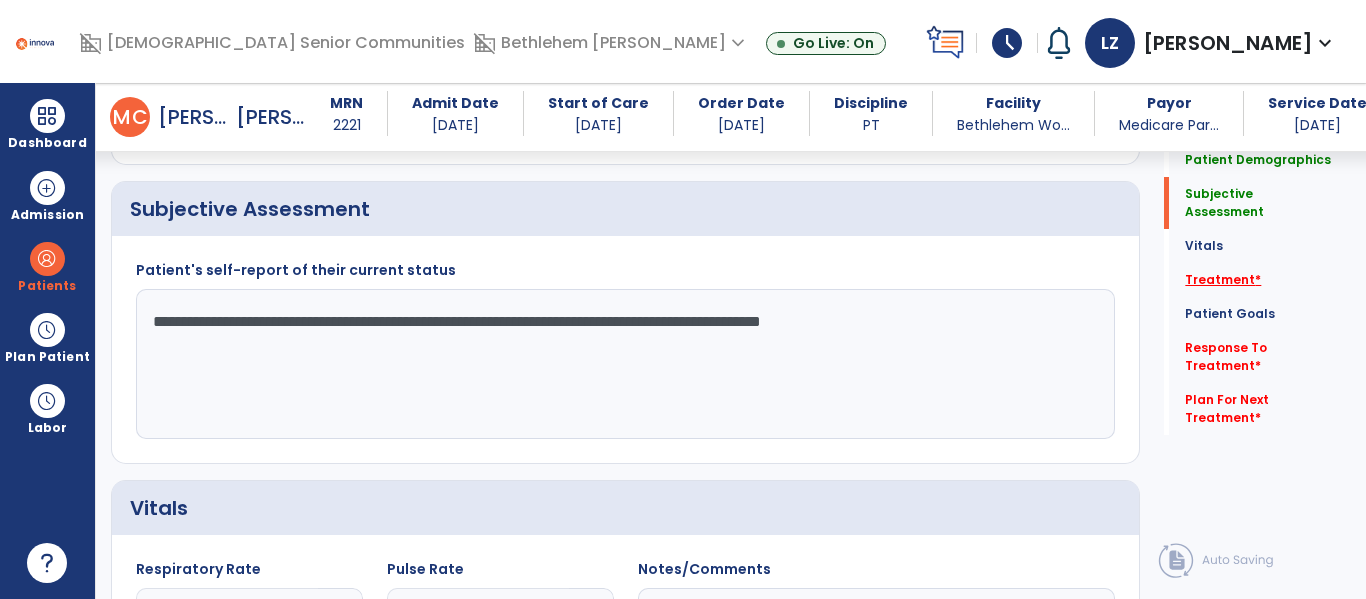 click on "Treatment   *" 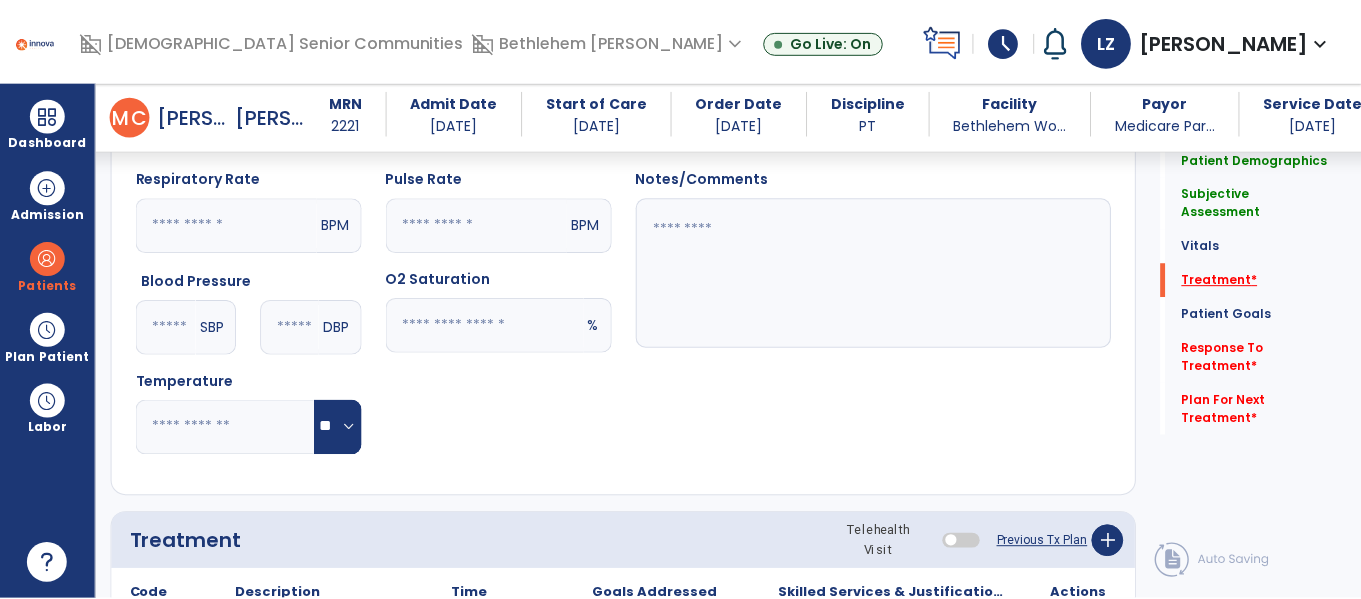 scroll, scrollTop: 1229, scrollLeft: 0, axis: vertical 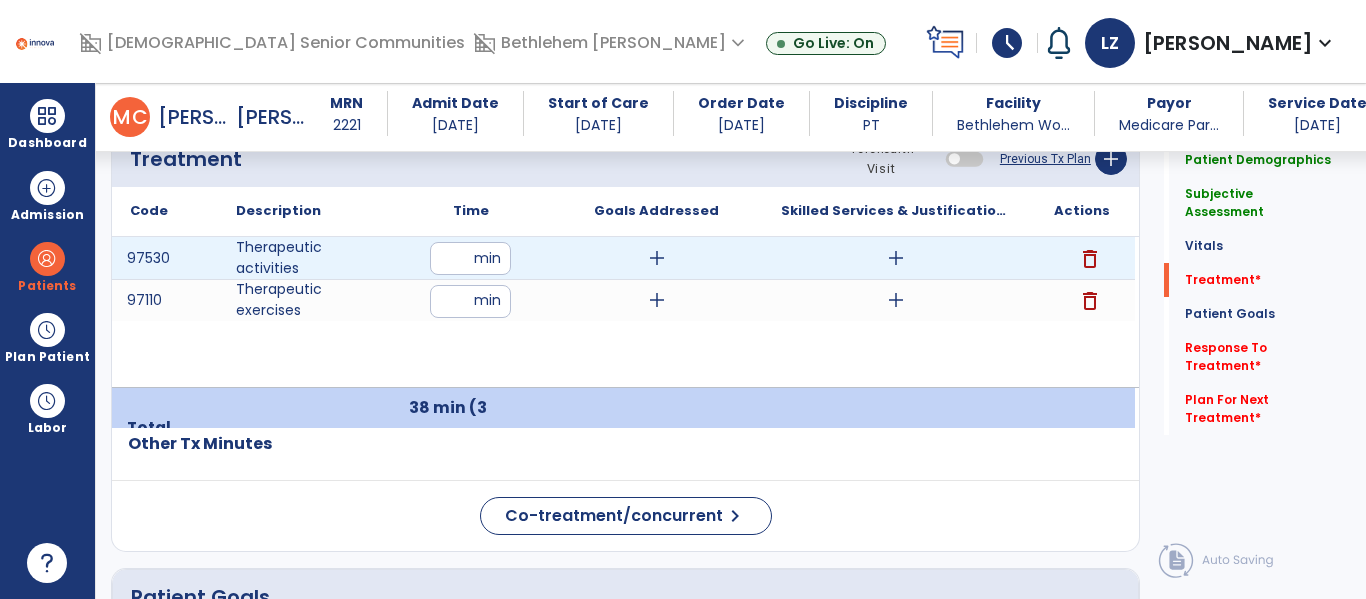 click on "add" at bounding box center (657, 258) 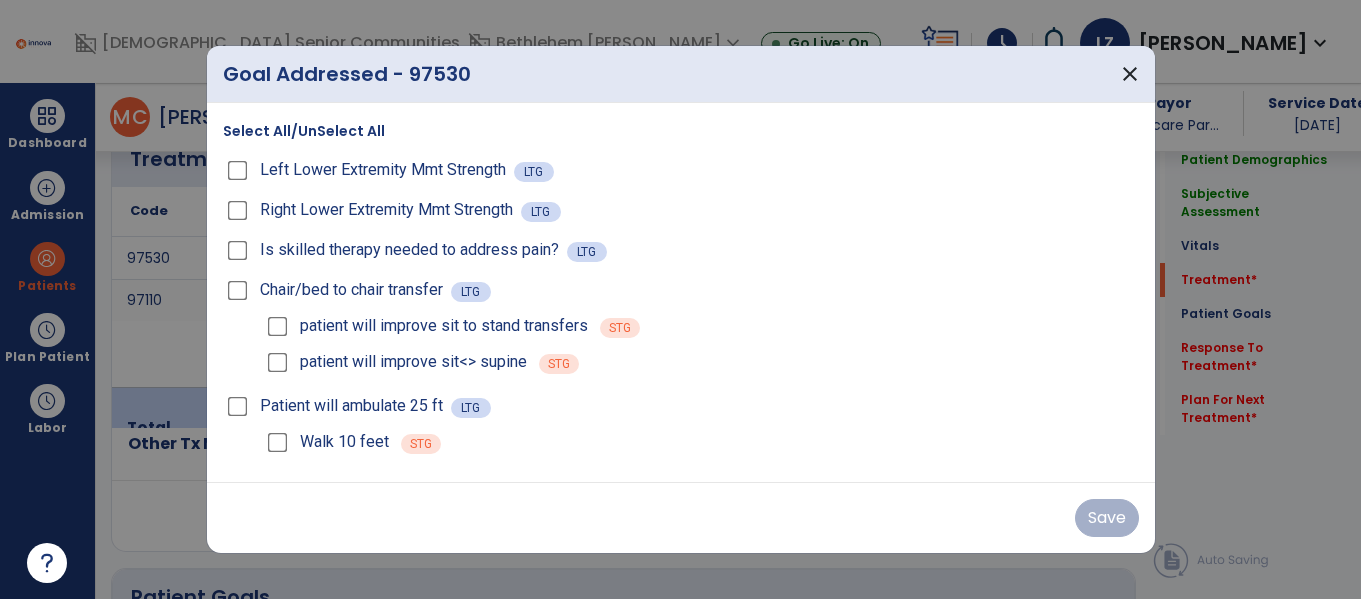 scroll, scrollTop: 1229, scrollLeft: 0, axis: vertical 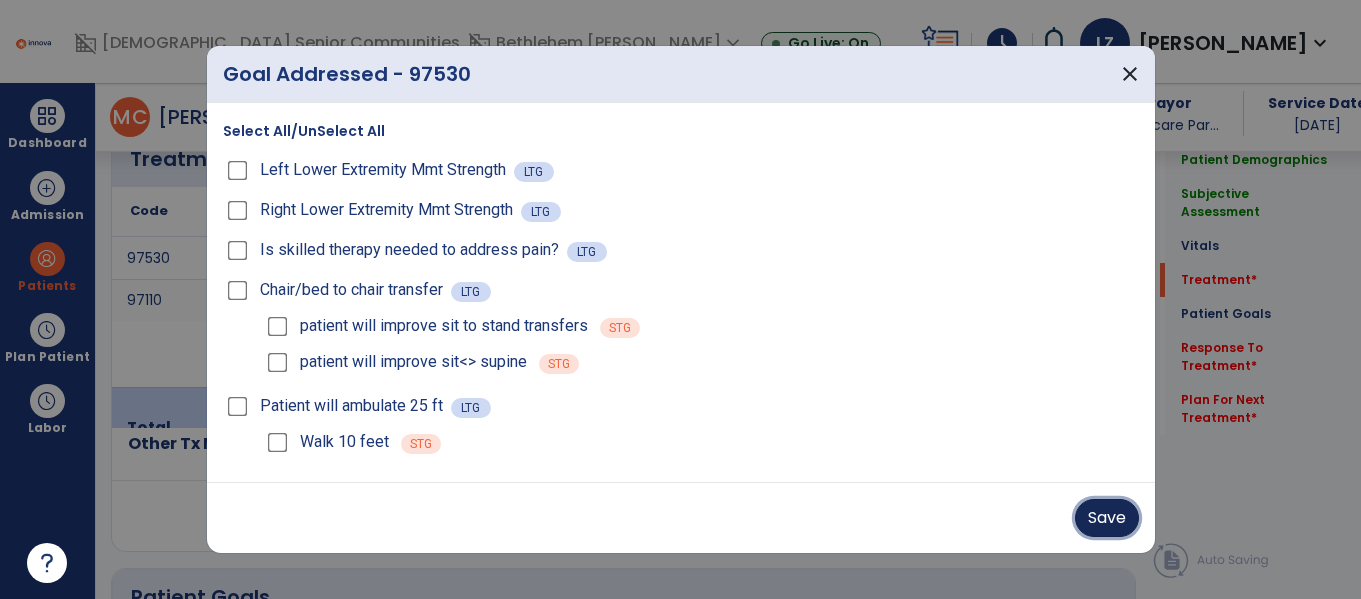 click on "Save" at bounding box center [1107, 518] 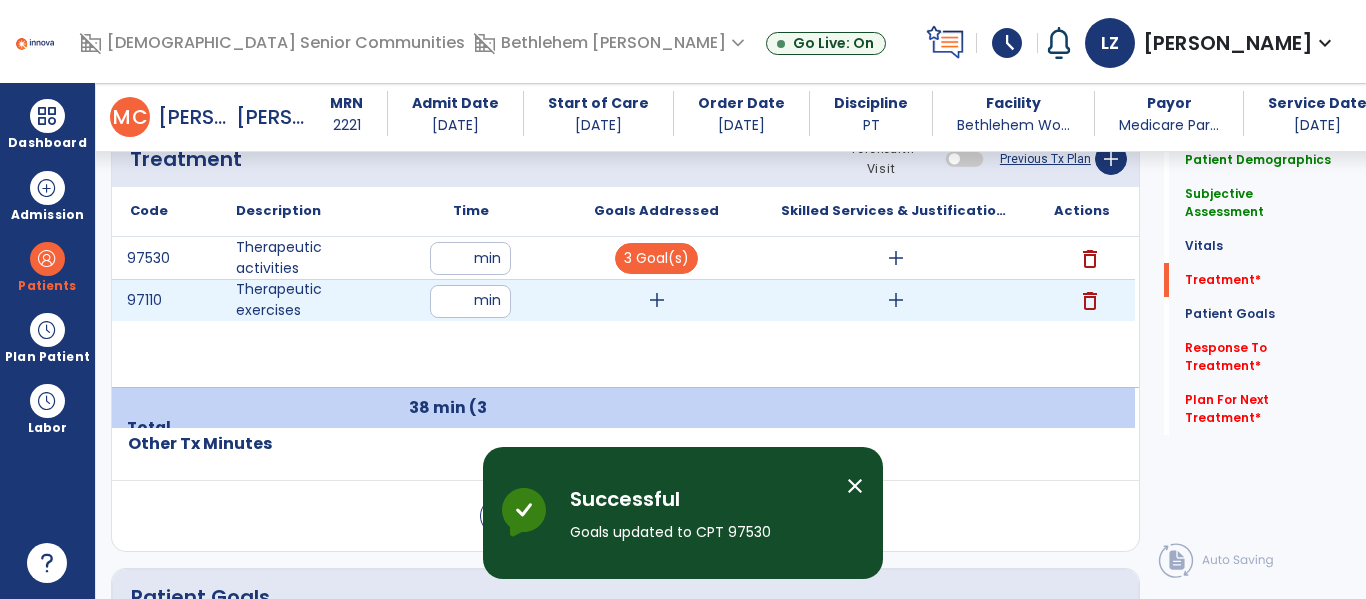 click on "add" at bounding box center (657, 300) 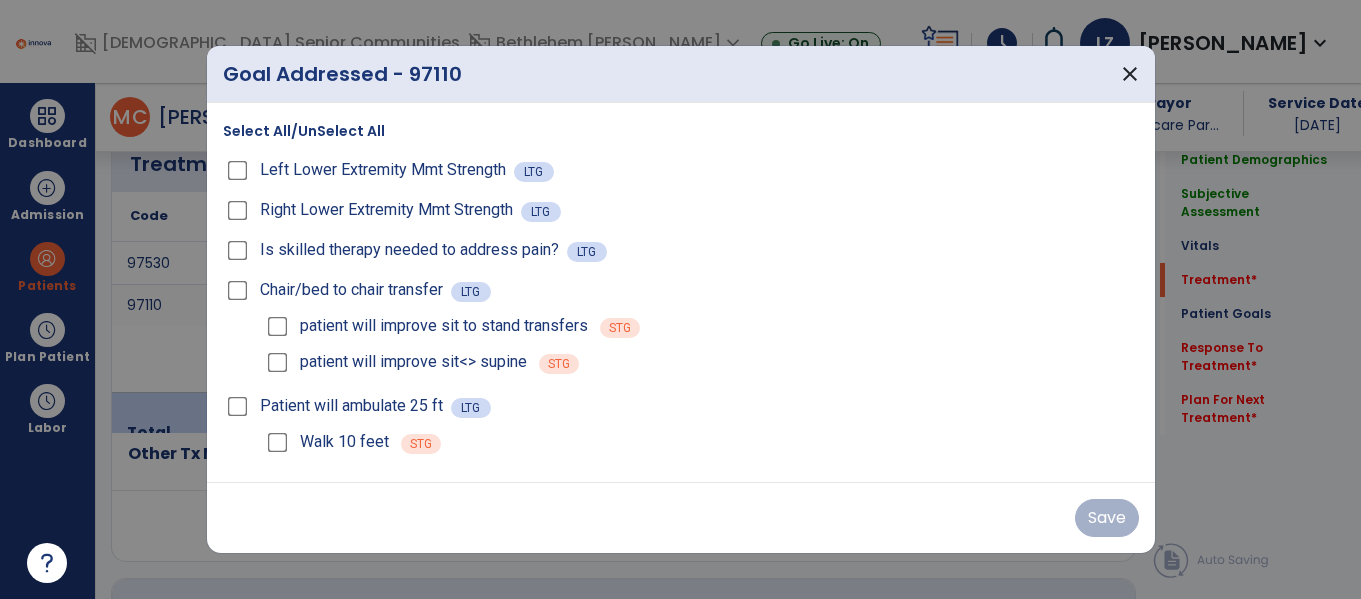 scroll, scrollTop: 1229, scrollLeft: 0, axis: vertical 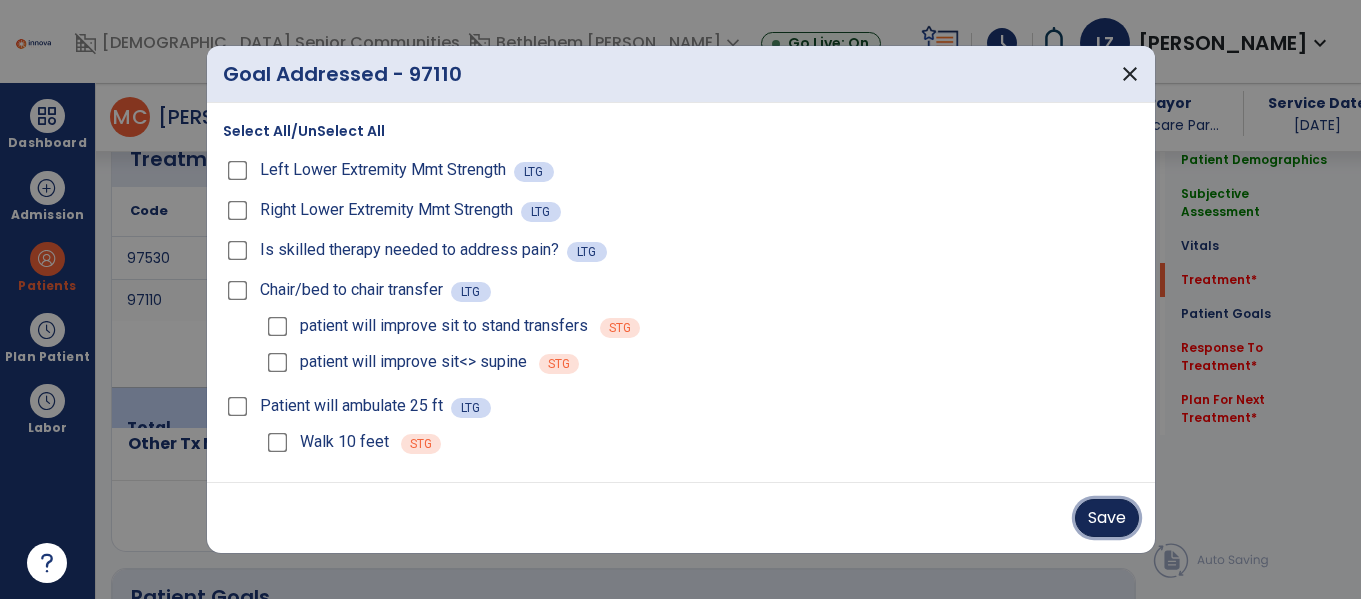 click on "Save" at bounding box center [1107, 518] 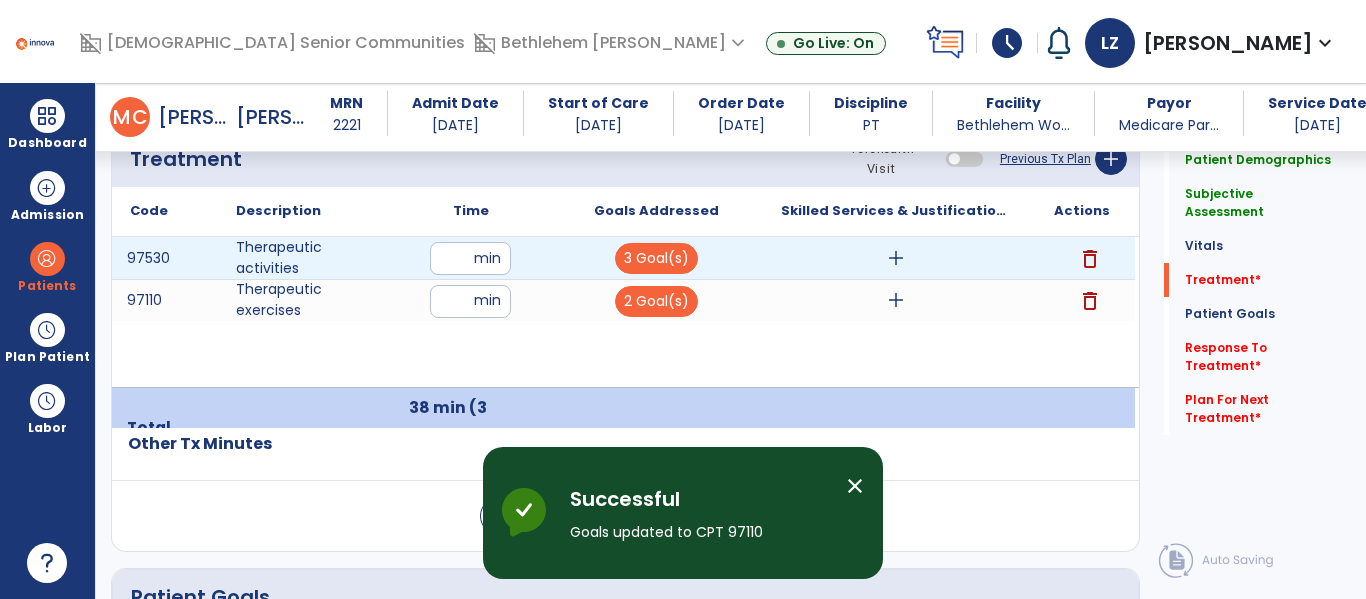 click on "add" at bounding box center [896, 258] 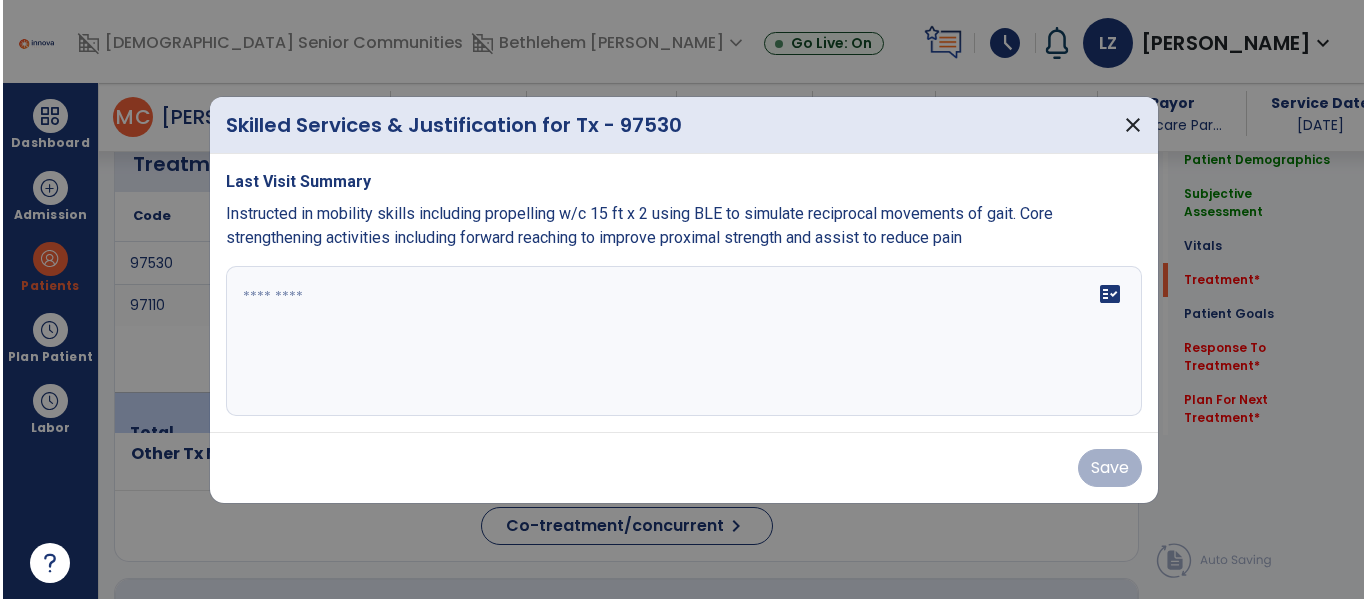 scroll, scrollTop: 1229, scrollLeft: 0, axis: vertical 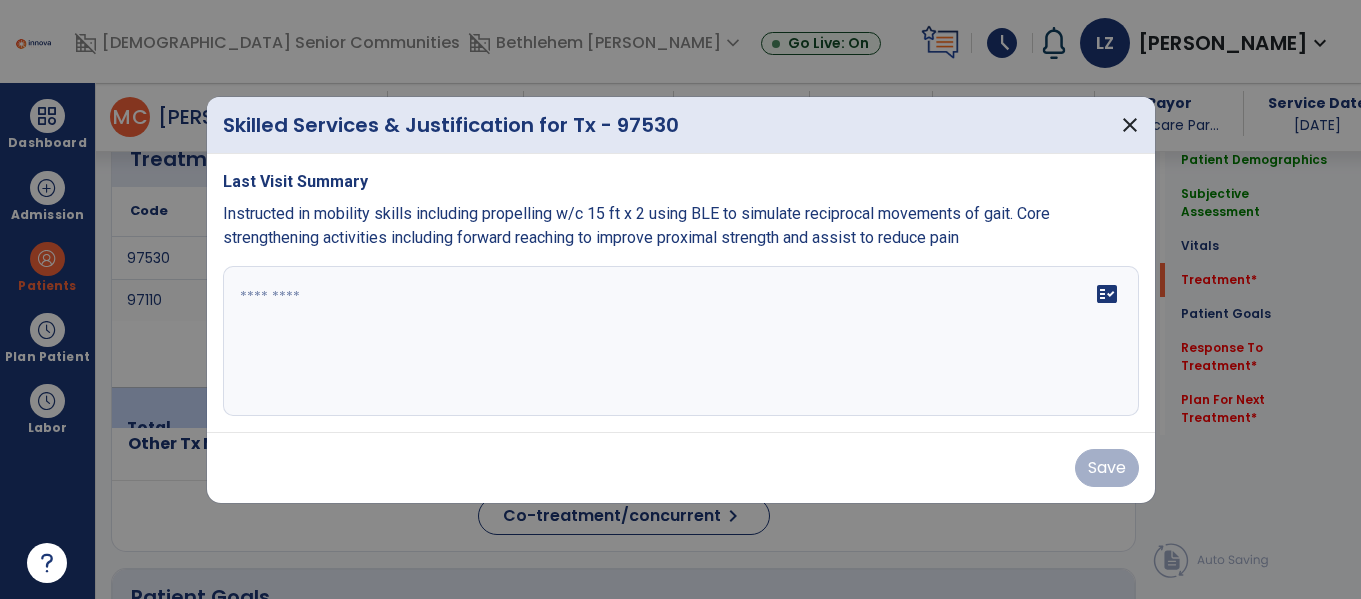 click at bounding box center (681, 341) 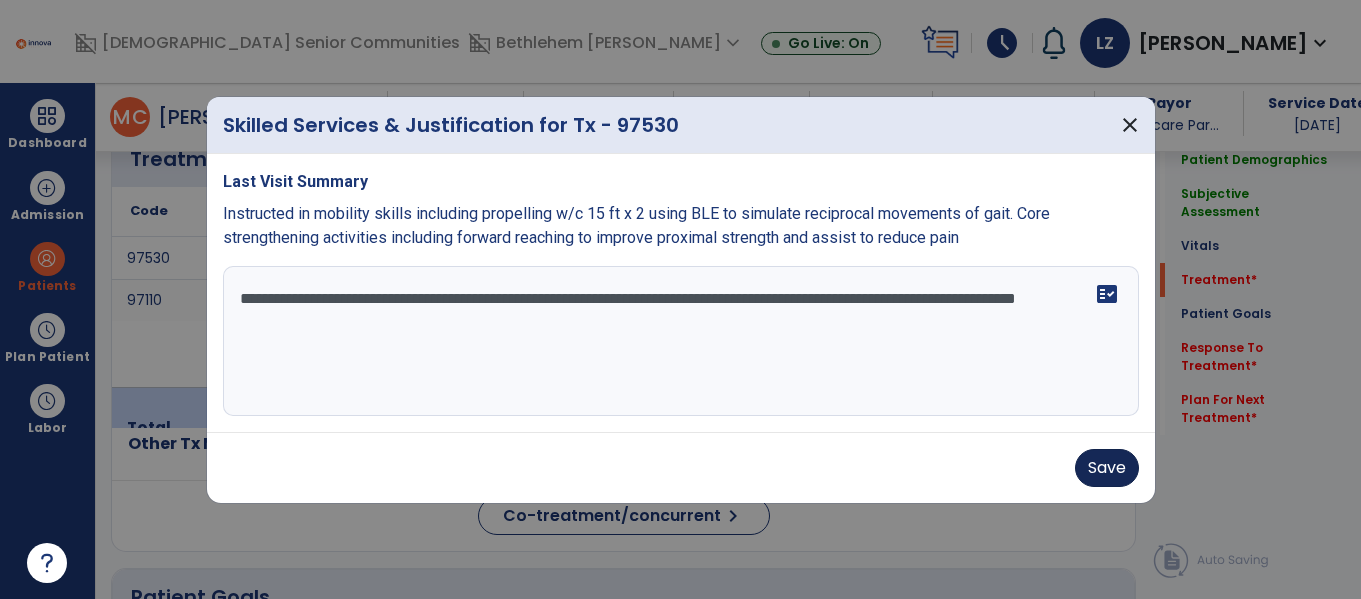type on "**********" 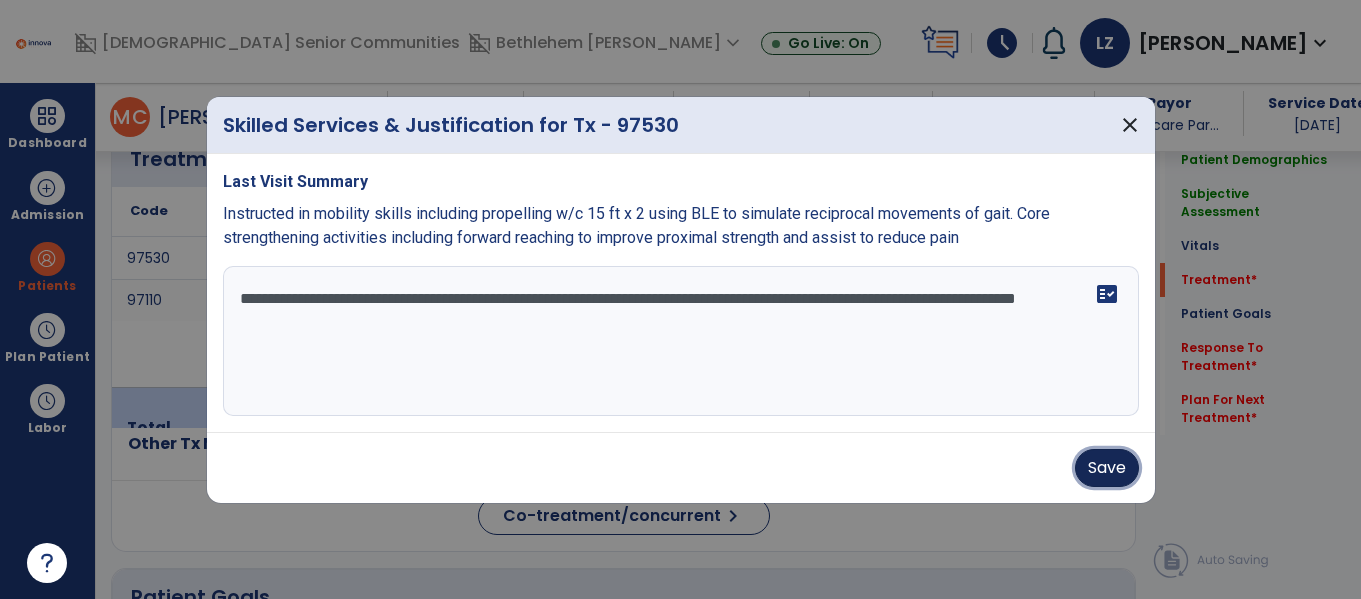 click on "Save" at bounding box center [1107, 468] 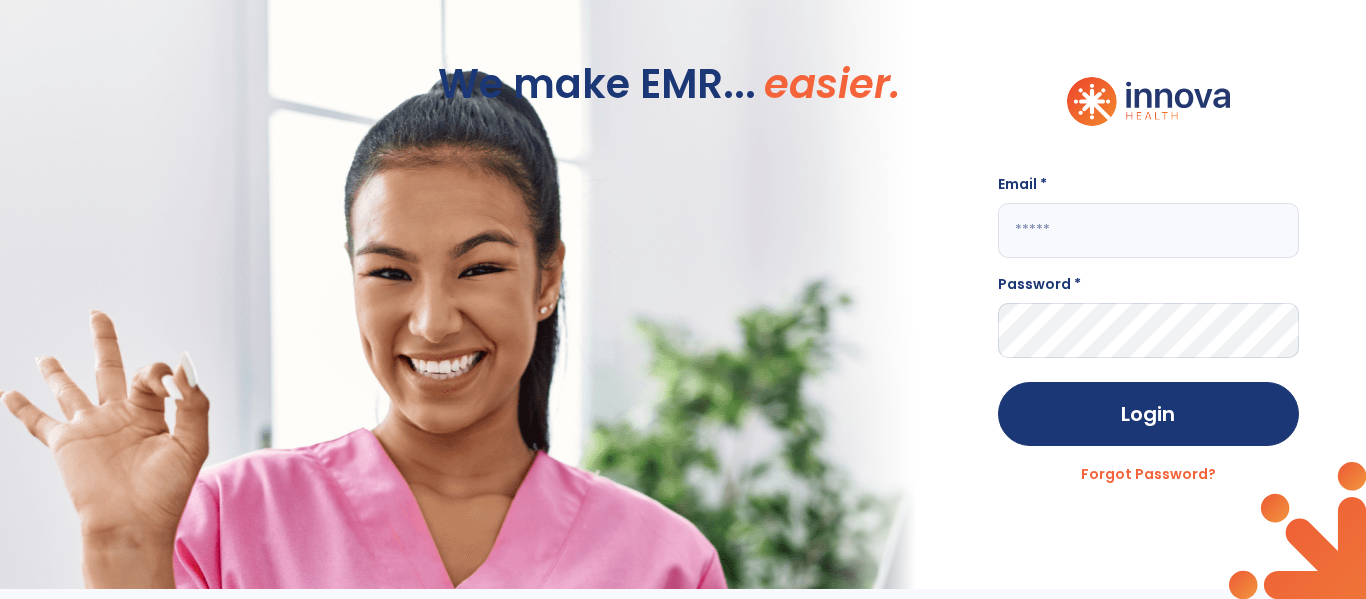 scroll, scrollTop: 0, scrollLeft: 0, axis: both 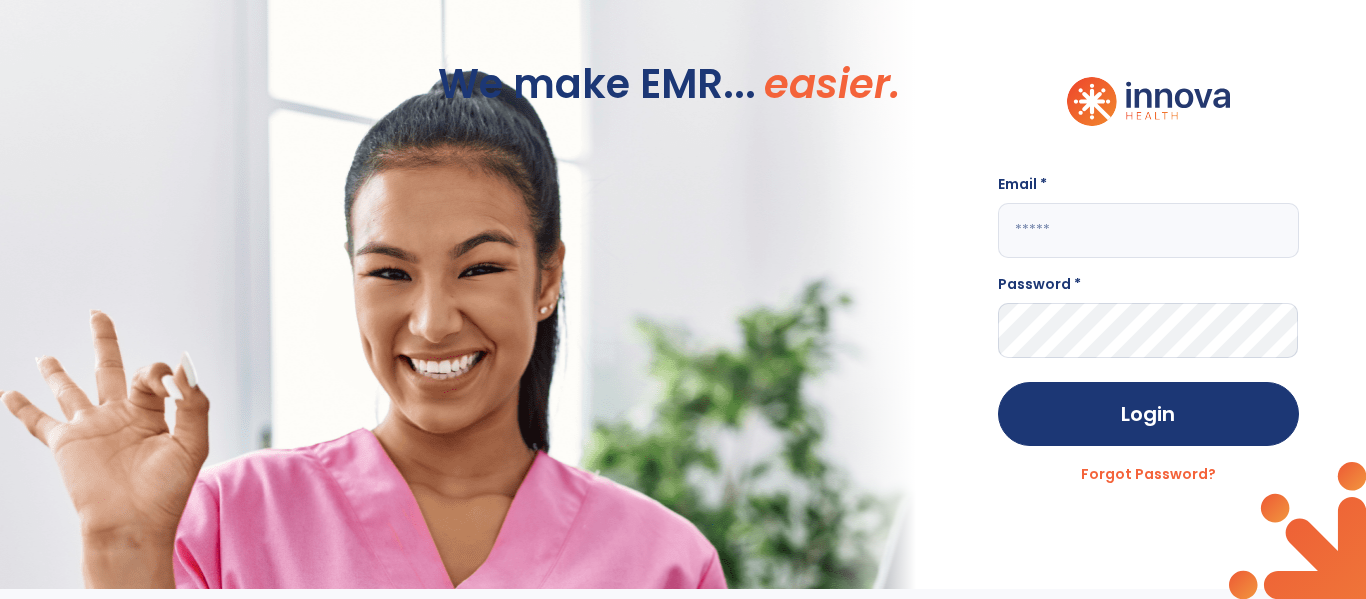 click 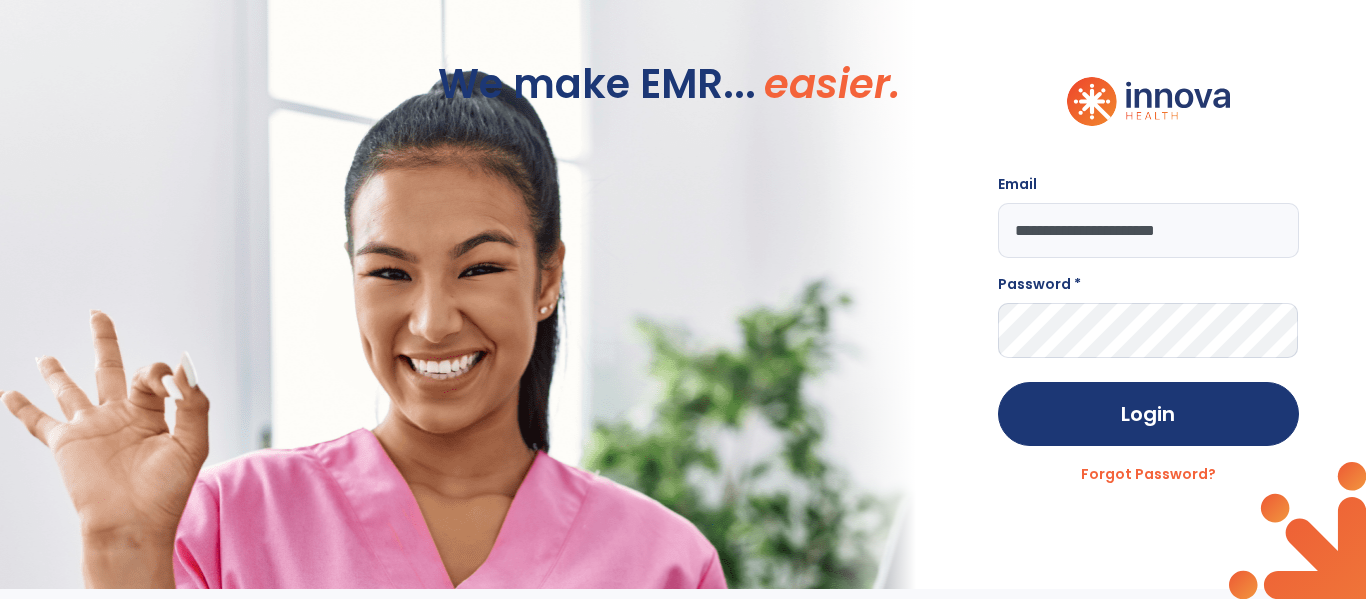 type on "**********" 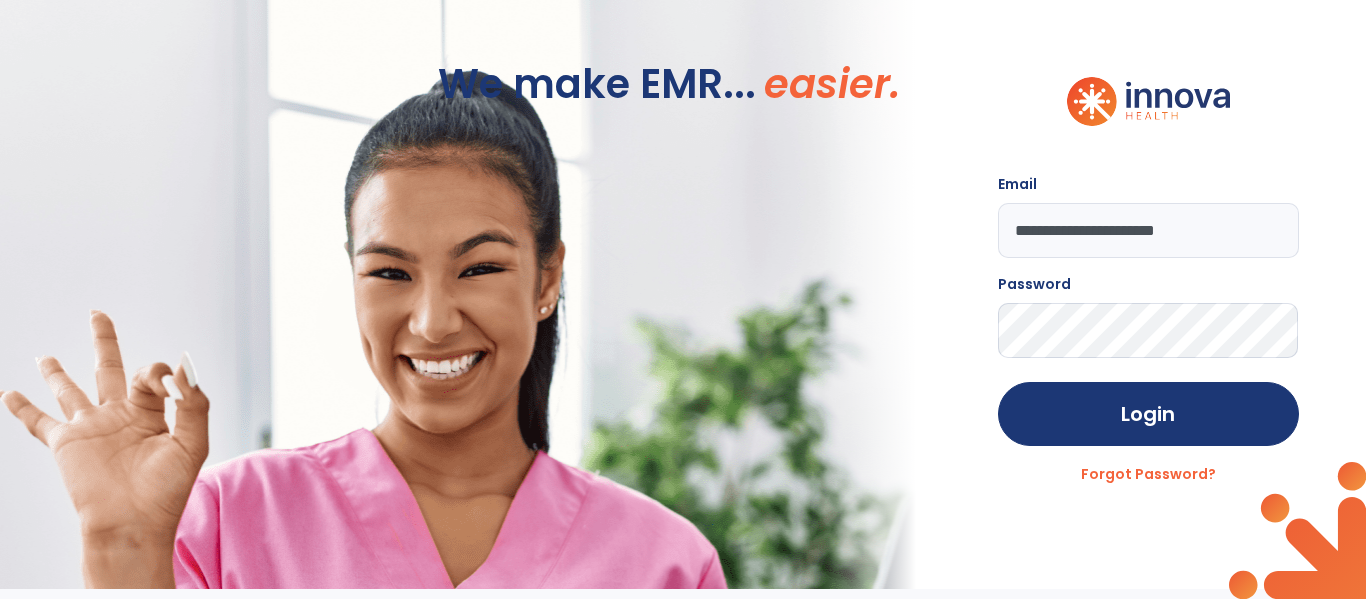 click on "Login" 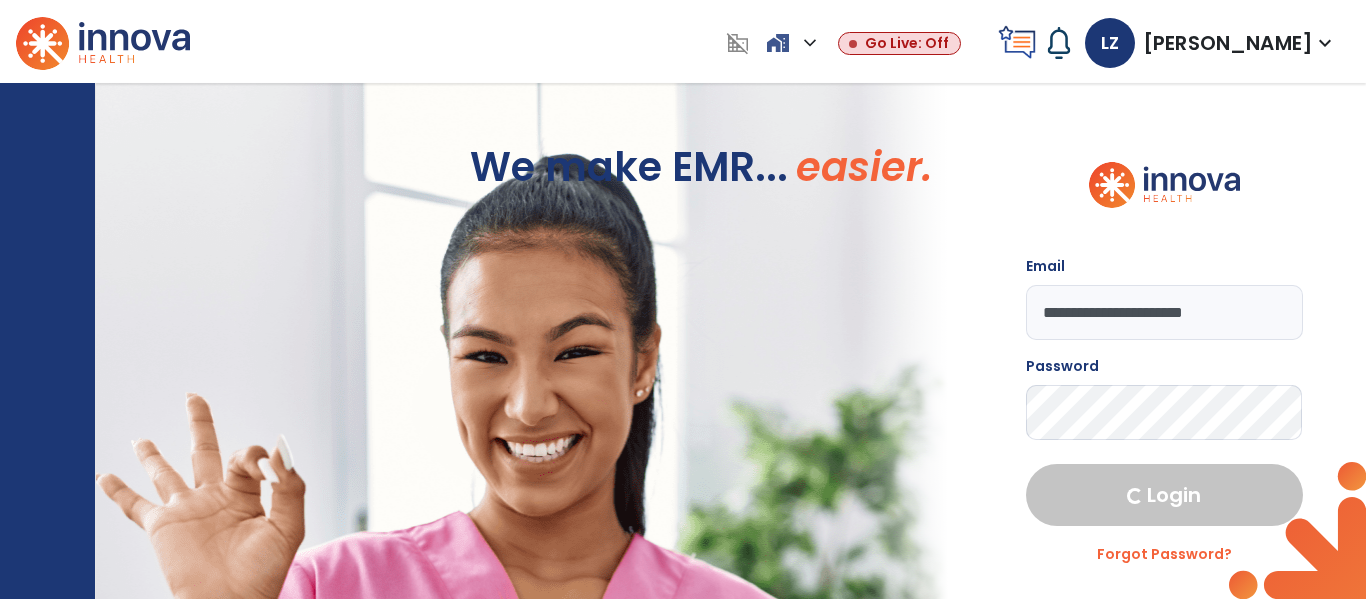 select on "****" 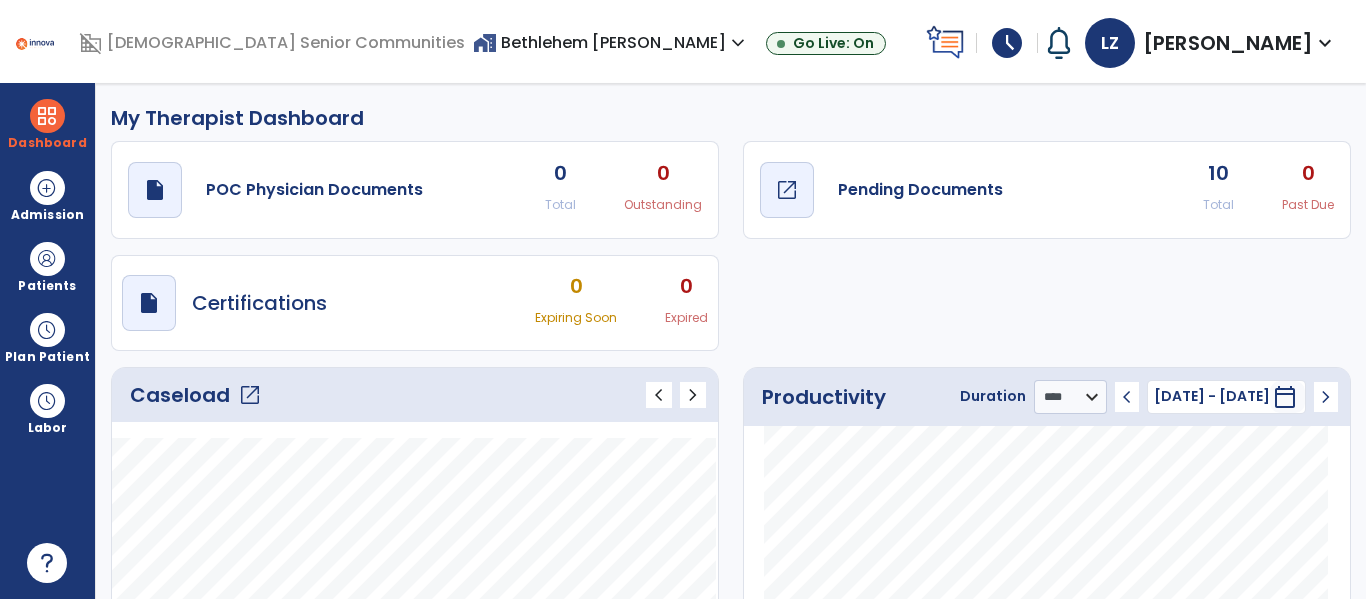click on "open_in_new" 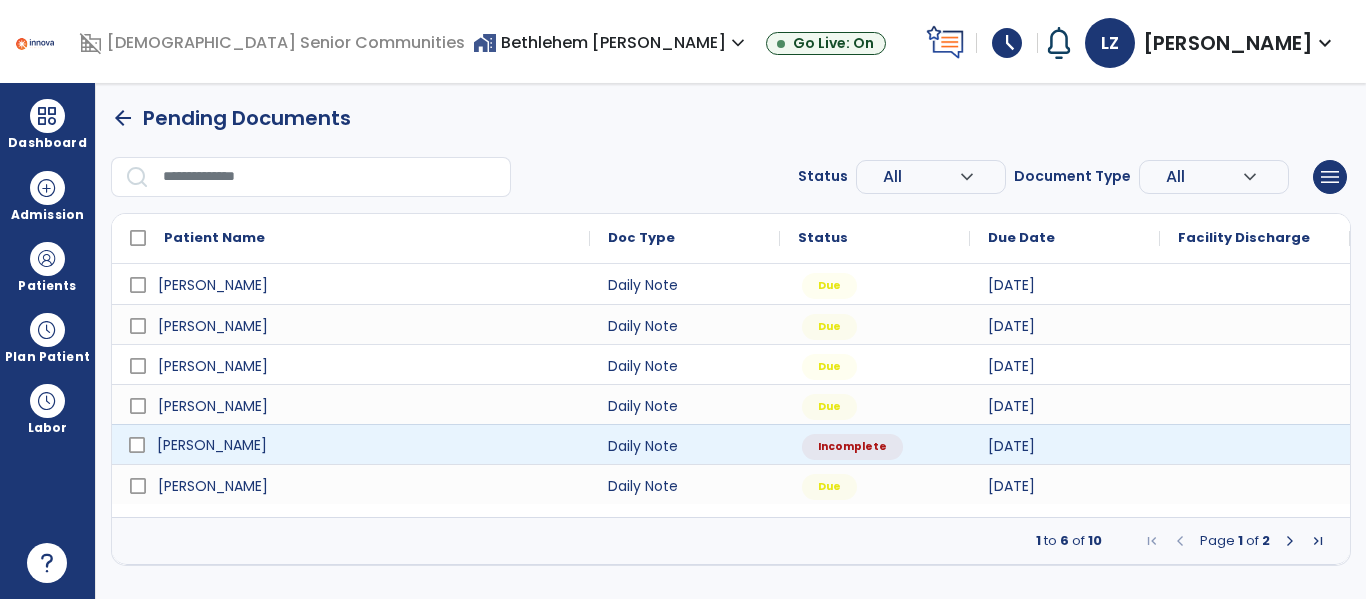 click on "Melchiorre, Claudia" at bounding box center [351, 444] 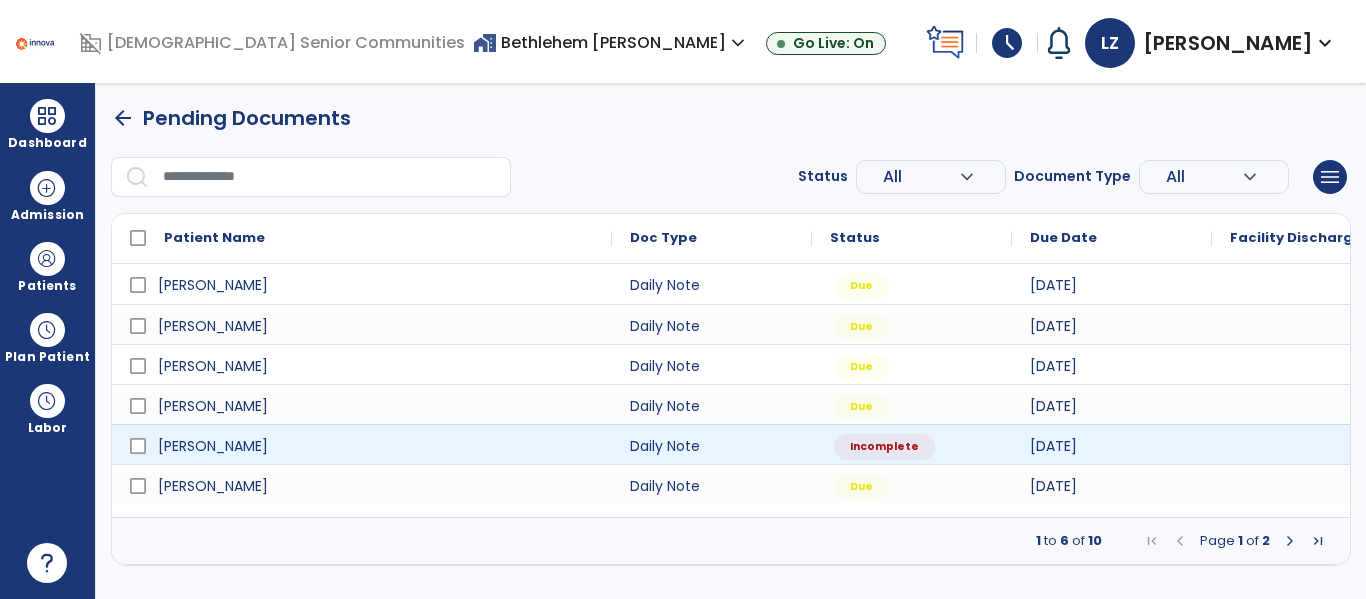select on "*" 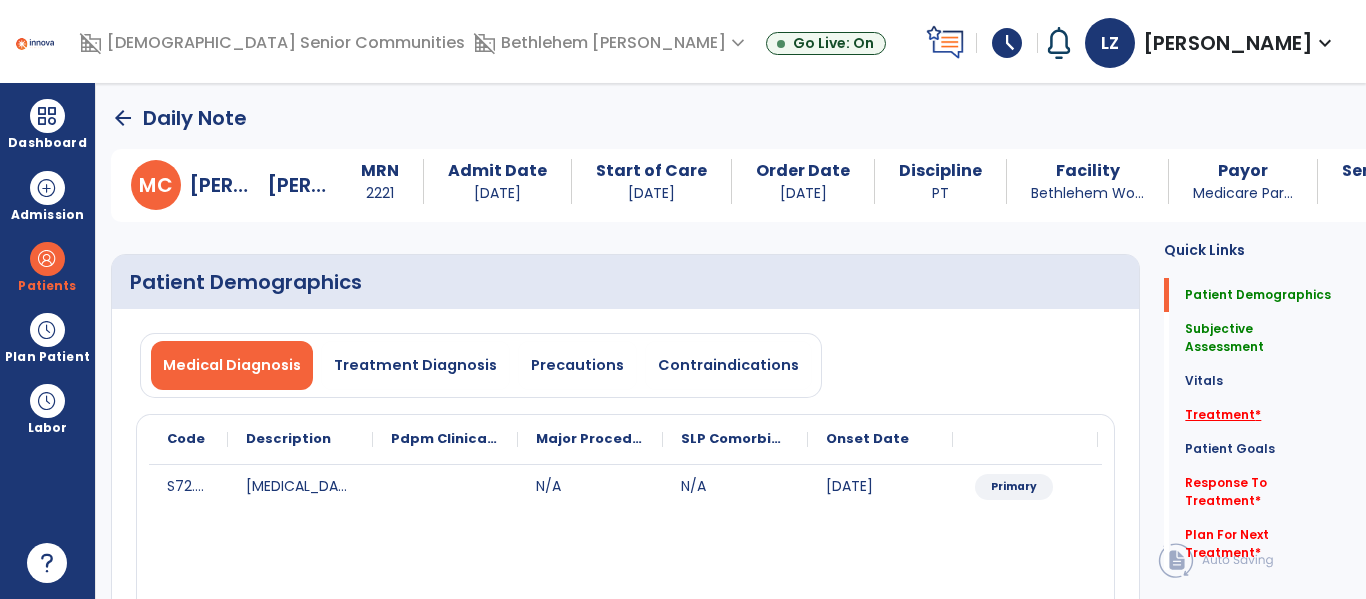 click on "Treatment   *" 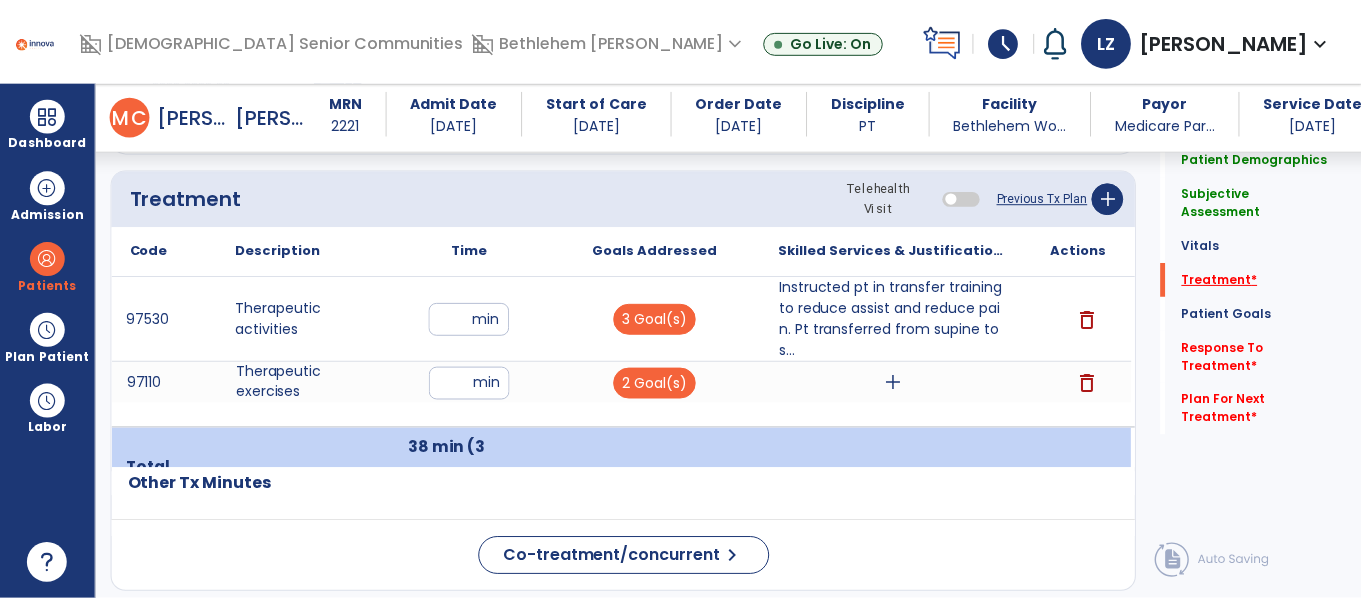 scroll, scrollTop: 1248, scrollLeft: 0, axis: vertical 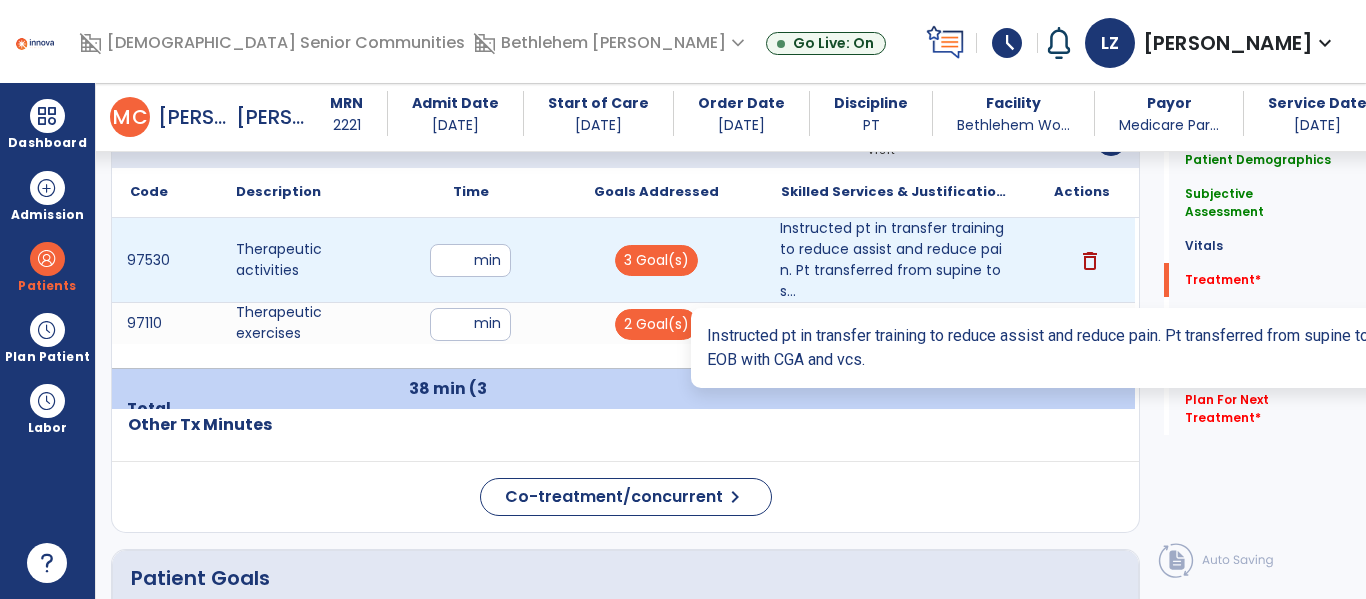 click on "Instructed pt in transfer training to reduce assist and reduce pain. Pt transferred from supine to s..." at bounding box center [896, 260] 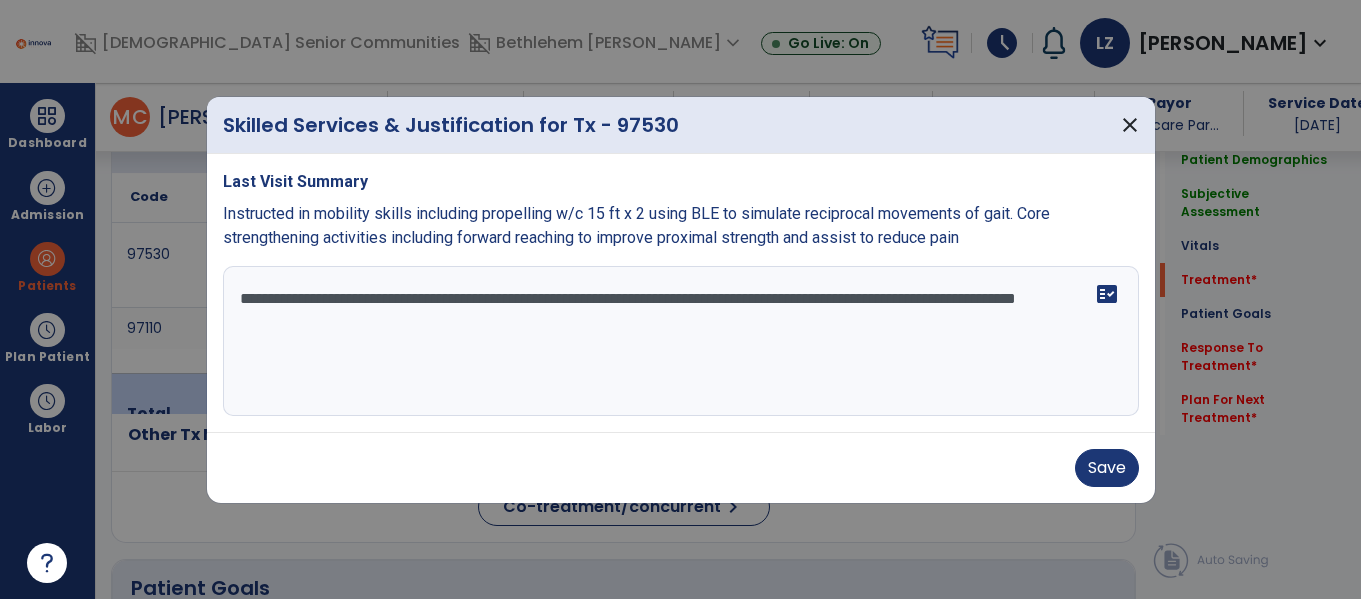 scroll, scrollTop: 1248, scrollLeft: 0, axis: vertical 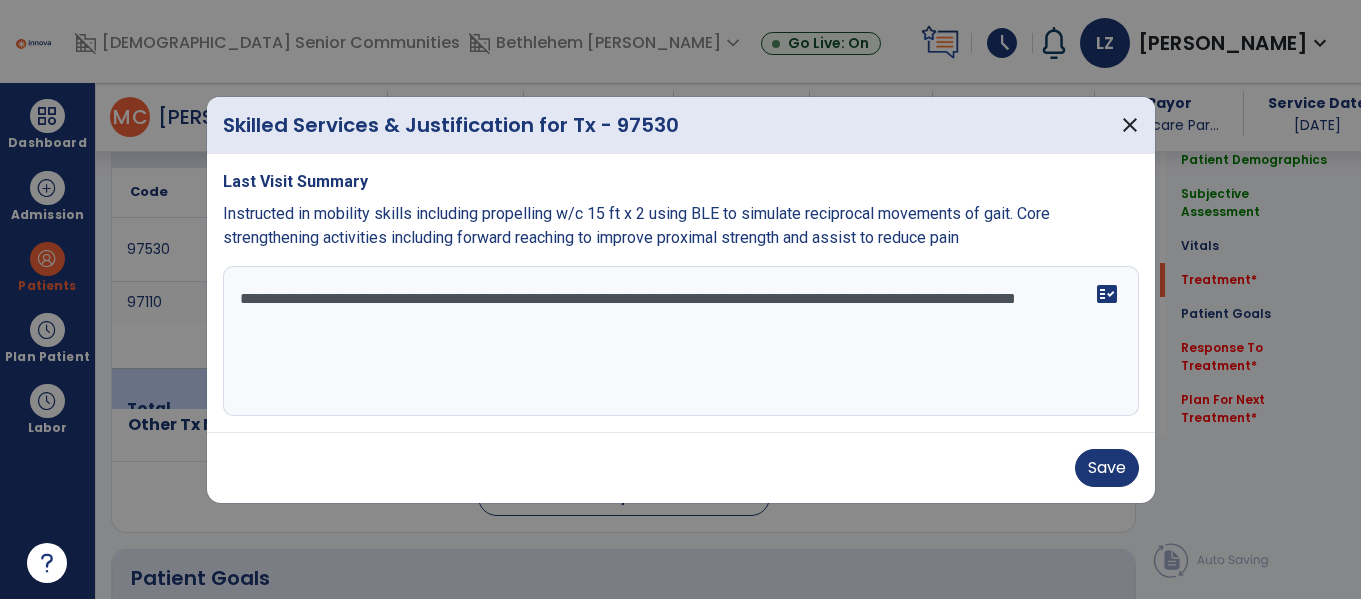 click on "**********" at bounding box center (681, 341) 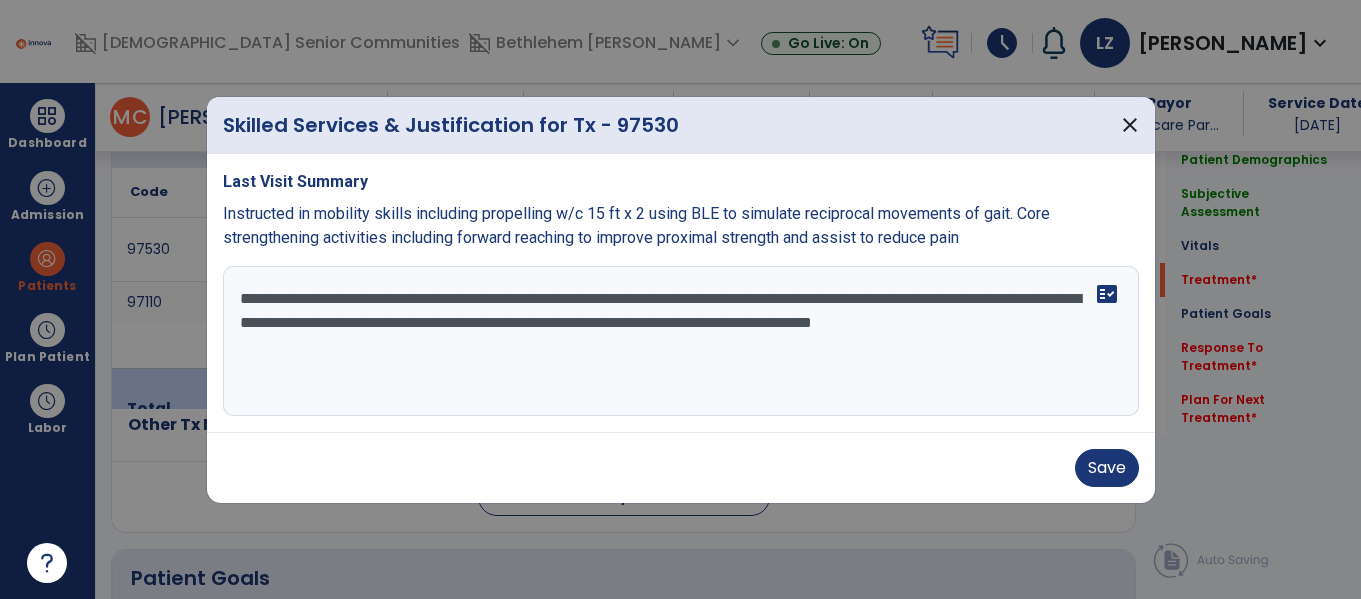click on "**********" at bounding box center [681, 341] 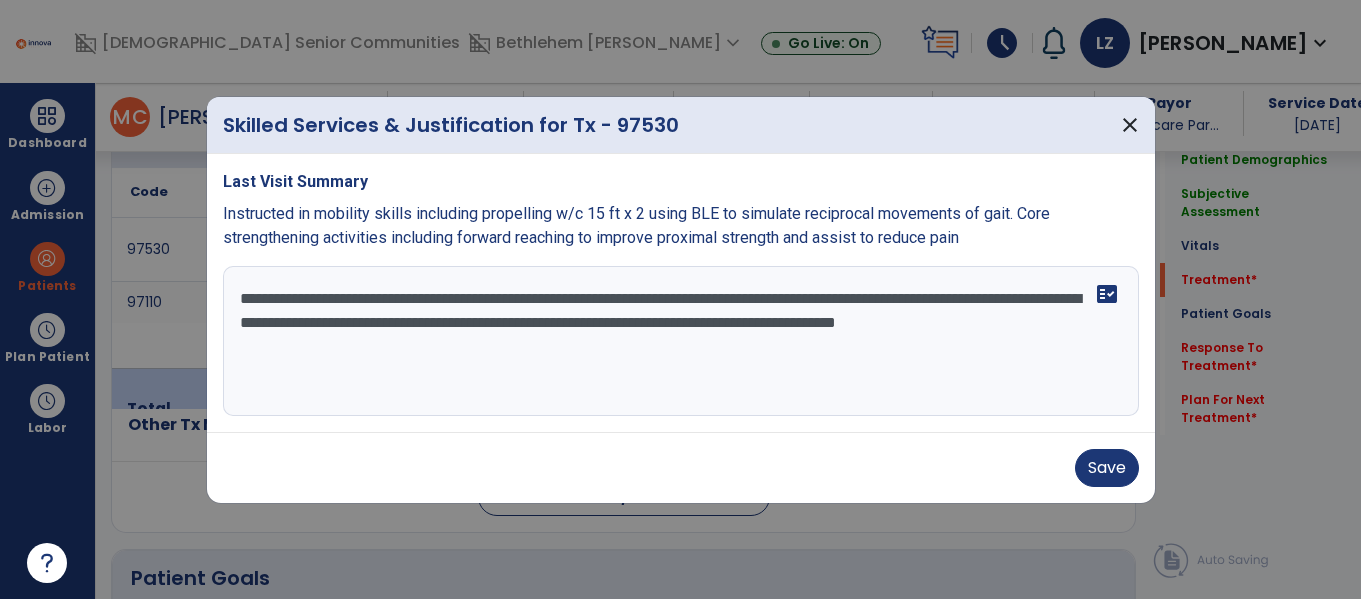 click on "**********" at bounding box center [681, 341] 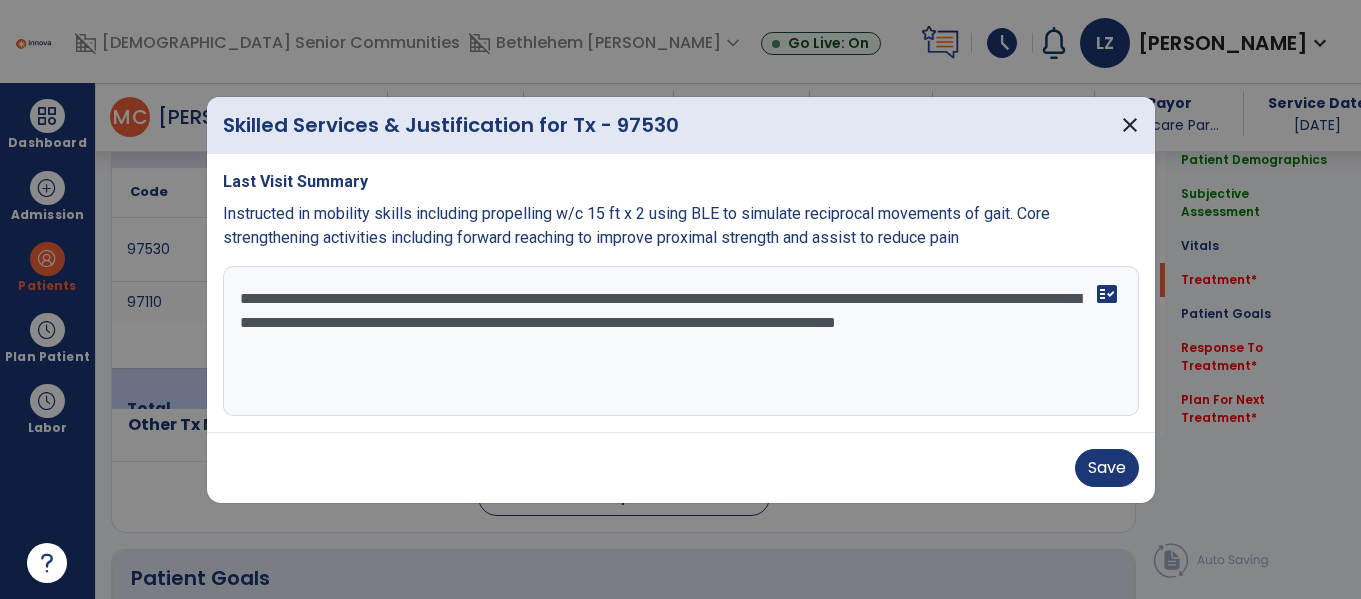click on "**********" at bounding box center [681, 341] 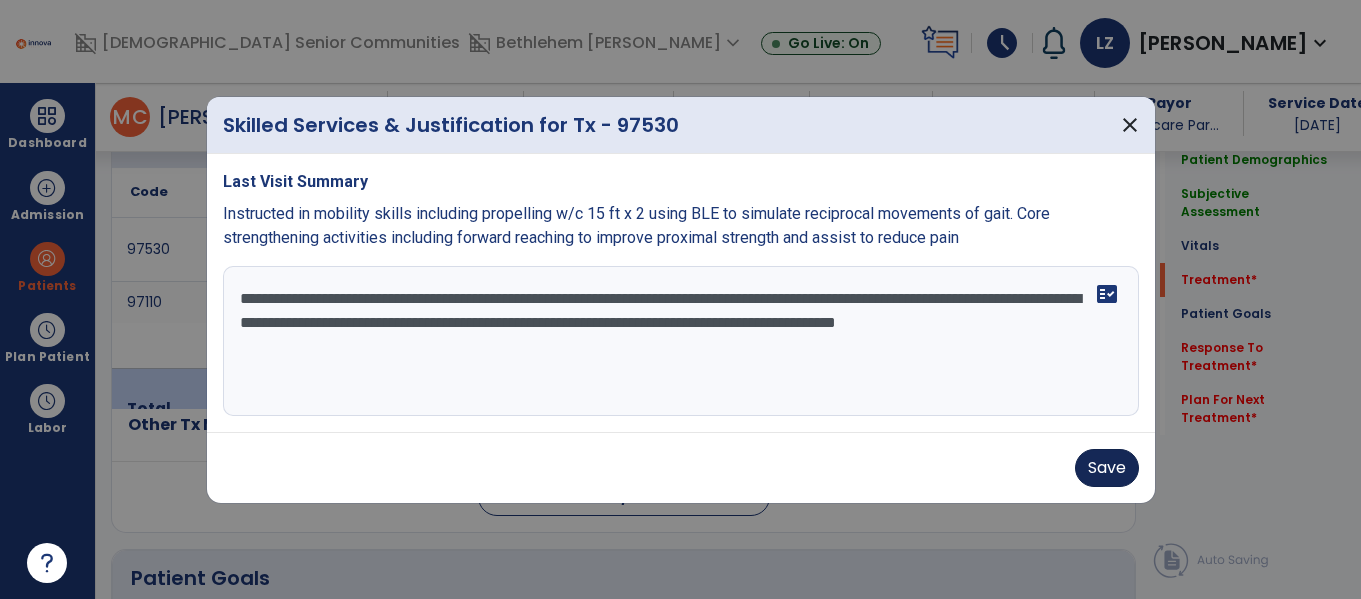 type on "**********" 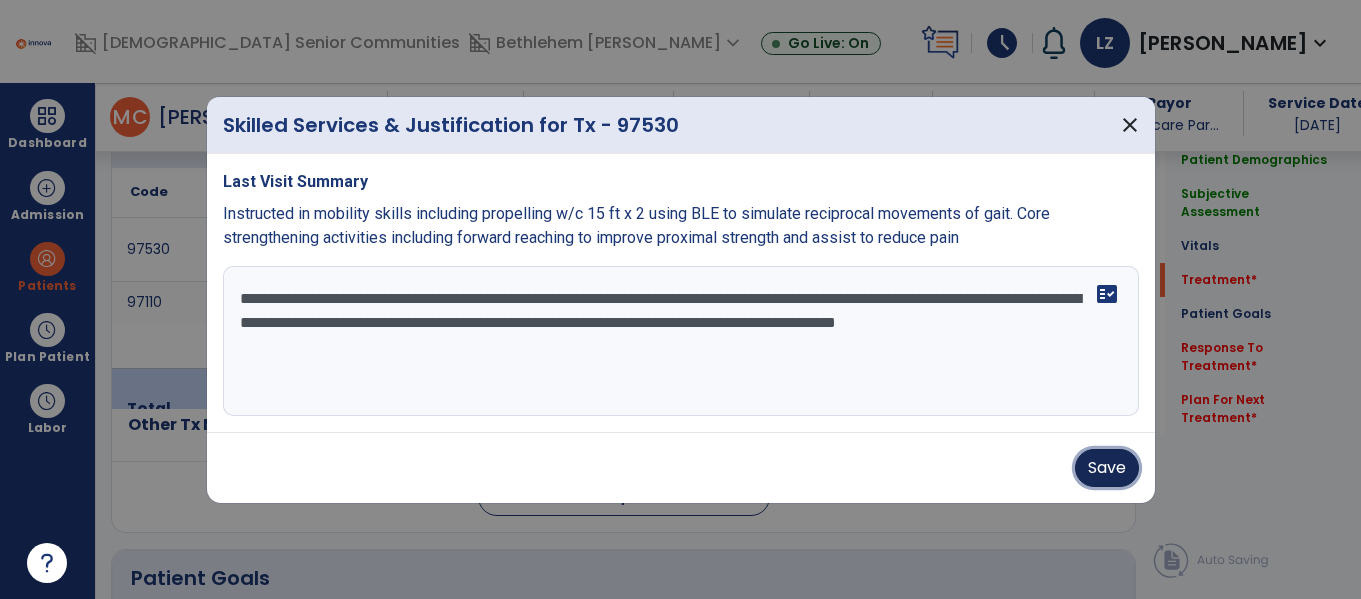 click on "Save" at bounding box center (1107, 468) 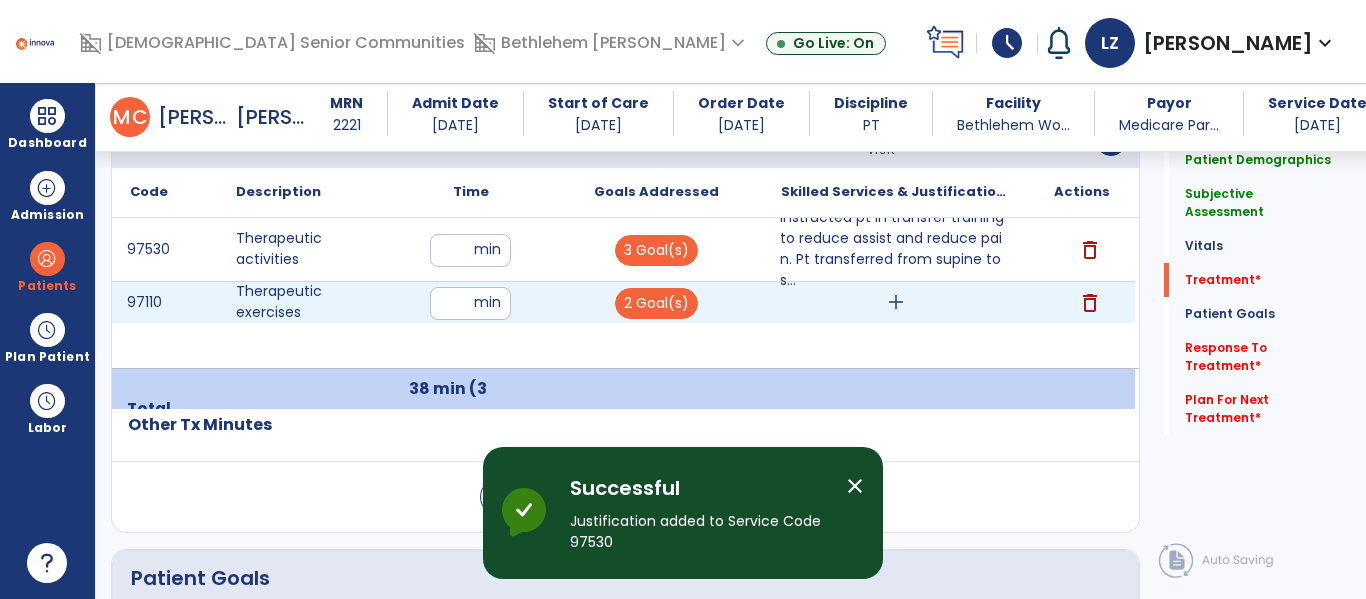 click on "**" at bounding box center [470, 303] 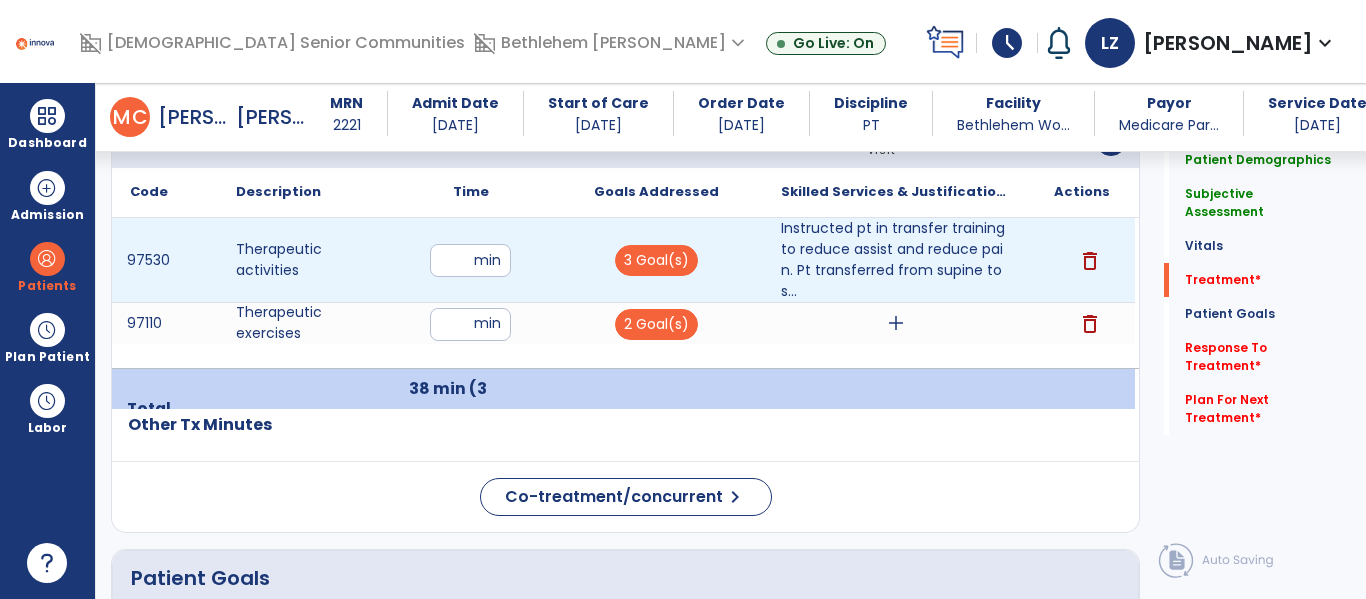 type on "**" 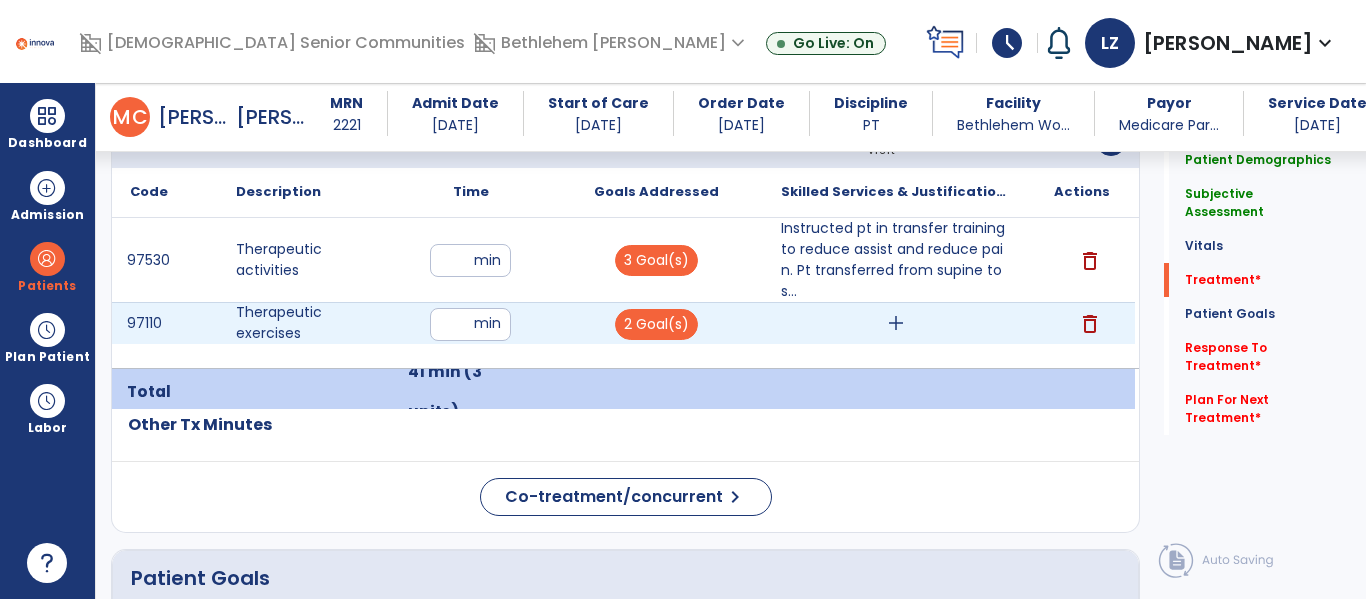 click on "add" at bounding box center (896, 323) 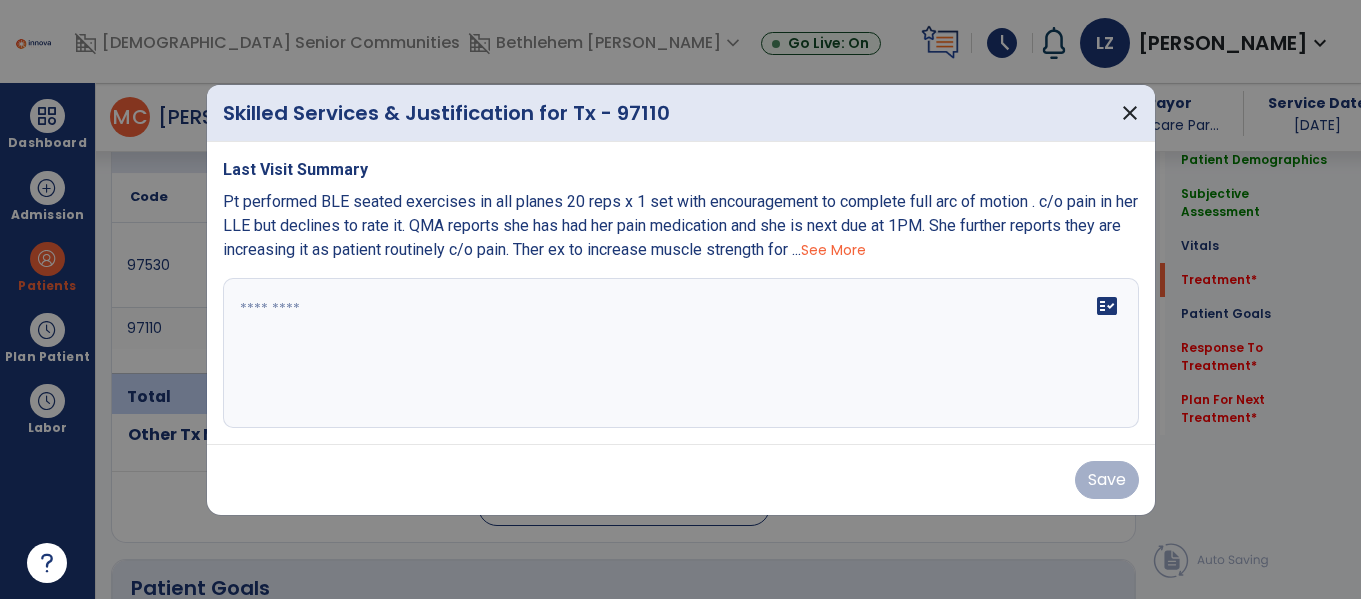 scroll, scrollTop: 1248, scrollLeft: 0, axis: vertical 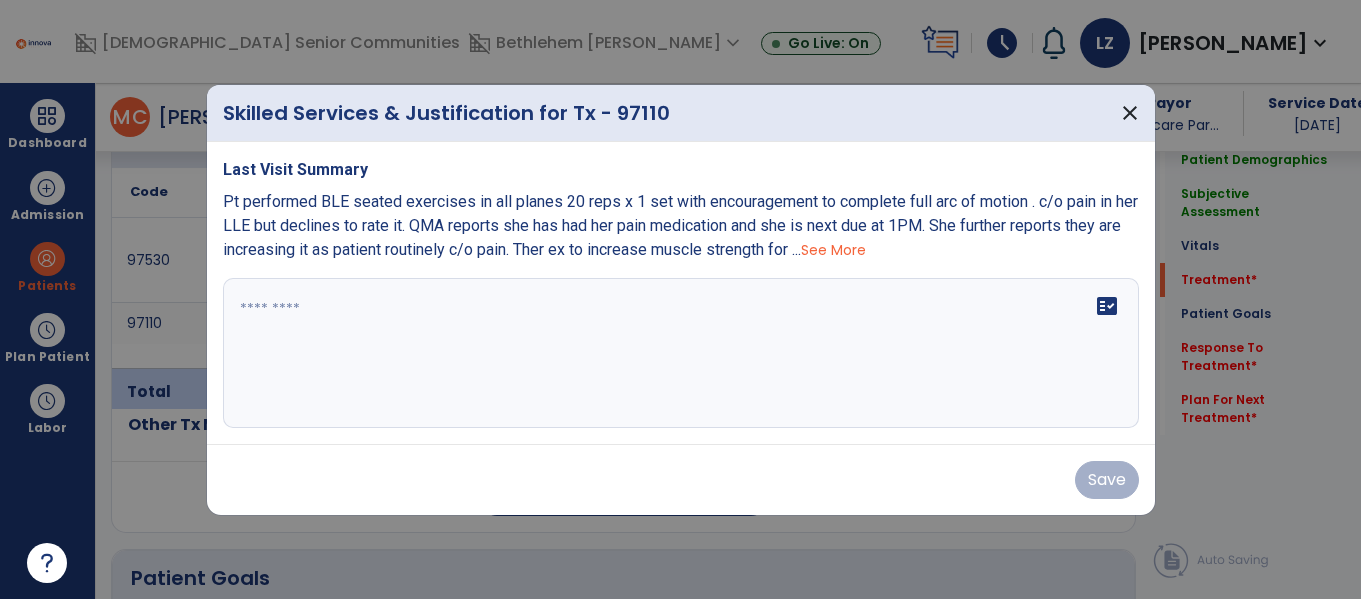 click on "See More" at bounding box center (833, 250) 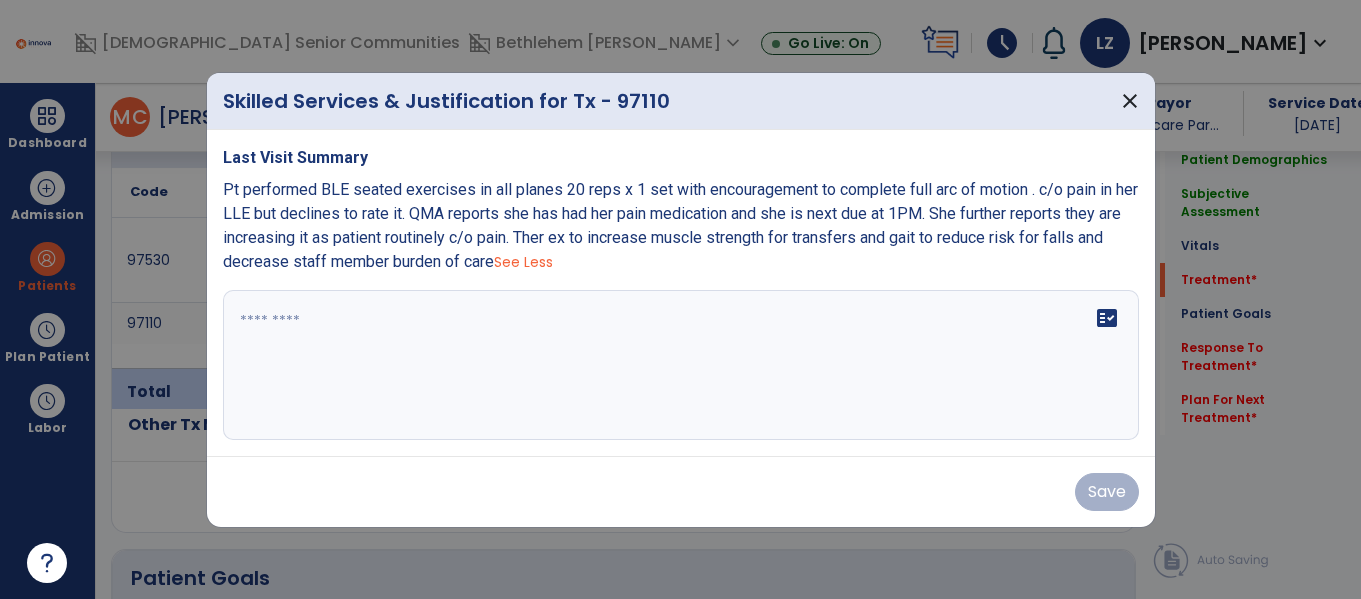 click on "fact_check" at bounding box center (681, 365) 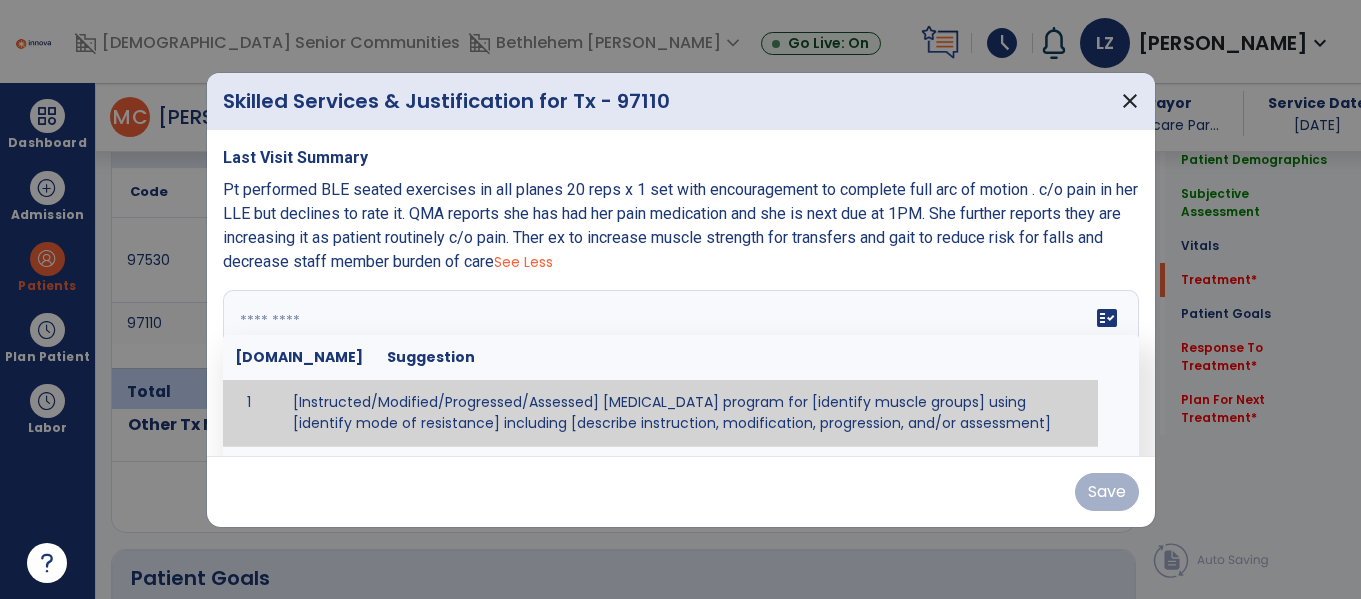 type on "*" 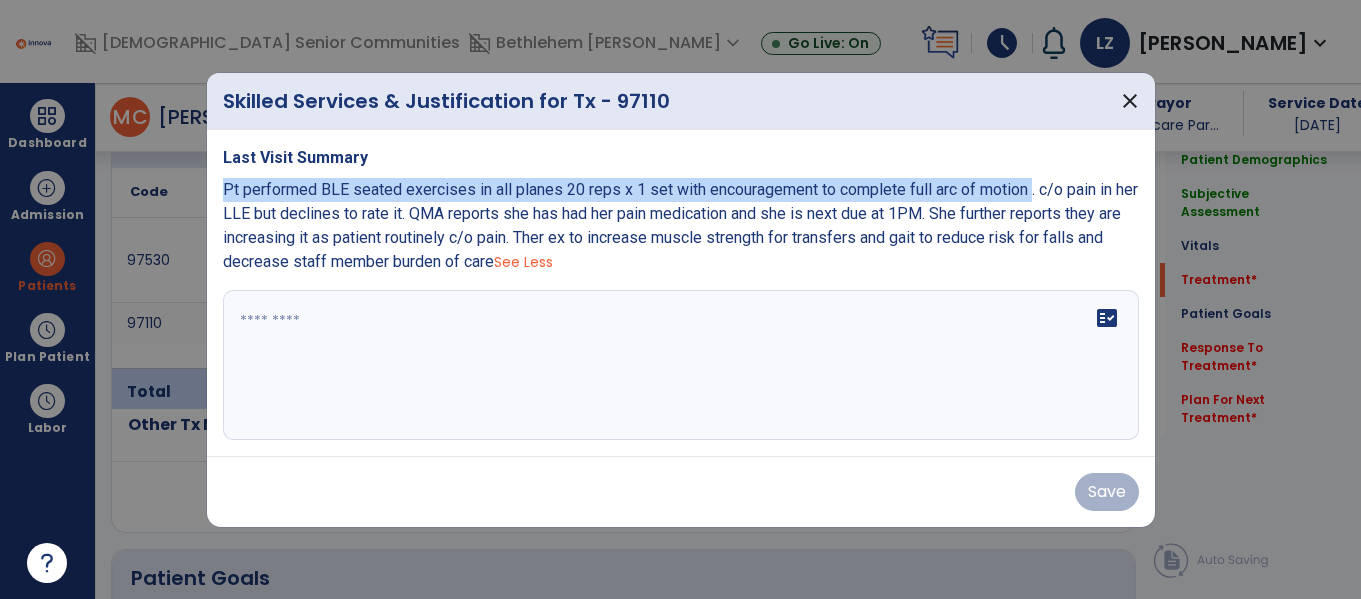 drag, startPoint x: 224, startPoint y: 191, endPoint x: 1034, endPoint y: 170, distance: 810.27216 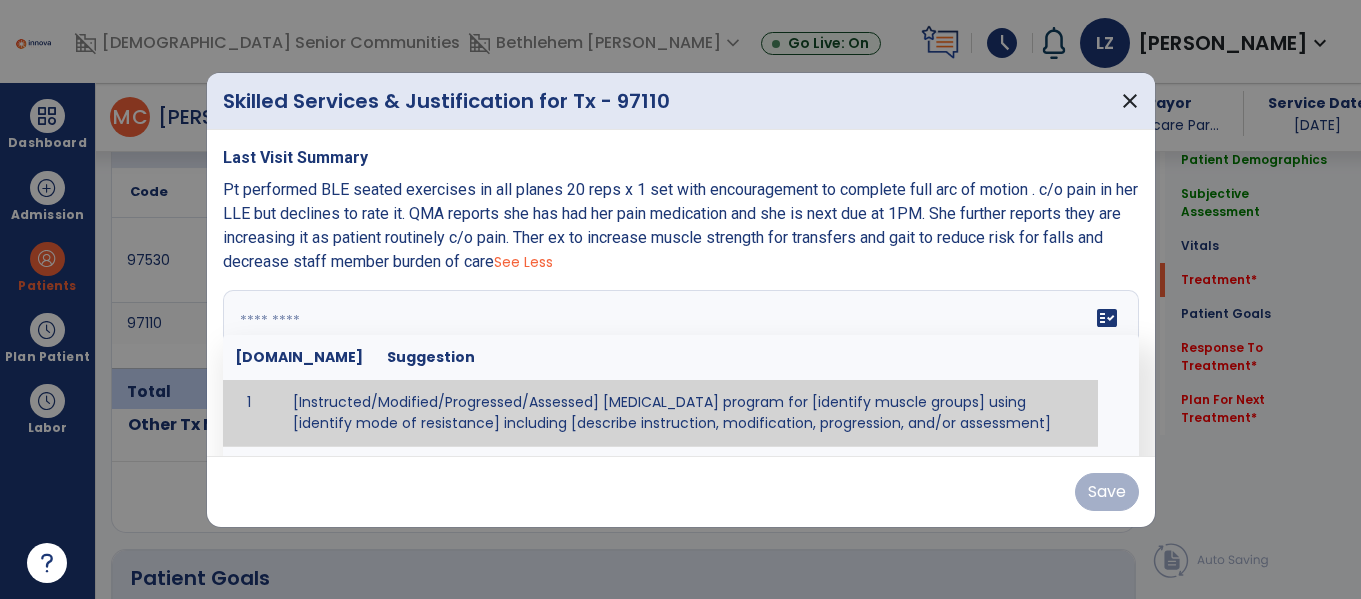 paste on "**********" 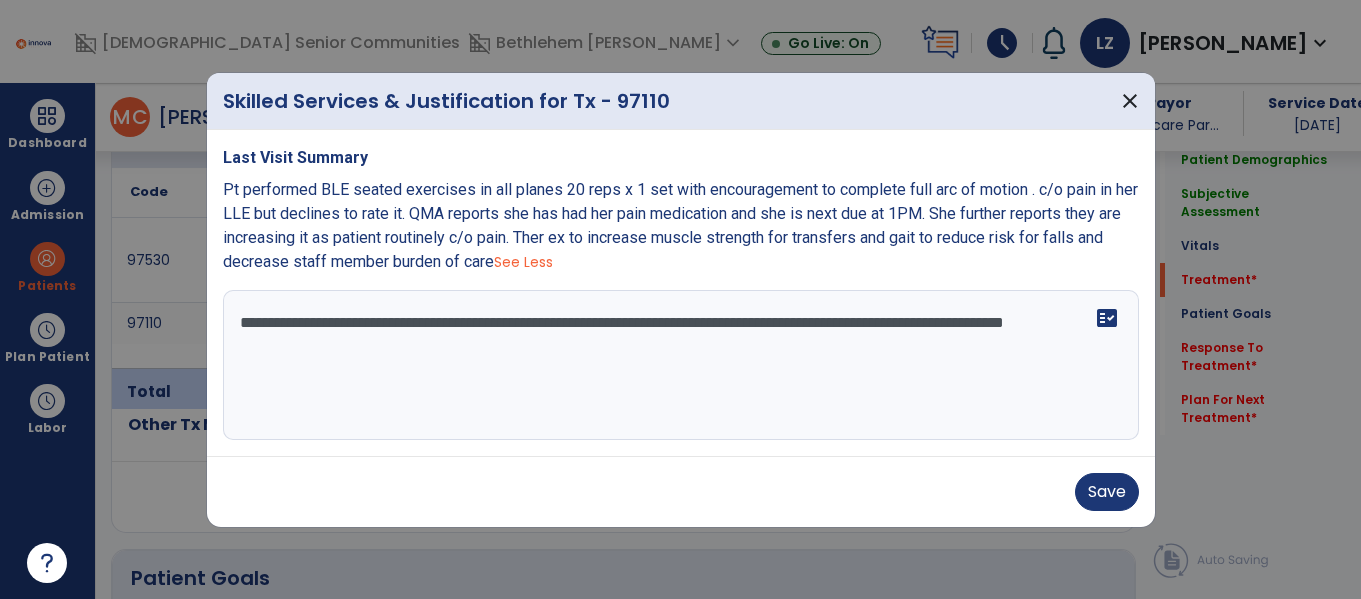 drag, startPoint x: 543, startPoint y: 236, endPoint x: 523, endPoint y: 259, distance: 30.479502 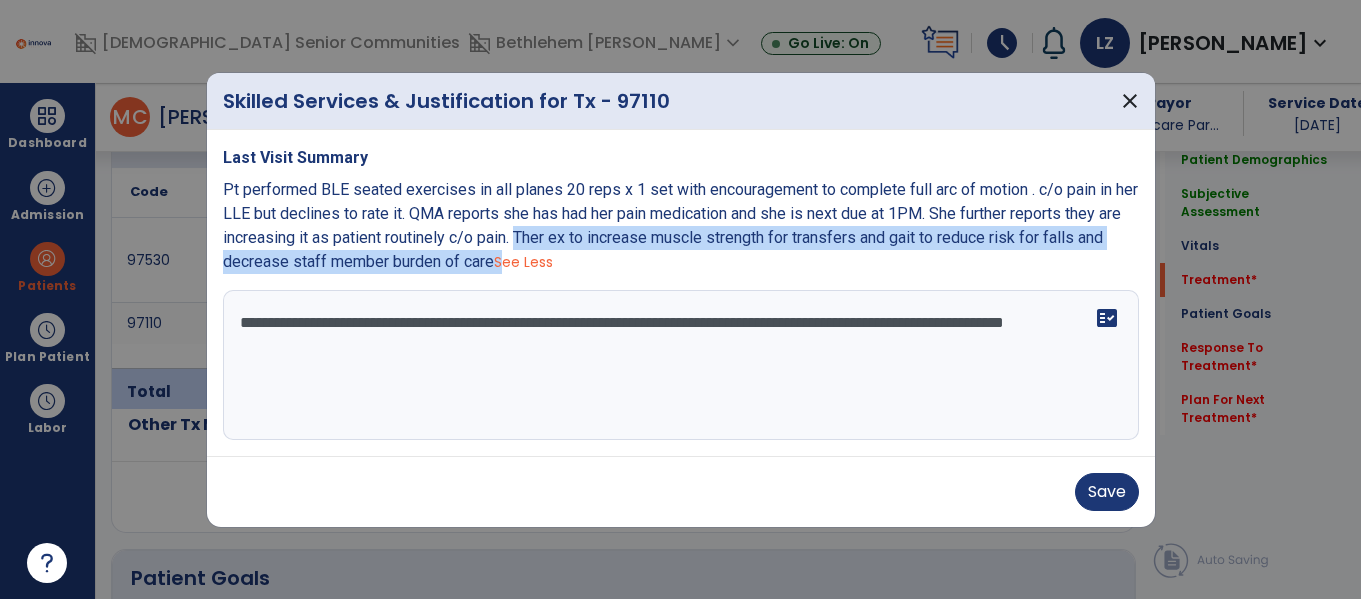 drag, startPoint x: 546, startPoint y: 234, endPoint x: 527, endPoint y: 267, distance: 38.078865 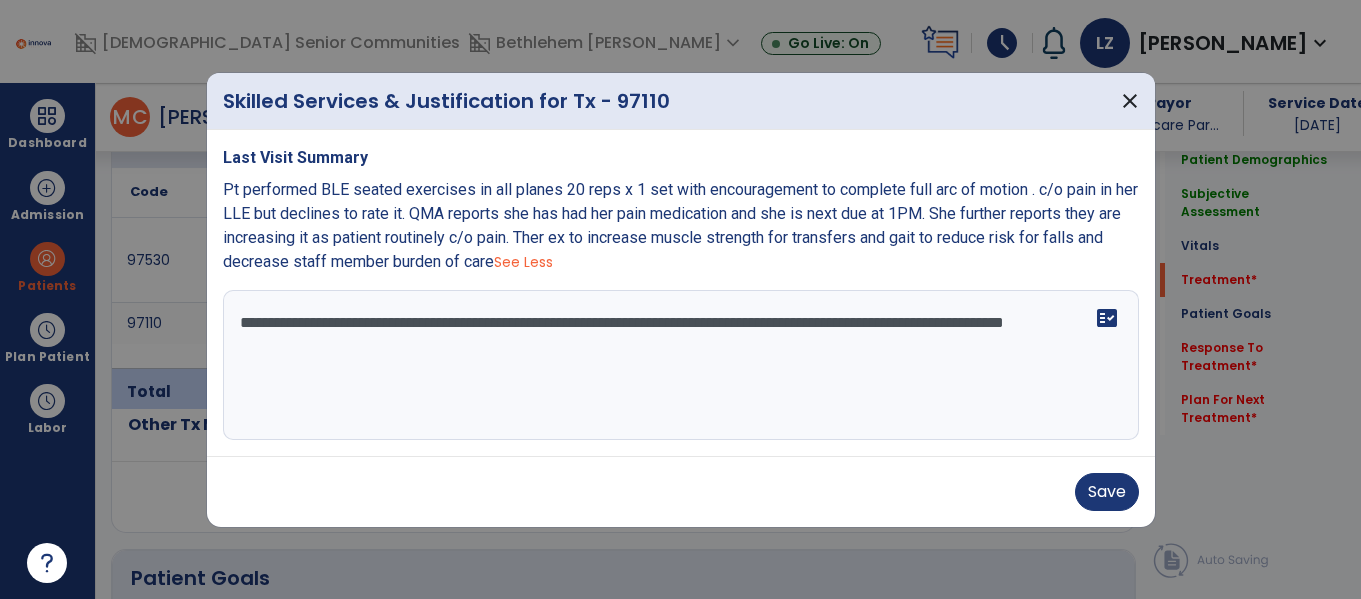 paste on "**********" 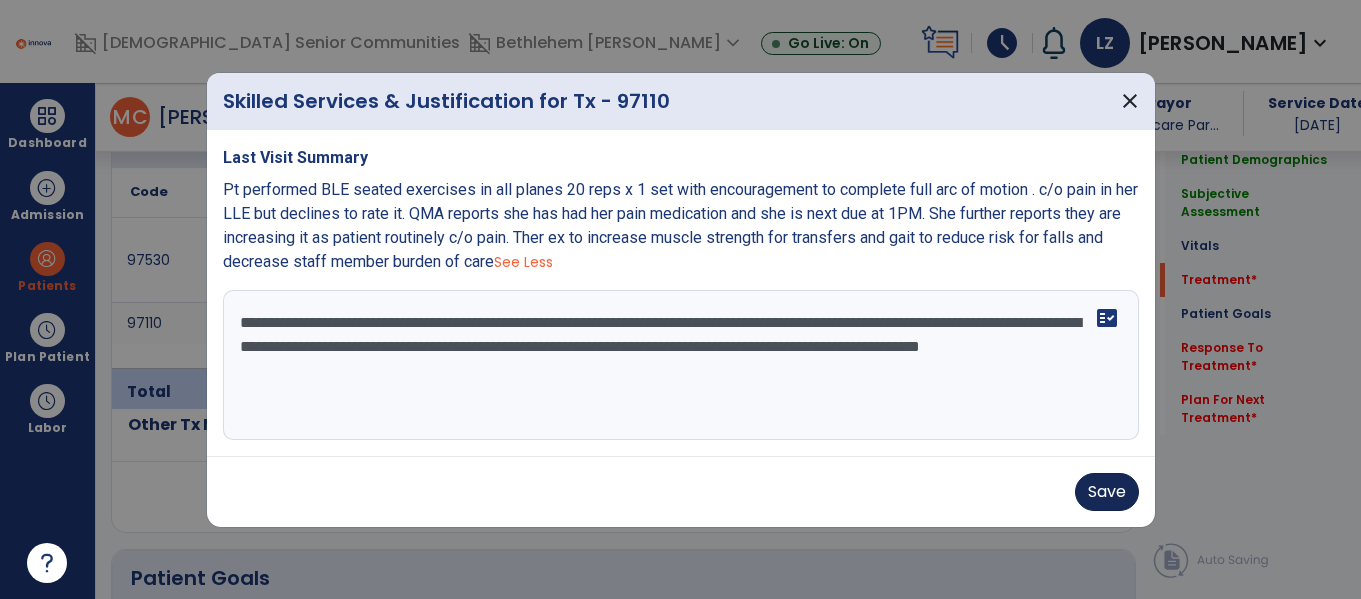 type on "**********" 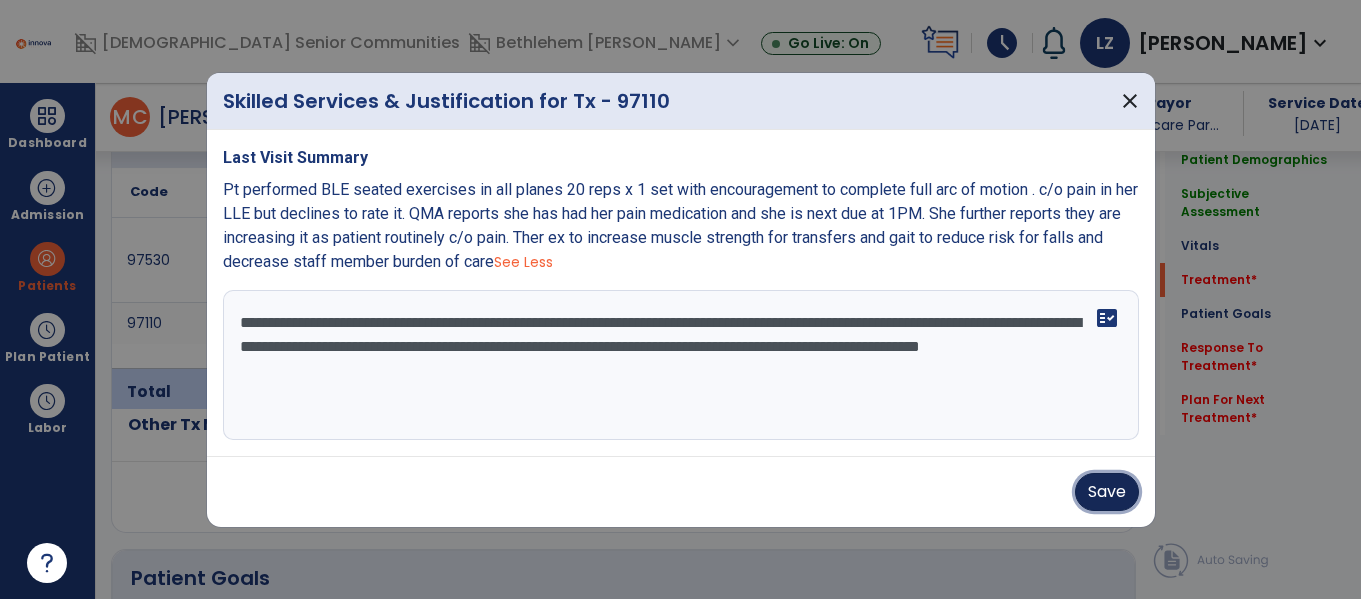 click on "Save" at bounding box center (1107, 492) 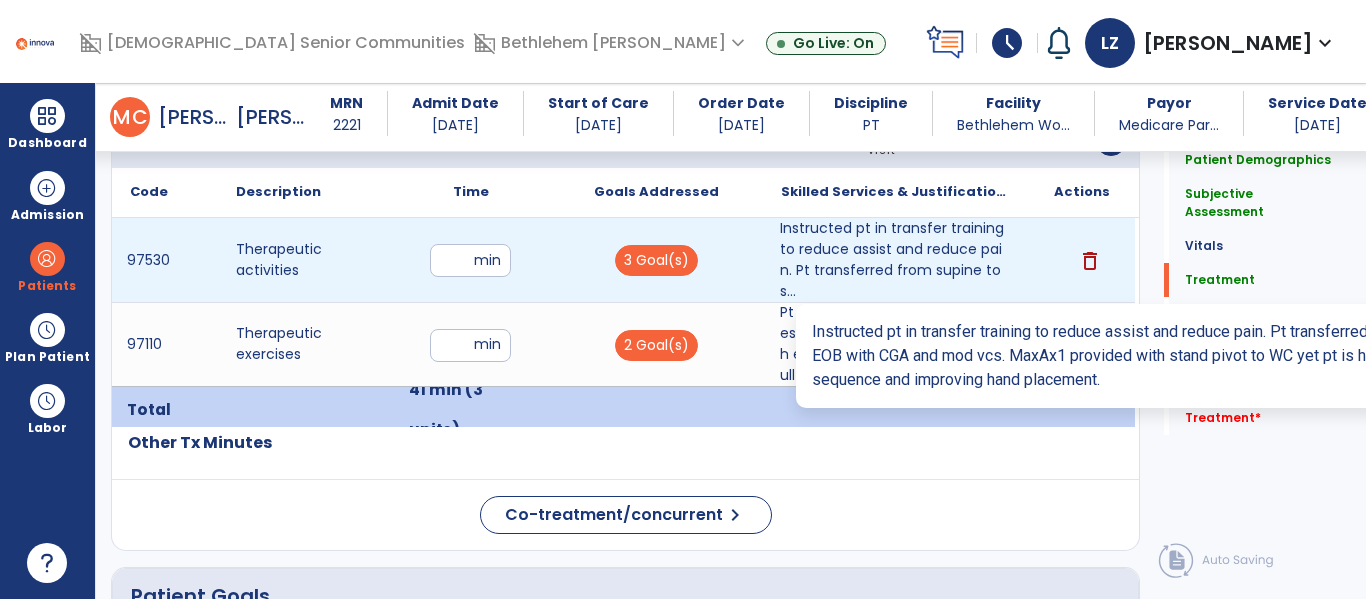 click on "Instructed pt in transfer training to reduce assist and reduce pain. Pt transferred from supine to s..." at bounding box center [896, 260] 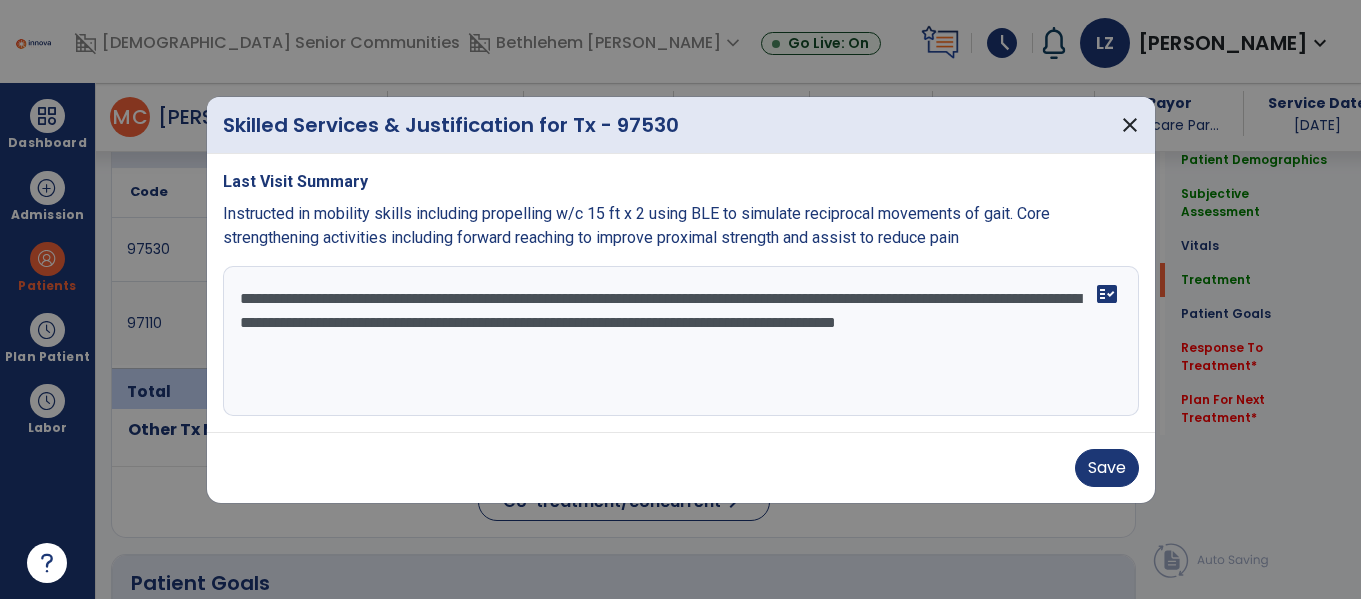 scroll, scrollTop: 1248, scrollLeft: 0, axis: vertical 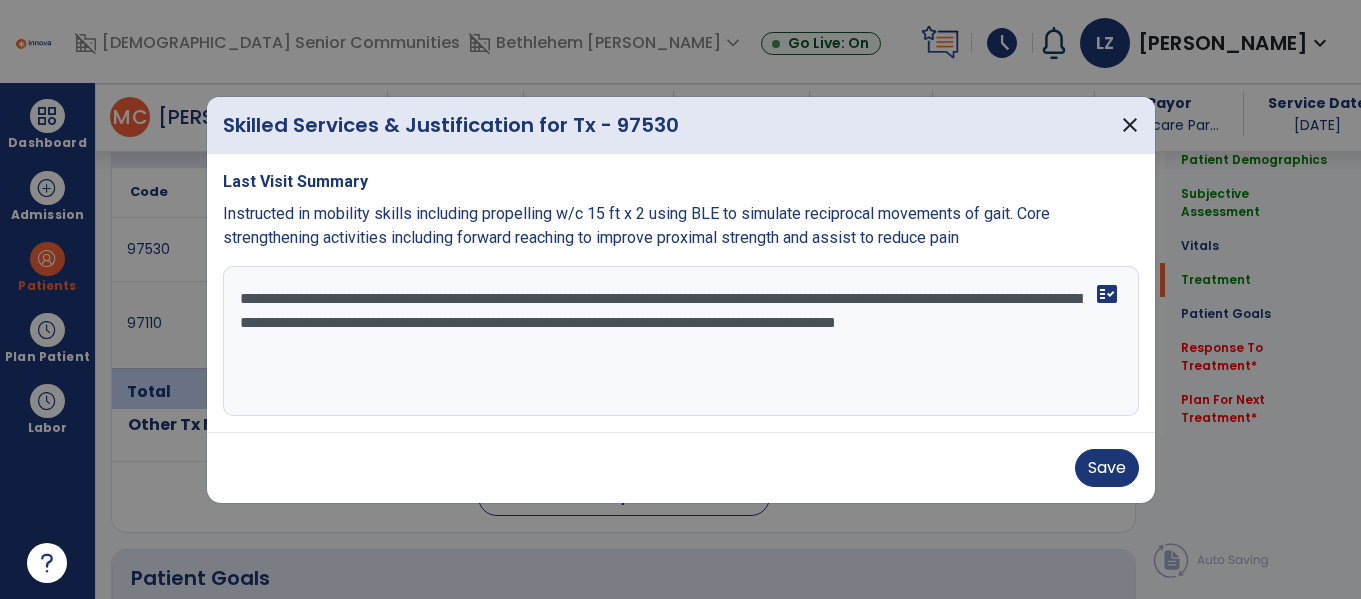 click on "**********" at bounding box center (681, 341) 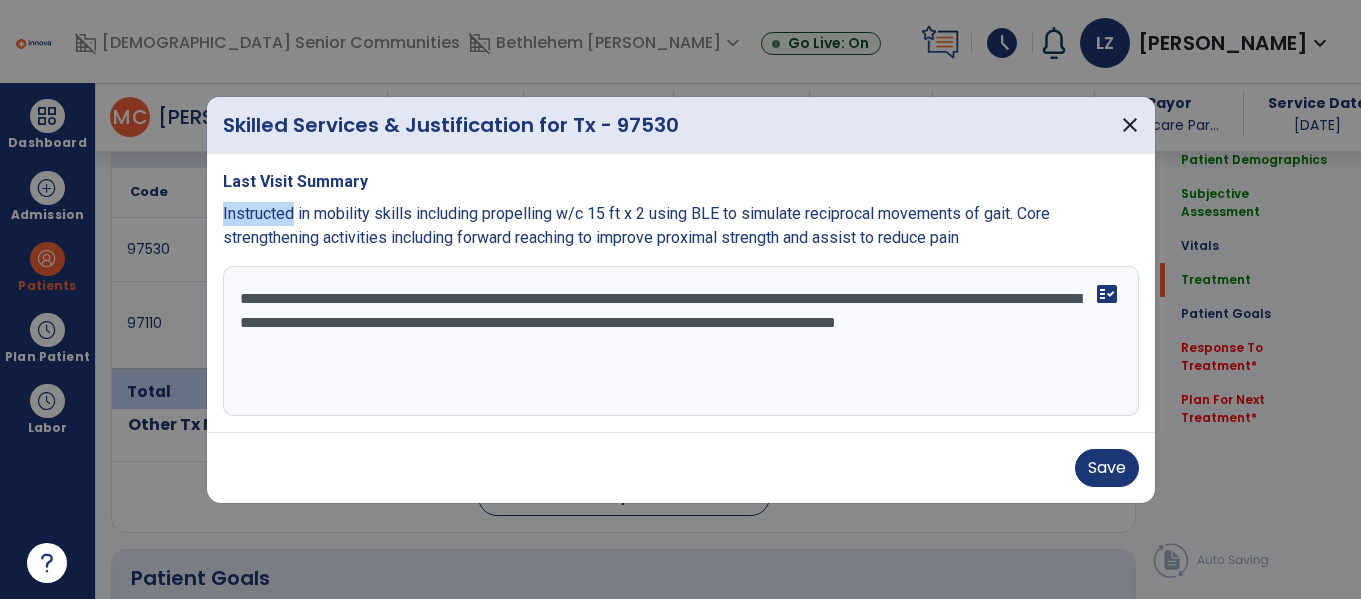 click on "Instructed in mobility skills including propelling w/c 15 ft x 2 using BLE to simulate reciprocal movements of gait.  Core strengthening activities including forward reaching to improve proximal strength and assist to reduce pain" at bounding box center (636, 225) 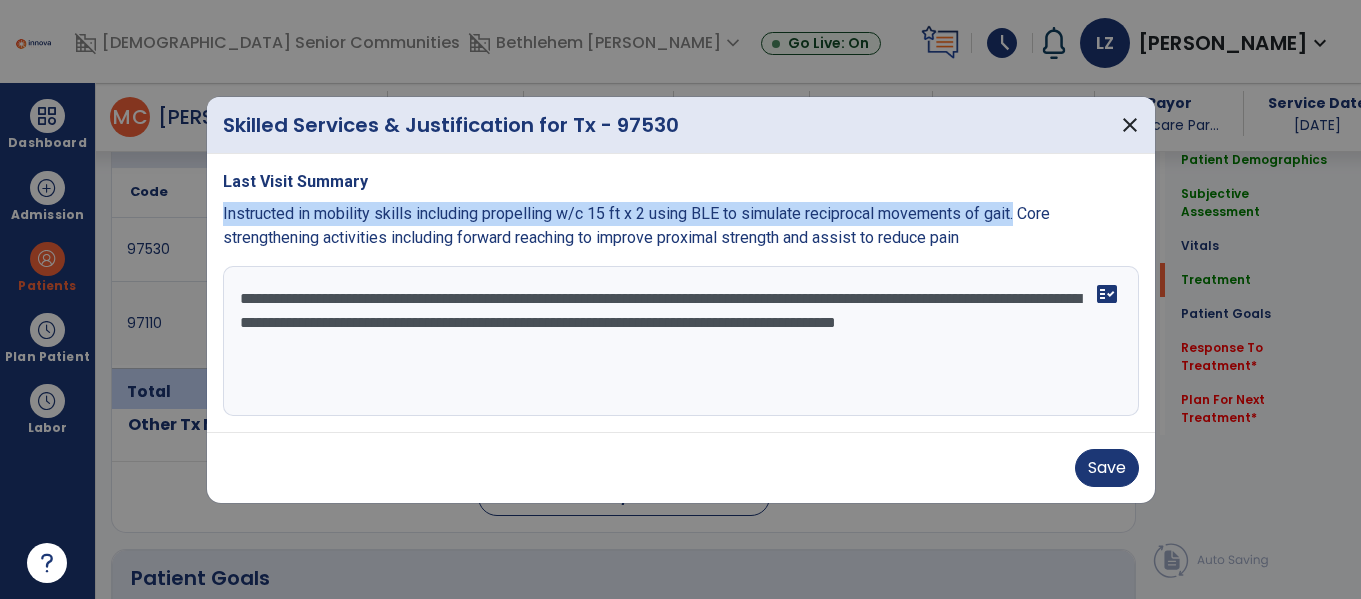 drag, startPoint x: 220, startPoint y: 207, endPoint x: 1017, endPoint y: 218, distance: 797.0759 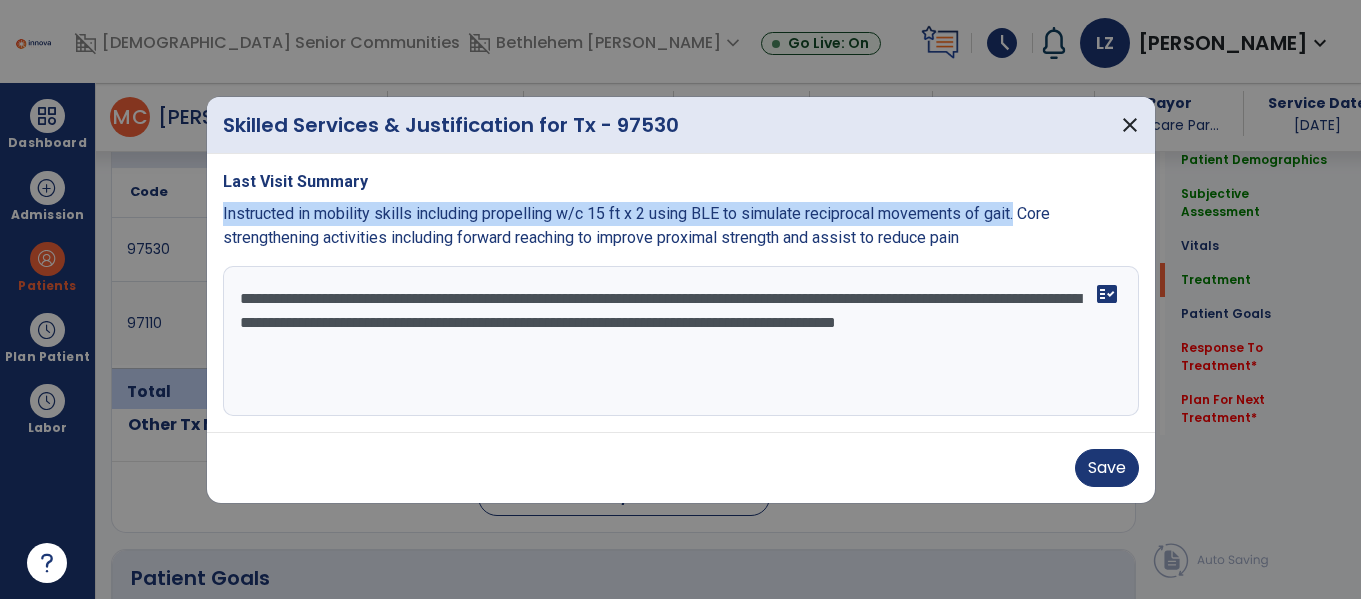 click on "**********" at bounding box center [681, 341] 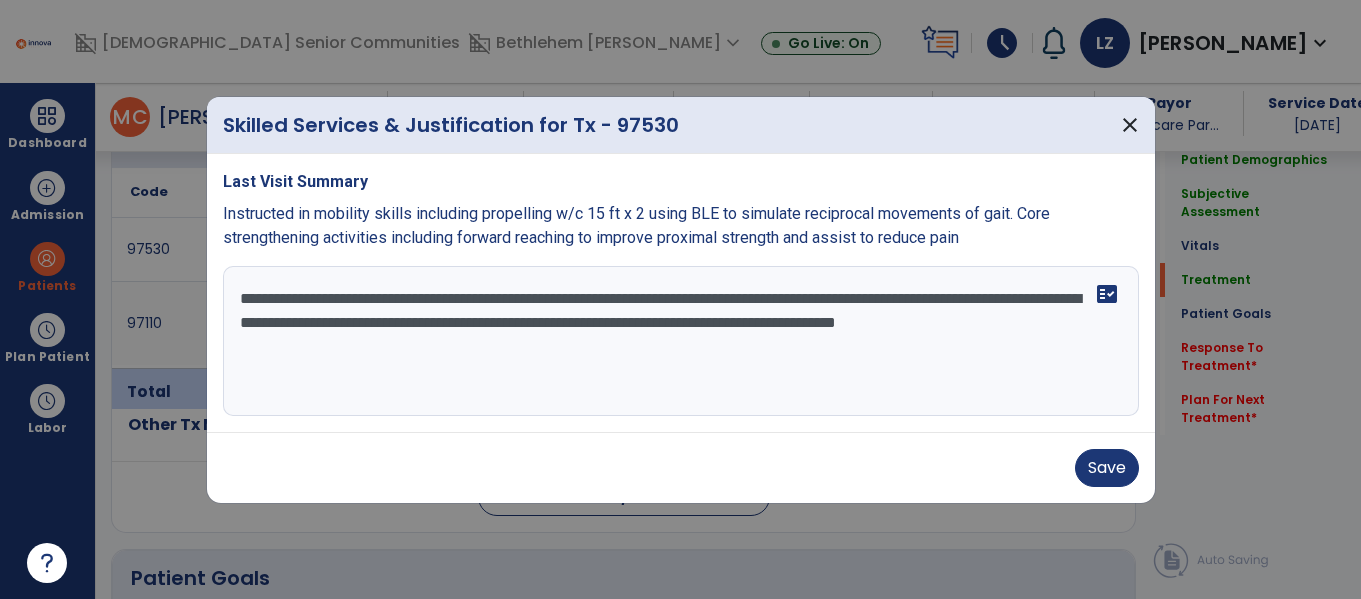 paste on "**********" 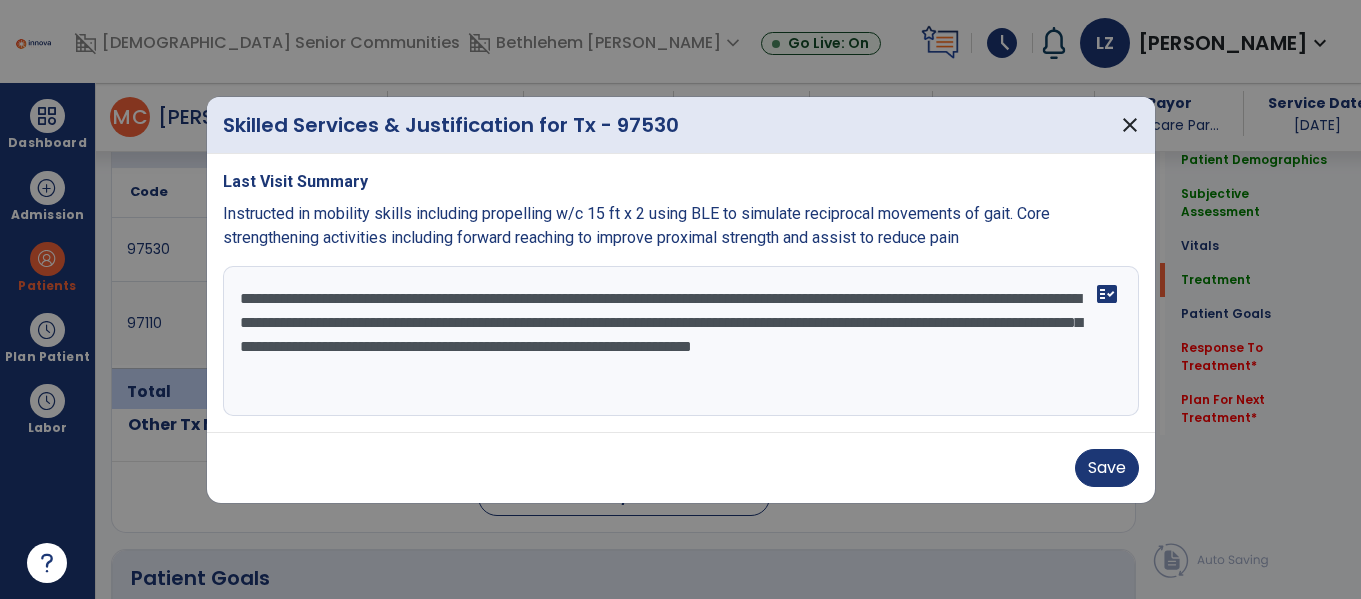 click on "**********" at bounding box center [681, 341] 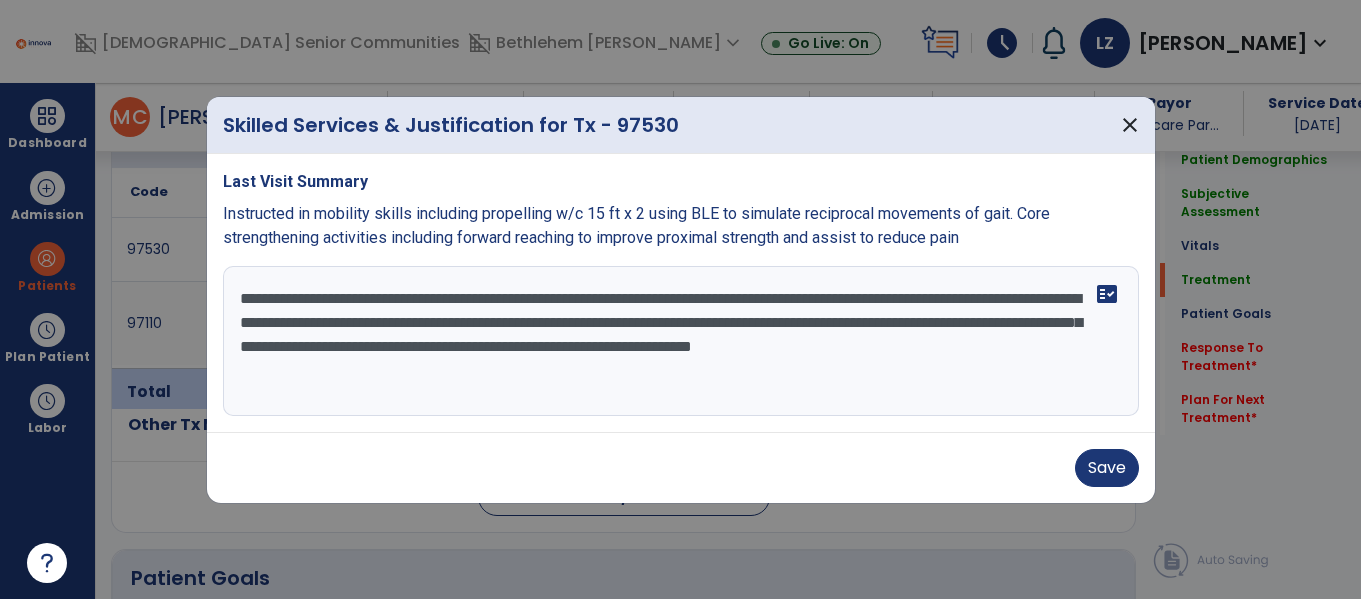 click on "**********" at bounding box center (681, 341) 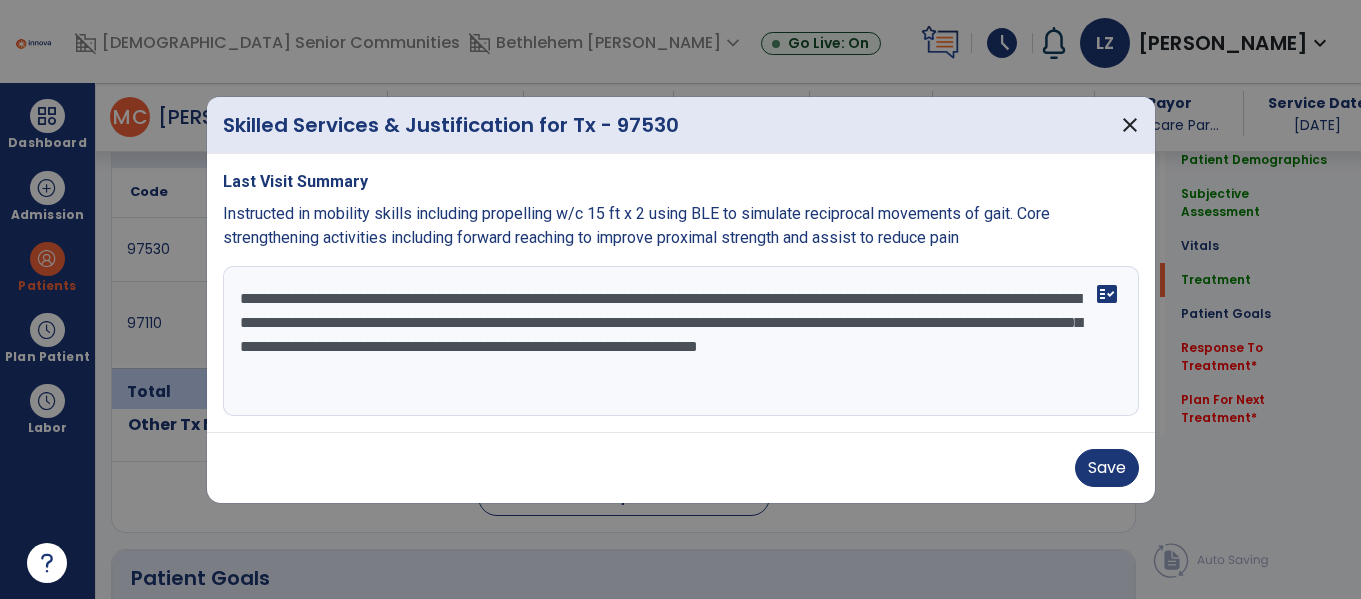 type on "**********" 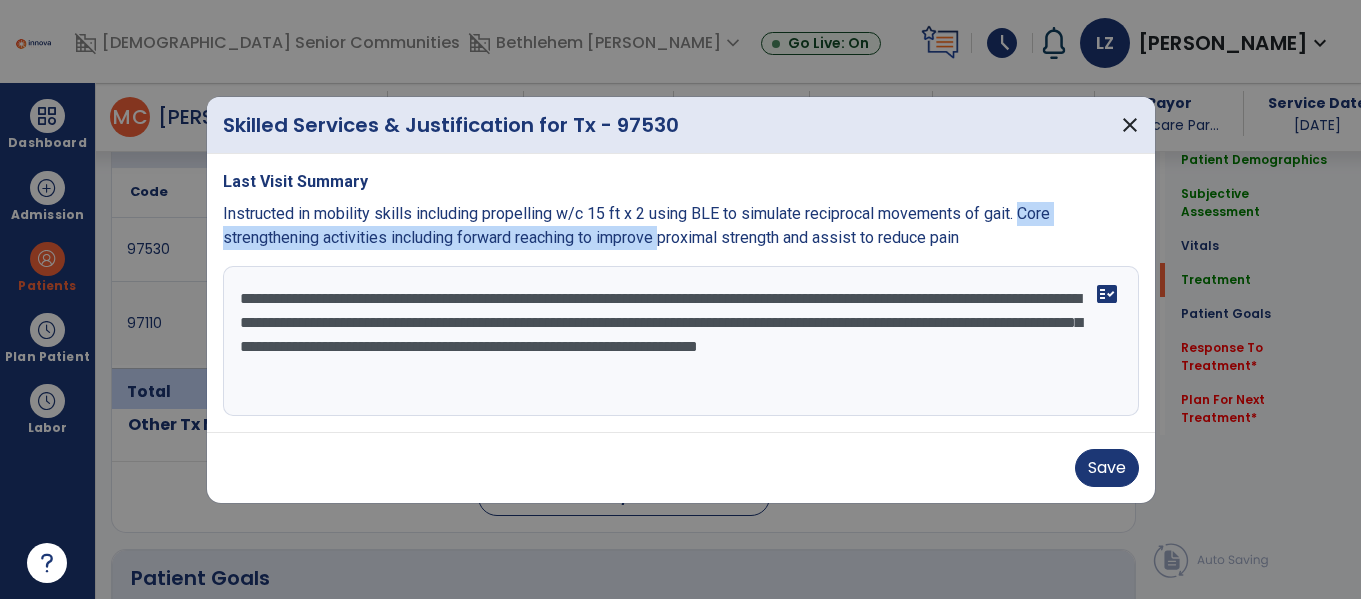 drag, startPoint x: 1028, startPoint y: 209, endPoint x: 666, endPoint y: 232, distance: 362.72992 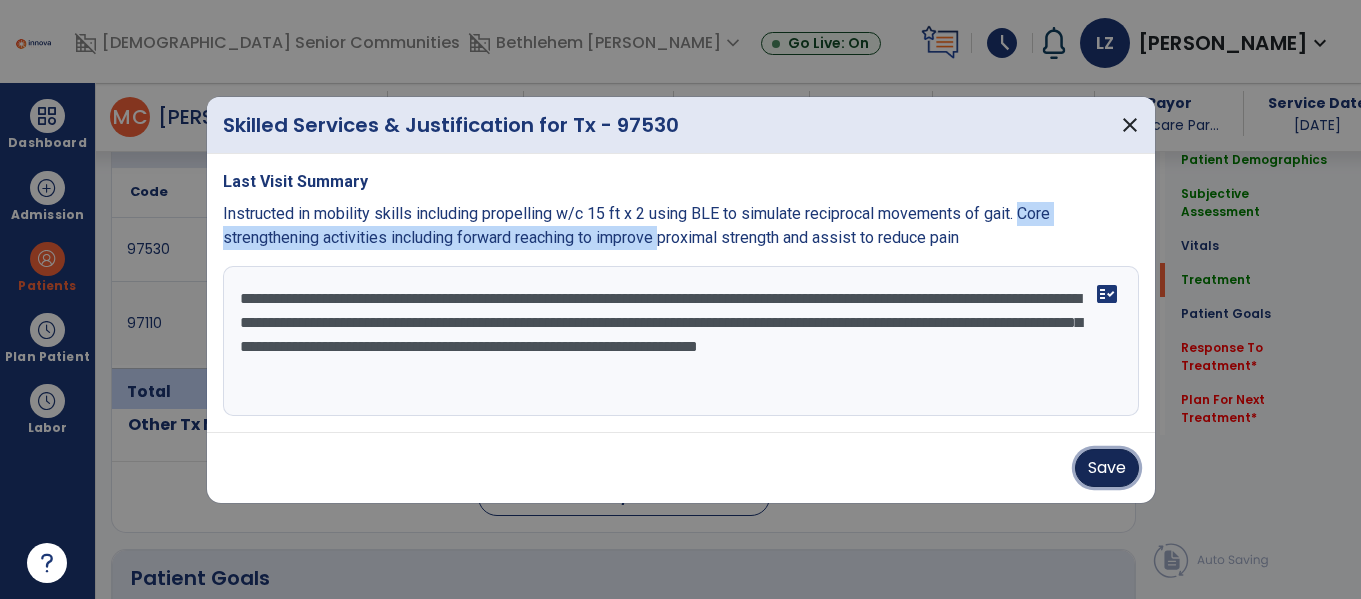 click on "Save" at bounding box center [1107, 468] 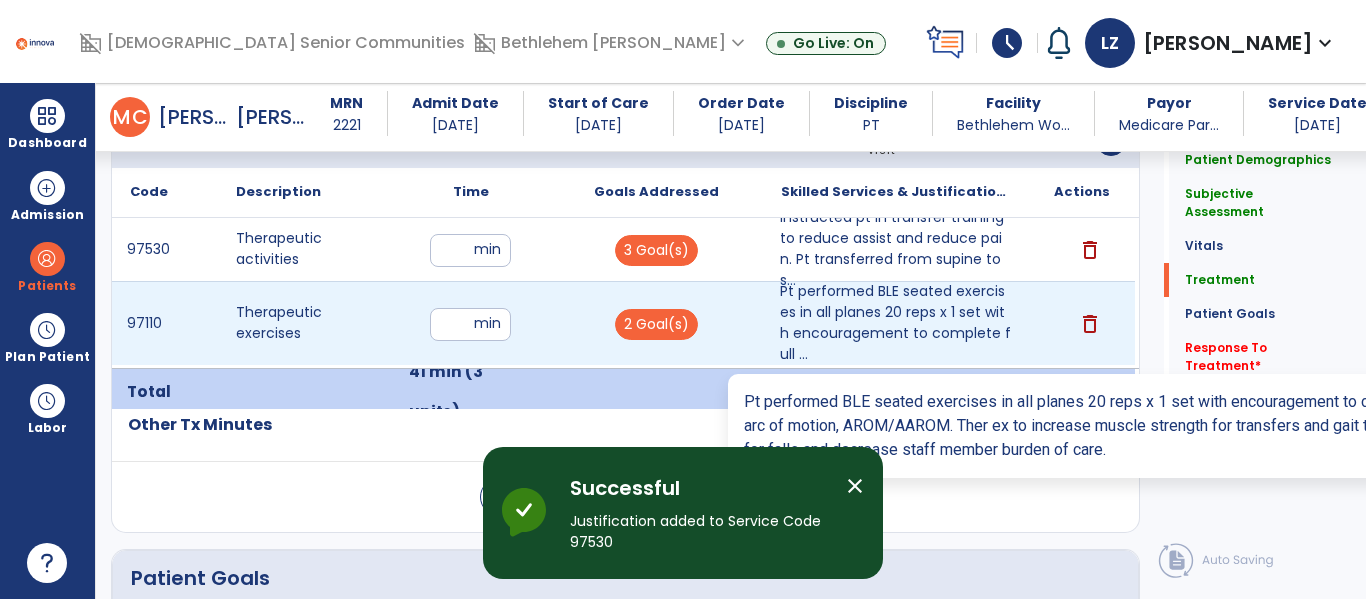 click on "Pt performed BLE seated exercises in all planes 20 reps x 1 set with encouragement to complete full ..." at bounding box center [896, 323] 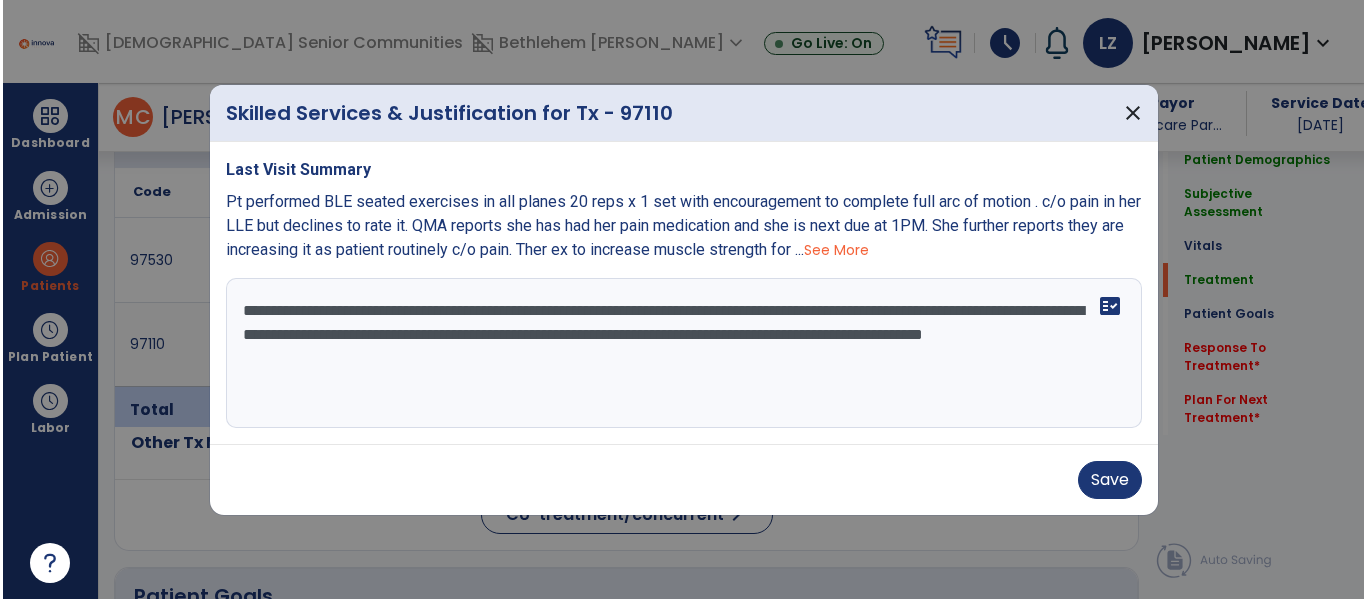 scroll, scrollTop: 1248, scrollLeft: 0, axis: vertical 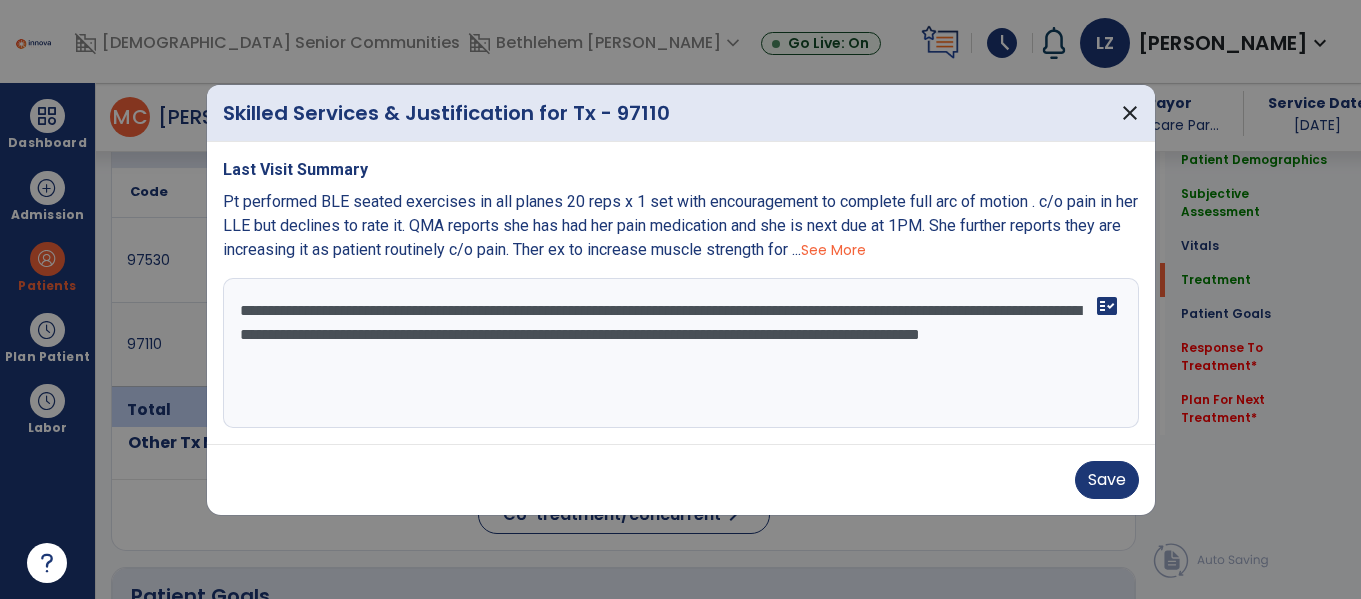 click on "**********" at bounding box center [681, 353] 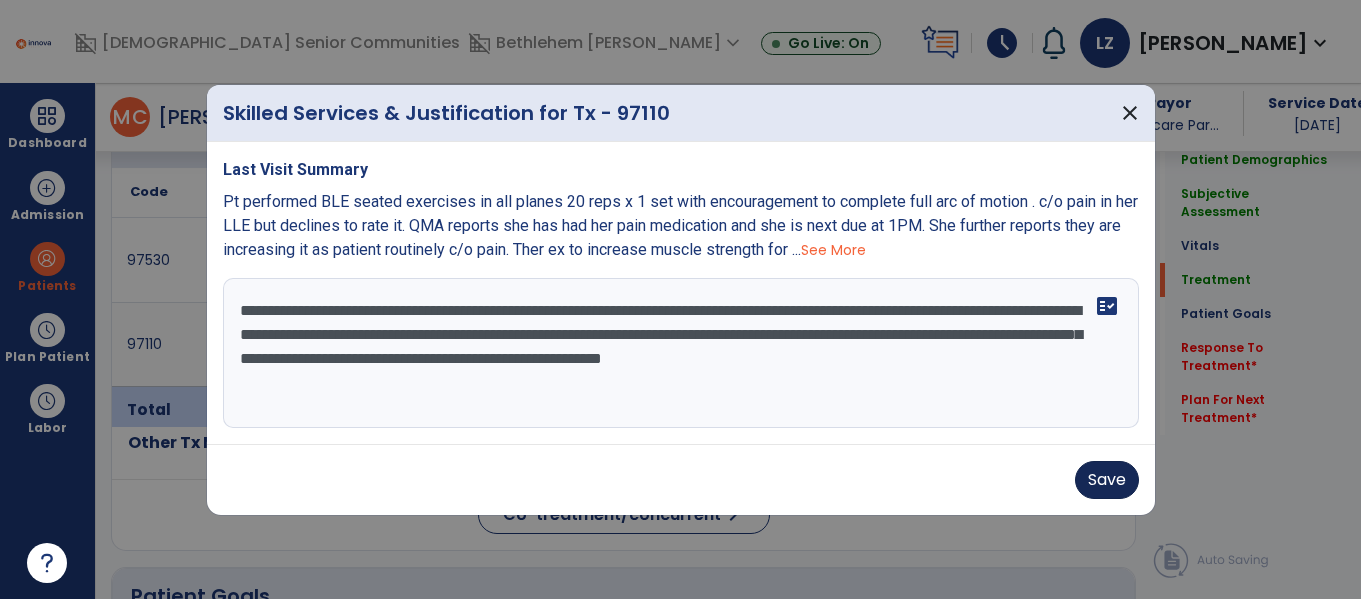 type on "**********" 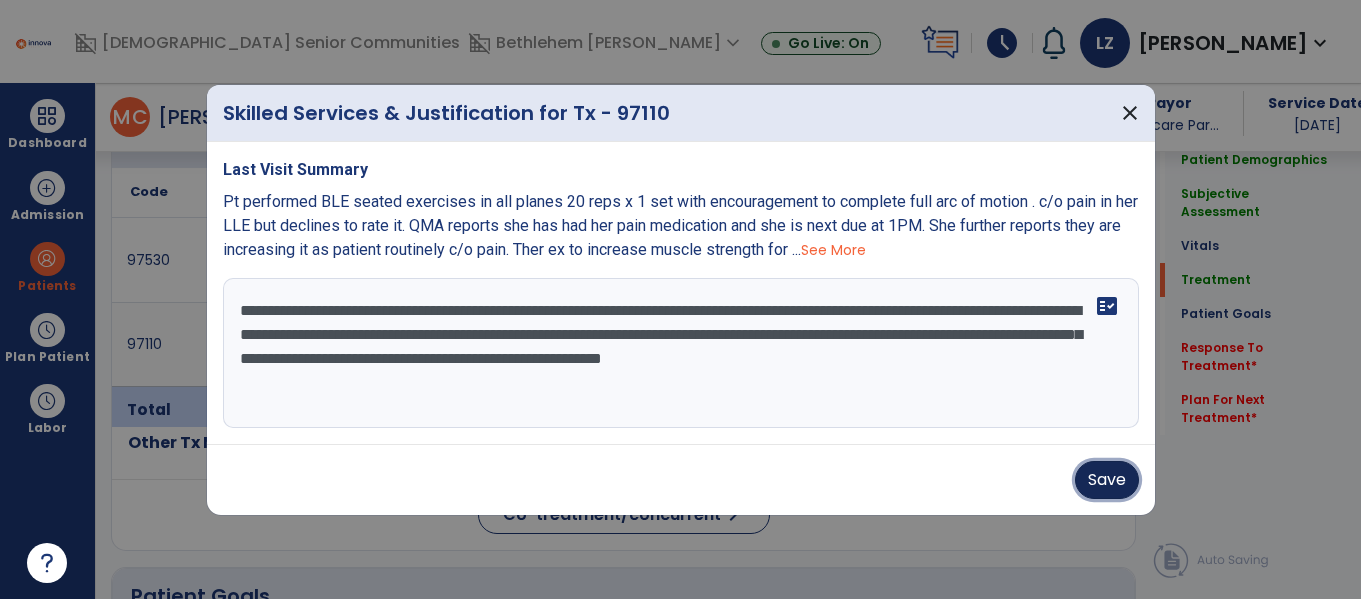 click on "Save" at bounding box center [1107, 480] 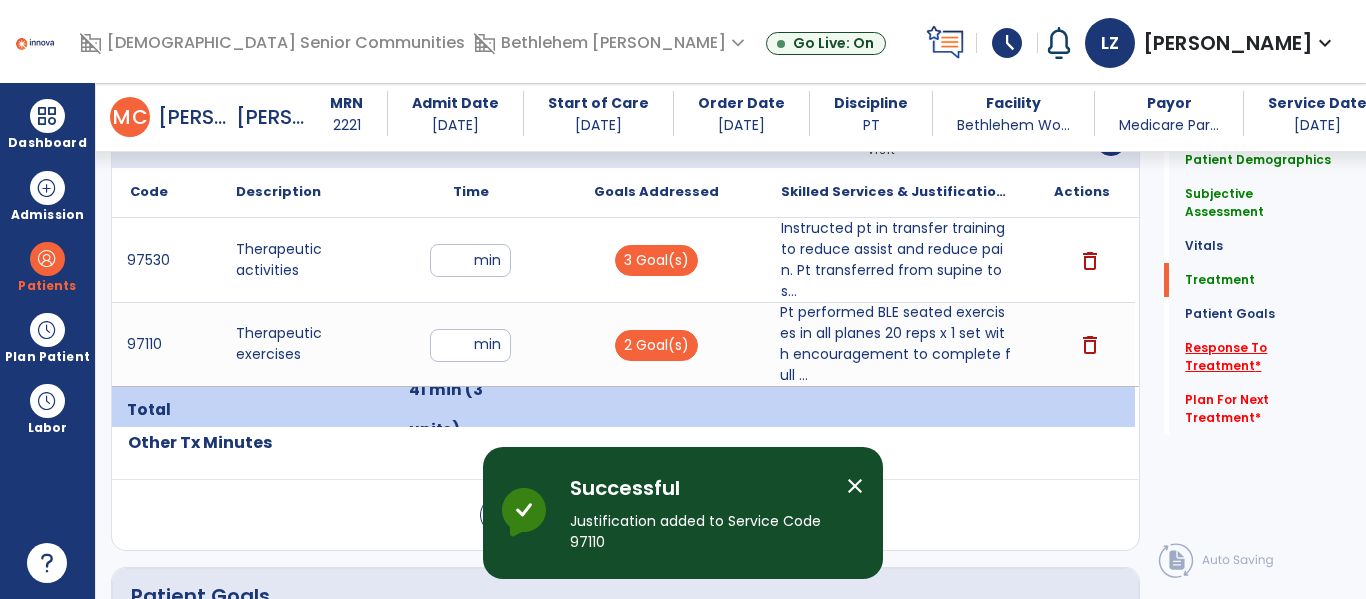 click on "Response To Treatment   *" 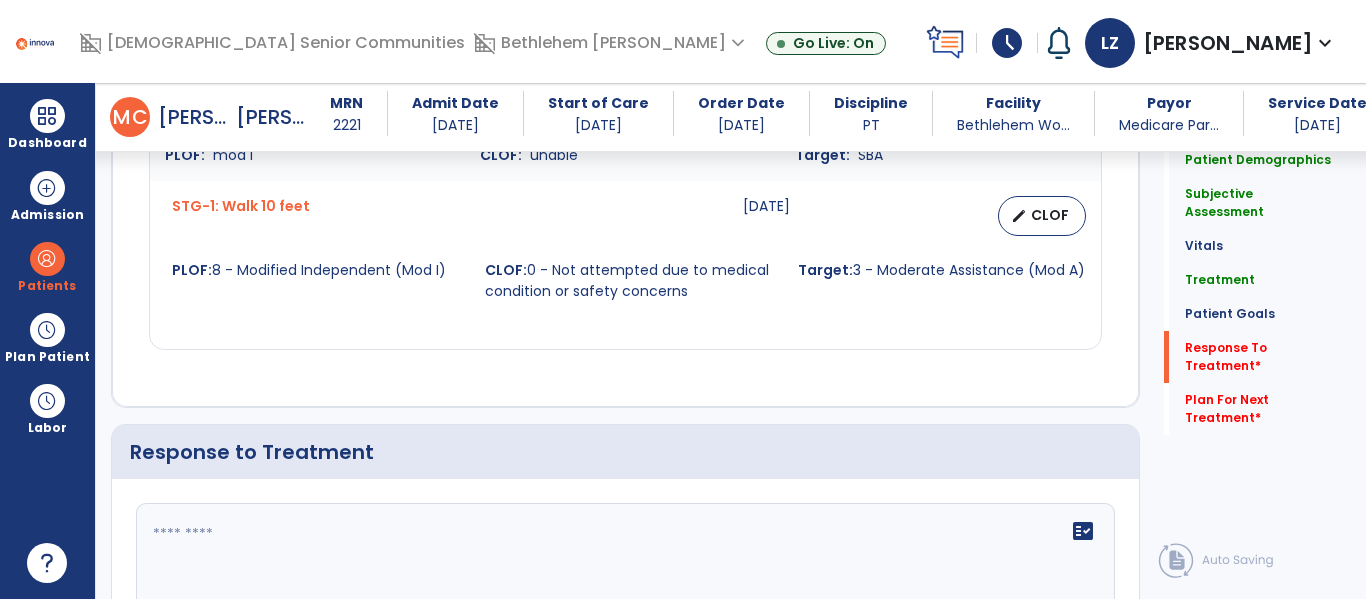 scroll, scrollTop: 3027, scrollLeft: 0, axis: vertical 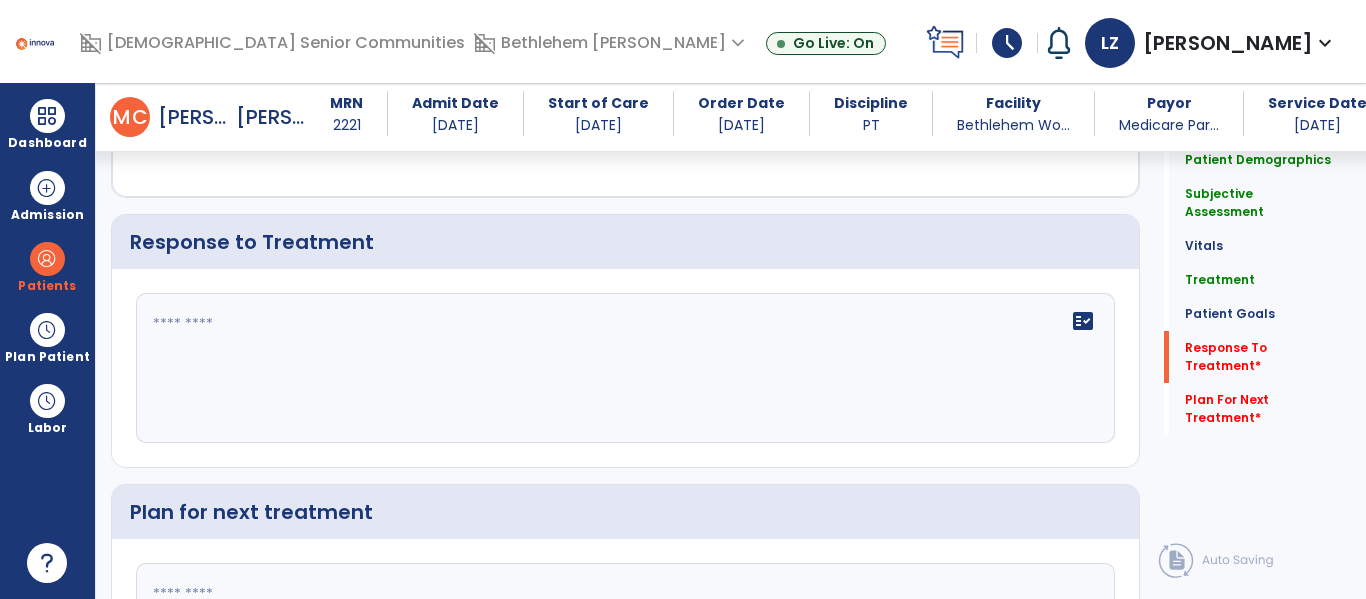click on "fact_check" 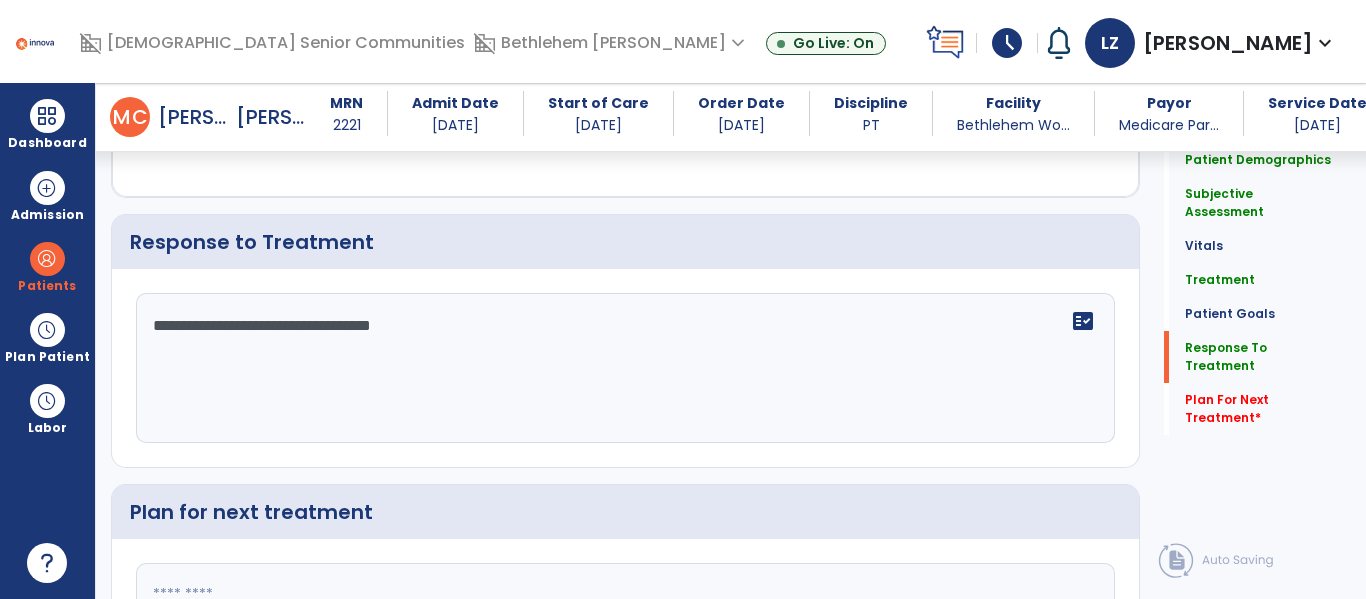 type on "**********" 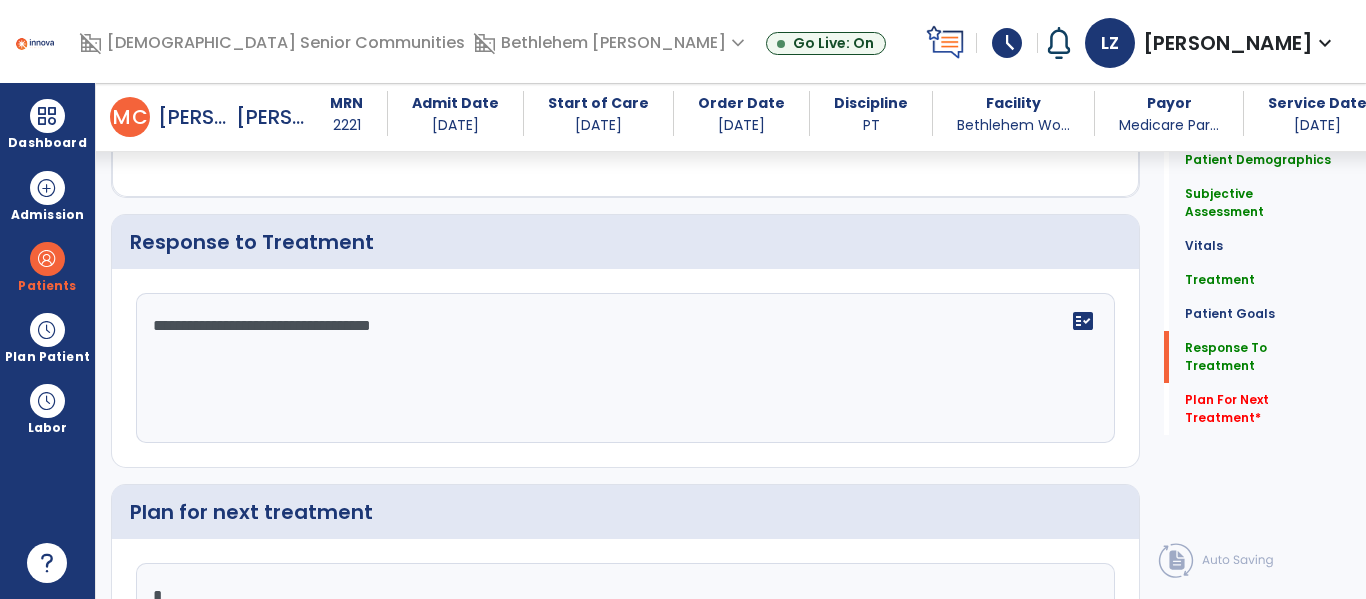 scroll, scrollTop: 3035, scrollLeft: 0, axis: vertical 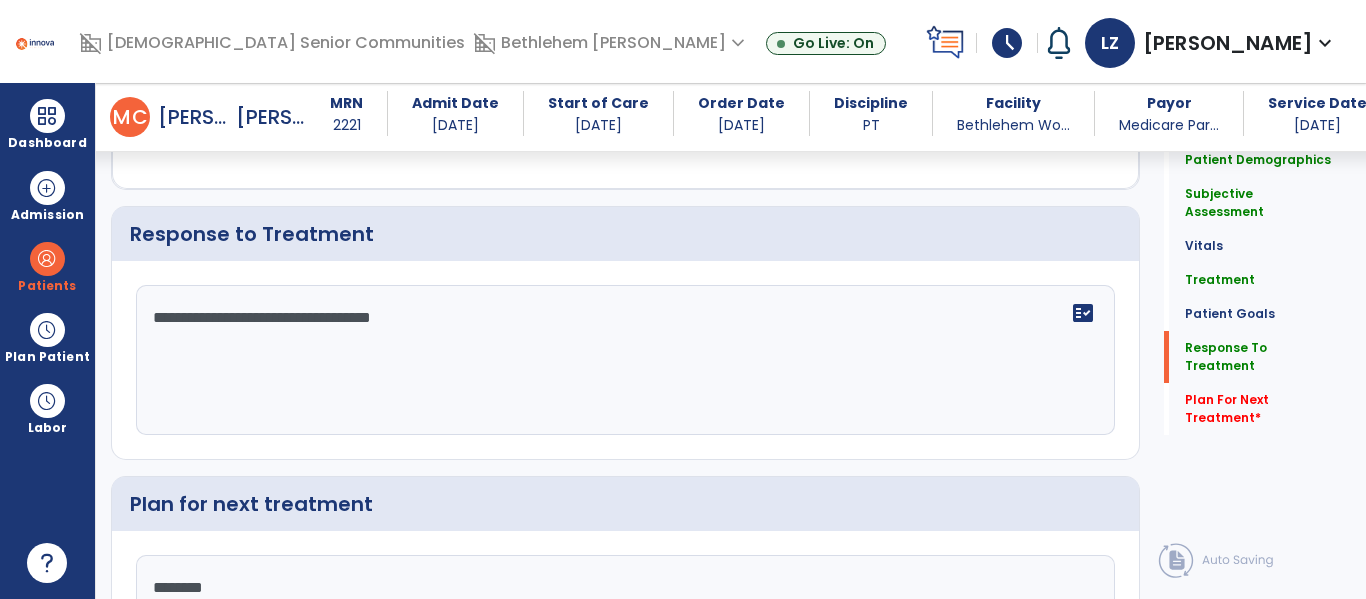 type on "*********" 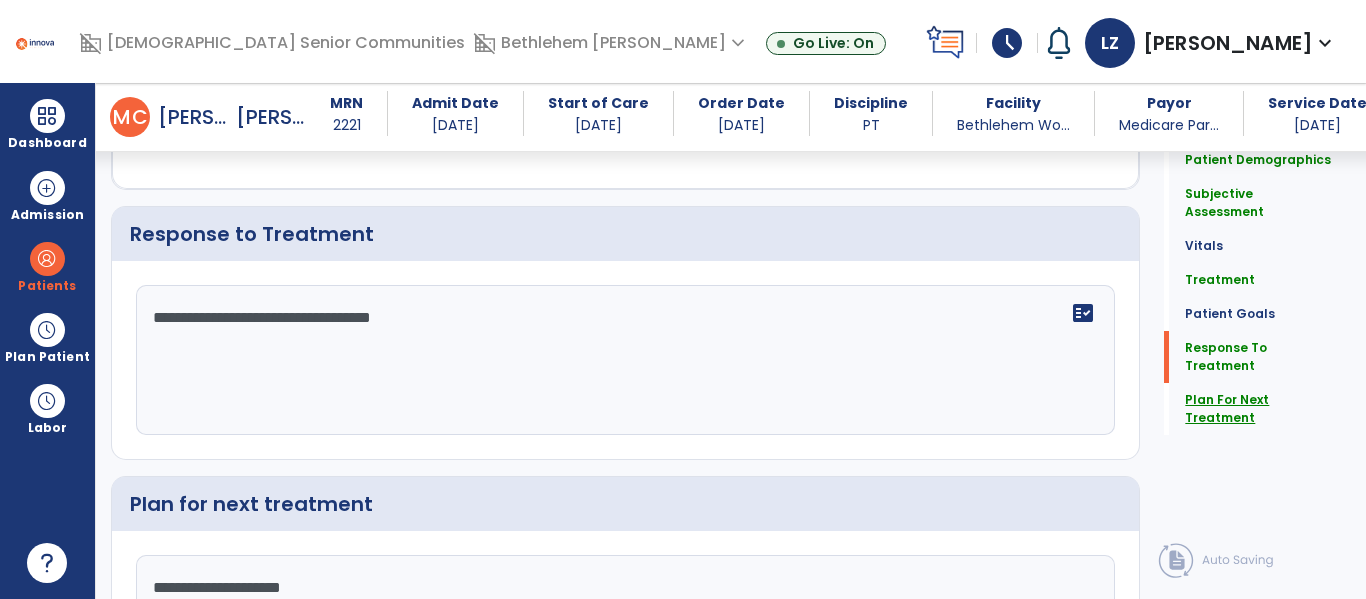 type on "**********" 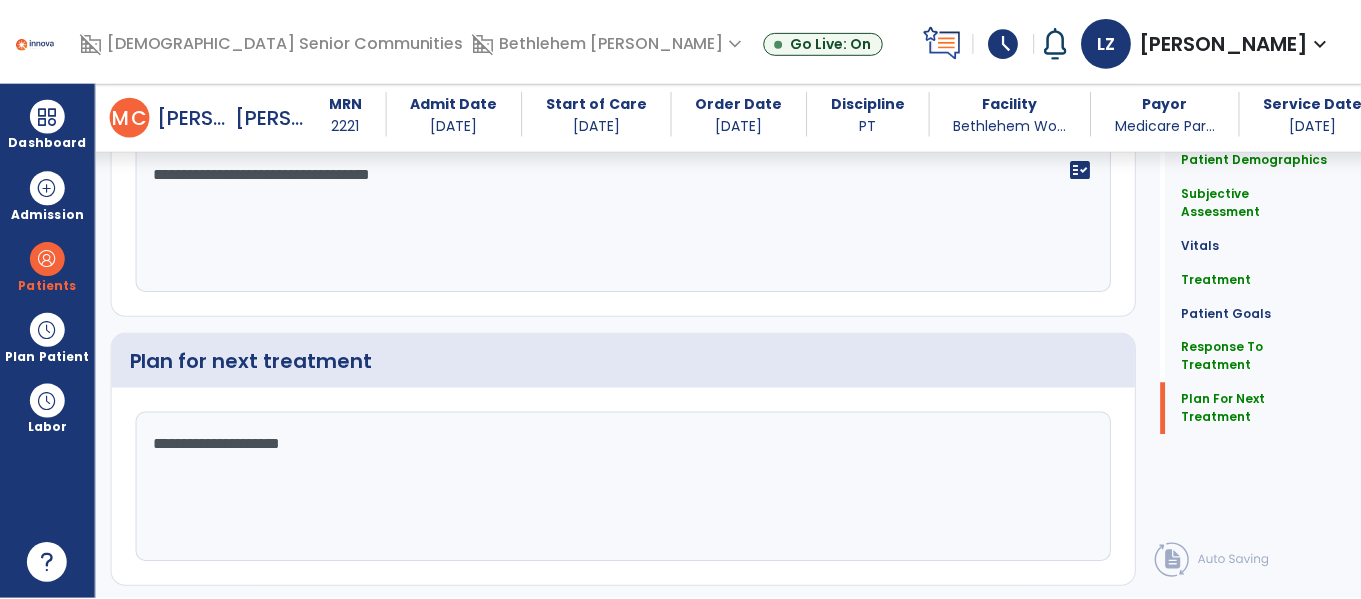 scroll, scrollTop: 3232, scrollLeft: 0, axis: vertical 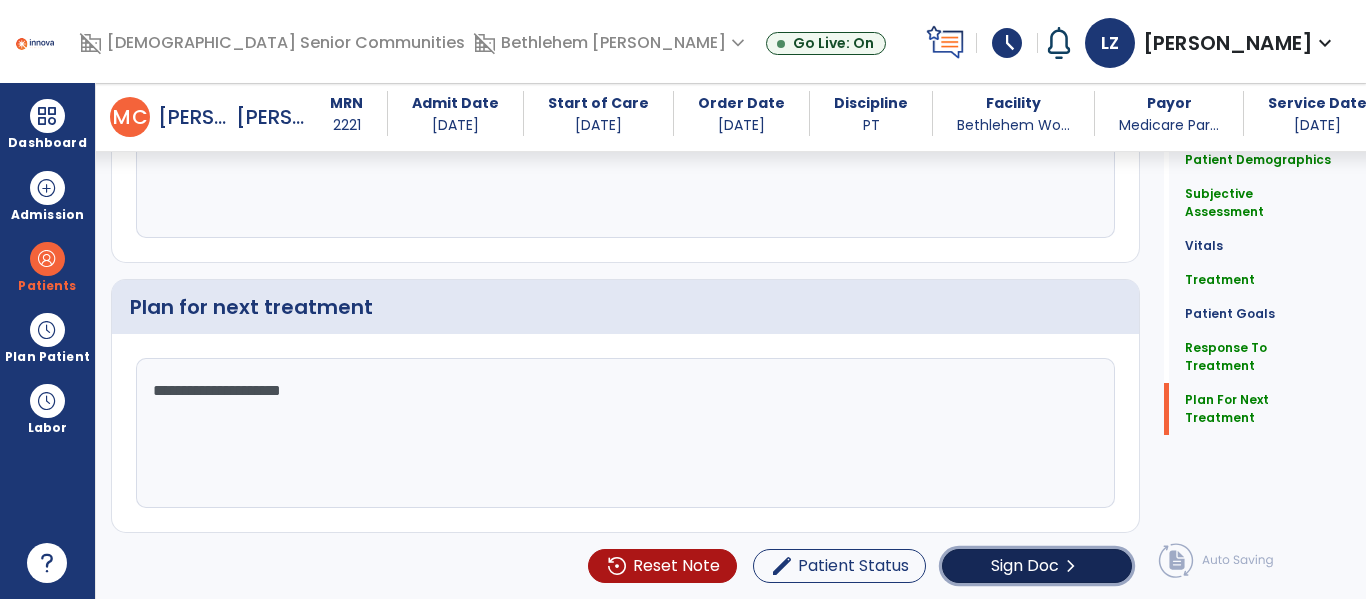 click on "Sign Doc" 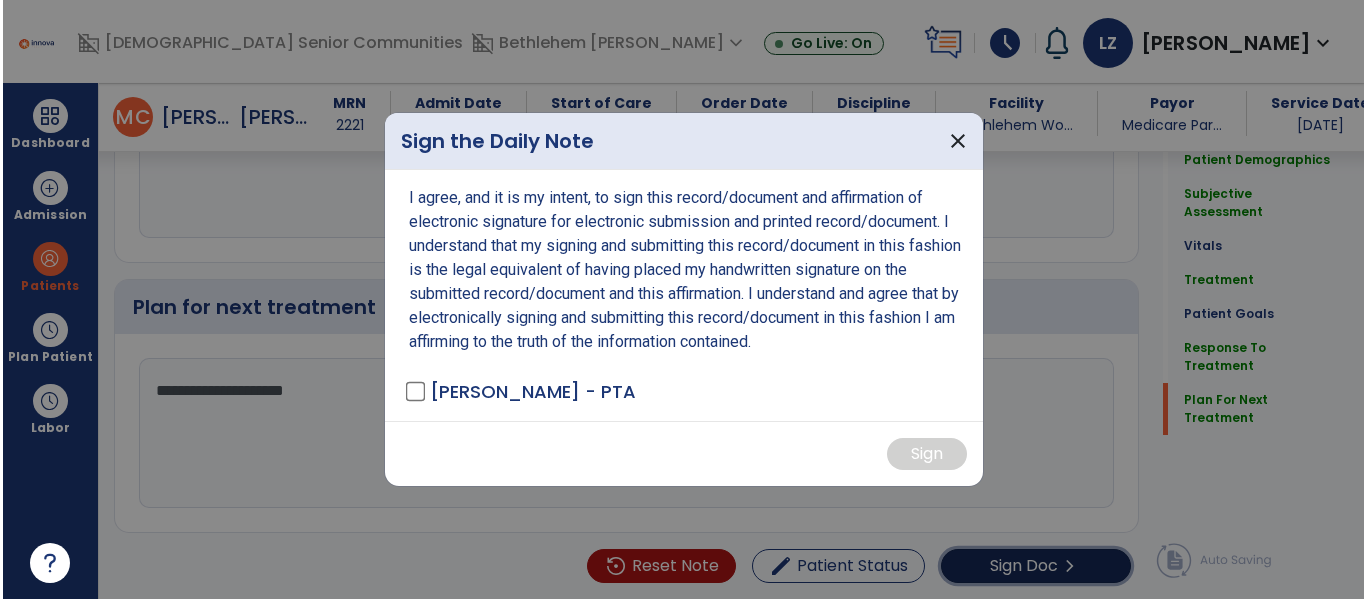 scroll, scrollTop: 3232, scrollLeft: 0, axis: vertical 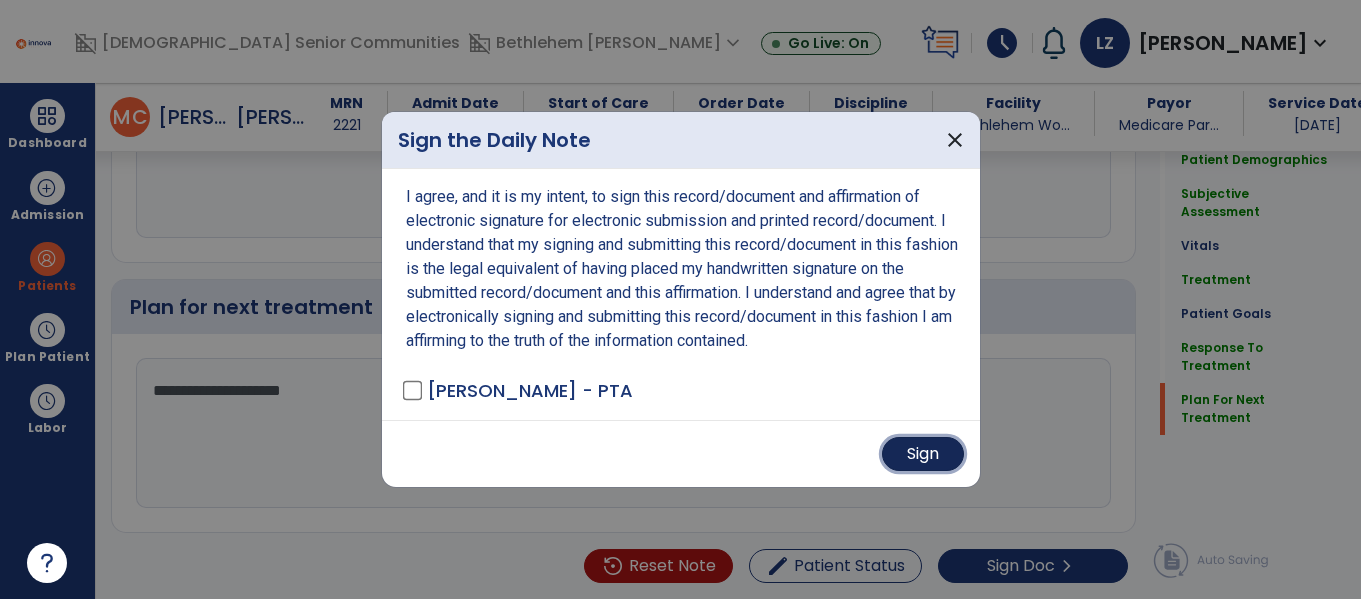click on "Sign" at bounding box center [923, 454] 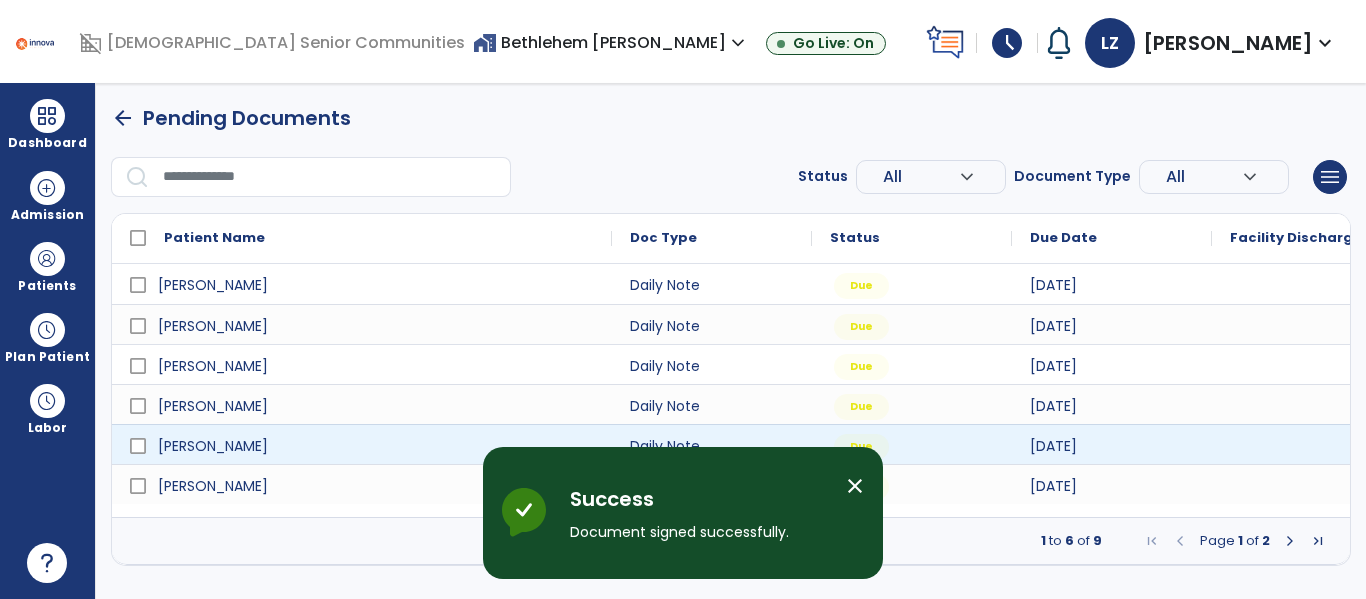 scroll, scrollTop: 0, scrollLeft: 0, axis: both 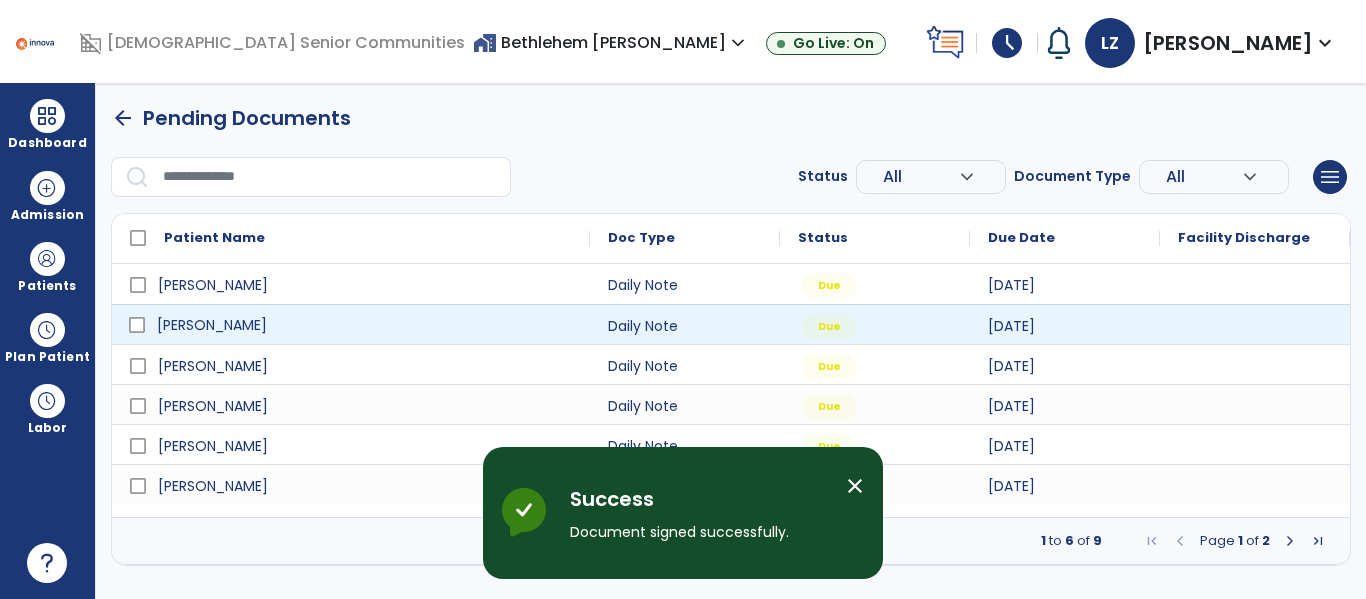 click on "Beaty, Pamela" at bounding box center (365, 325) 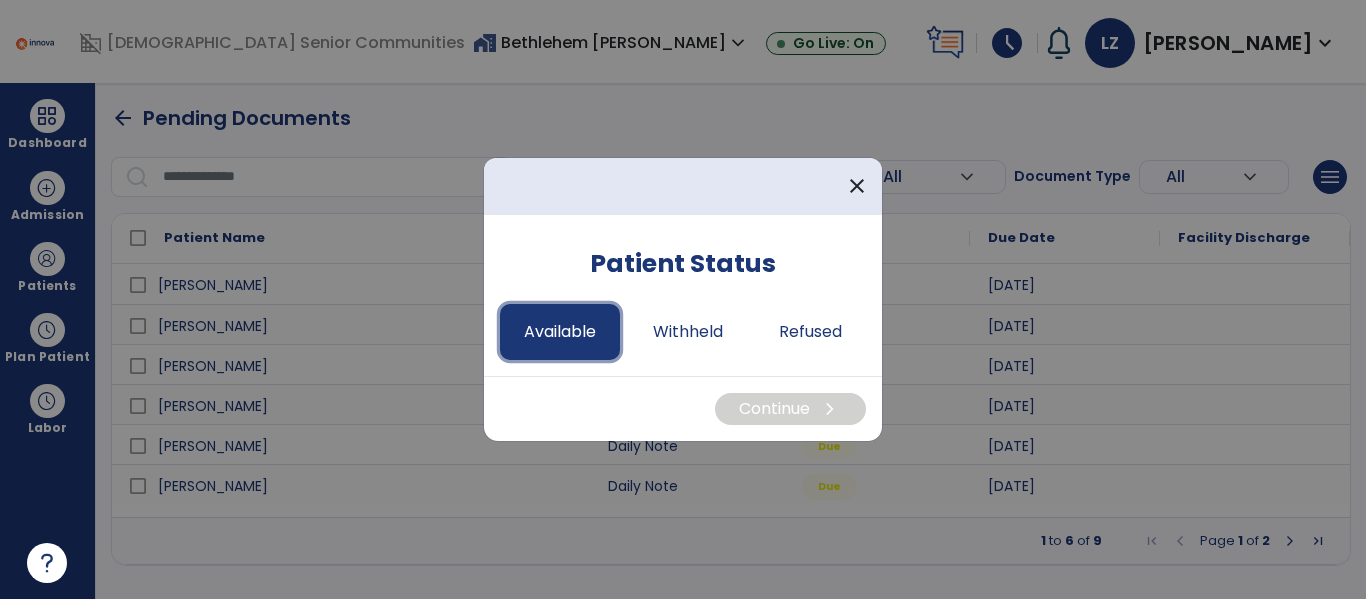 click on "Available" at bounding box center [560, 332] 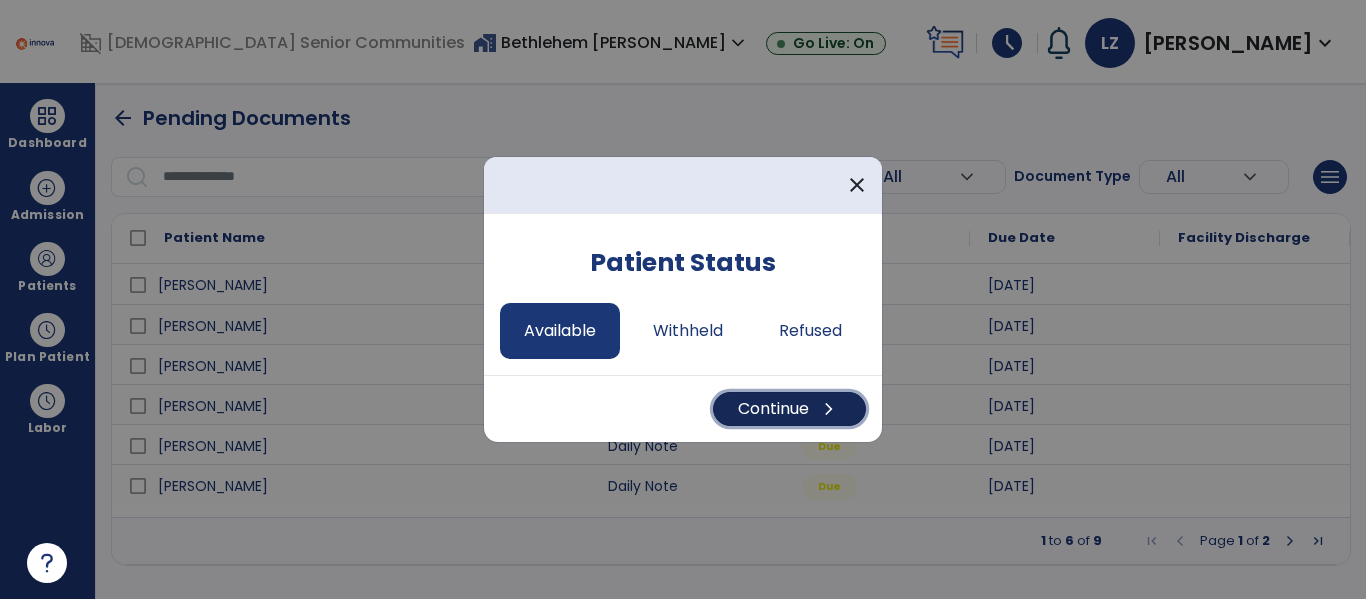 click on "chevron_right" at bounding box center [829, 409] 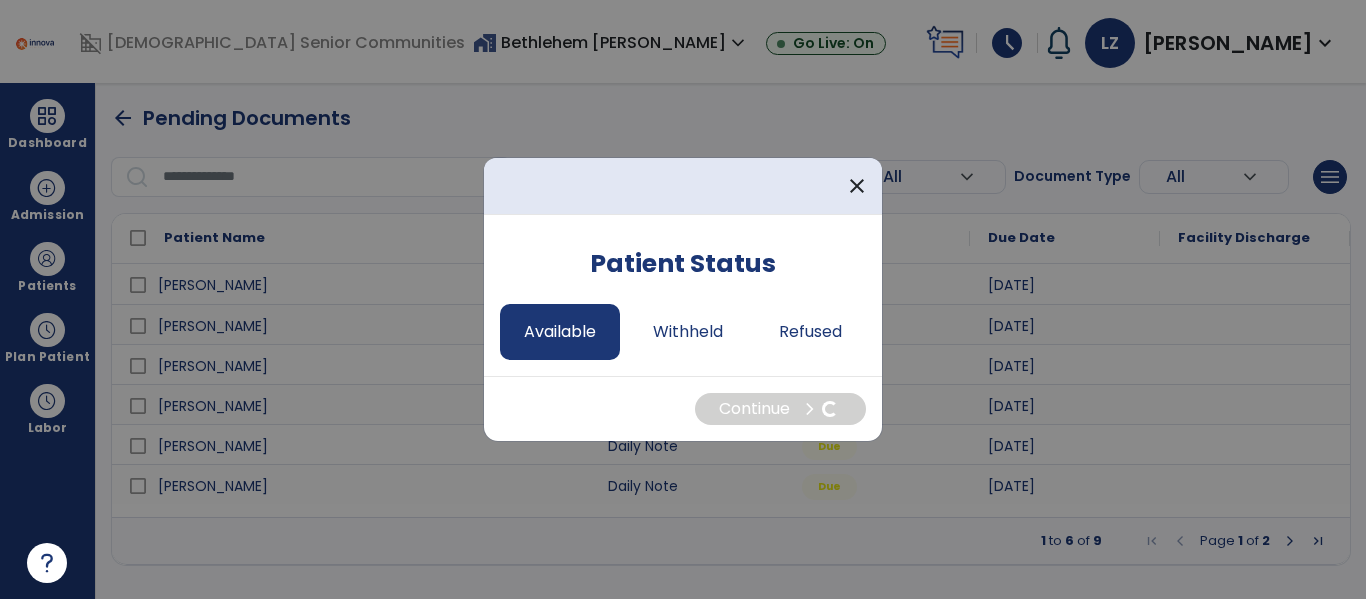 select on "*" 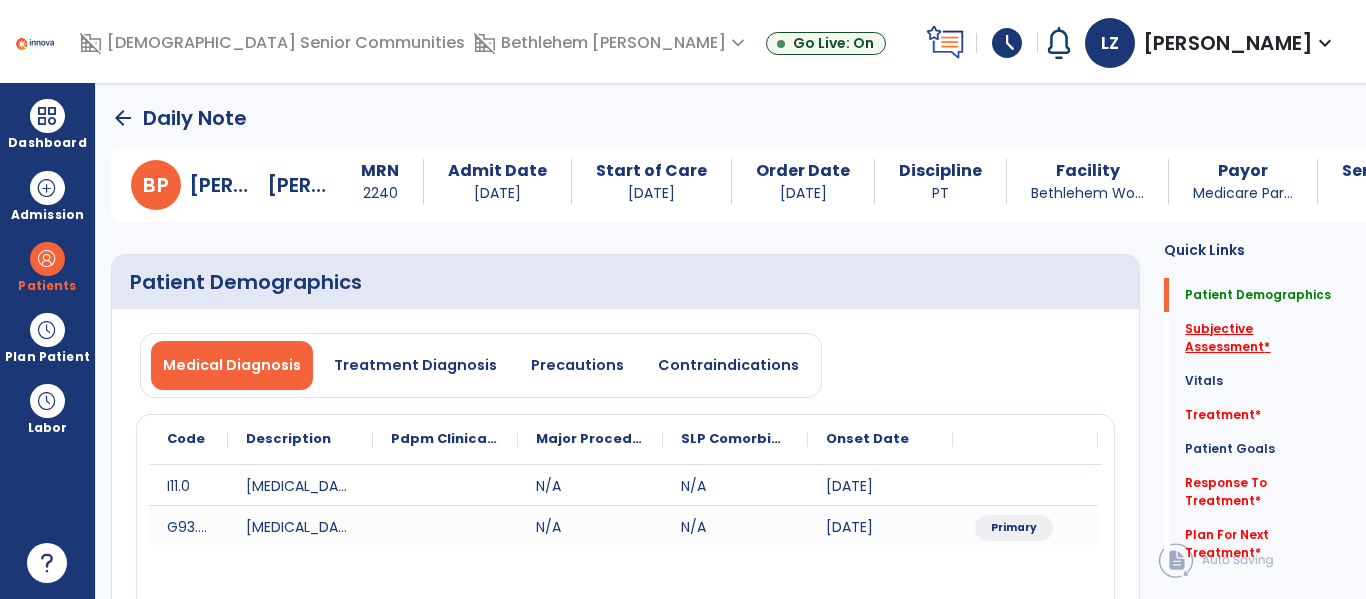 click on "Subjective Assessment   *" 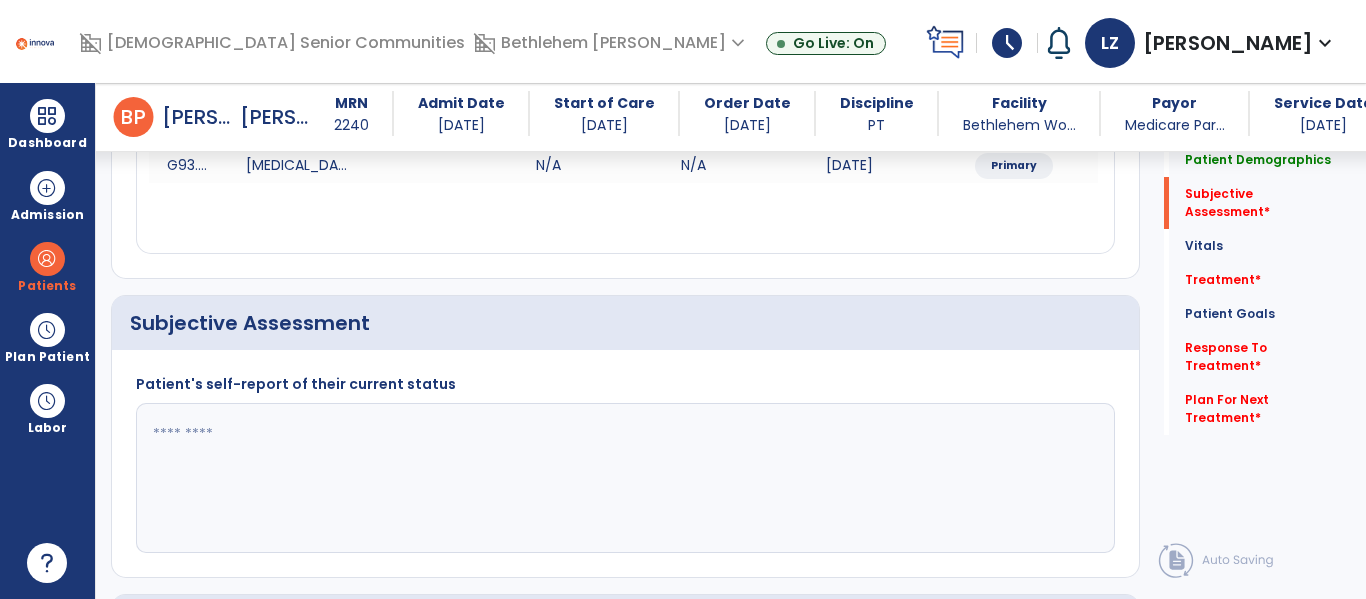 scroll, scrollTop: 457, scrollLeft: 0, axis: vertical 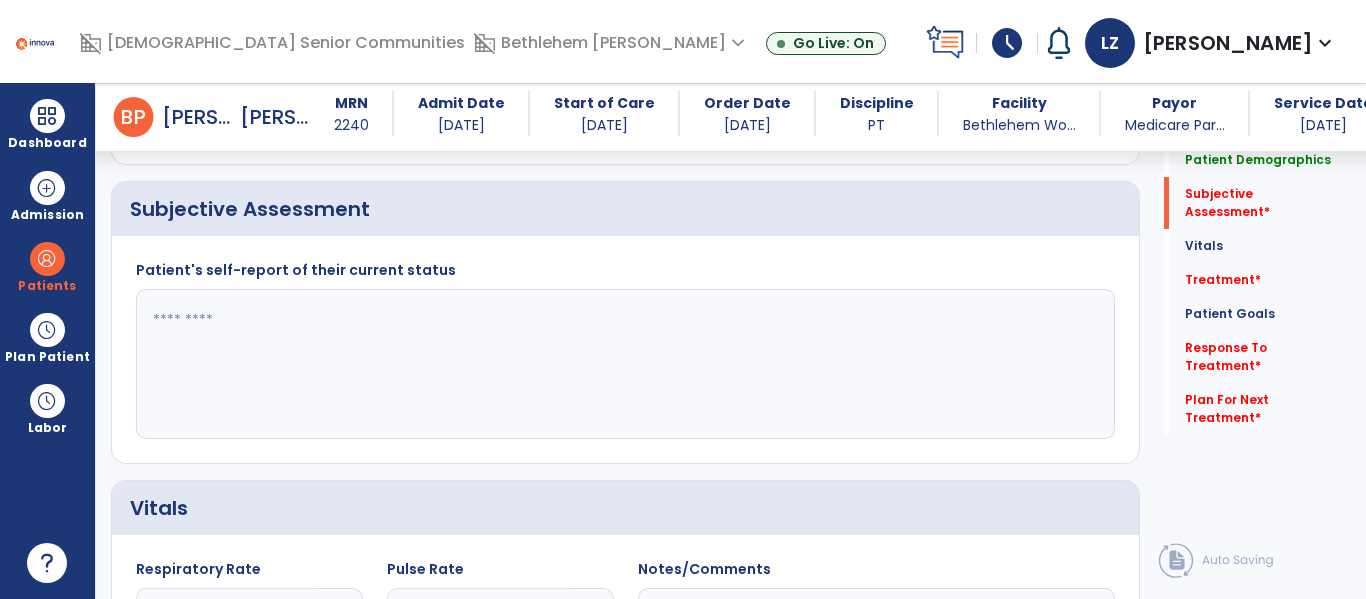 click 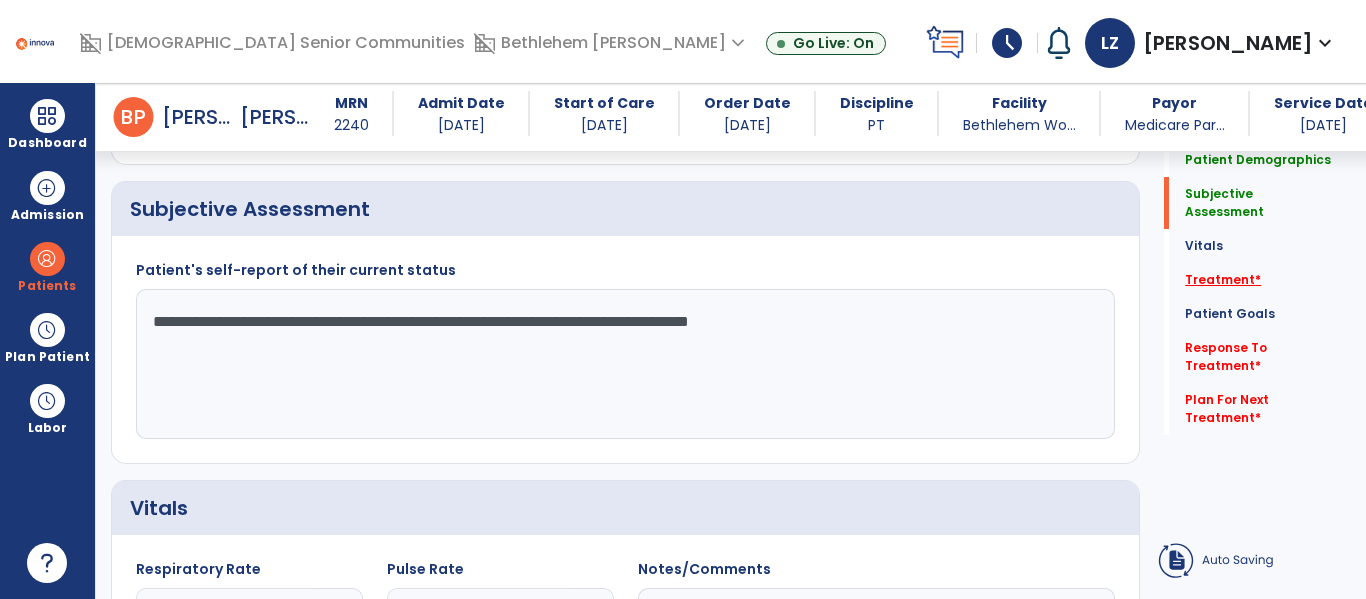 type on "**********" 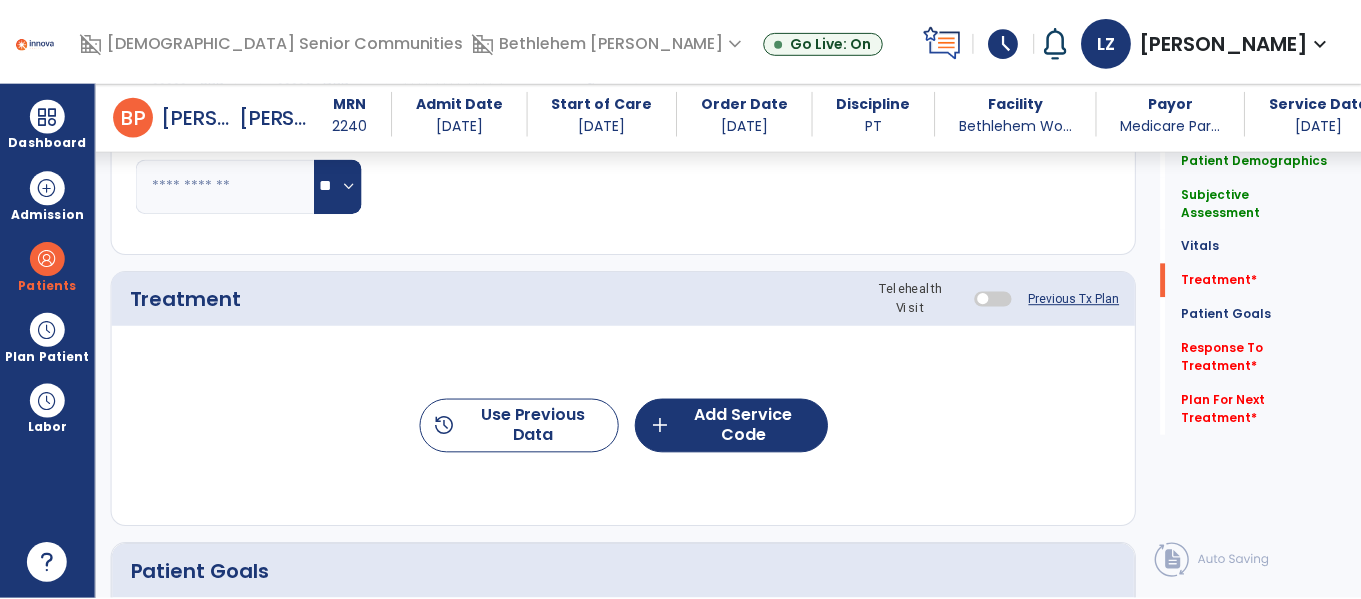scroll, scrollTop: 1146, scrollLeft: 0, axis: vertical 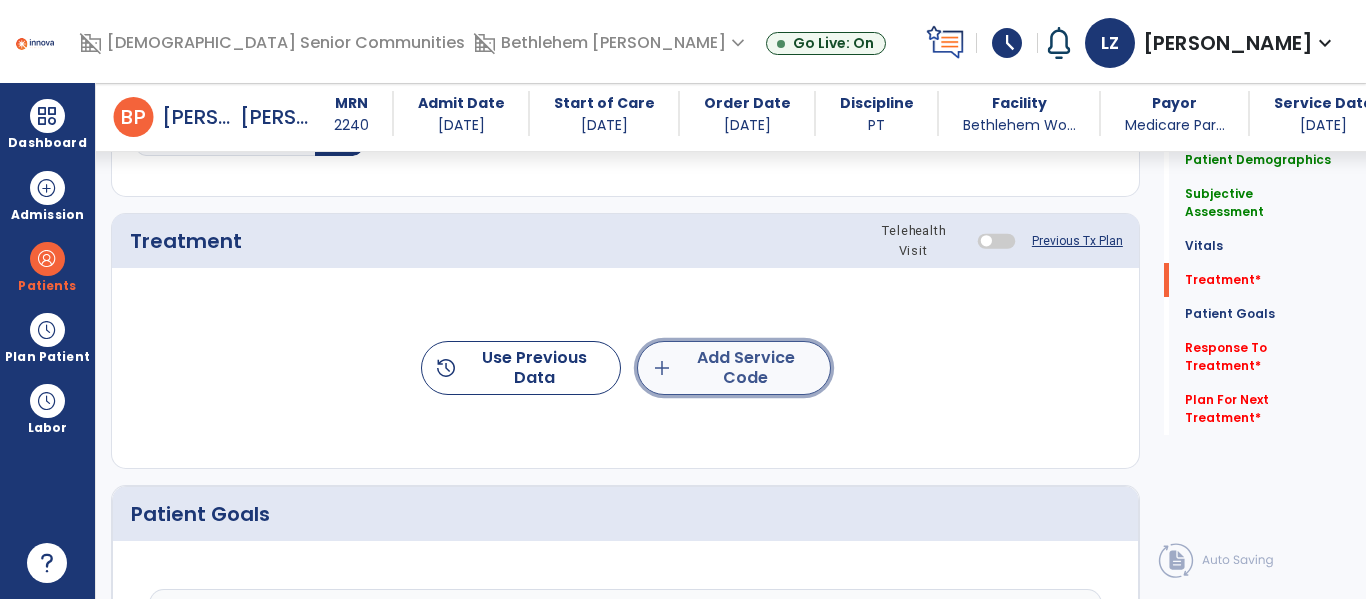 click on "add  Add Service Code" 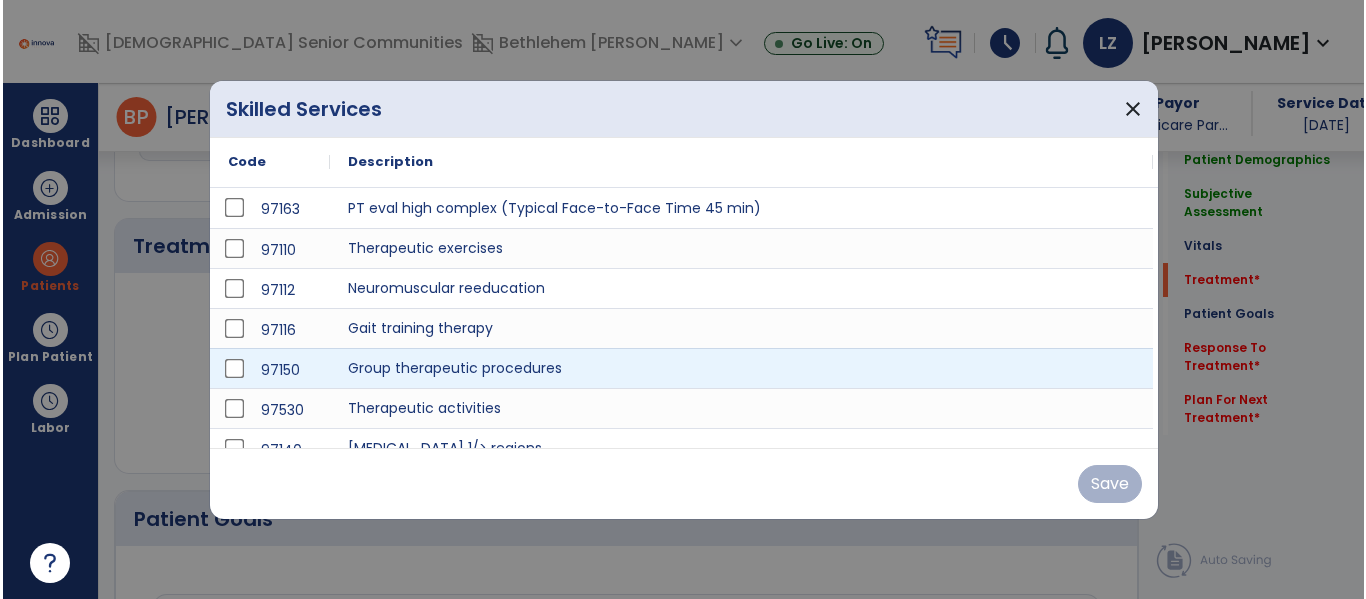 scroll, scrollTop: 1146, scrollLeft: 0, axis: vertical 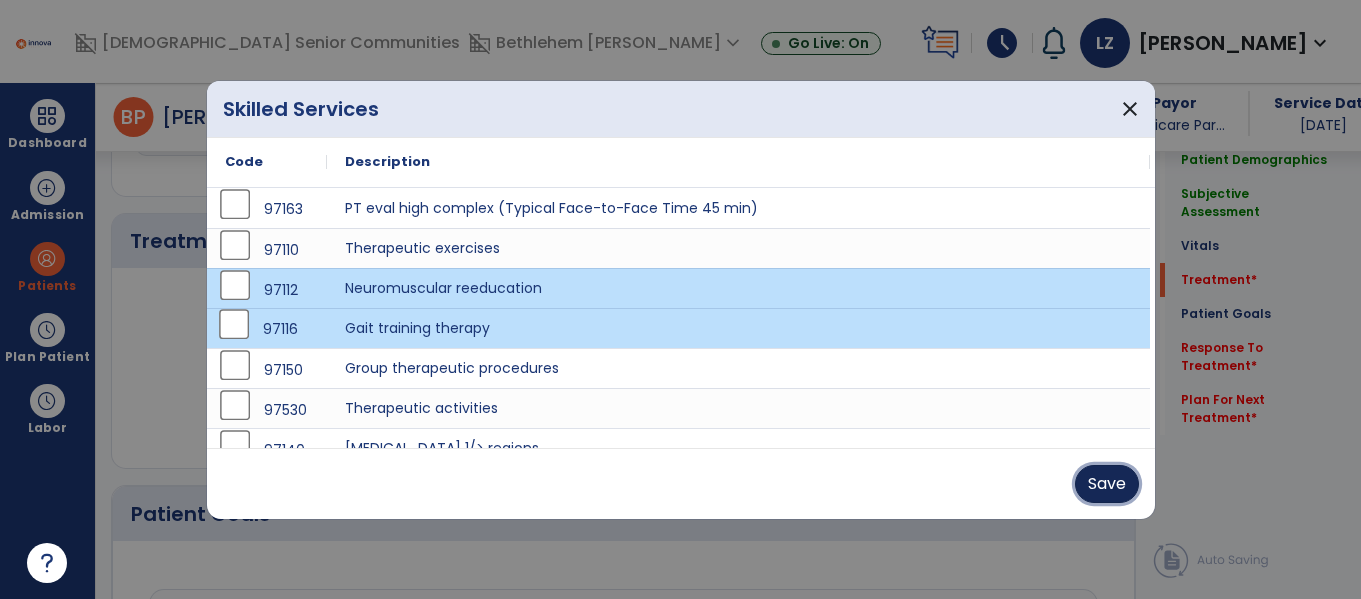 click on "Save" at bounding box center [1107, 484] 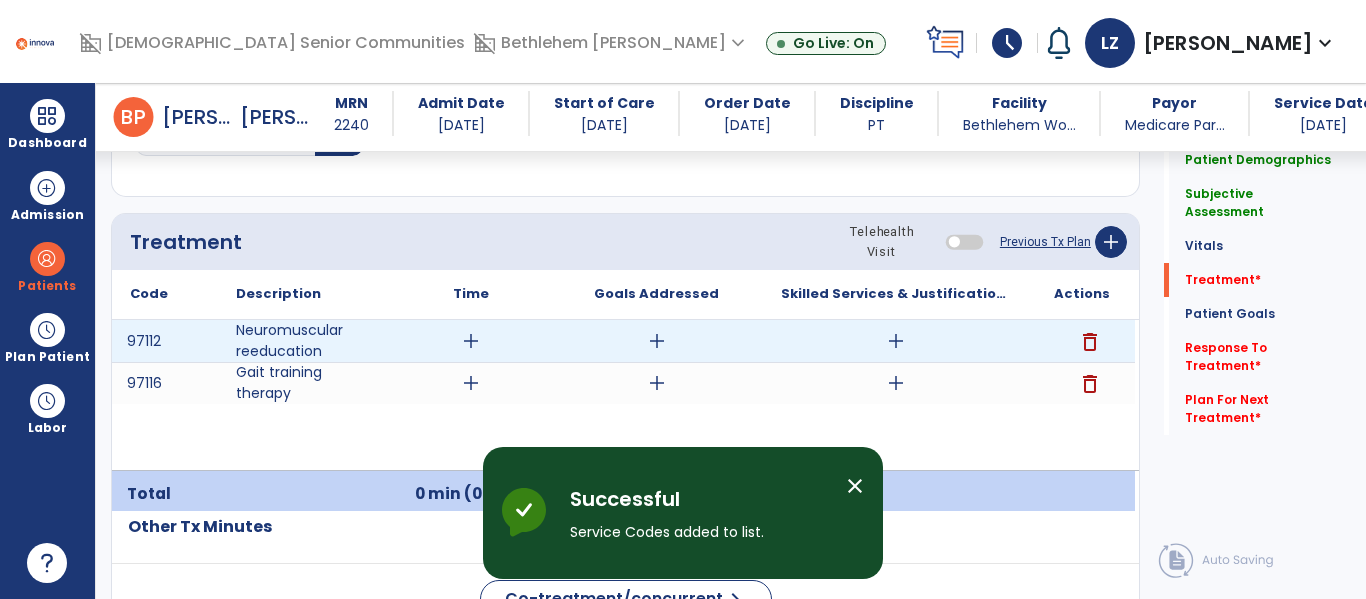click on "add" at bounding box center (471, 341) 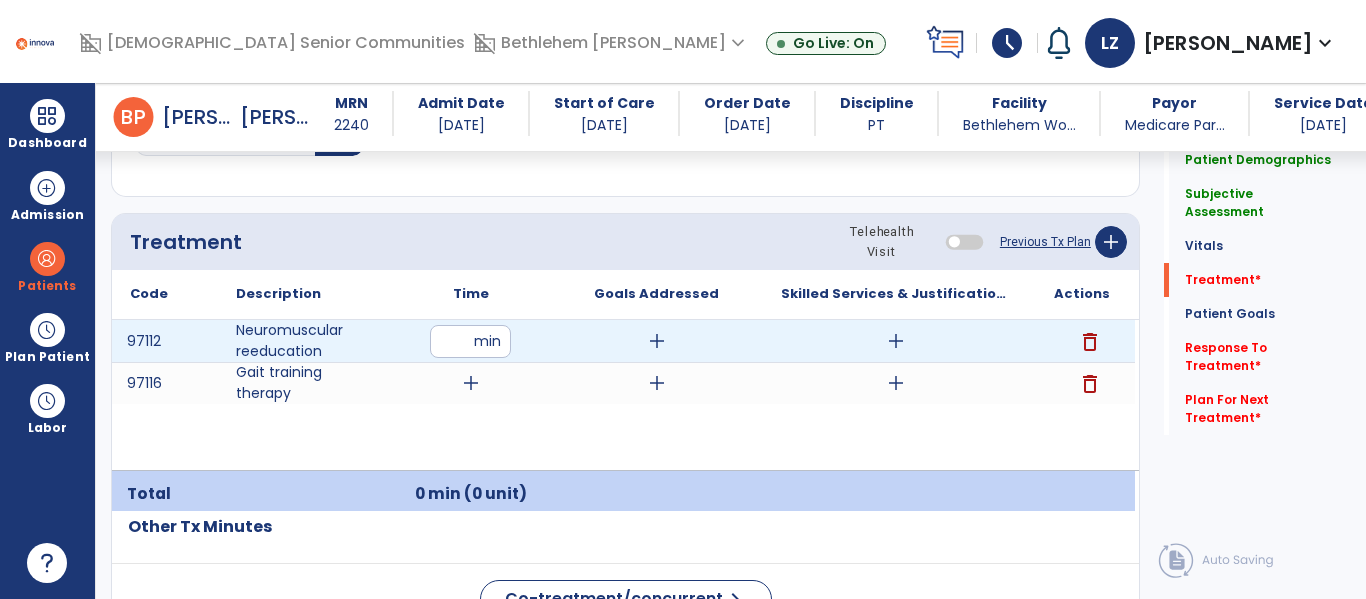 type on "**" 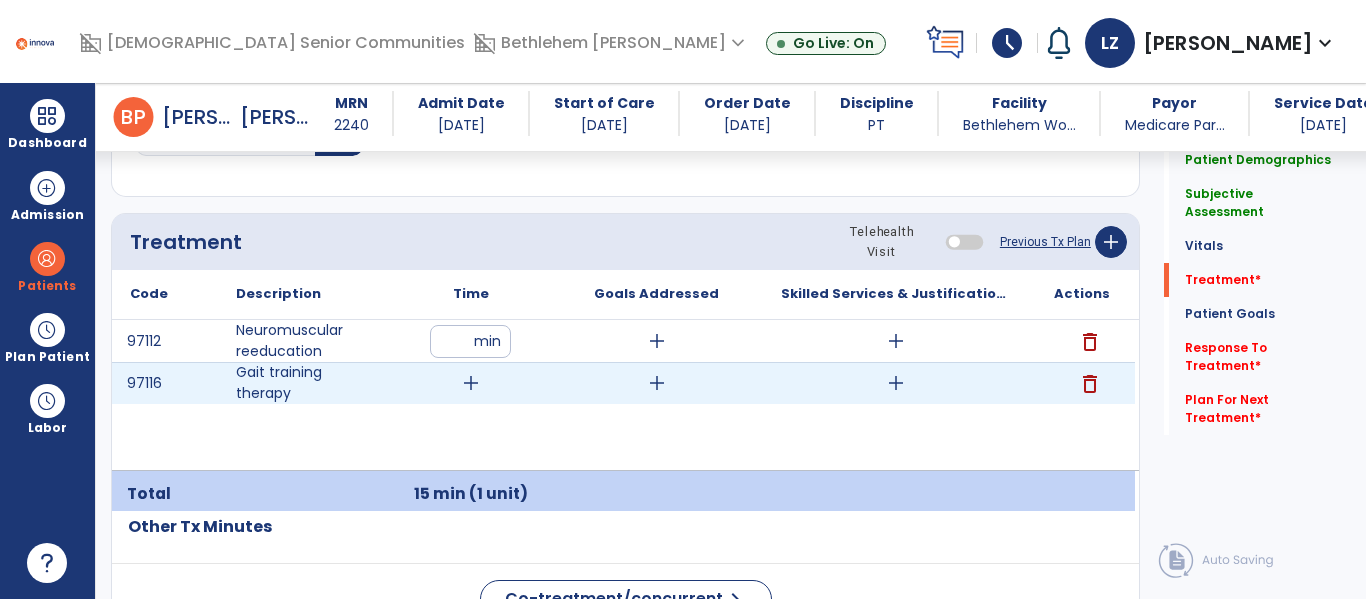 click on "add" at bounding box center [471, 383] 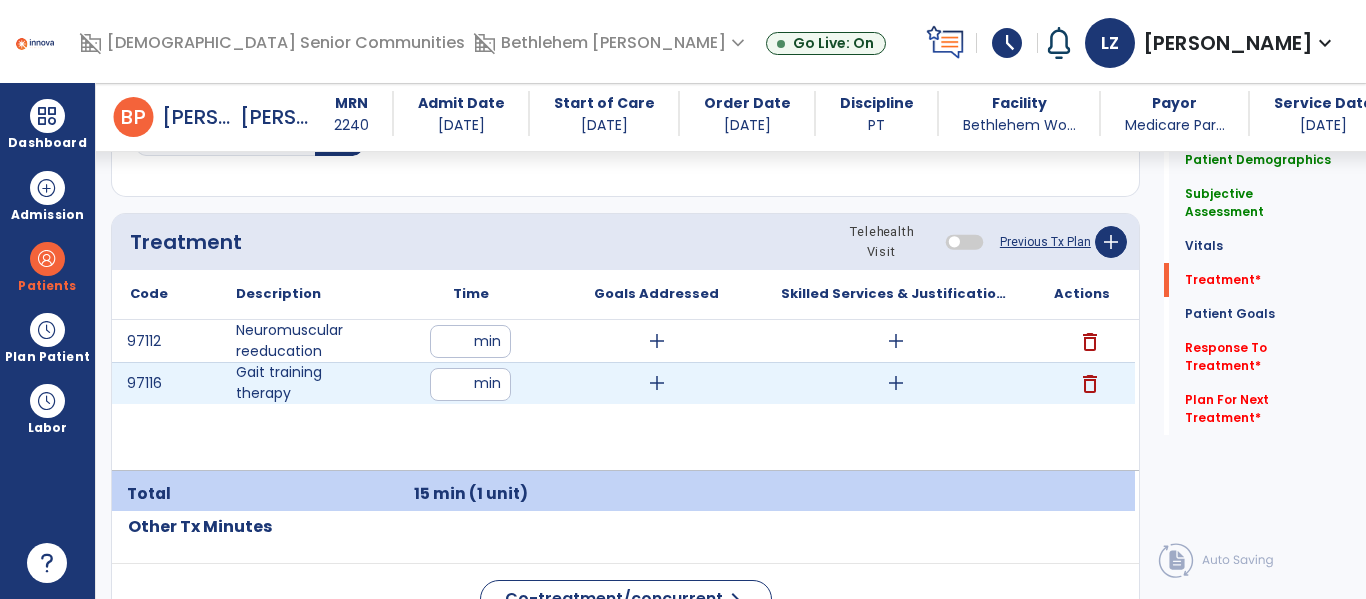 type on "**" 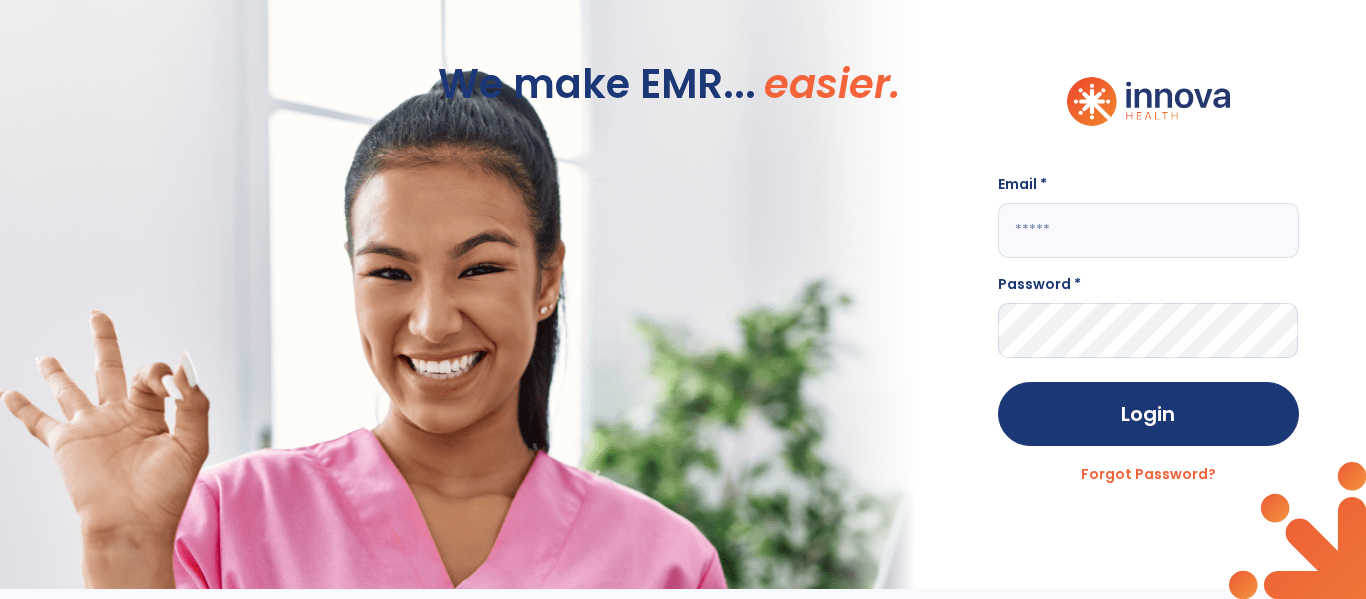 scroll, scrollTop: 0, scrollLeft: 0, axis: both 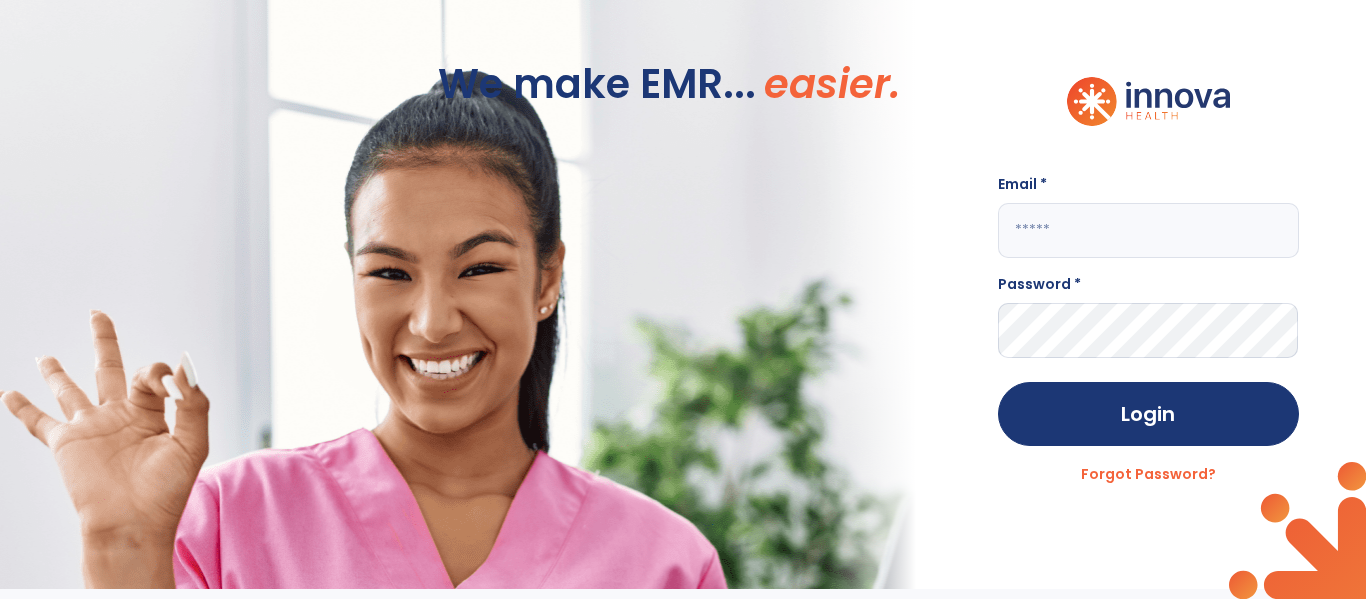 click 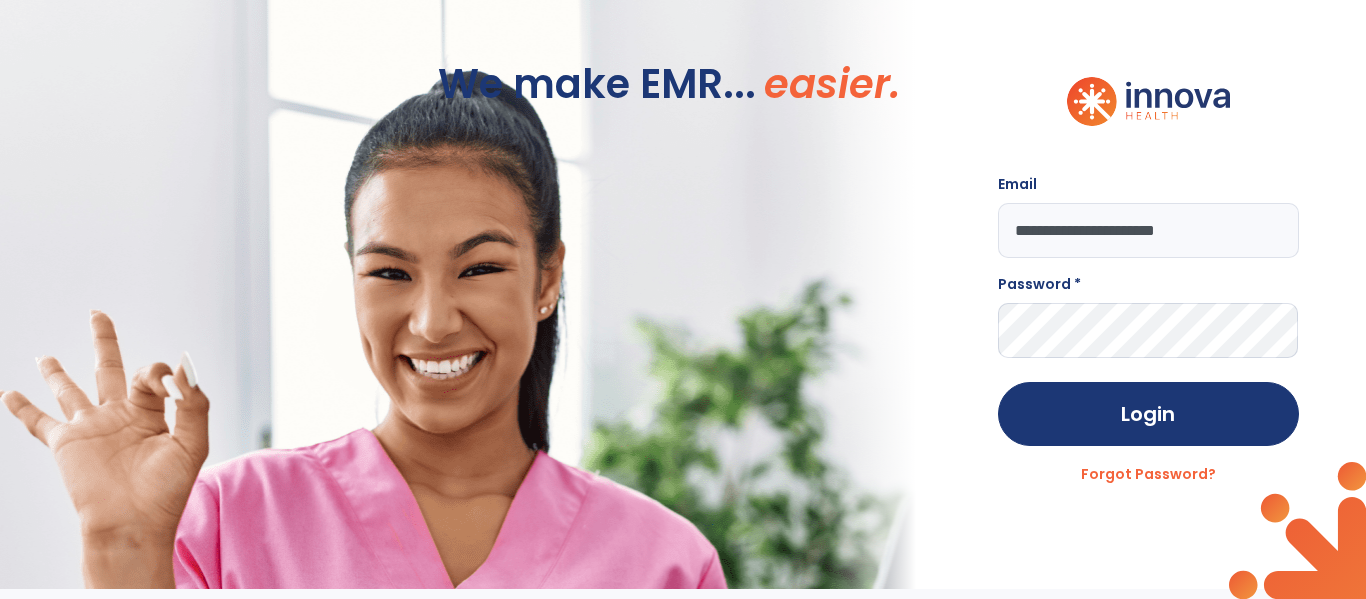 type on "**********" 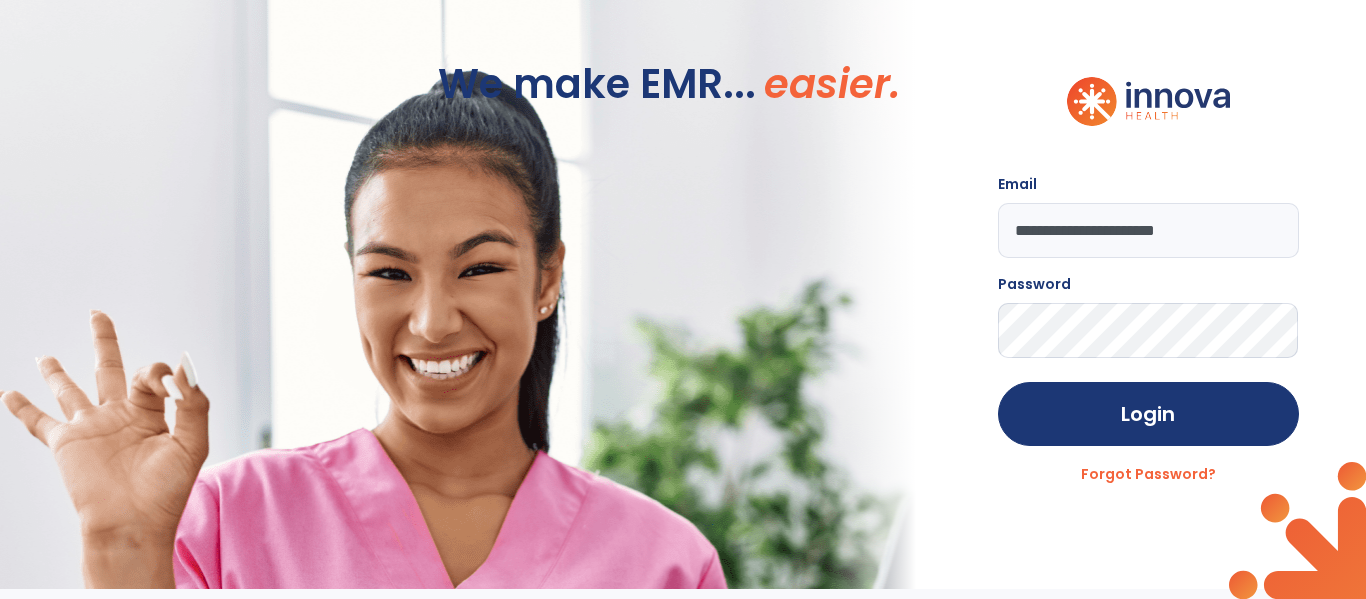 click on "Login" 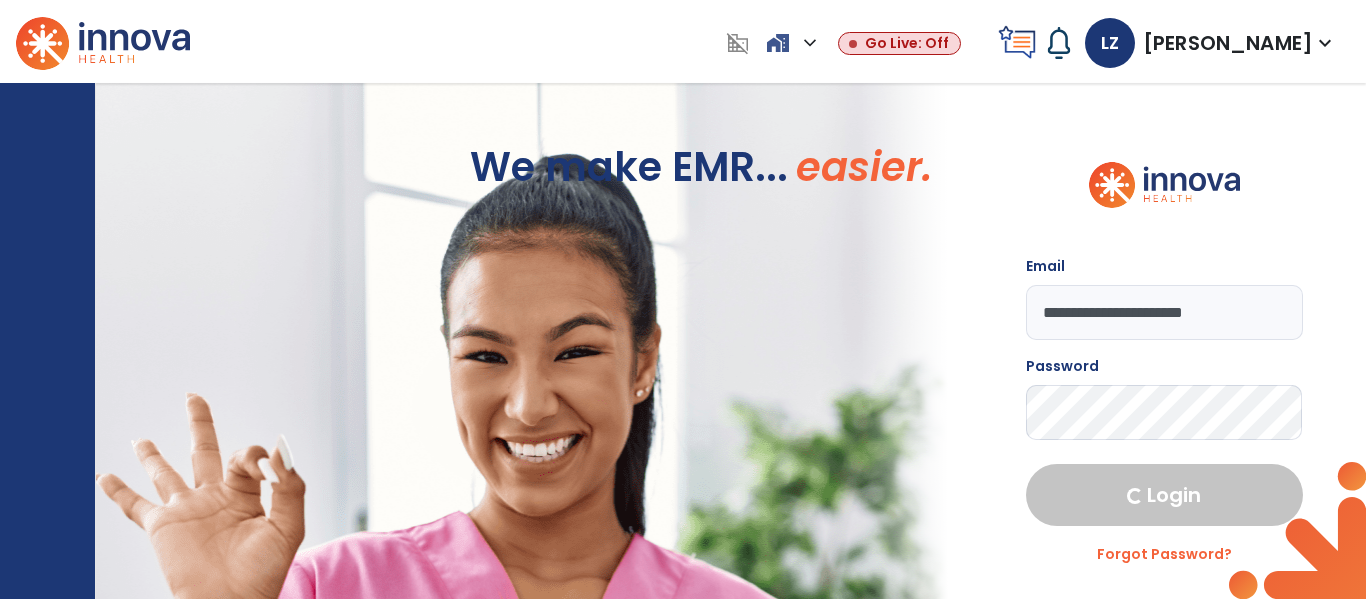 select on "****" 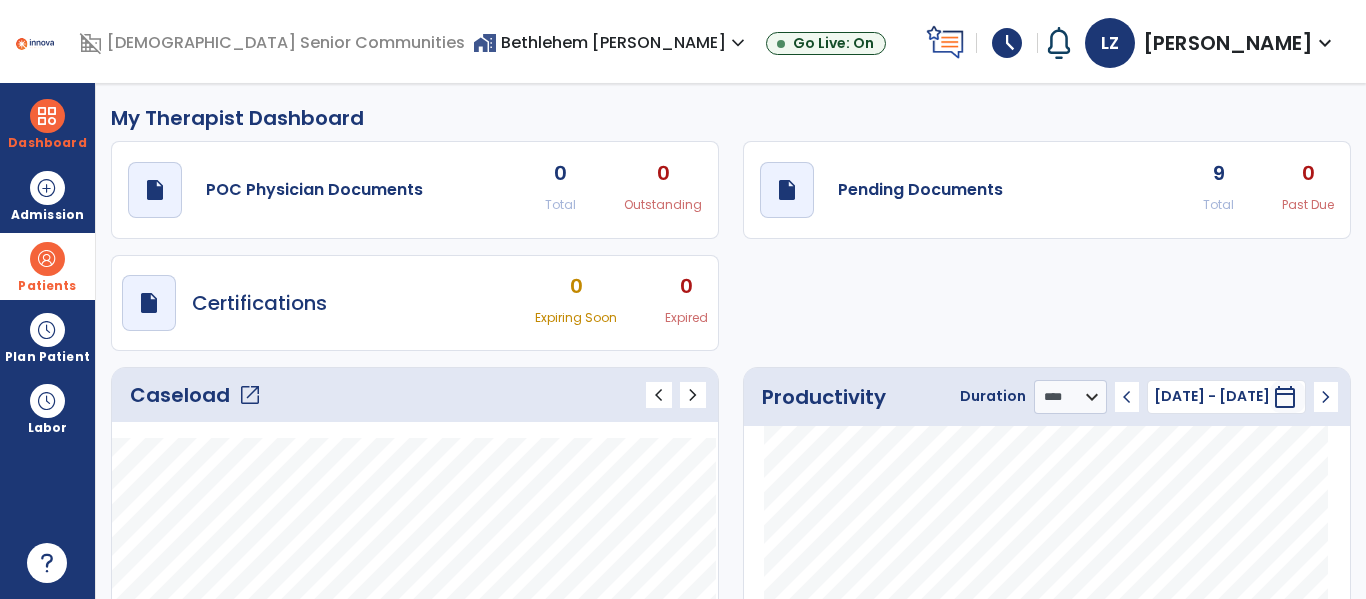 click on "Patients" at bounding box center (47, 286) 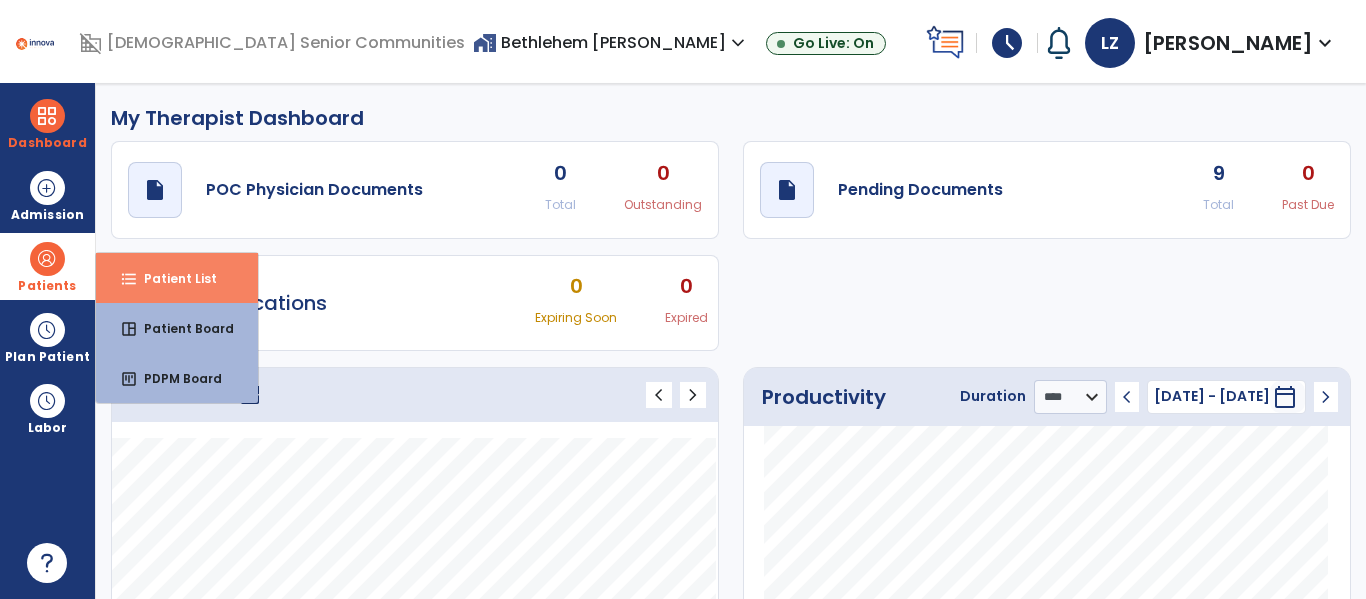 click on "format_list_bulleted" at bounding box center [129, 279] 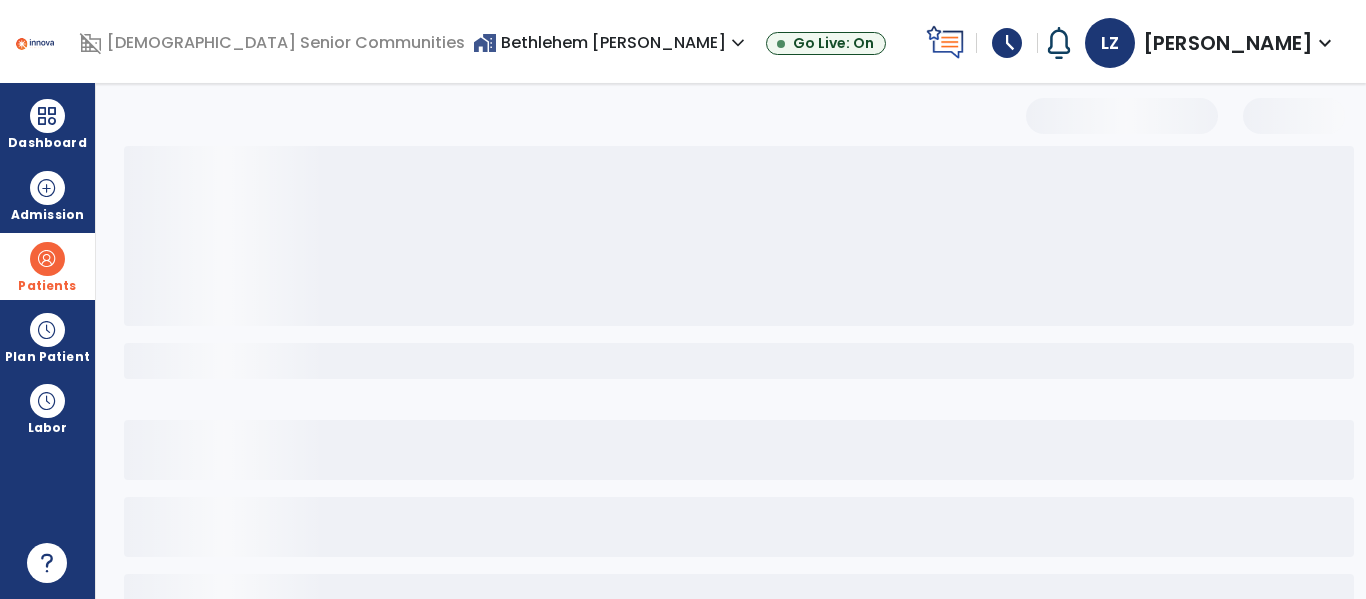 select on "***" 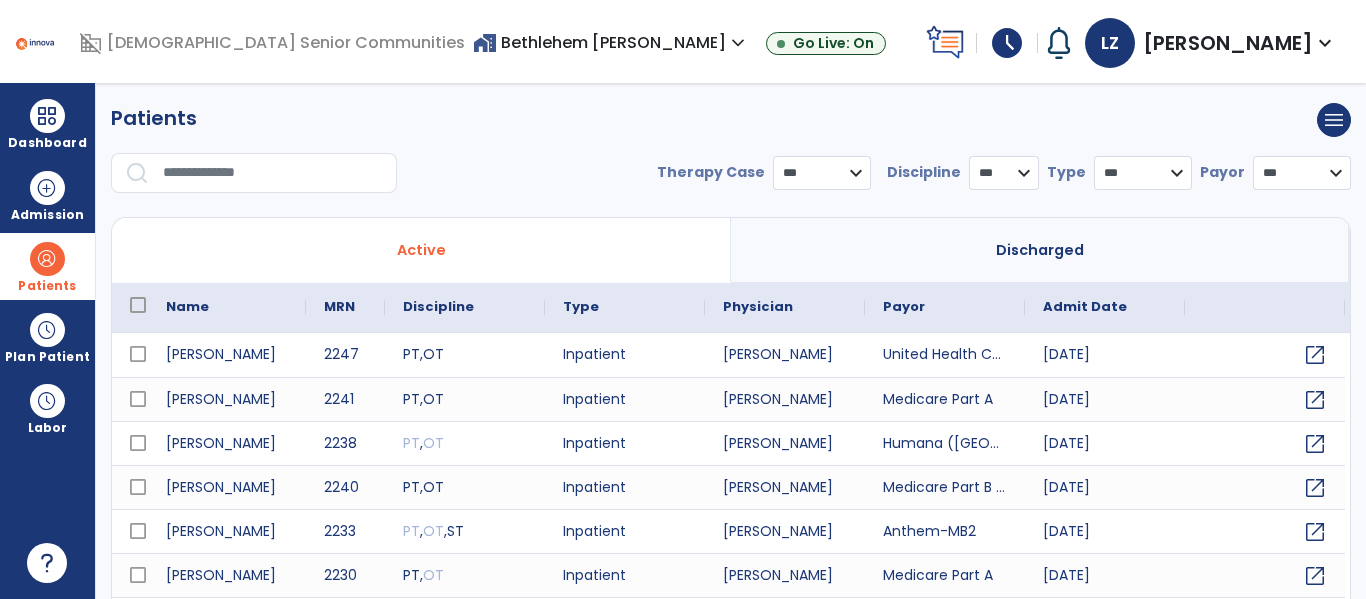 click at bounding box center [273, 173] 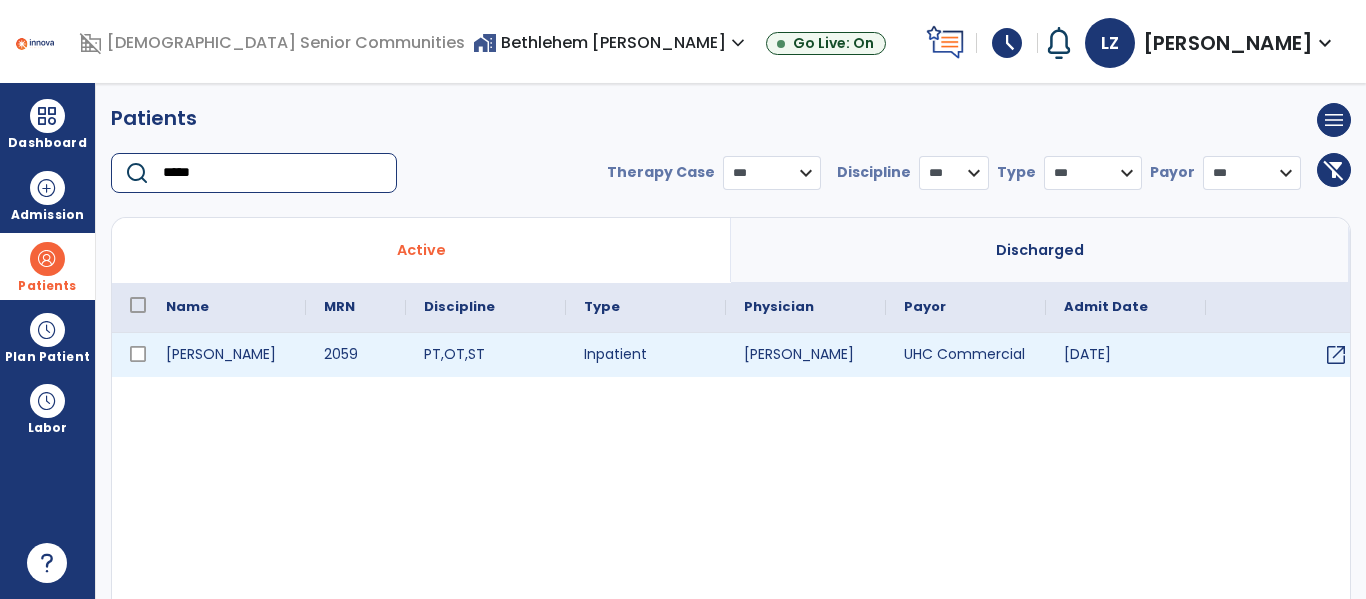 type on "*****" 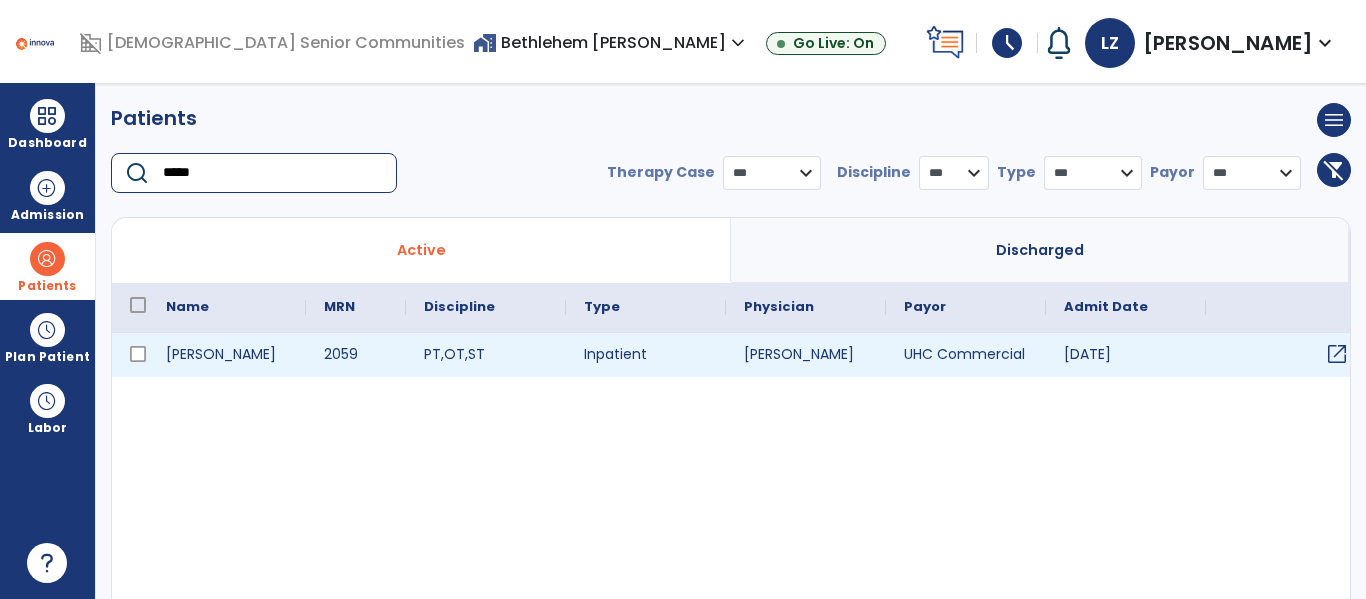 click on "open_in_new" at bounding box center [1337, 354] 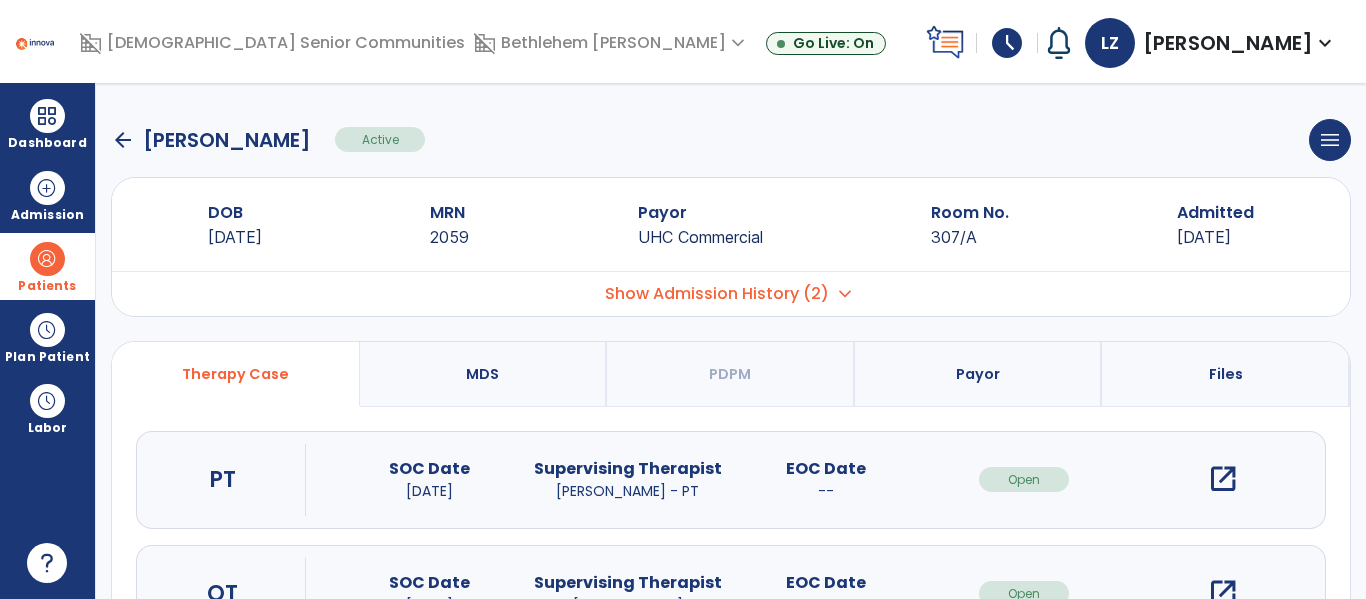 click on "open_in_new" at bounding box center (1223, 479) 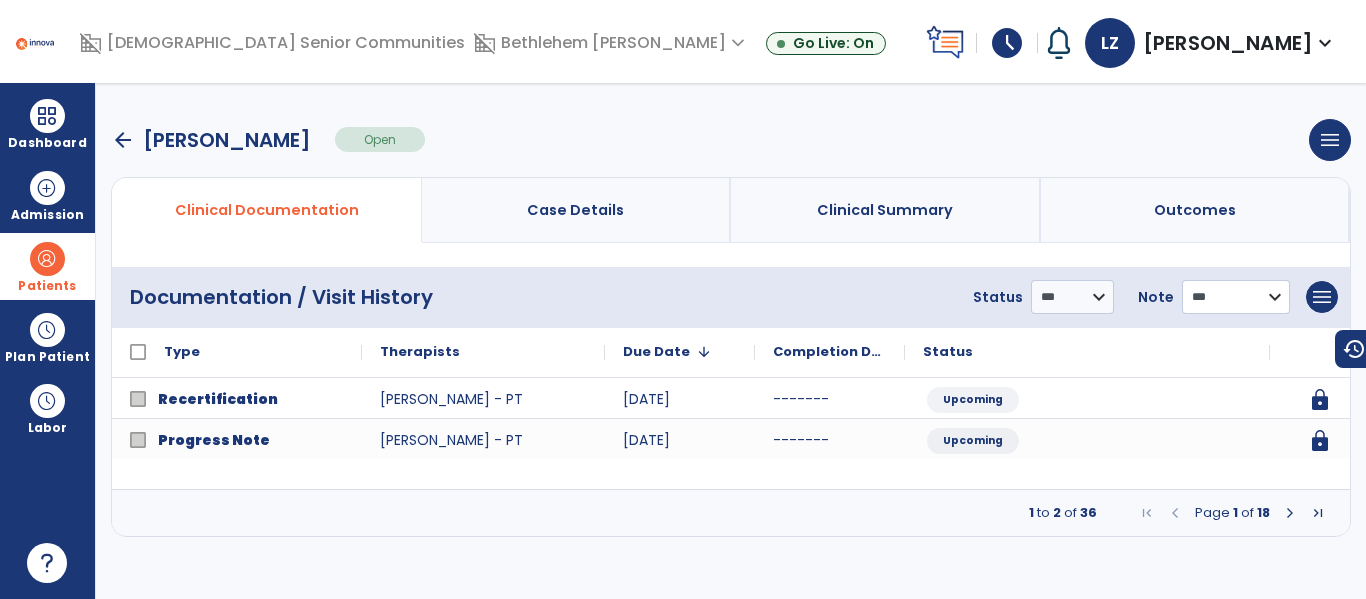 click on "**********" at bounding box center [1072, 297] 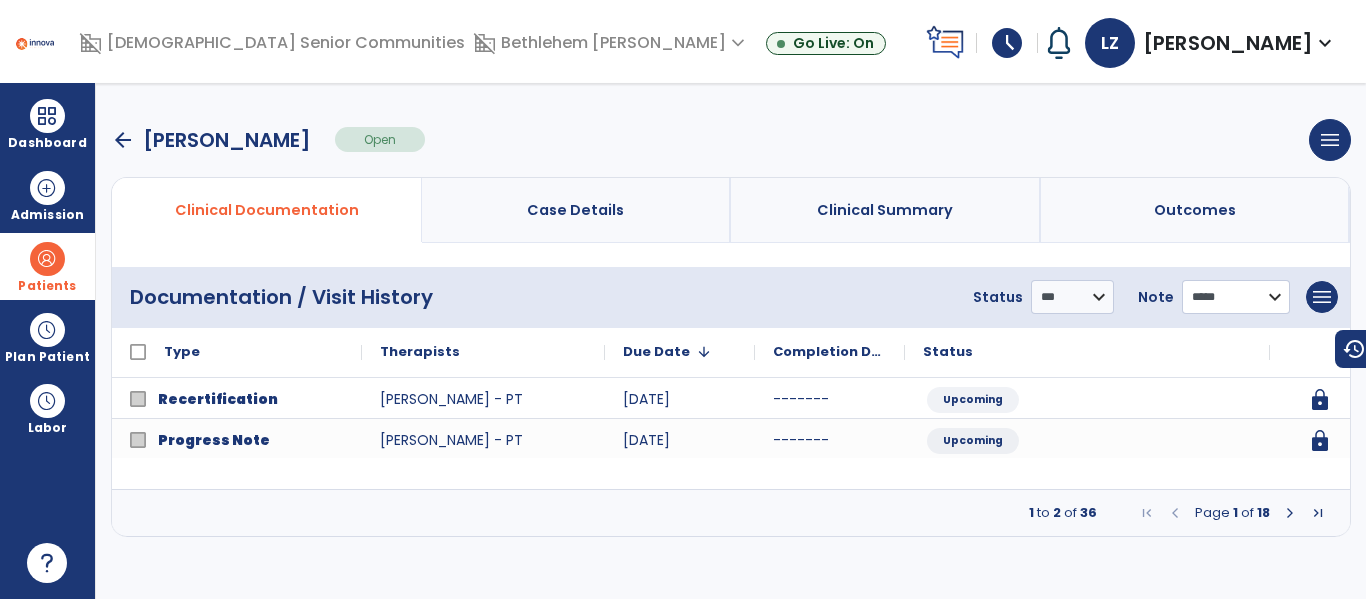 click on "**********" at bounding box center [1072, 297] 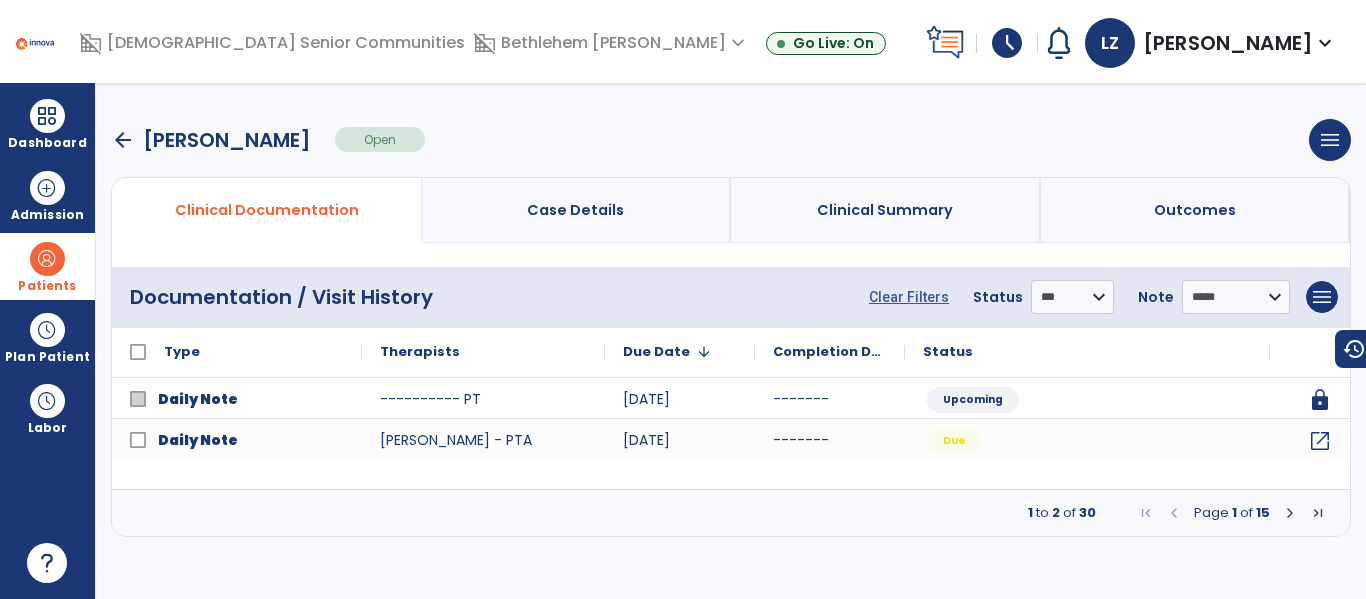 click at bounding box center (1290, 513) 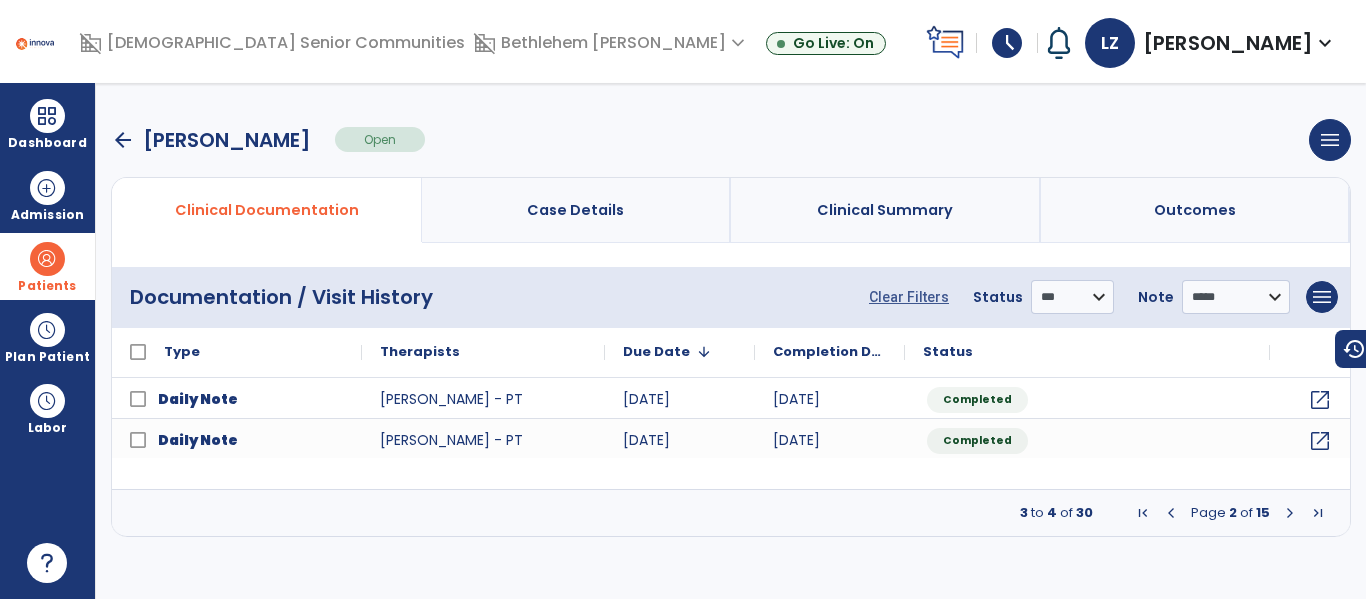 click at bounding box center [1290, 513] 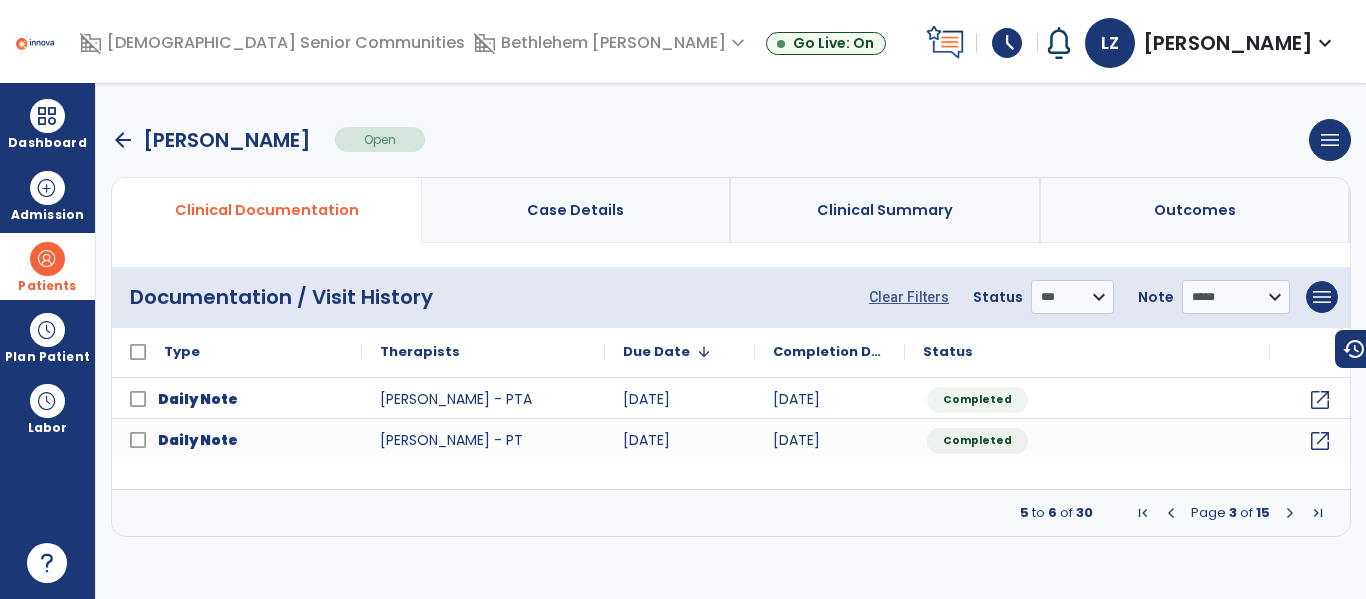 click at bounding box center (1171, 513) 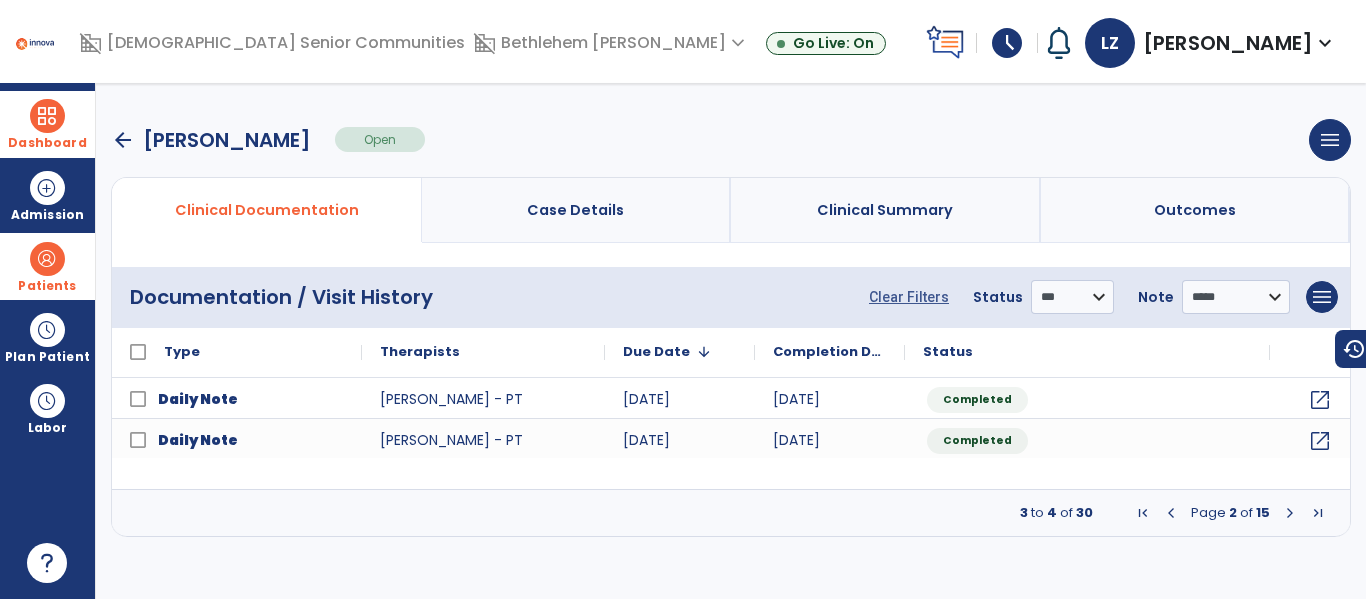 click on "Dashboard" at bounding box center [47, 124] 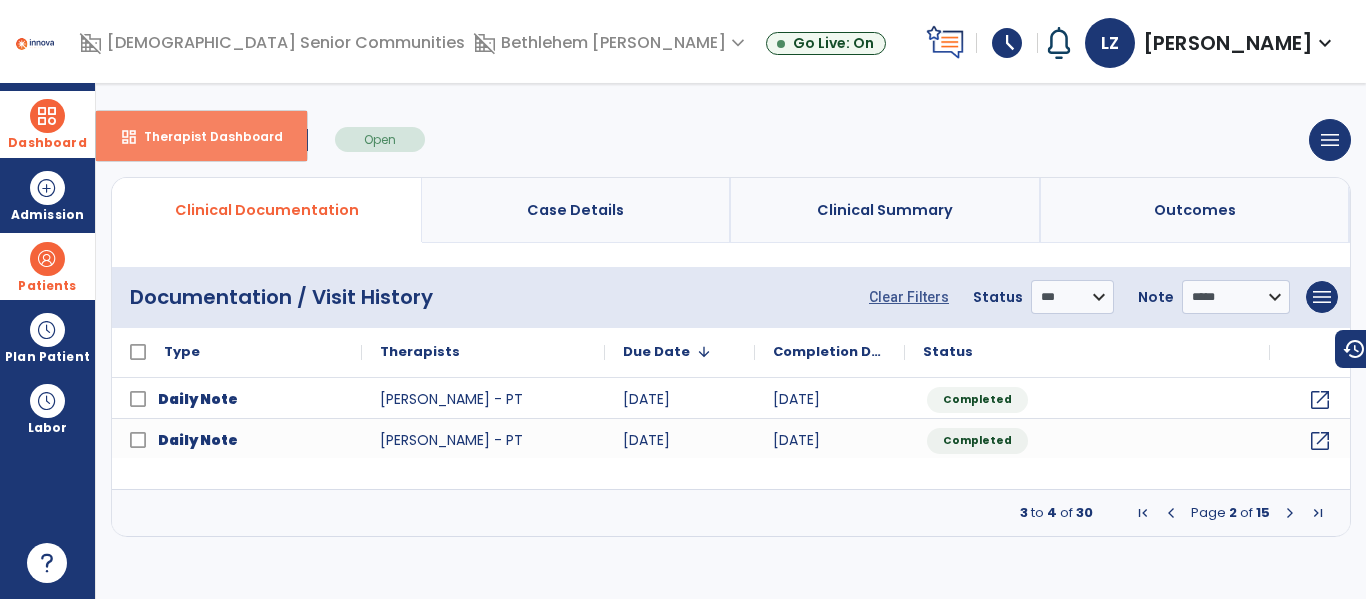 click on "Therapist Dashboard" at bounding box center [205, 136] 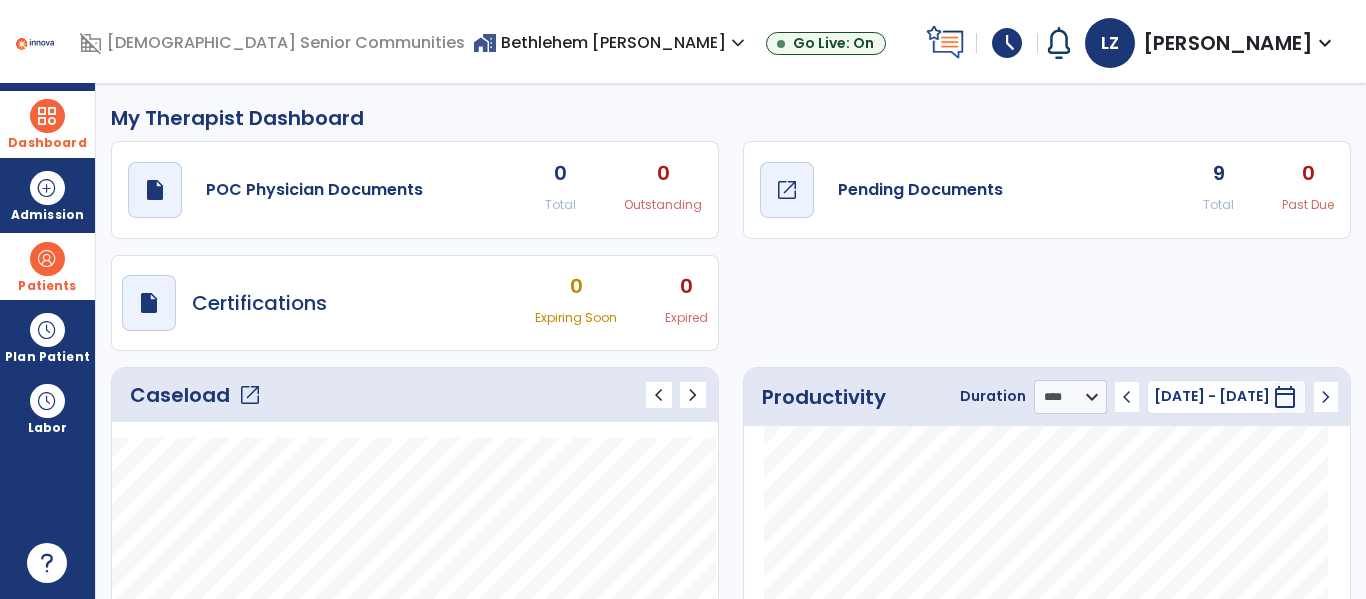 click on "open_in_new" 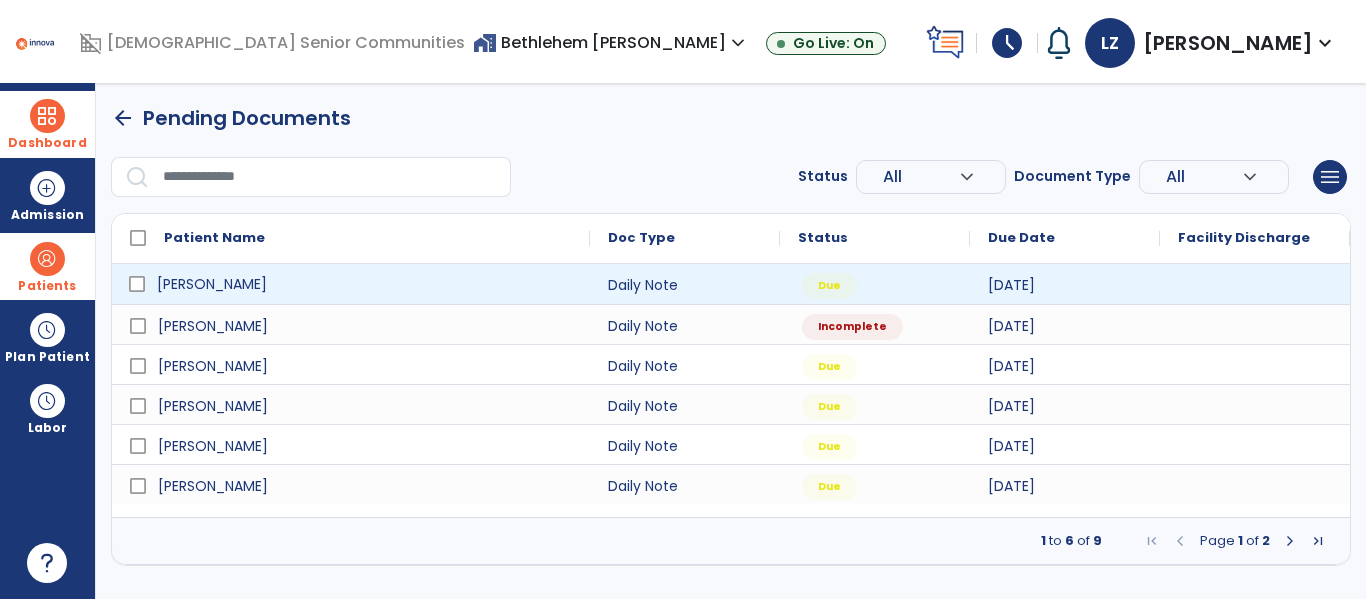 click on "Freeman, Richard" at bounding box center [365, 284] 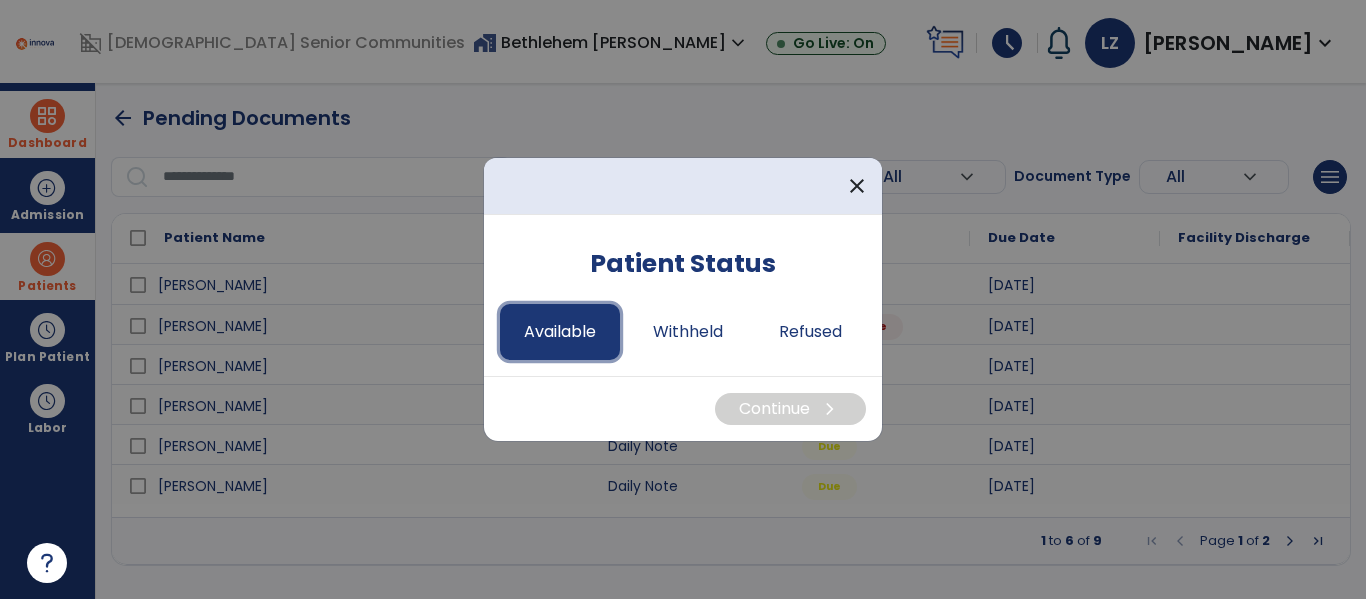 click on "Available" at bounding box center (560, 332) 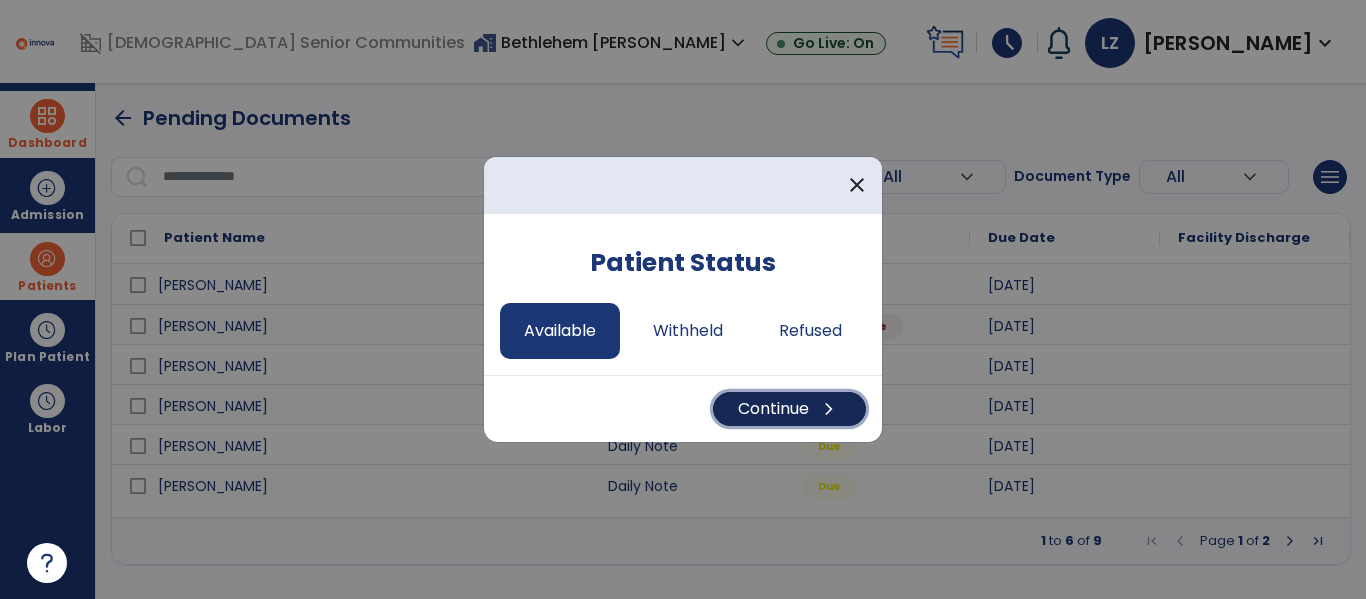 click on "chevron_right" at bounding box center [829, 409] 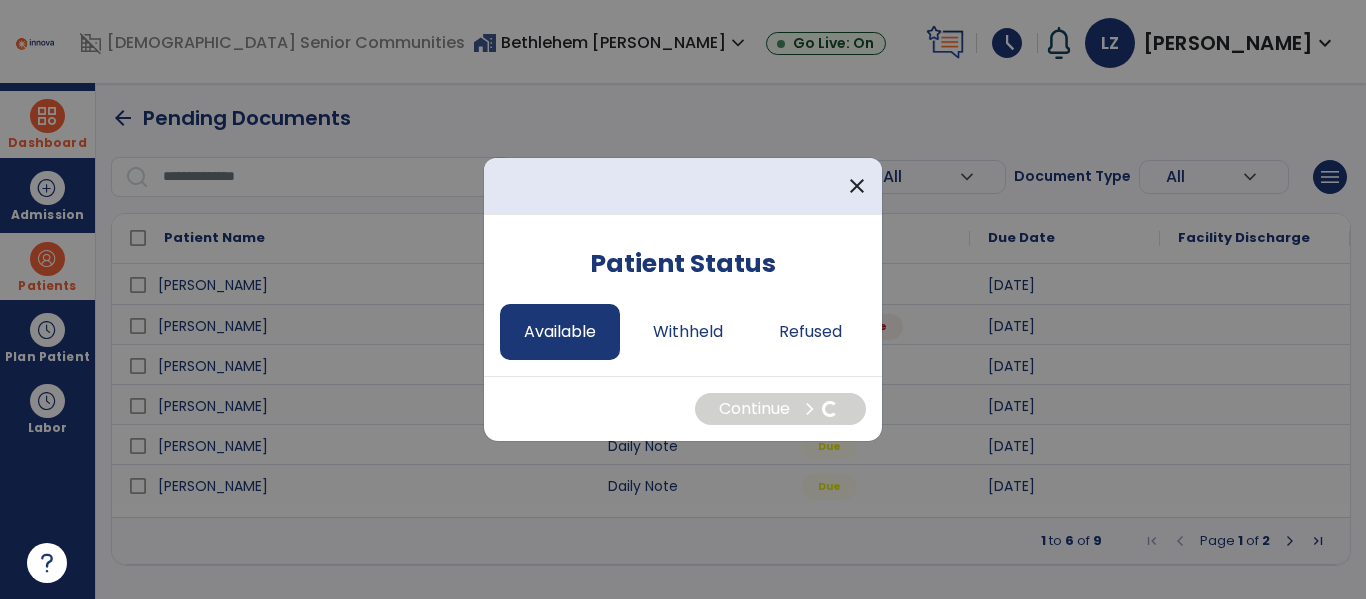select on "*" 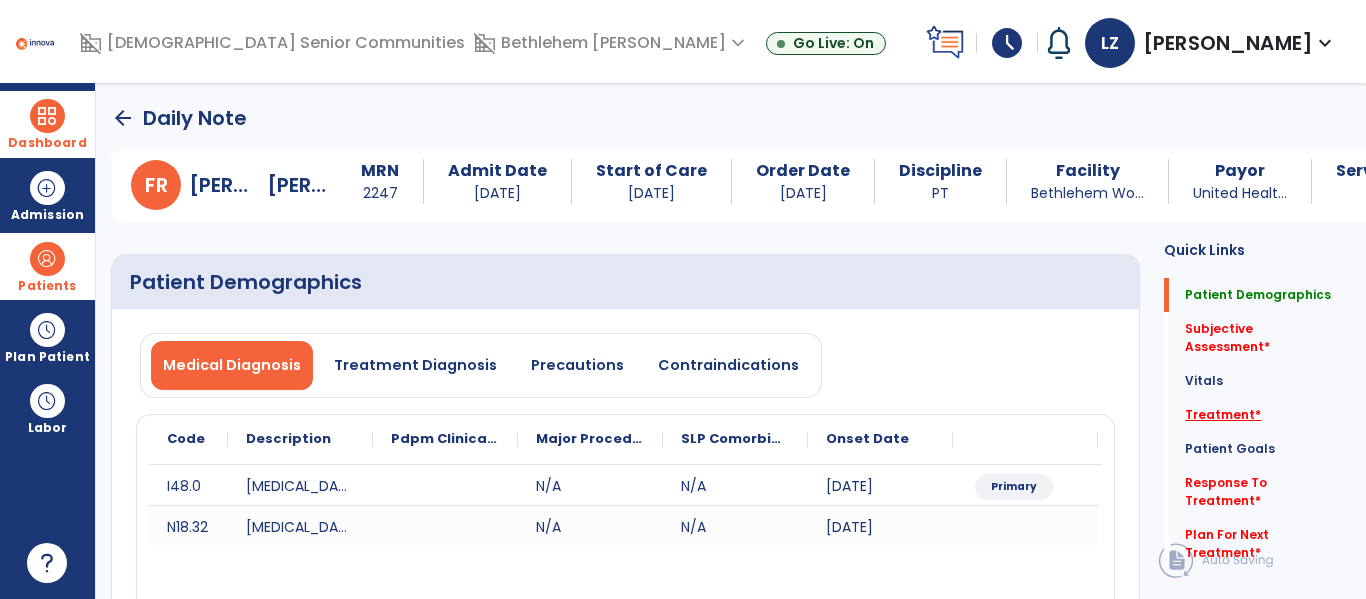 click on "Treatment   *" 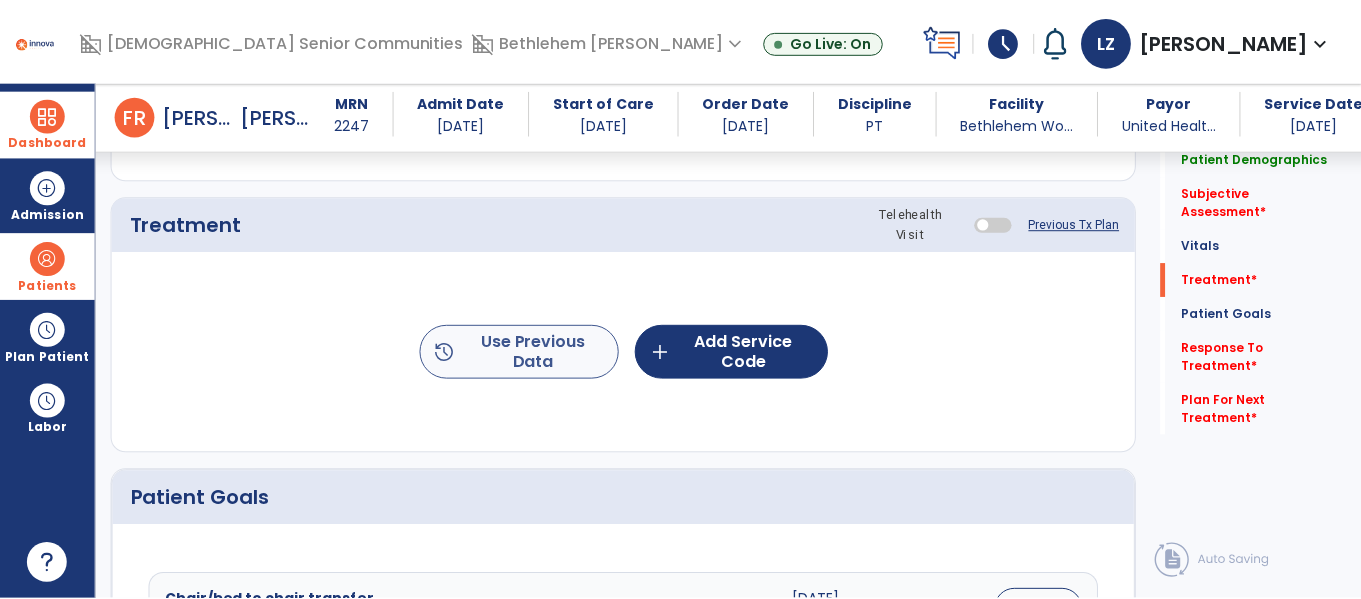 scroll, scrollTop: 1165, scrollLeft: 0, axis: vertical 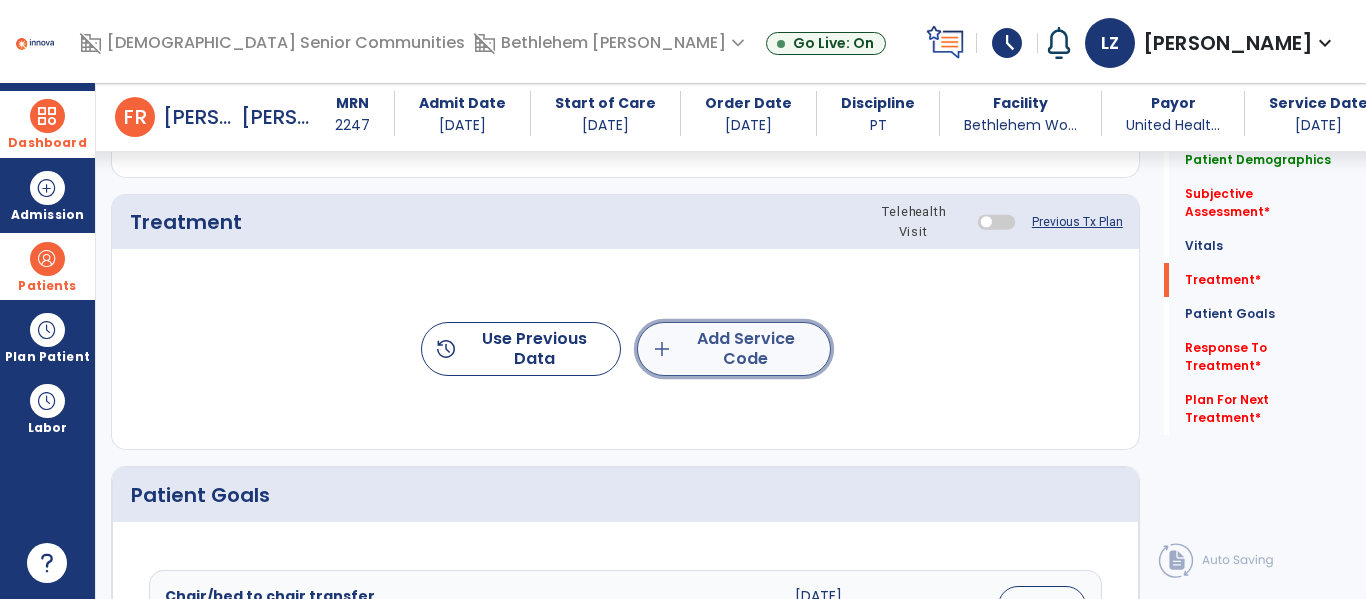 click on "add  Add Service Code" 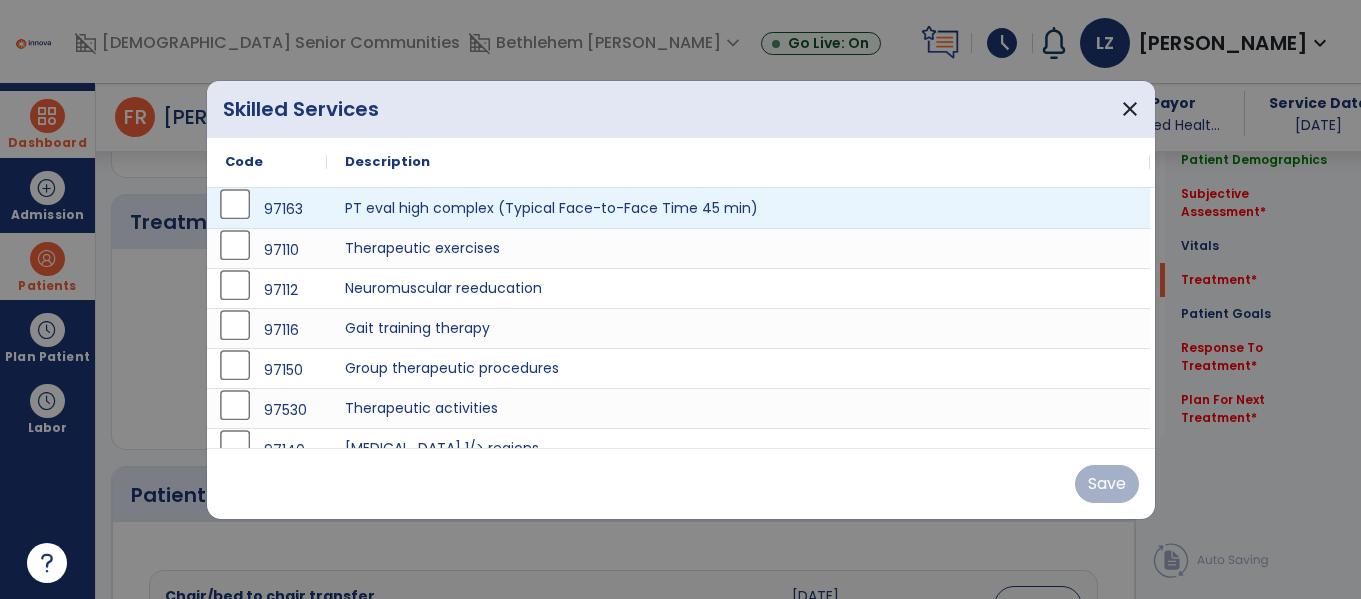 scroll, scrollTop: 1165, scrollLeft: 0, axis: vertical 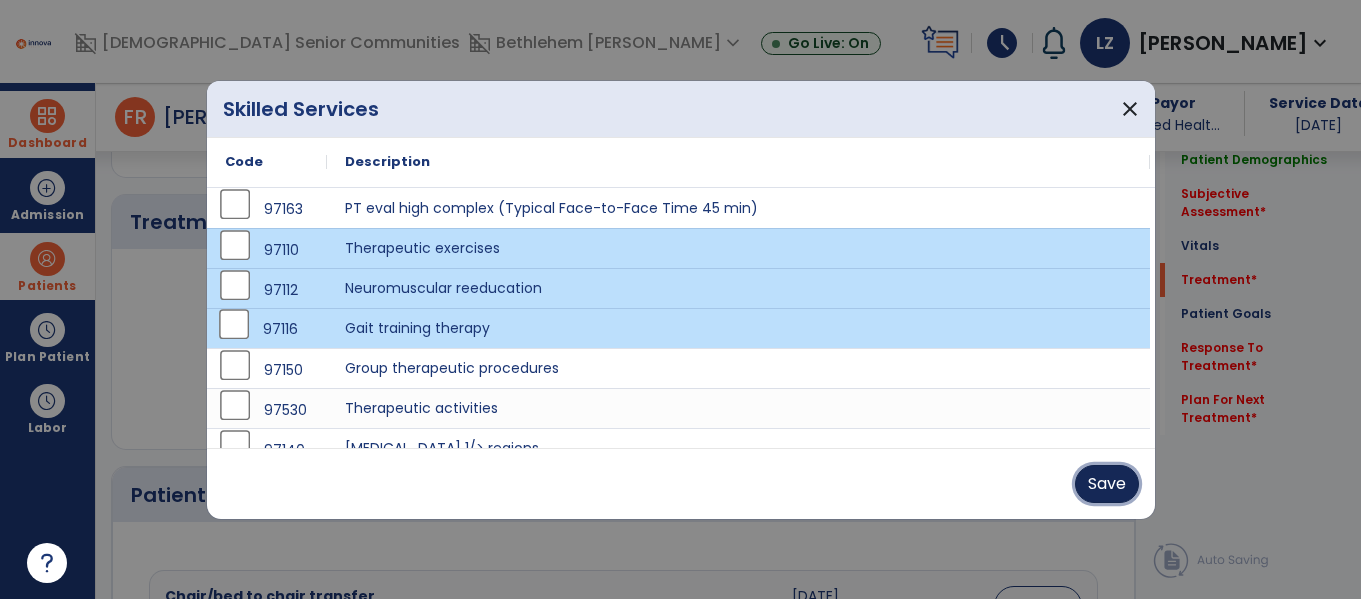 click on "Save" at bounding box center (1107, 484) 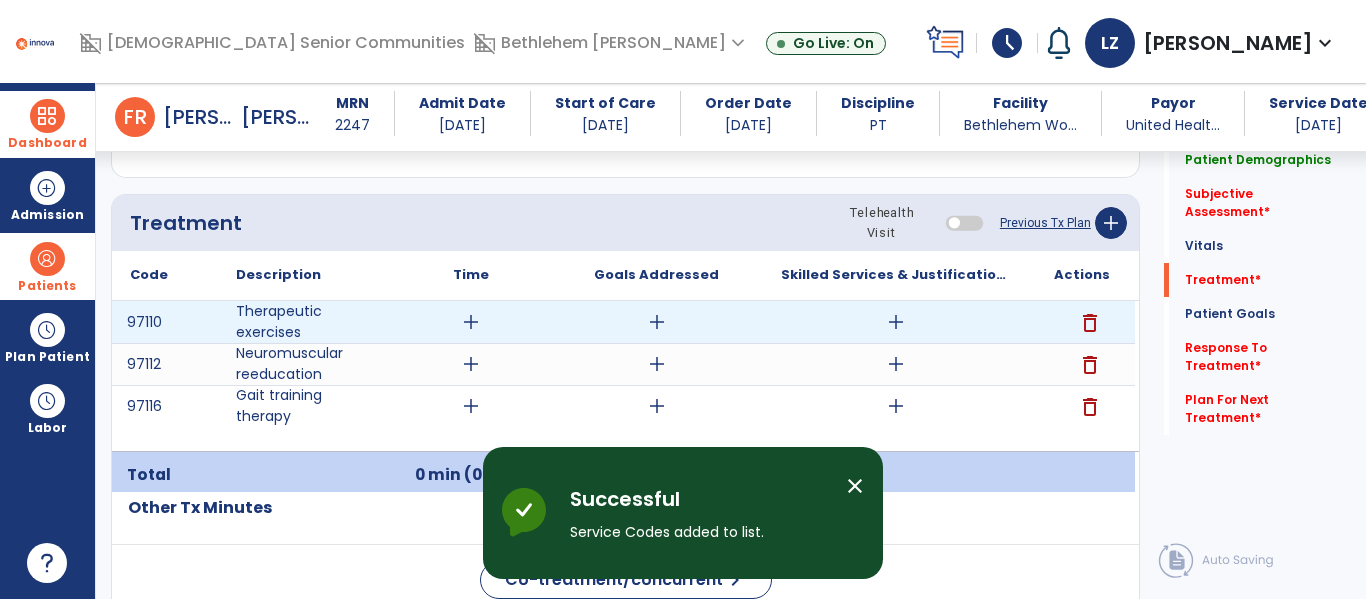 click on "add" at bounding box center (896, 322) 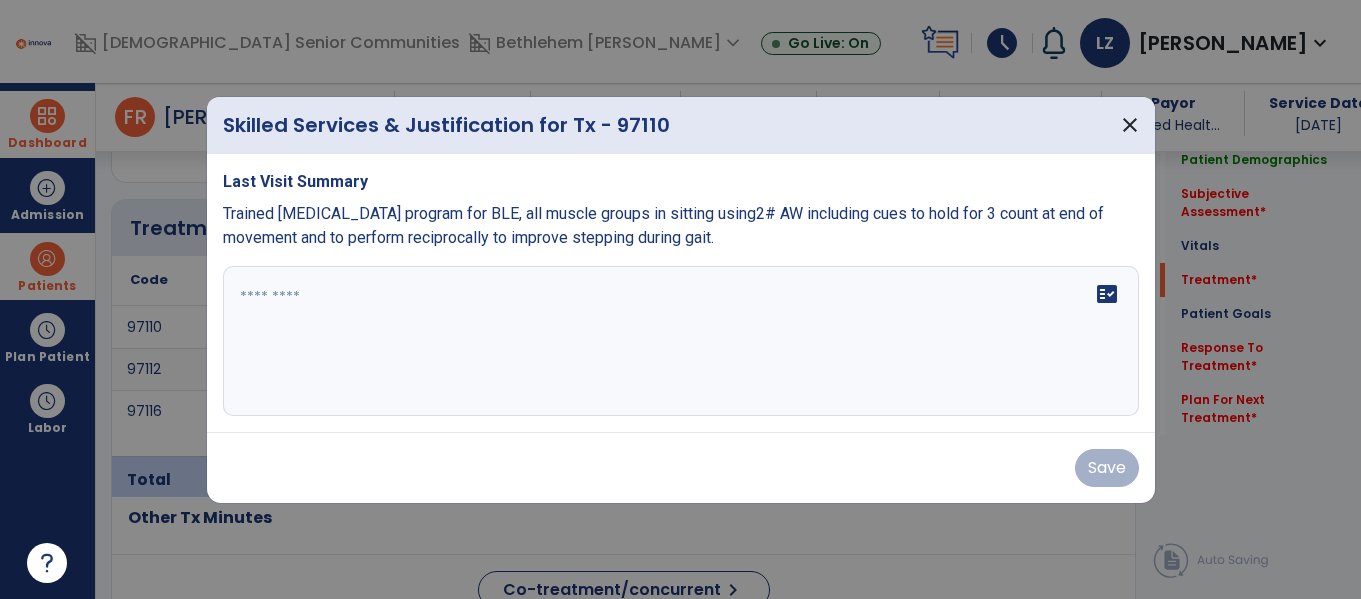 scroll, scrollTop: 1165, scrollLeft: 0, axis: vertical 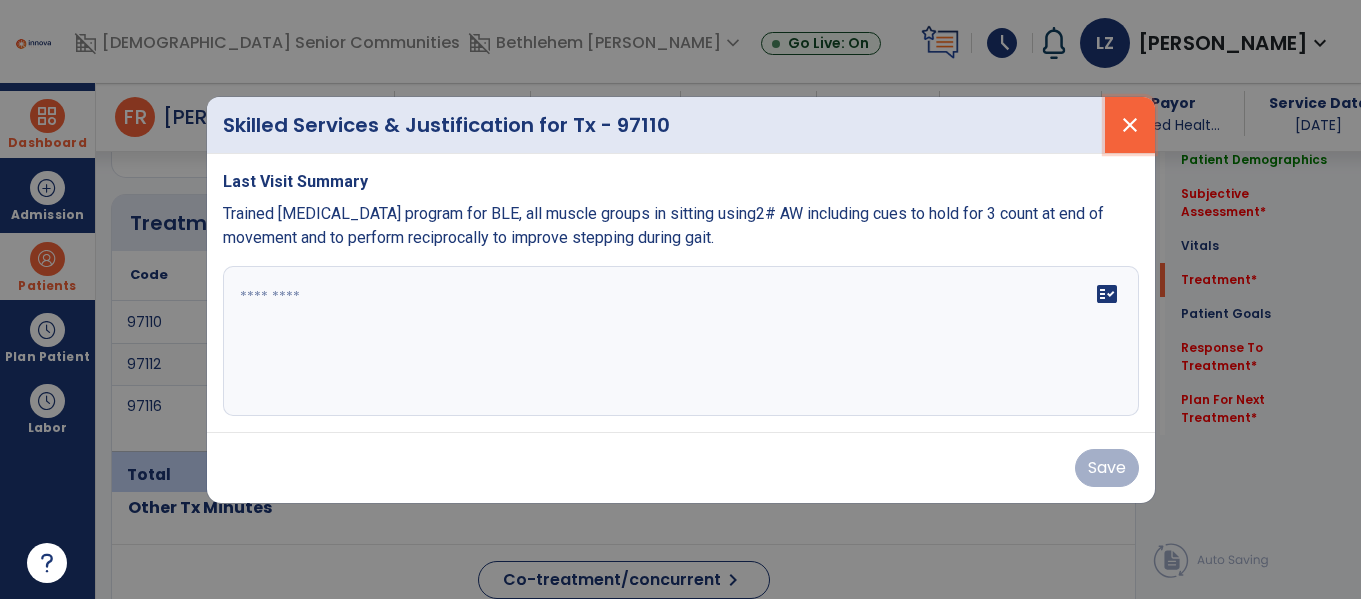 click on "close" at bounding box center (1130, 125) 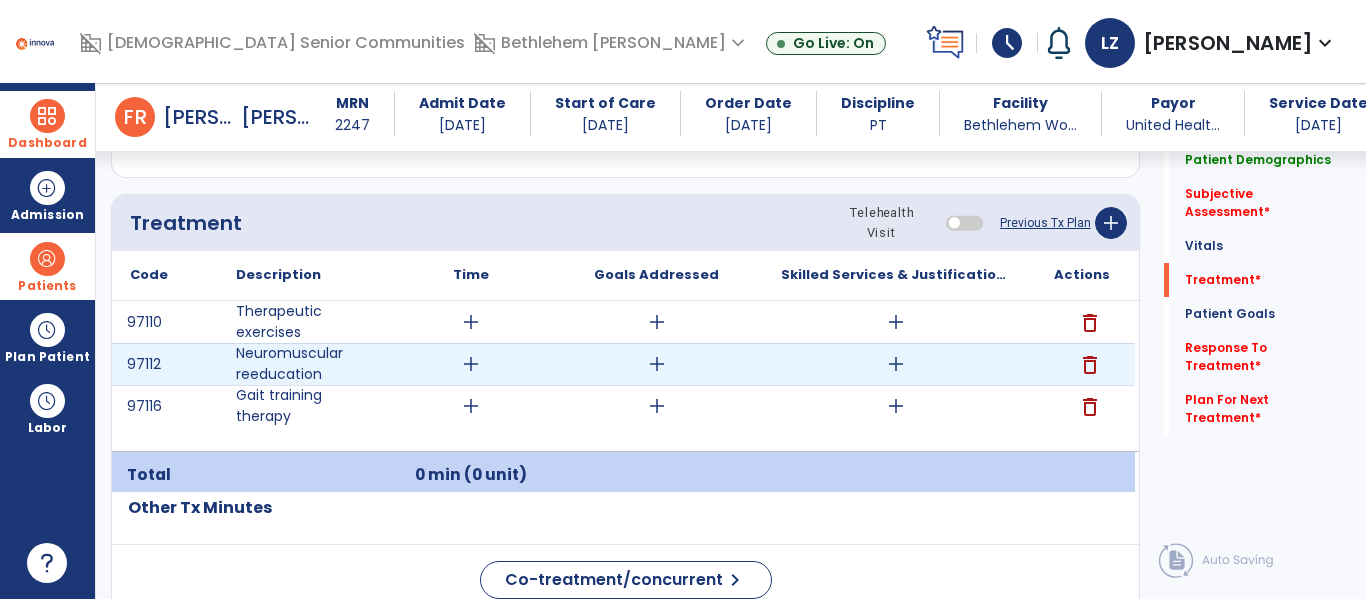 click on "add" at bounding box center [896, 364] 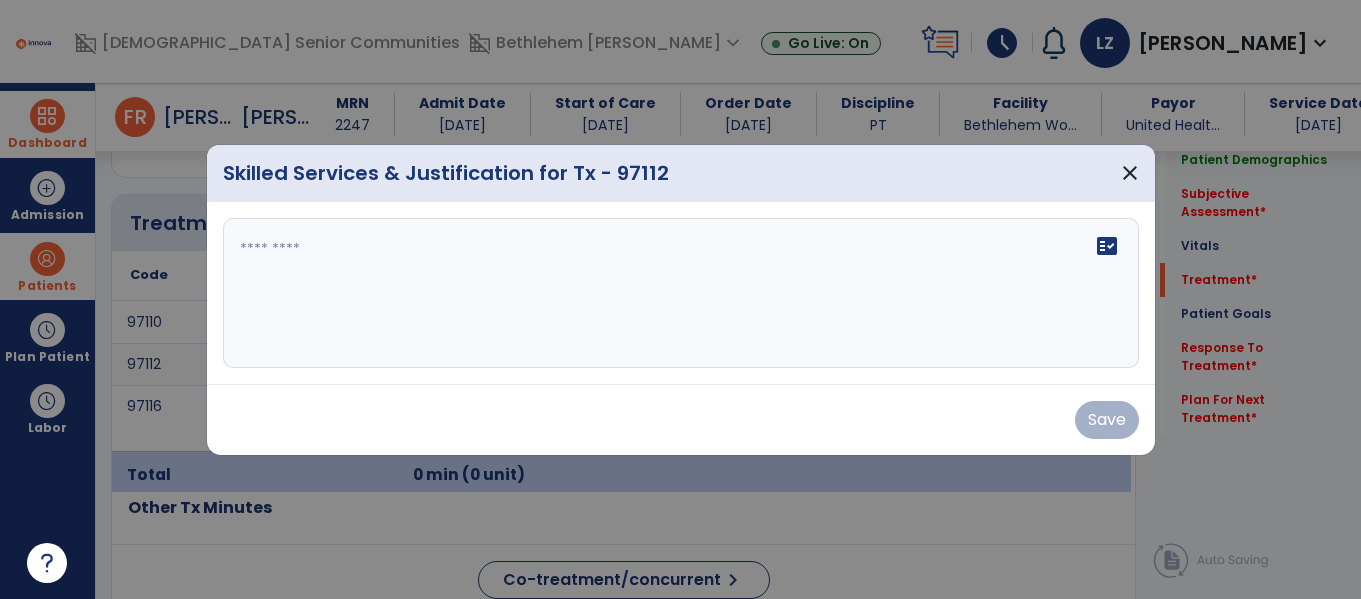 scroll, scrollTop: 1165, scrollLeft: 0, axis: vertical 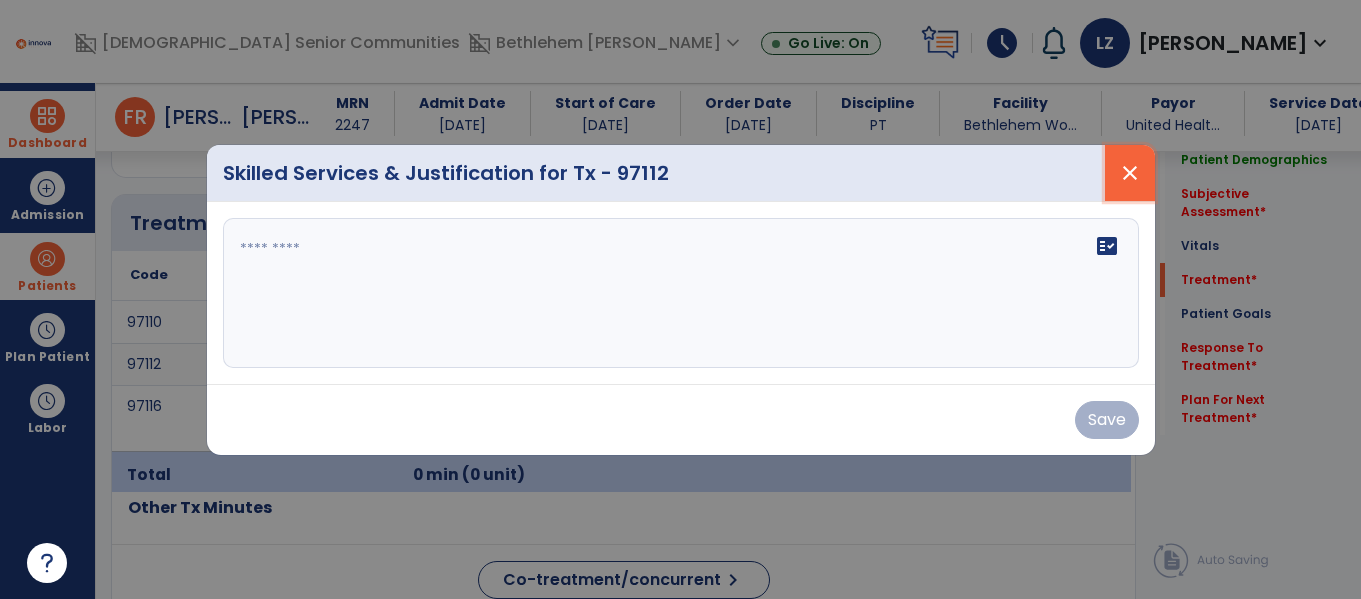 click on "close" at bounding box center [1130, 173] 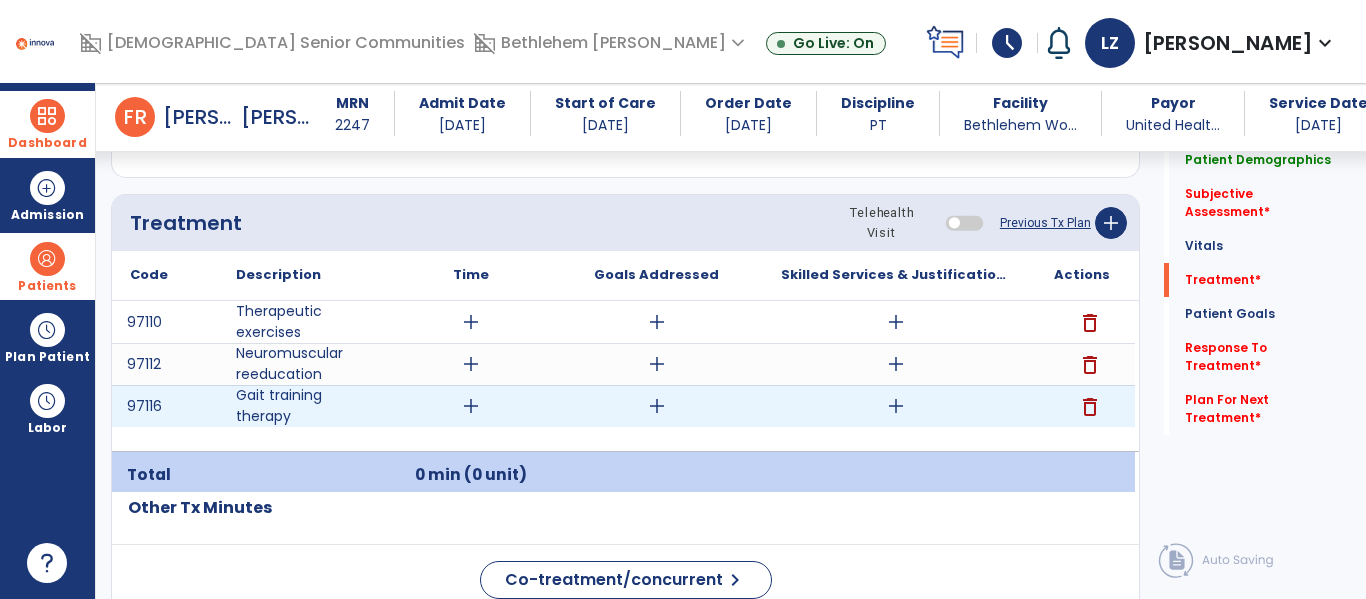 click on "add" at bounding box center [896, 406] 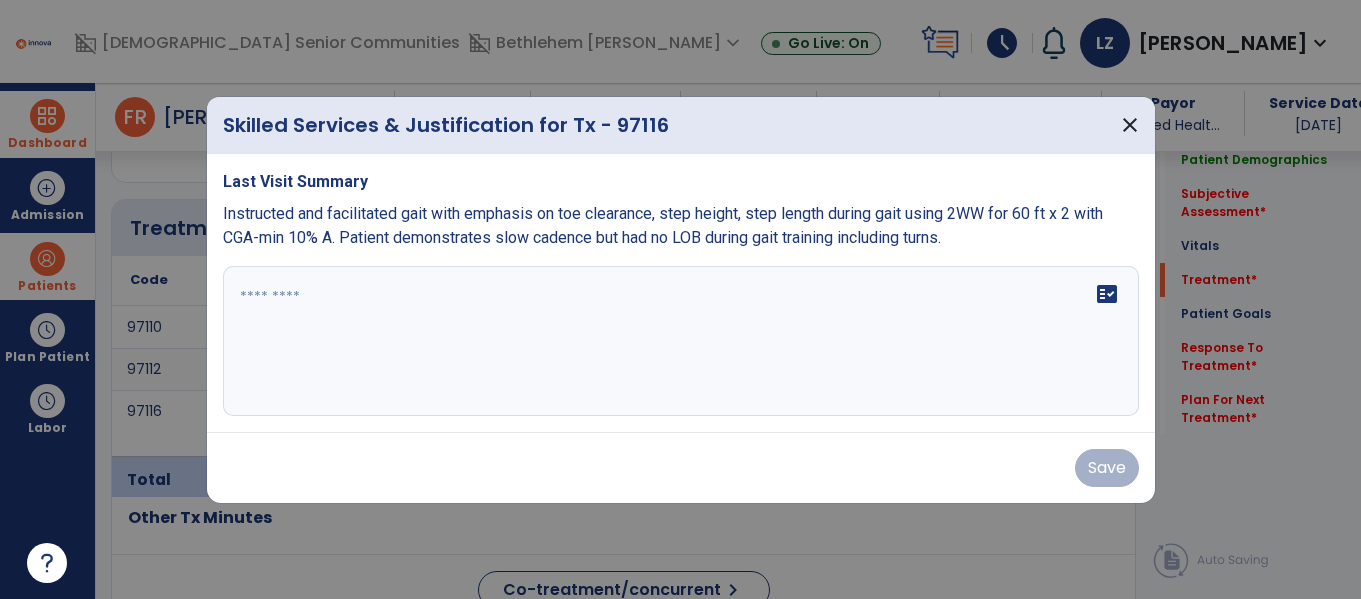 scroll, scrollTop: 1165, scrollLeft: 0, axis: vertical 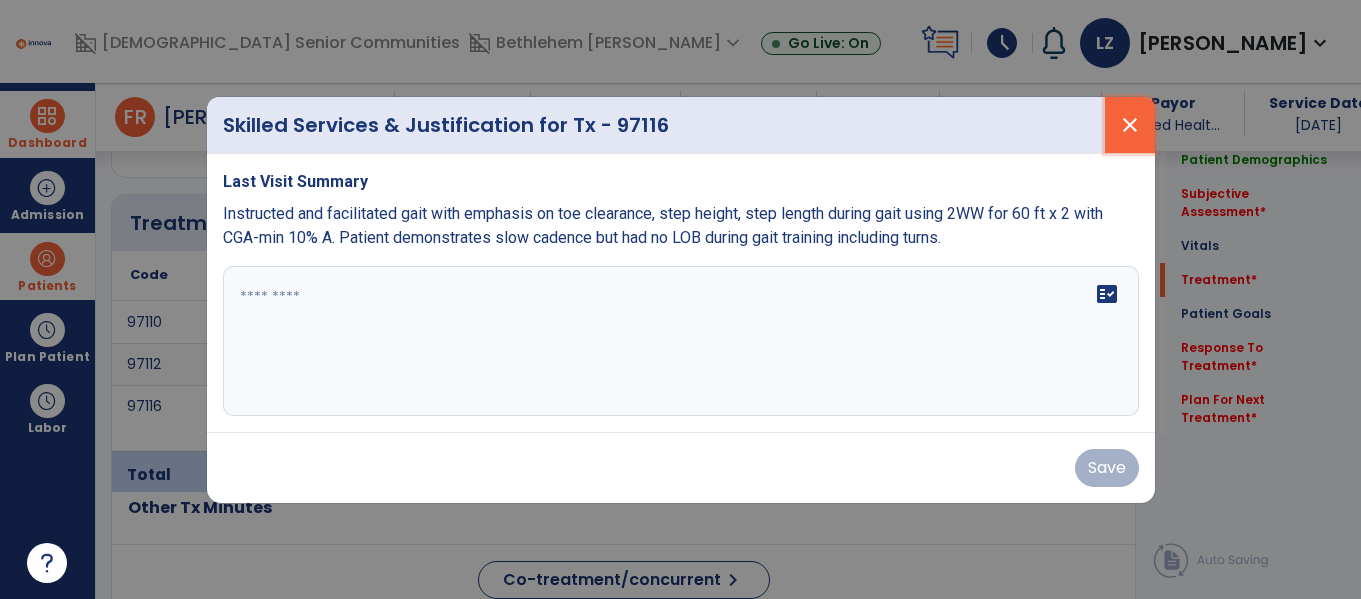 click on "close" at bounding box center (1130, 125) 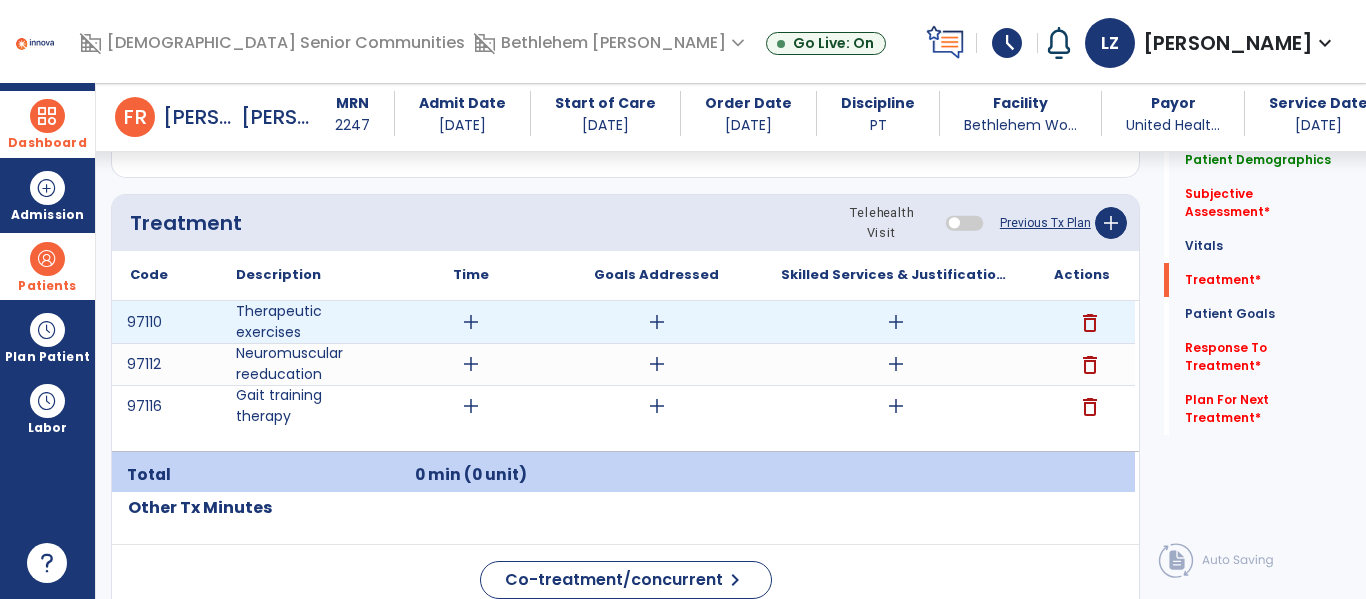 click on "add" at bounding box center (896, 322) 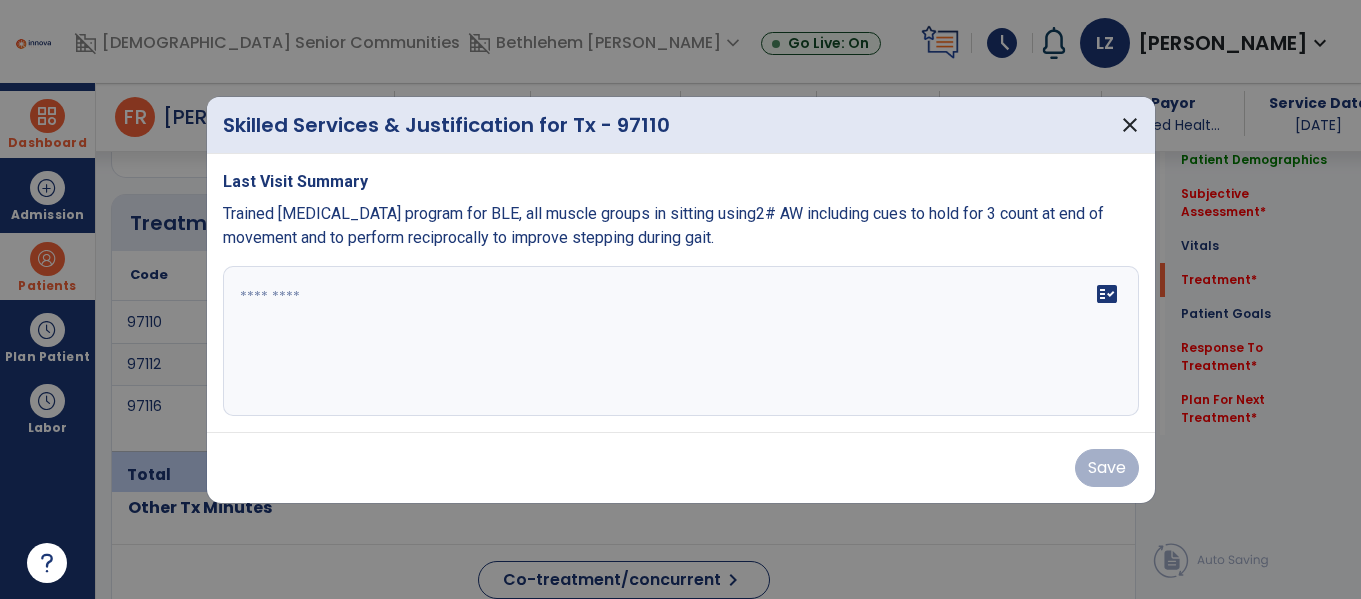 scroll, scrollTop: 1165, scrollLeft: 0, axis: vertical 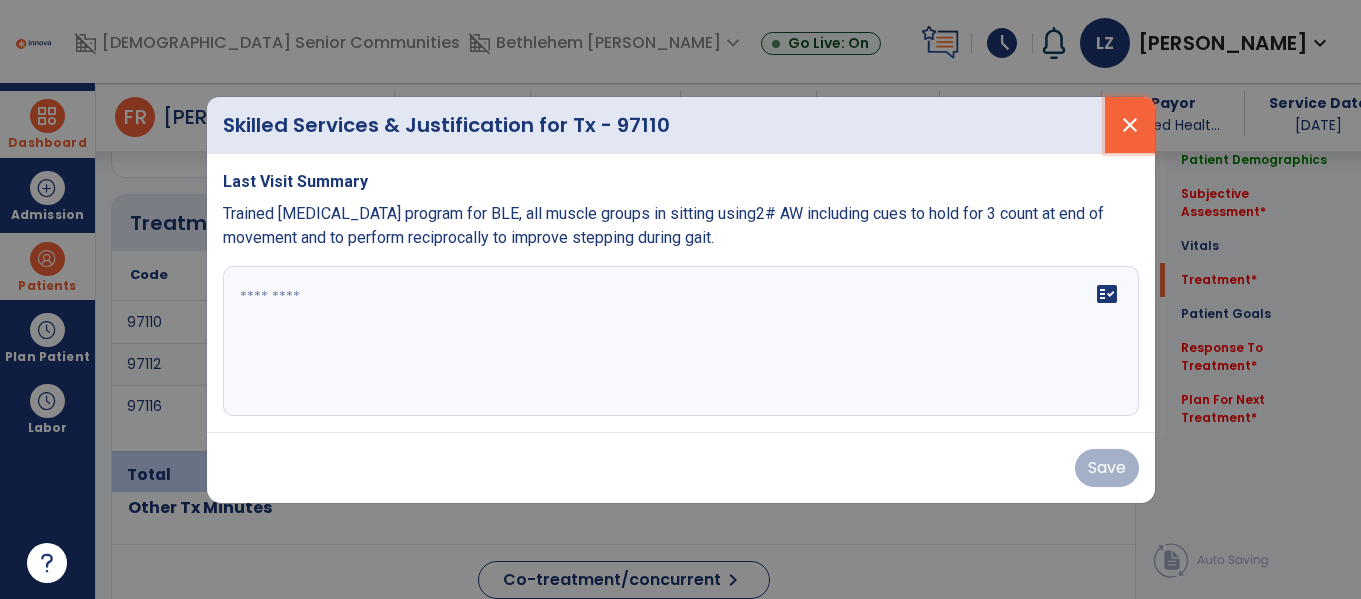 click on "close" at bounding box center [1130, 125] 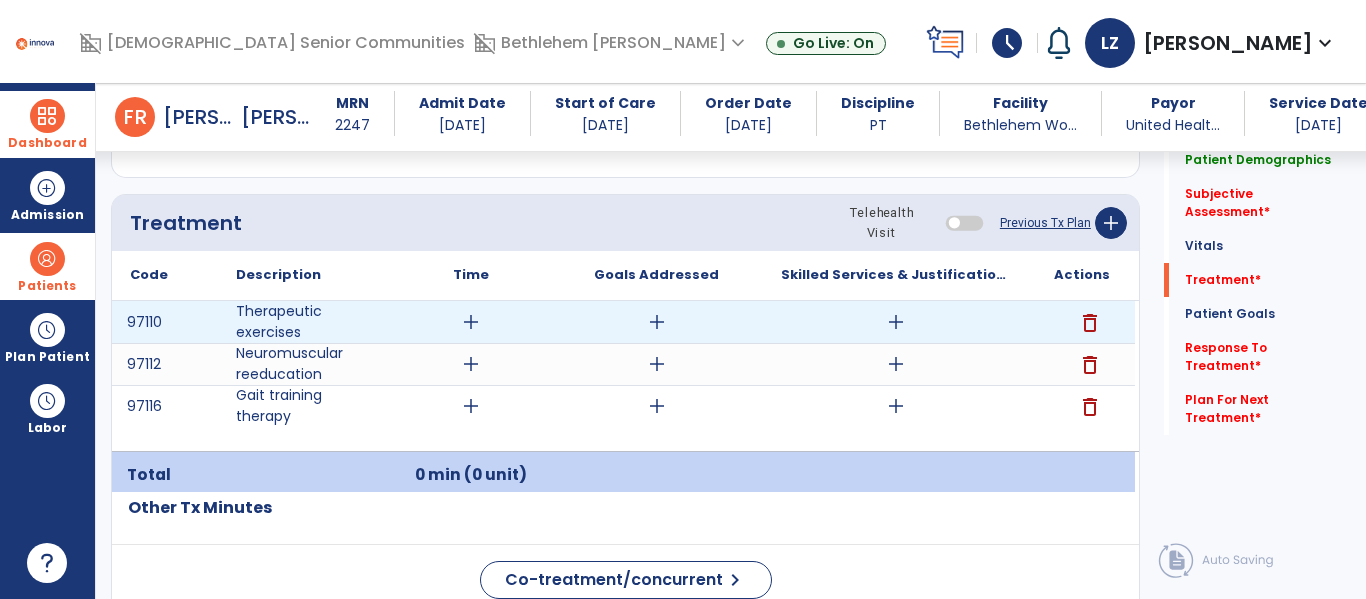 click on "add" at bounding box center [896, 322] 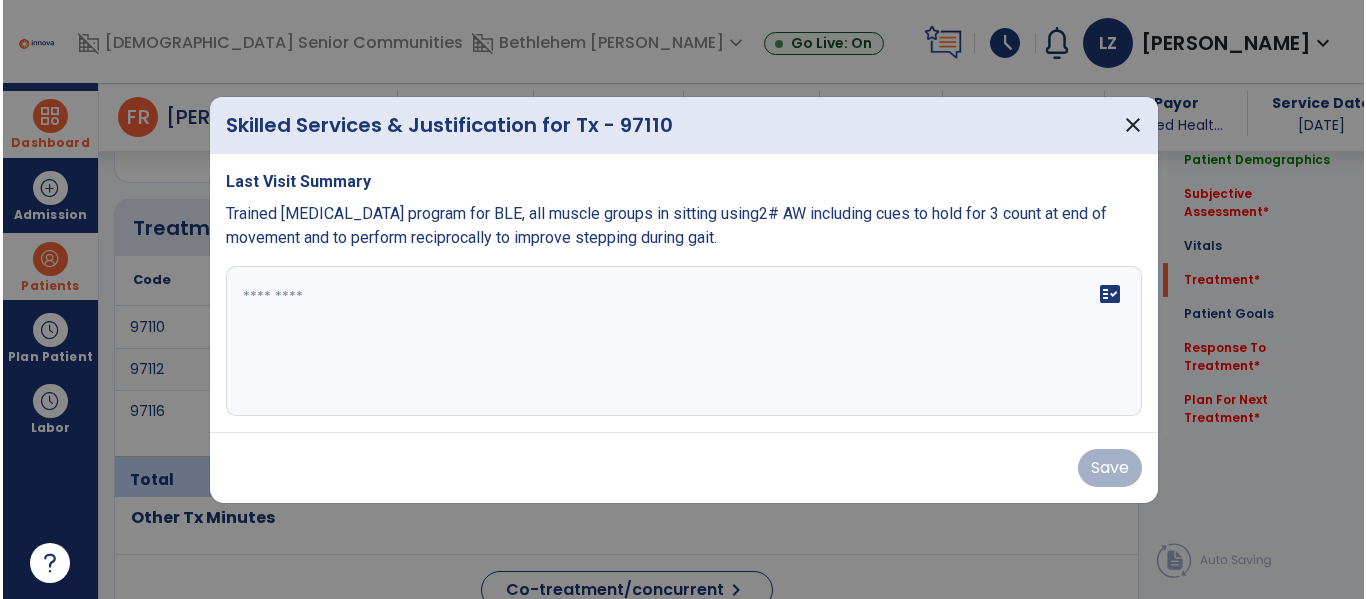 scroll, scrollTop: 1165, scrollLeft: 0, axis: vertical 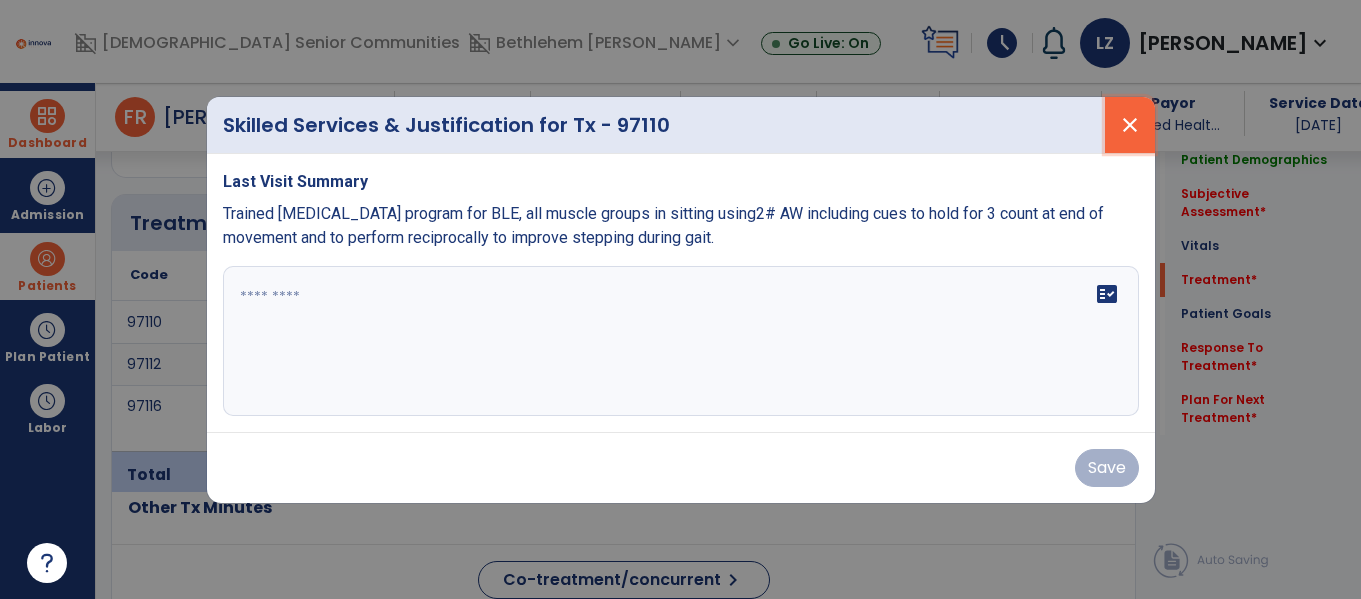 click on "close" at bounding box center (1130, 125) 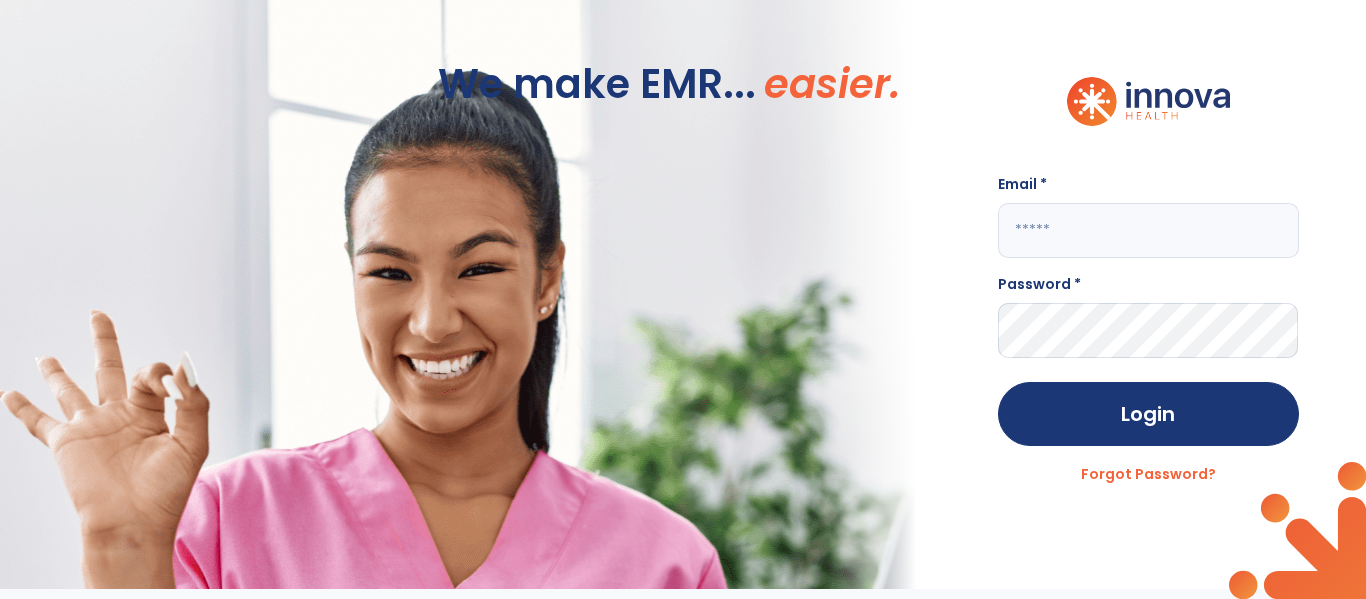 scroll, scrollTop: 0, scrollLeft: 0, axis: both 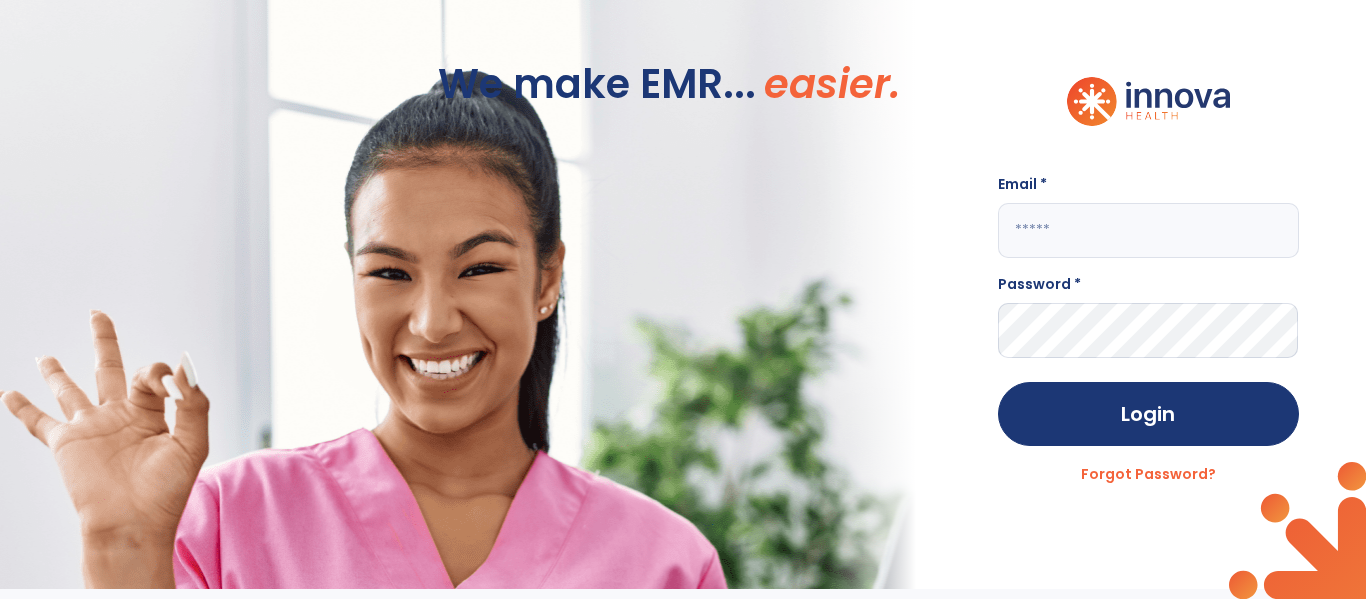 click 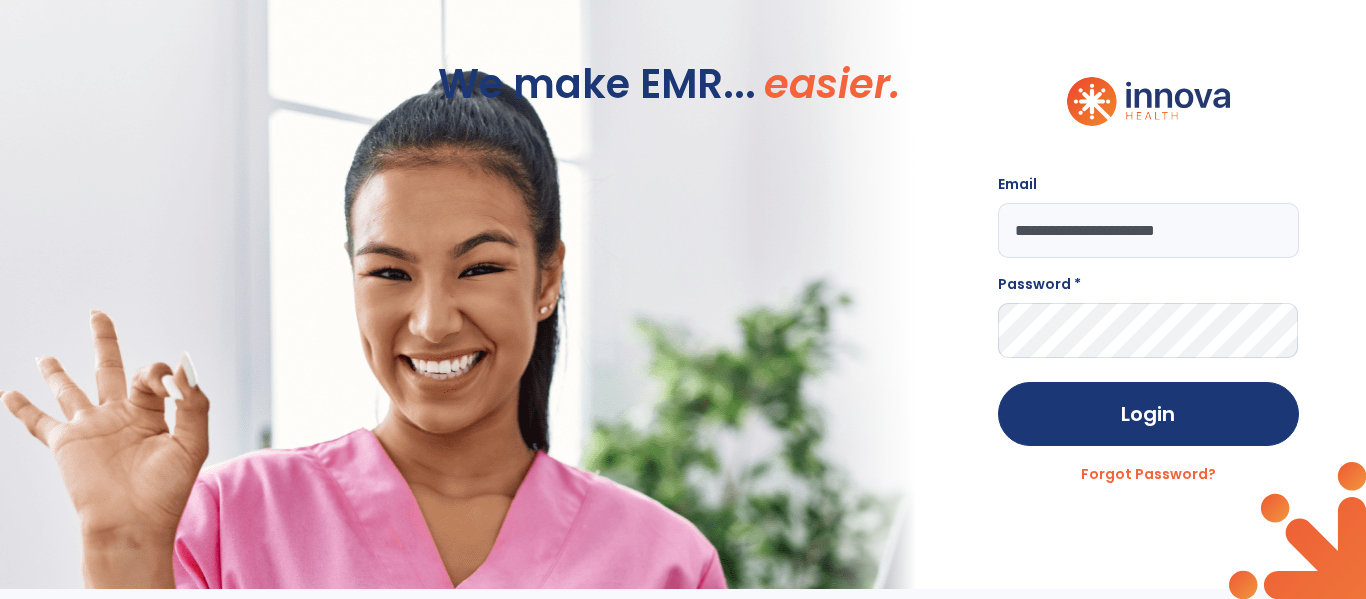 type on "**********" 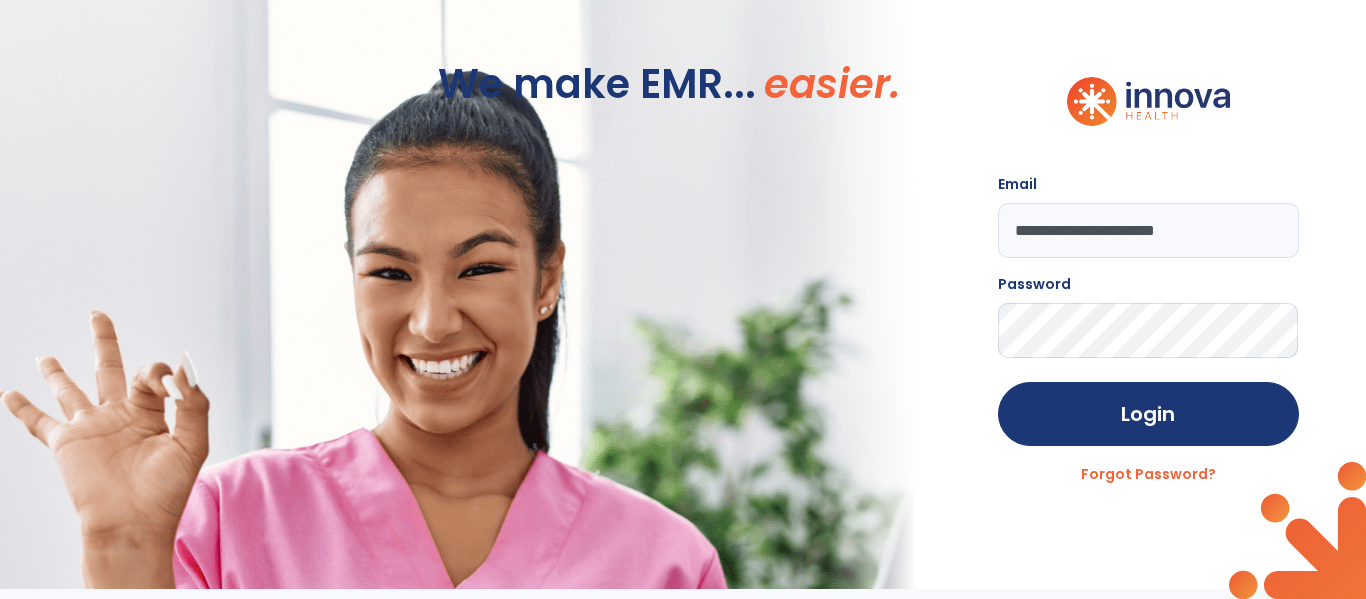 click on "Login" 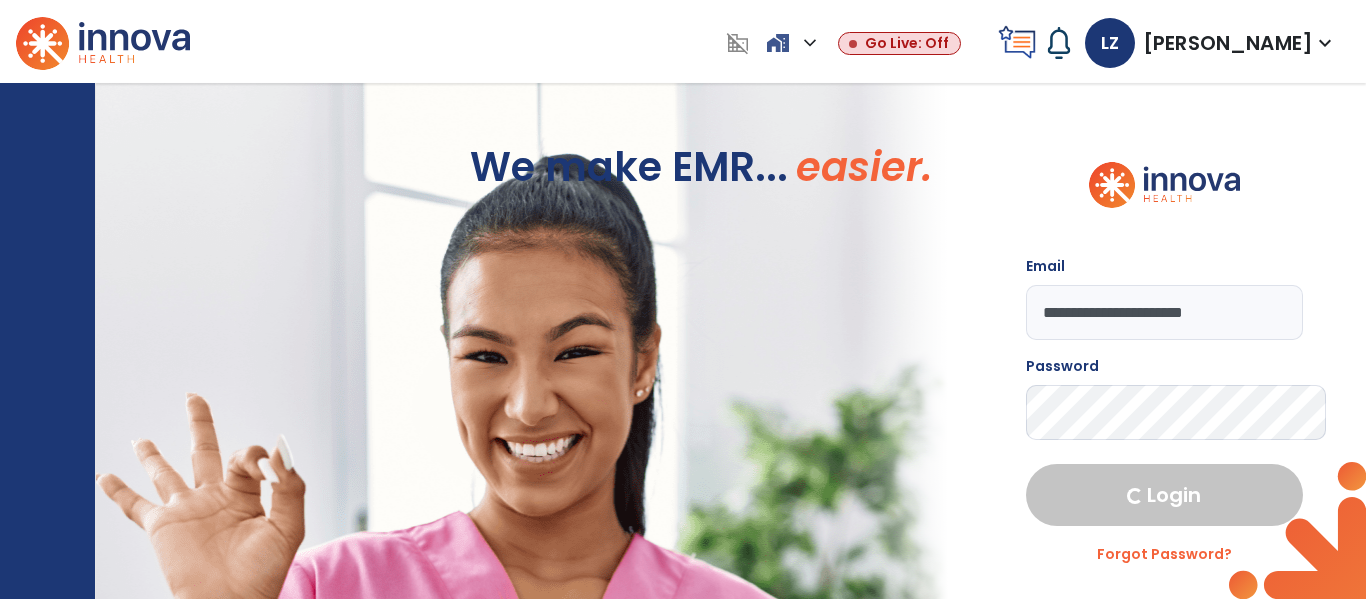 select on "****" 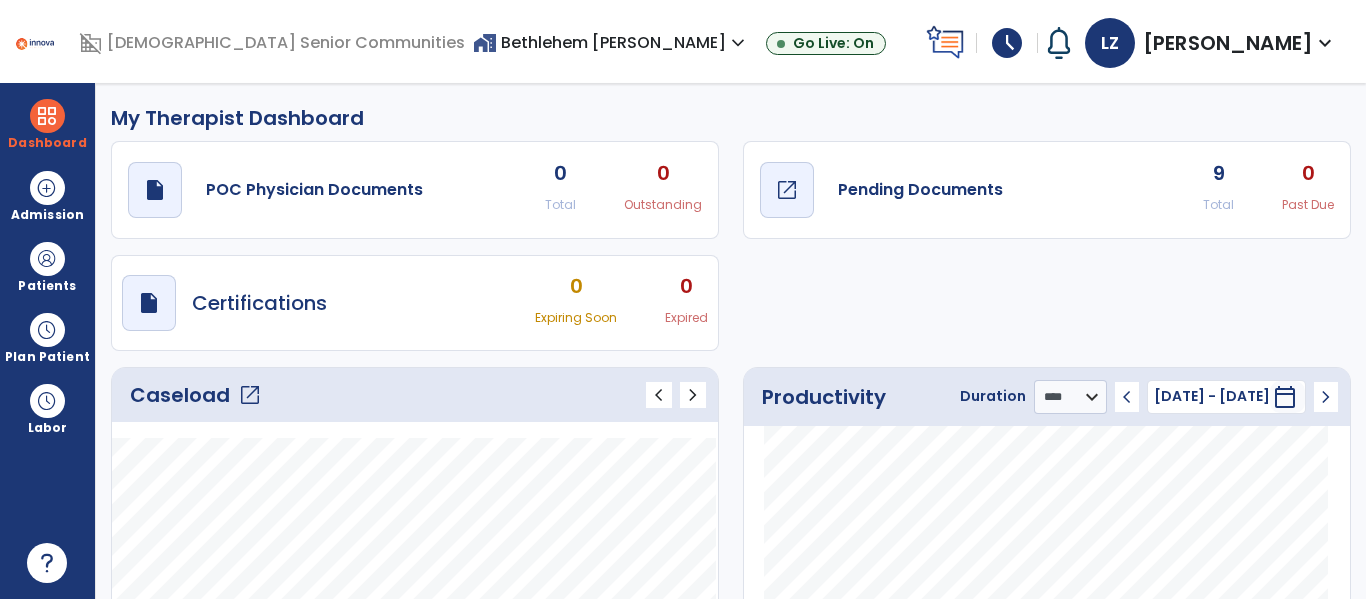 click on "open_in_new" 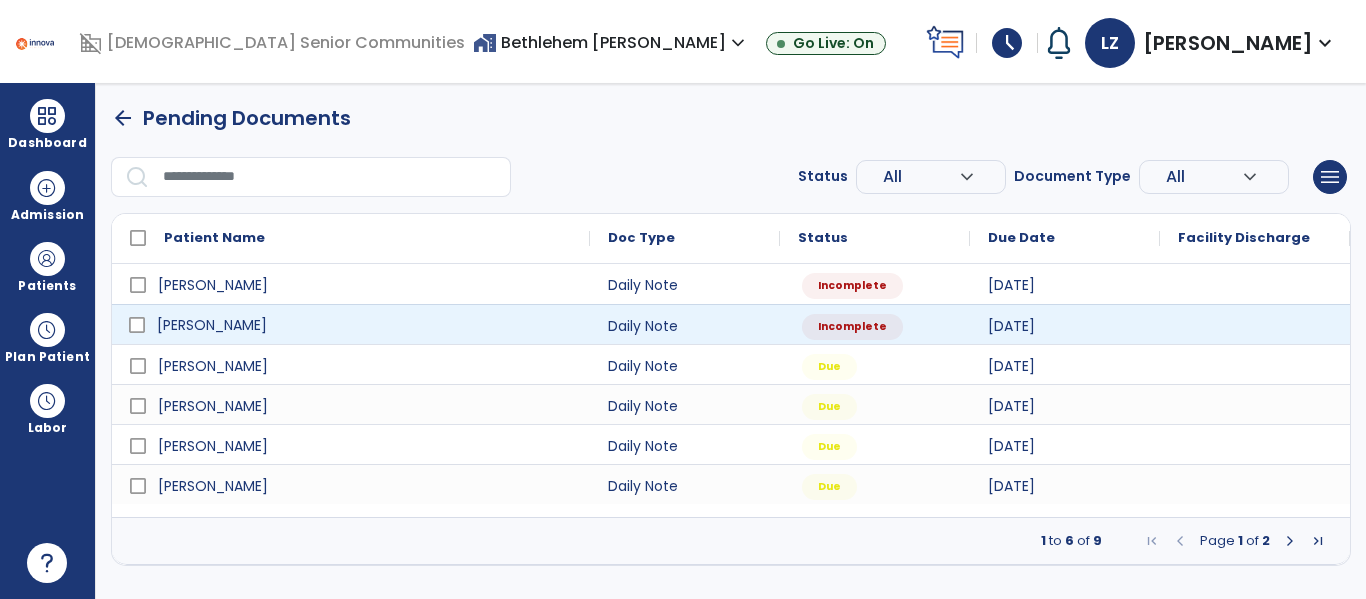 click on "Beaty, Pamela" at bounding box center [365, 325] 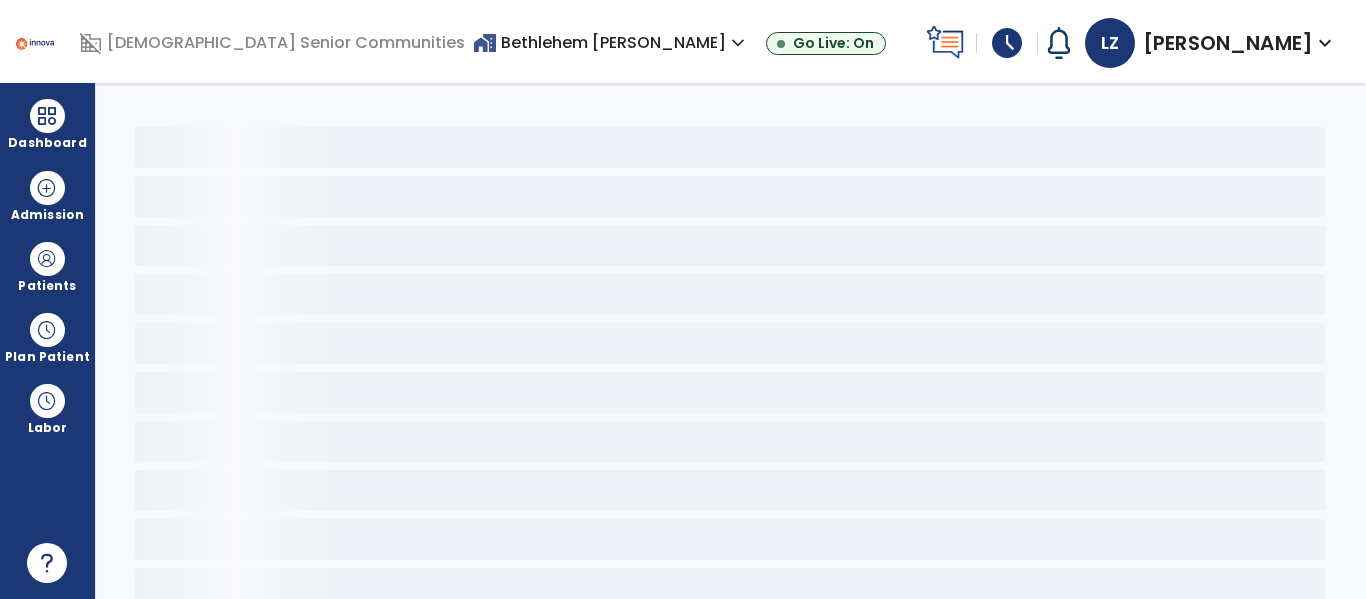 select on "*" 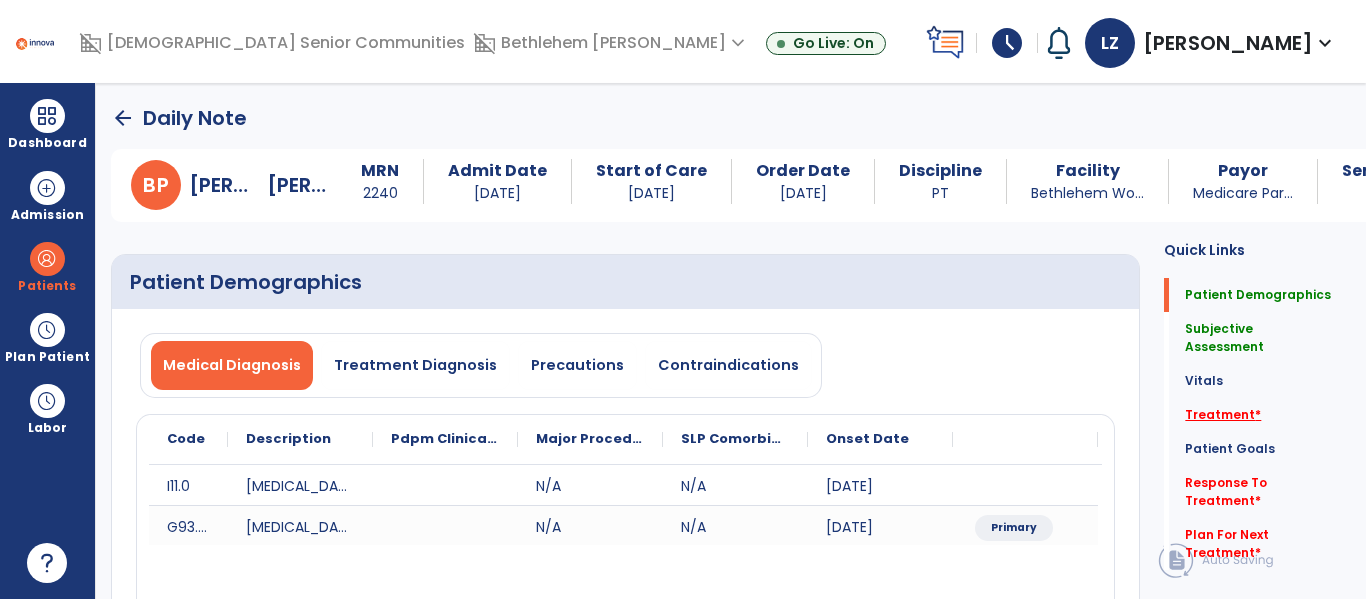 click on "Treatment   *" 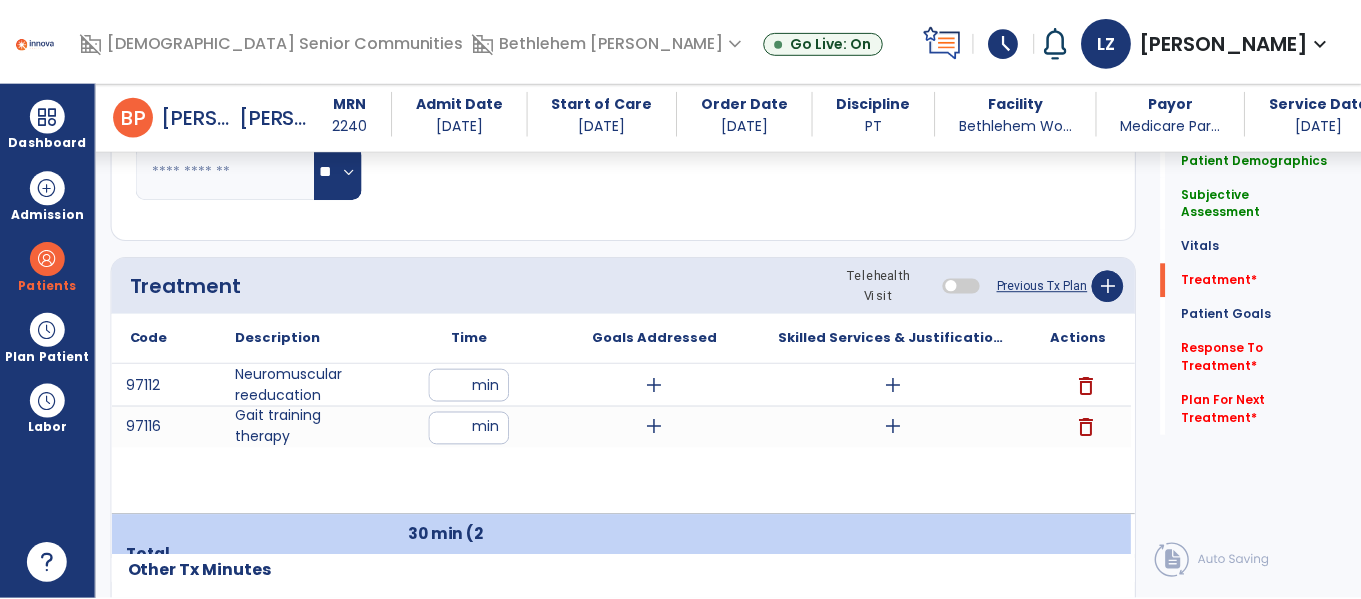 scroll, scrollTop: 1248, scrollLeft: 0, axis: vertical 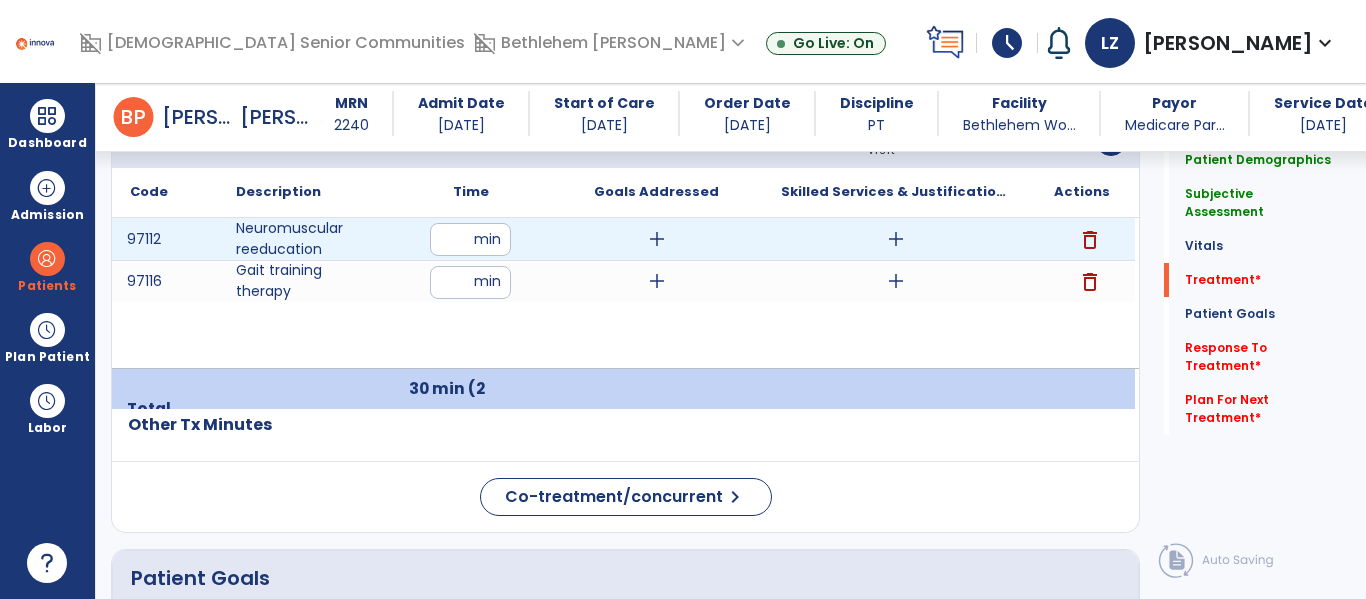 click on "add" at bounding box center (657, 239) 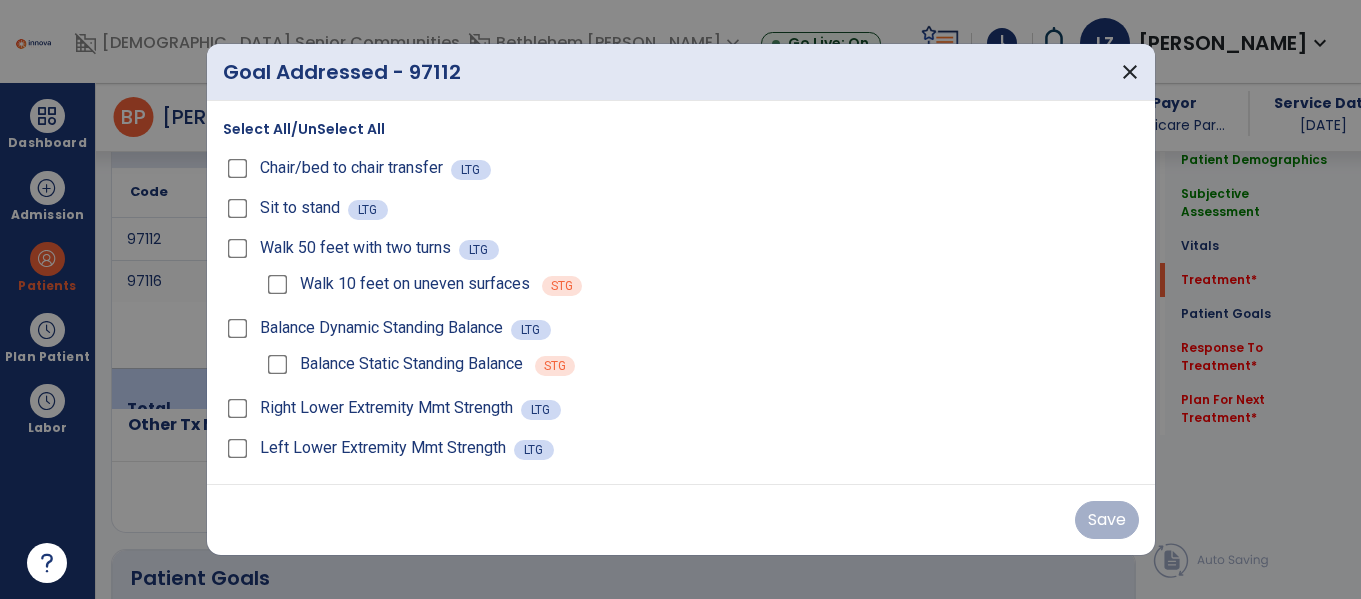 scroll, scrollTop: 1248, scrollLeft: 0, axis: vertical 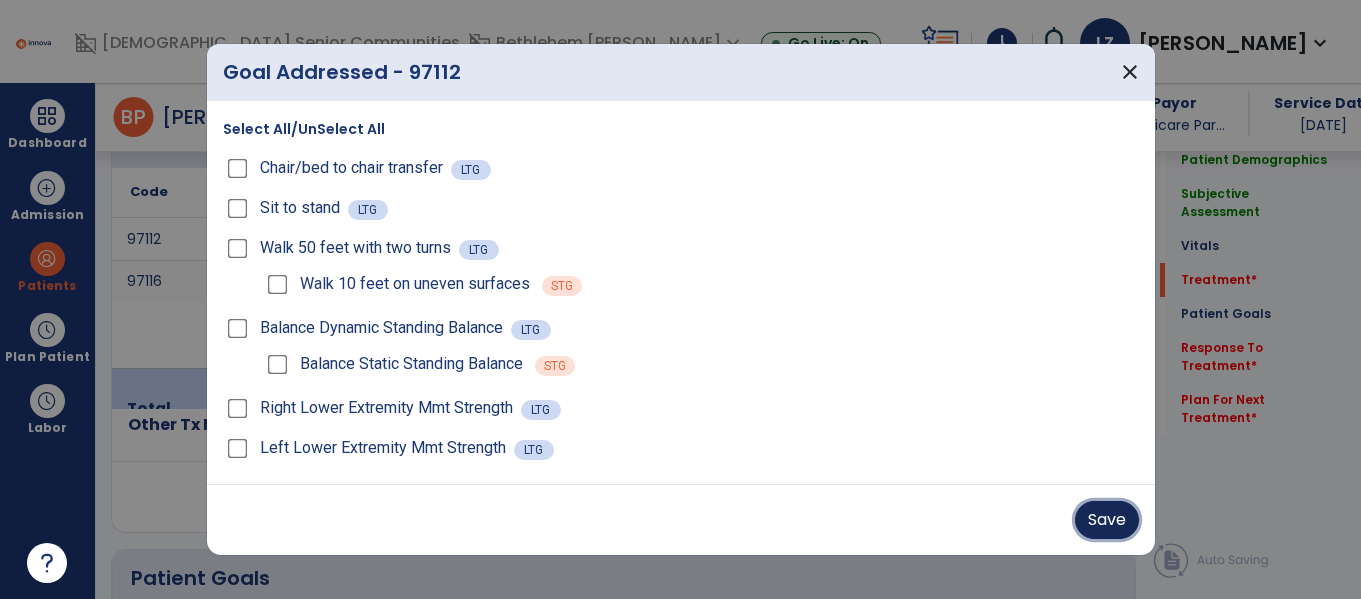 click on "Save" at bounding box center (1107, 520) 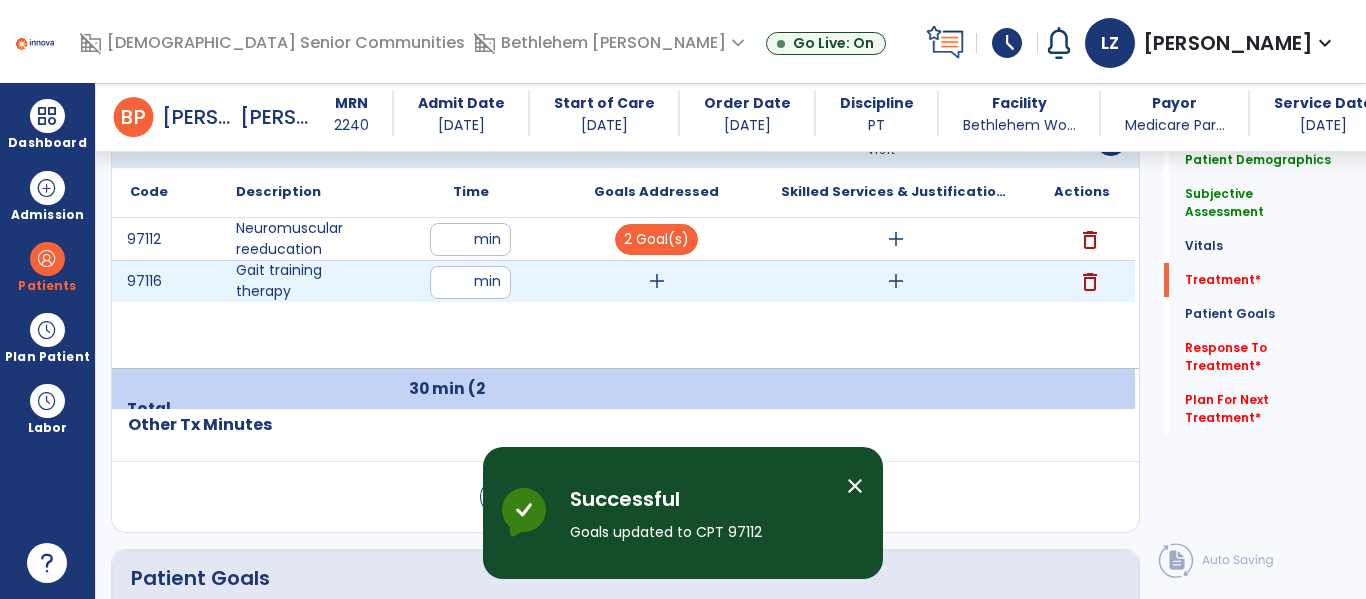 click on "add" at bounding box center [657, 281] 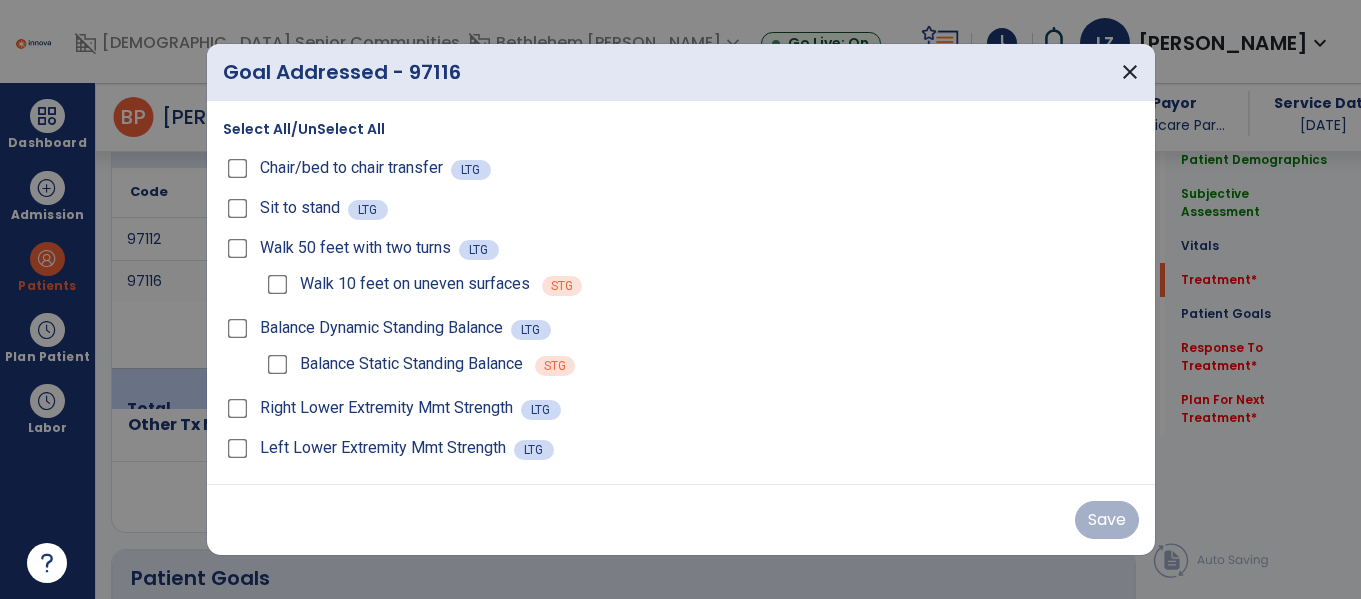 scroll, scrollTop: 1248, scrollLeft: 0, axis: vertical 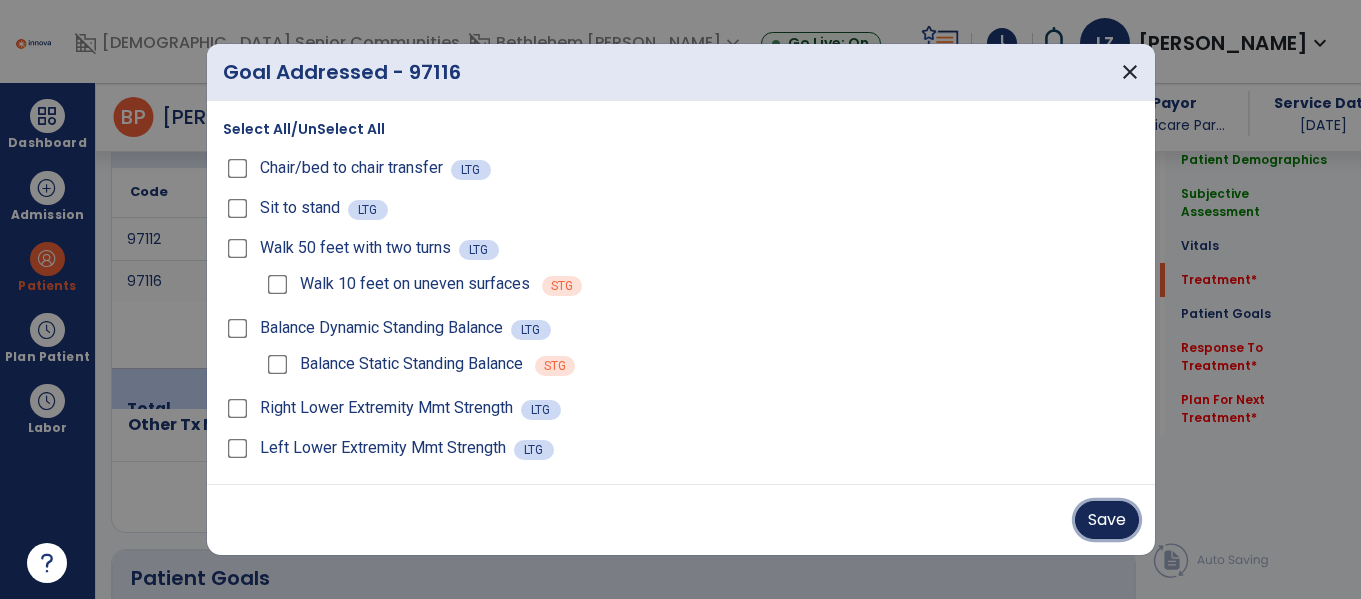 click on "Save" at bounding box center (1107, 520) 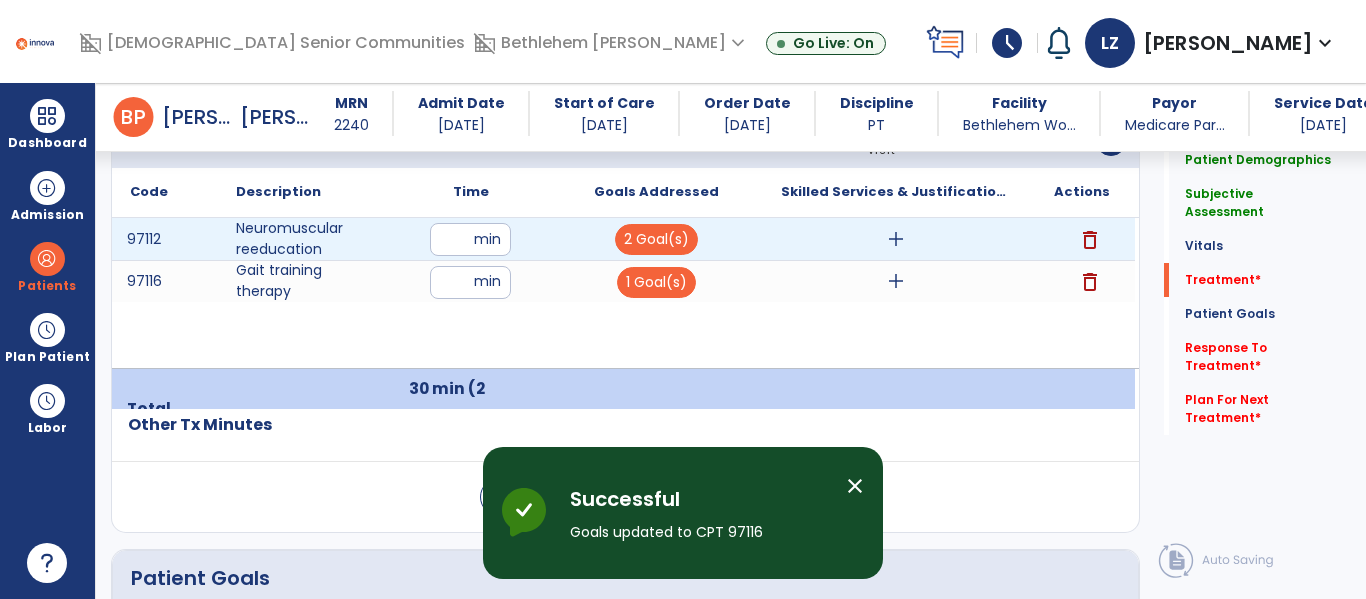 click on "add" at bounding box center [896, 239] 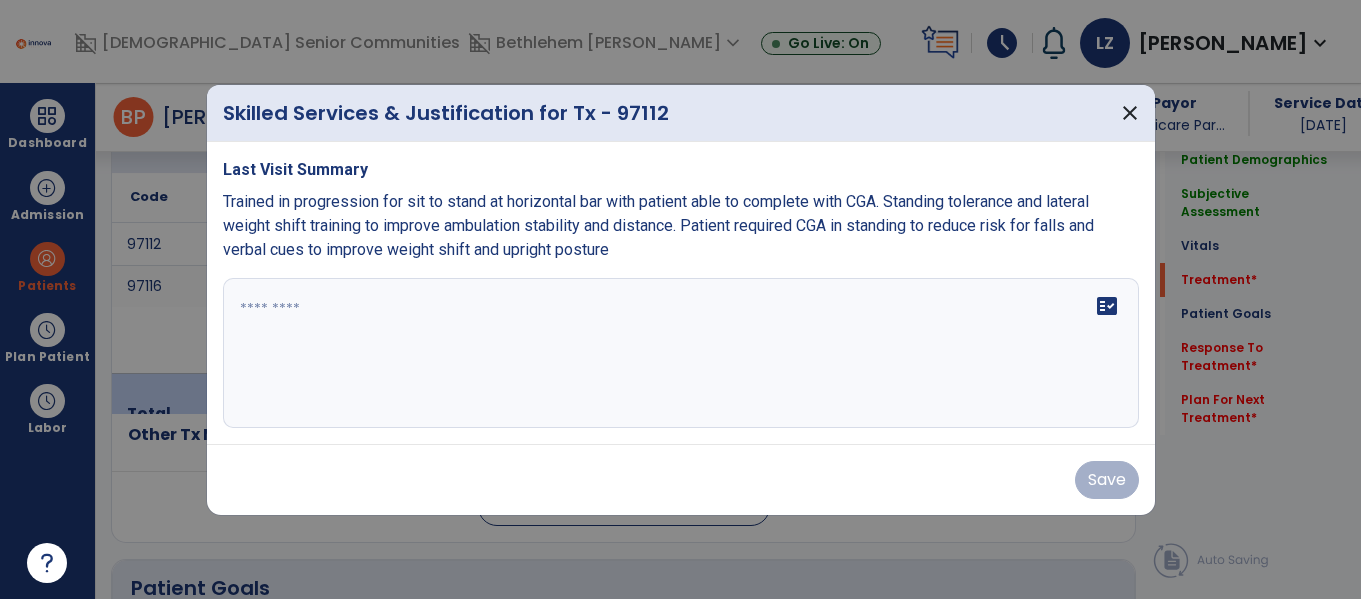 scroll, scrollTop: 1248, scrollLeft: 0, axis: vertical 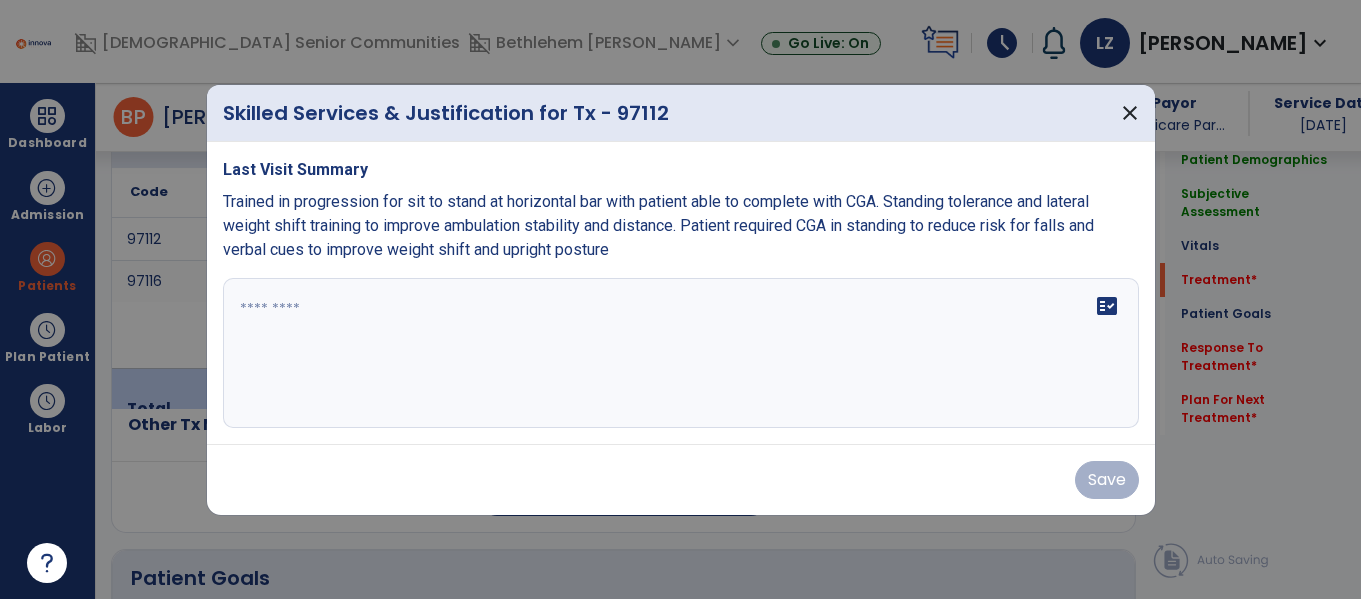 click at bounding box center [681, 353] 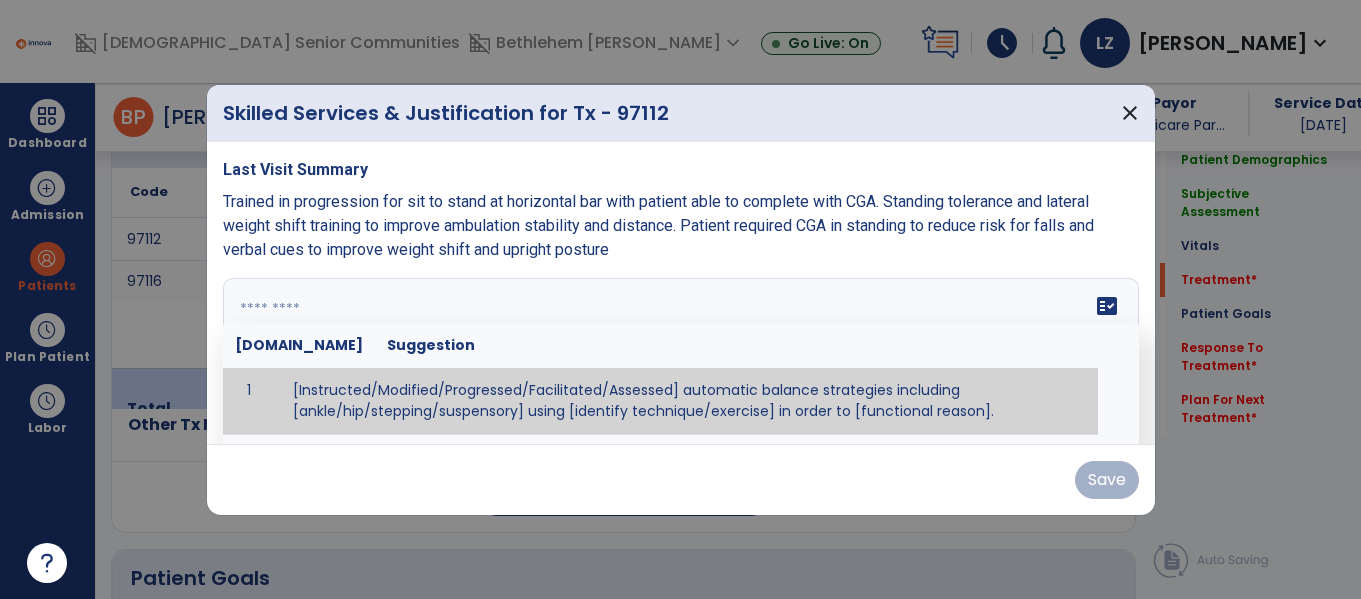 paste on "**********" 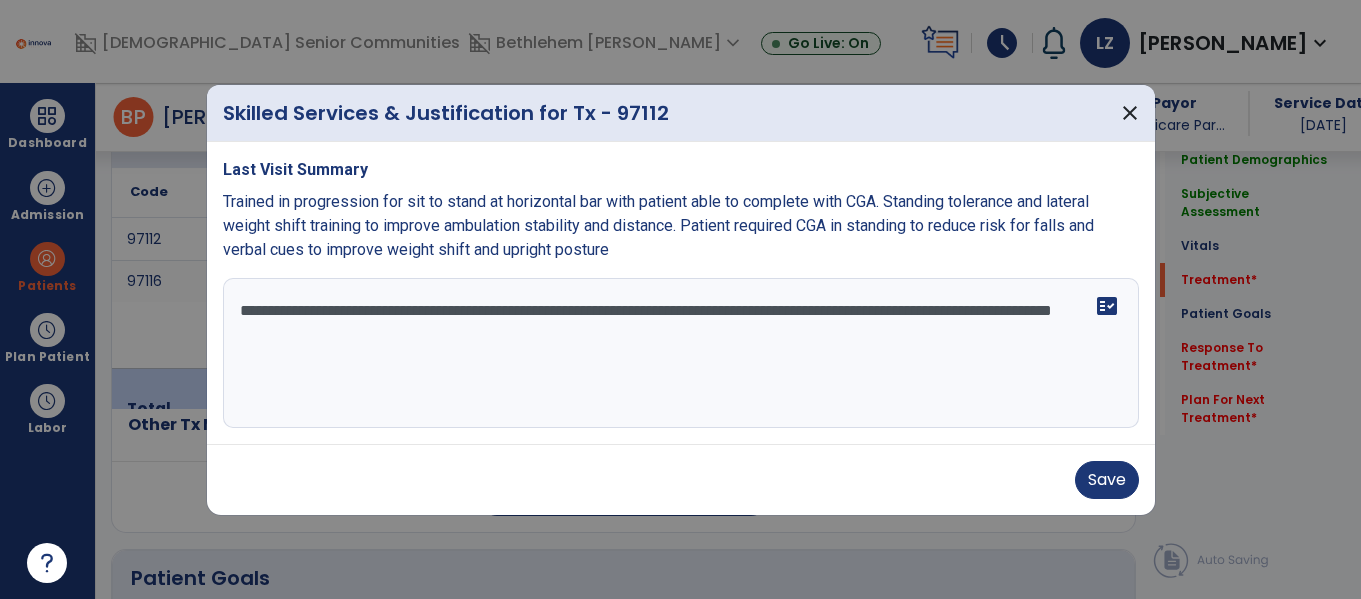 click on "**********" at bounding box center (681, 353) 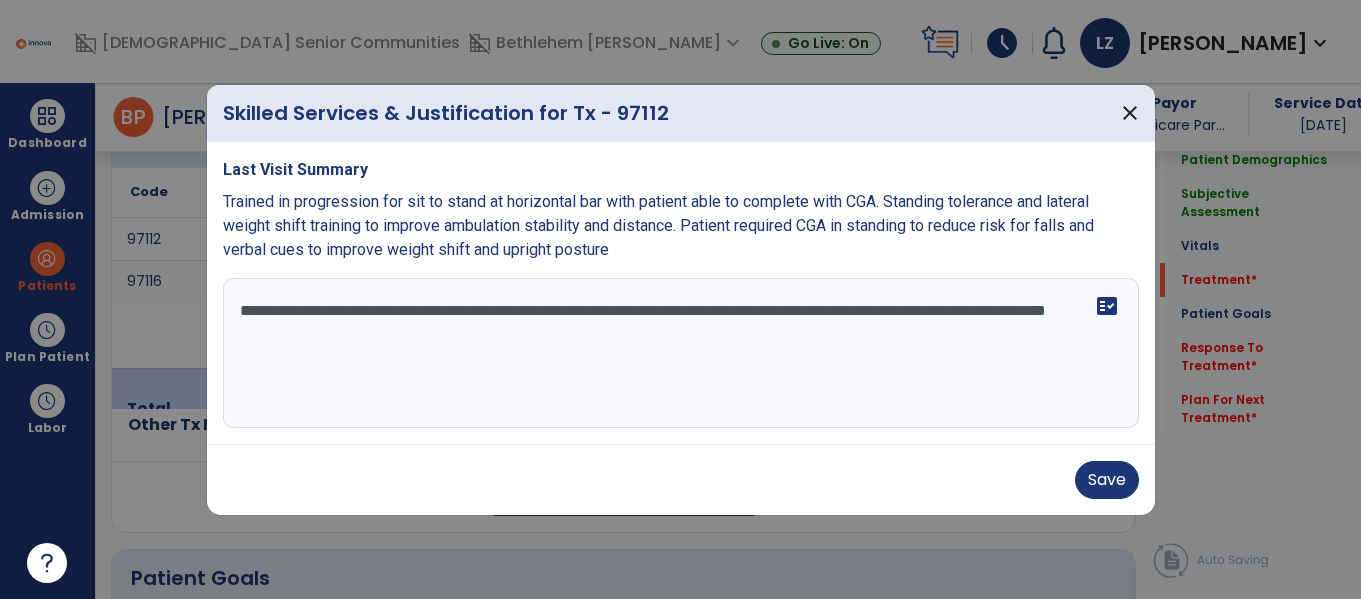 click on "**********" at bounding box center [681, 353] 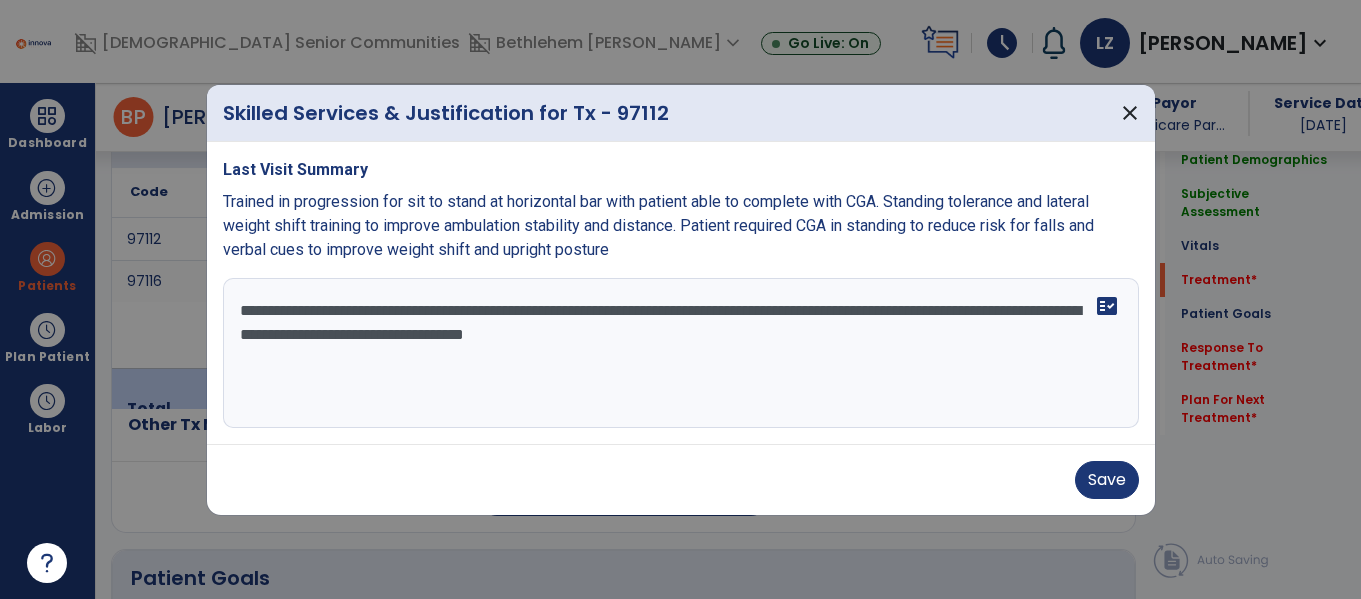 click on "**********" at bounding box center (681, 353) 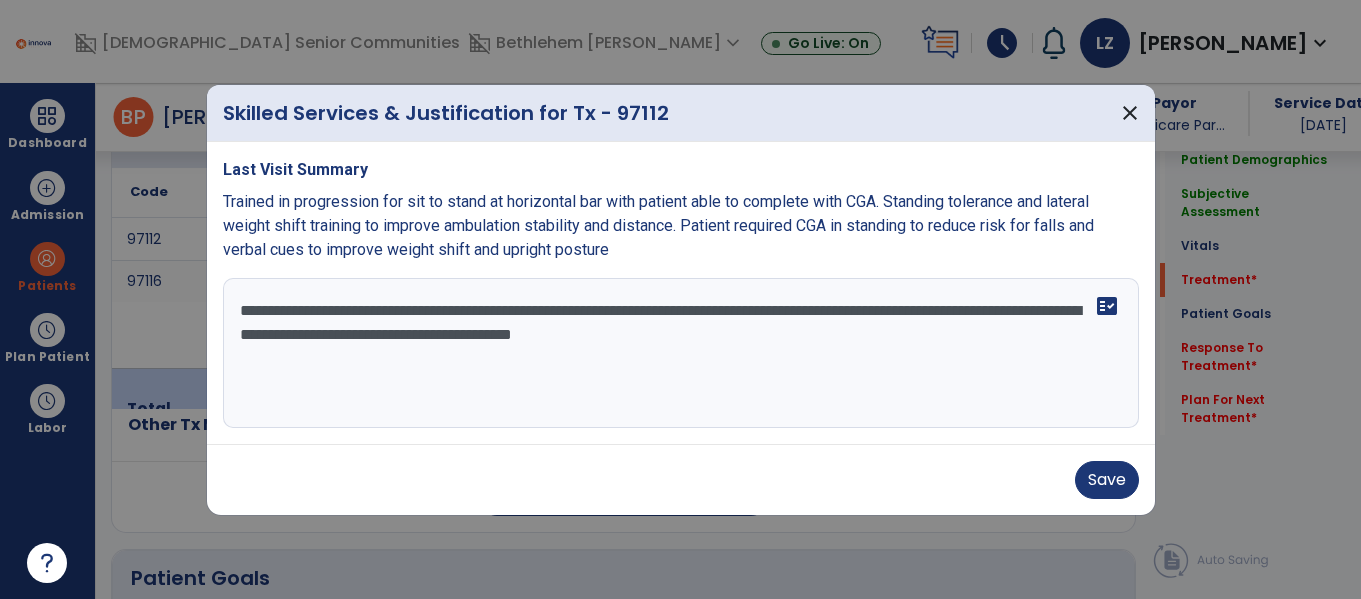click on "**********" at bounding box center [681, 353] 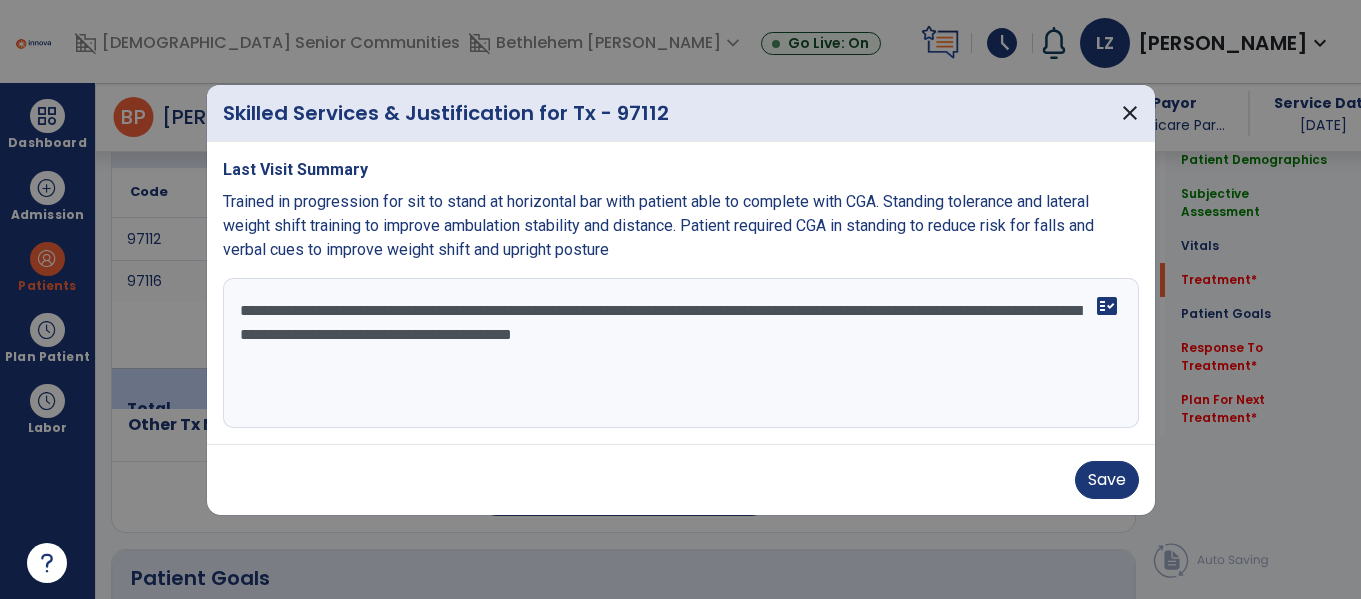 click on "**********" at bounding box center [681, 353] 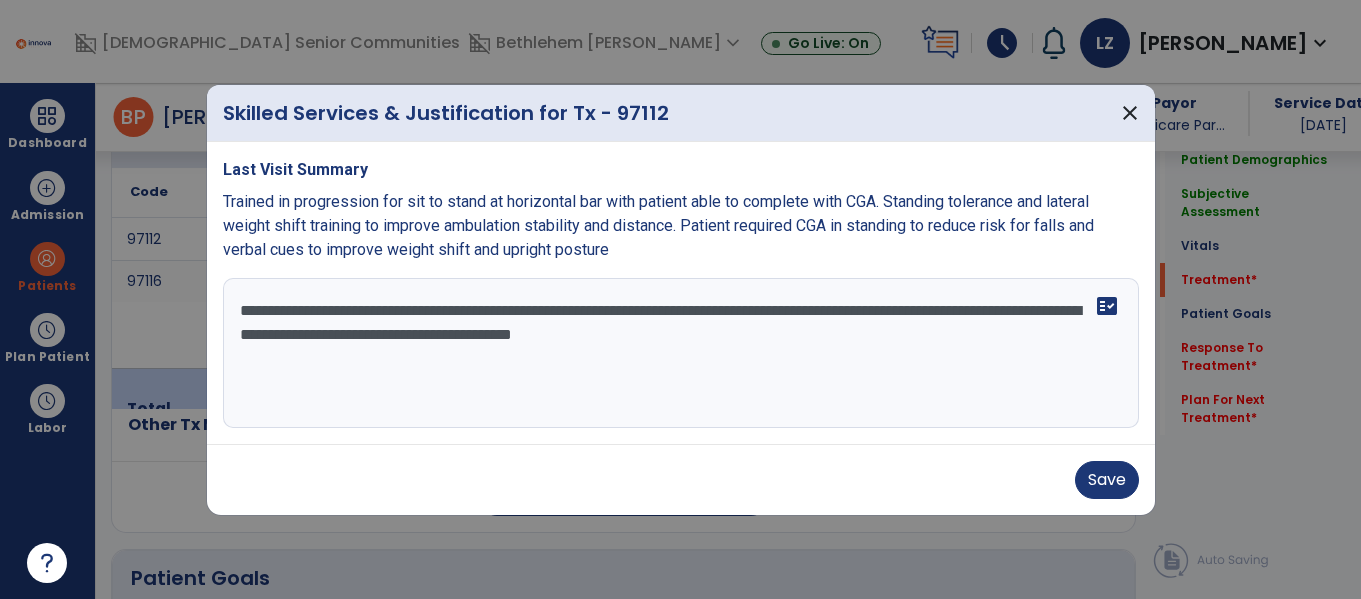 click on "**********" at bounding box center (681, 353) 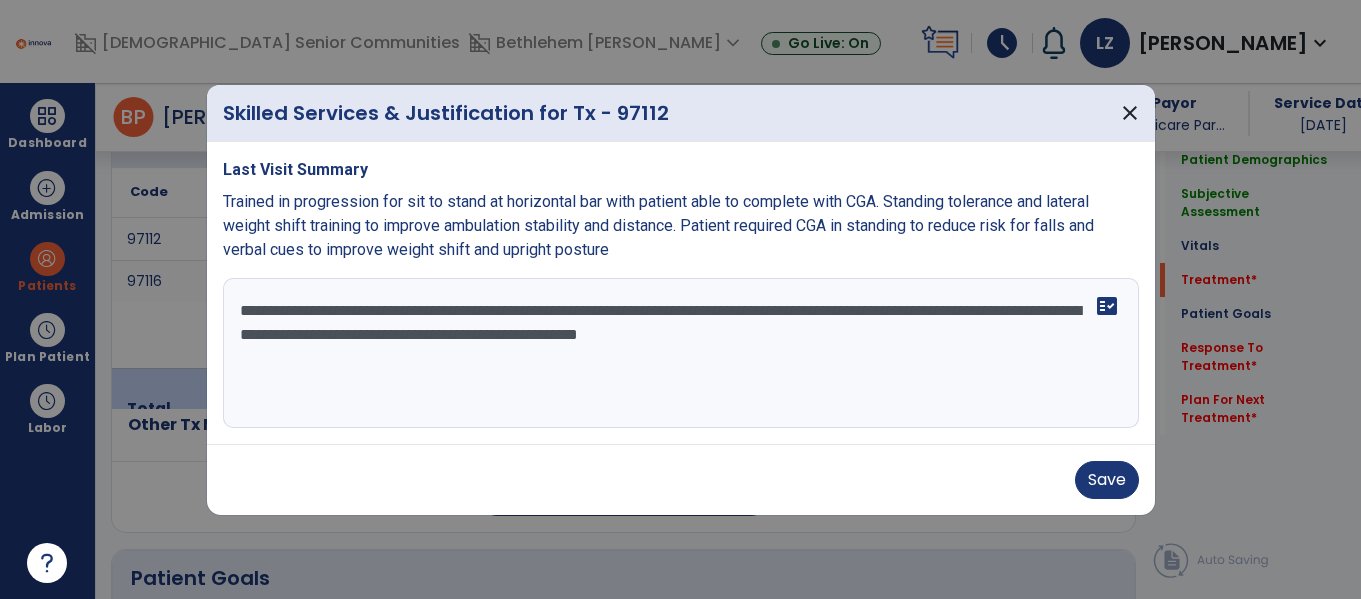 paste on "**********" 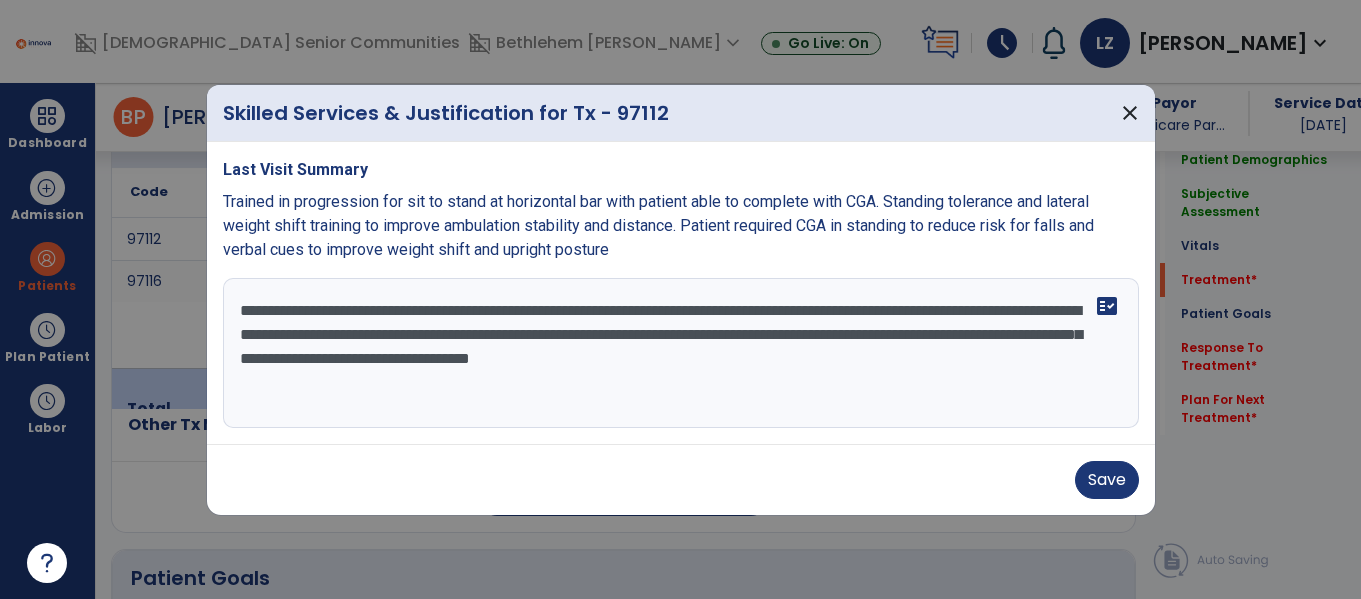 click on "**********" at bounding box center (681, 353) 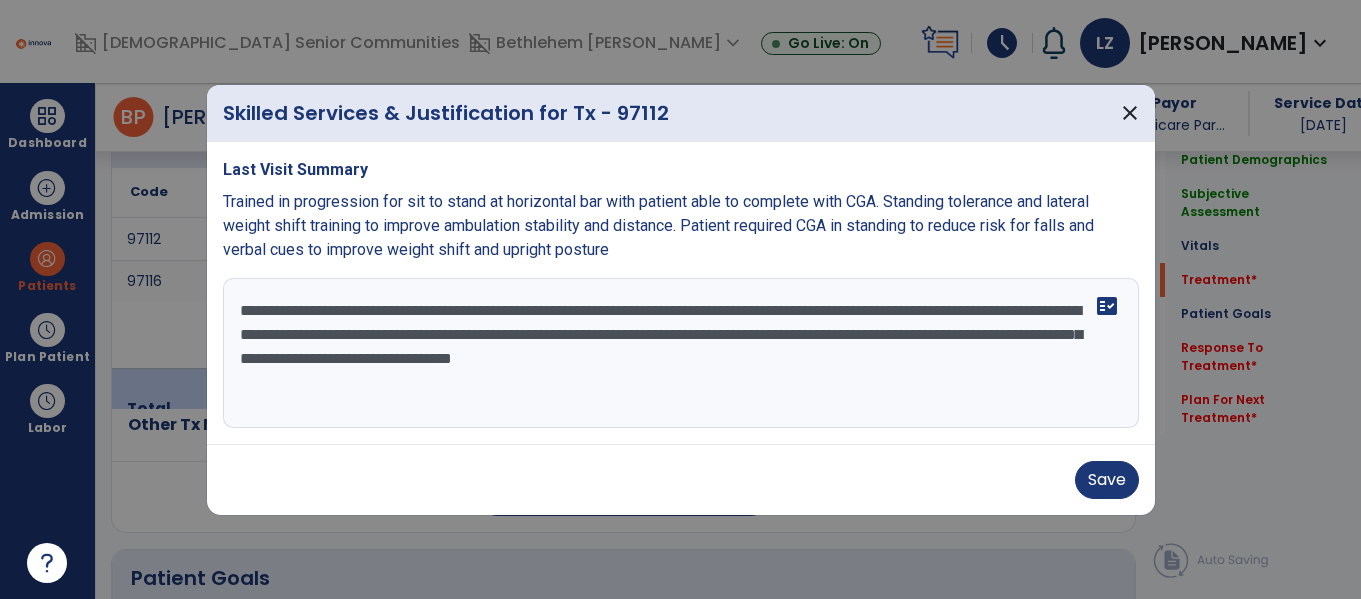 click on "**********" at bounding box center [681, 353] 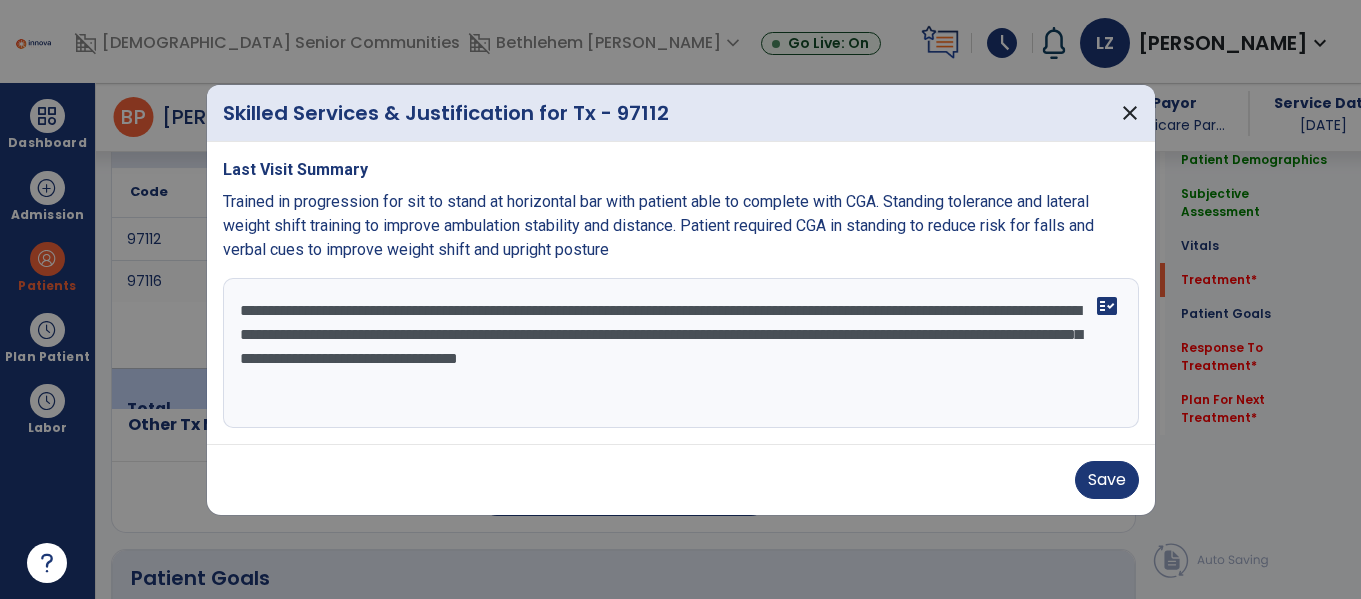 click on "**********" at bounding box center (681, 353) 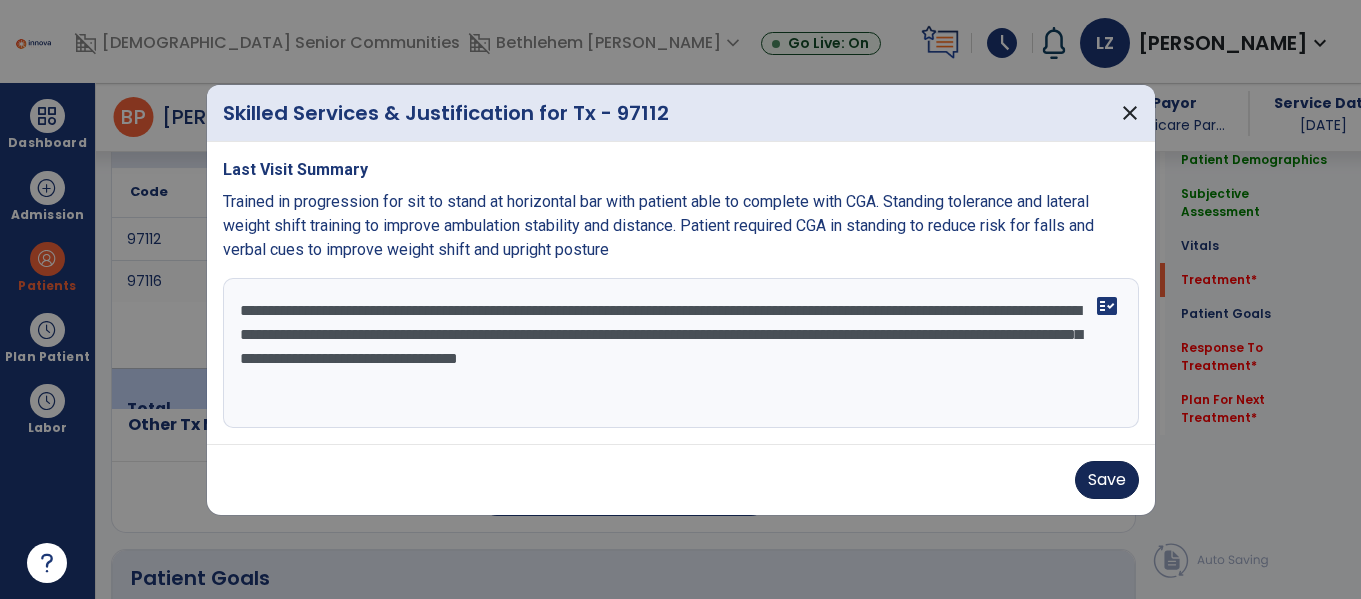 type on "**********" 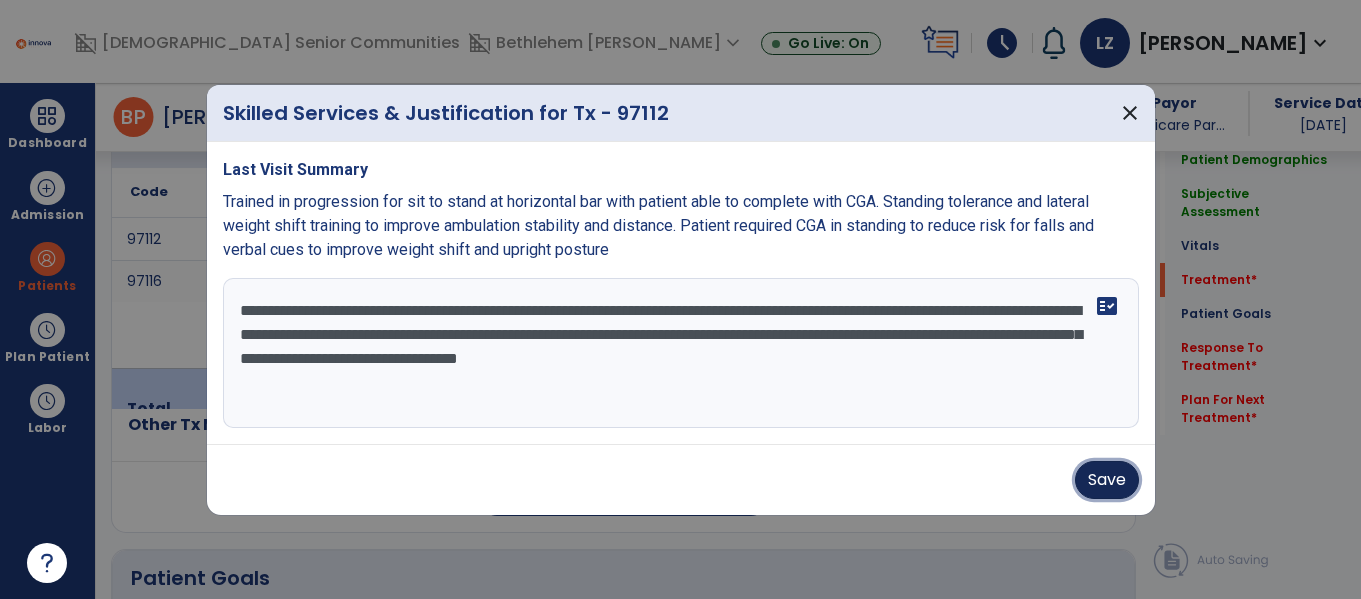 click on "Save" at bounding box center (1107, 480) 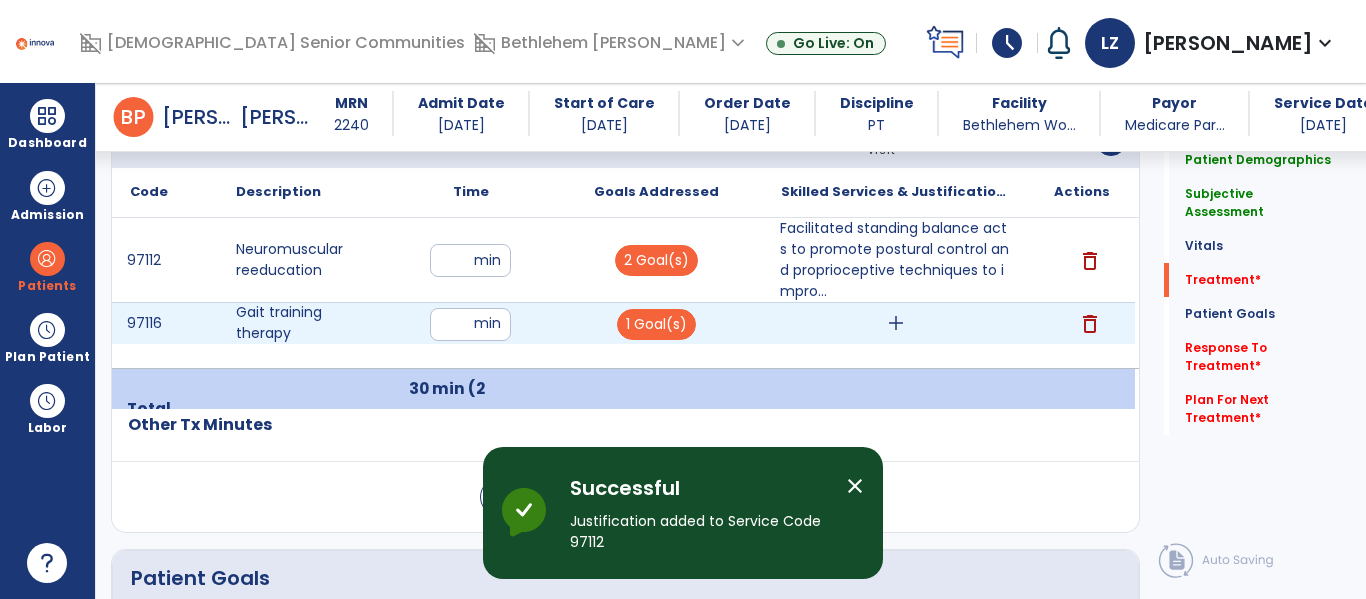 click on "add" at bounding box center (896, 323) 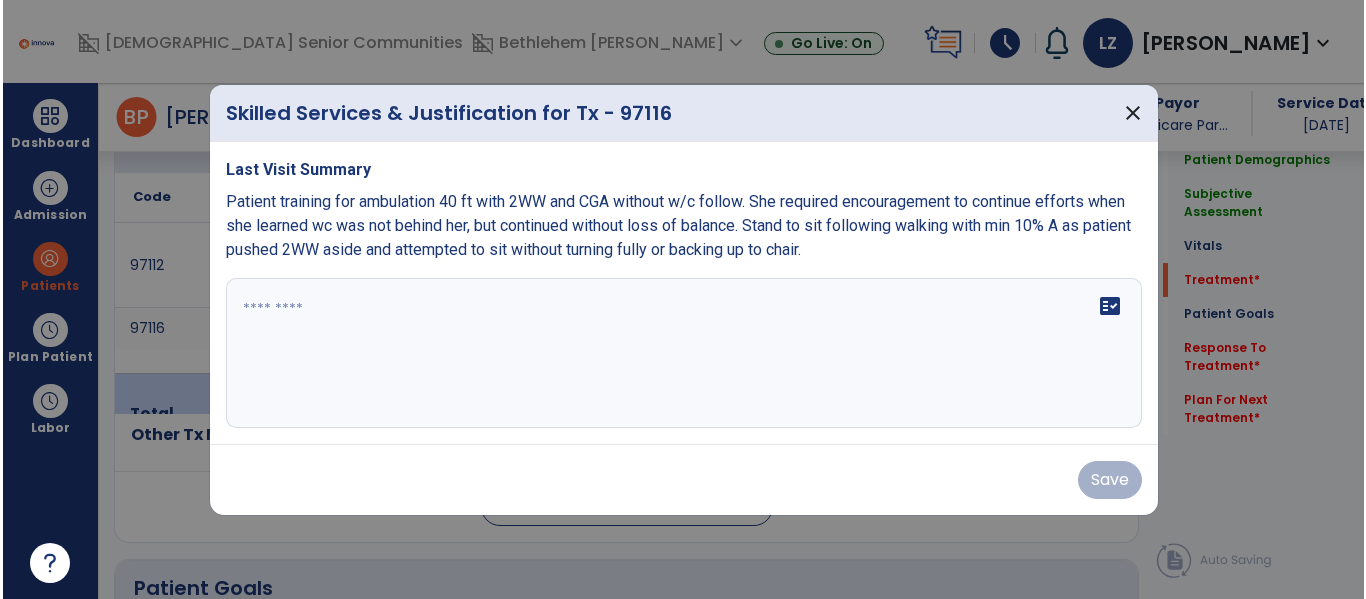 scroll, scrollTop: 1248, scrollLeft: 0, axis: vertical 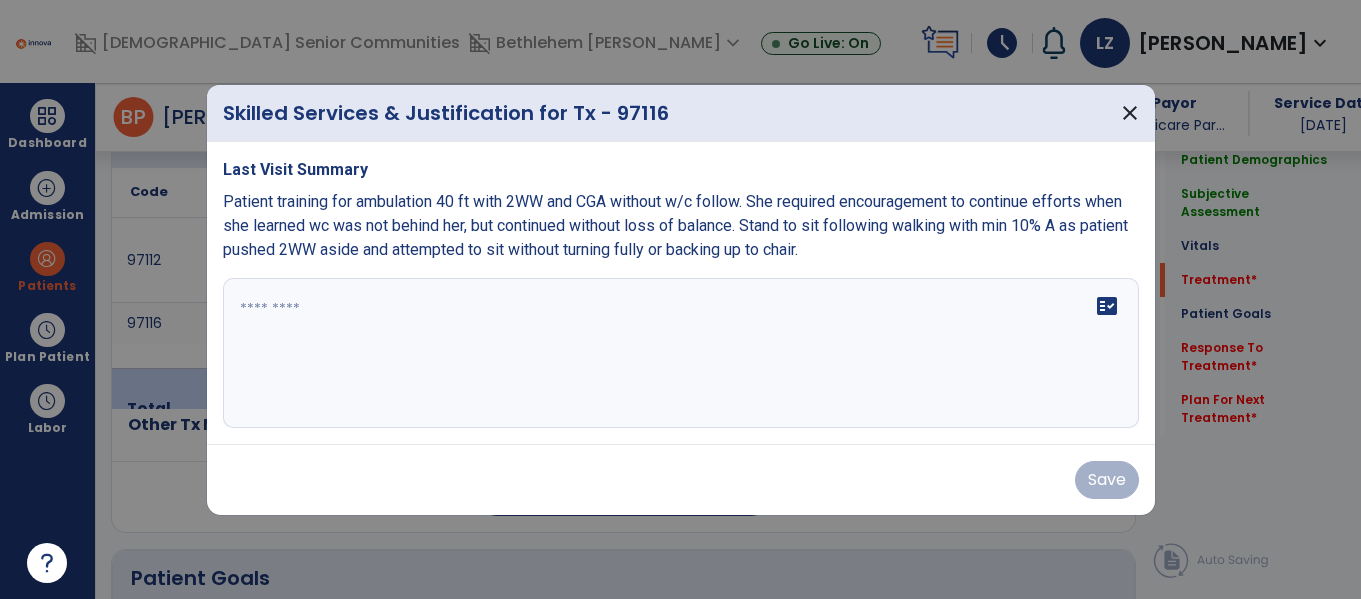 click on "fact_check" at bounding box center (681, 353) 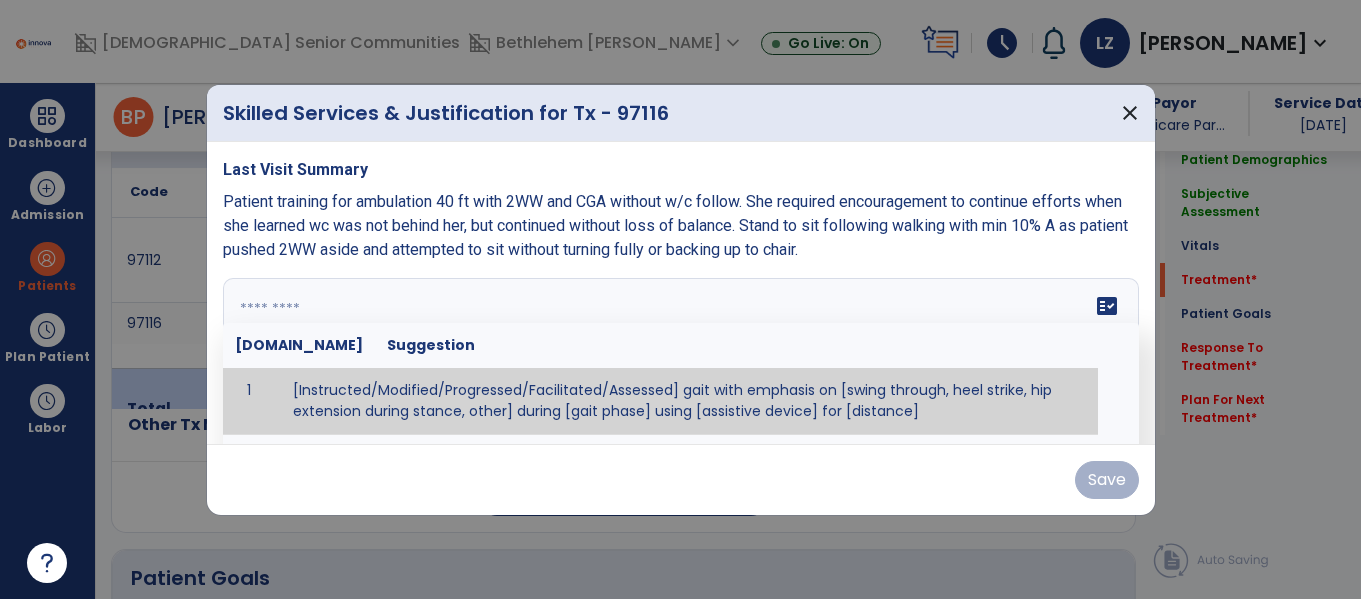 paste on "**********" 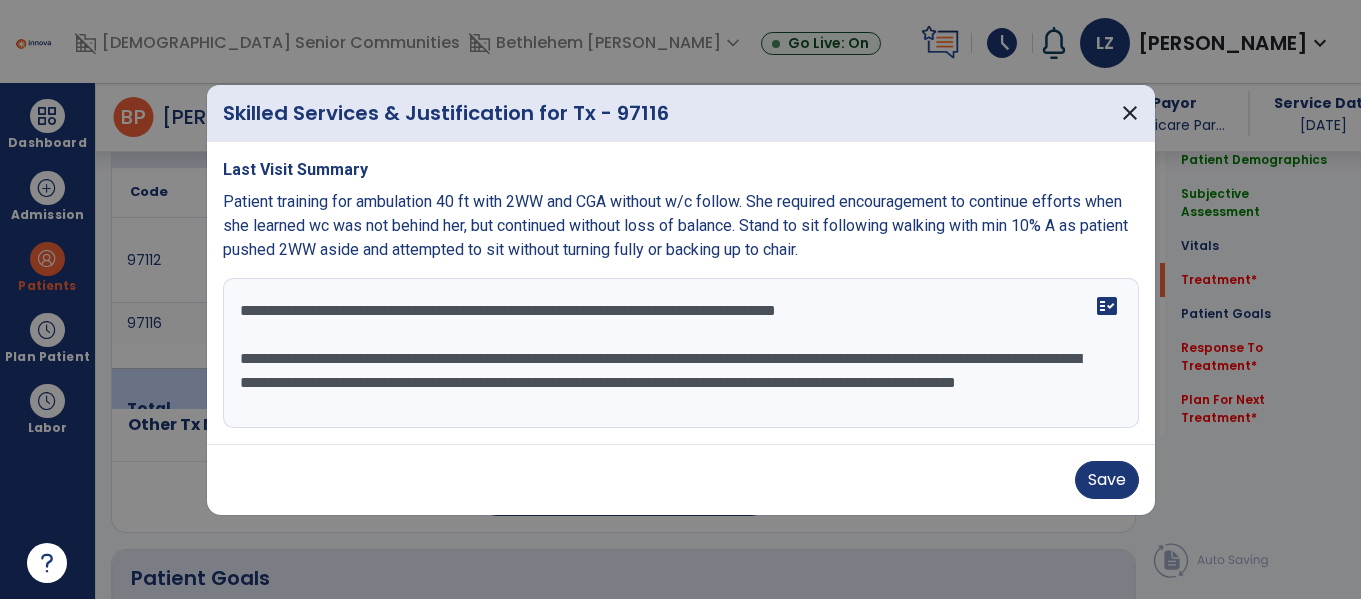click on "**********" at bounding box center (681, 353) 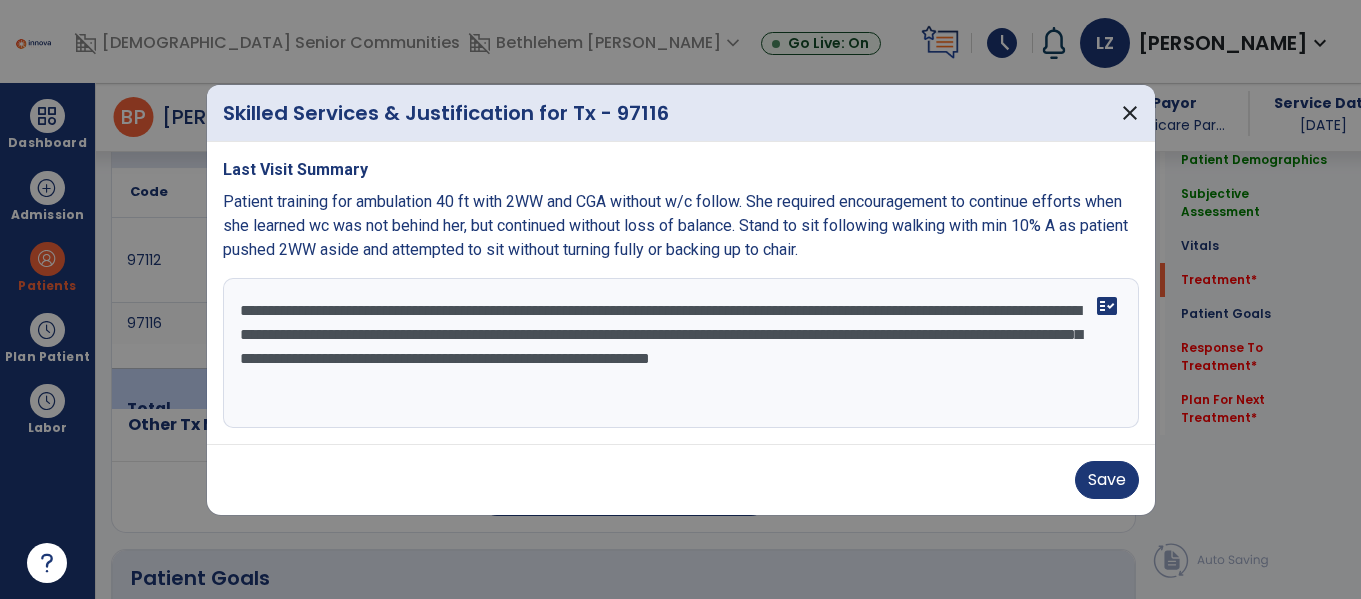 click on "**********" at bounding box center [681, 353] 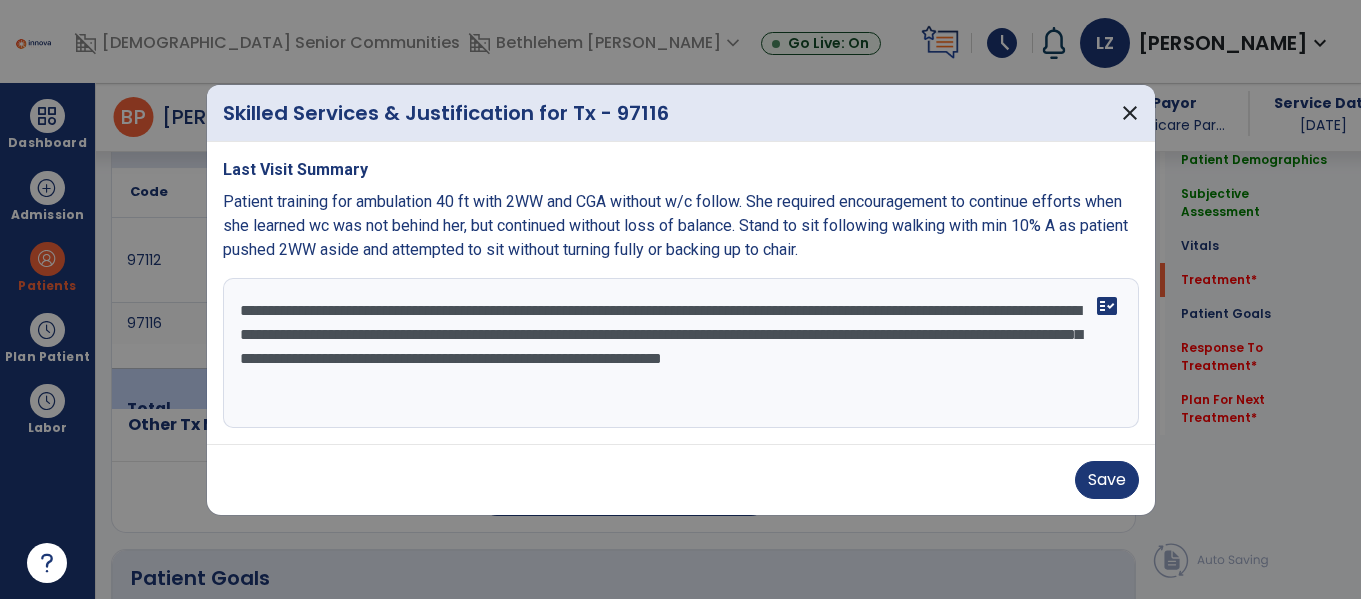 click on "**********" at bounding box center (681, 353) 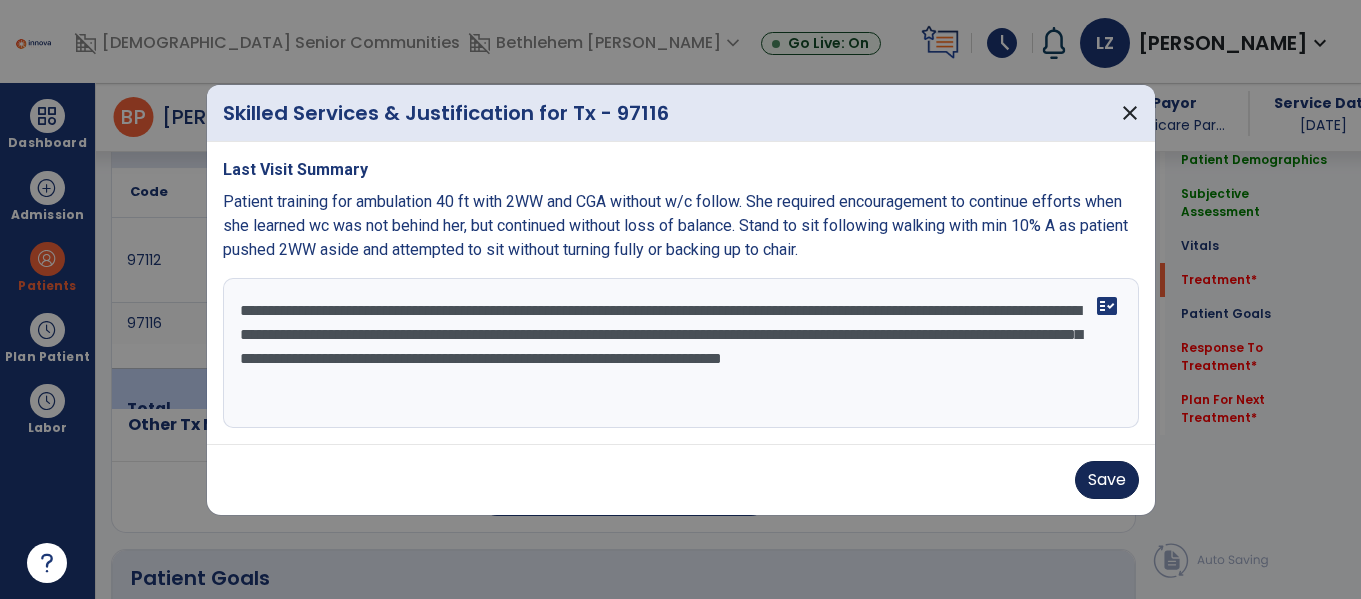 type on "**********" 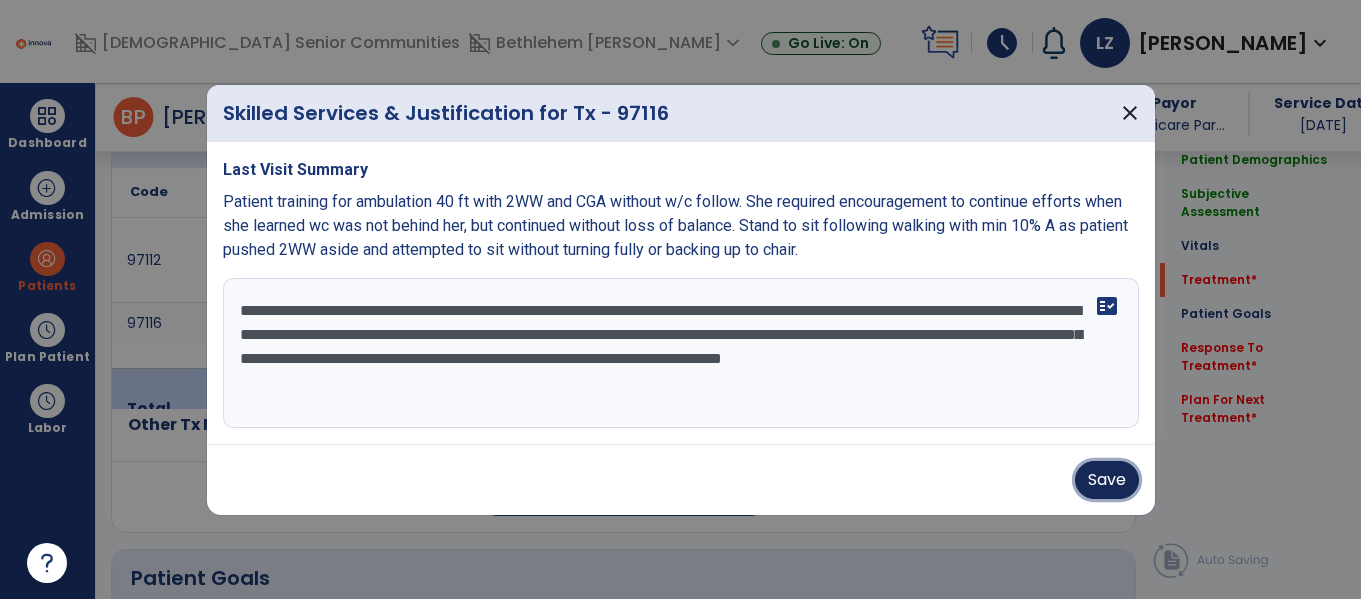 click on "Save" at bounding box center (1107, 480) 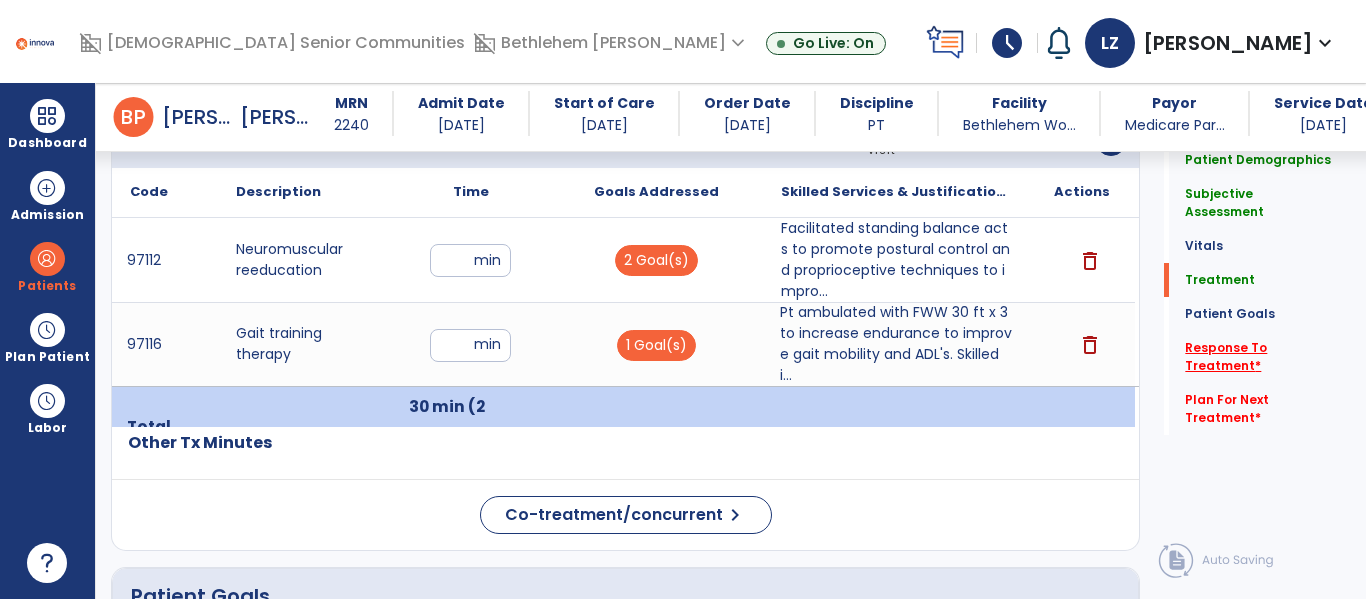click on "Response To Treatment   *" 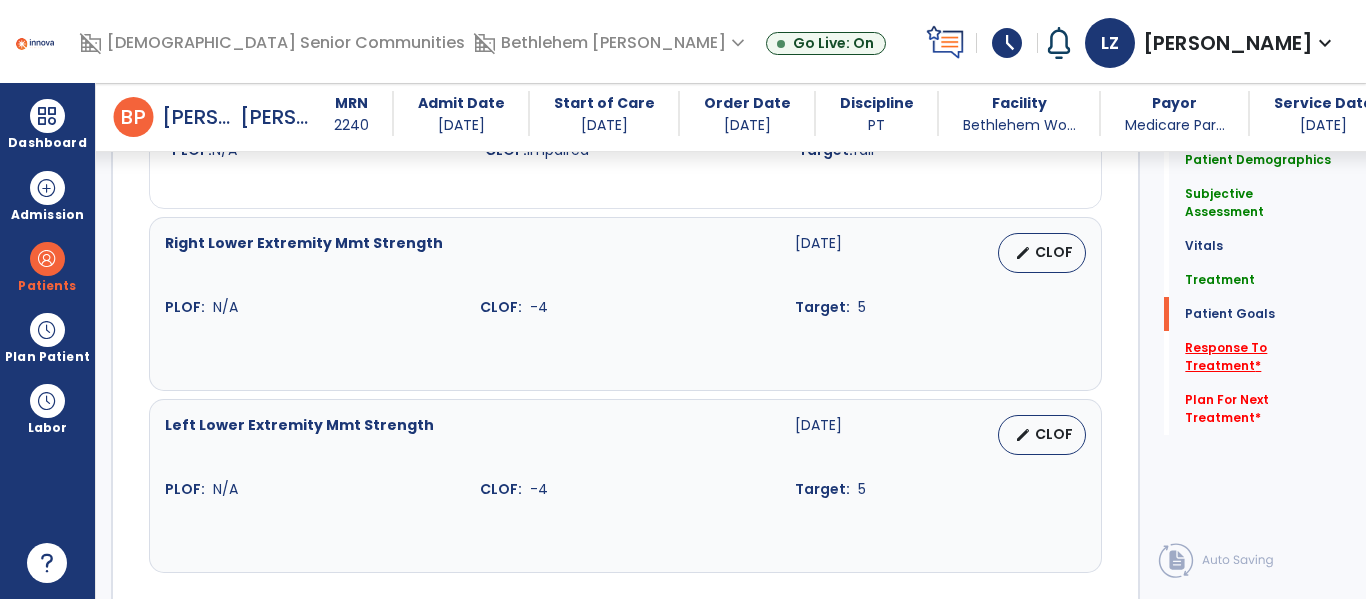 scroll, scrollTop: 3106, scrollLeft: 0, axis: vertical 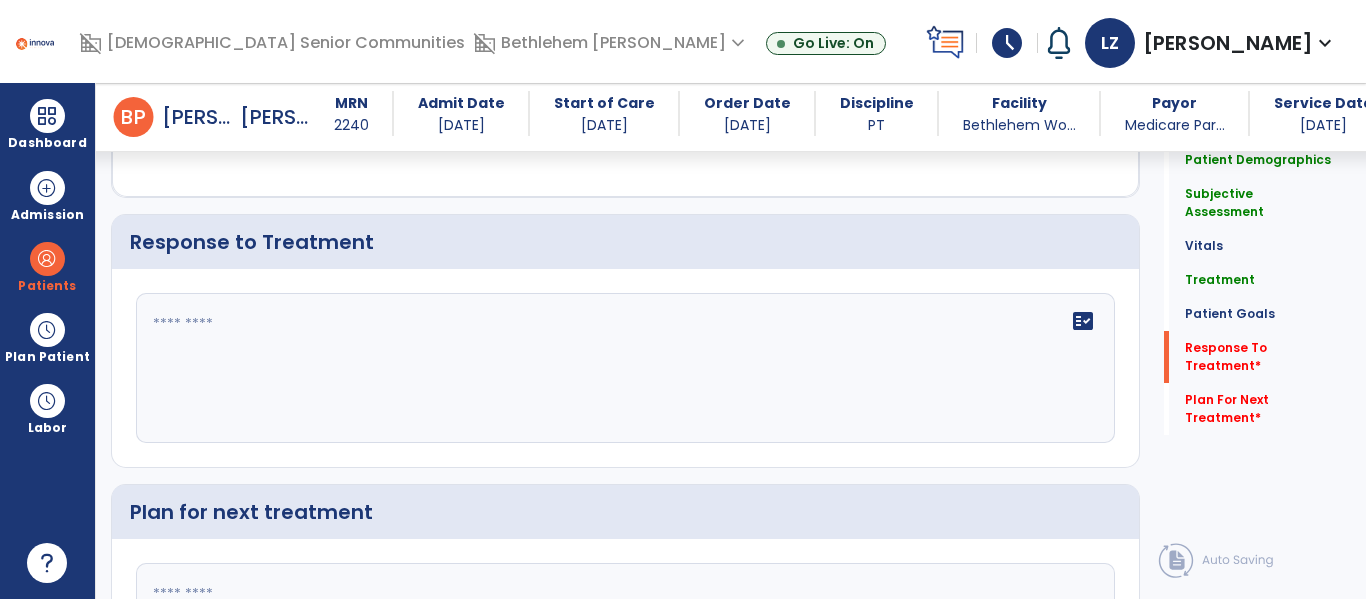click on "fact_check" 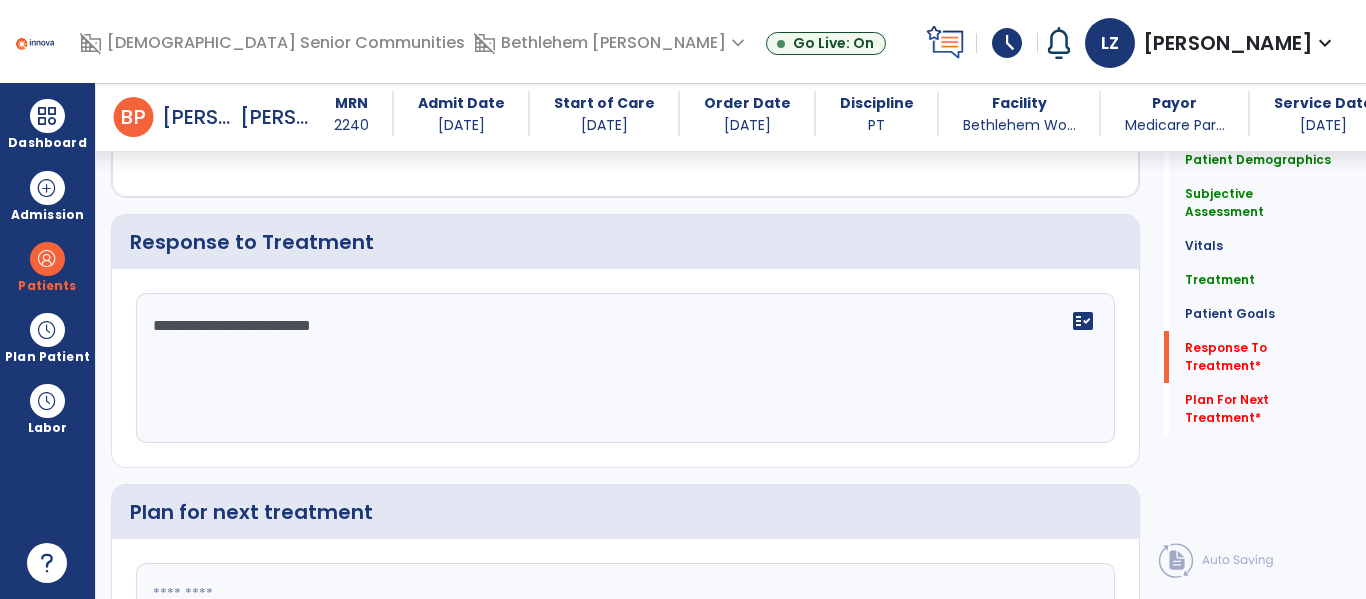 type on "**********" 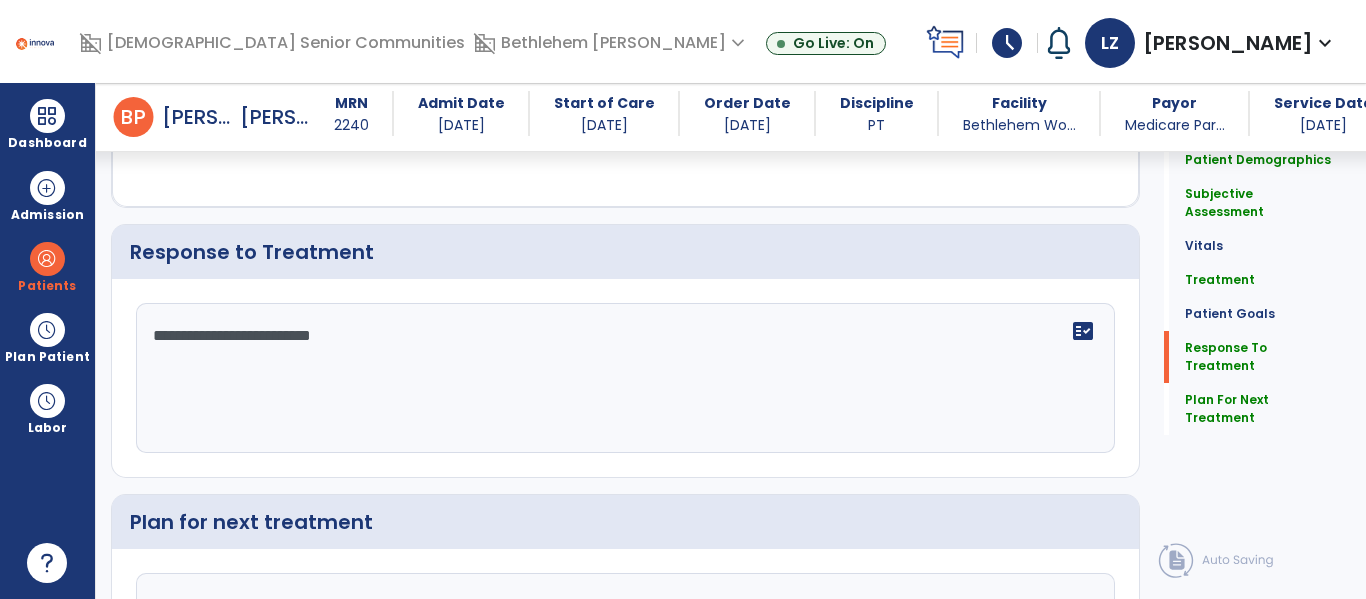 scroll, scrollTop: 3114, scrollLeft: 0, axis: vertical 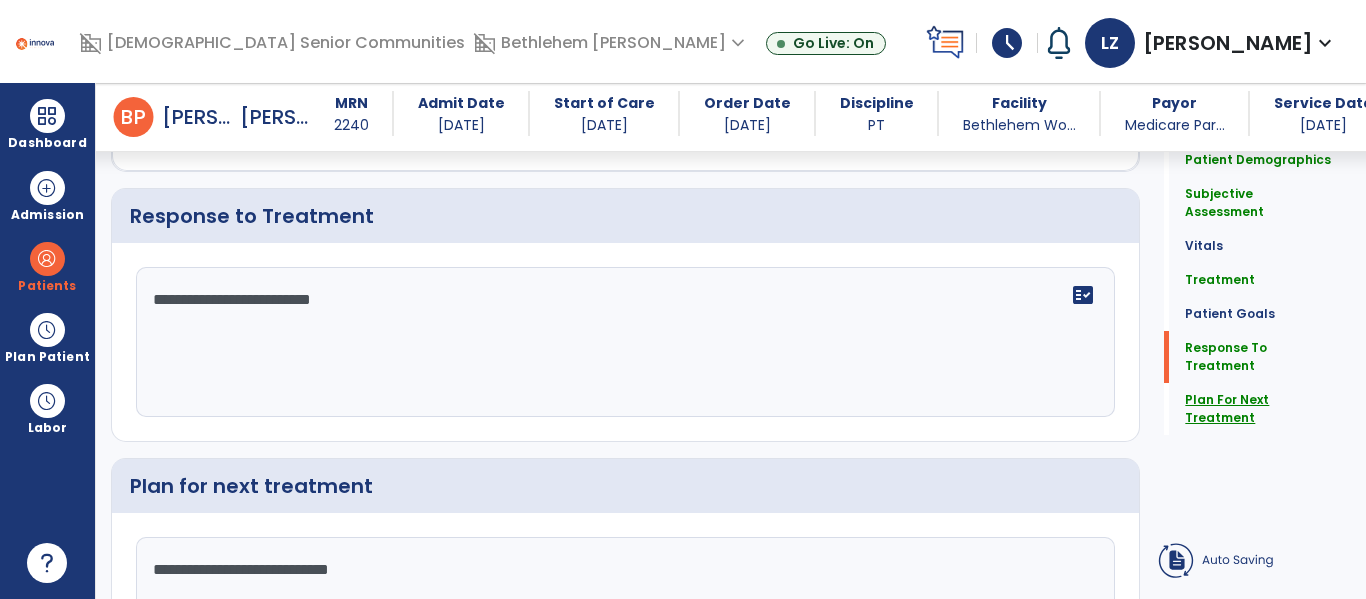 type on "**********" 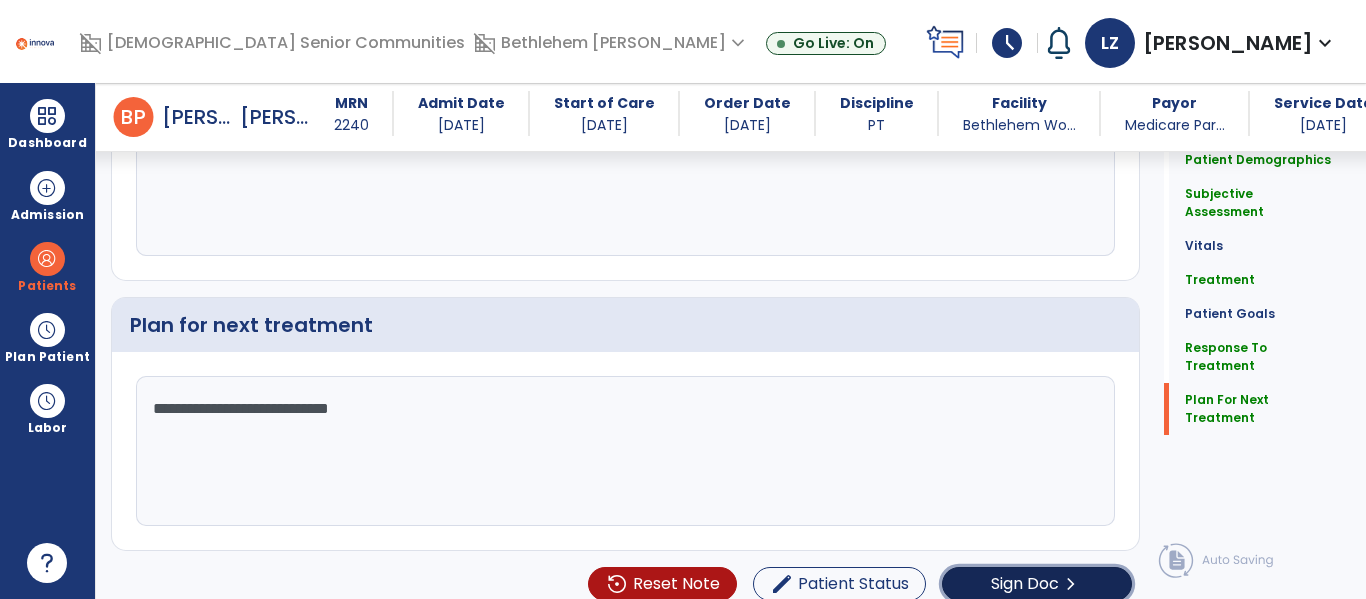 click on "Sign Doc" 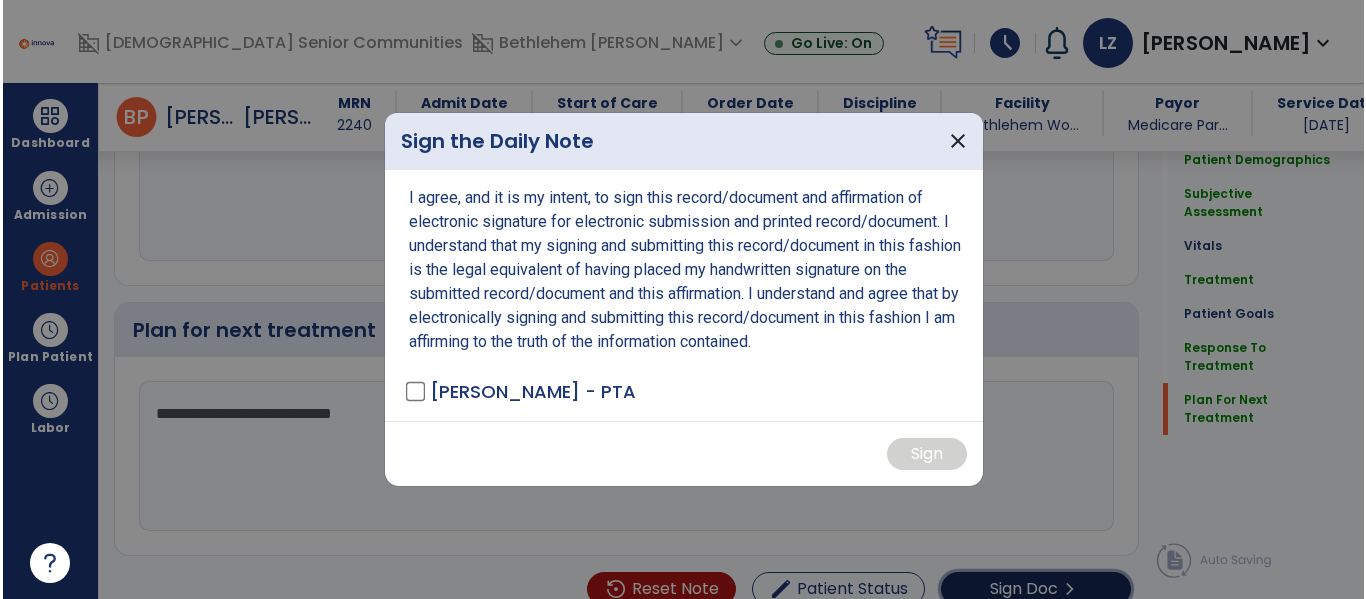 scroll, scrollTop: 3293, scrollLeft: 0, axis: vertical 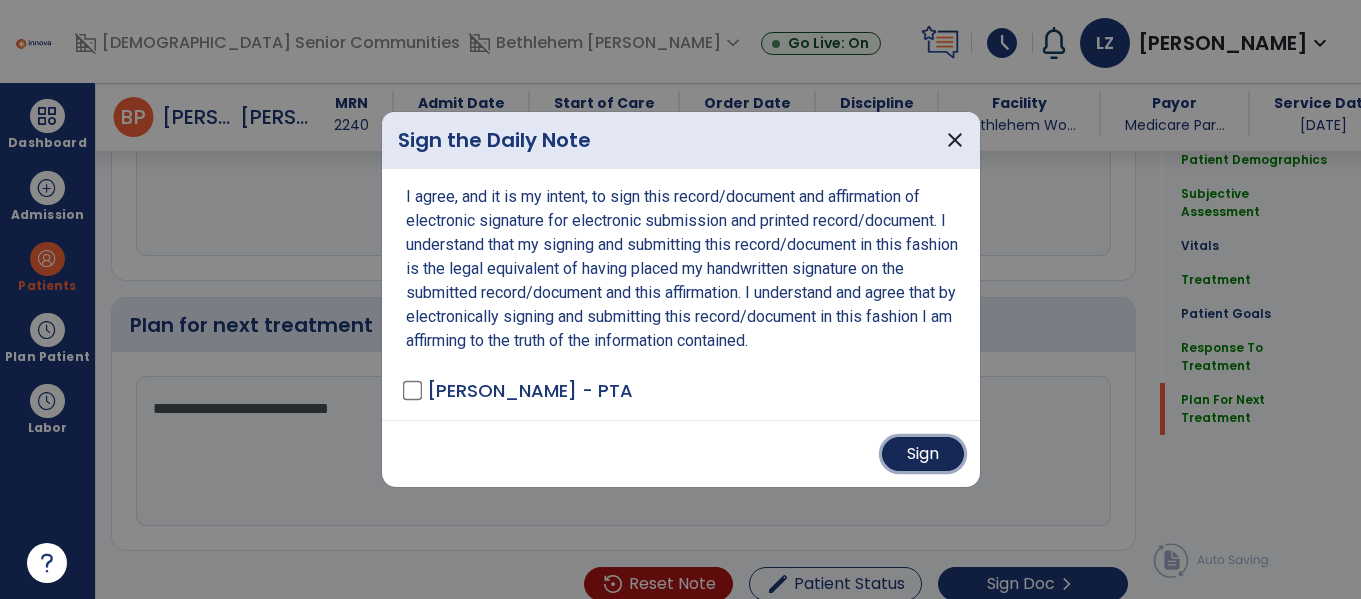click on "Sign" at bounding box center [923, 454] 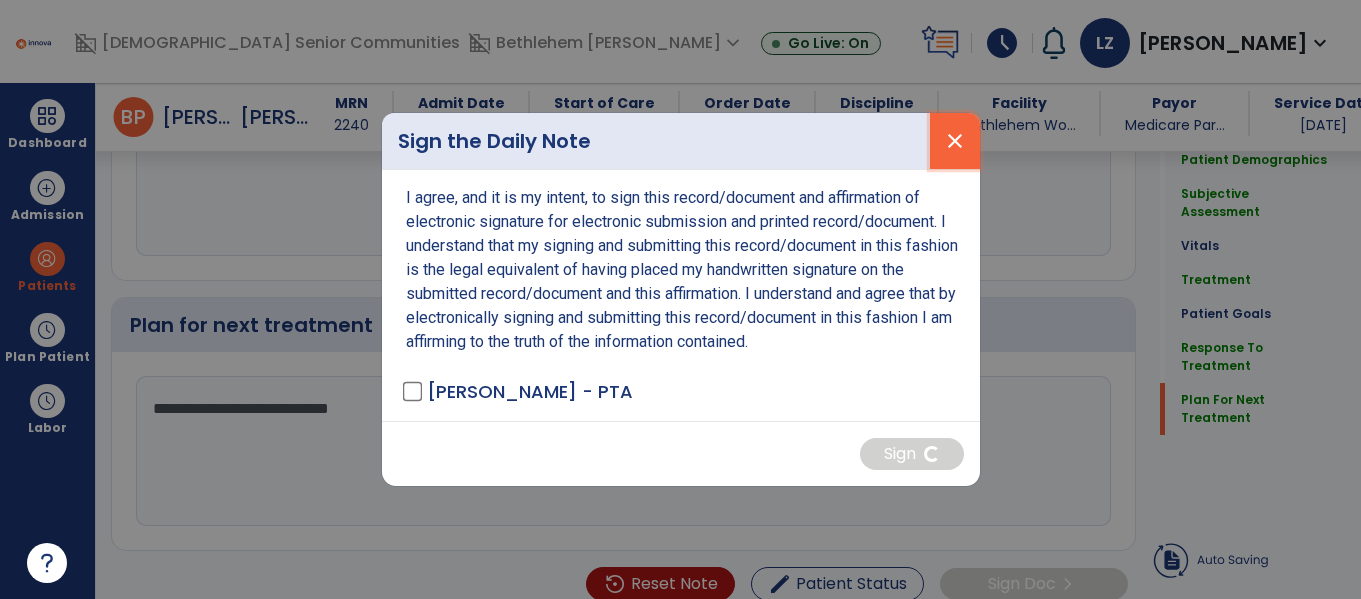 click on "close" at bounding box center (955, 141) 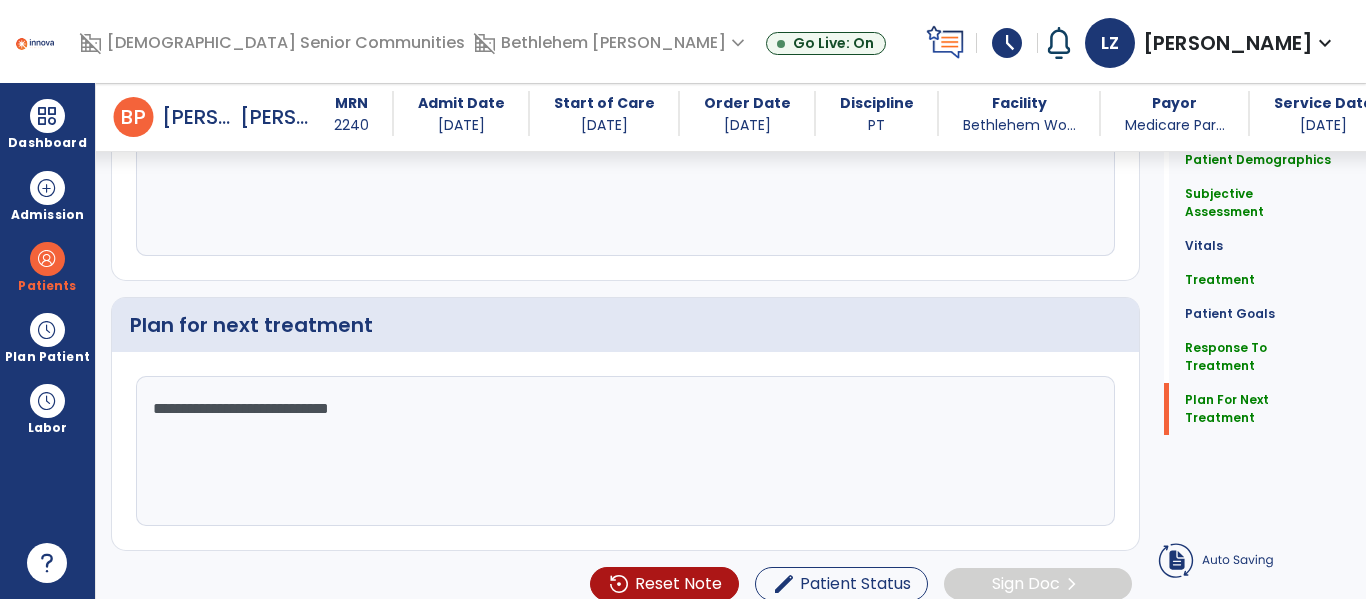 click on "**********" 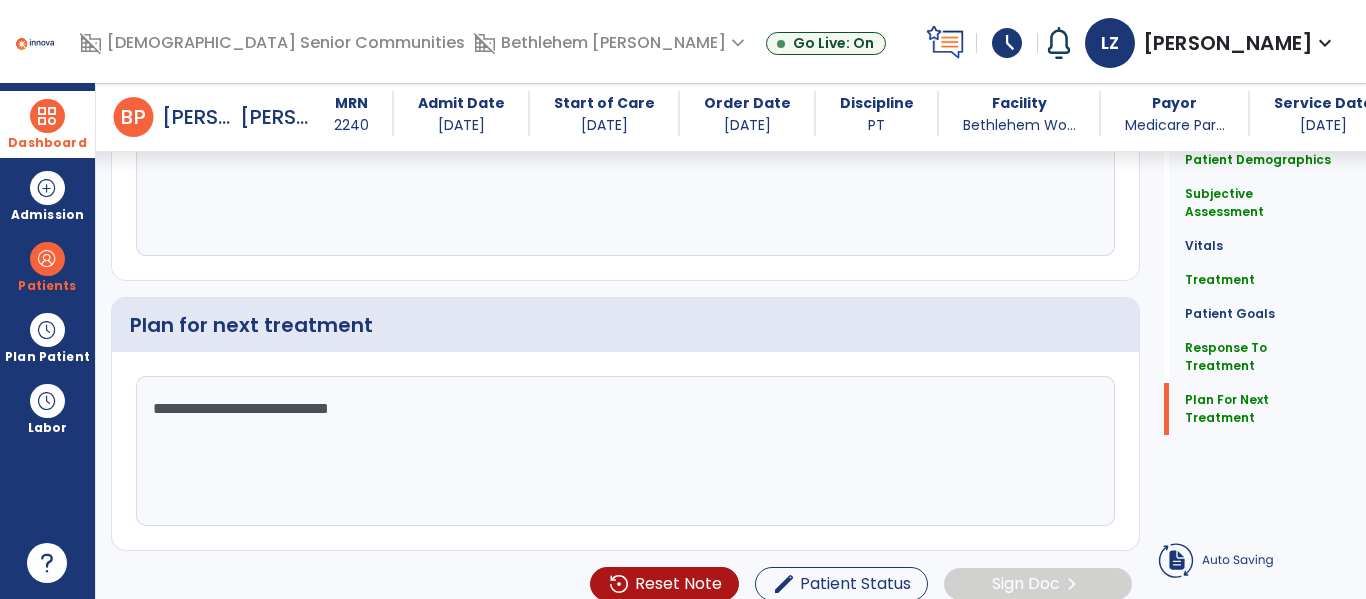 click at bounding box center [47, 116] 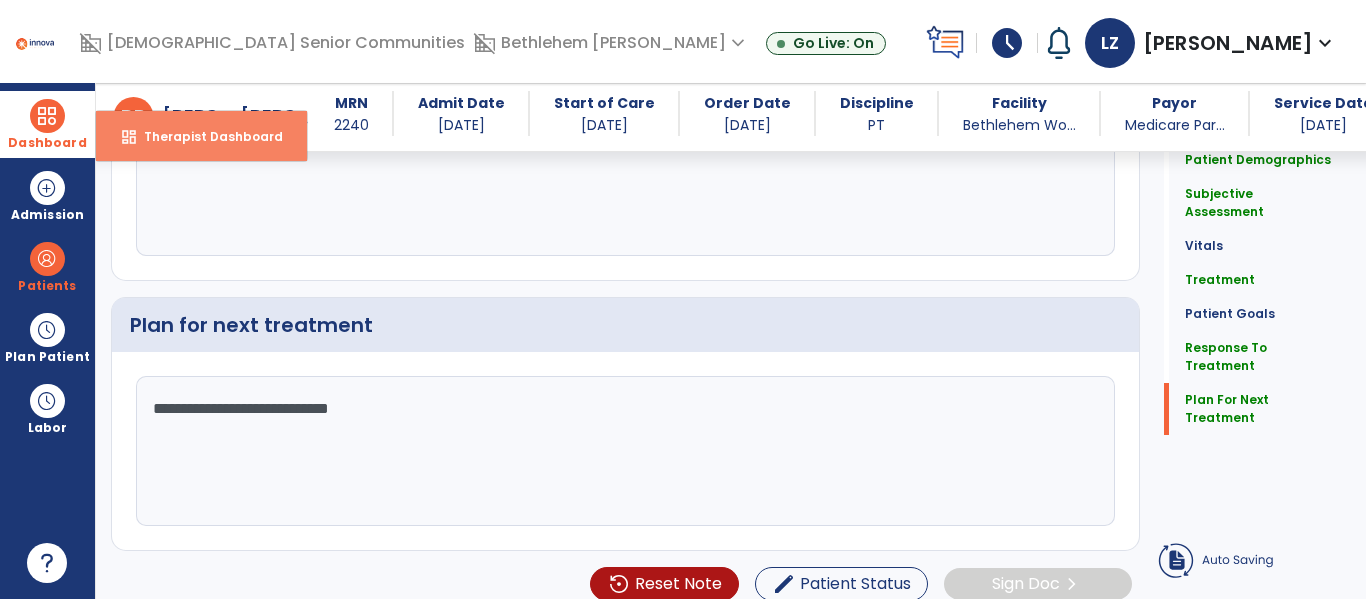 click on "dashboard  Therapist Dashboard" at bounding box center [201, 136] 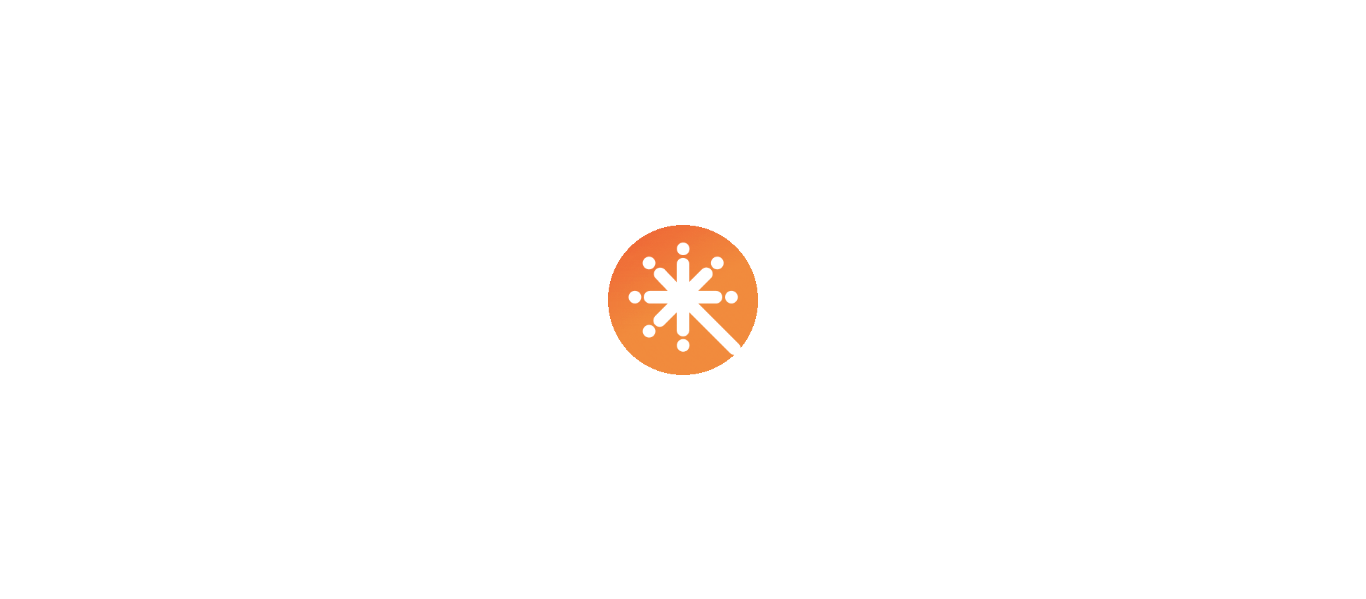 scroll, scrollTop: 0, scrollLeft: 0, axis: both 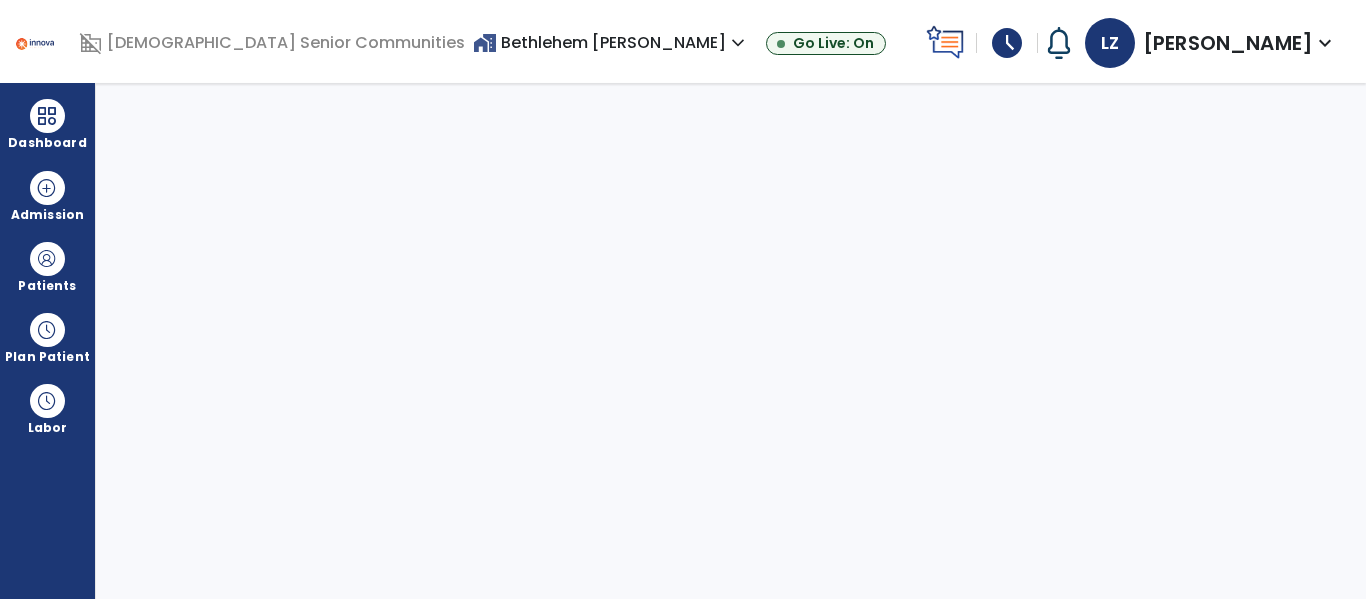 select on "****" 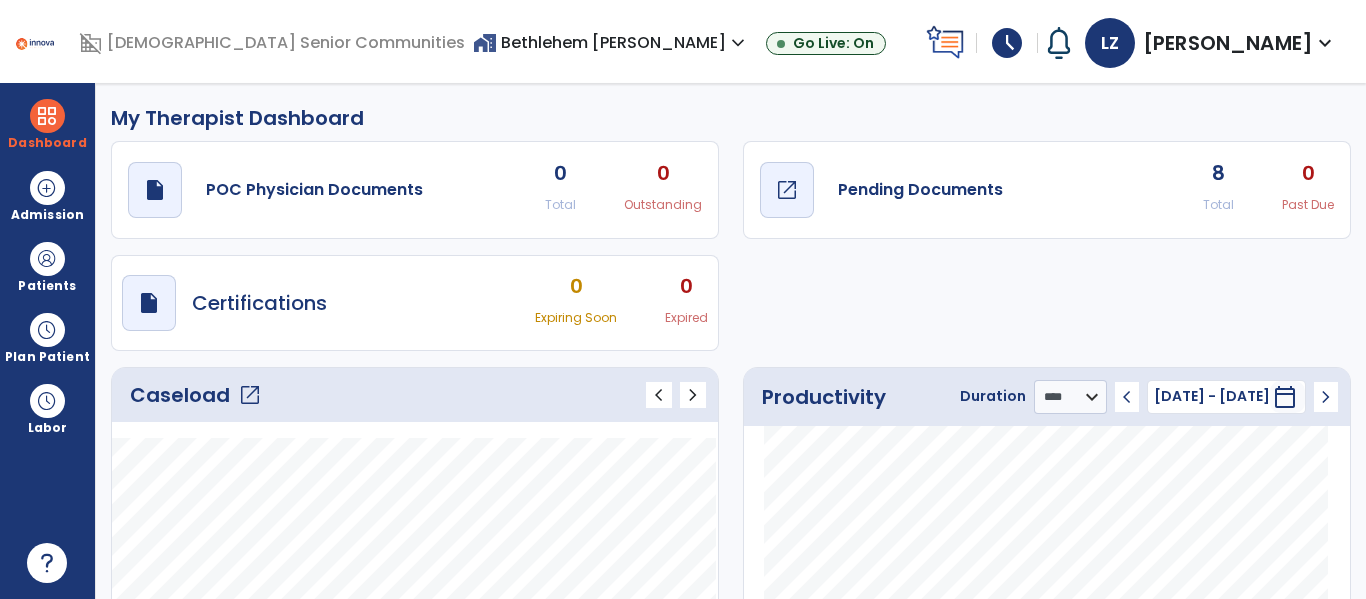 click on "open_in_new" 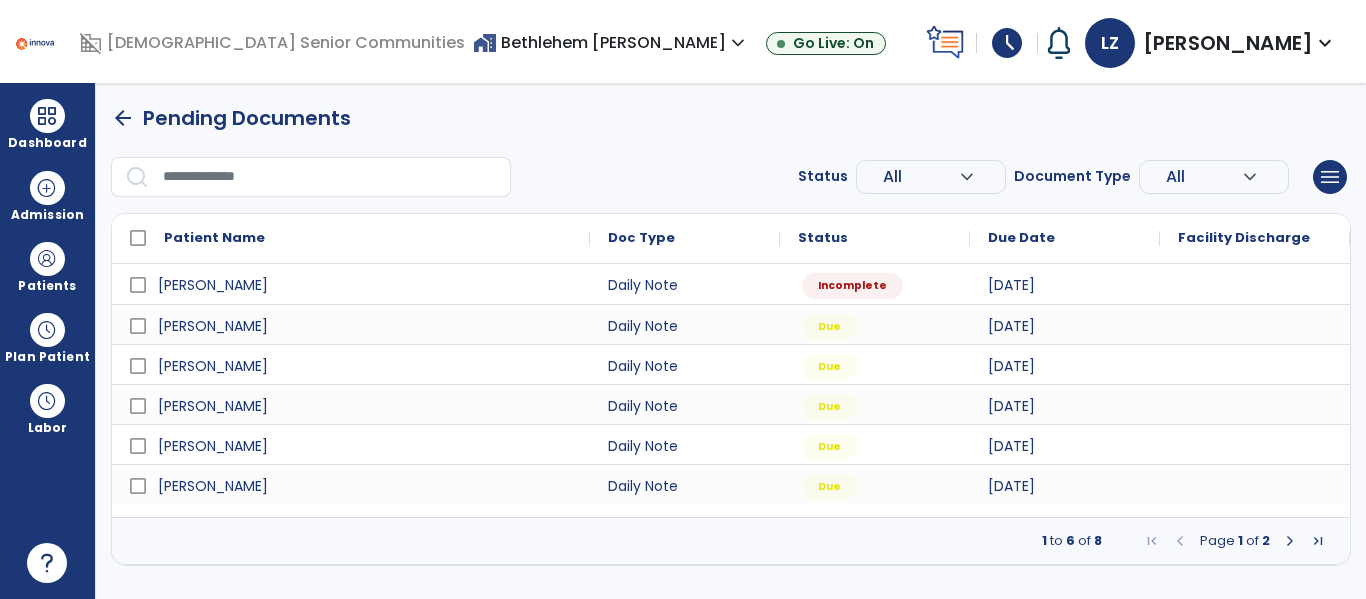 click at bounding box center [1290, 541] 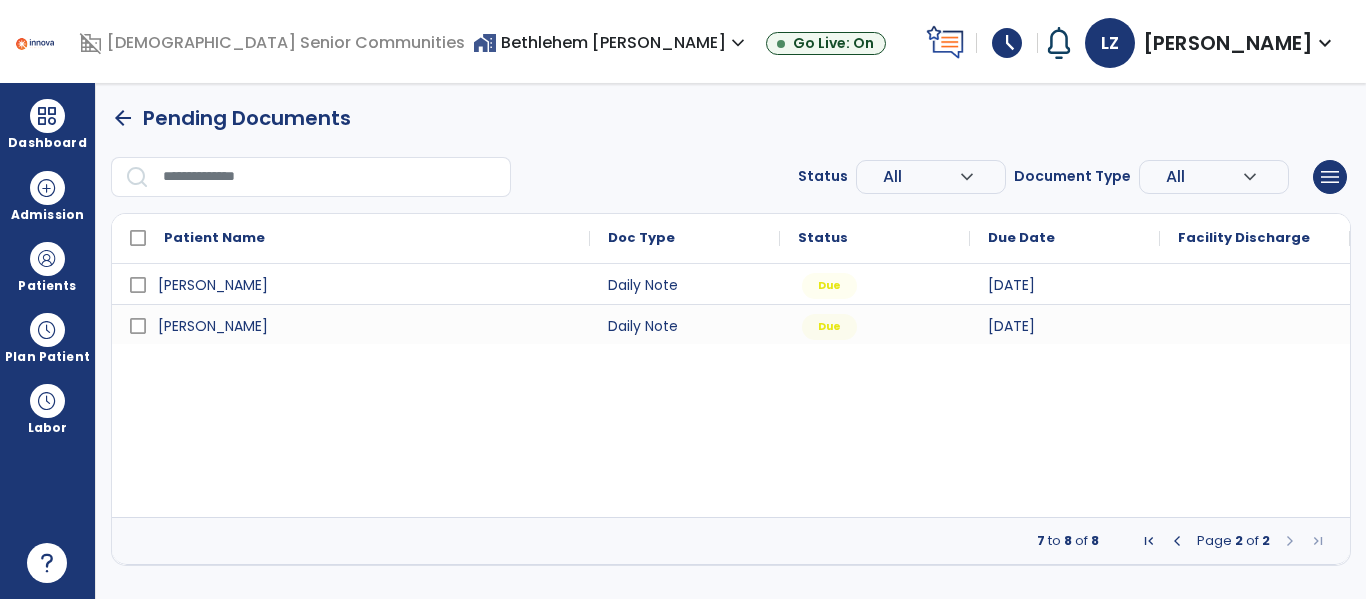 click at bounding box center [1177, 541] 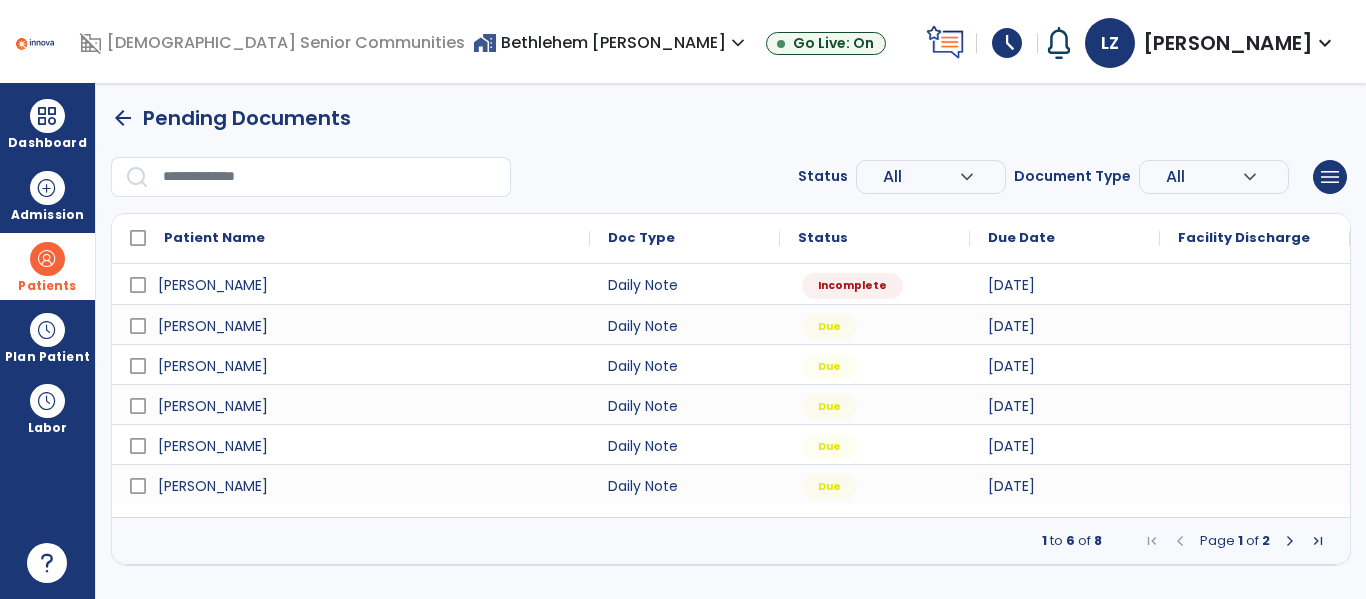click at bounding box center (47, 259) 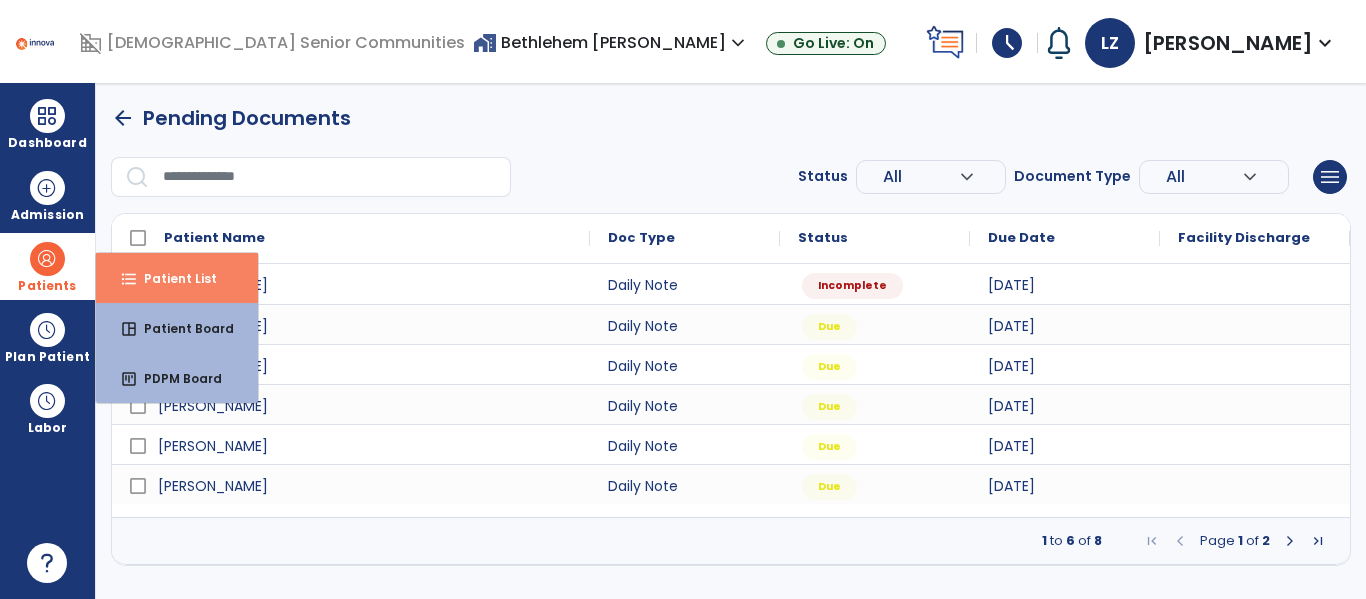 click on "Patient List" at bounding box center [172, 278] 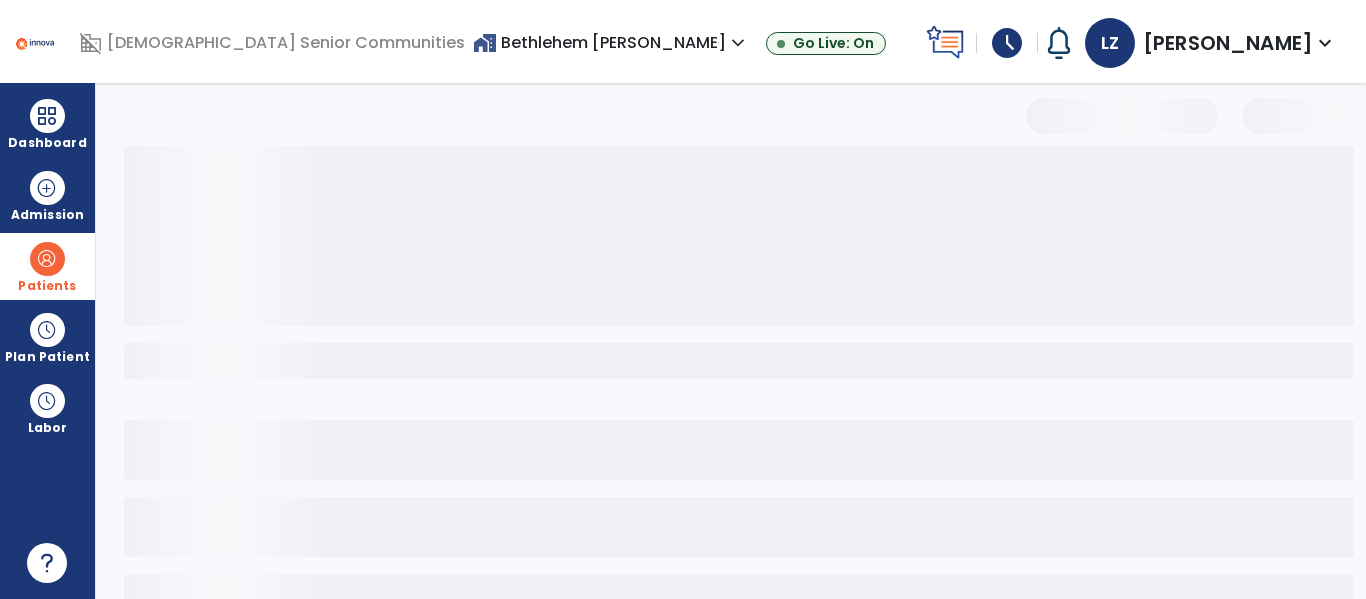 select on "***" 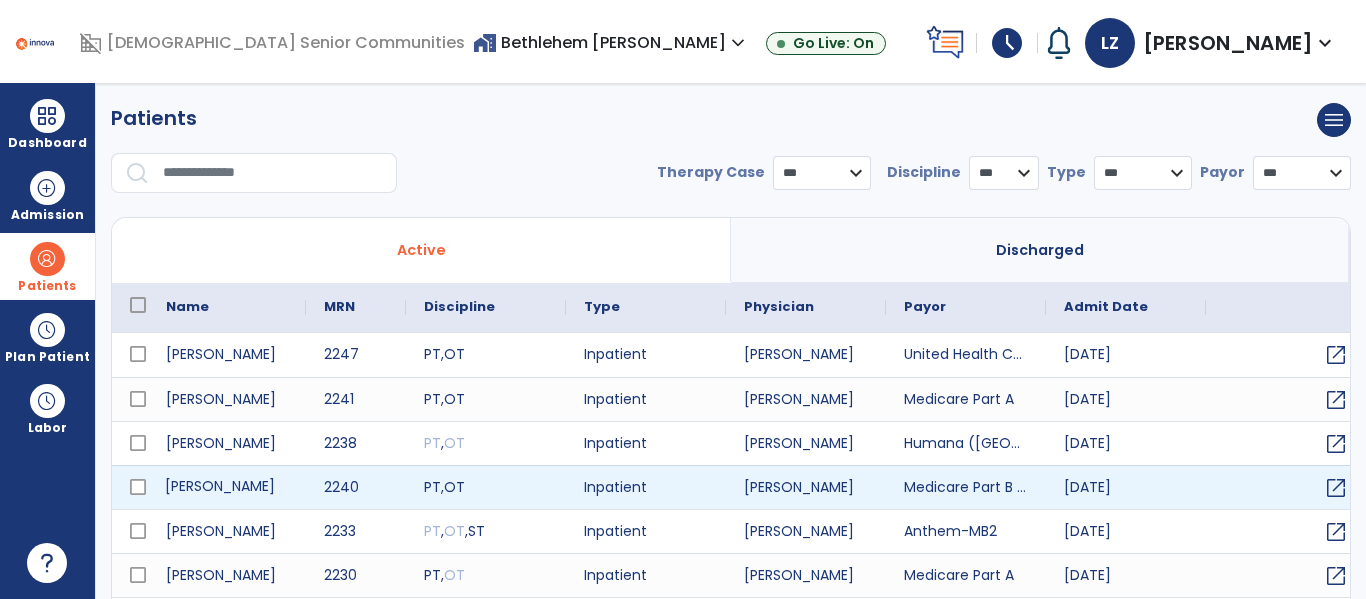 click on "[PERSON_NAME]" at bounding box center (227, 487) 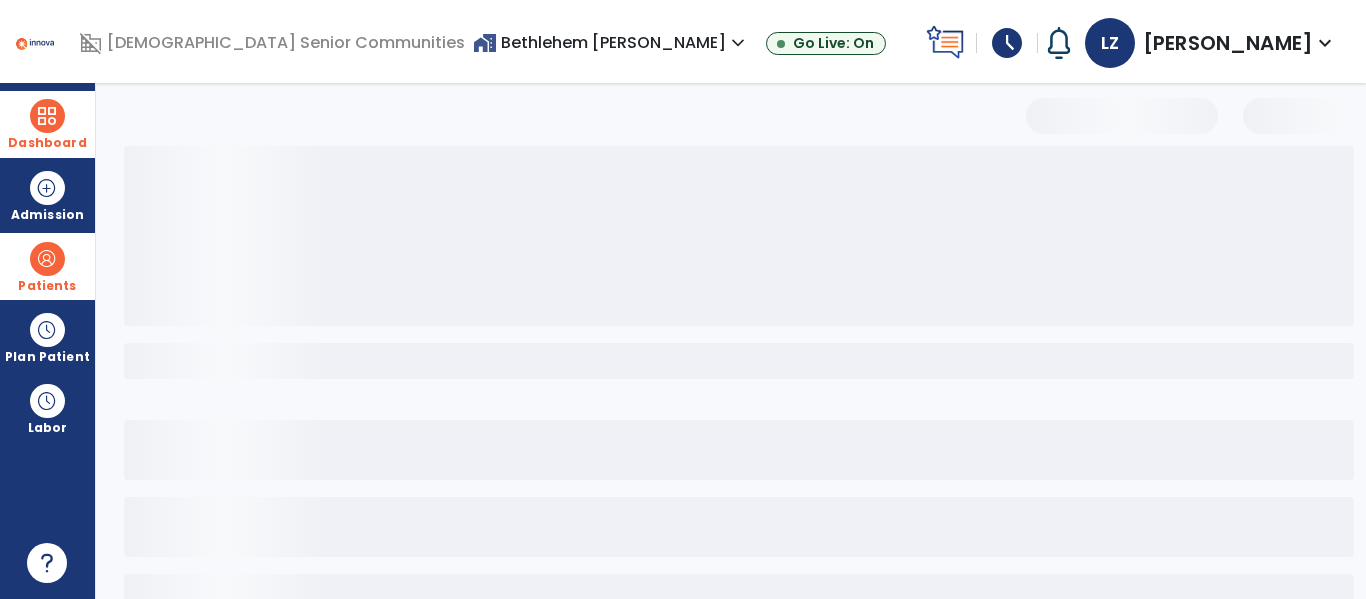 click at bounding box center [47, 116] 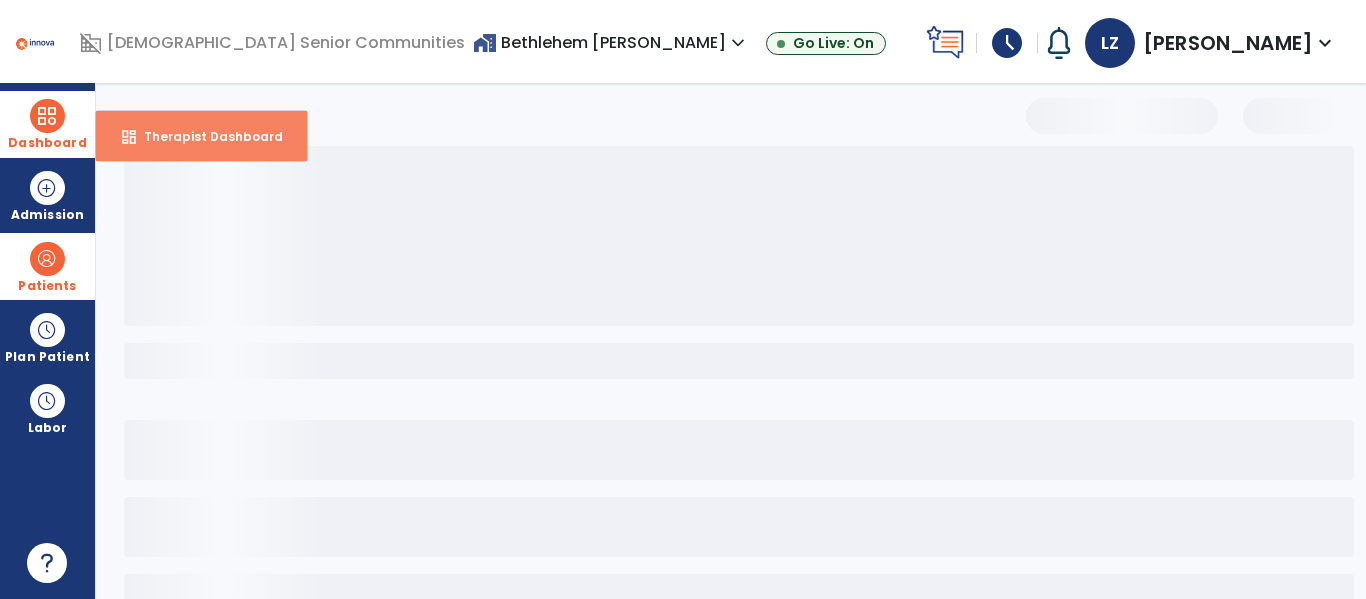 click on "dashboard" at bounding box center (129, 137) 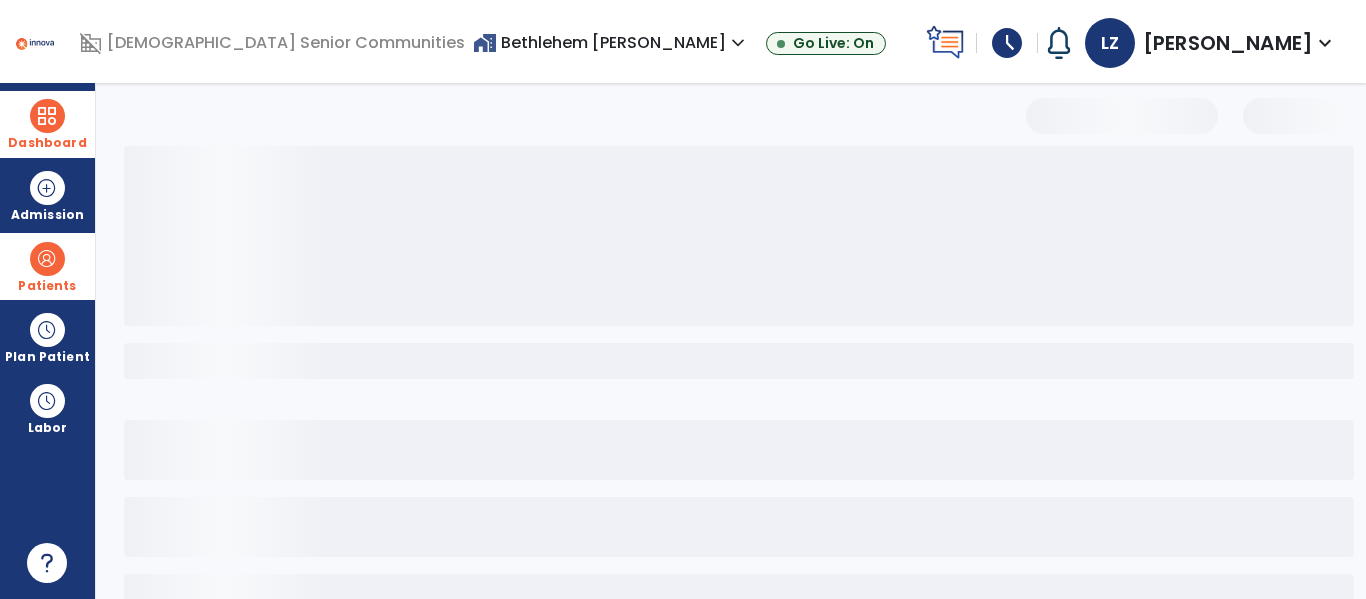 click at bounding box center (47, 116) 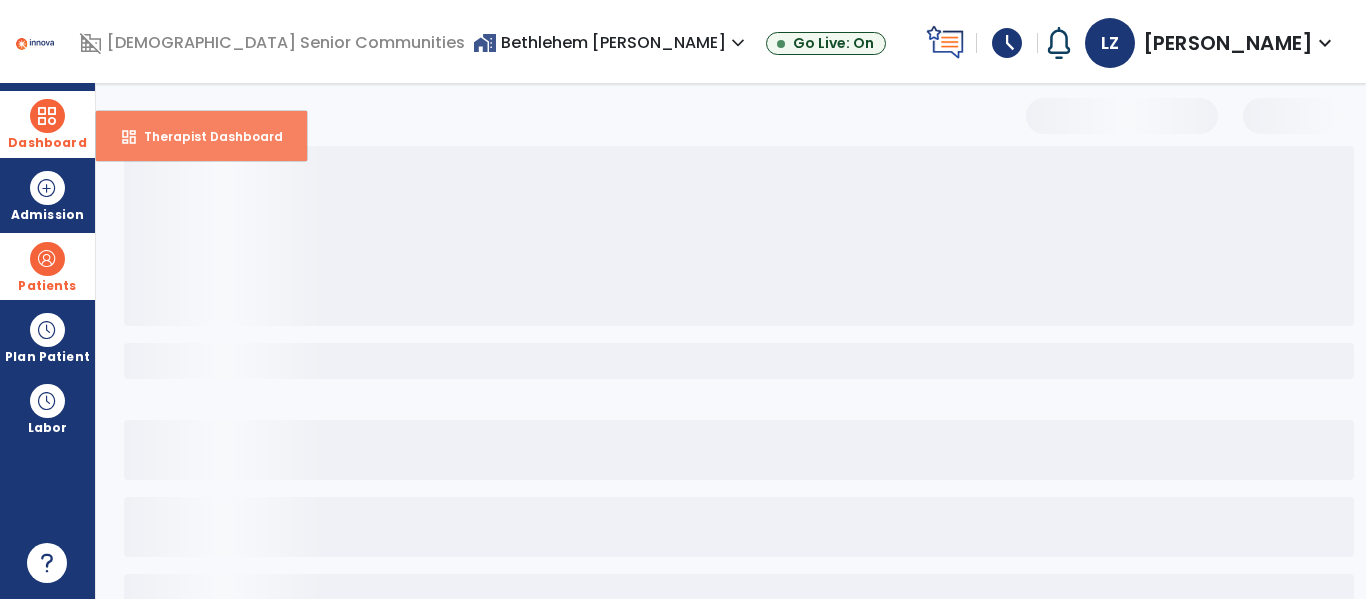 click on "Therapist Dashboard" at bounding box center (205, 136) 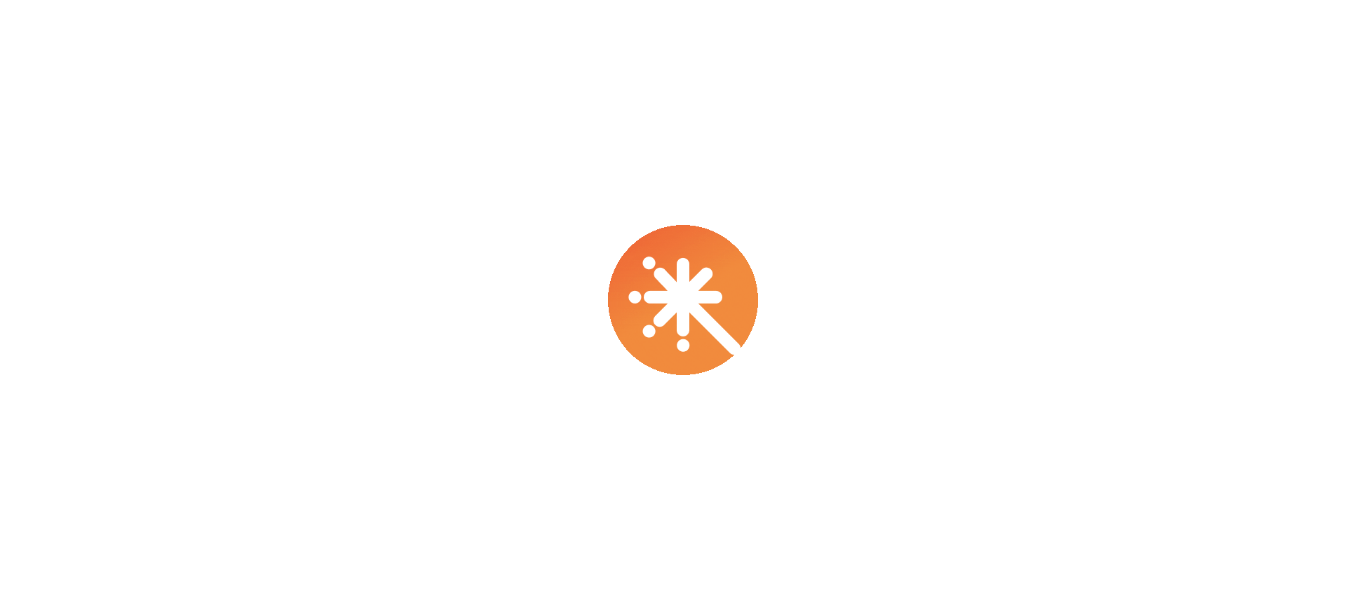 scroll, scrollTop: 0, scrollLeft: 0, axis: both 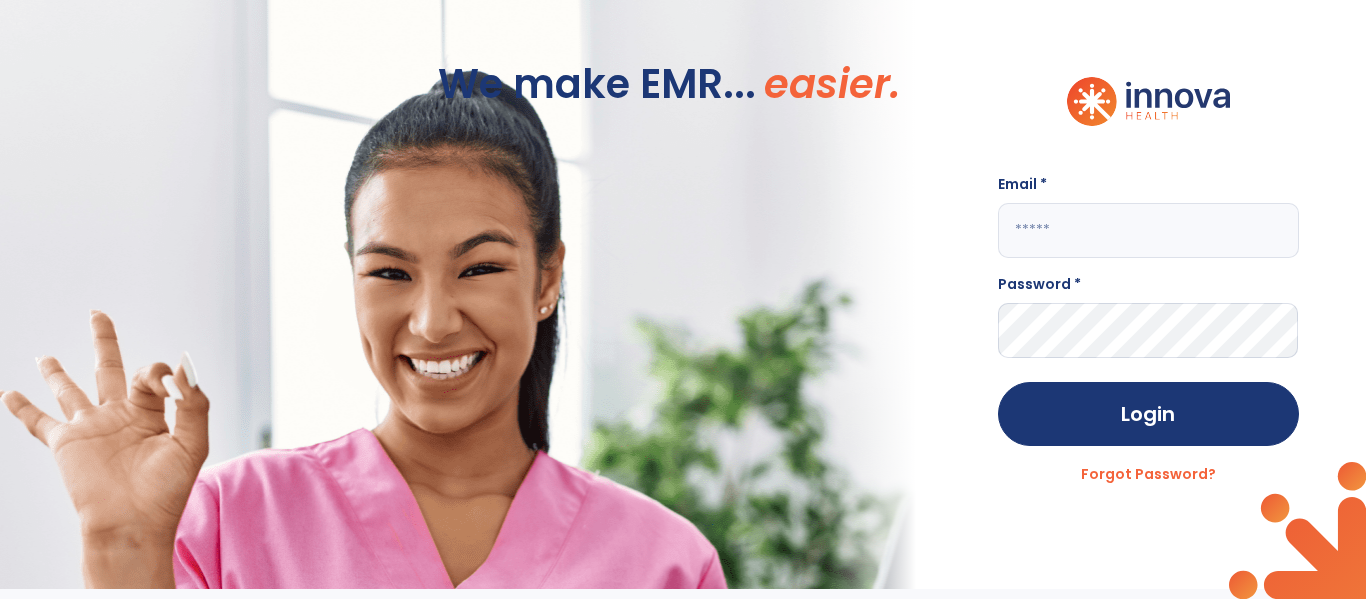 click 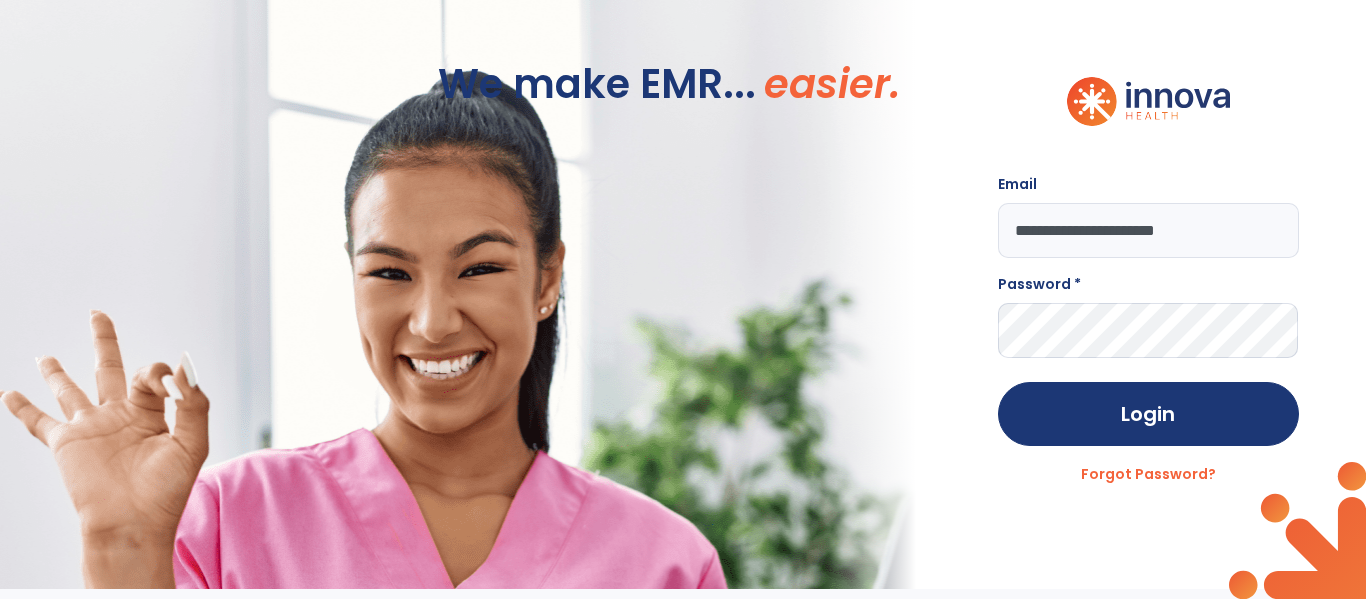 type on "**********" 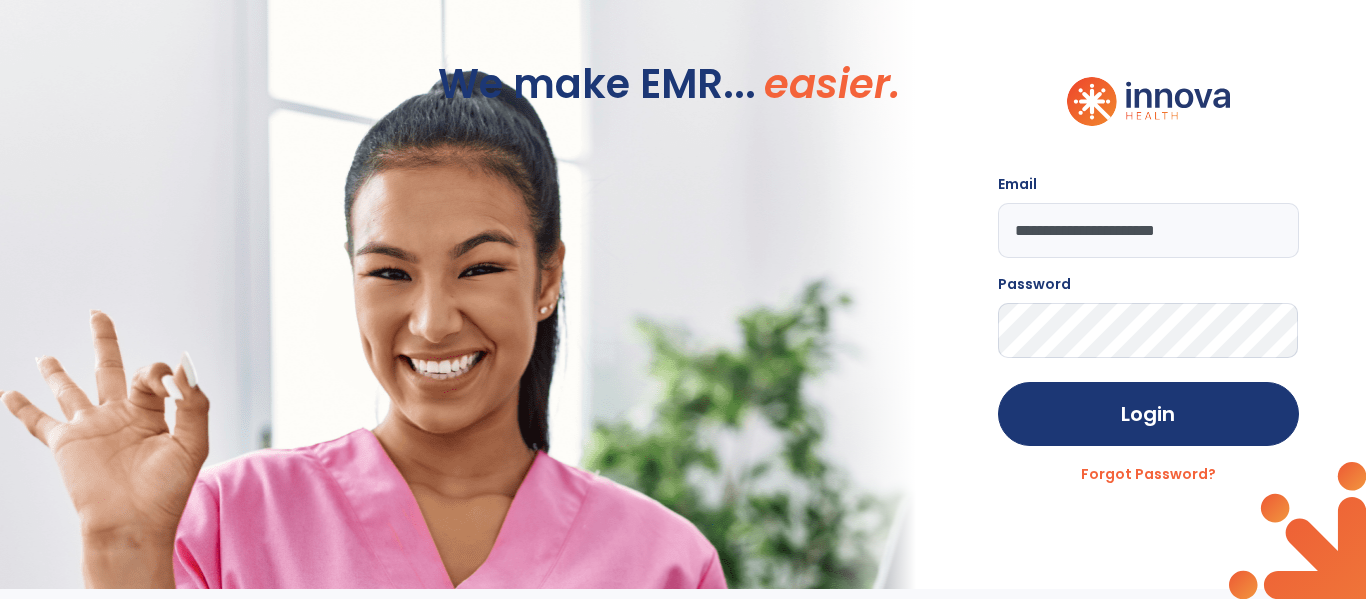 click on "Login" 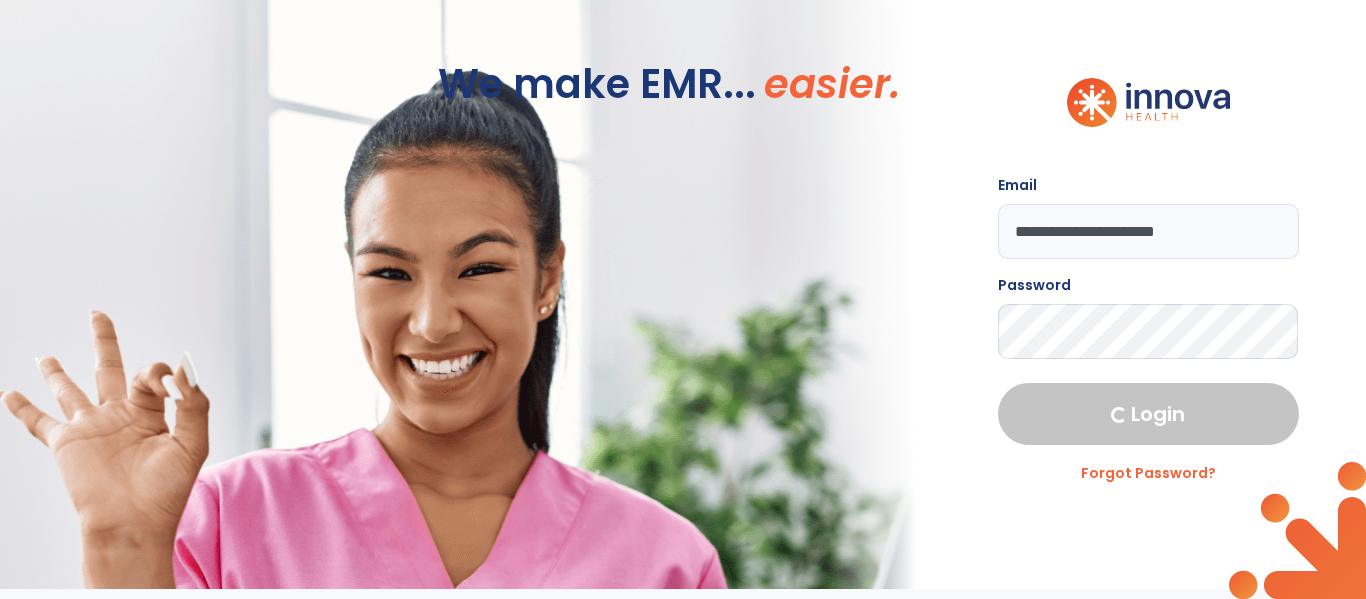 select on "****" 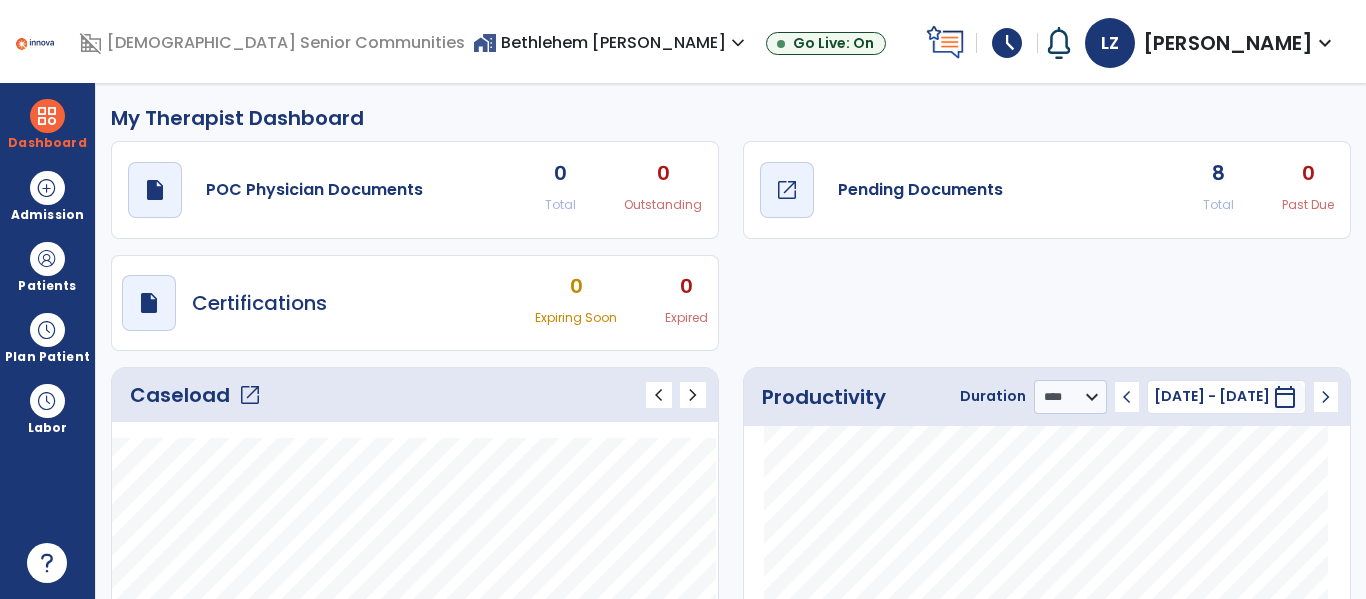 click on "open_in_new" 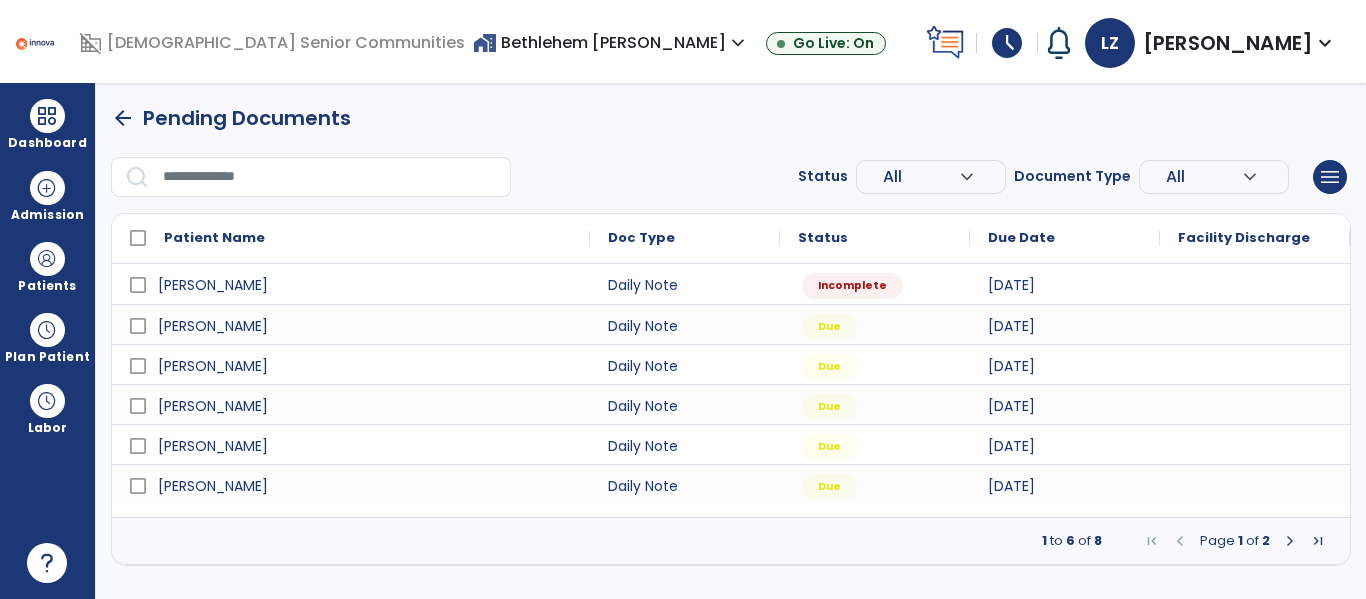 click at bounding box center [1290, 541] 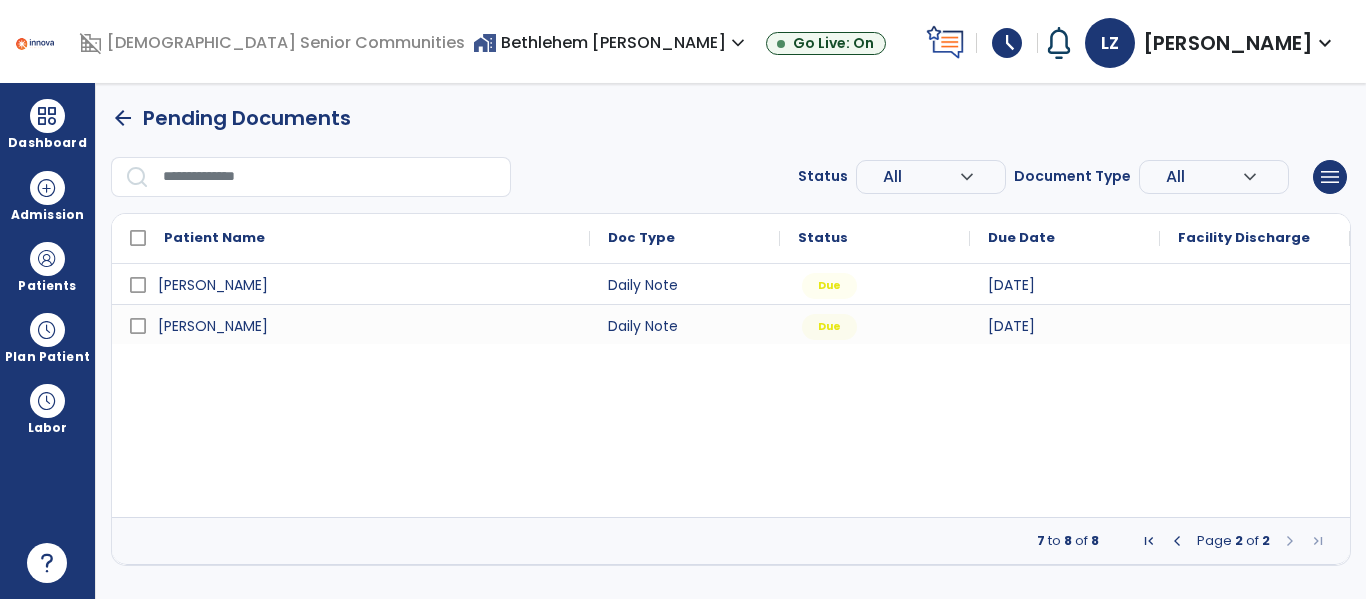 click at bounding box center (1177, 541) 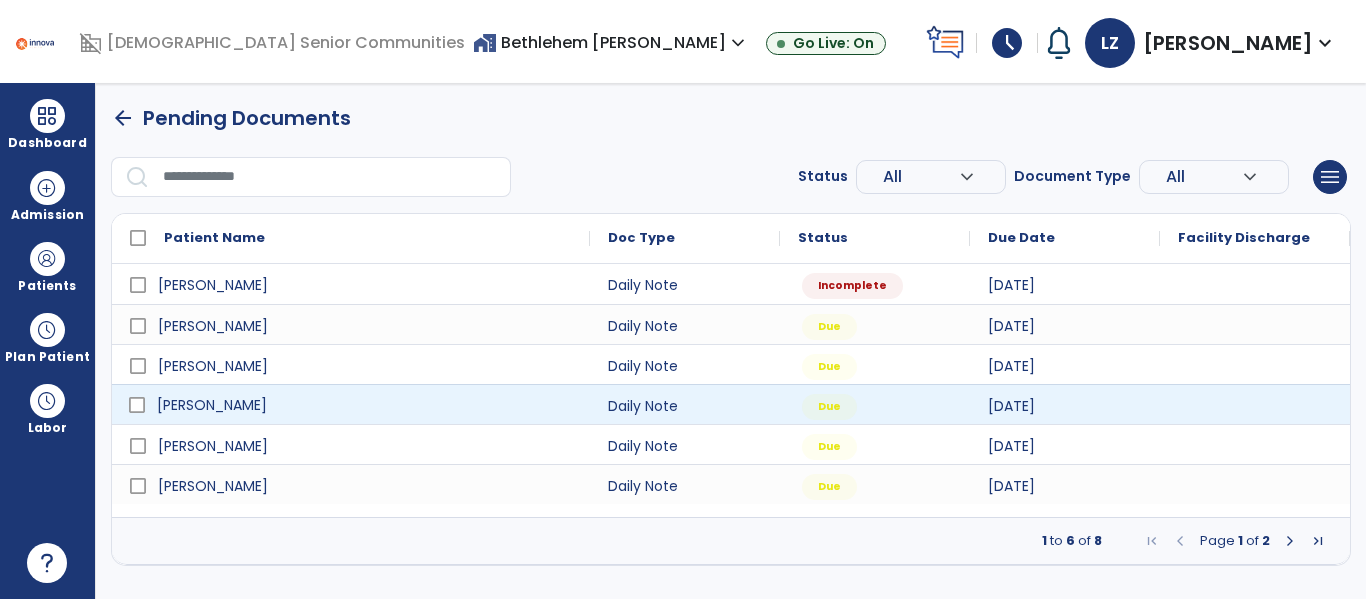 click on "[PERSON_NAME]" at bounding box center [365, 405] 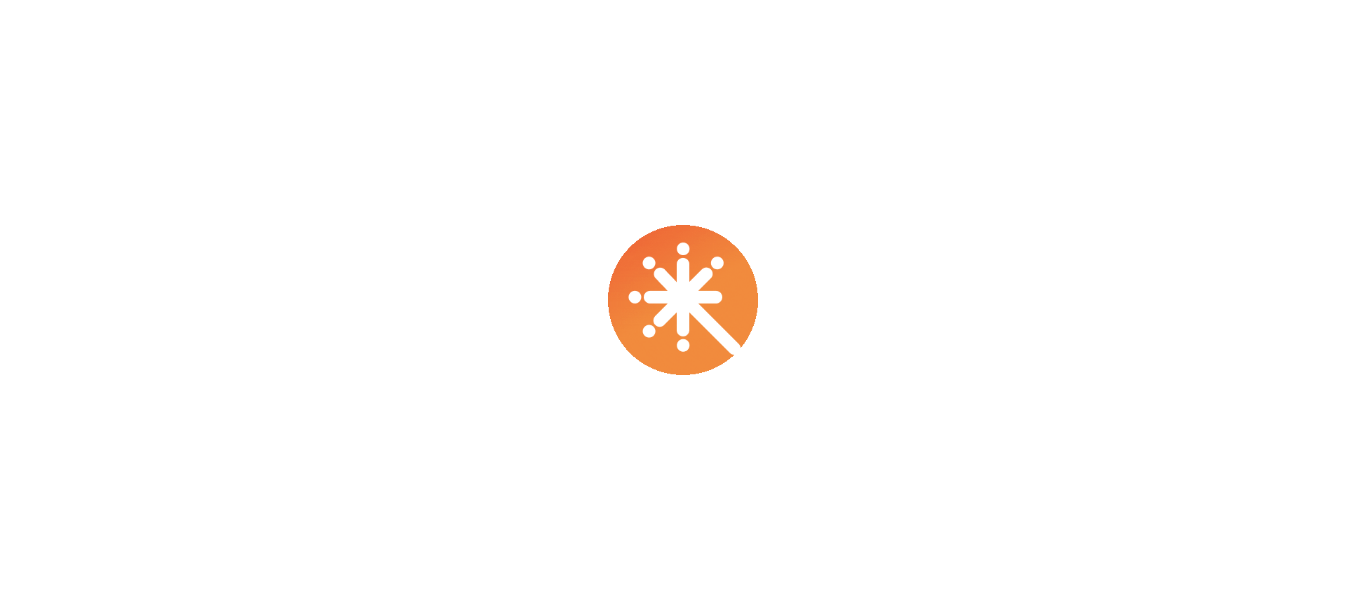scroll, scrollTop: 0, scrollLeft: 0, axis: both 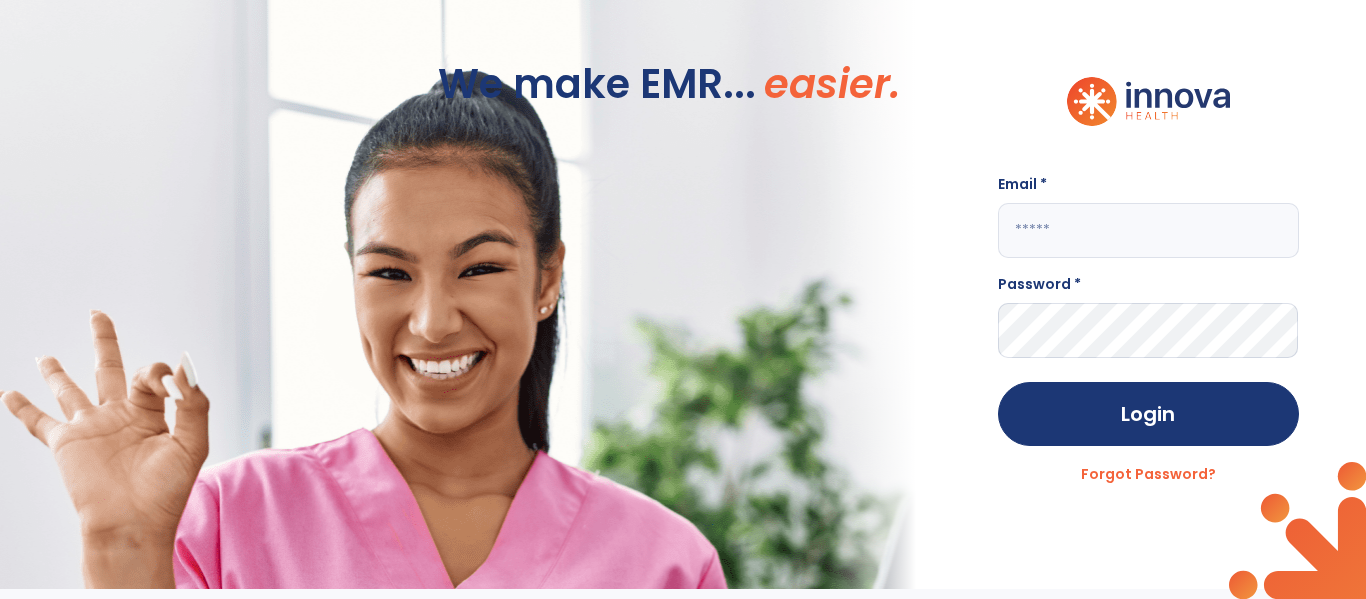 click 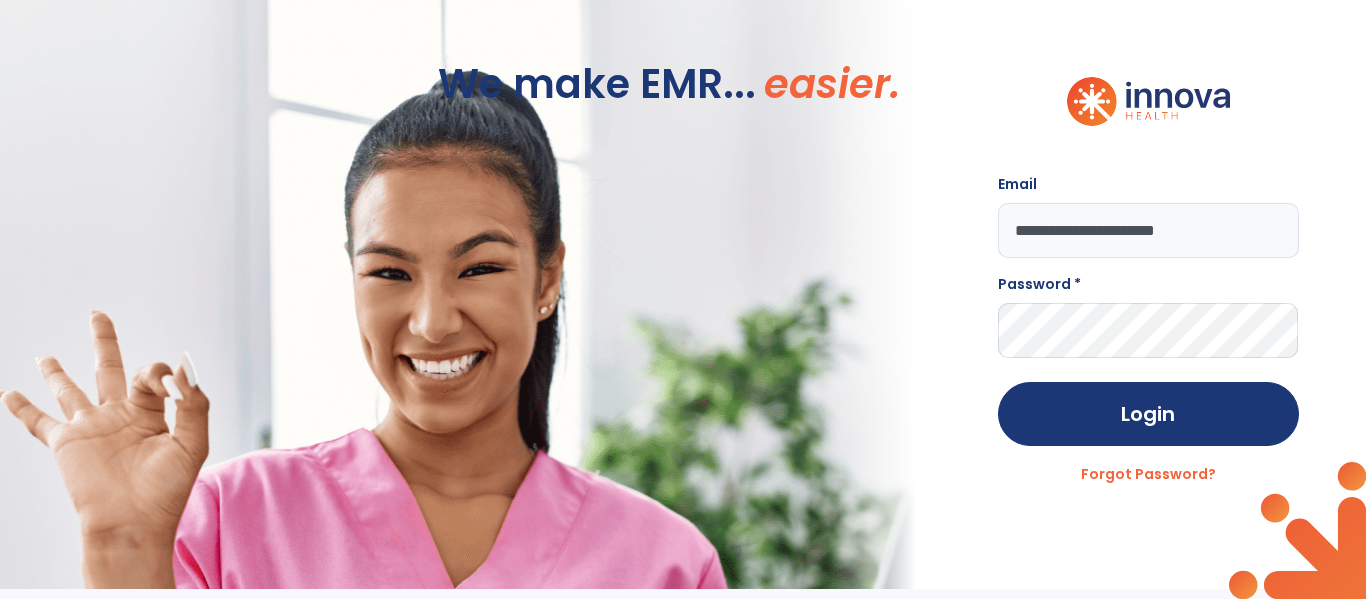type on "**********" 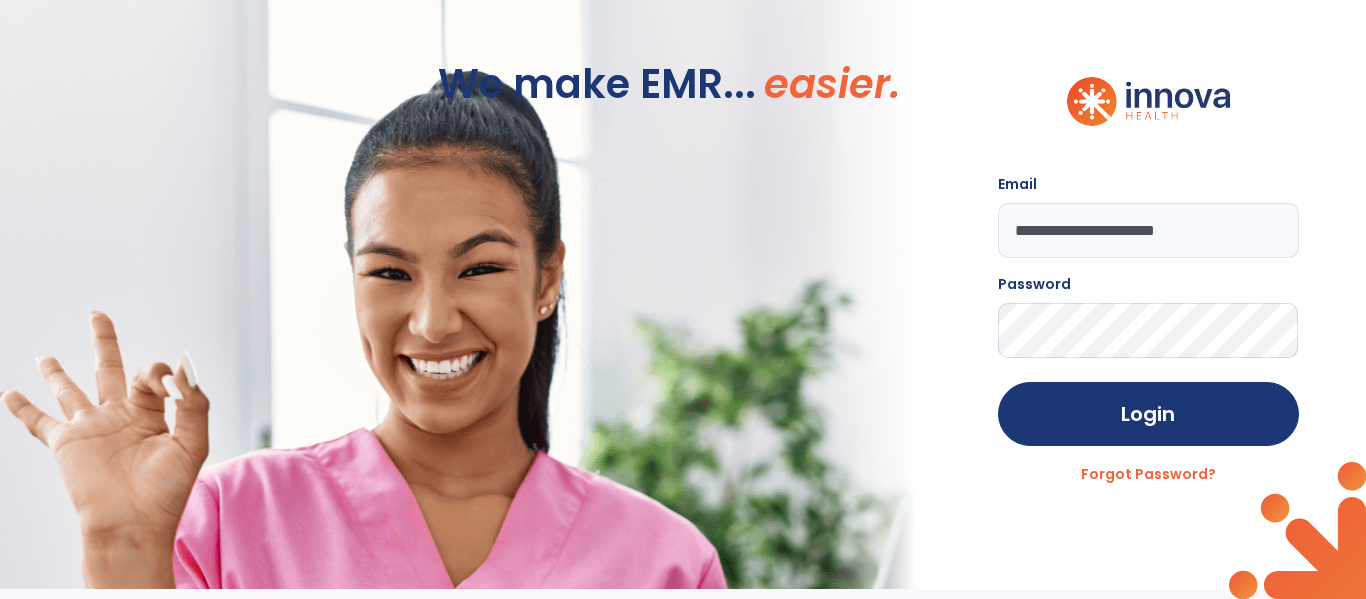click on "Login" 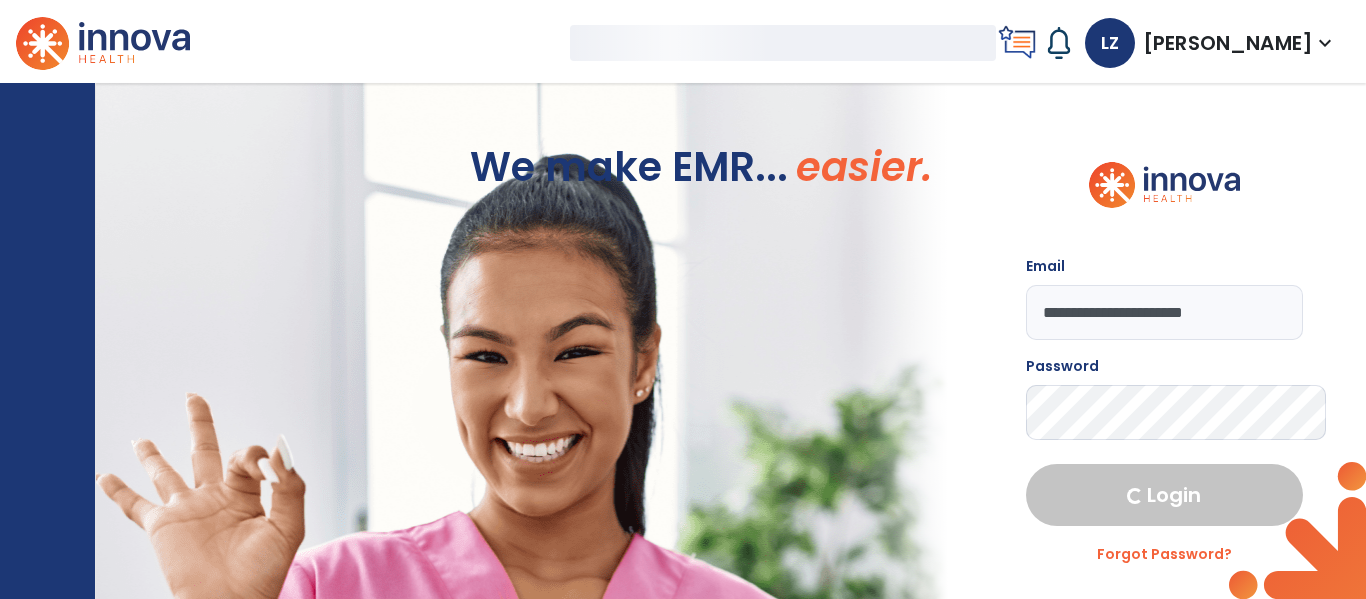 select on "****" 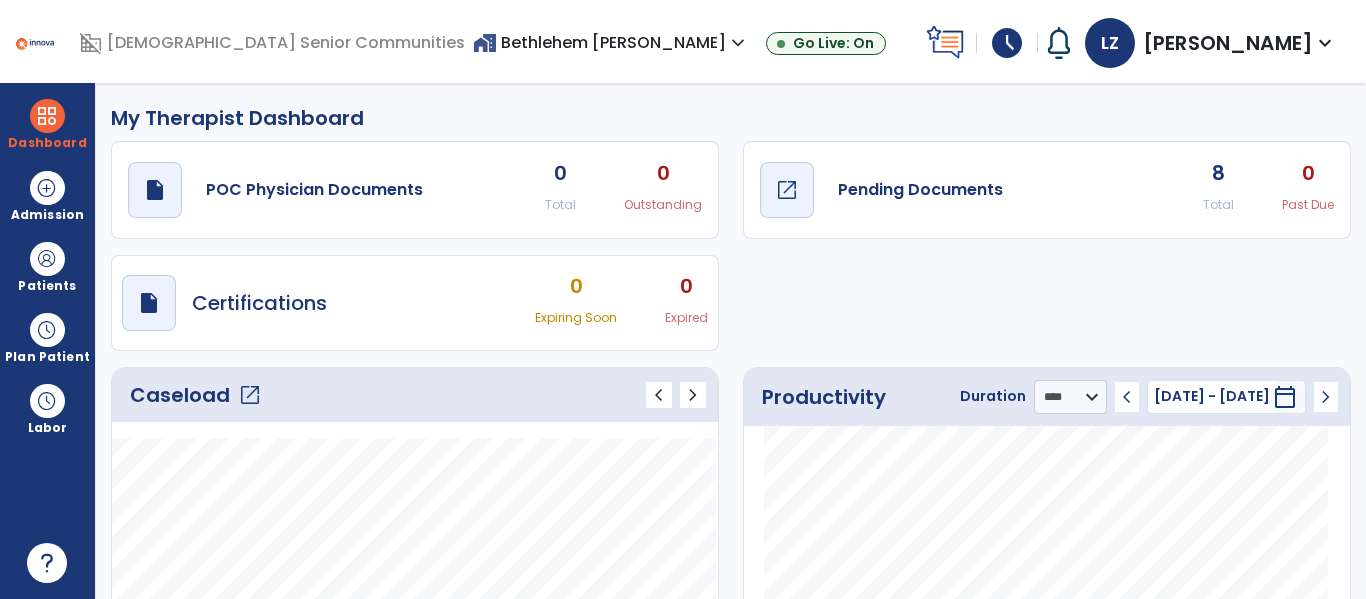 click on "open_in_new" 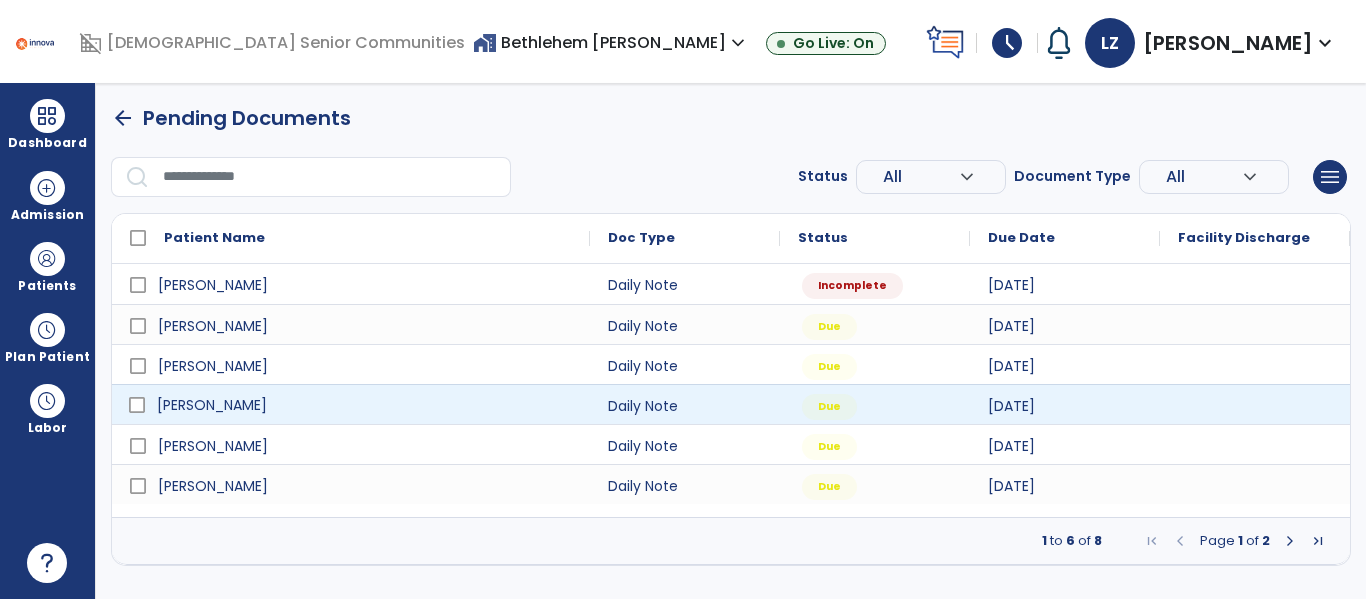 click on "[PERSON_NAME]" at bounding box center [365, 405] 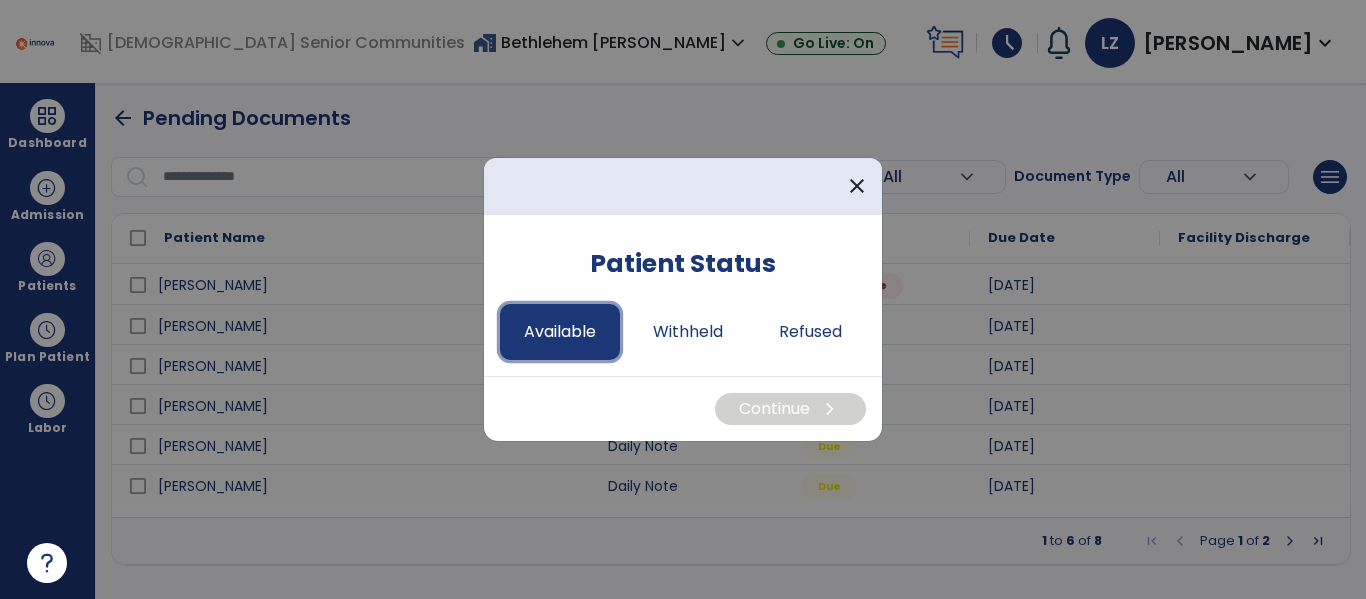 click on "Available" at bounding box center [560, 332] 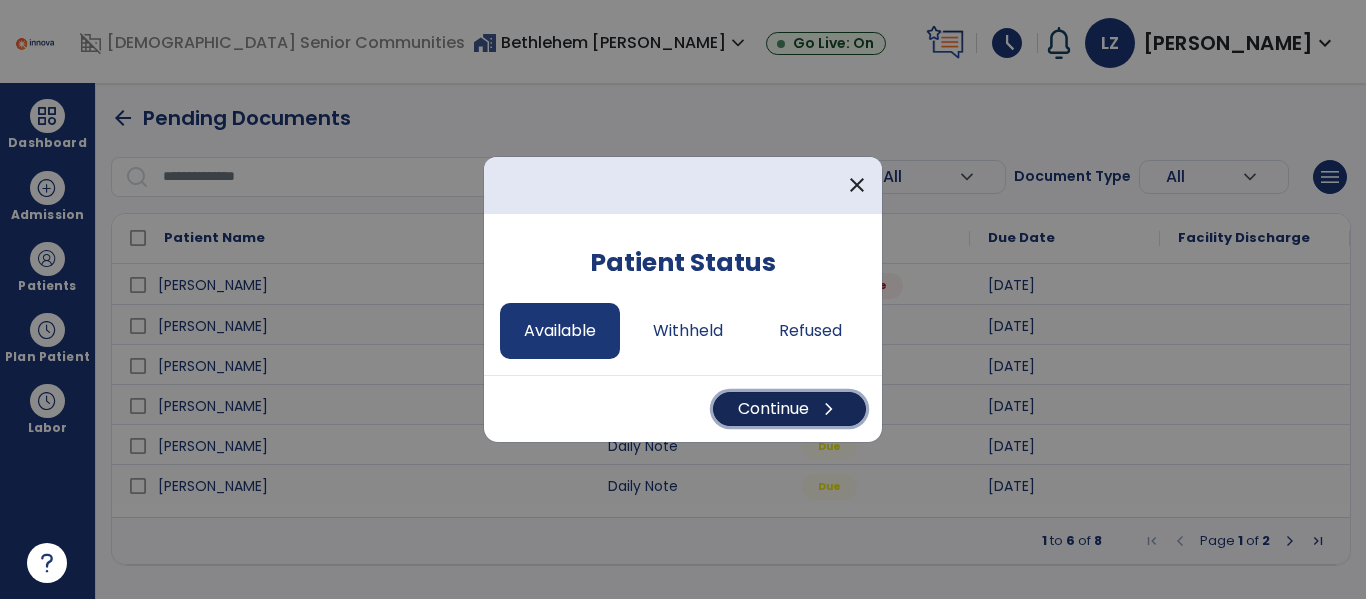 click on "chevron_right" at bounding box center (829, 409) 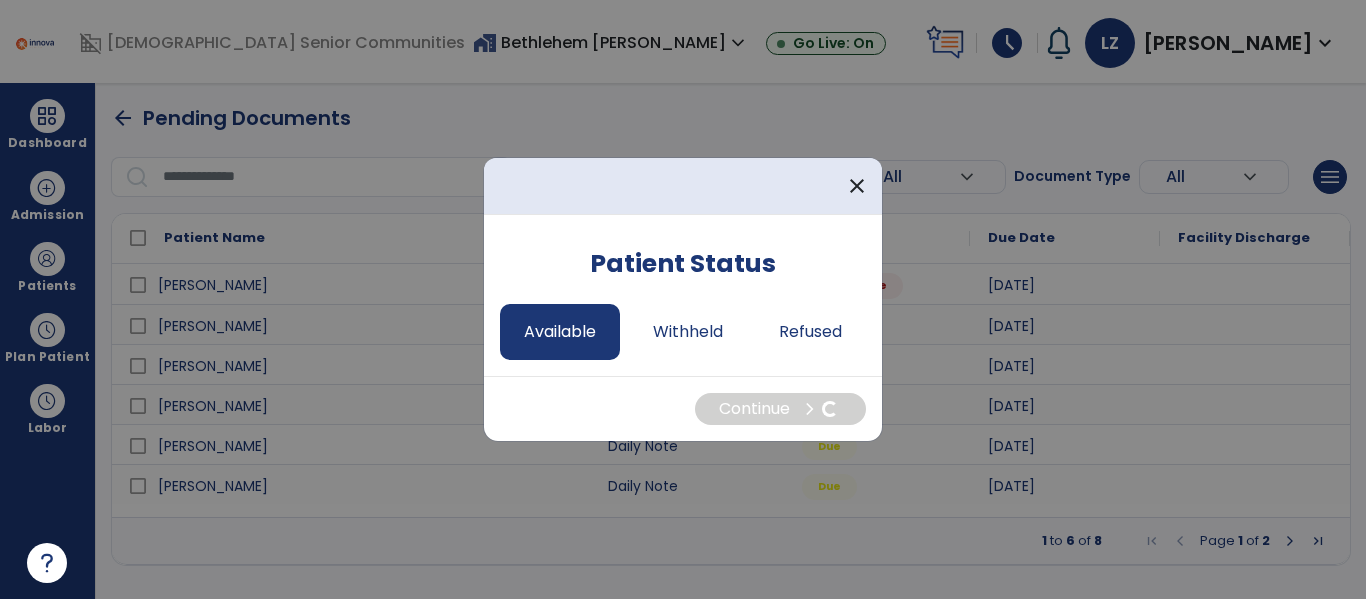 select on "*" 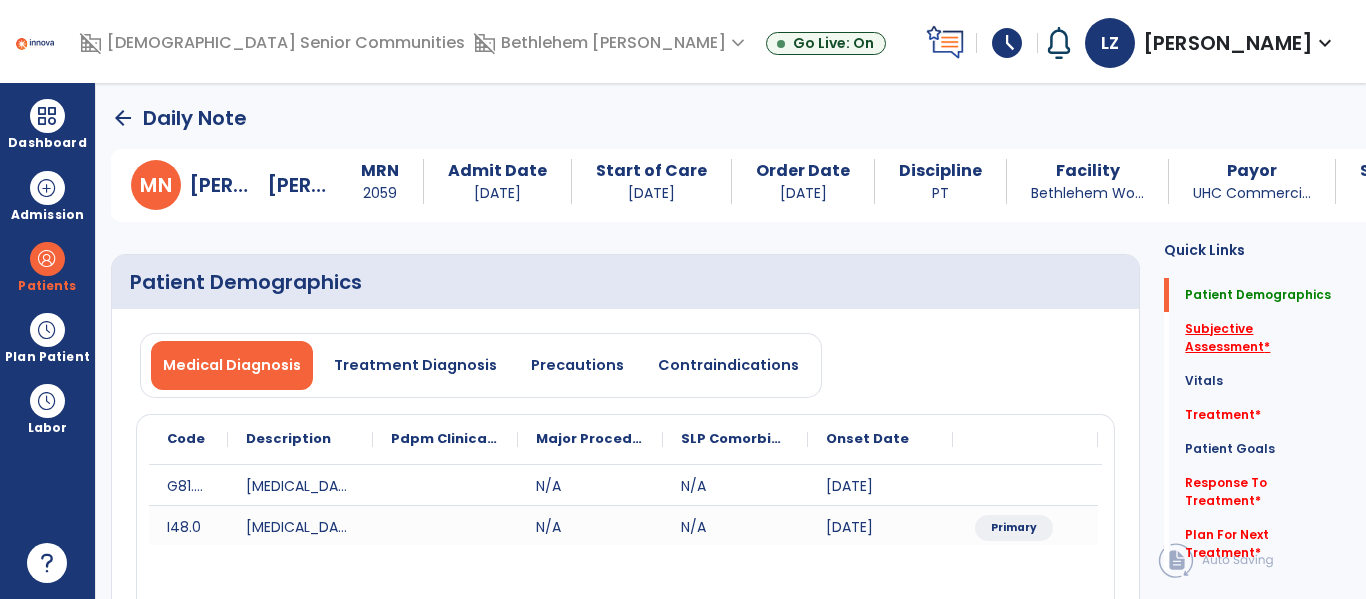 click on "Subjective Assessment   *" 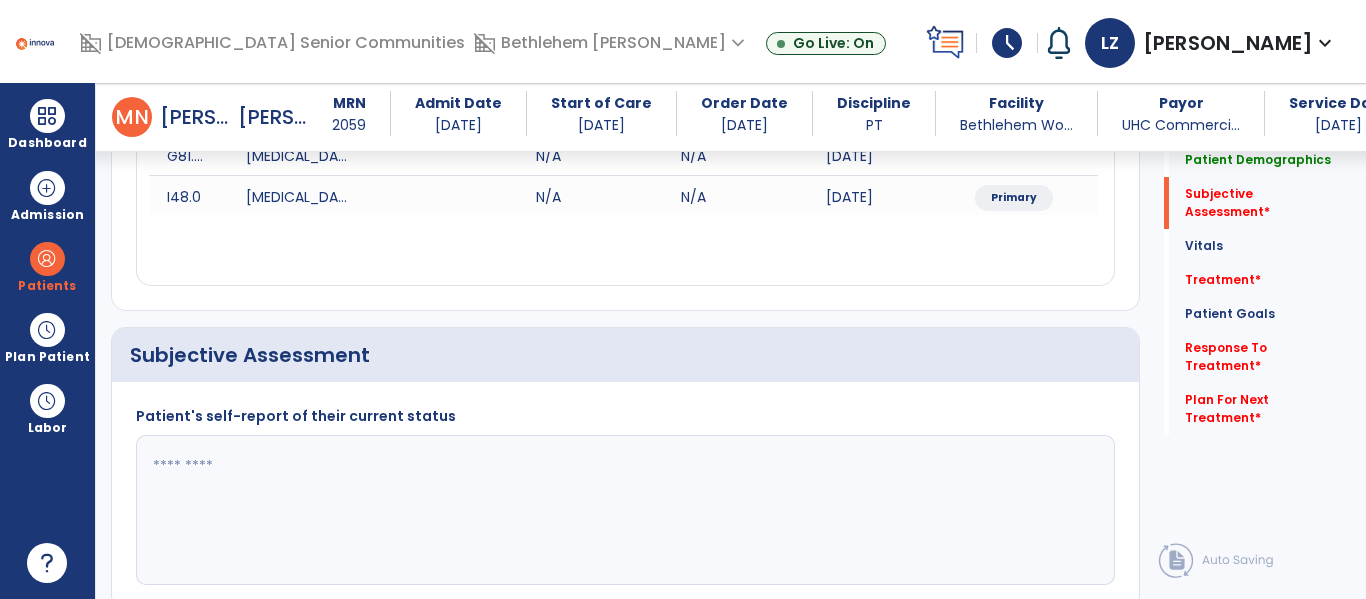 scroll, scrollTop: 457, scrollLeft: 0, axis: vertical 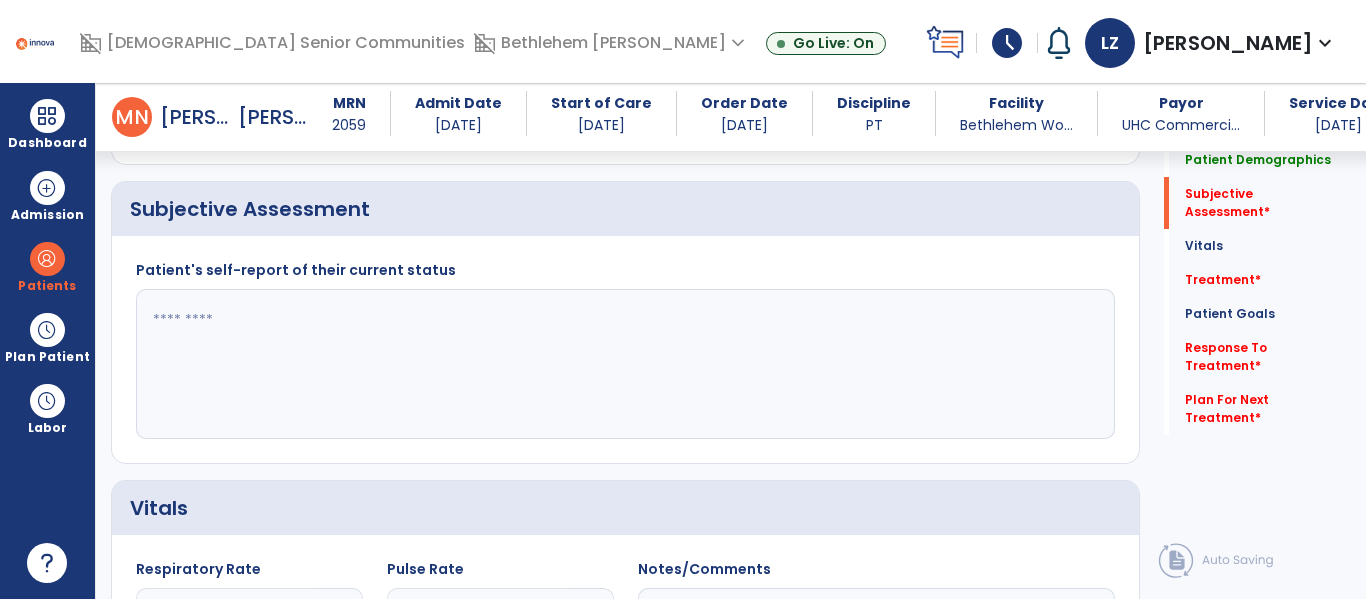 click 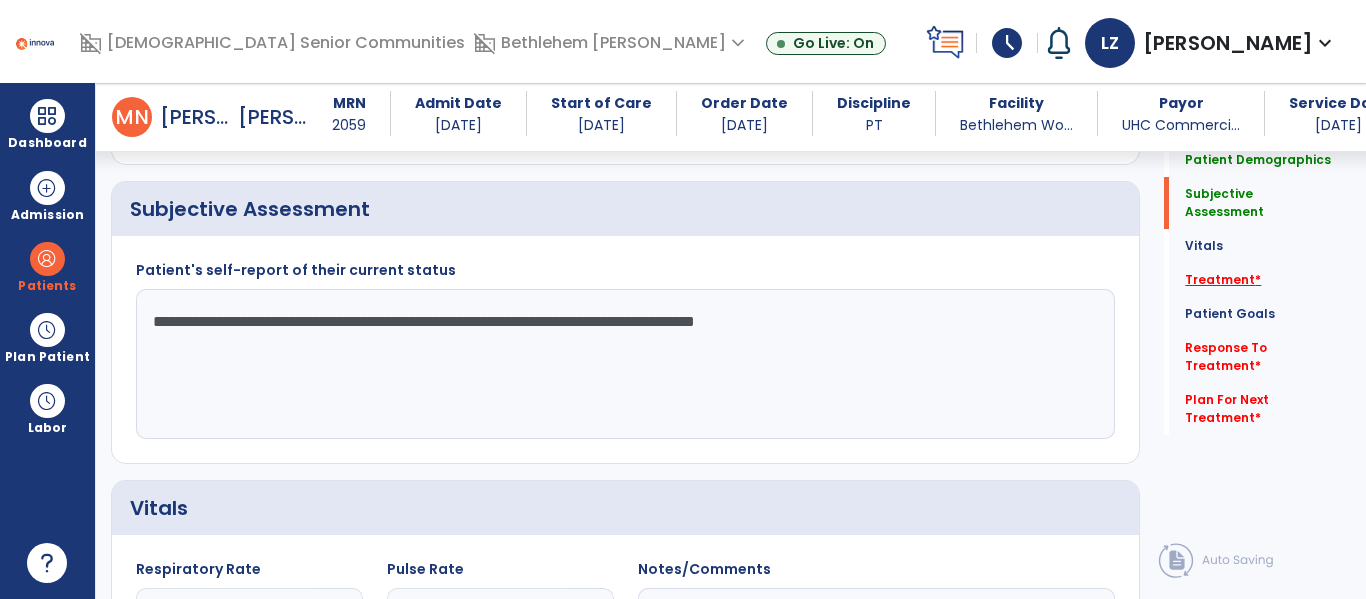 type on "**********" 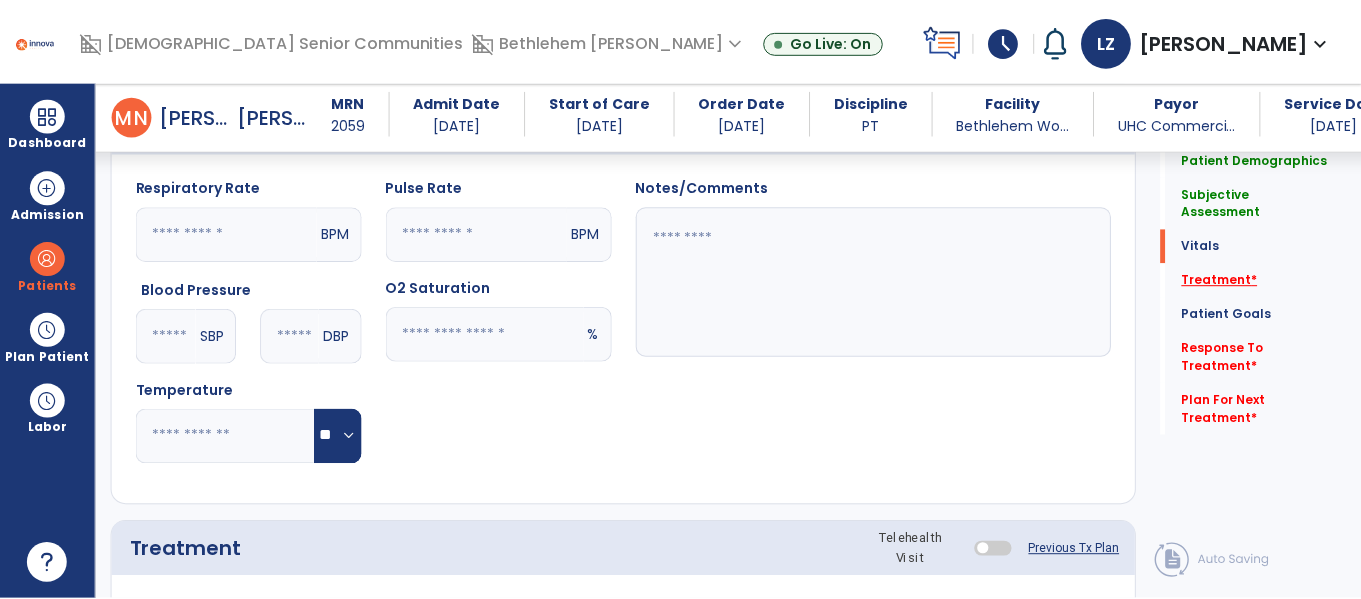 scroll, scrollTop: 1146, scrollLeft: 0, axis: vertical 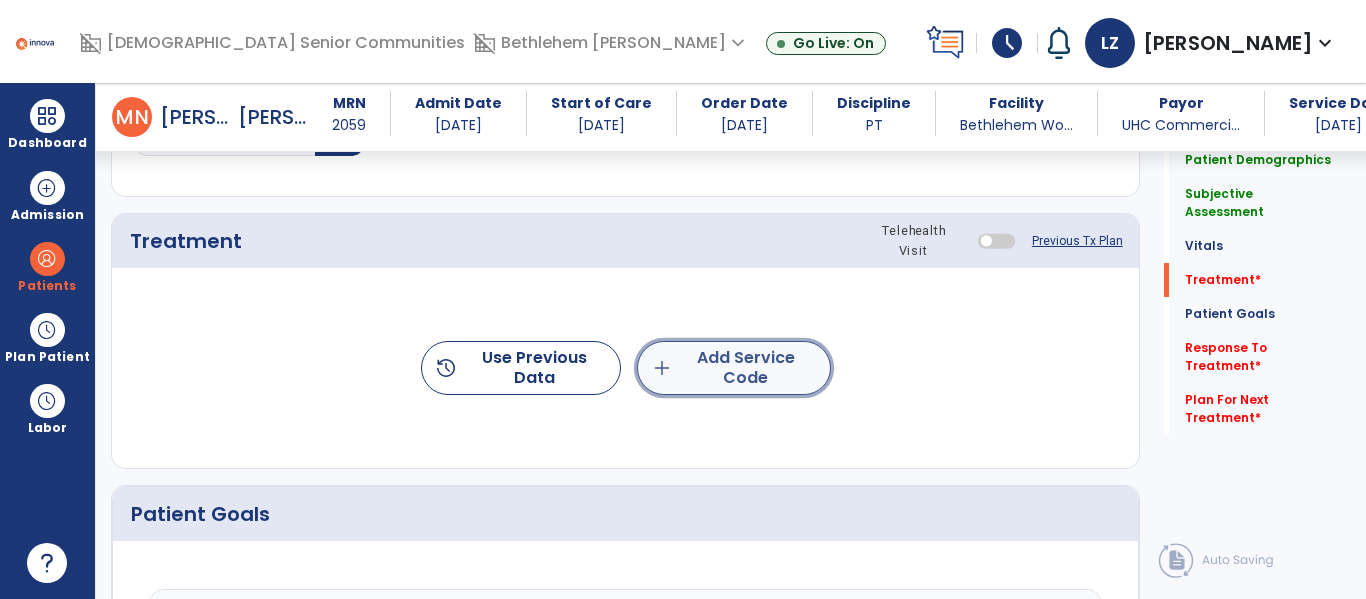 click on "add  Add Service Code" 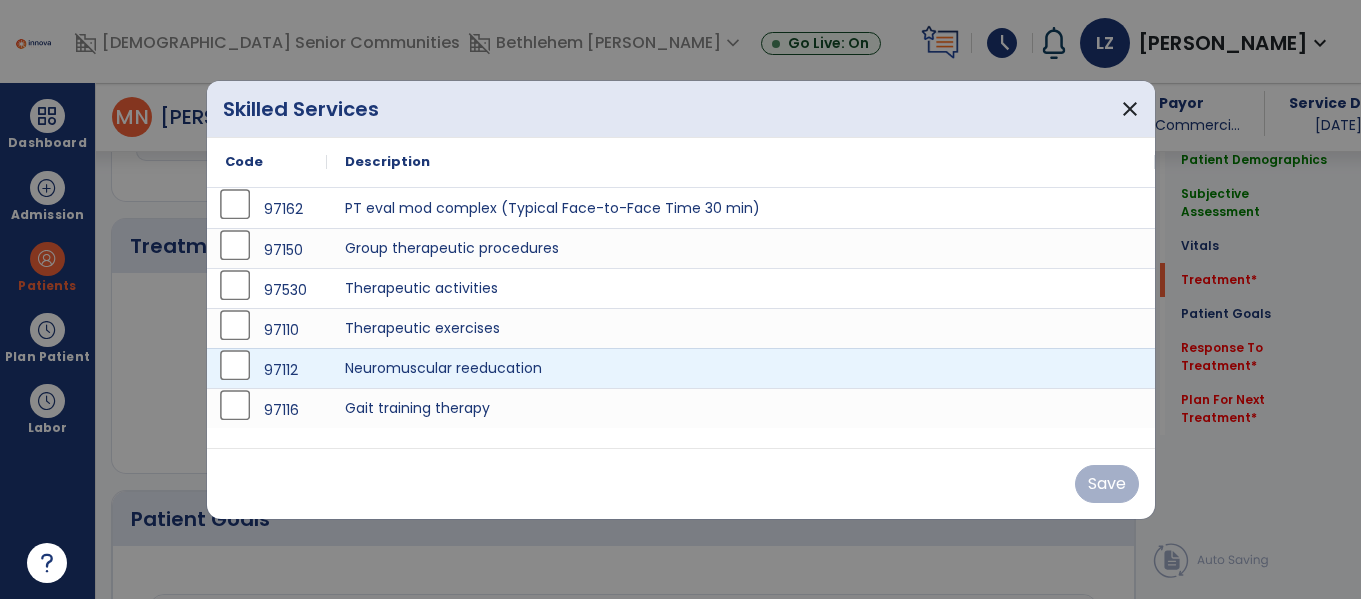 scroll, scrollTop: 1146, scrollLeft: 0, axis: vertical 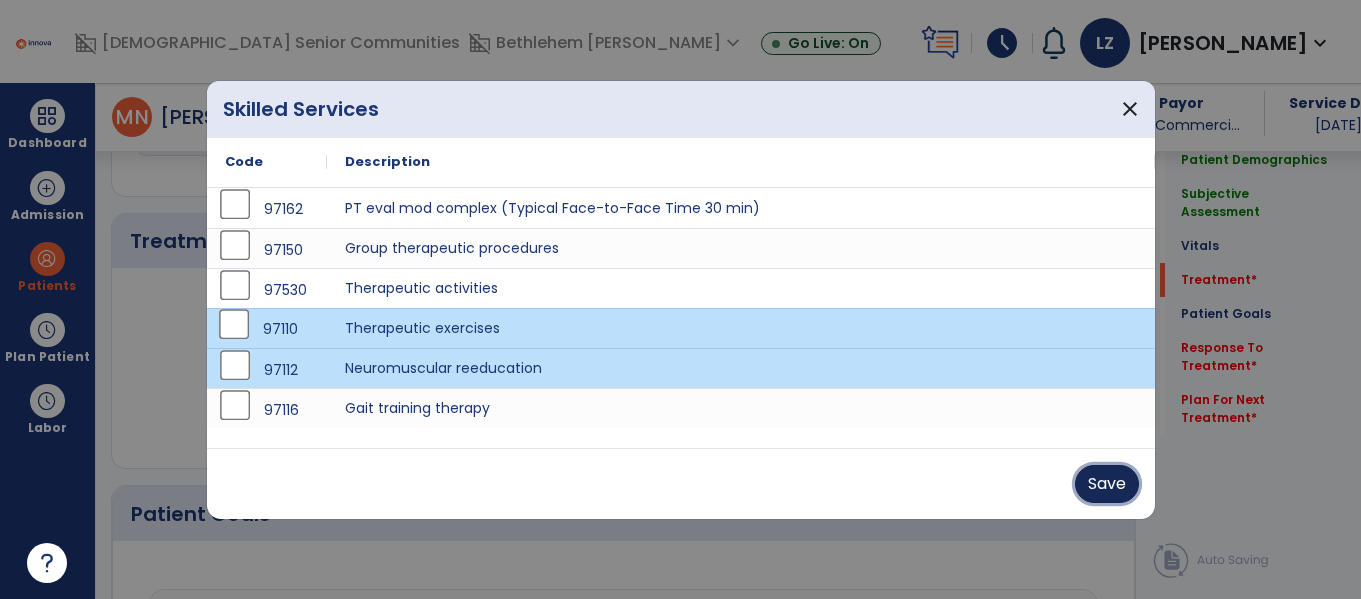 click on "Save" at bounding box center [1107, 484] 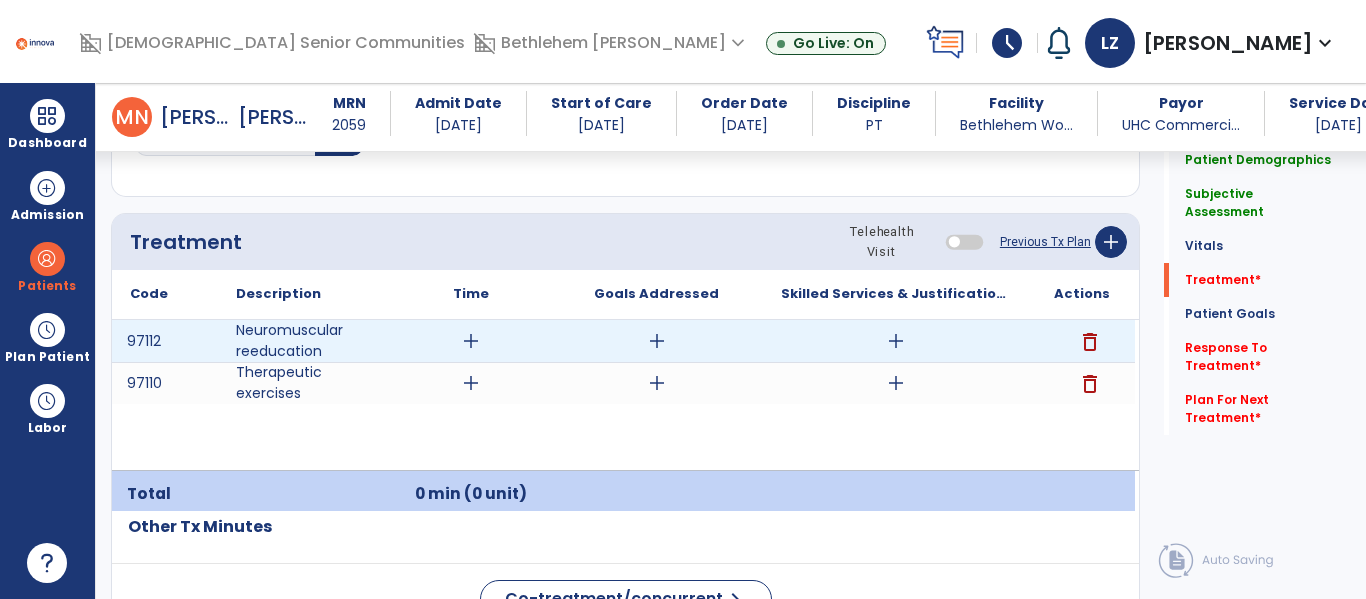 click on "add" at bounding box center [471, 341] 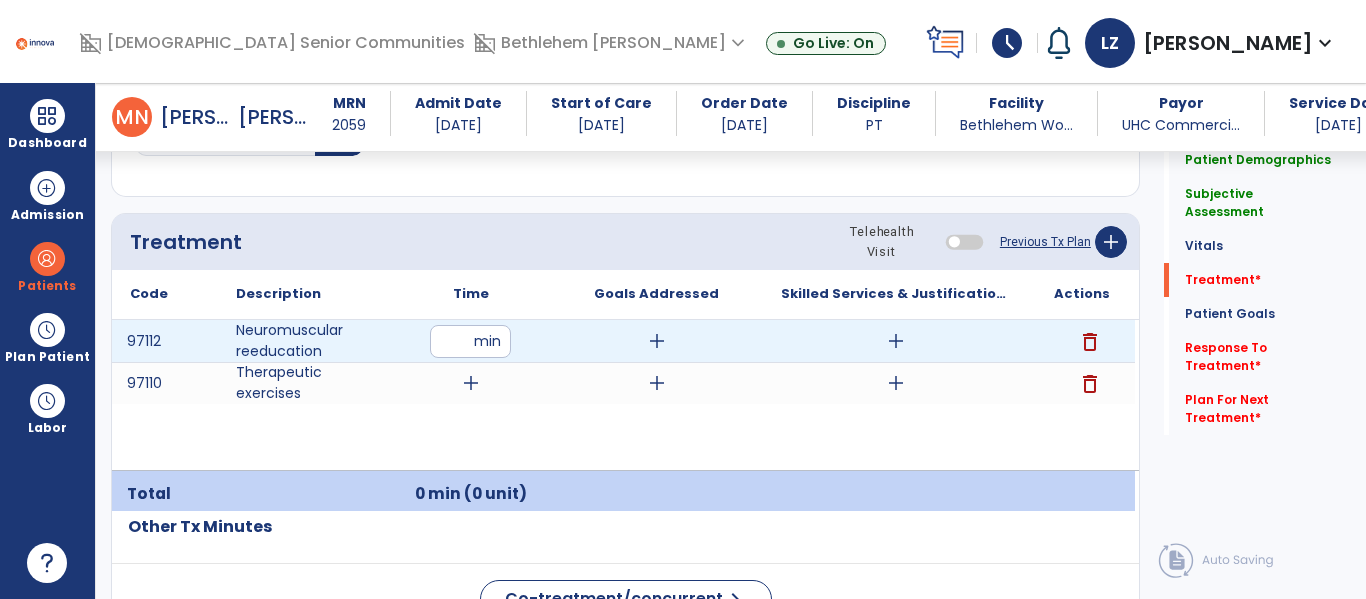 type on "**" 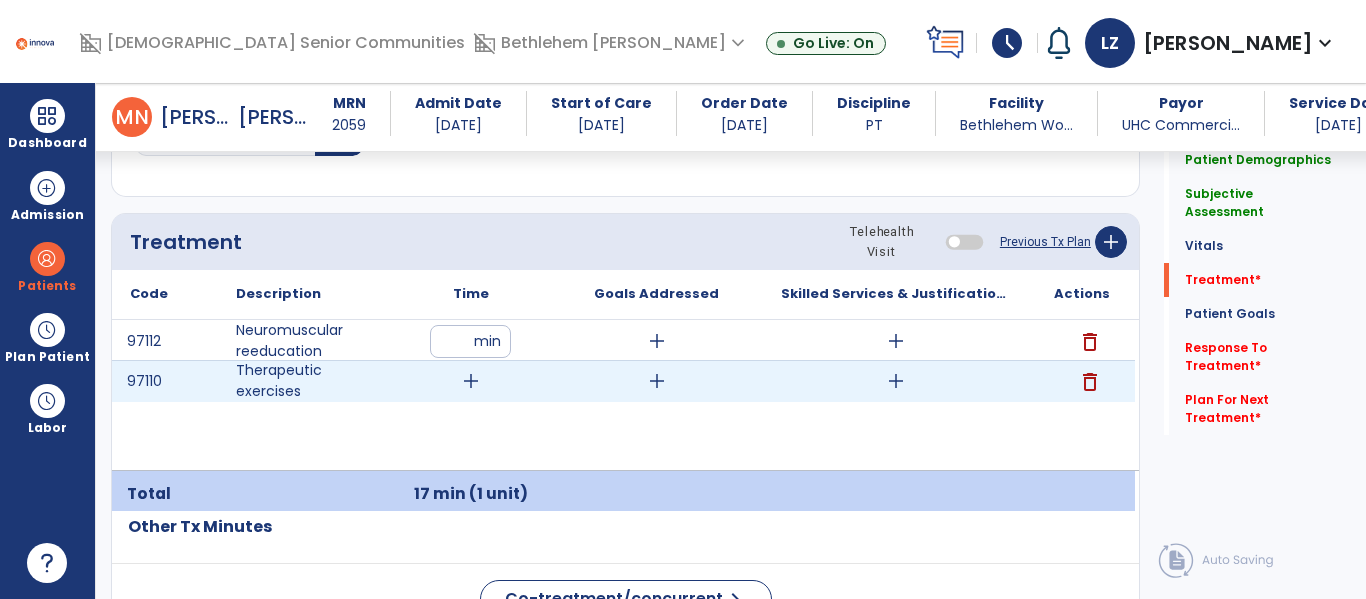 click on "add" at bounding box center (471, 381) 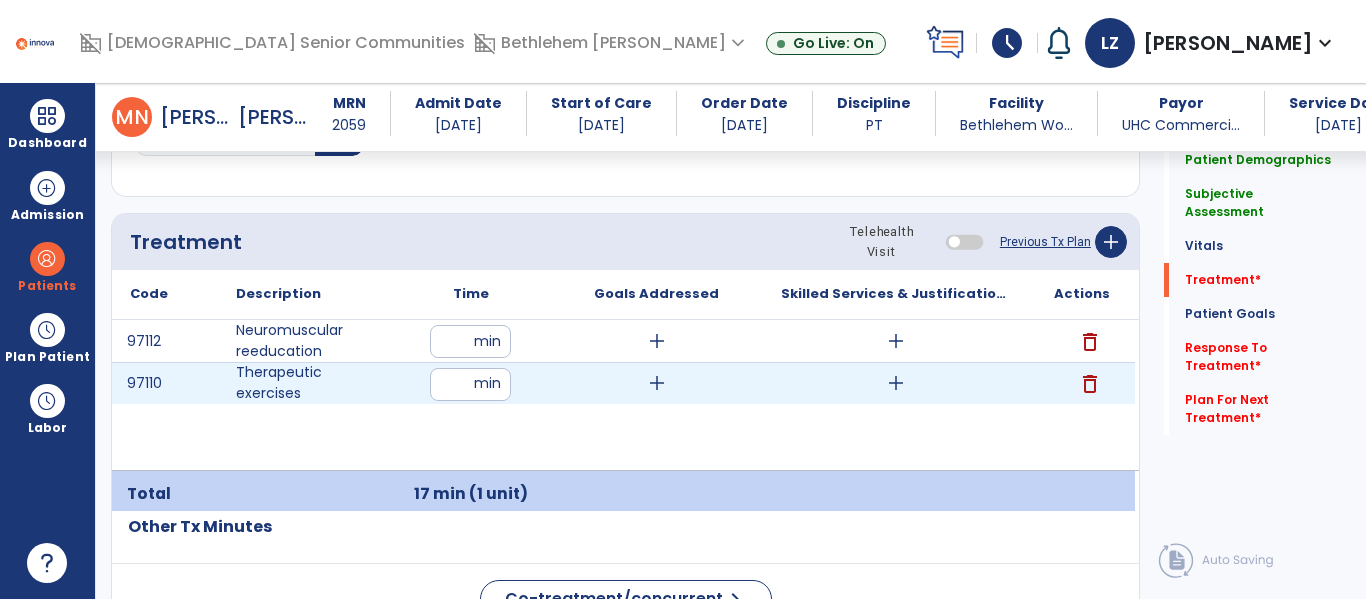 type on "**" 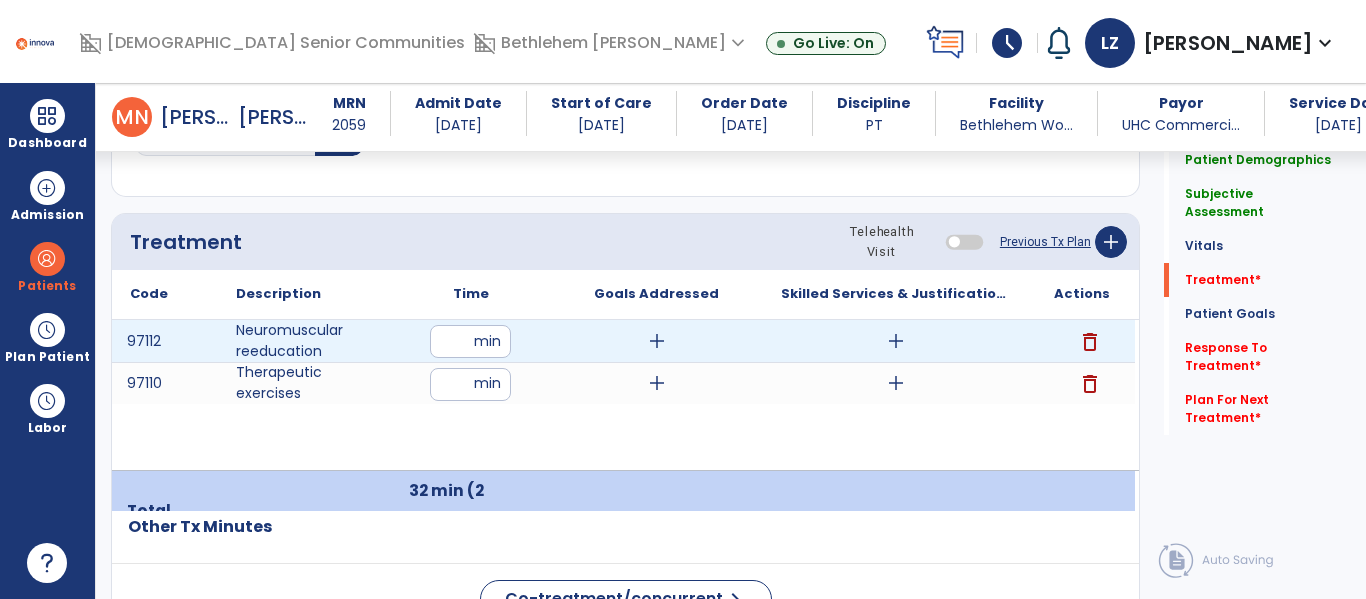 click on "add" at bounding box center [657, 341] 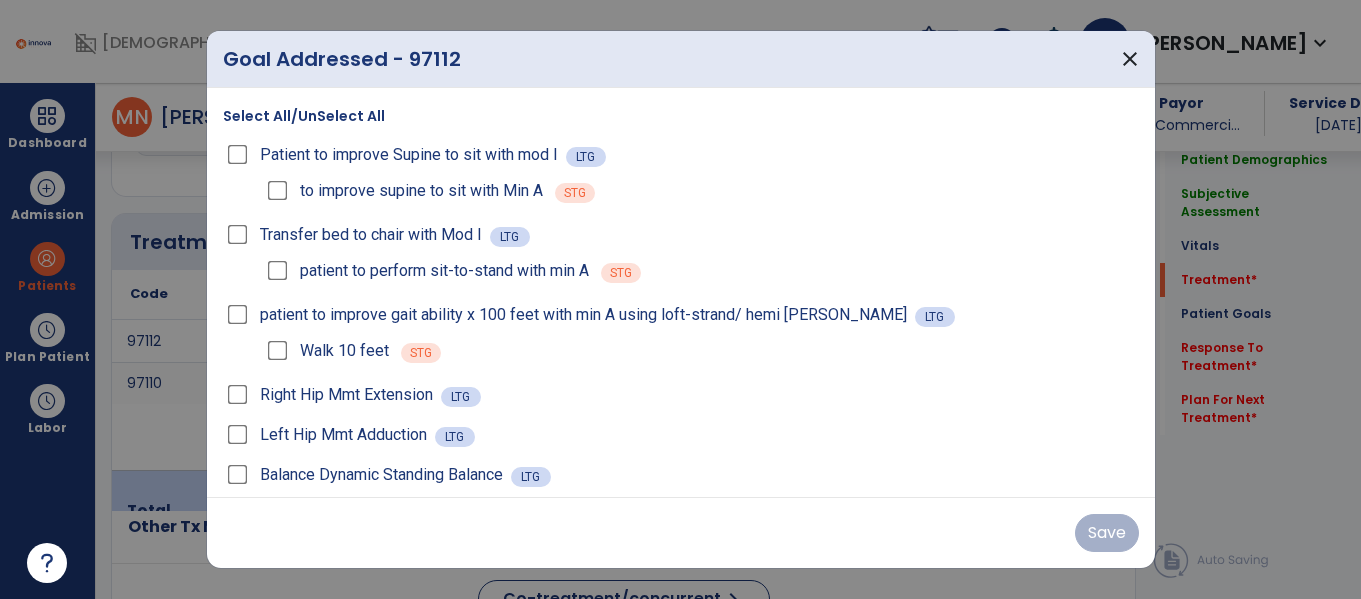 scroll, scrollTop: 1146, scrollLeft: 0, axis: vertical 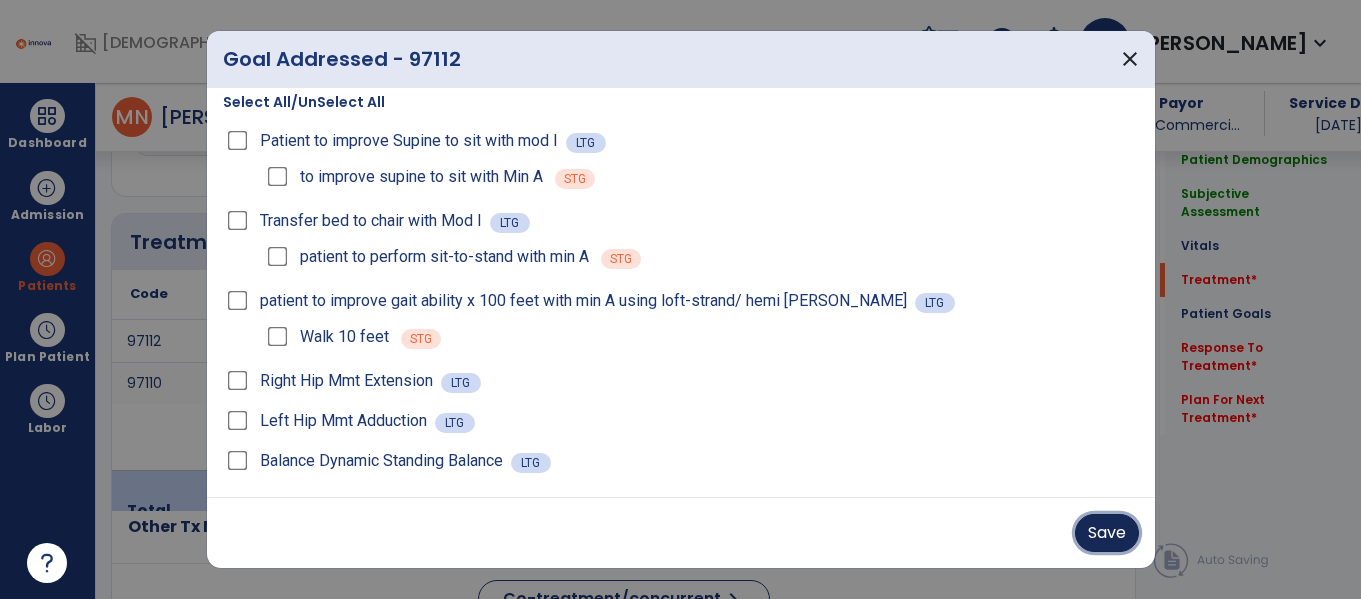 click on "Save" at bounding box center (1107, 533) 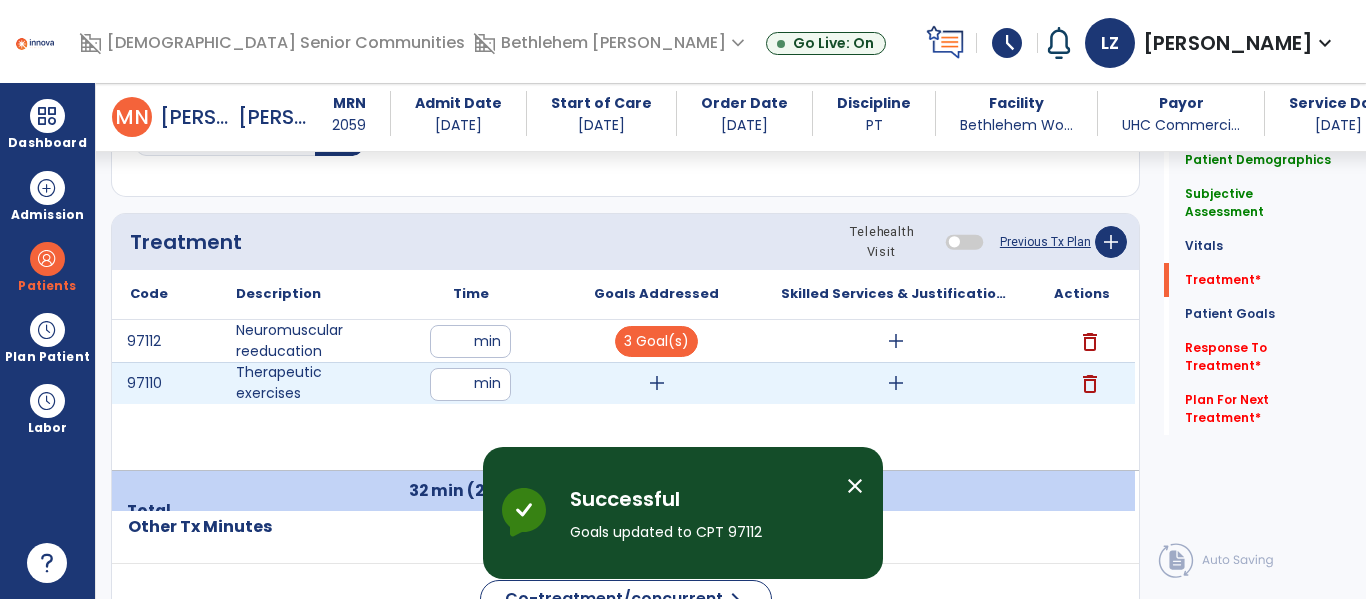 click on "add" at bounding box center [657, 383] 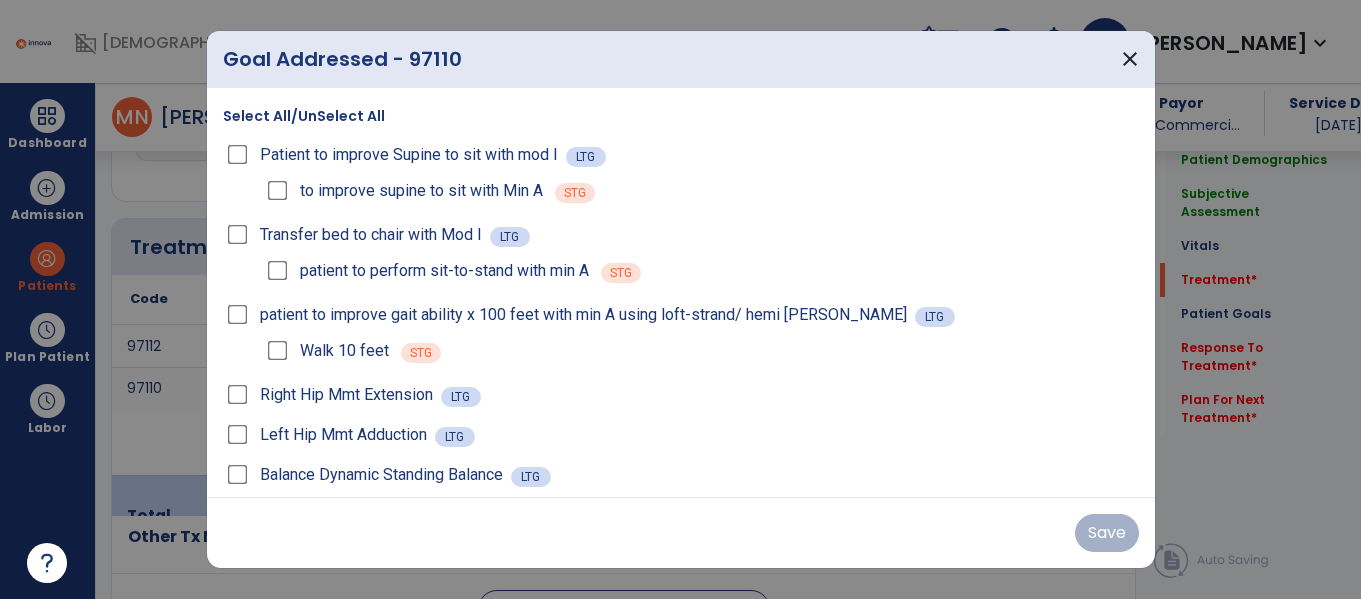 scroll, scrollTop: 1146, scrollLeft: 0, axis: vertical 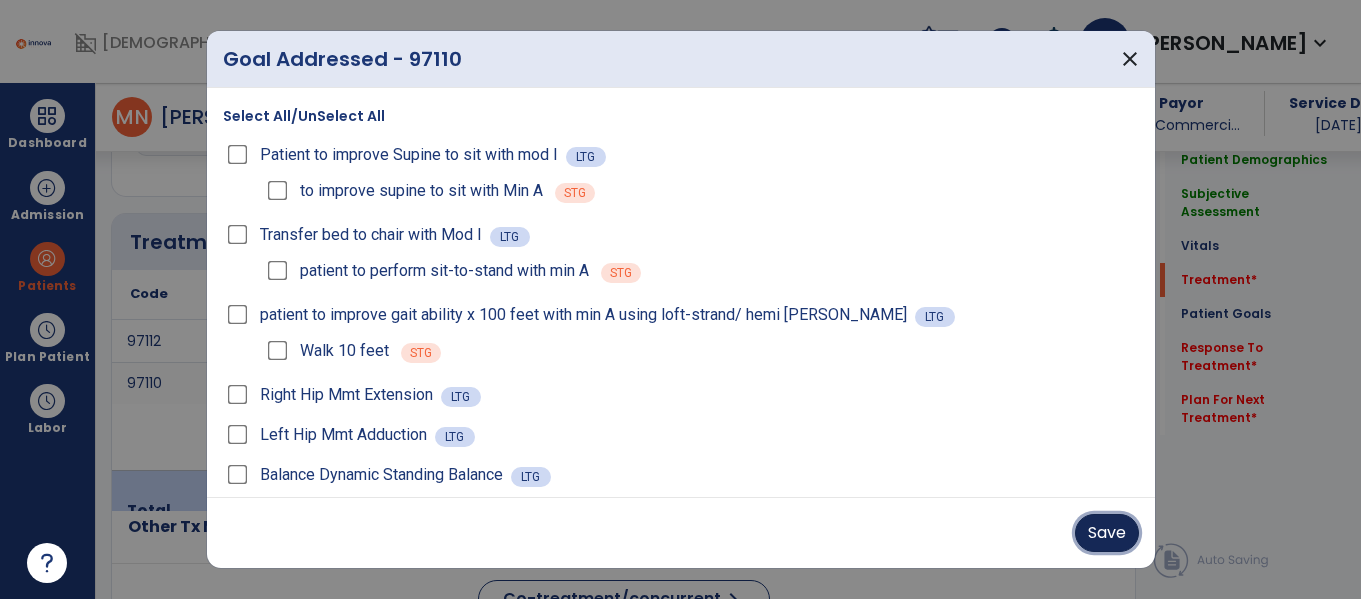 click on "Save" at bounding box center [1107, 533] 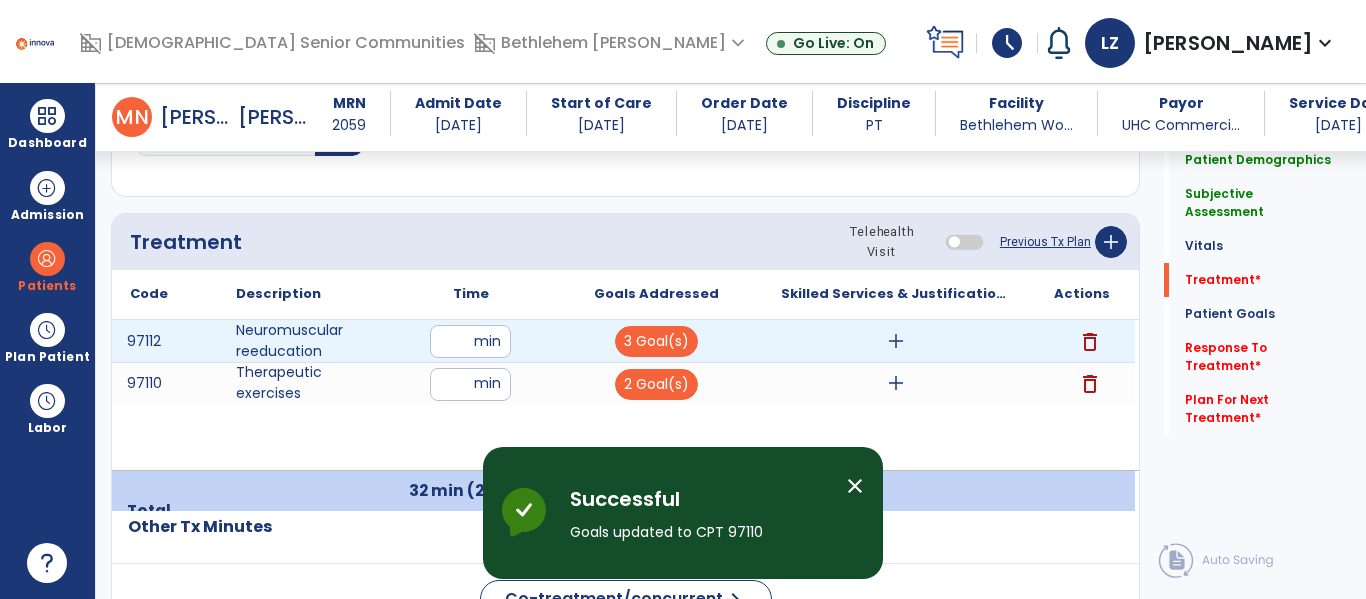 click on "add" at bounding box center [896, 341] 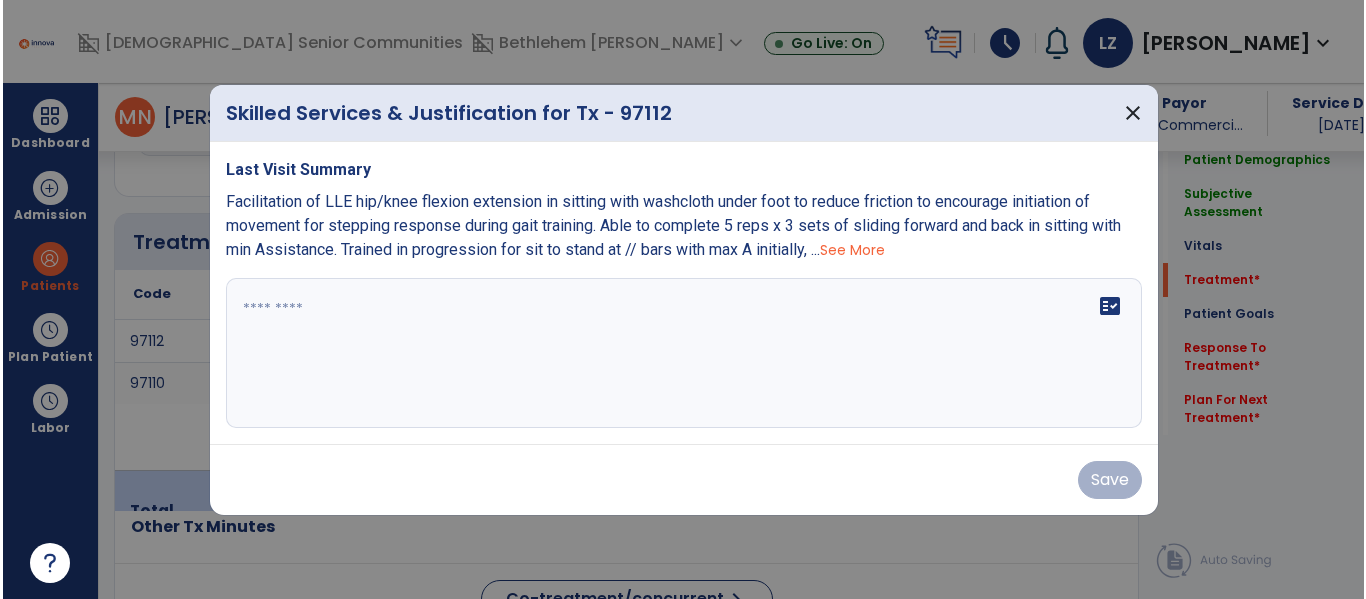scroll, scrollTop: 1146, scrollLeft: 0, axis: vertical 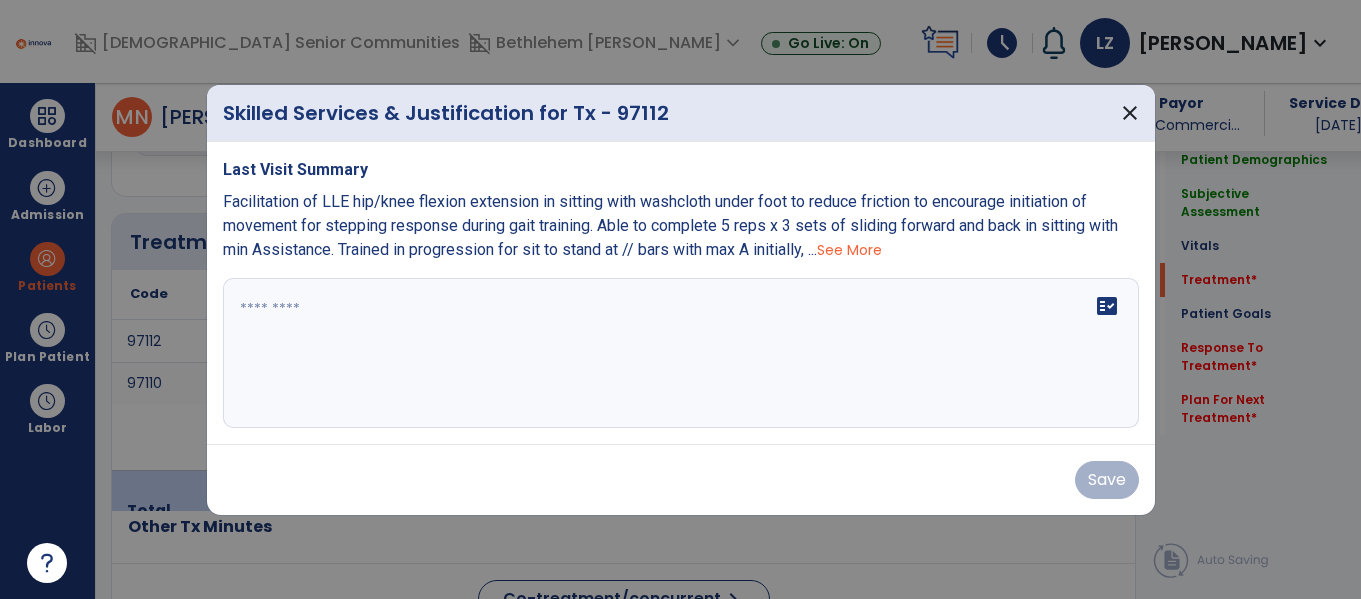 click on "See More" at bounding box center (849, 250) 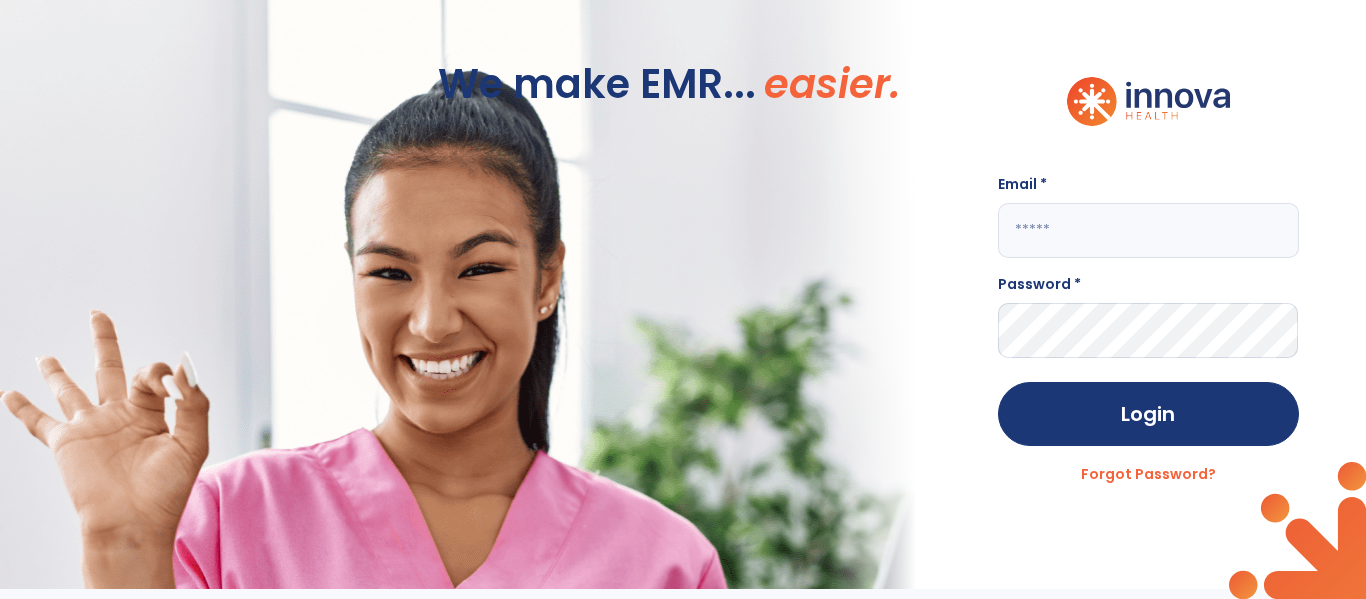 scroll, scrollTop: 0, scrollLeft: 0, axis: both 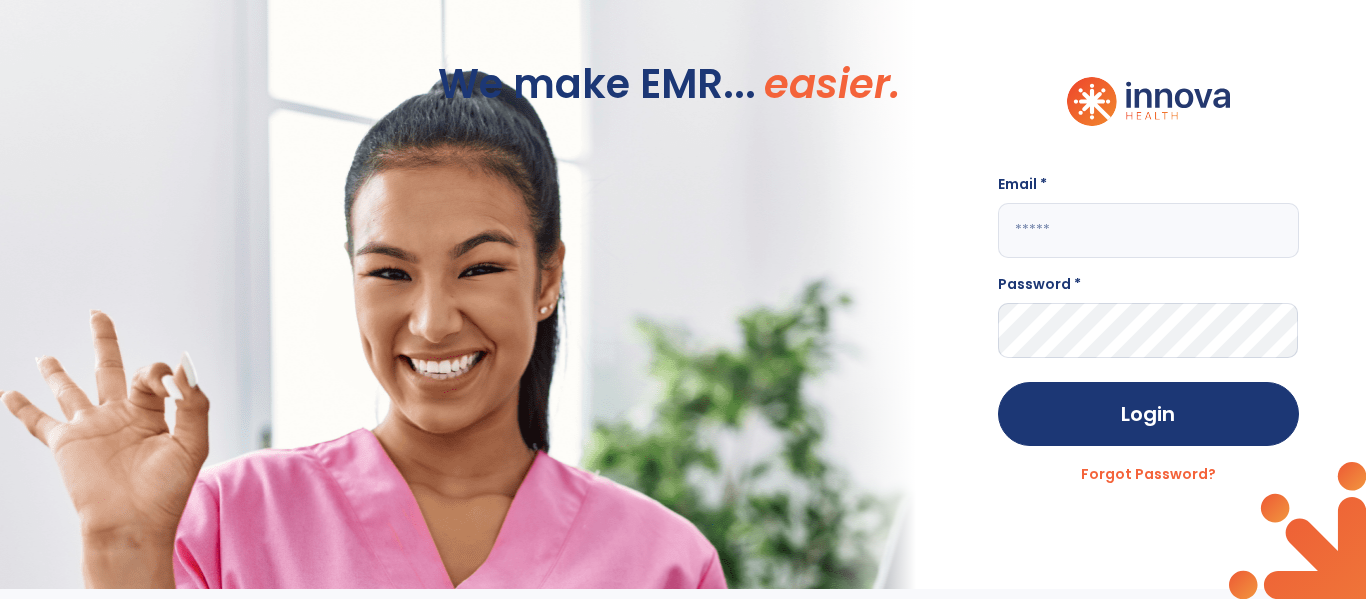 click 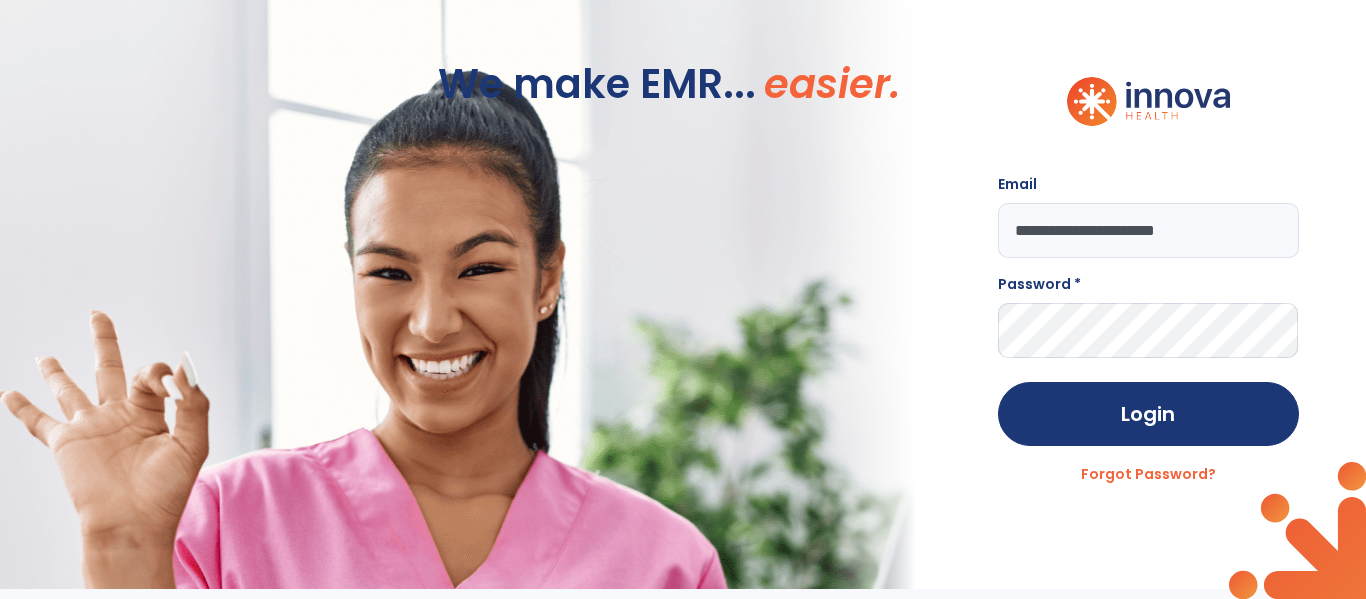type on "**********" 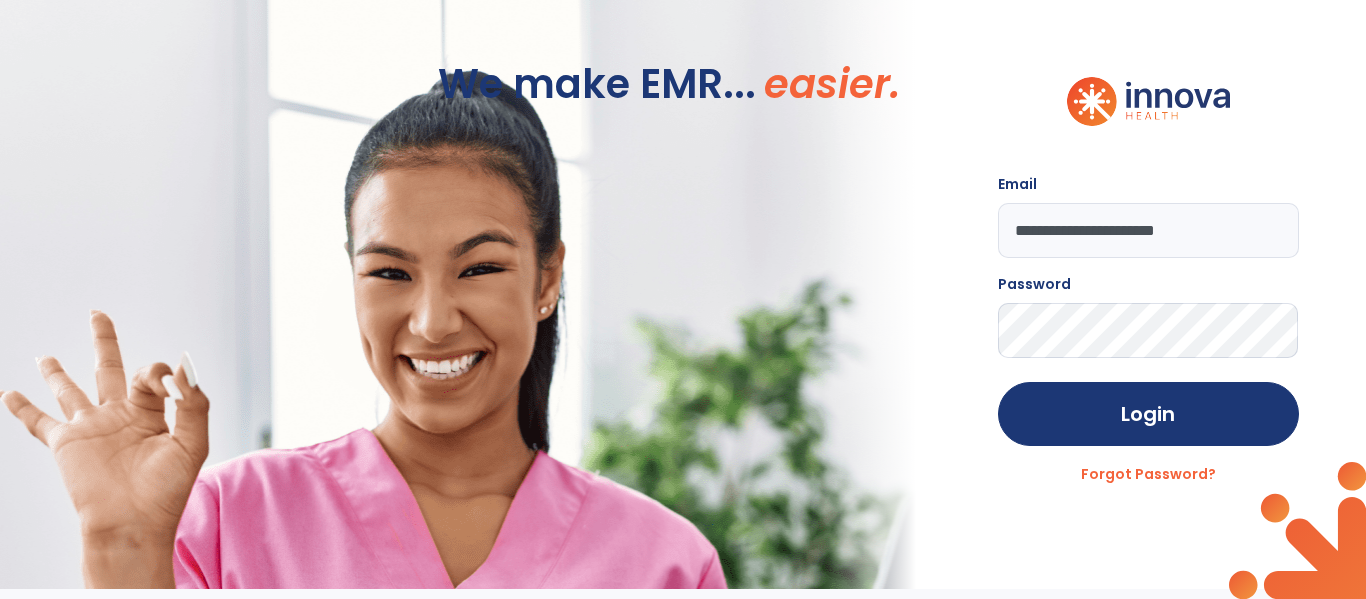 click on "Login" 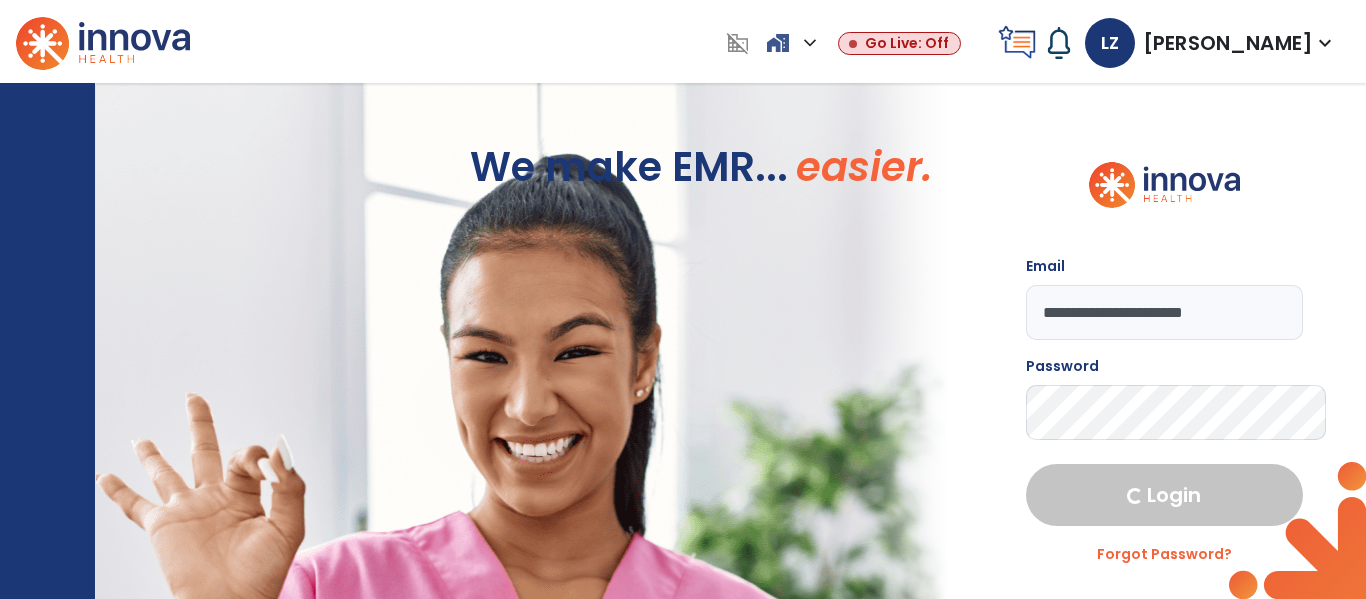 select on "****" 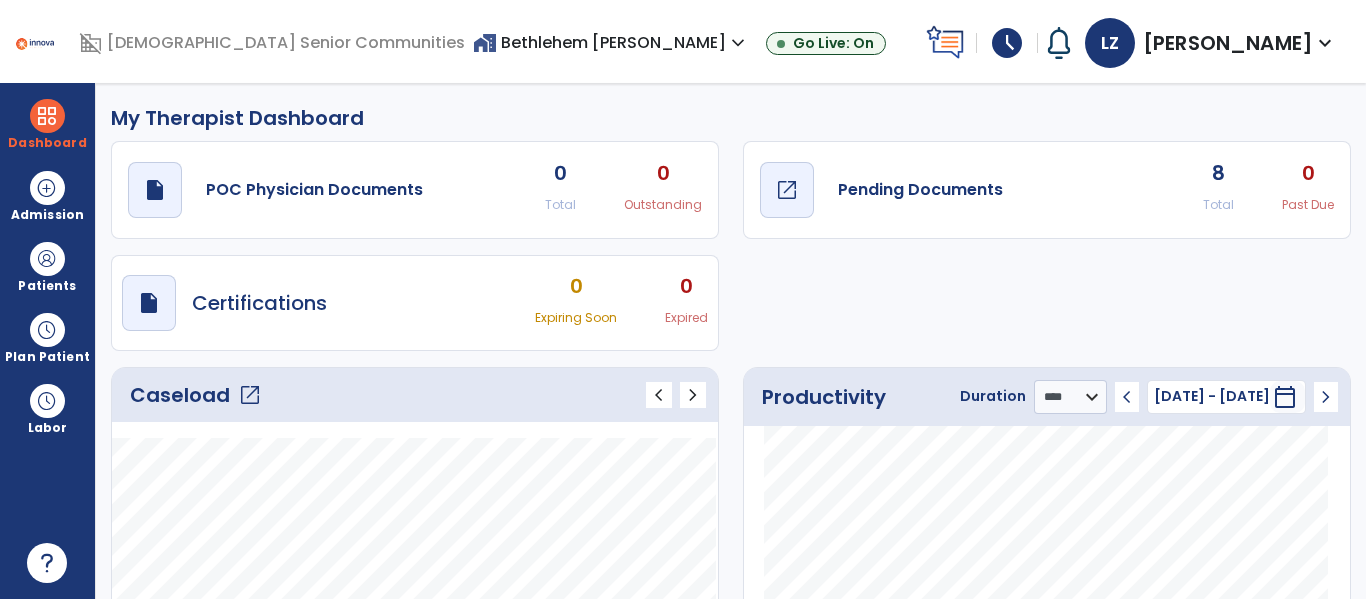 click on "open_in_new" 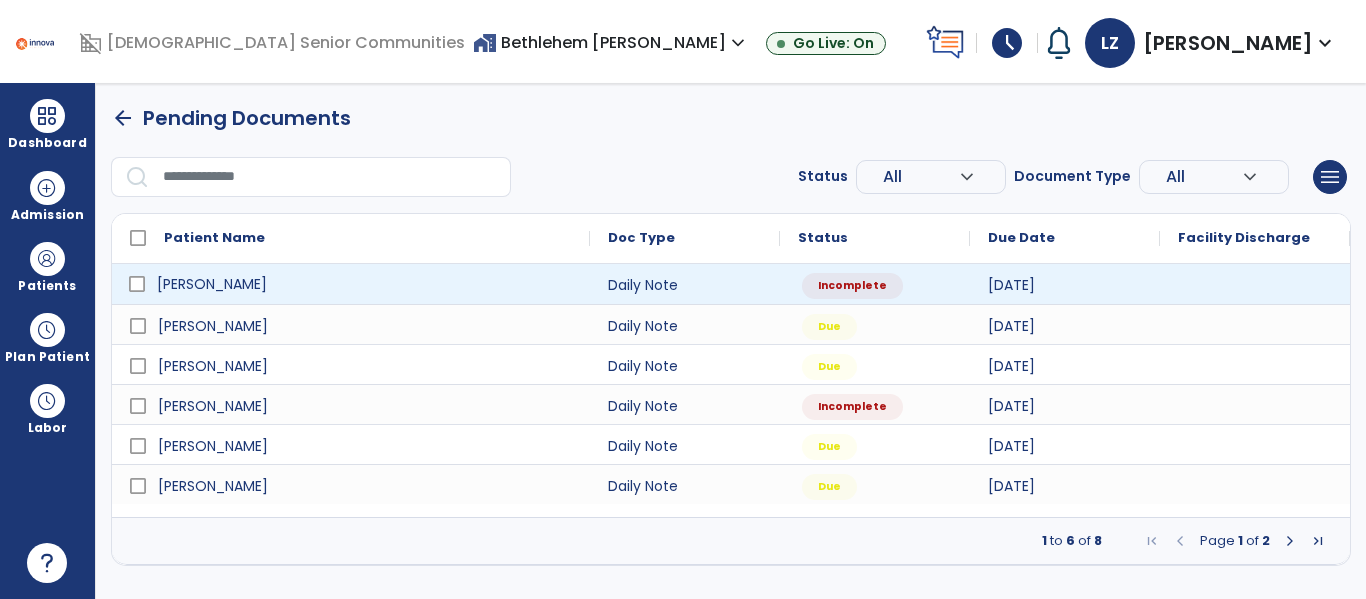 click on "Freeman, Richard" at bounding box center (365, 284) 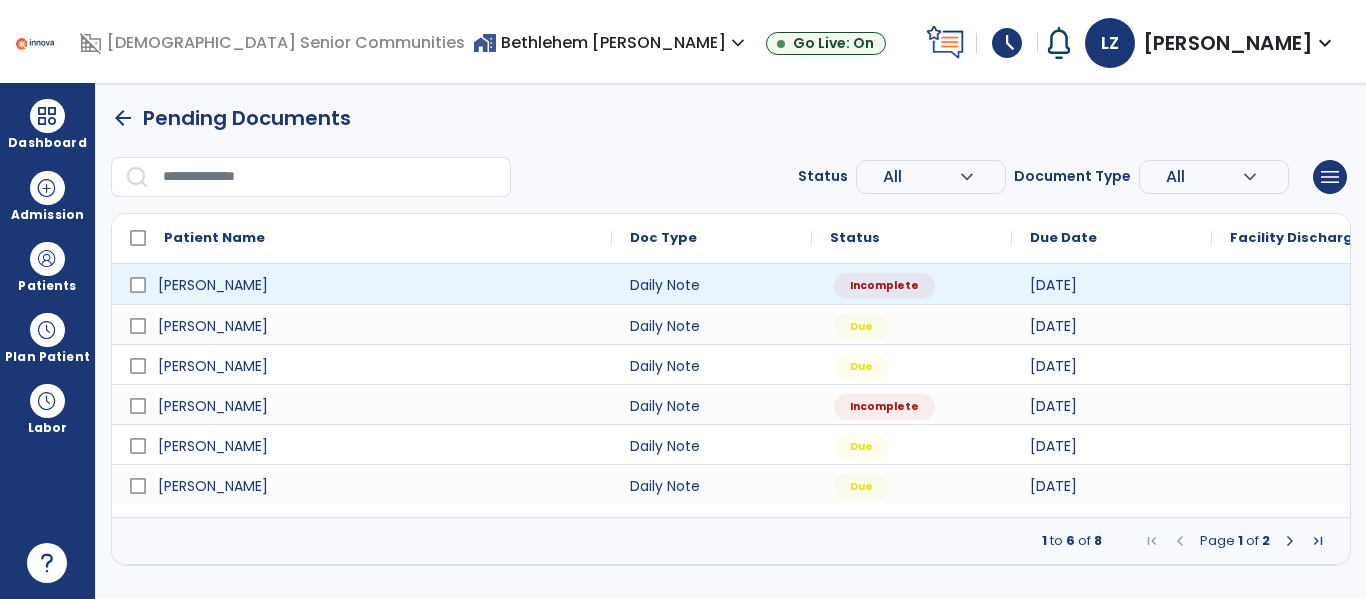 select on "*" 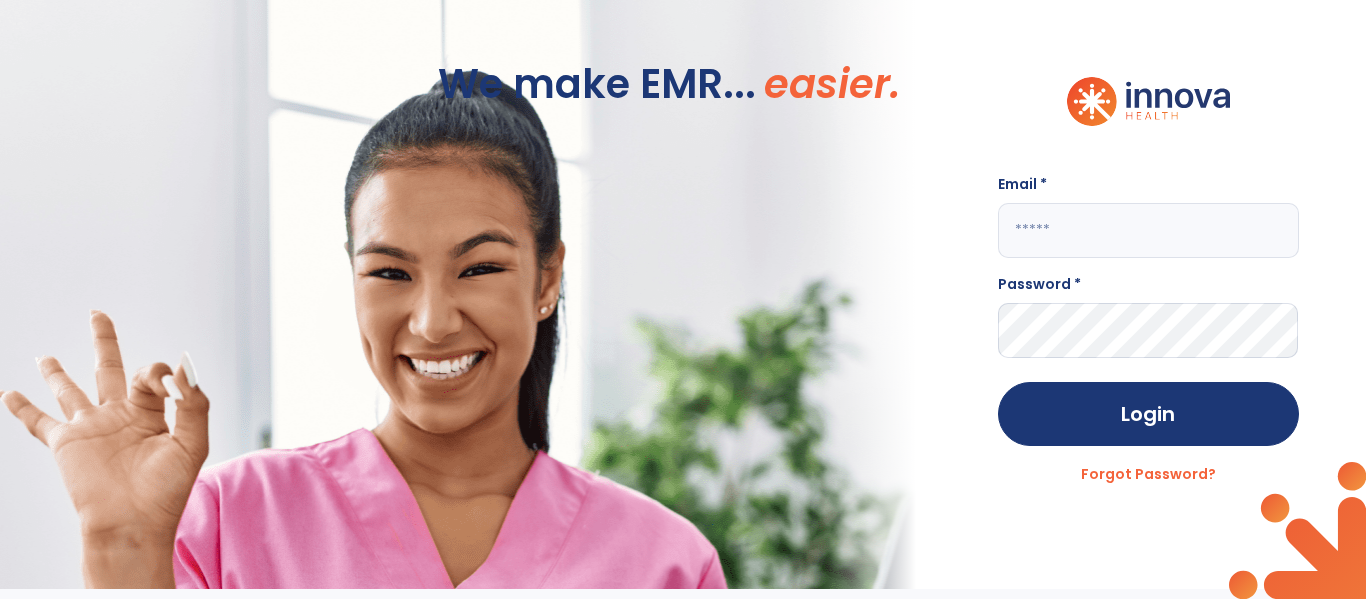 click 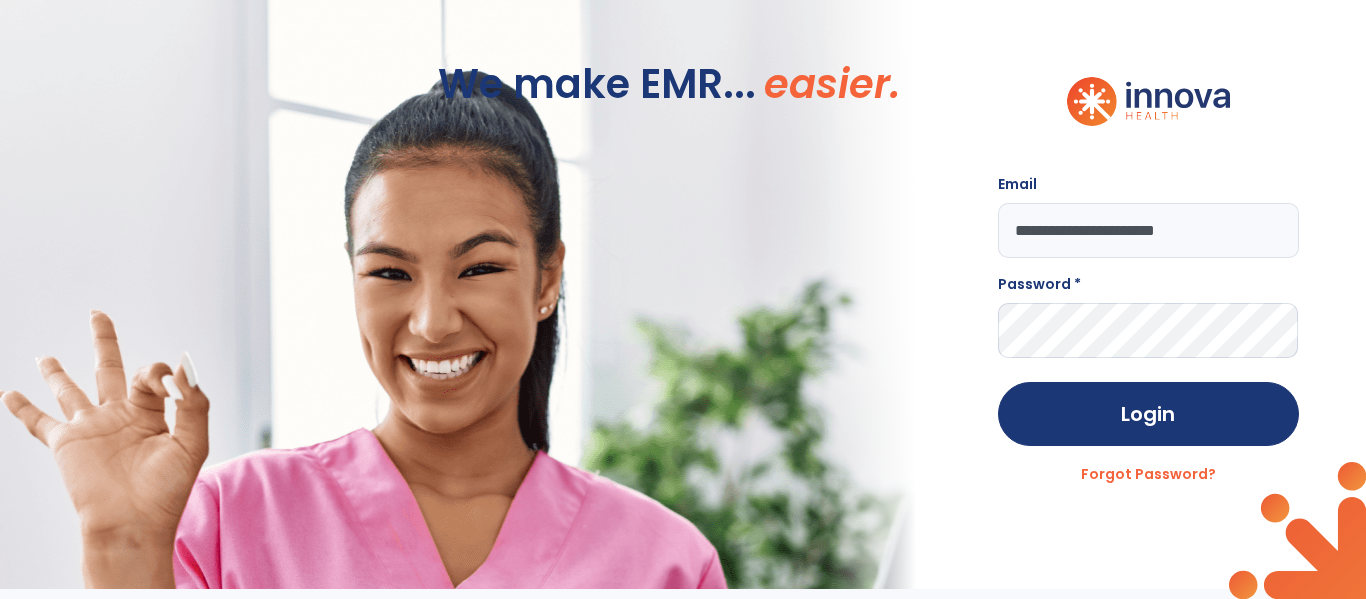 type on "**********" 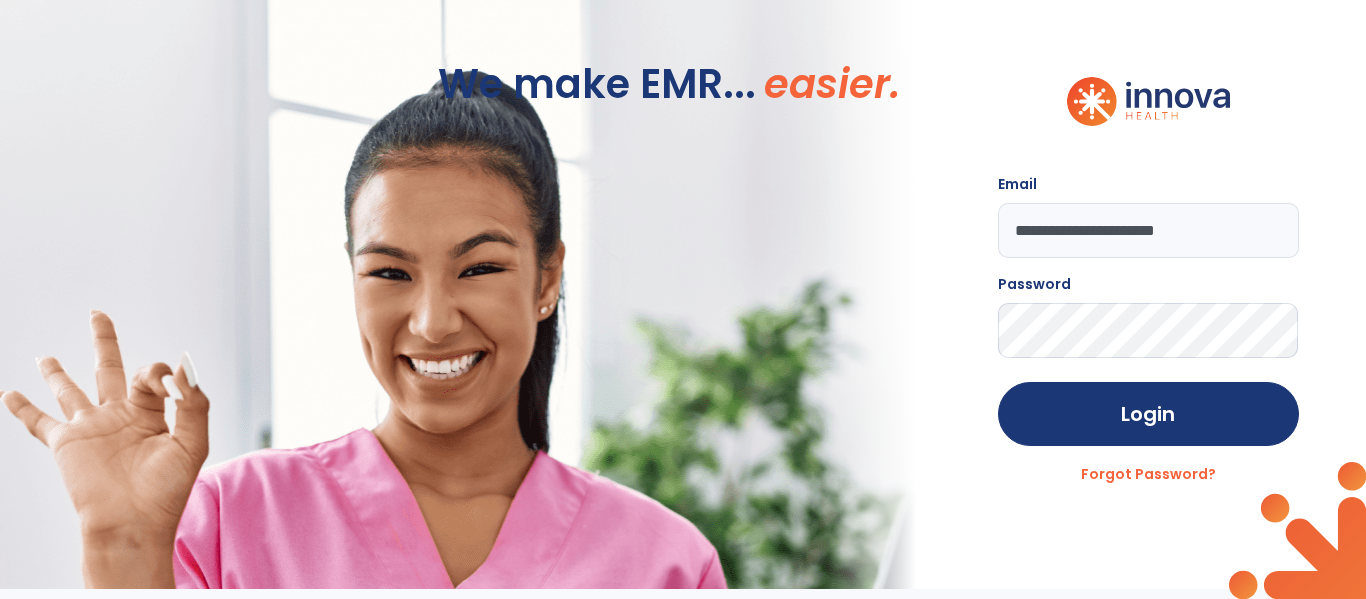click on "Login" 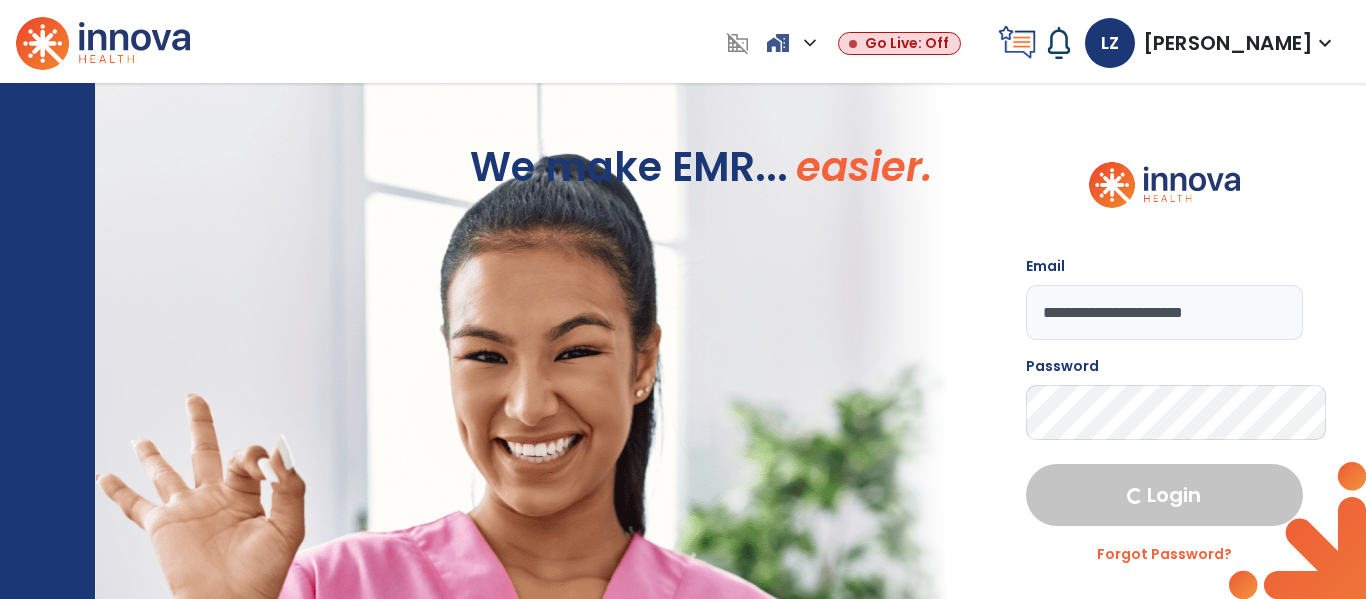 select on "****" 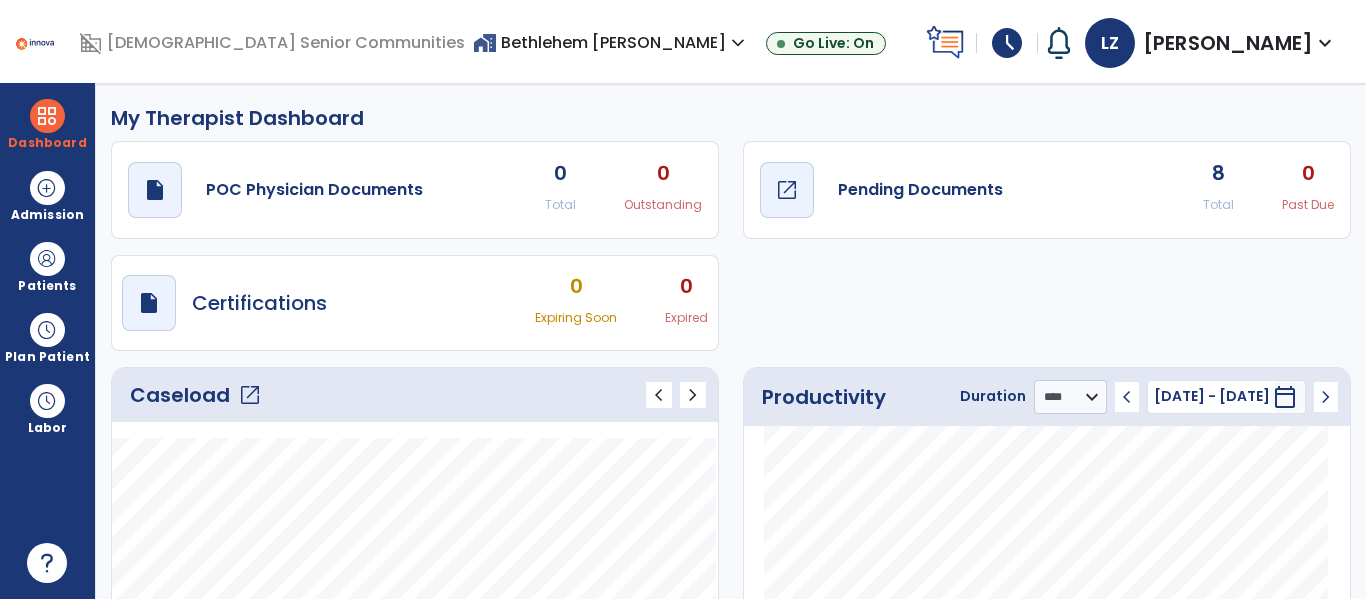 click on "open_in_new" 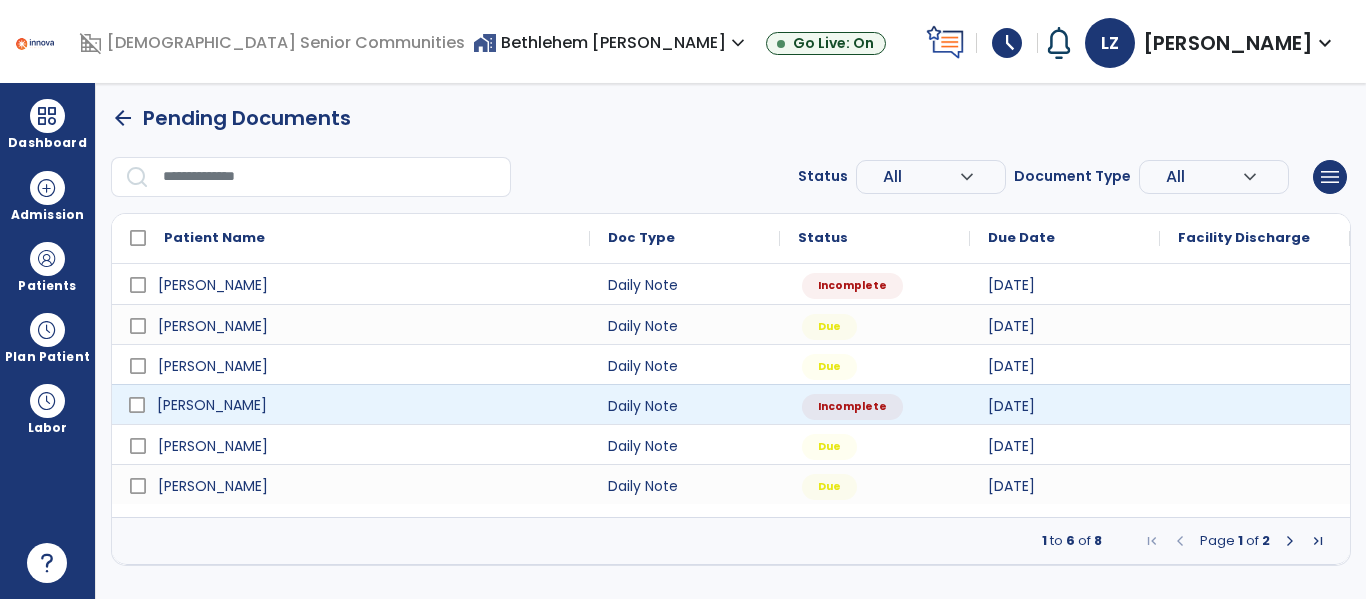 click on "Myer, Nancy" at bounding box center [365, 405] 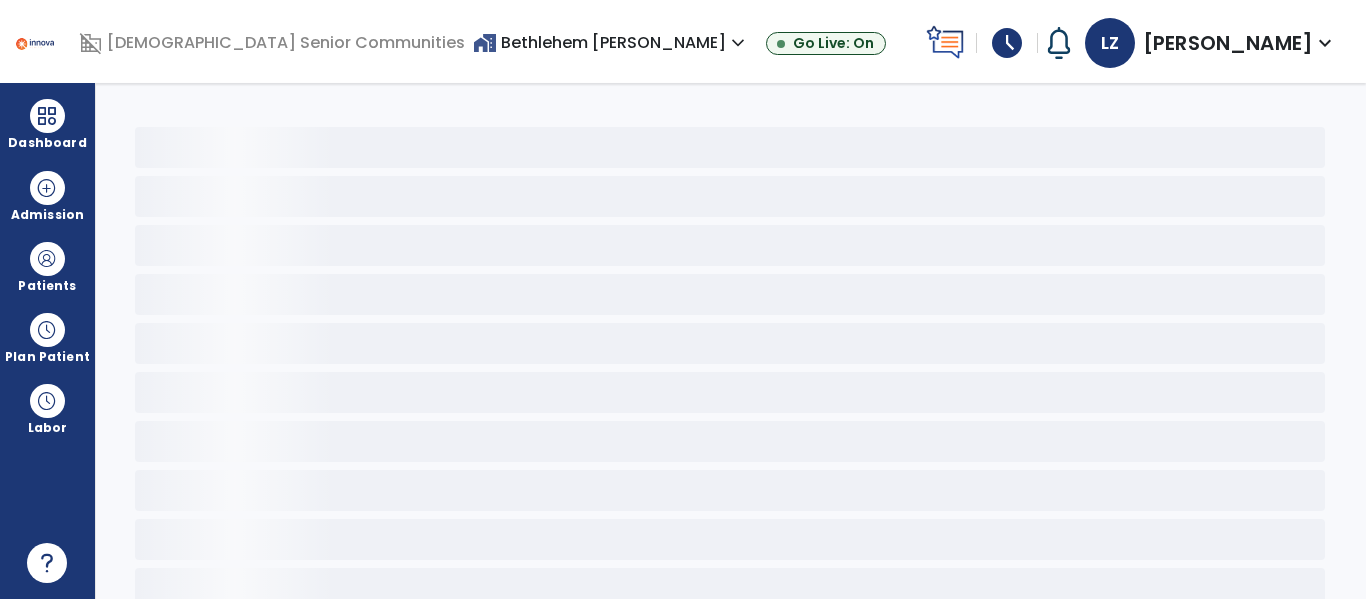 select on "*" 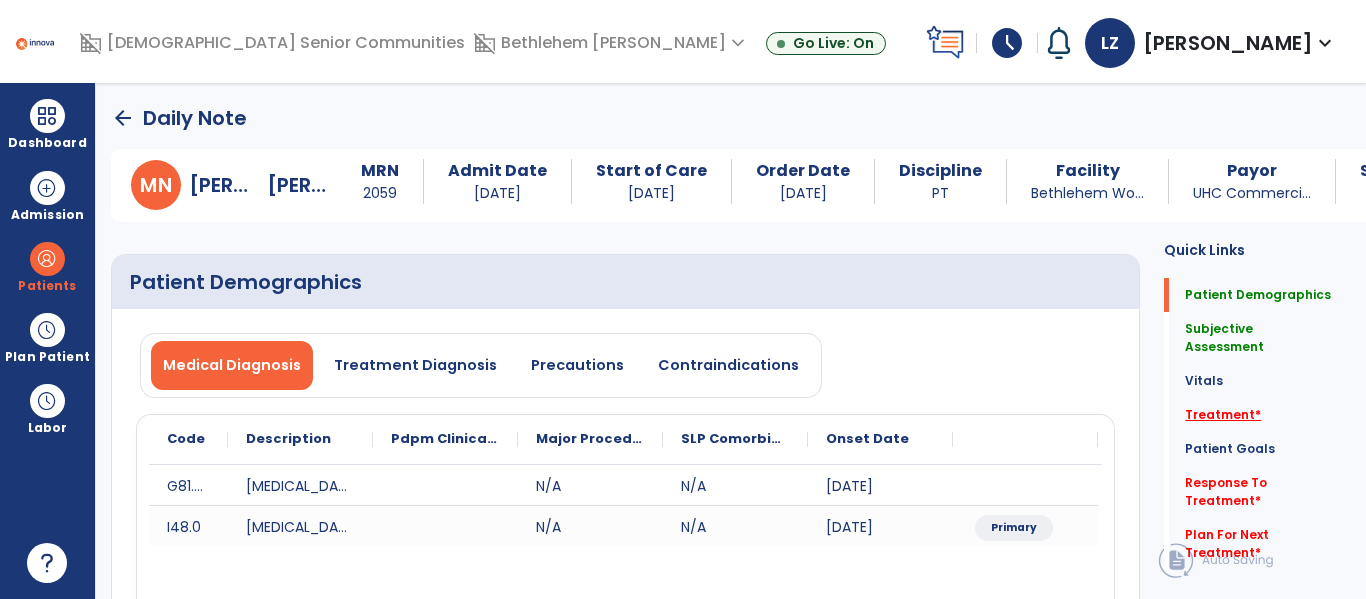 click on "Treatment   *" 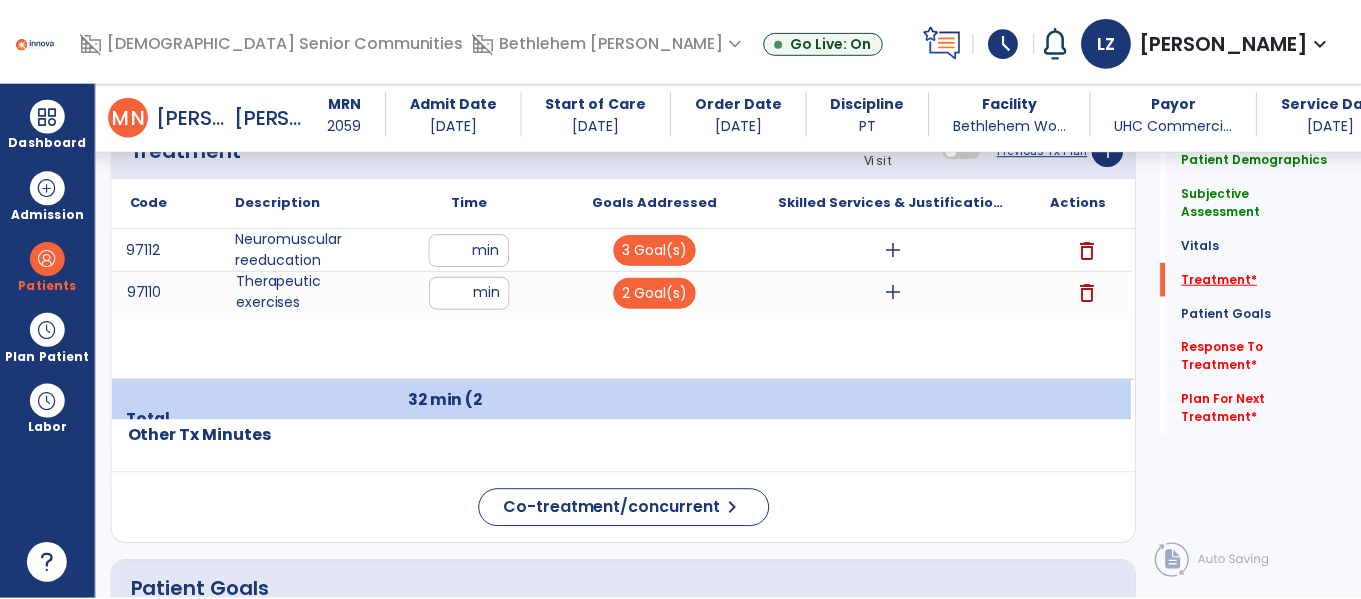 scroll, scrollTop: 1248, scrollLeft: 0, axis: vertical 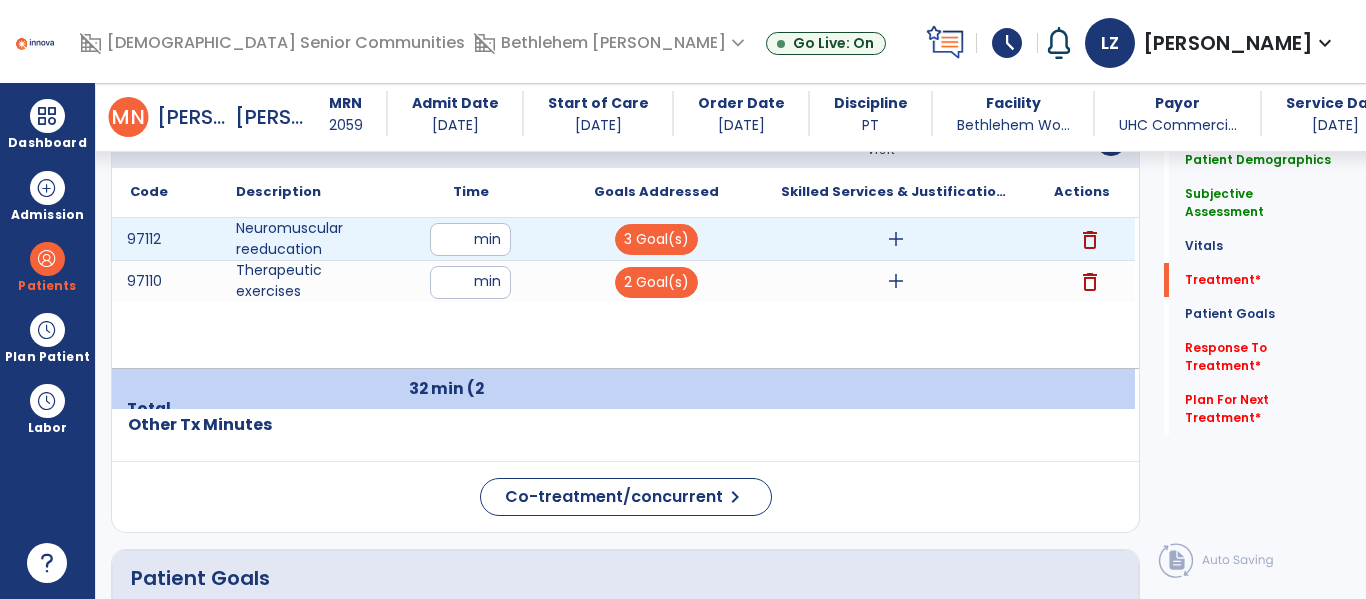 click on "add" at bounding box center [896, 239] 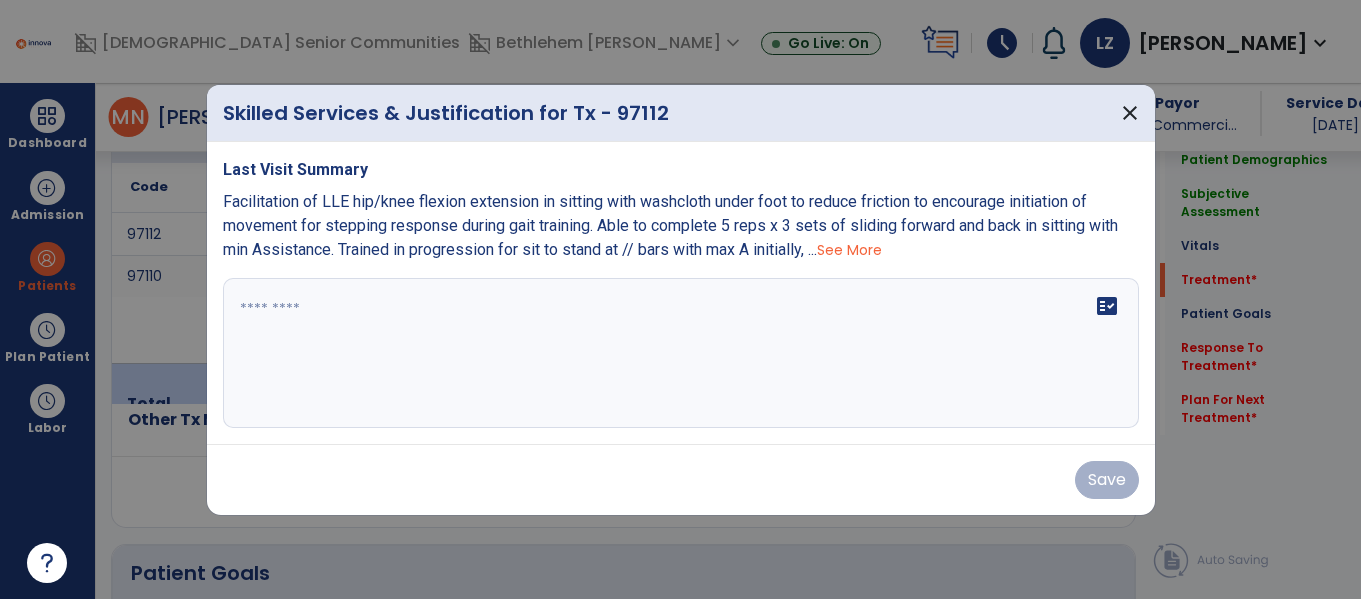 scroll, scrollTop: 1248, scrollLeft: 0, axis: vertical 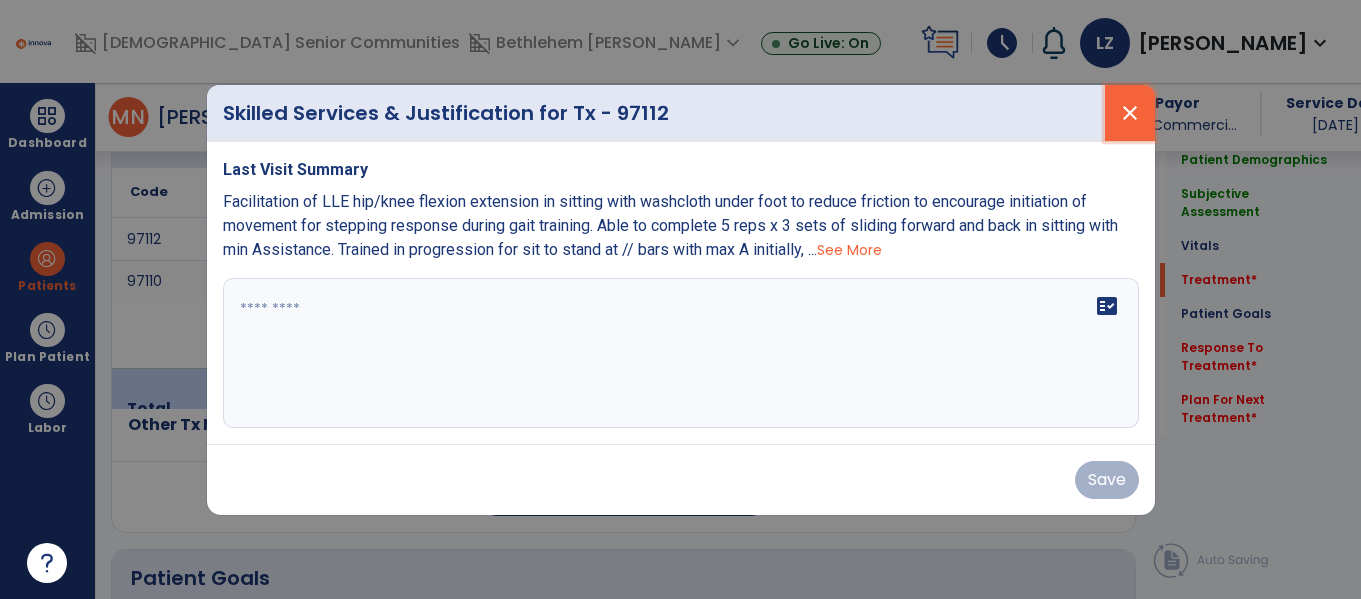 click on "close" at bounding box center [1130, 113] 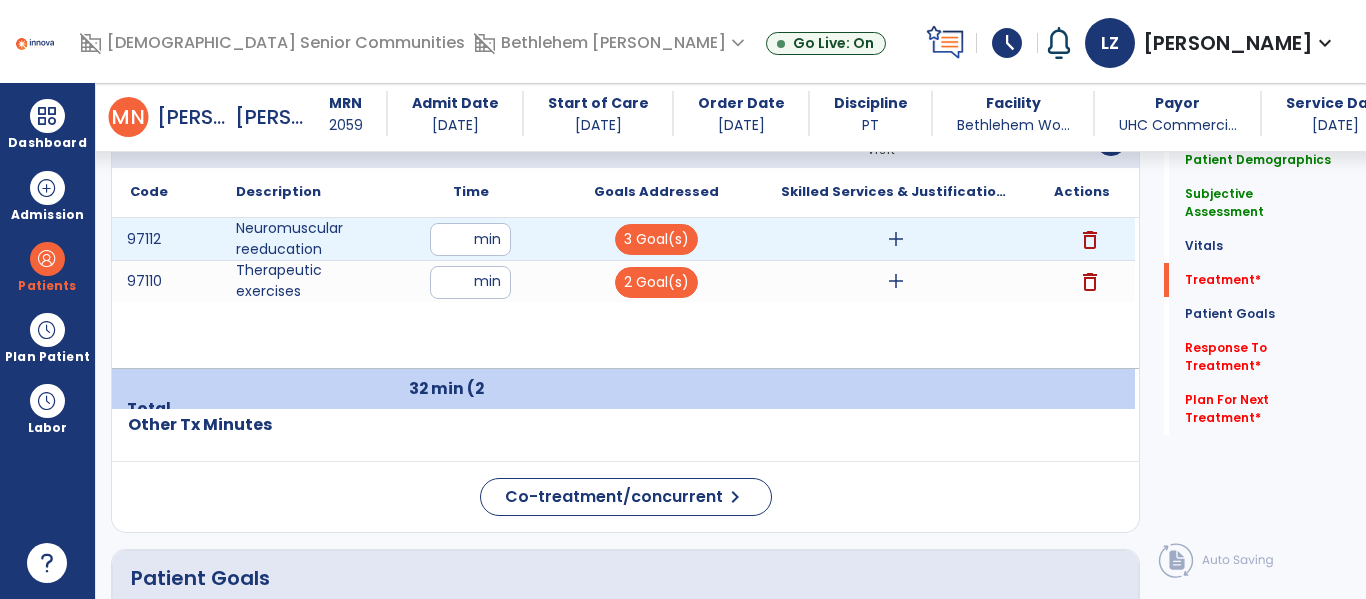 click on "add" at bounding box center (896, 239) 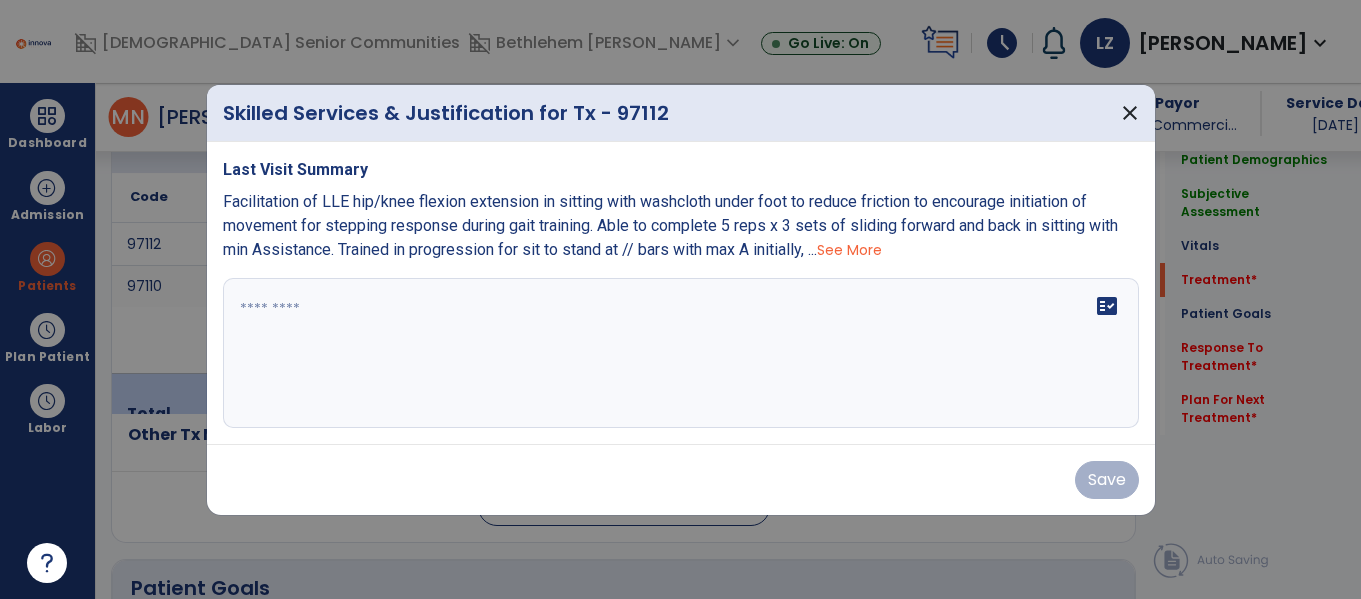 scroll, scrollTop: 1248, scrollLeft: 0, axis: vertical 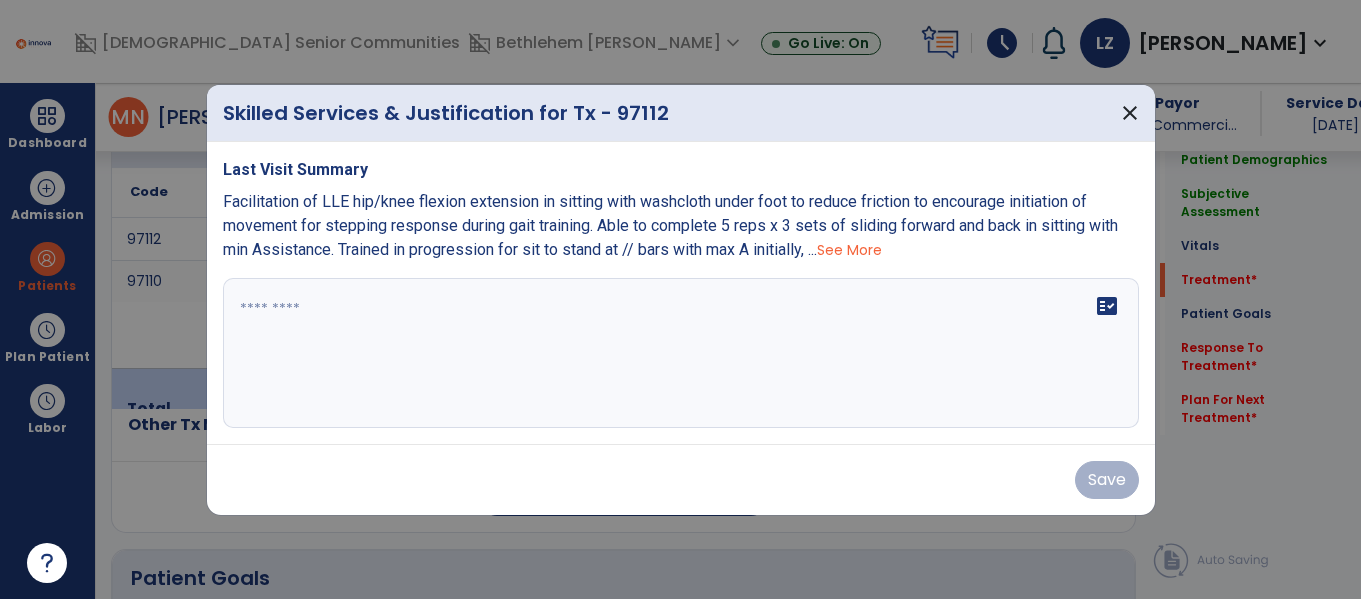click at bounding box center (681, 353) 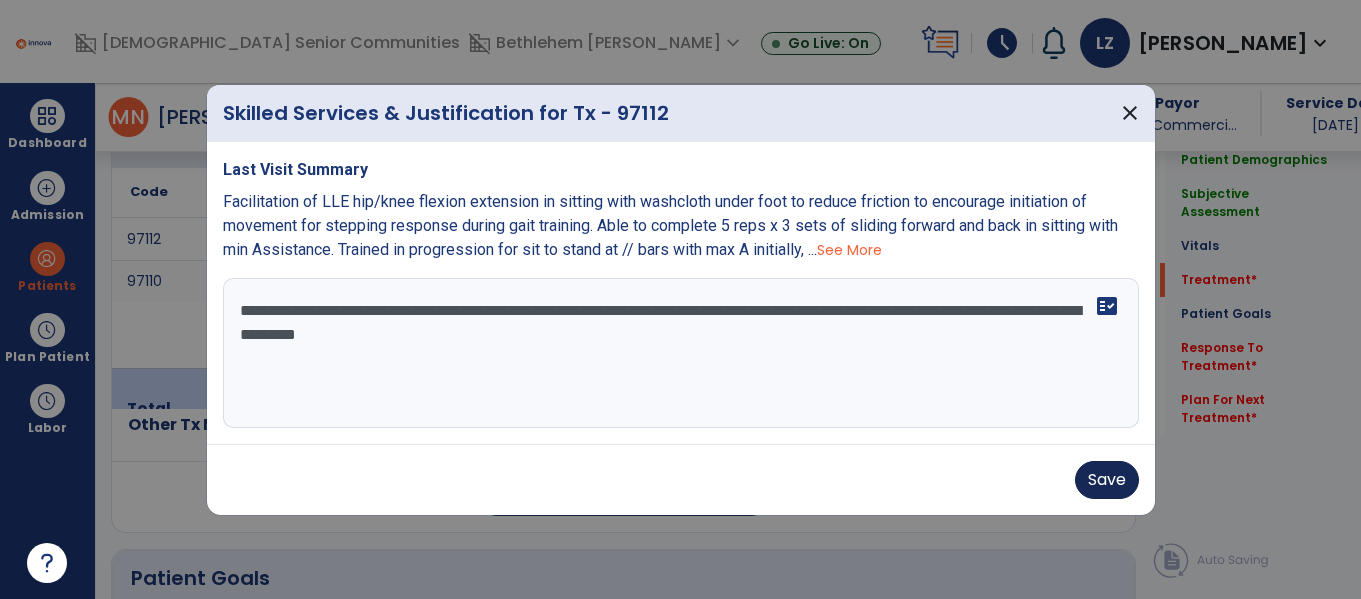 type on "**********" 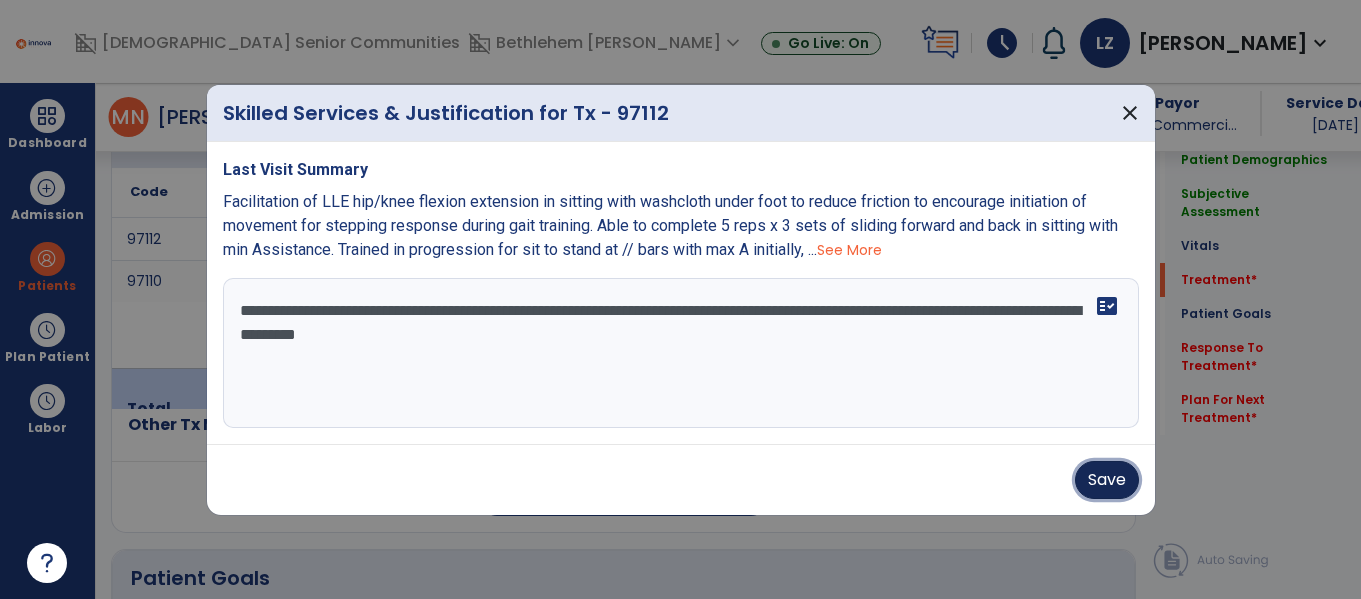 click on "Save" at bounding box center [1107, 480] 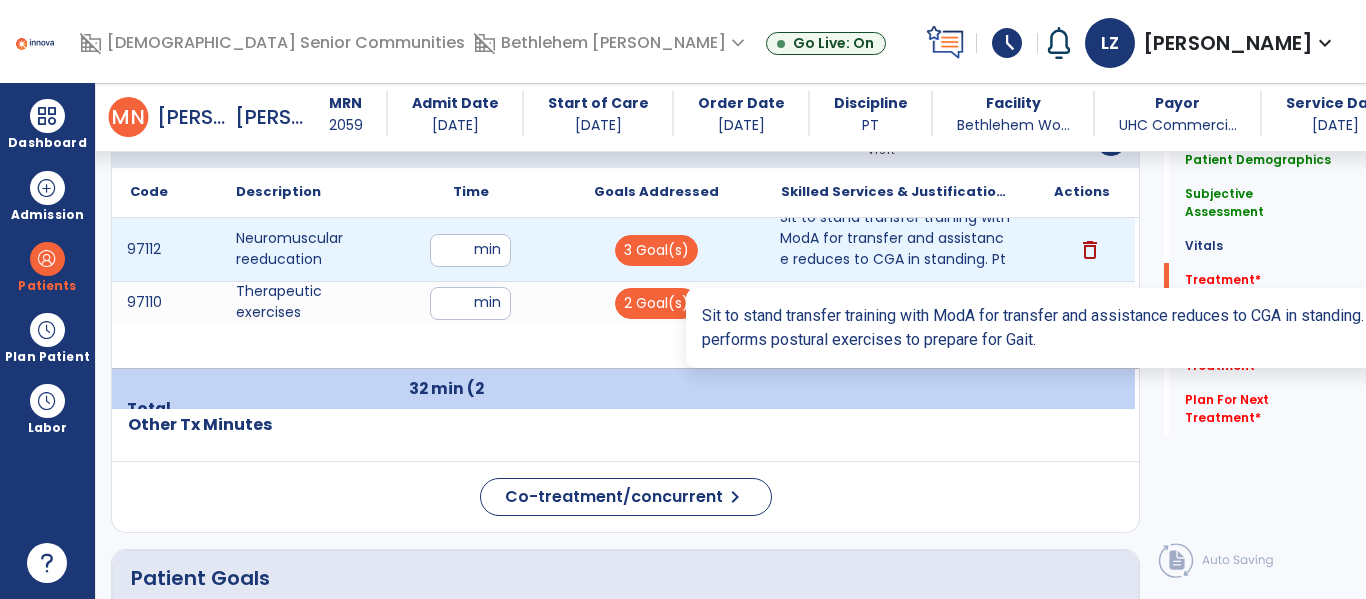 click on "Sit to stand transfer training with ModA for transfer and assistance reduces to CGA in standing. Pt ..." at bounding box center (896, 249) 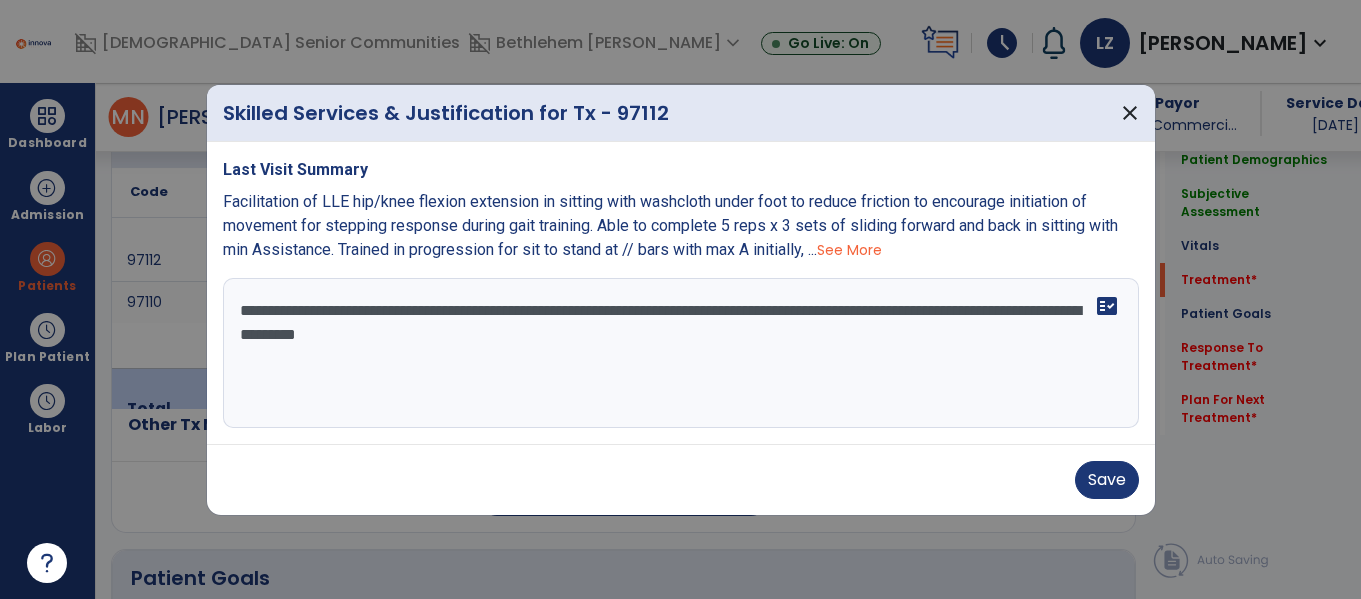 scroll, scrollTop: 1248, scrollLeft: 0, axis: vertical 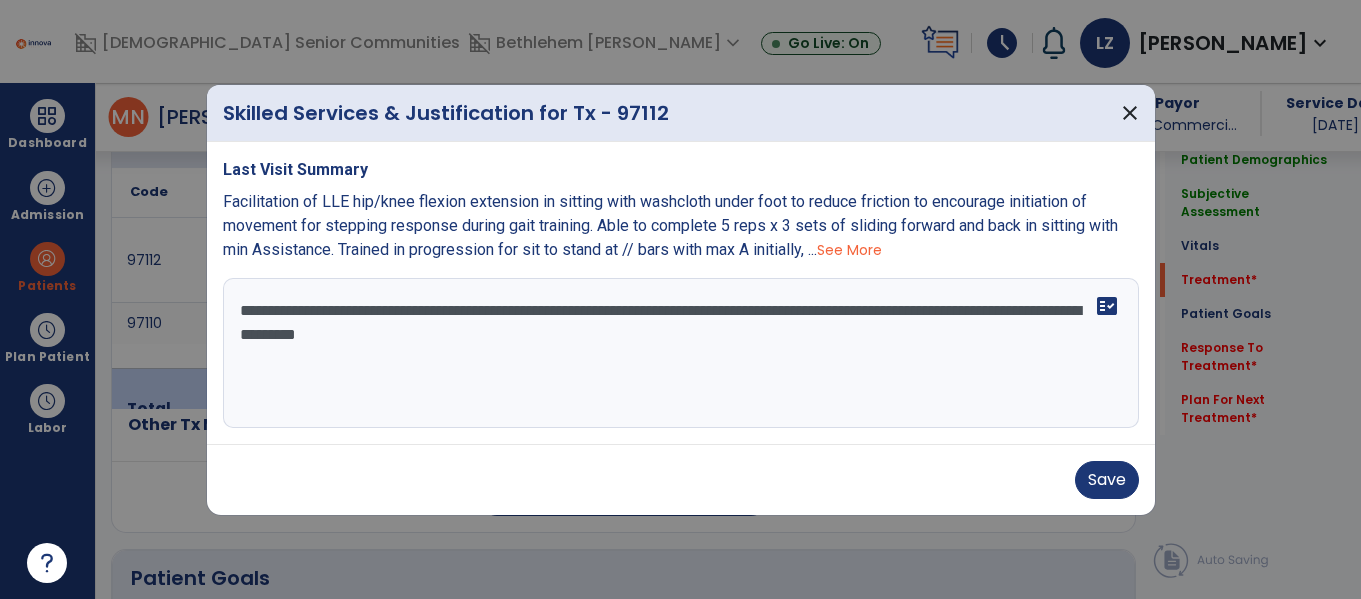 click on "**********" at bounding box center (681, 353) 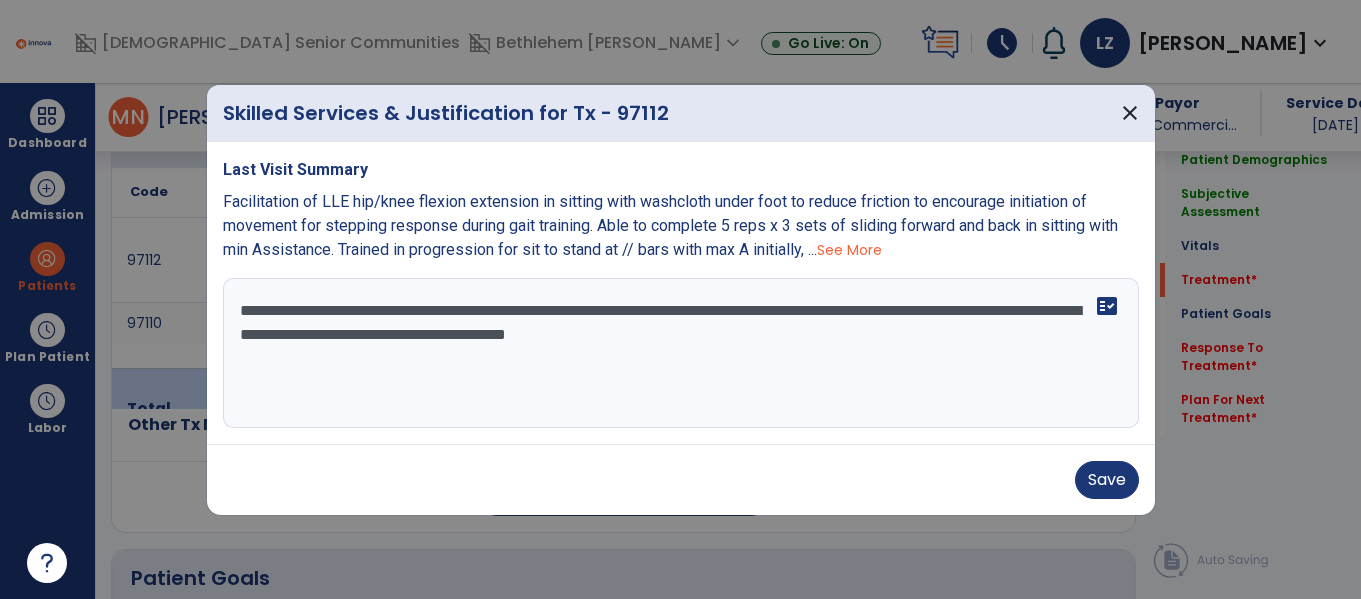click on "**********" at bounding box center [681, 353] 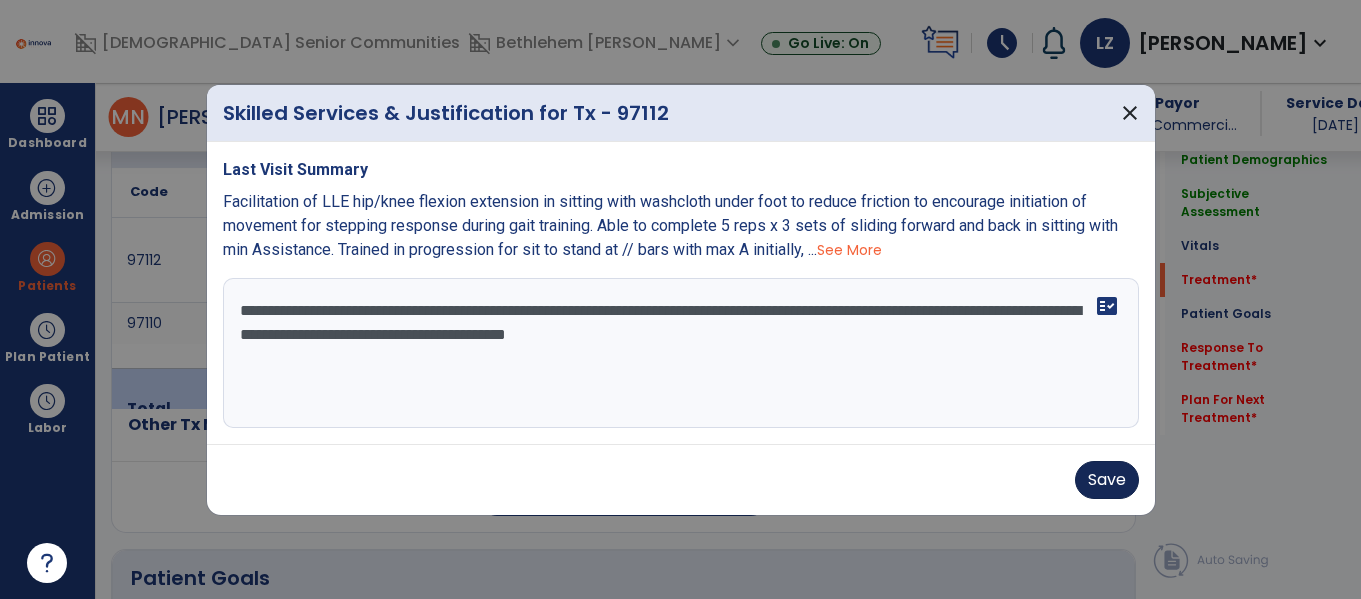 type on "**********" 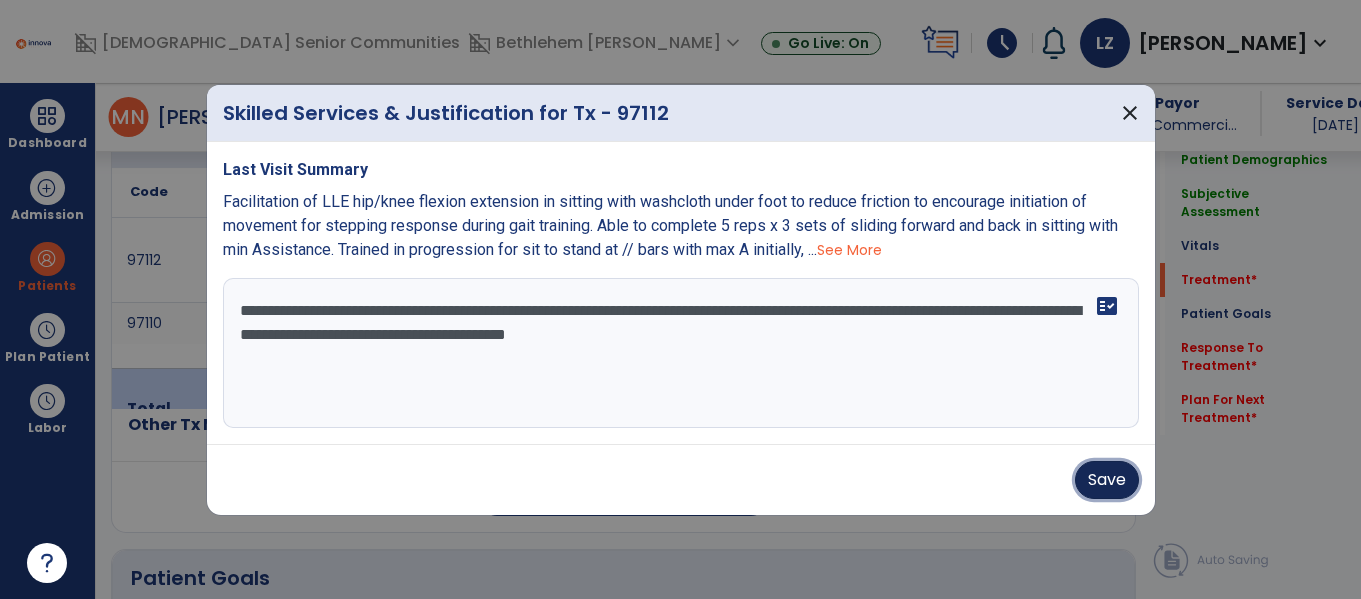 click on "Save" at bounding box center (1107, 480) 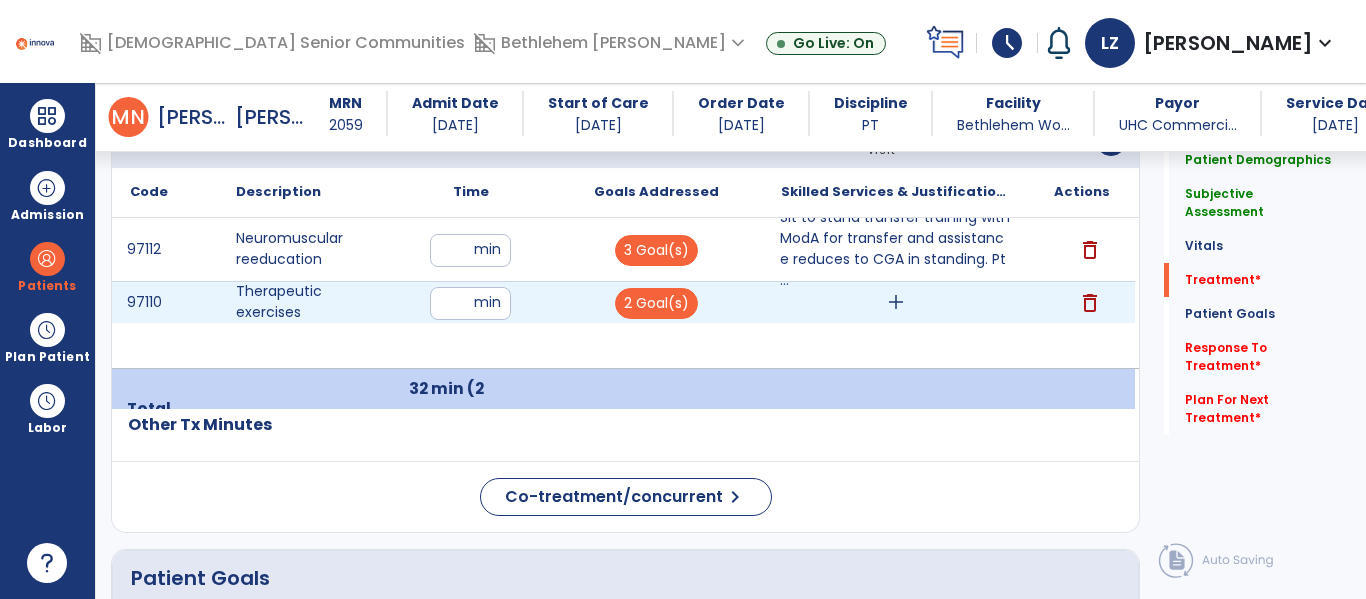 click on "add" at bounding box center (896, 302) 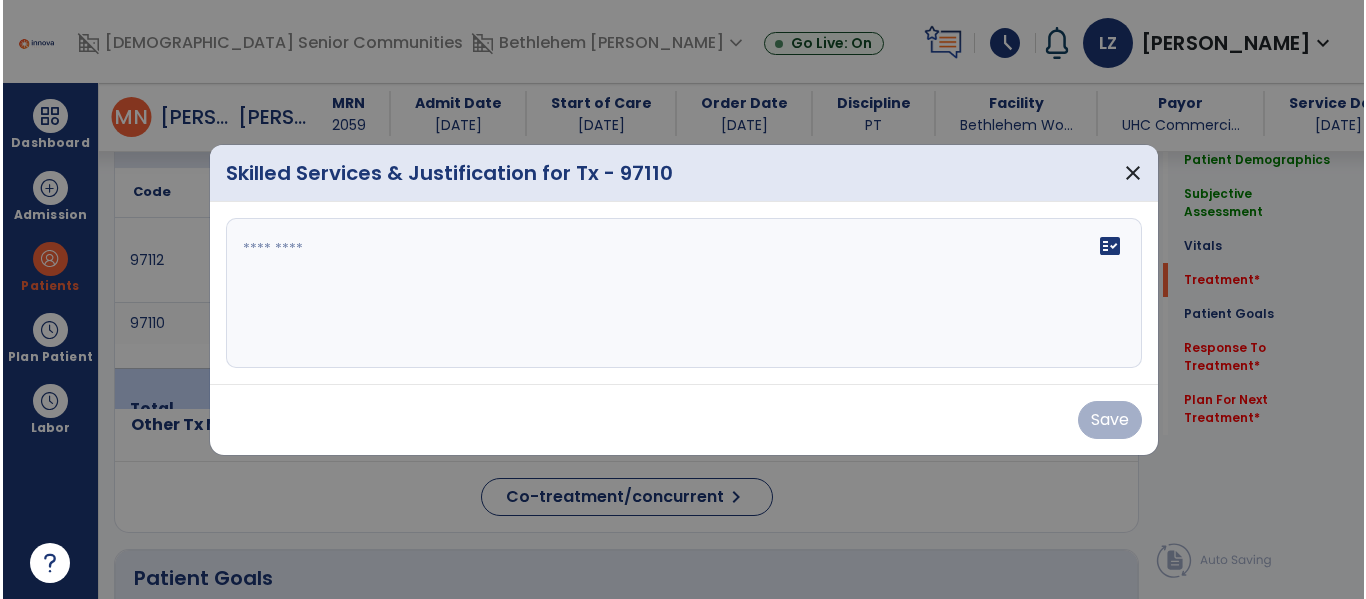 scroll, scrollTop: 1248, scrollLeft: 0, axis: vertical 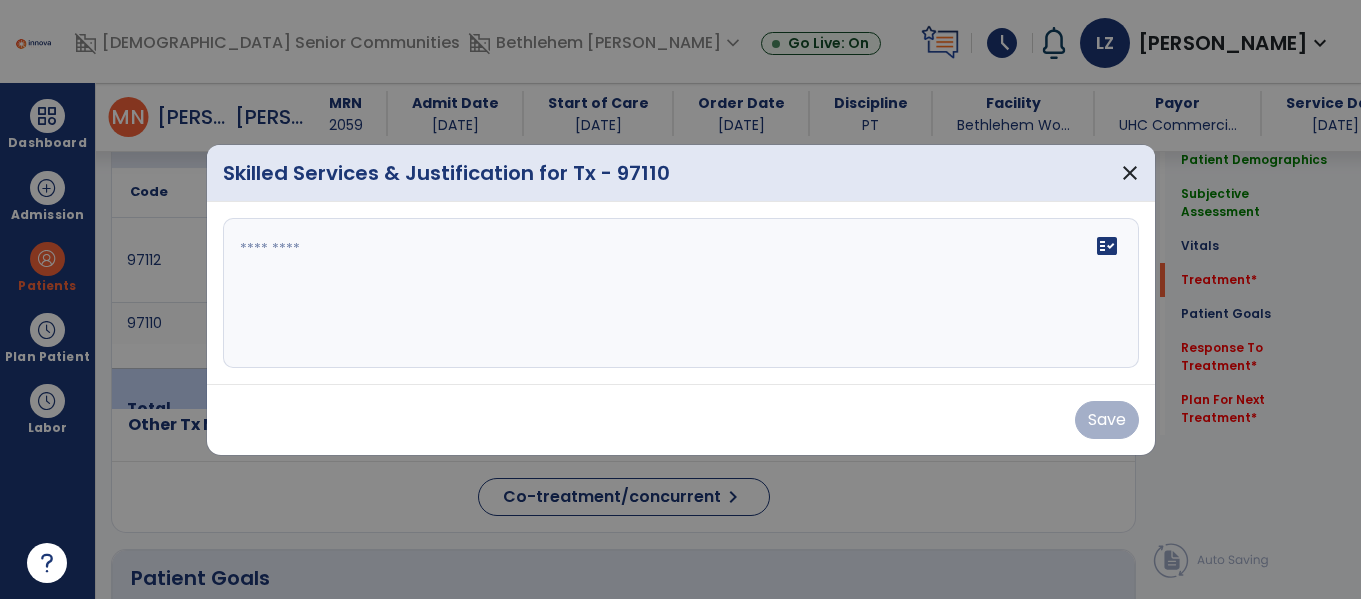 click at bounding box center (681, 293) 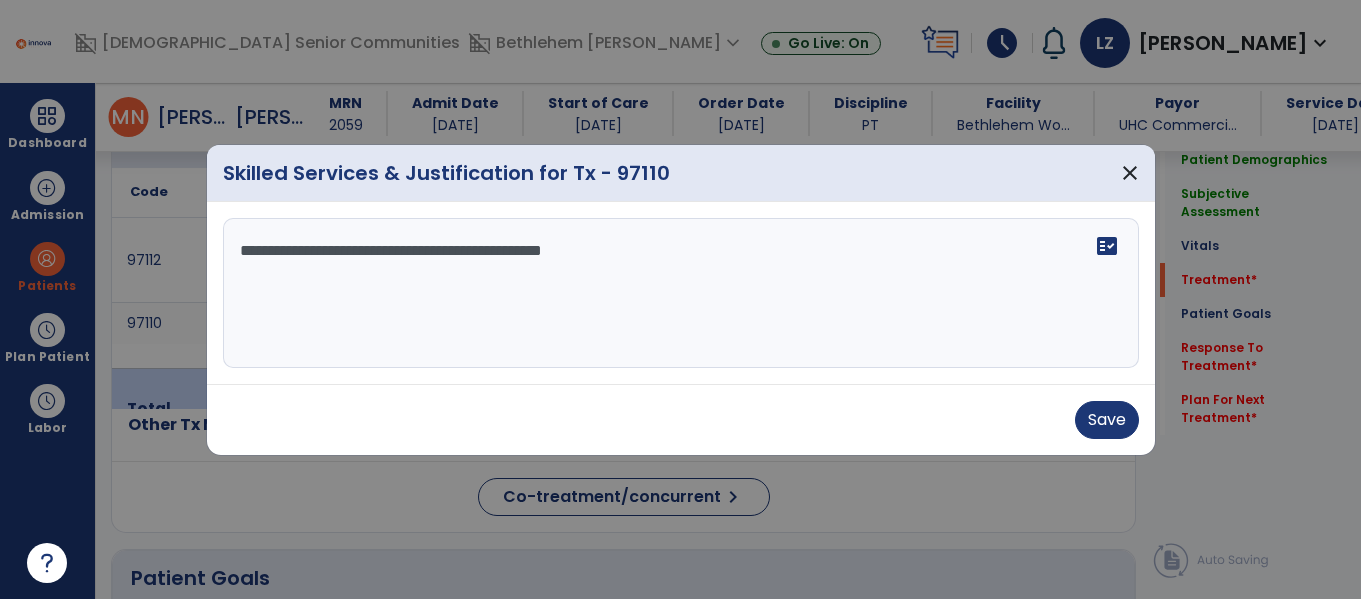 click on "**********" at bounding box center [681, 293] 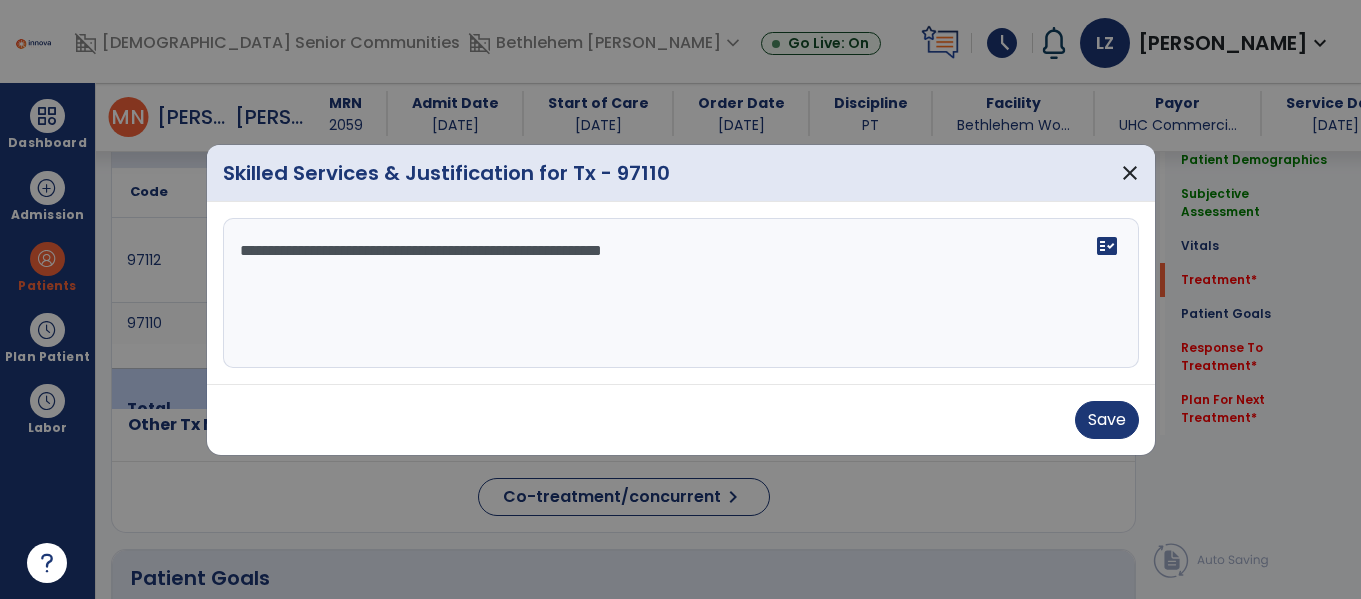 click on "**********" at bounding box center [681, 293] 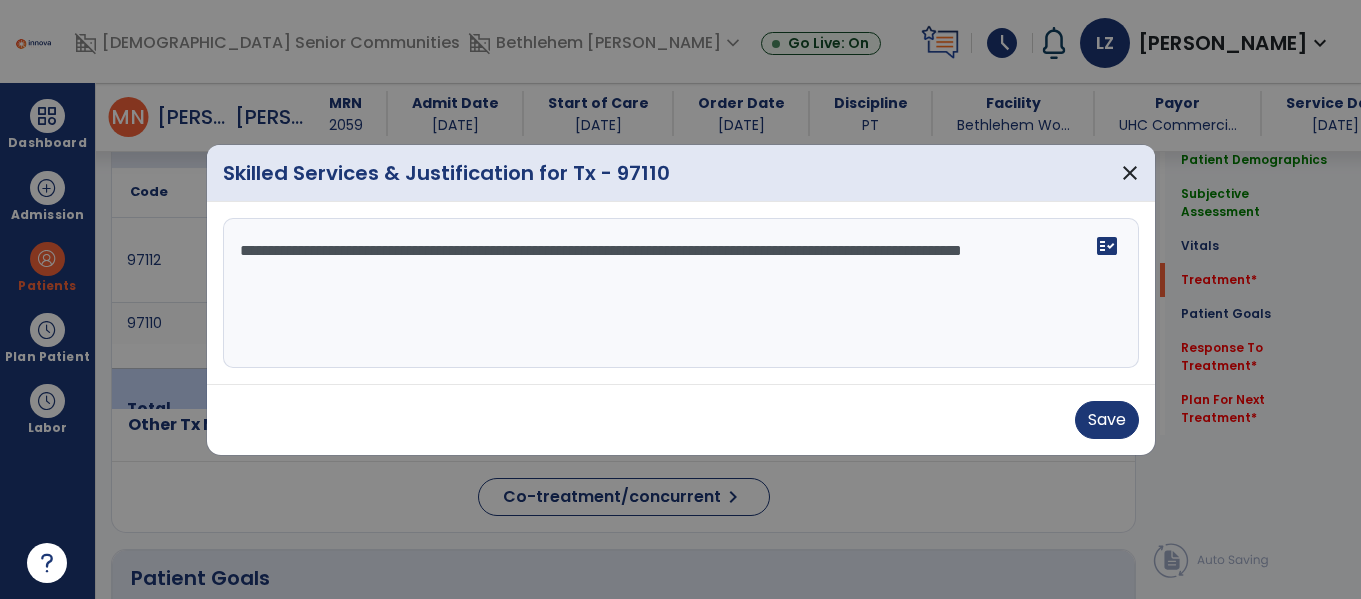 paste on "**********" 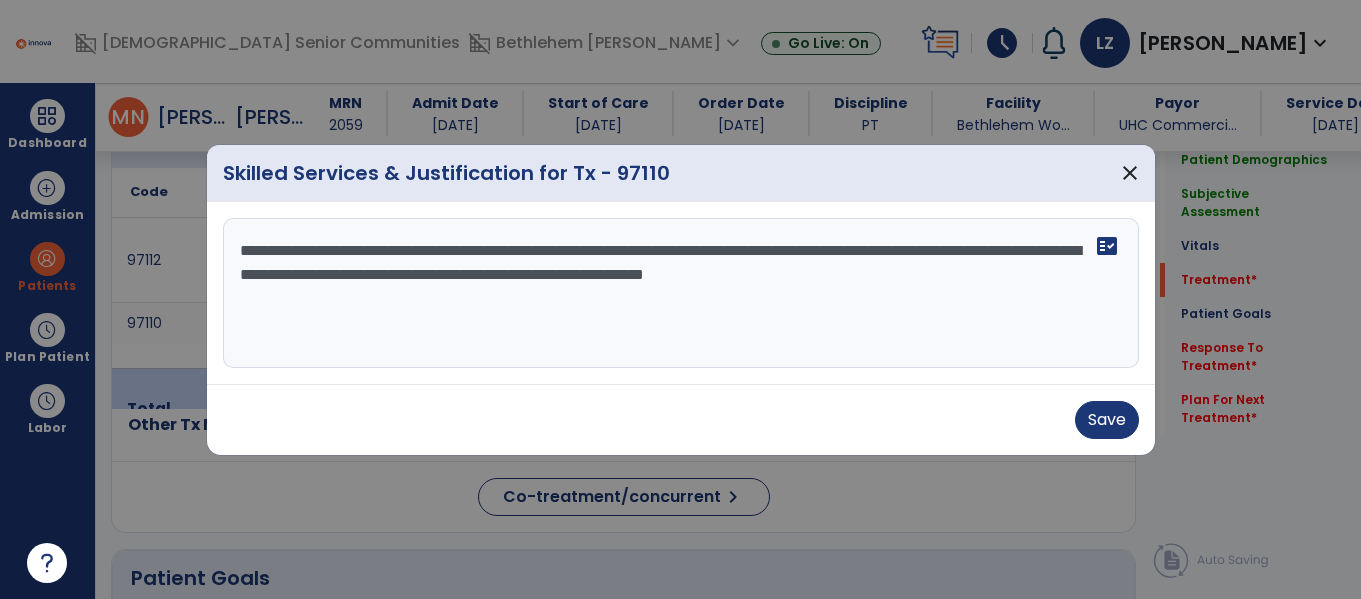 click on "**********" at bounding box center (681, 293) 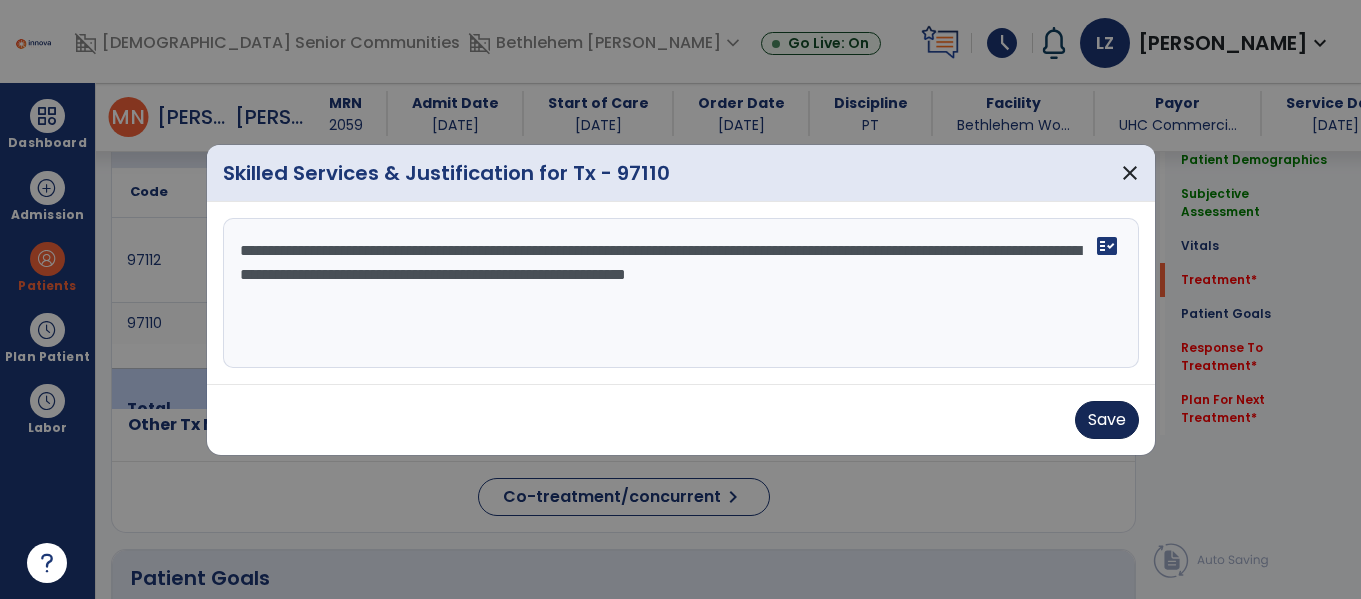 type on "**********" 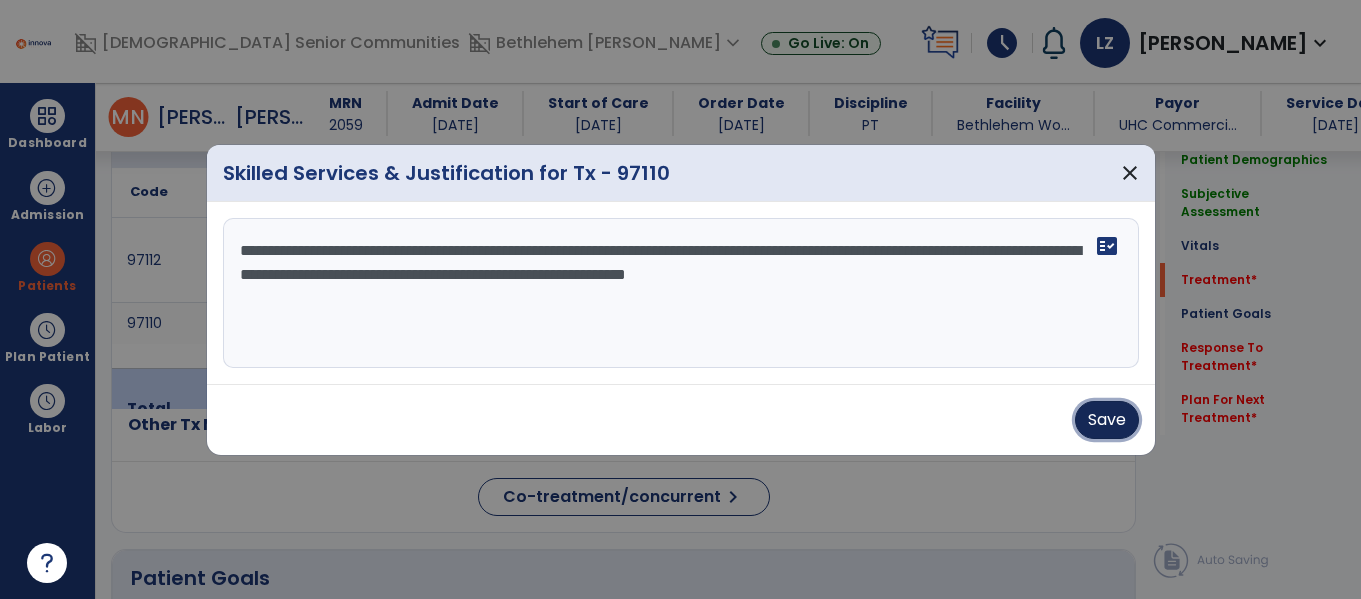 click on "Save" at bounding box center [1107, 420] 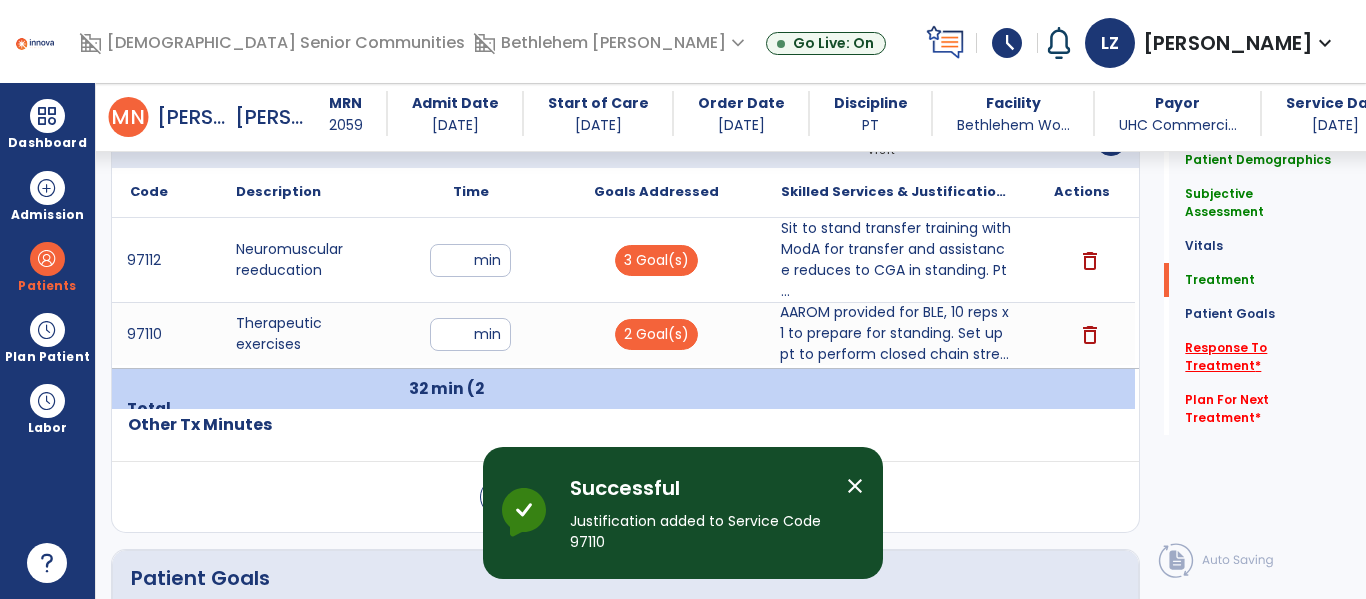 click on "Response To Treatment   *" 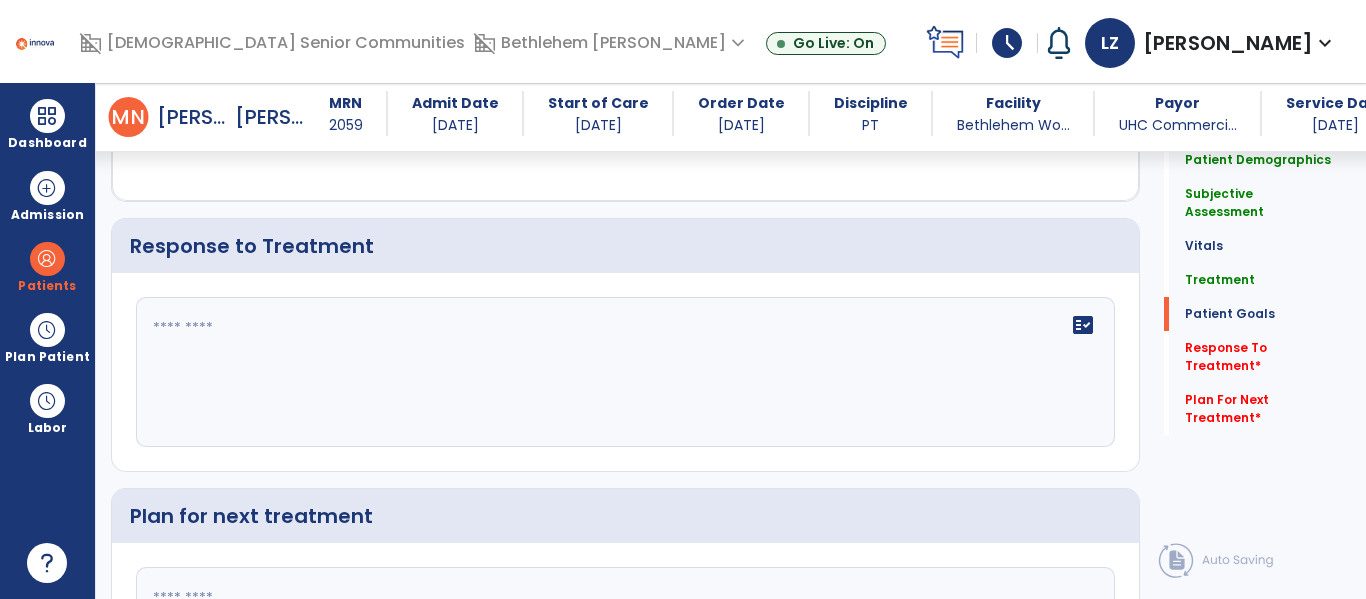 scroll, scrollTop: 3260, scrollLeft: 0, axis: vertical 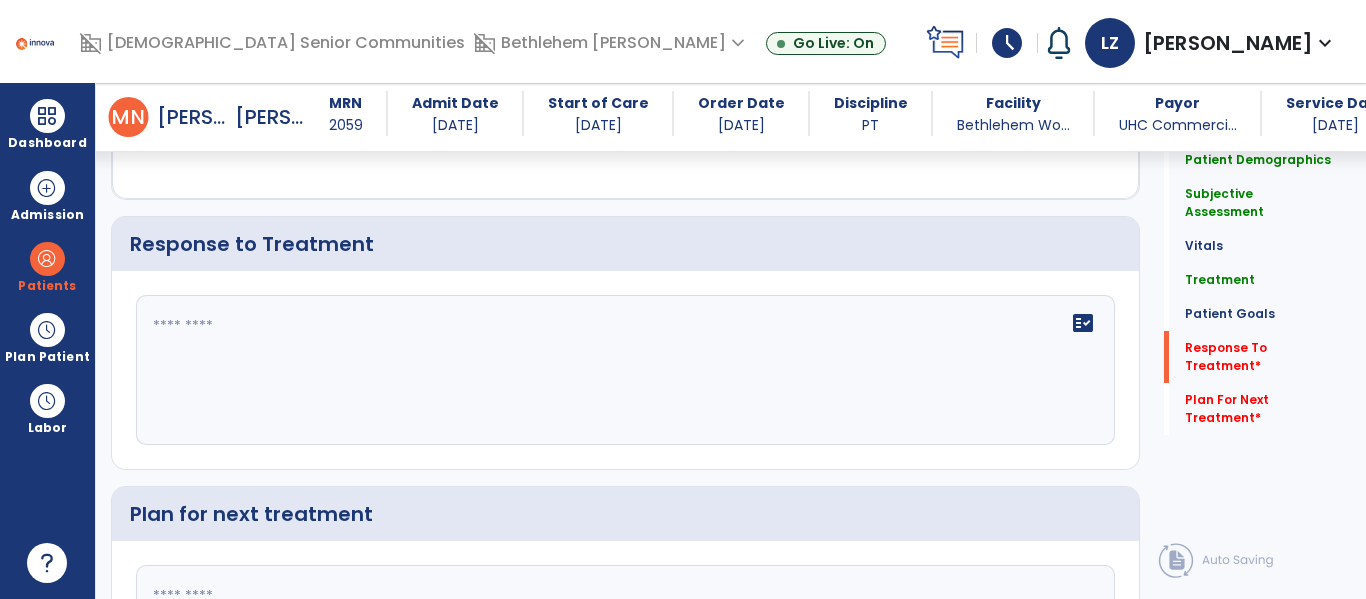 click on "fact_check" 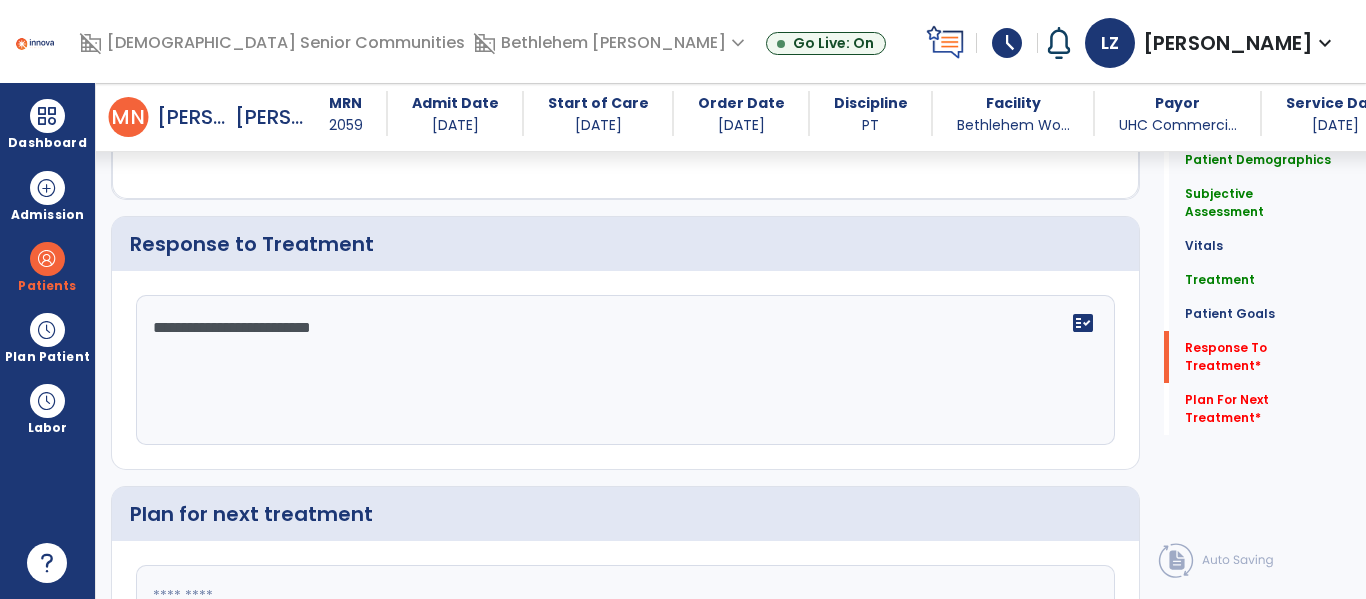 type on "**********" 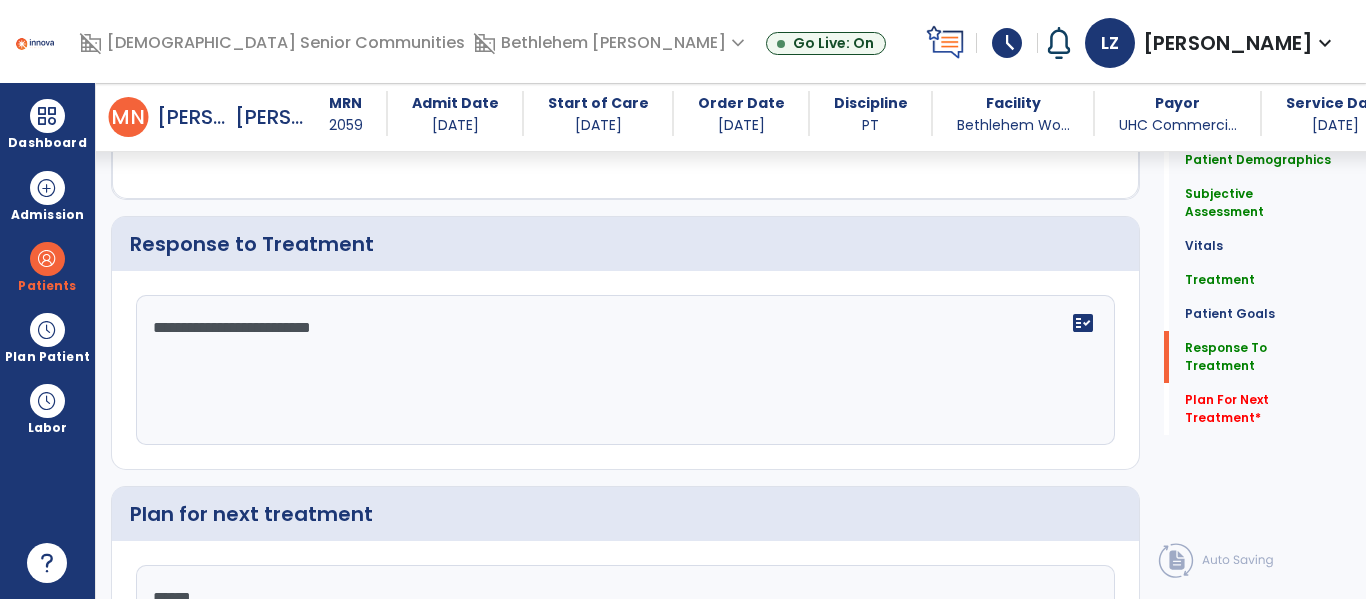 scroll, scrollTop: 3268, scrollLeft: 0, axis: vertical 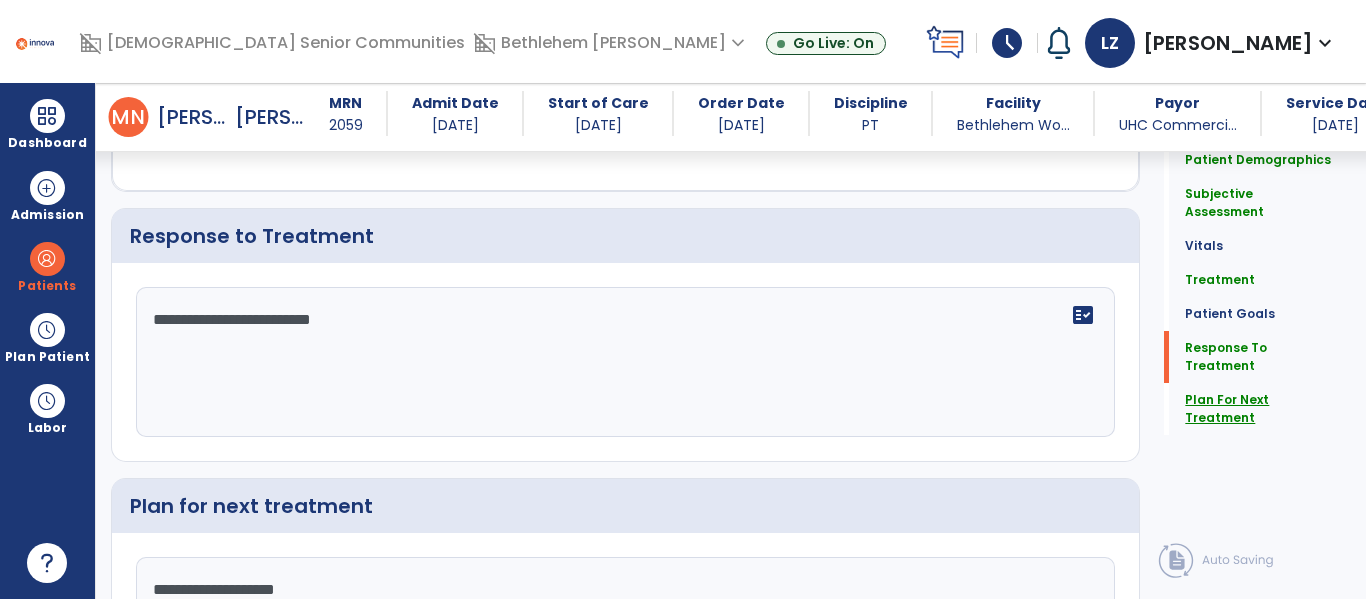 type on "**********" 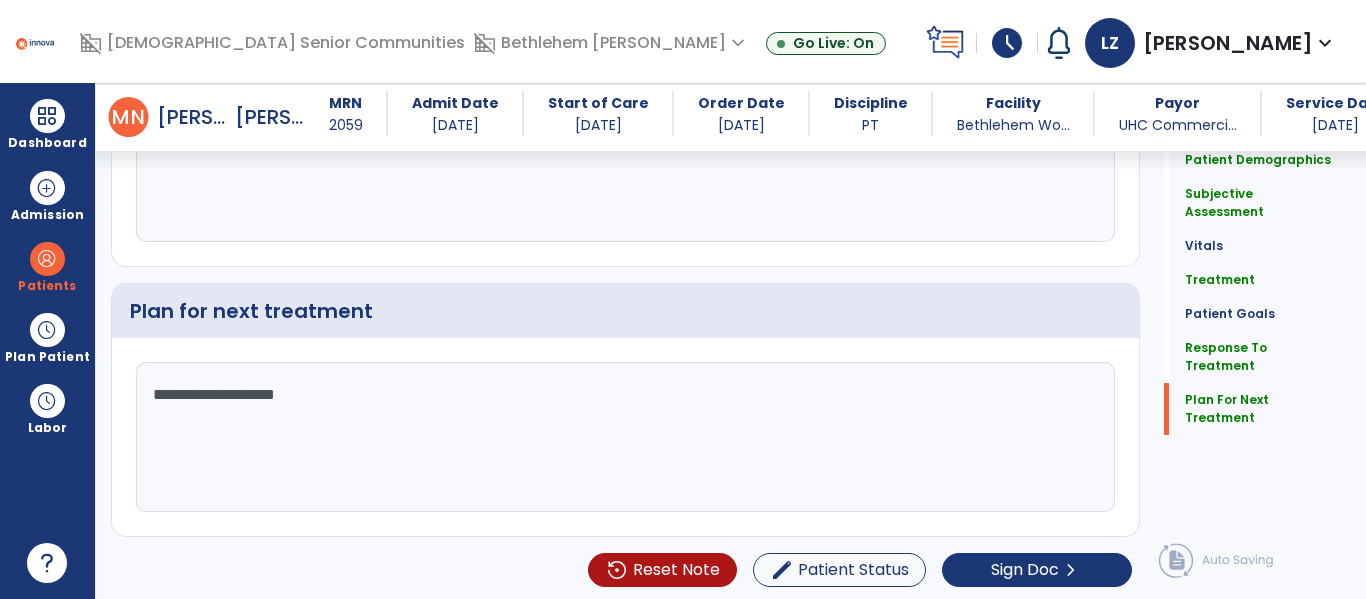 scroll, scrollTop: 3465, scrollLeft: 0, axis: vertical 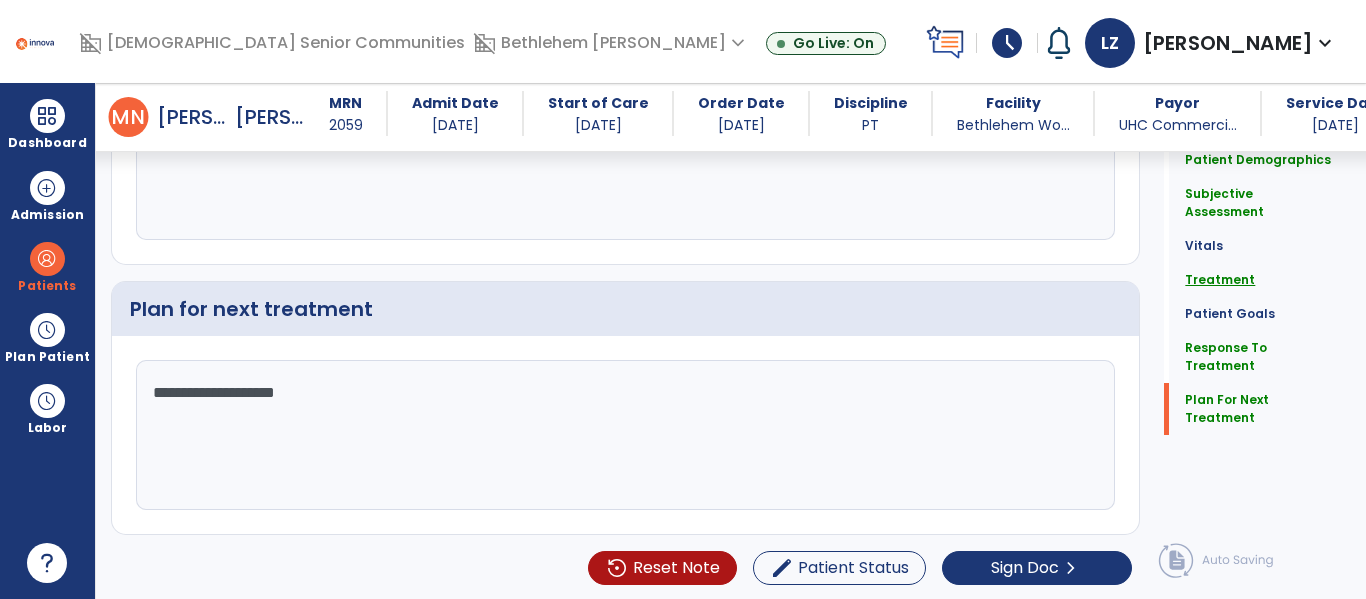 click on "Treatment" 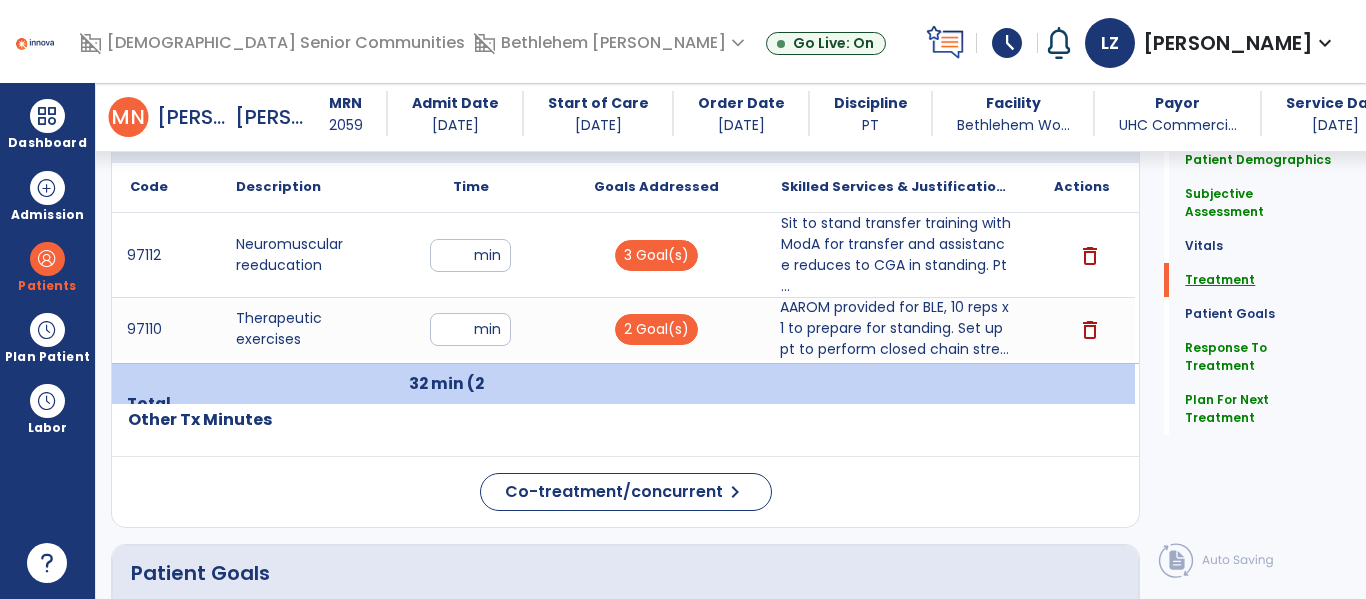 scroll, scrollTop: 1229, scrollLeft: 0, axis: vertical 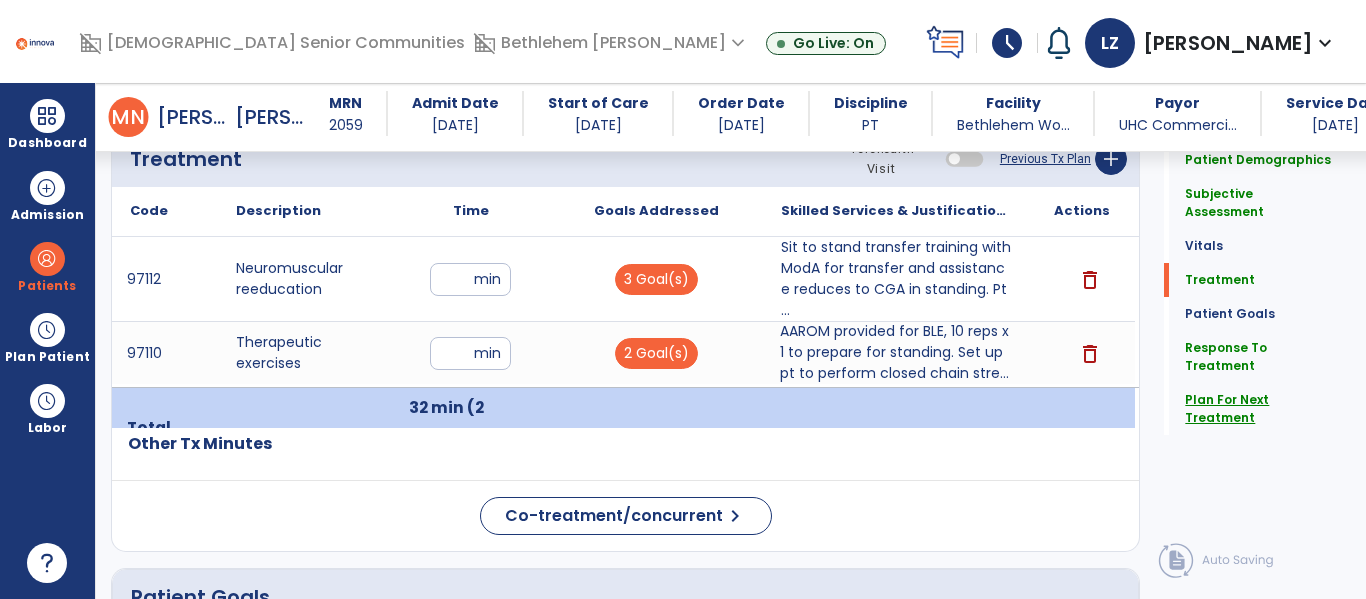 click on "Plan For Next Treatment" 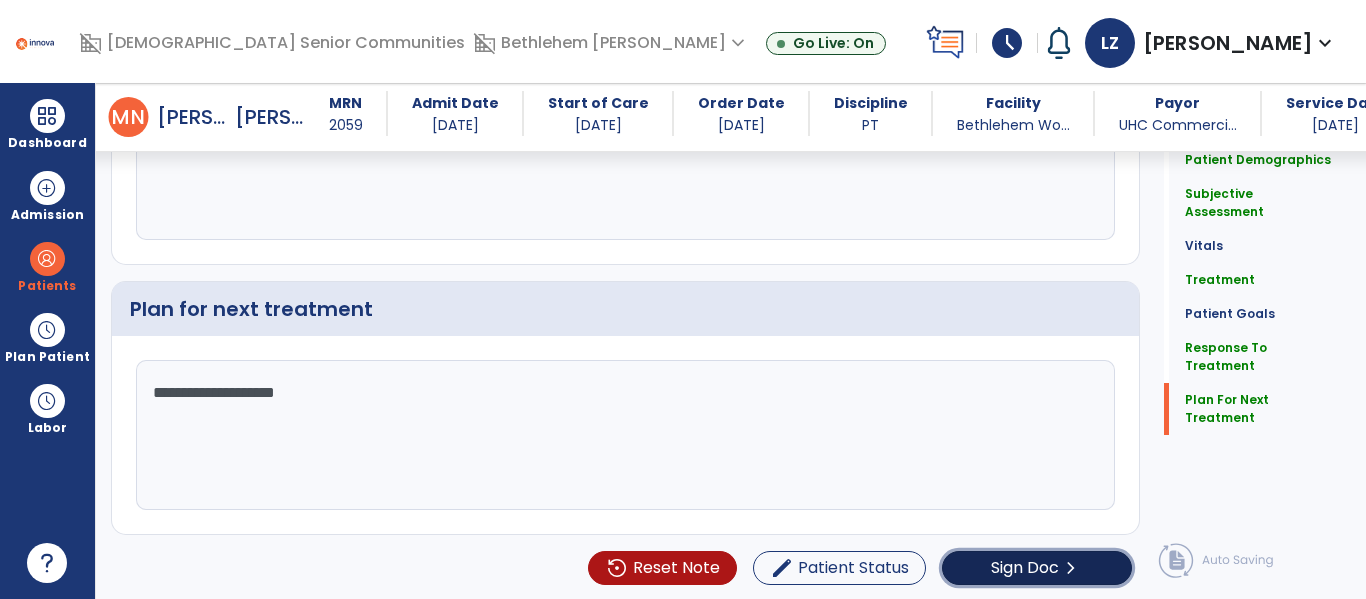 click on "Sign Doc" 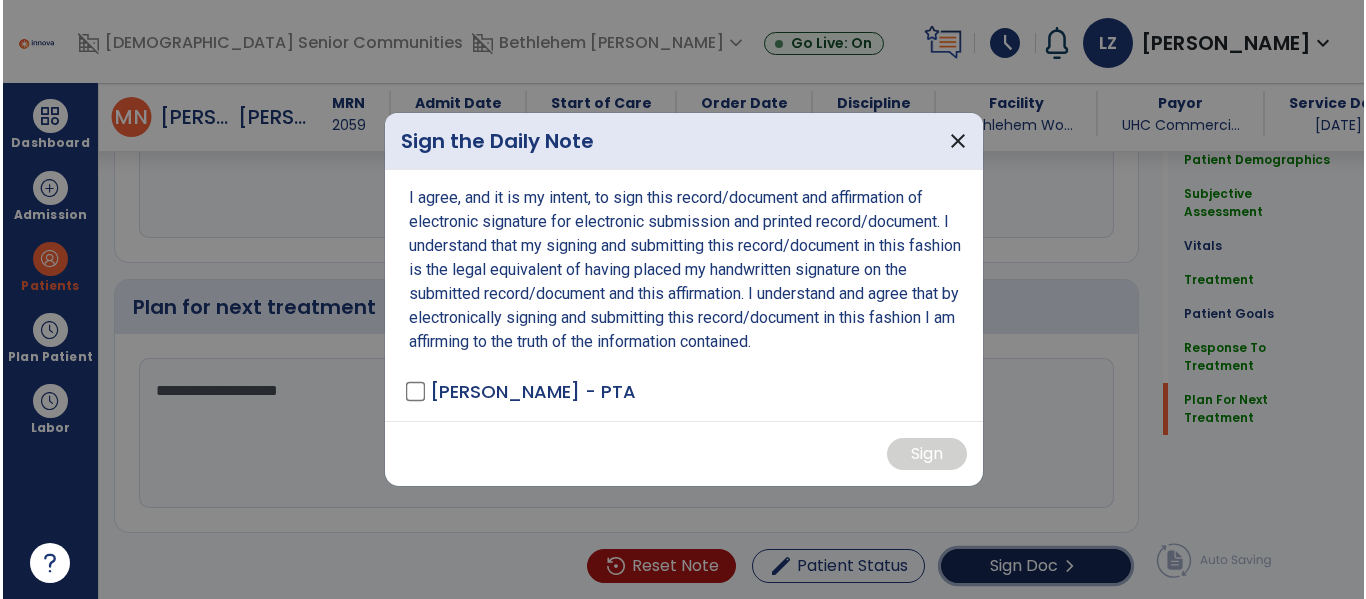 scroll, scrollTop: 3465, scrollLeft: 0, axis: vertical 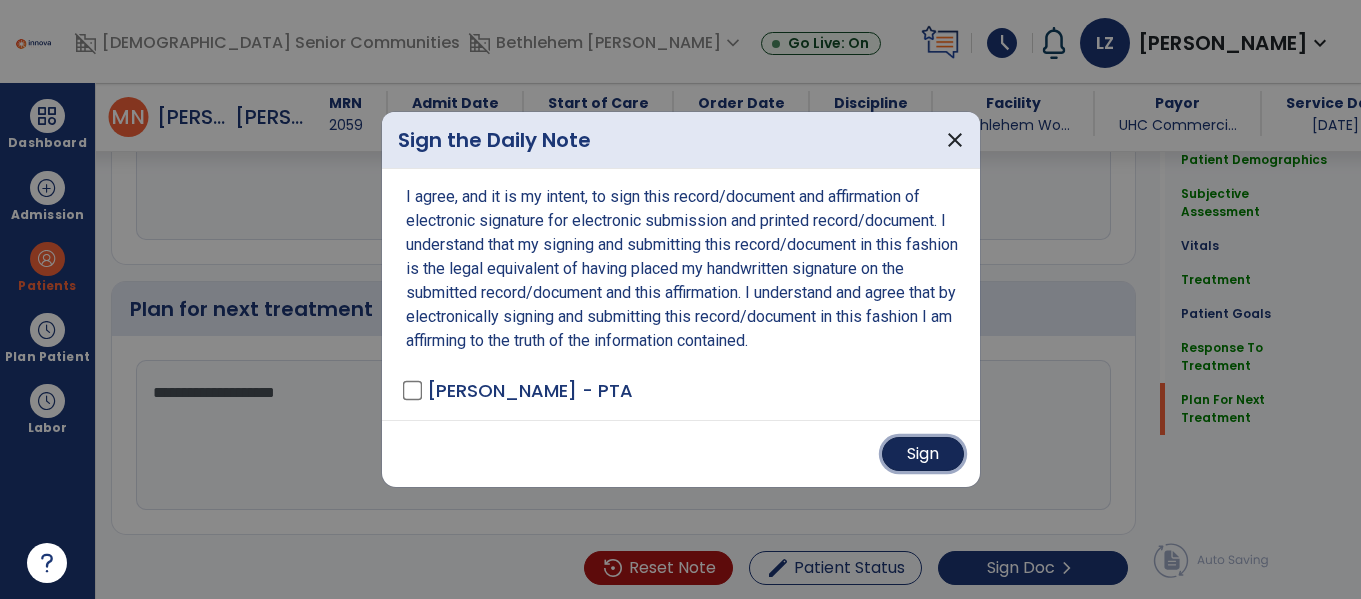 click on "Sign" at bounding box center (923, 454) 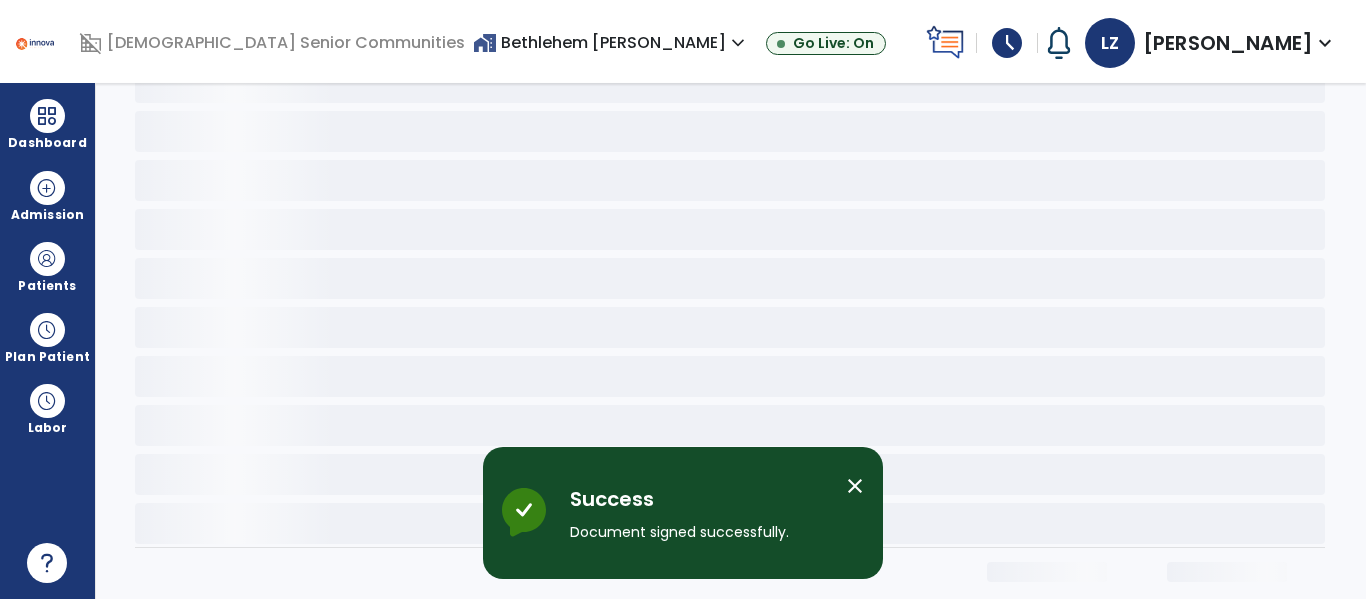 scroll, scrollTop: 0, scrollLeft: 0, axis: both 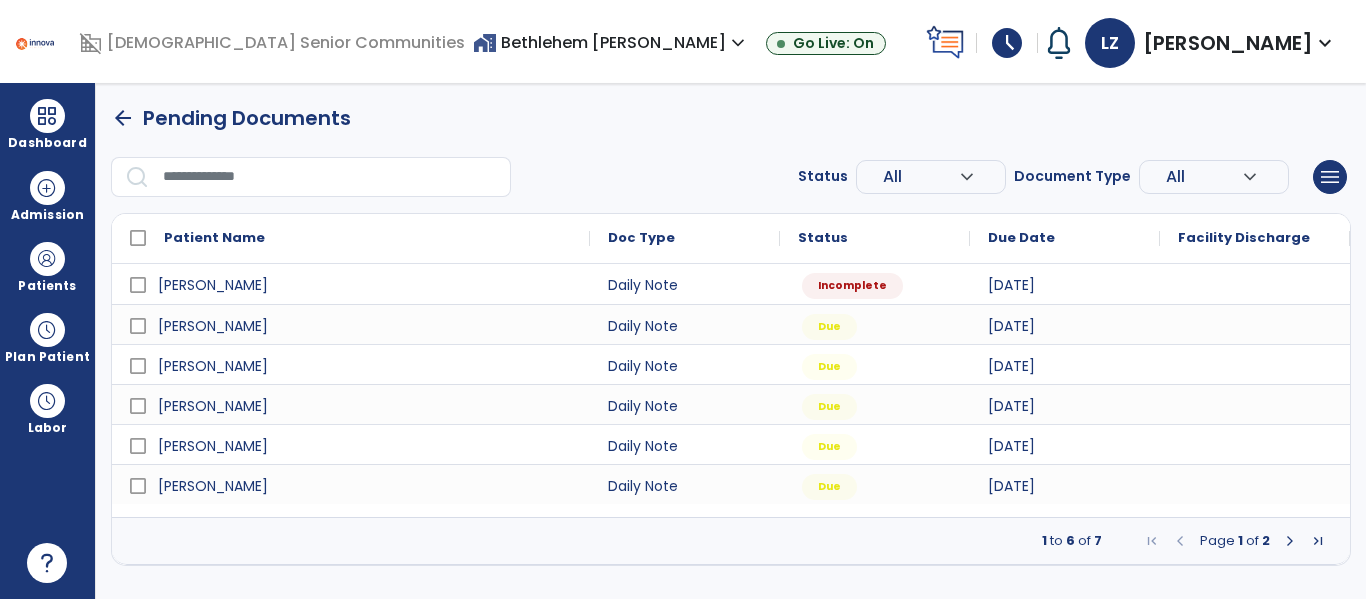 click at bounding box center (1290, 541) 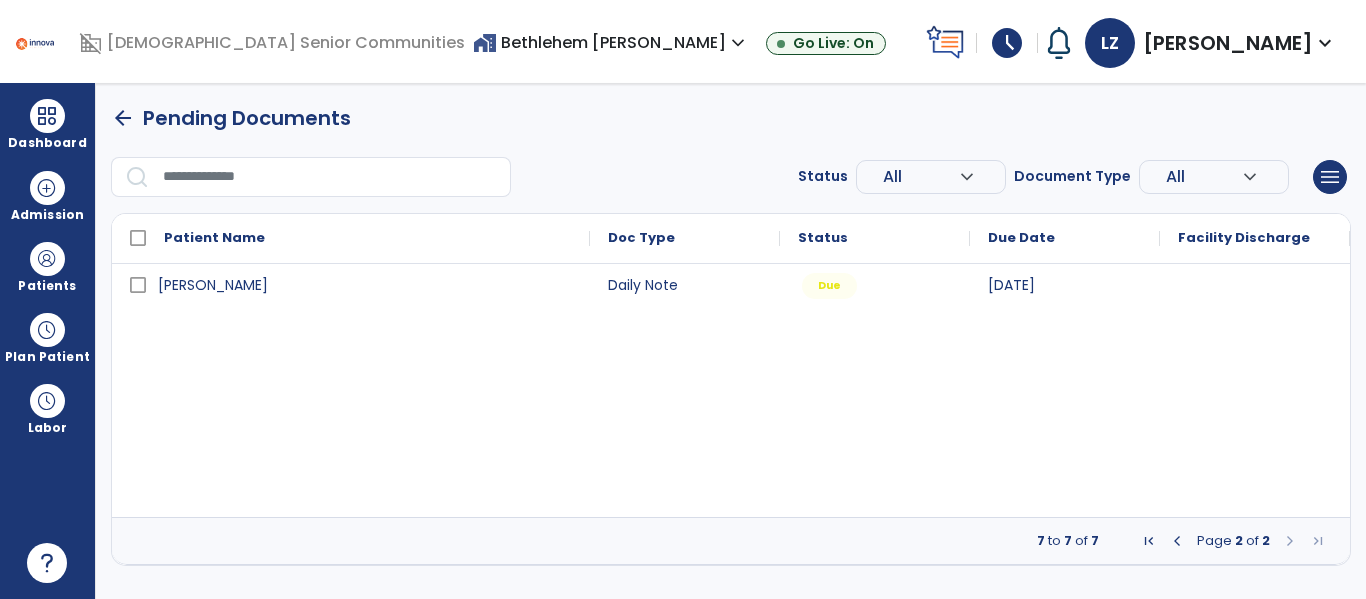 click at bounding box center [1177, 541] 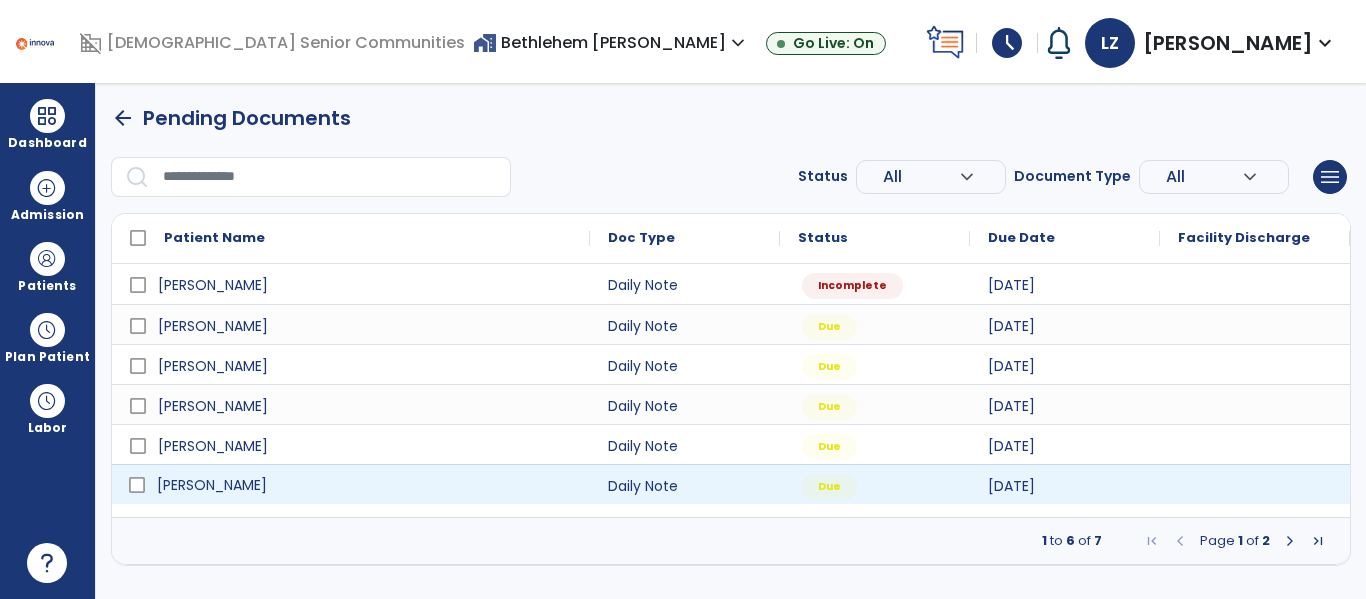 click on "Smyth, Ruth" at bounding box center [365, 485] 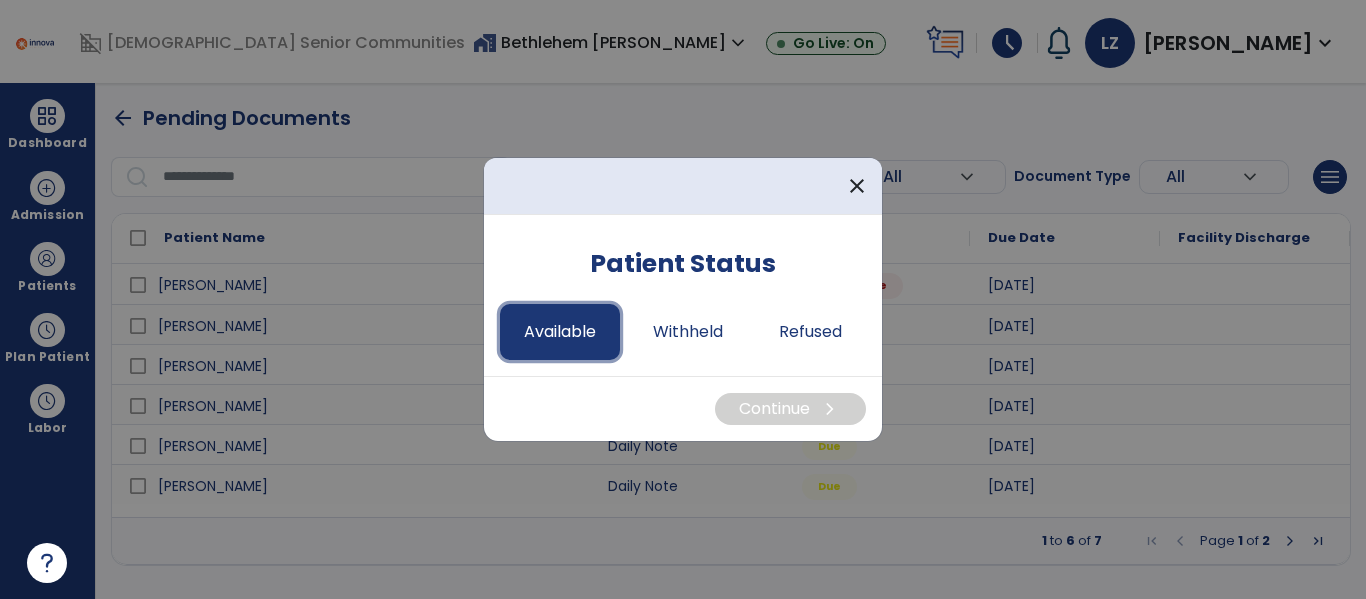 click on "Available" at bounding box center (560, 332) 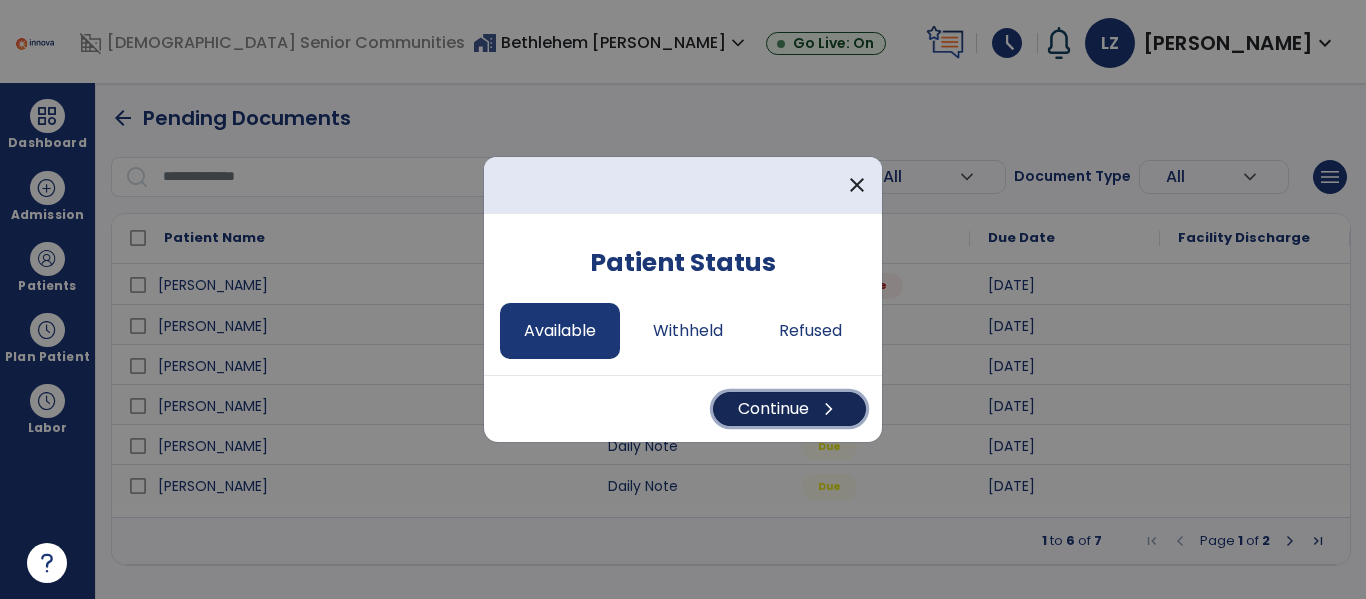 click on "chevron_right" at bounding box center (829, 409) 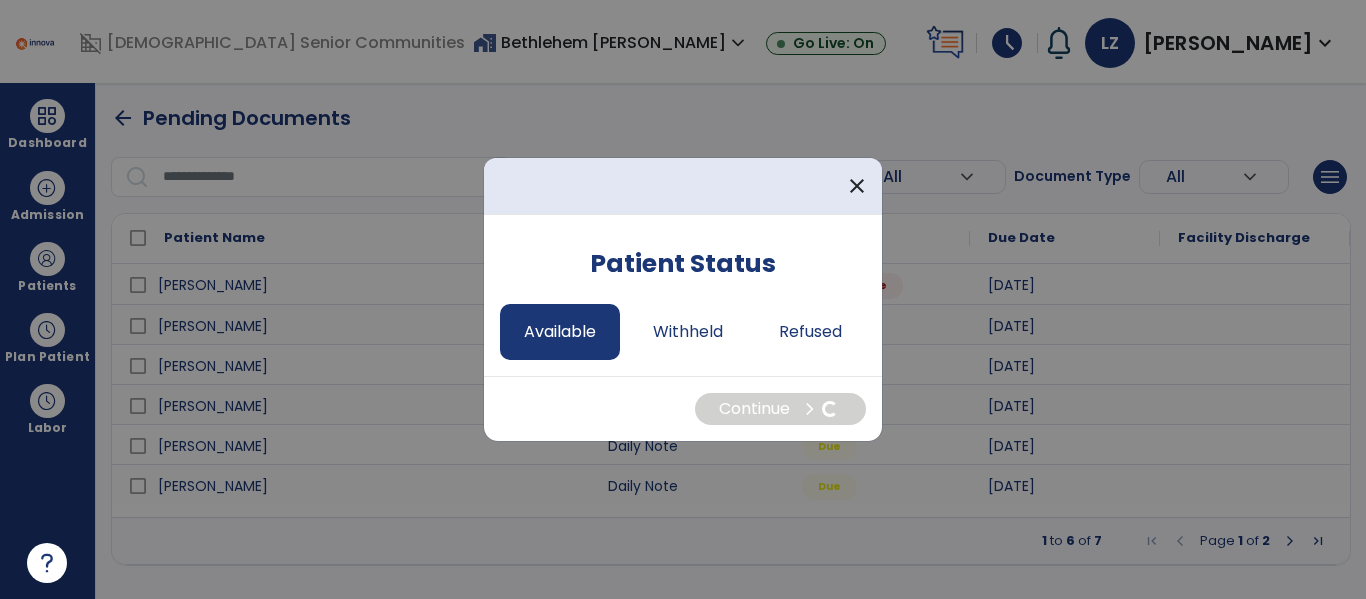 select on "*" 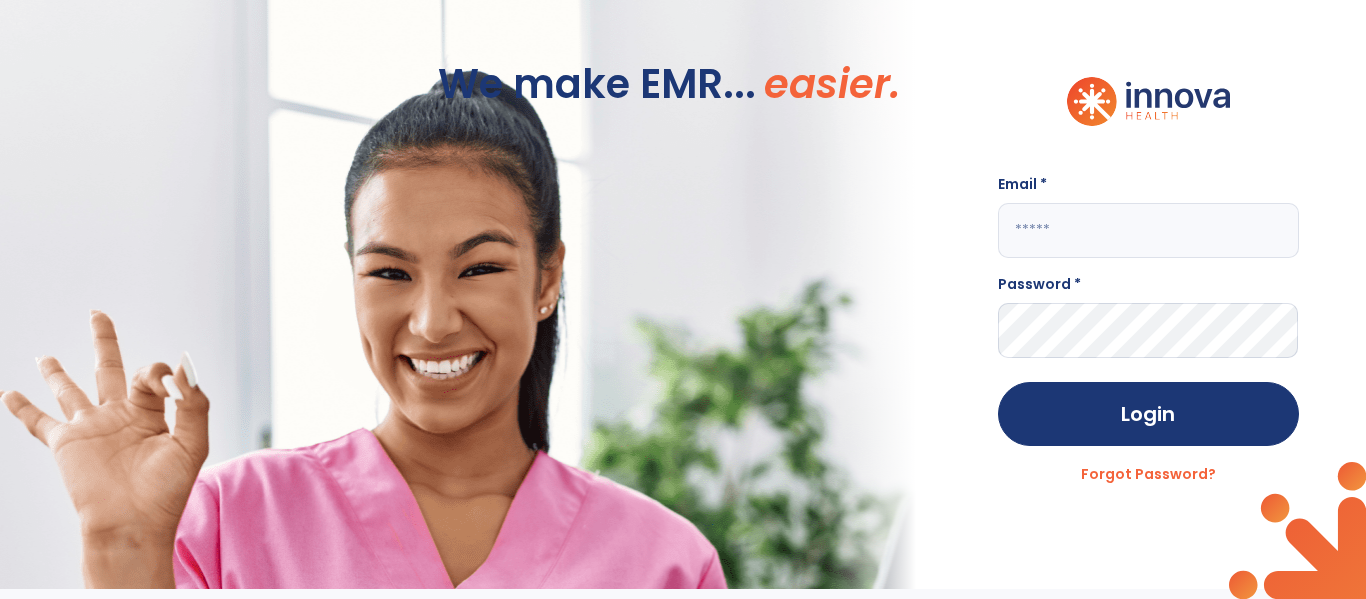 click 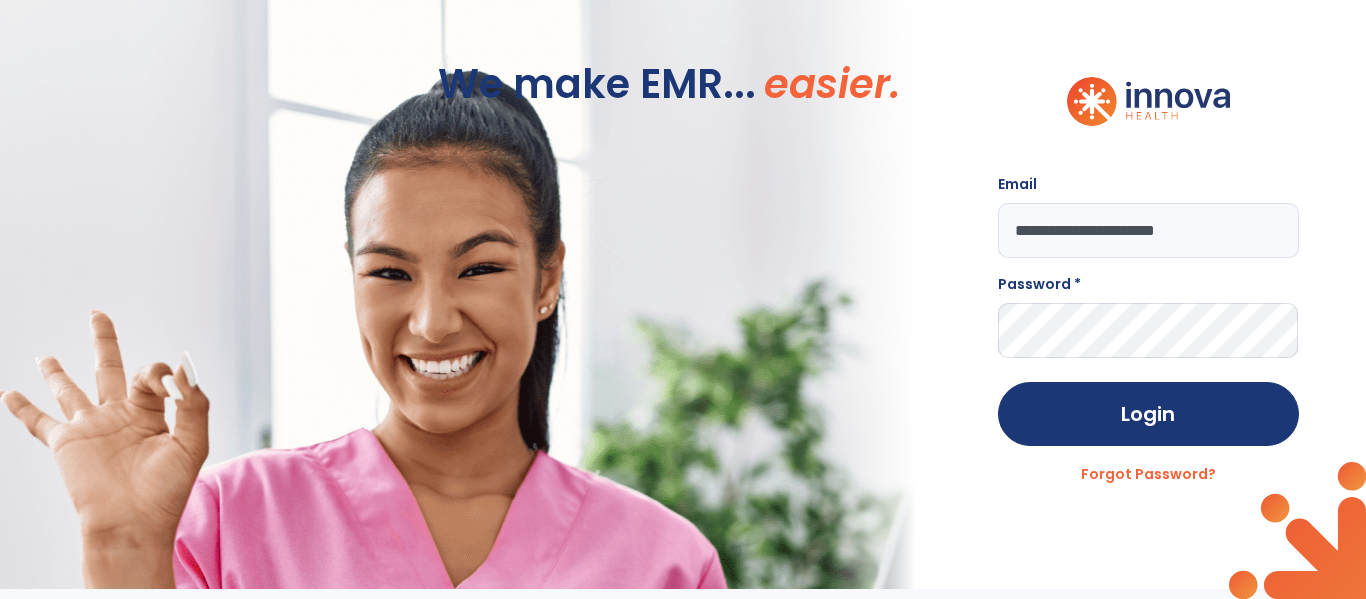 type on "**********" 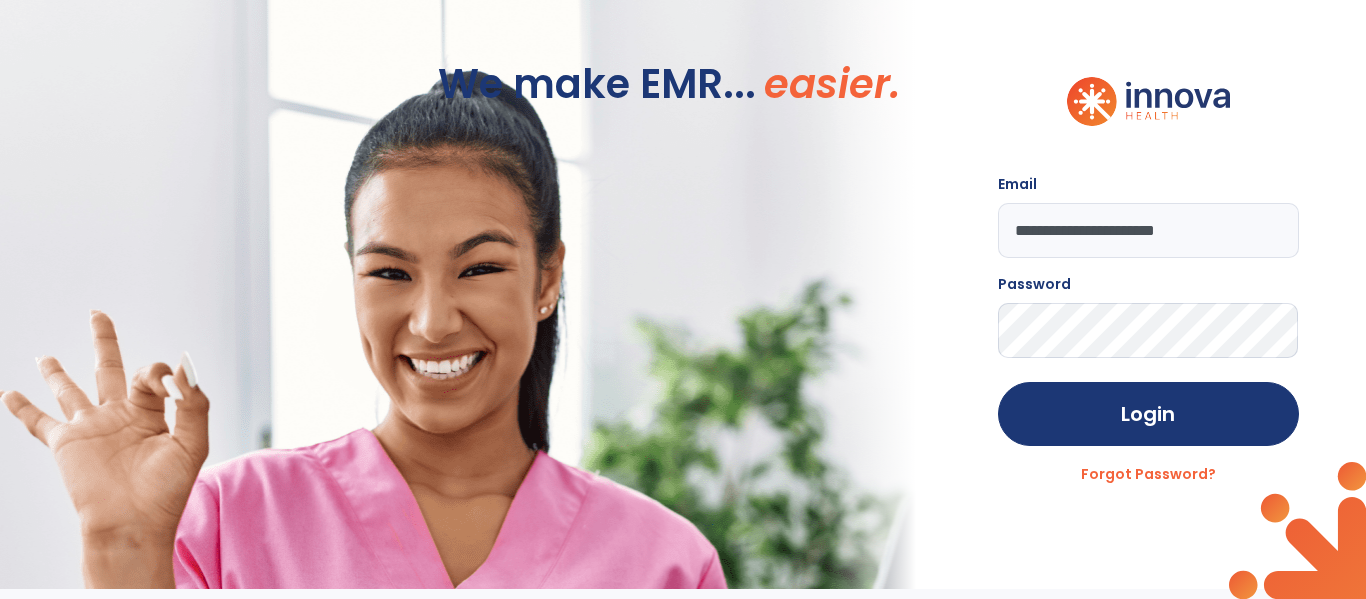 click on "Login" 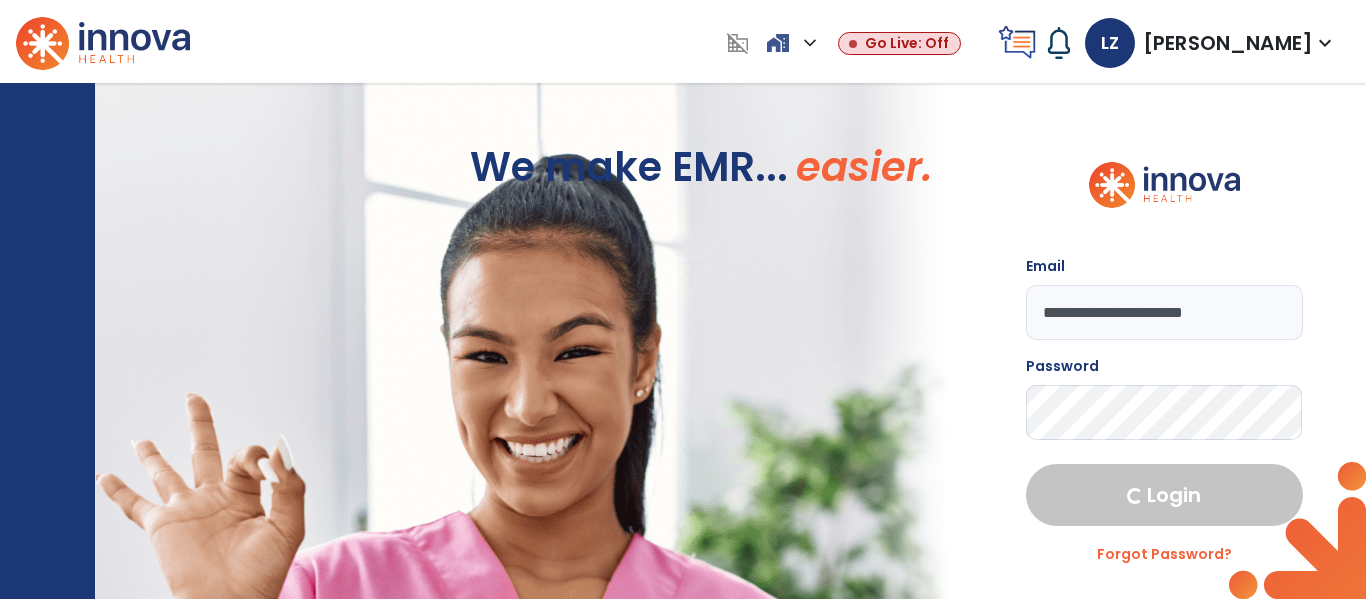 select on "****" 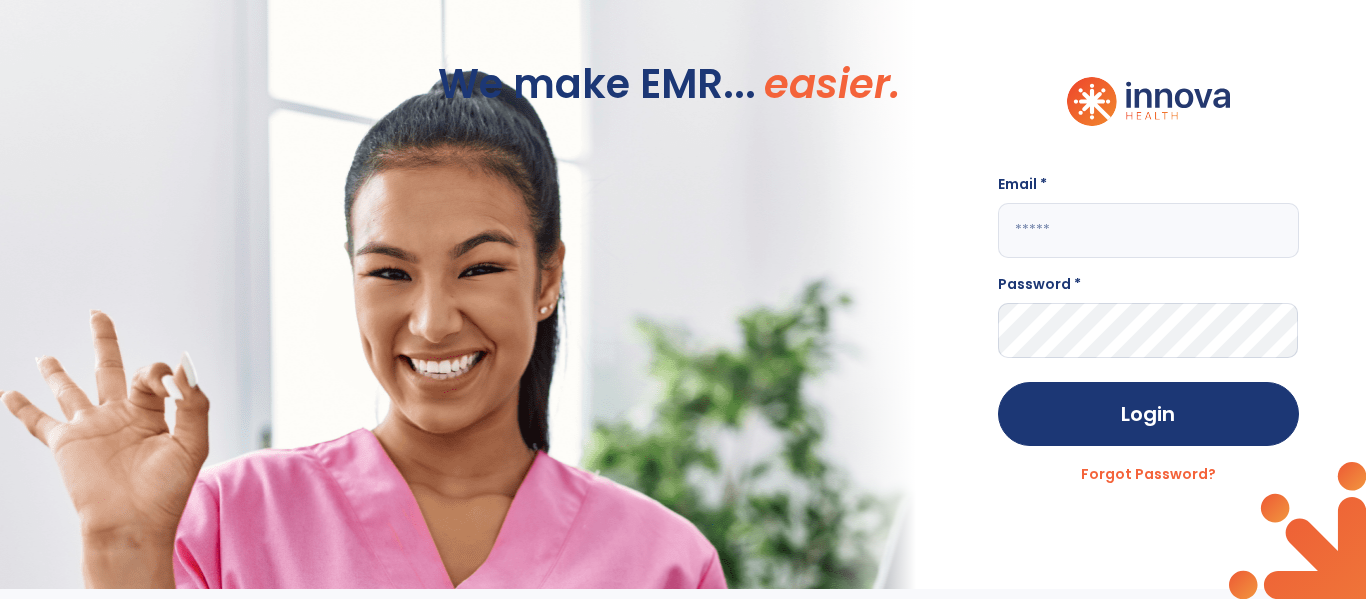 click 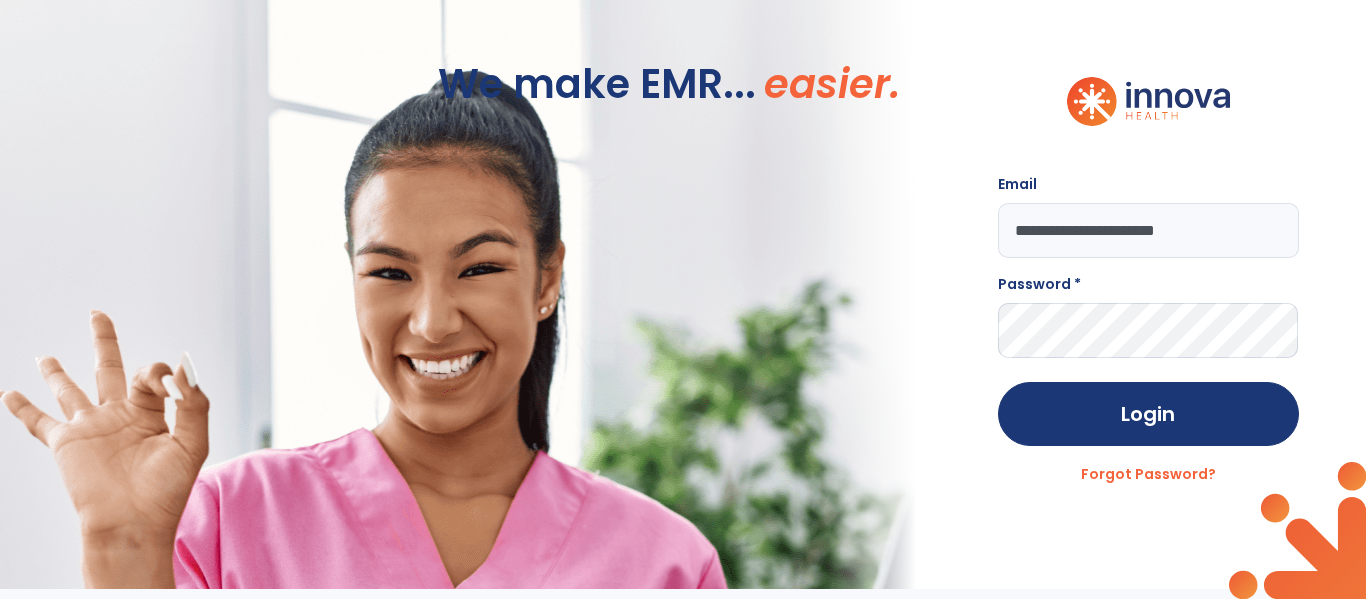 type on "**********" 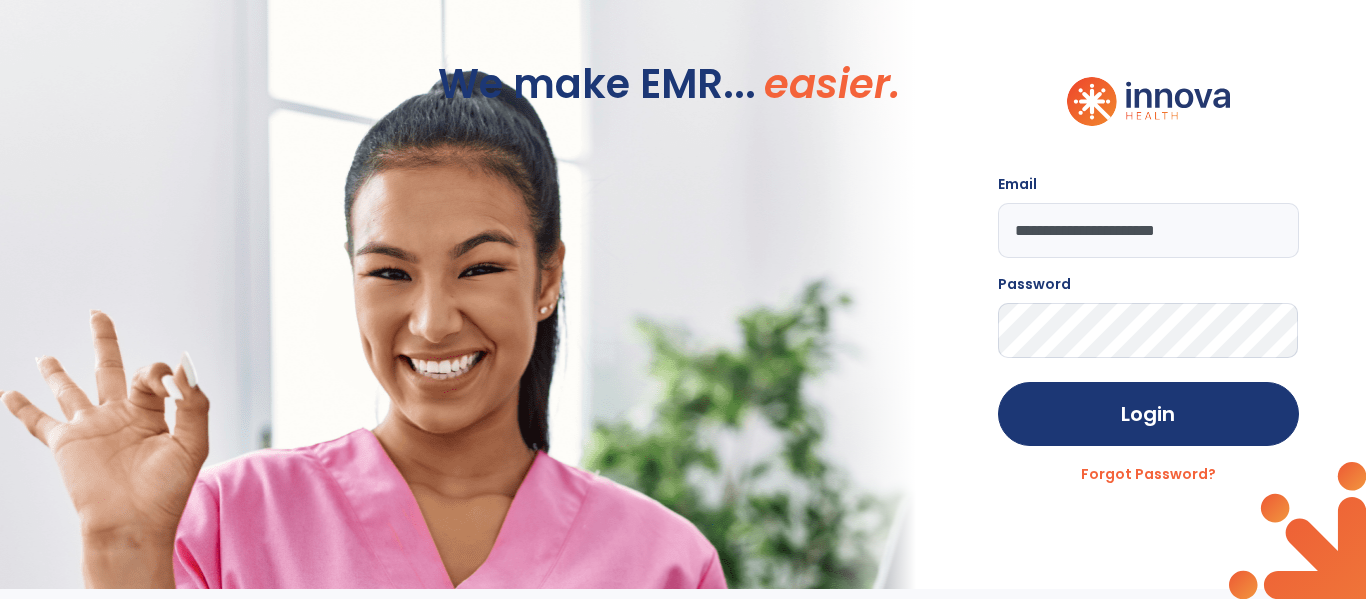 click on "Login" 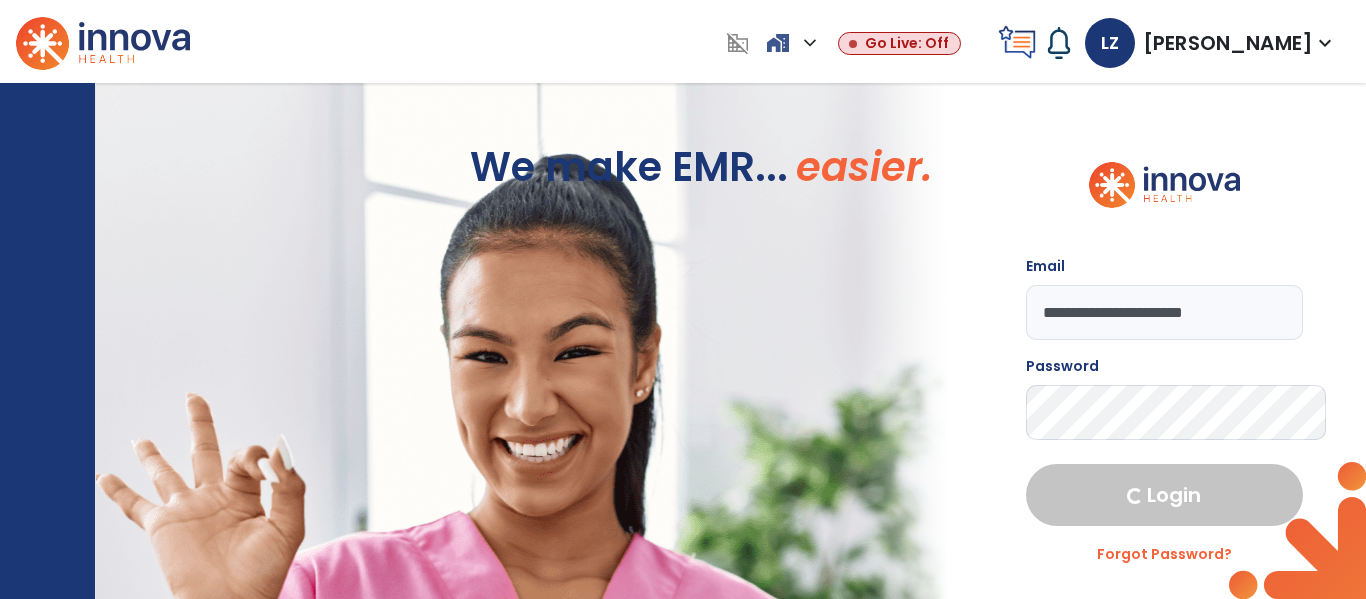select on "****" 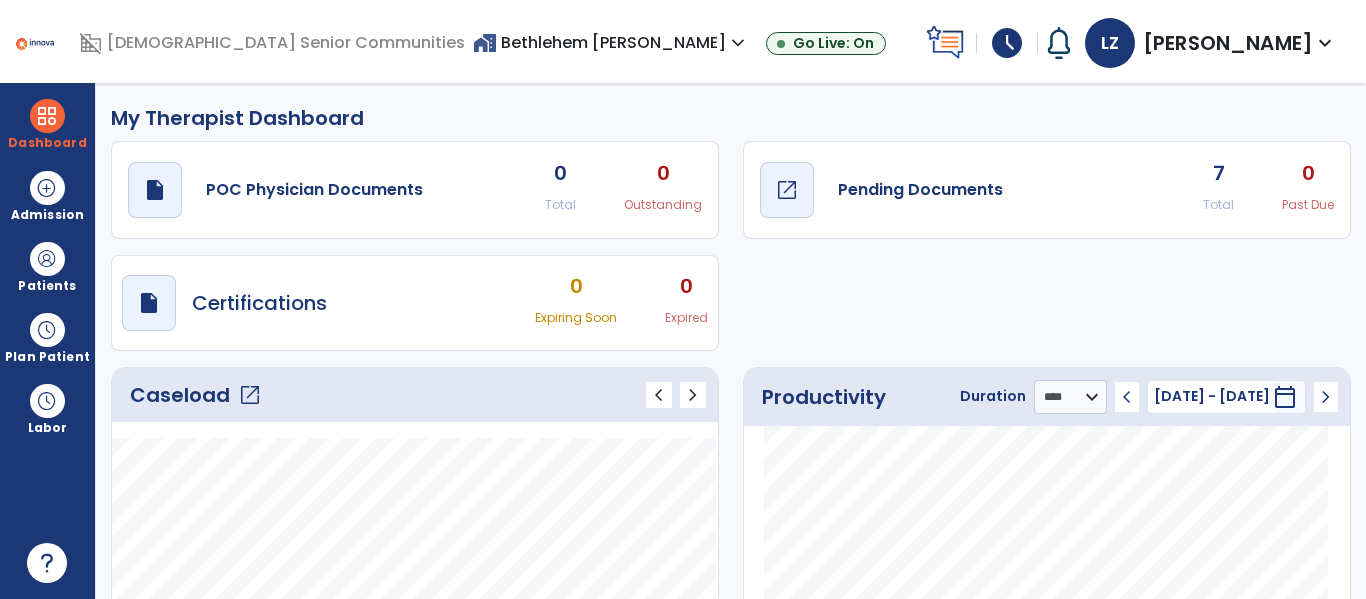 click on "open_in_new" 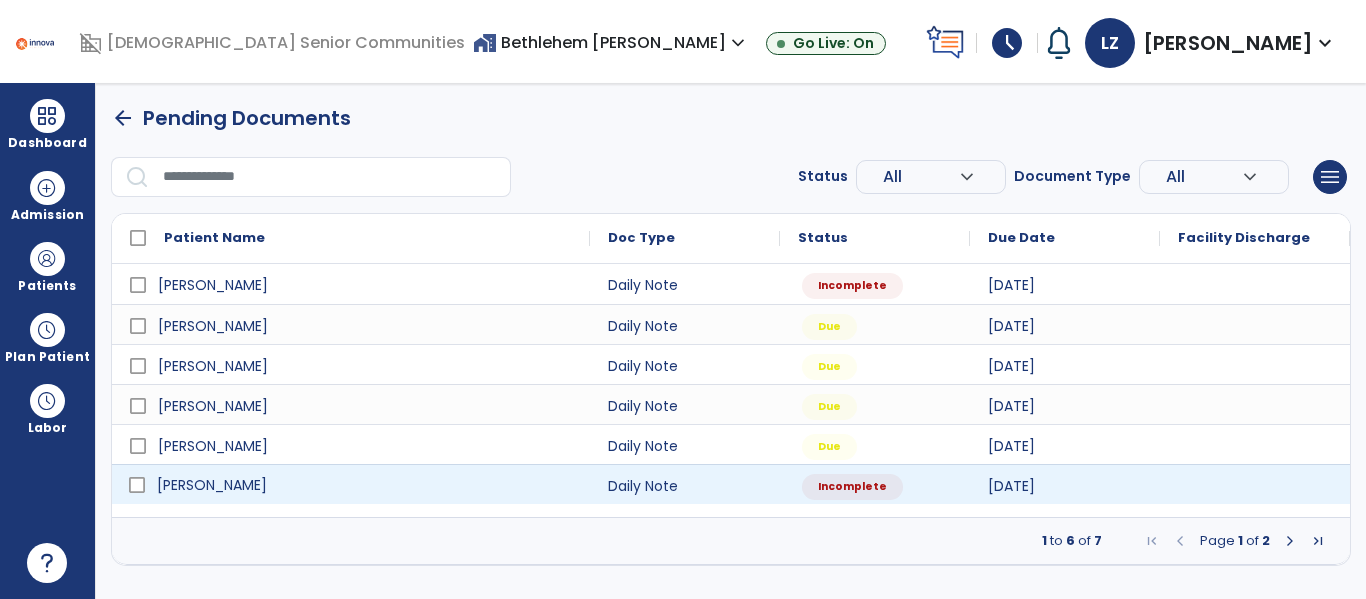 click on "Smyth, Ruth" at bounding box center [365, 485] 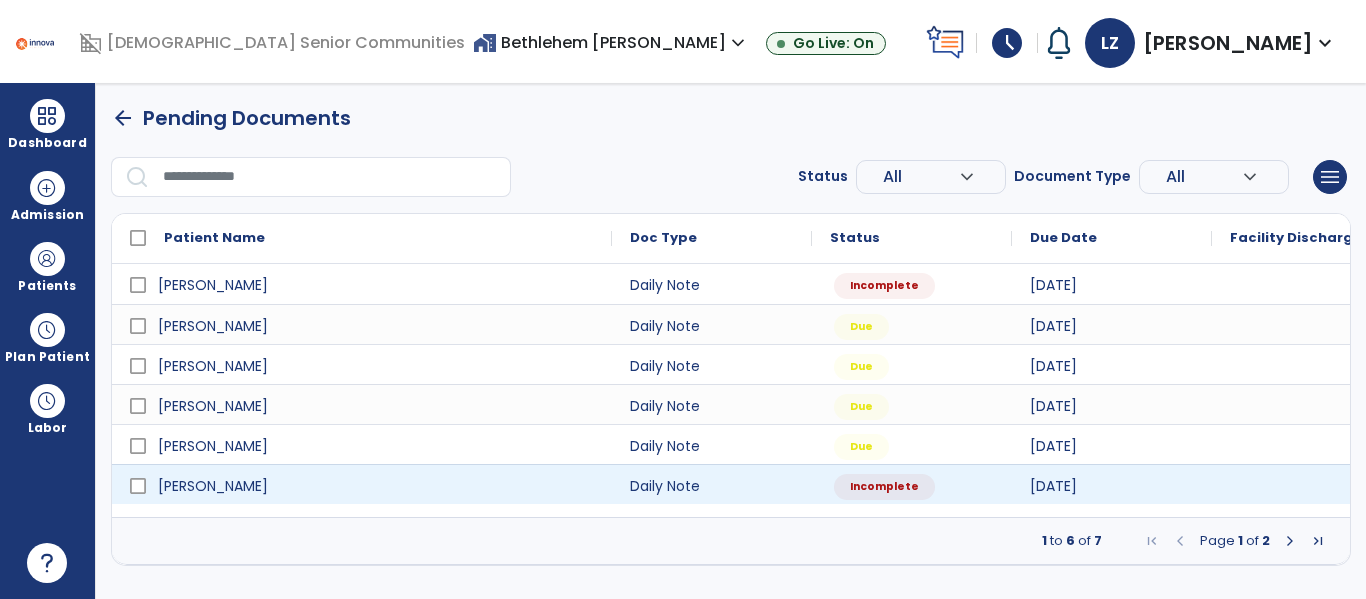 select on "*" 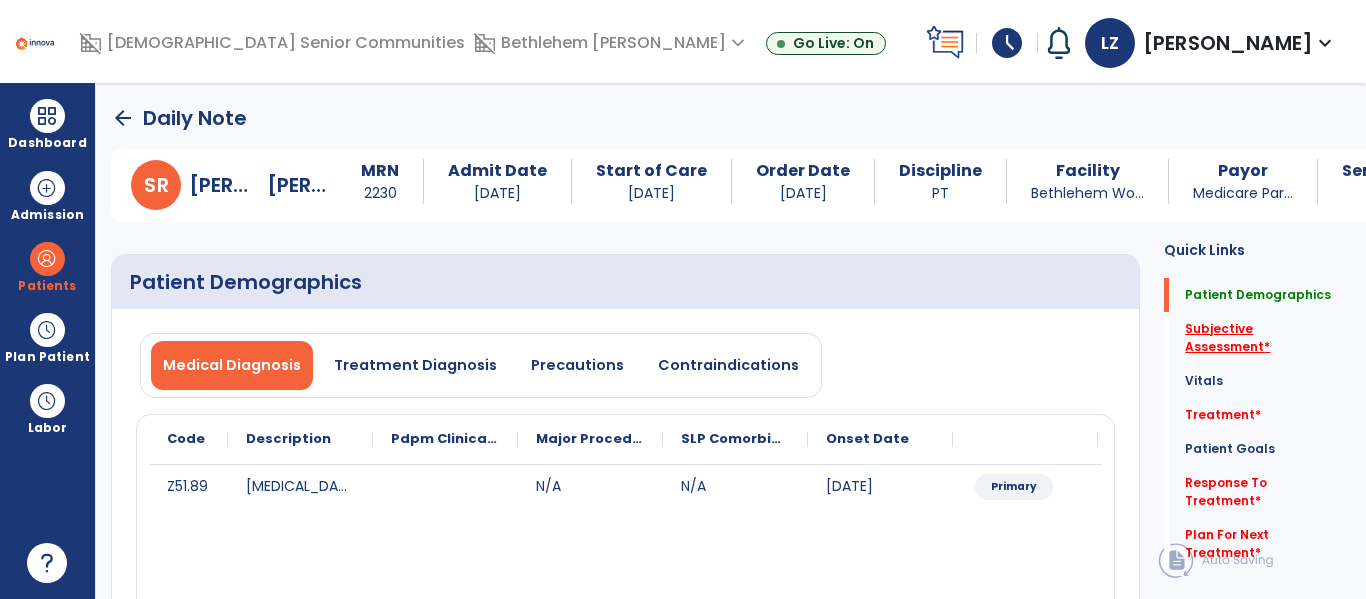click on "Subjective Assessment   *" 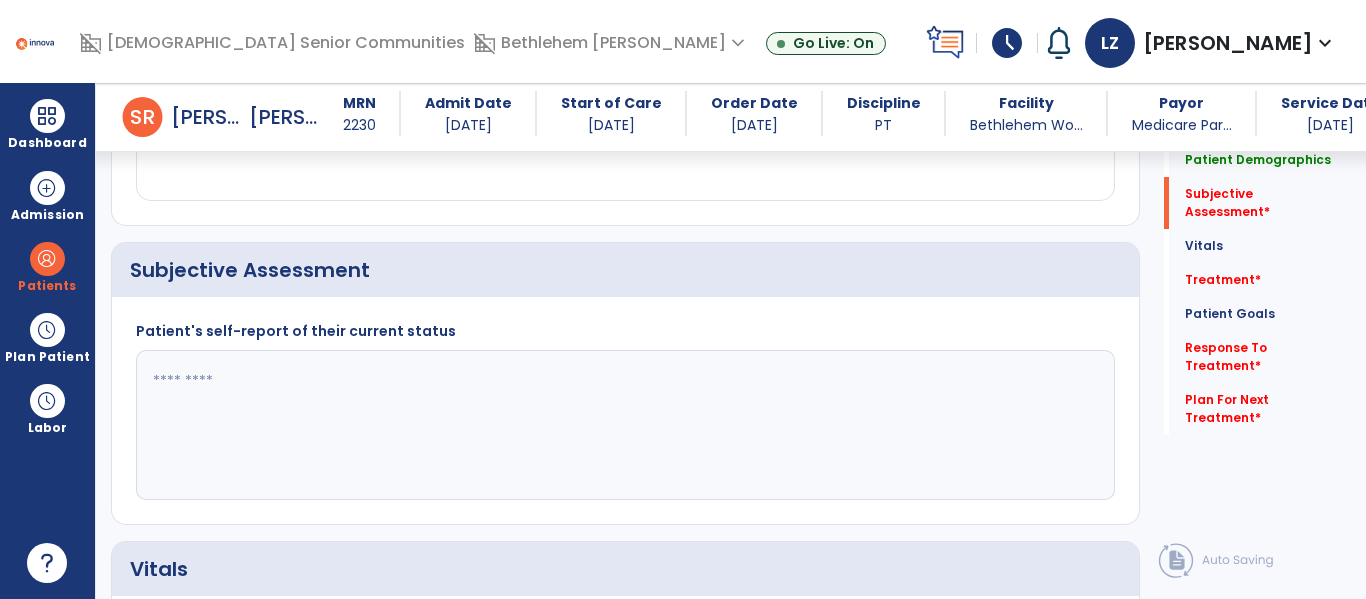 scroll, scrollTop: 457, scrollLeft: 0, axis: vertical 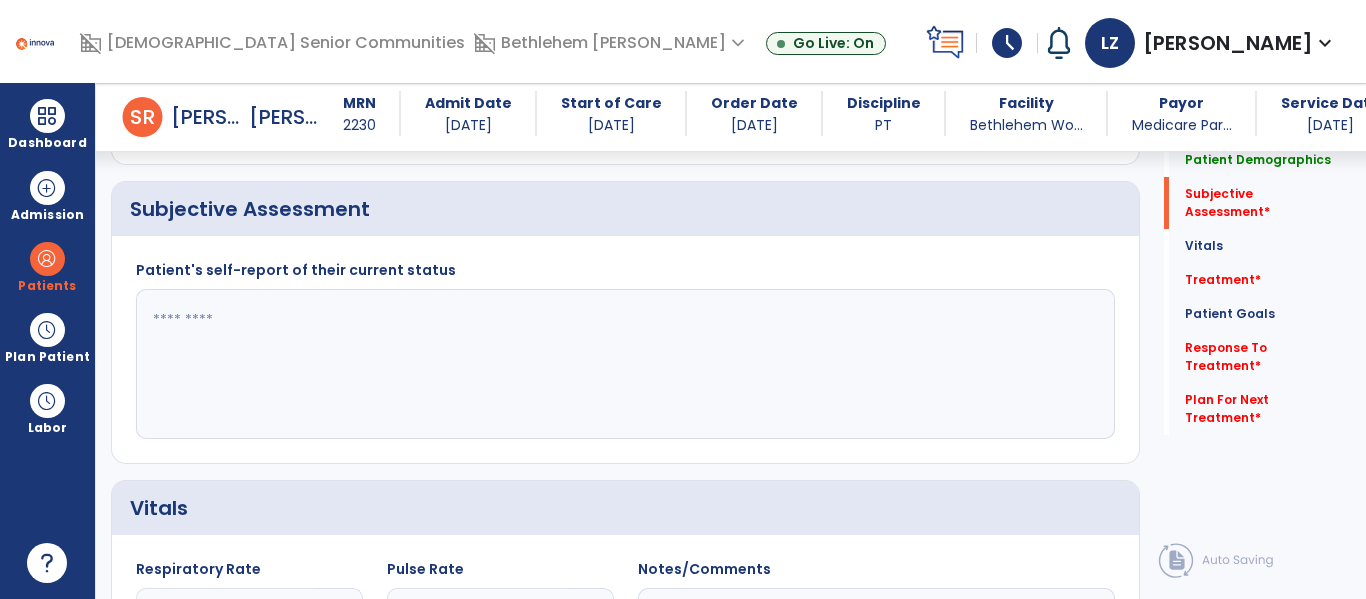 click 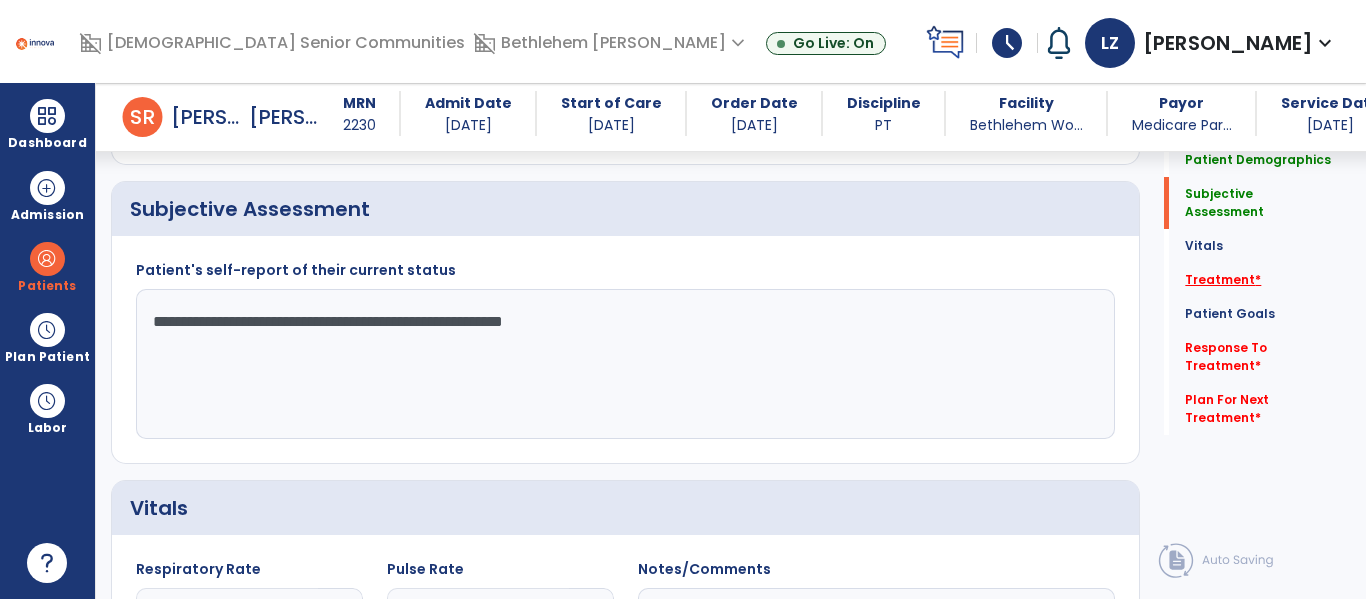 type on "**********" 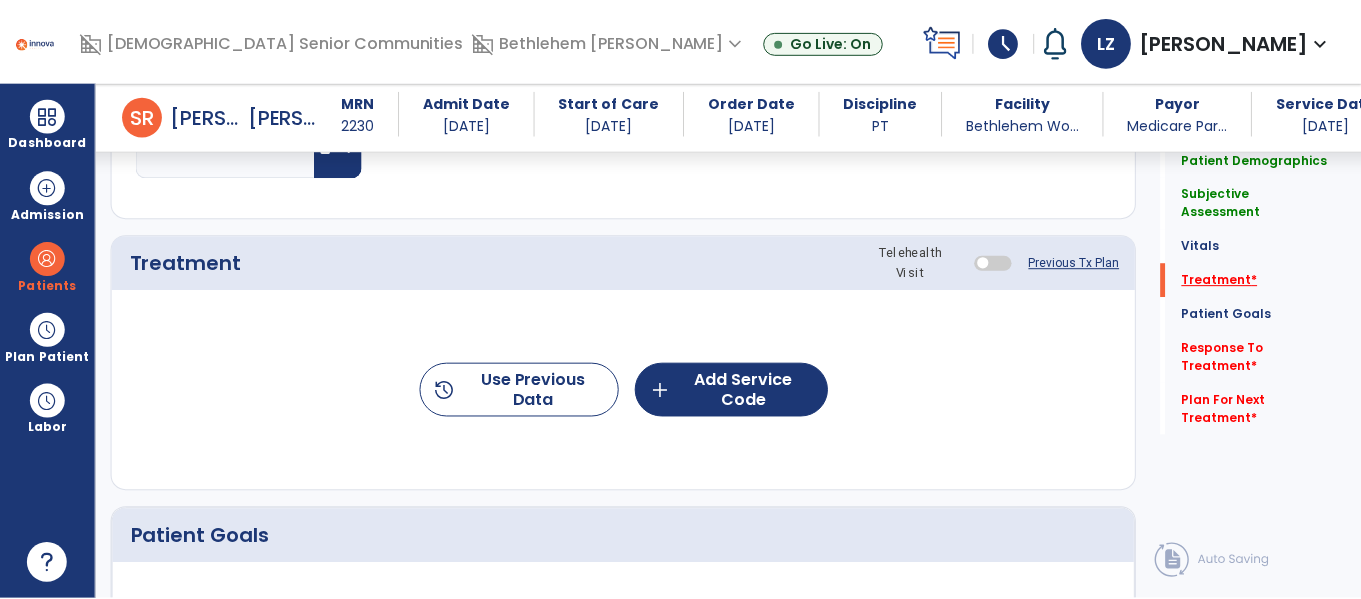 scroll, scrollTop: 1146, scrollLeft: 0, axis: vertical 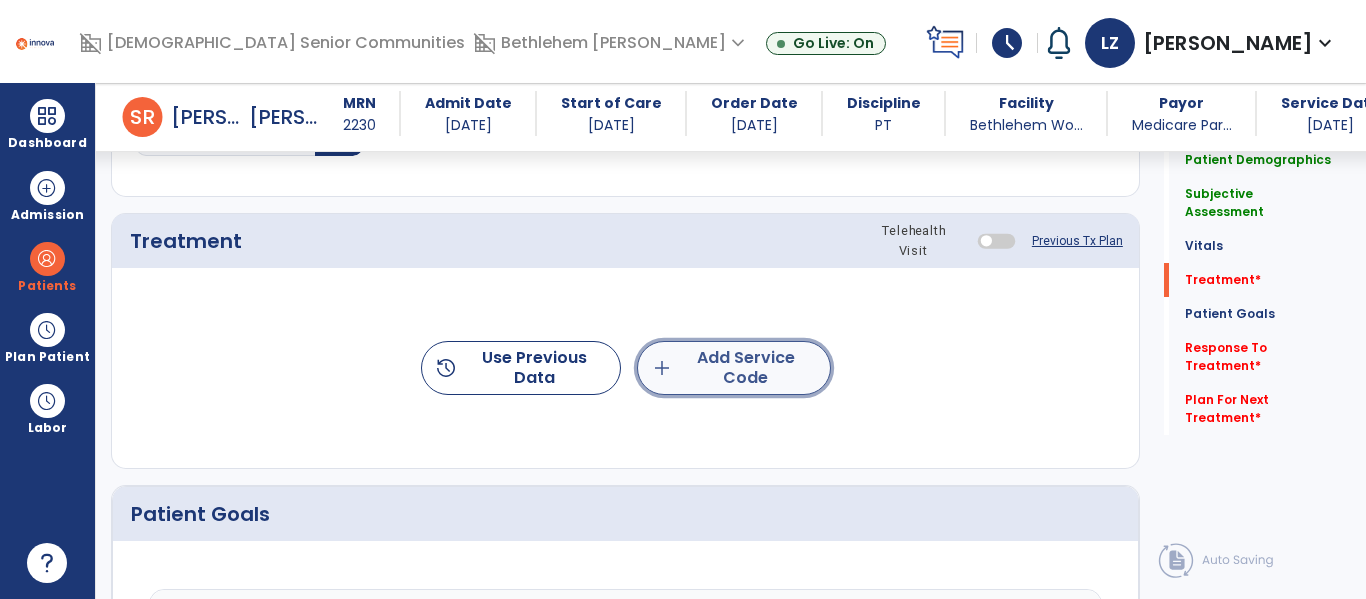 click on "add  Add Service Code" 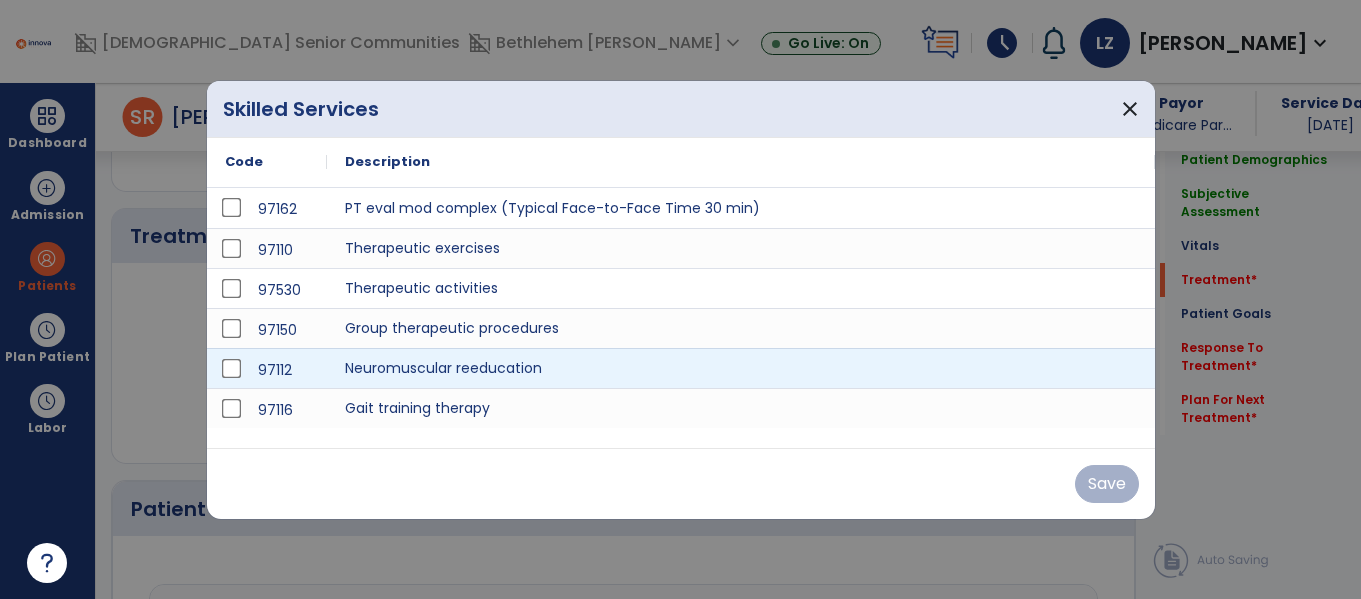 scroll, scrollTop: 1146, scrollLeft: 0, axis: vertical 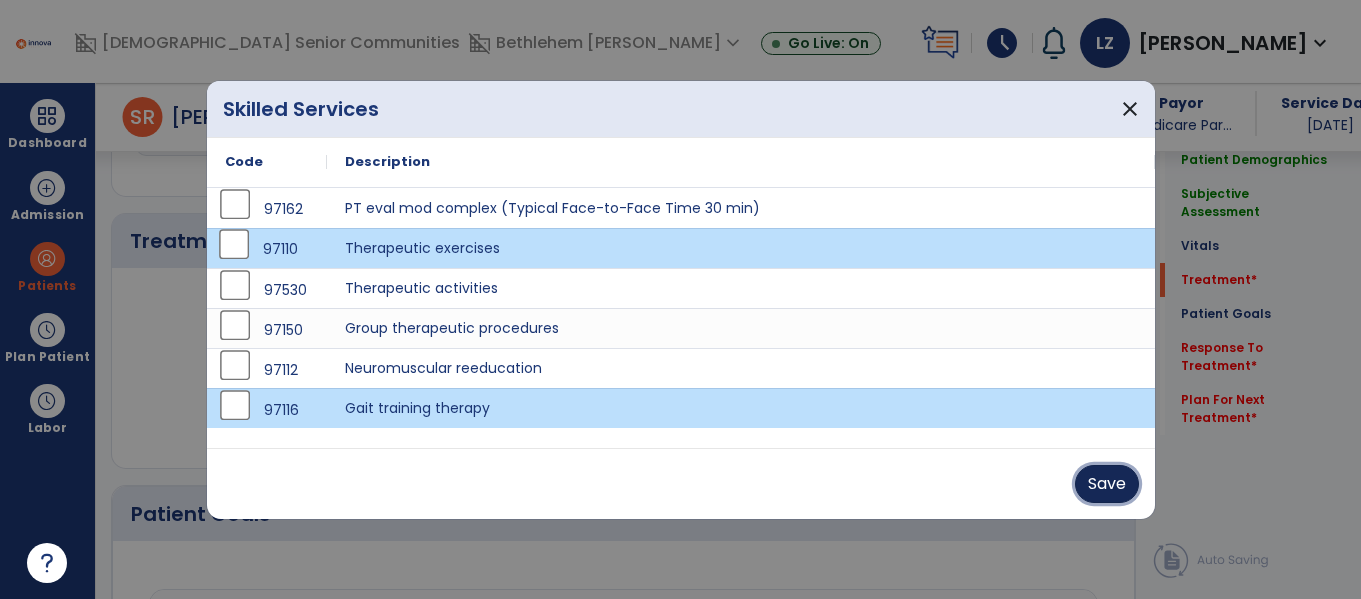 click on "Save" at bounding box center [1107, 484] 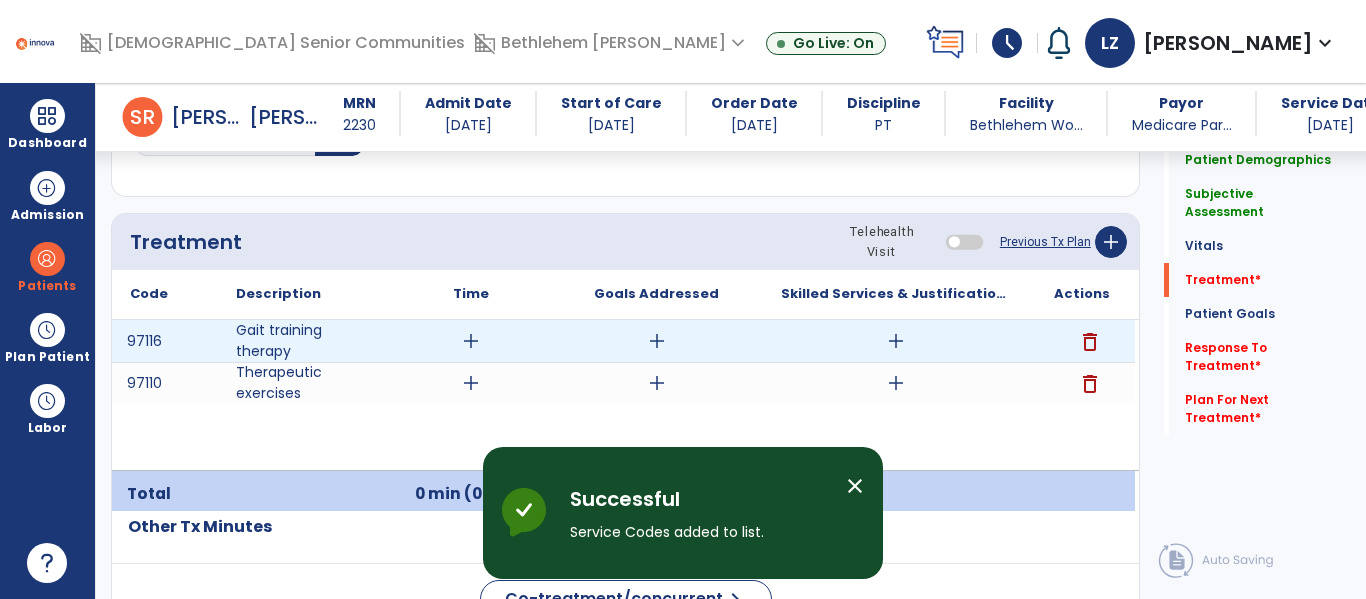 click on "add" at bounding box center [471, 341] 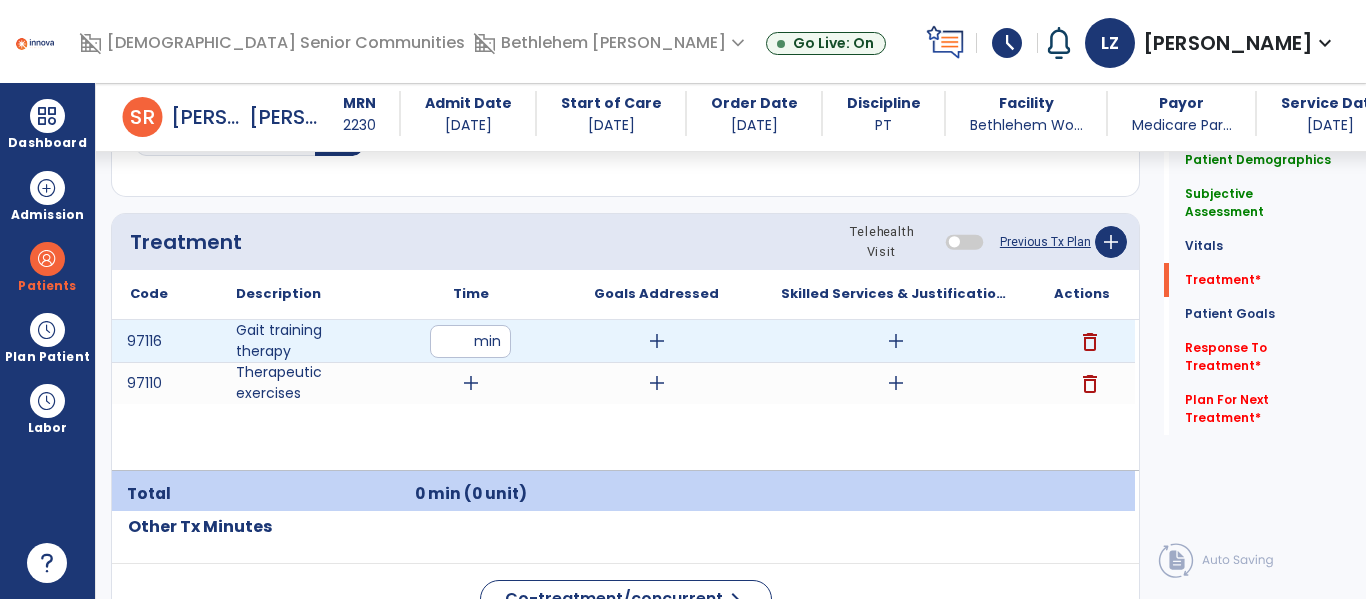 type on "**" 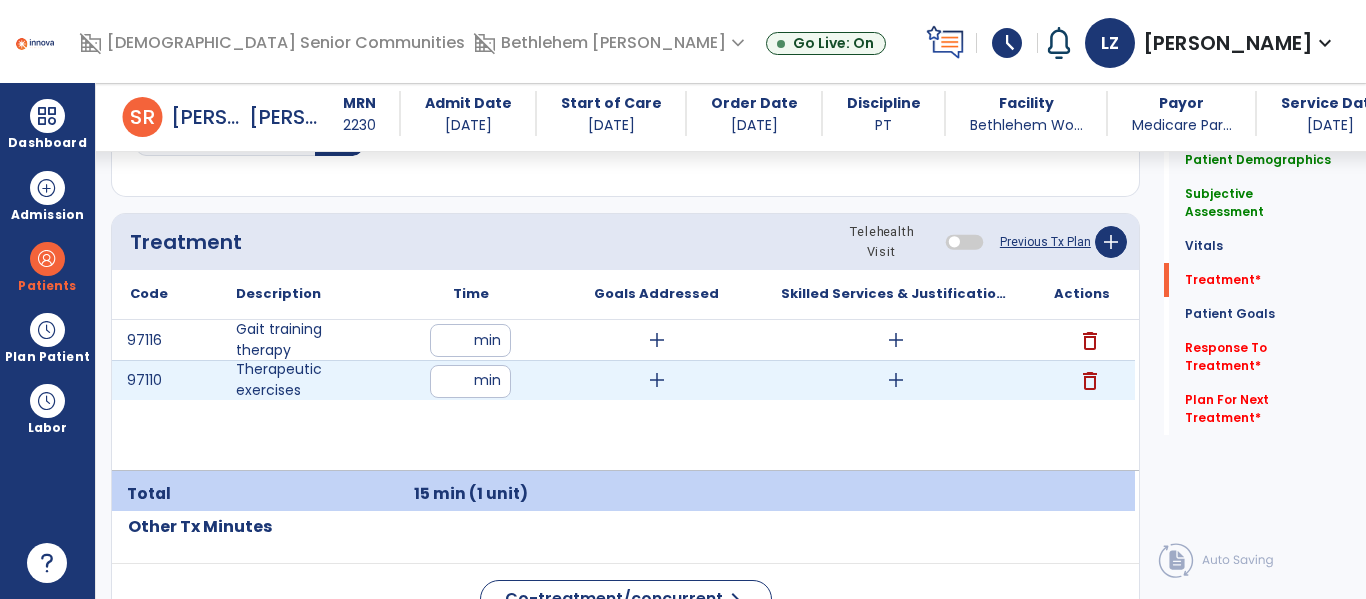 type on "**" 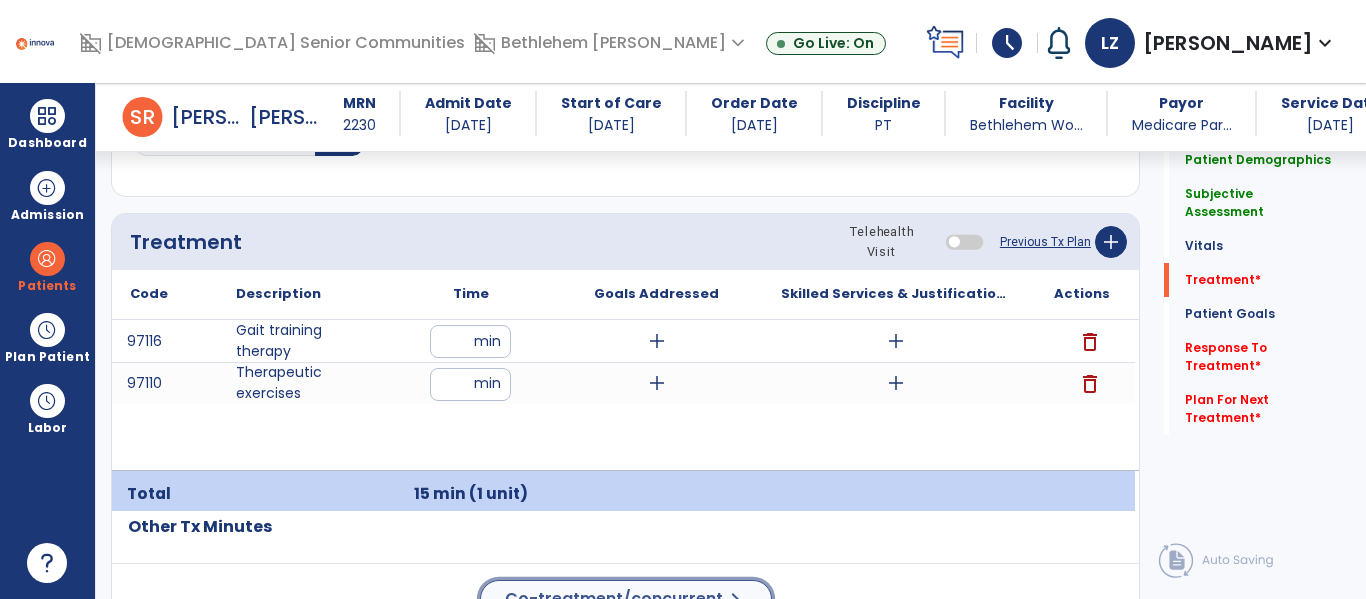 click on "Co-treatment/concurrent" 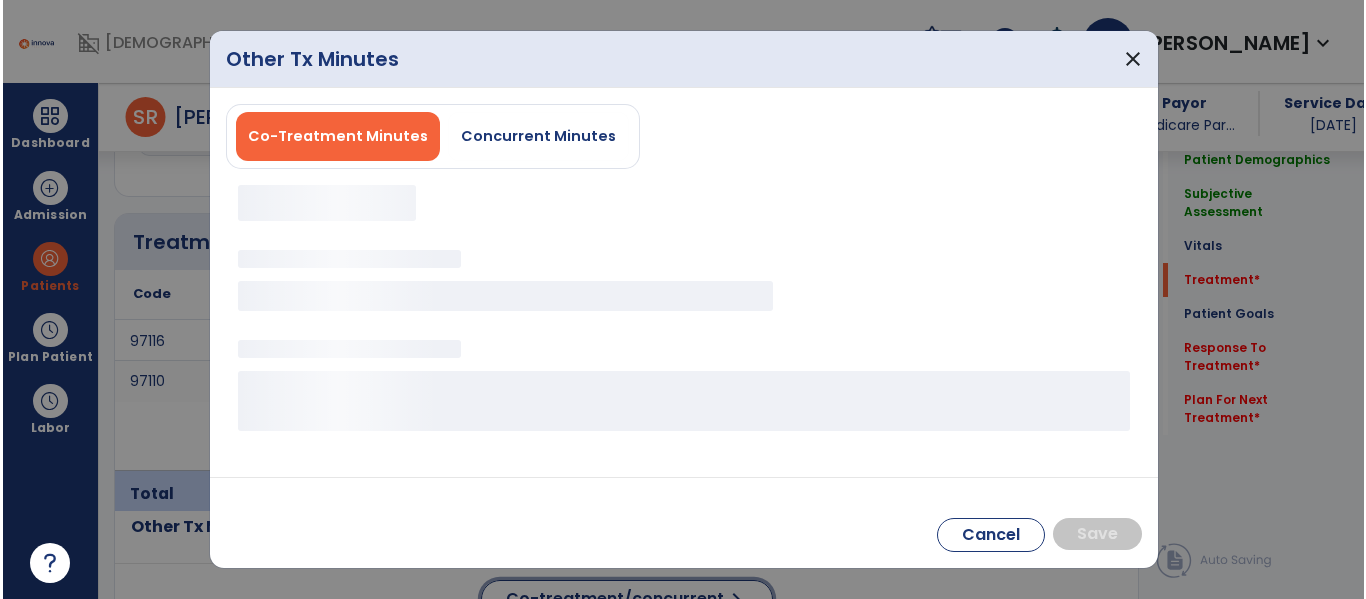 scroll, scrollTop: 1146, scrollLeft: 0, axis: vertical 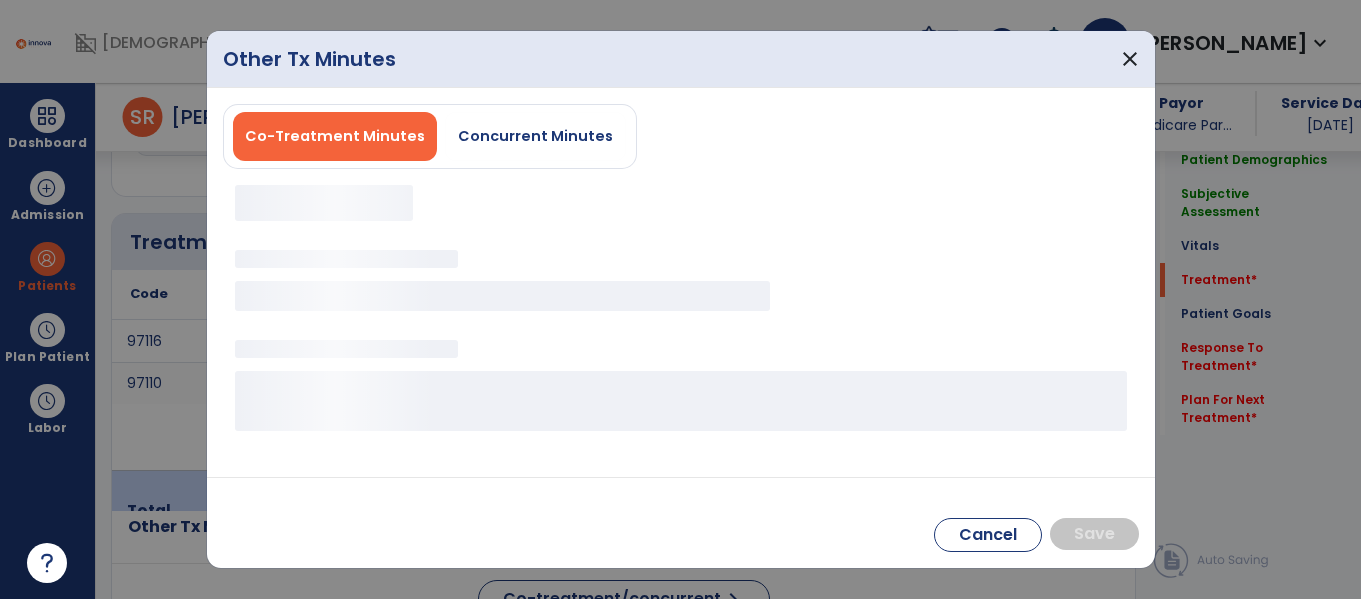 click on "Co-Treatment Minutes   Concurrent Minutes" at bounding box center (430, 136) 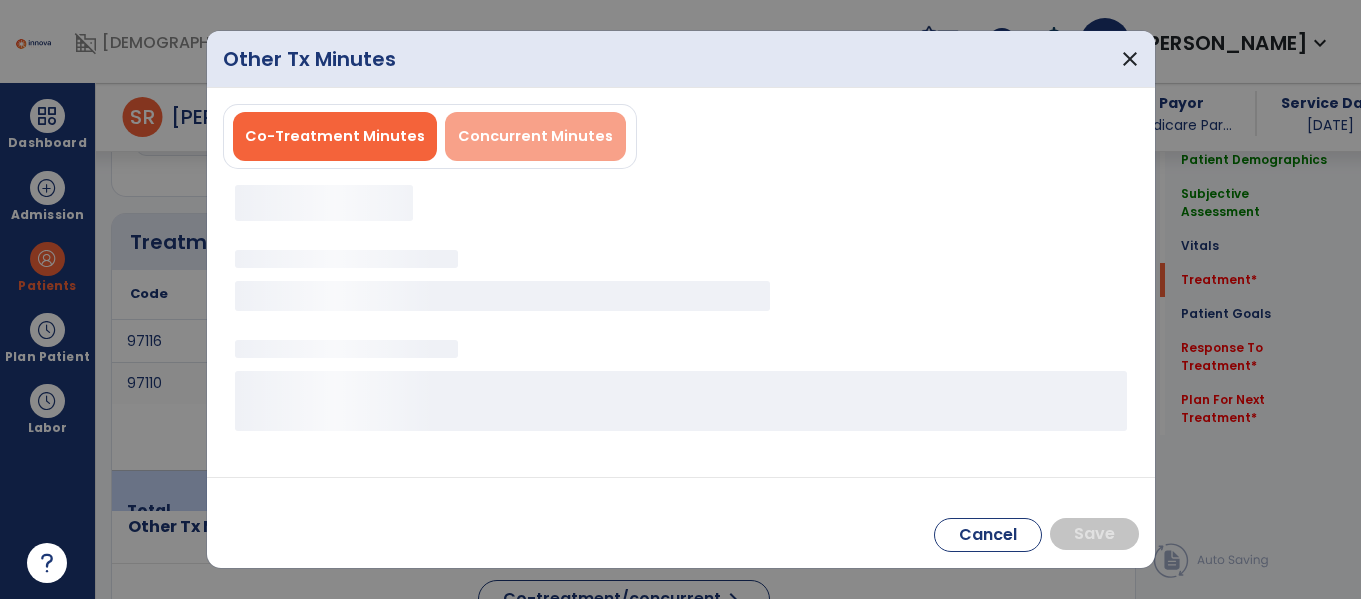 click on "Concurrent Minutes" at bounding box center [535, 136] 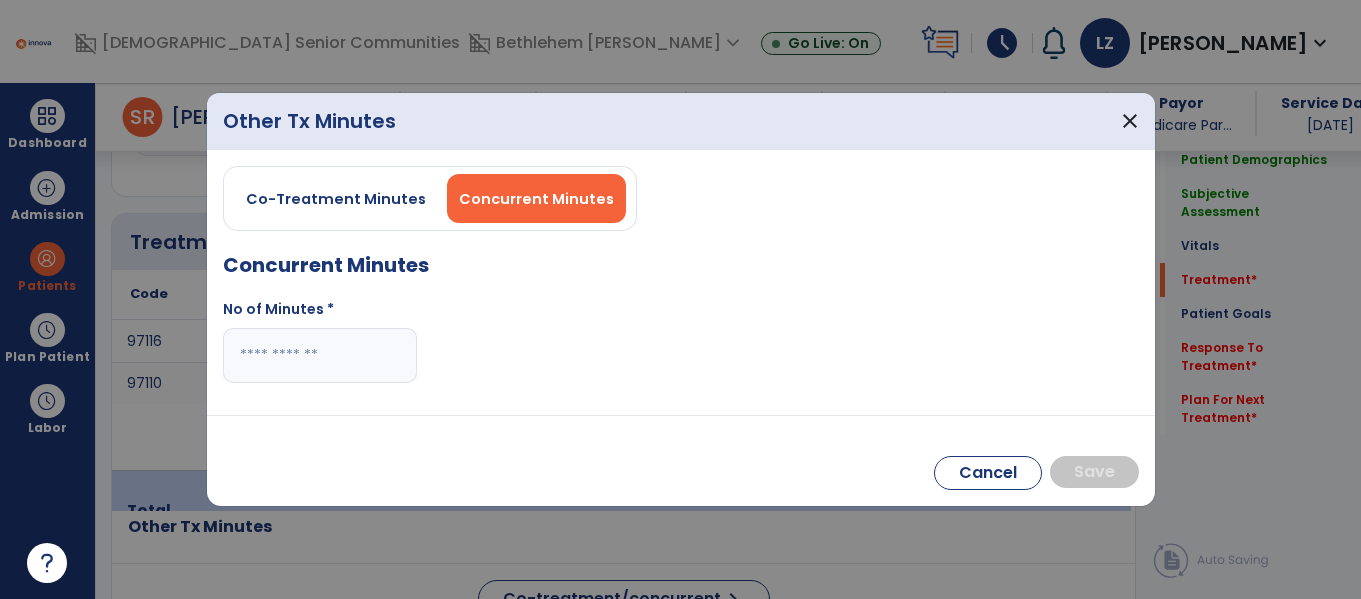 click at bounding box center (320, 355) 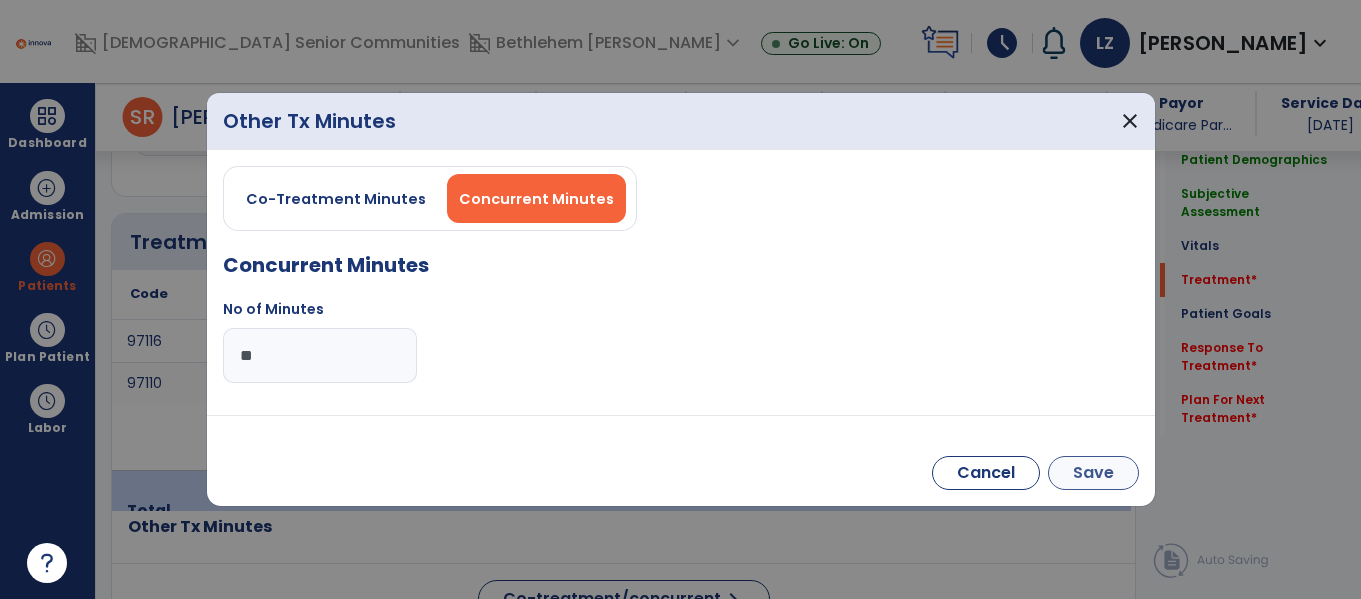 type on "**" 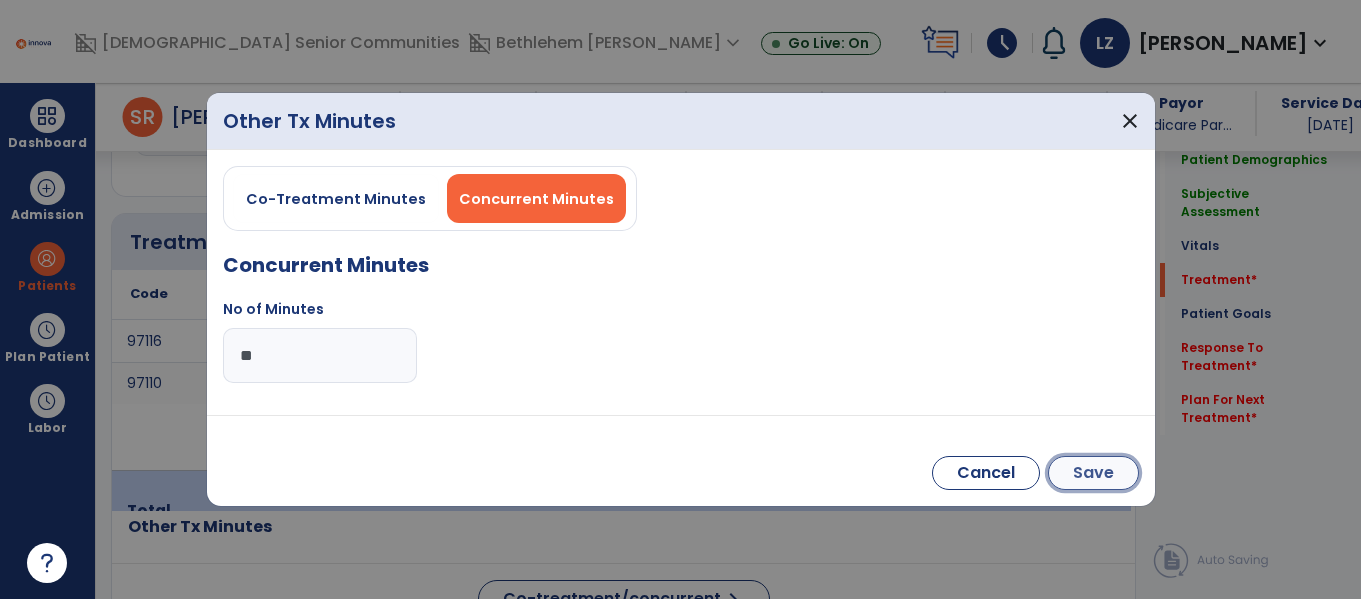 click on "Save" at bounding box center [1093, 473] 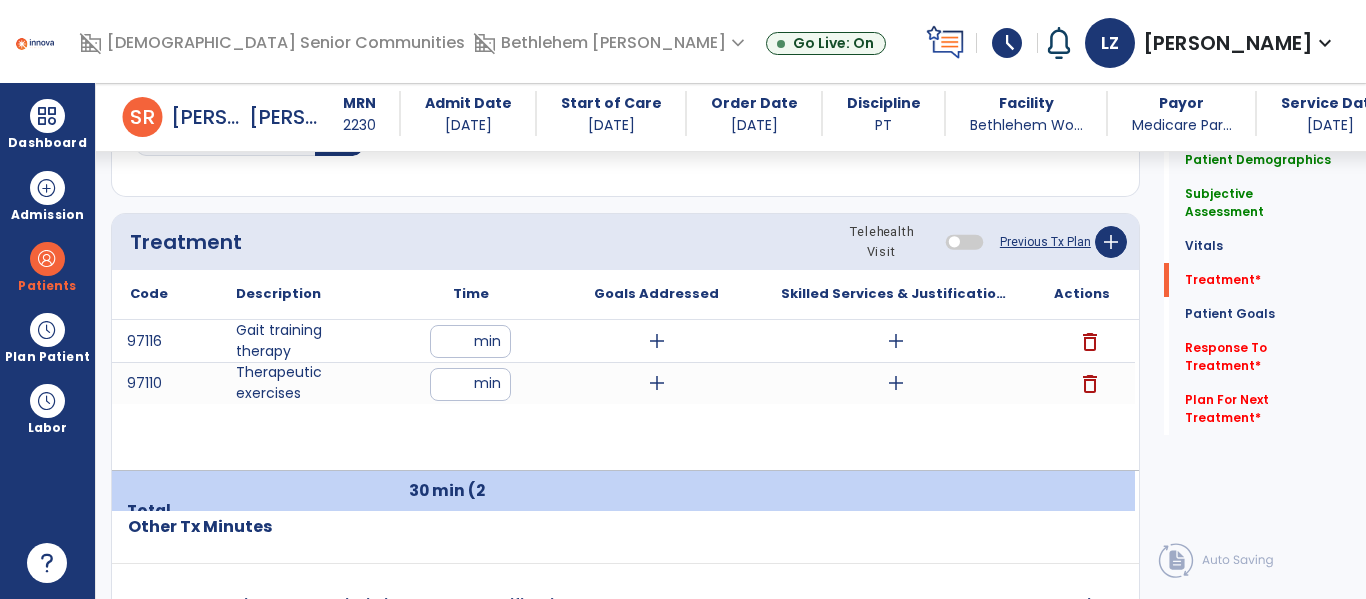 click on "Patient Demographics  Medical Diagnosis   Treatment Diagnosis   Precautions   Contraindications
Code
Description
Pdpm Clinical Category
Z51.89" 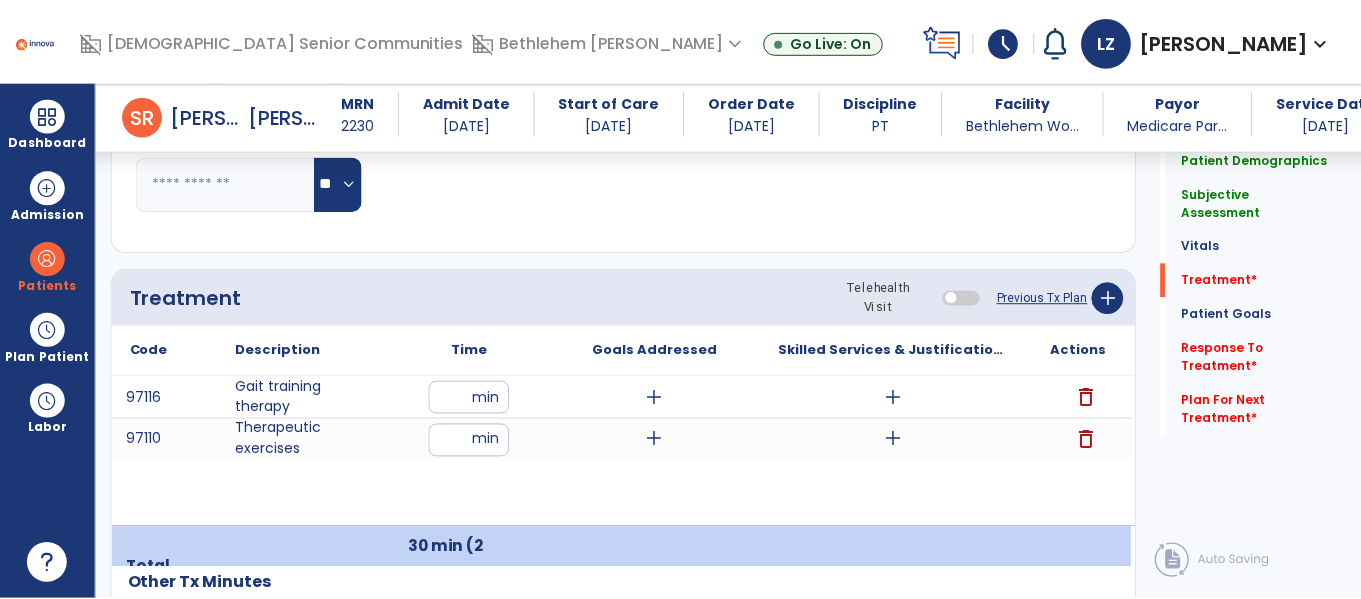 scroll, scrollTop: 1066, scrollLeft: 0, axis: vertical 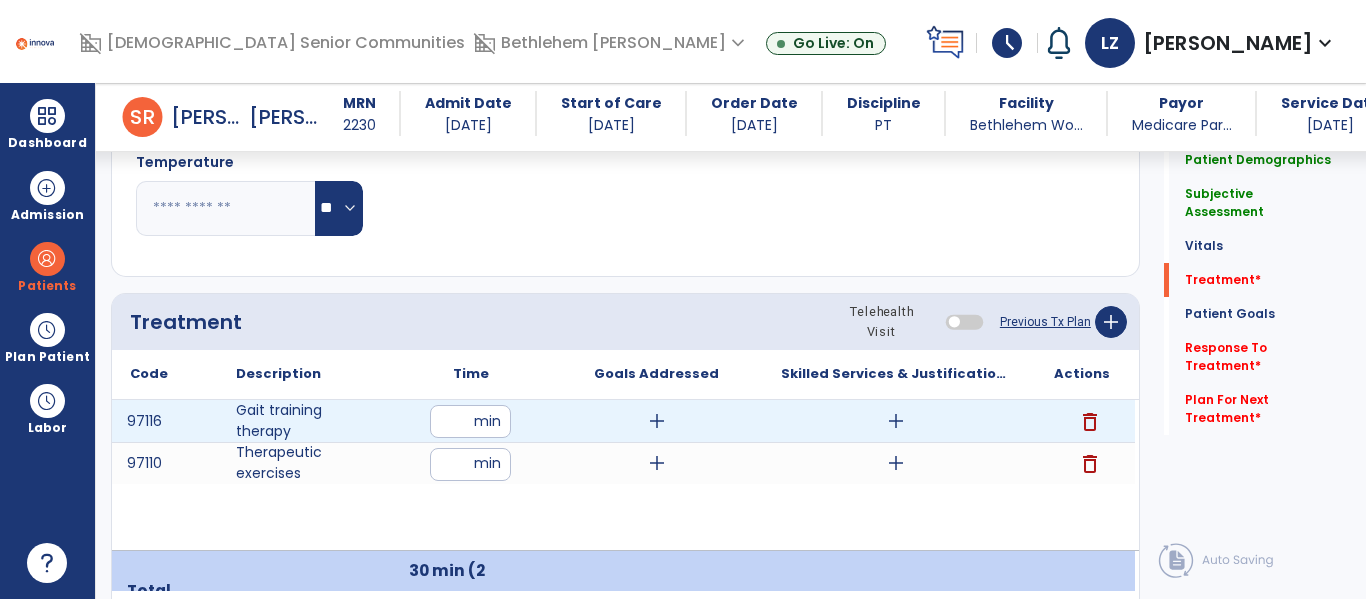 click on "add" at bounding box center [657, 421] 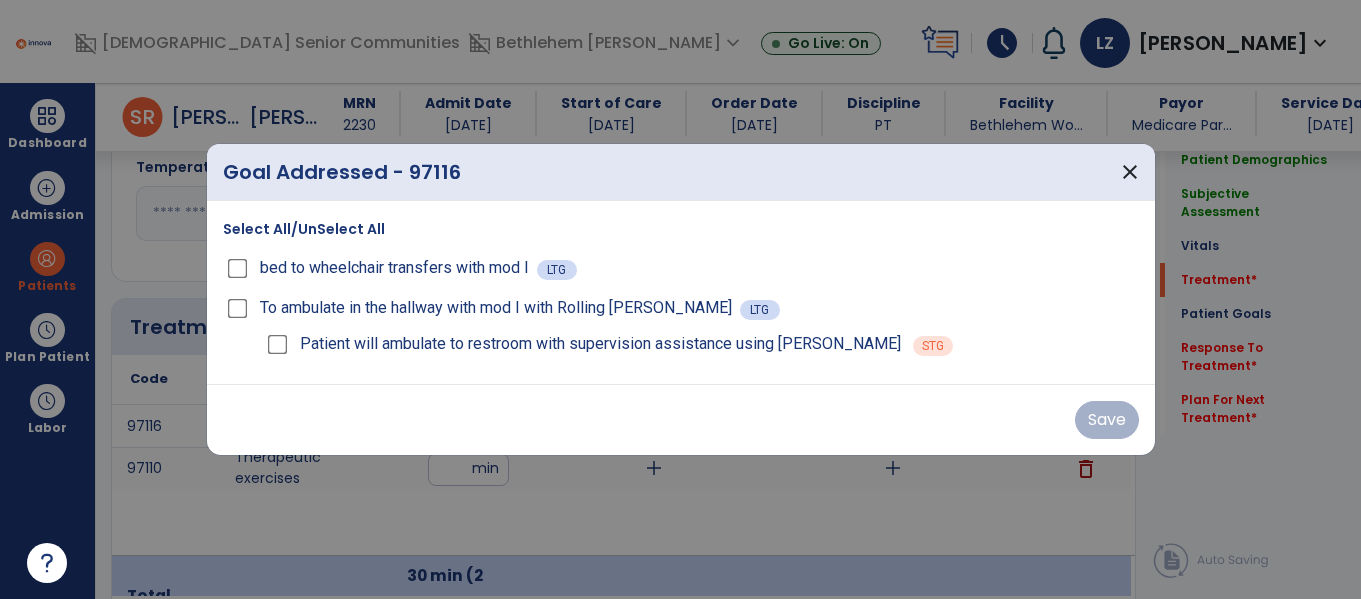 scroll, scrollTop: 1066, scrollLeft: 0, axis: vertical 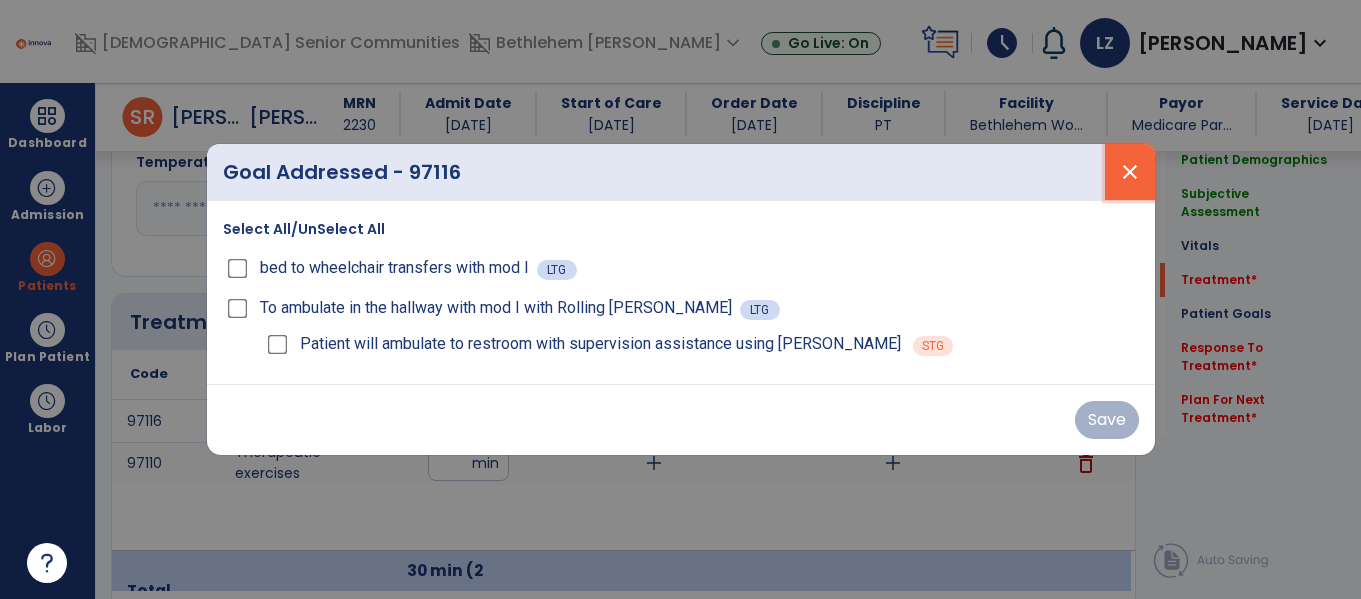 click on "close" at bounding box center (1130, 172) 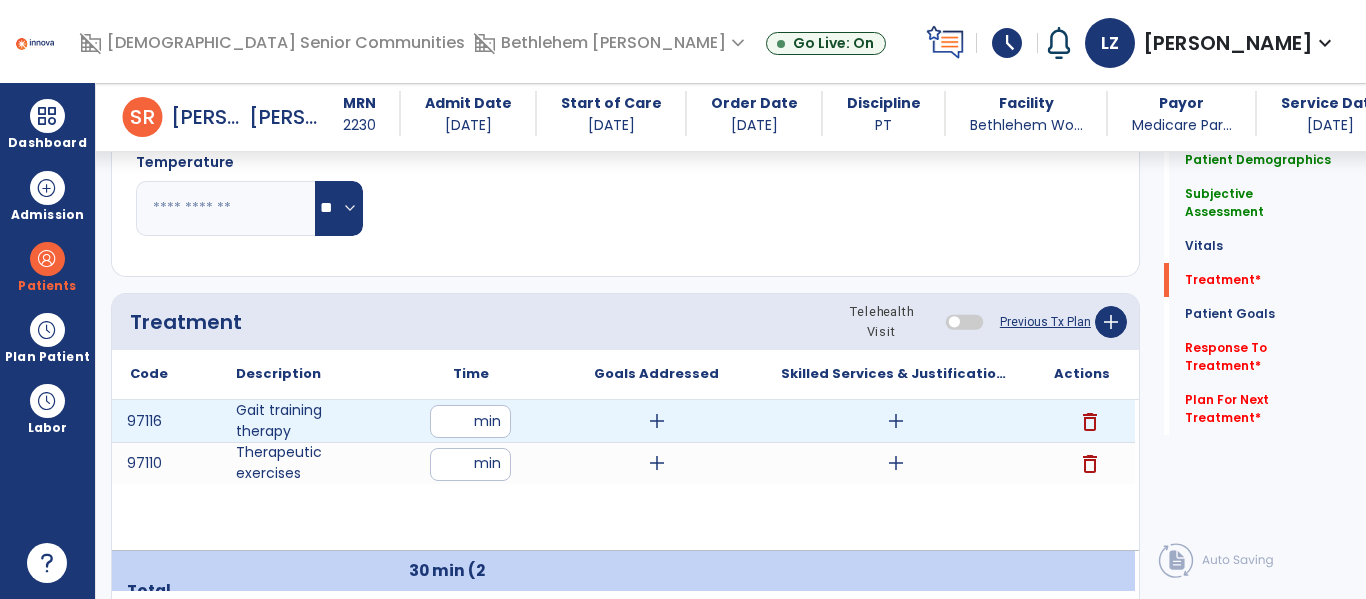 click on "add" at bounding box center [657, 421] 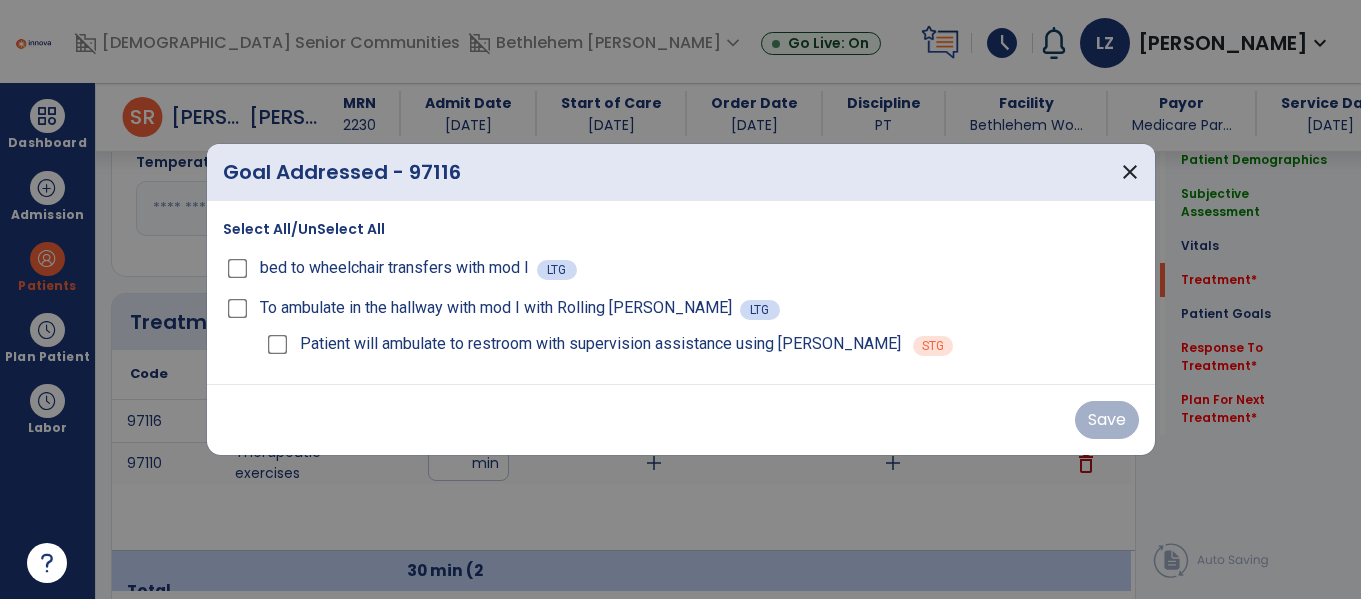 scroll, scrollTop: 1066, scrollLeft: 0, axis: vertical 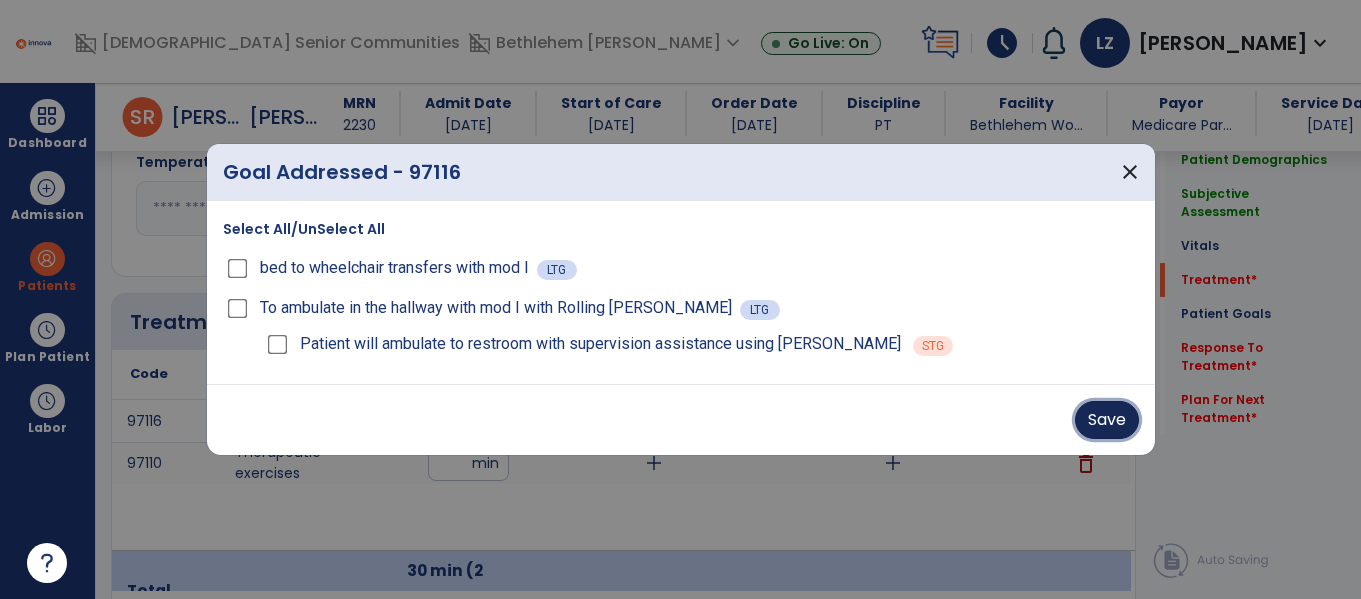 click on "Save" at bounding box center [1107, 420] 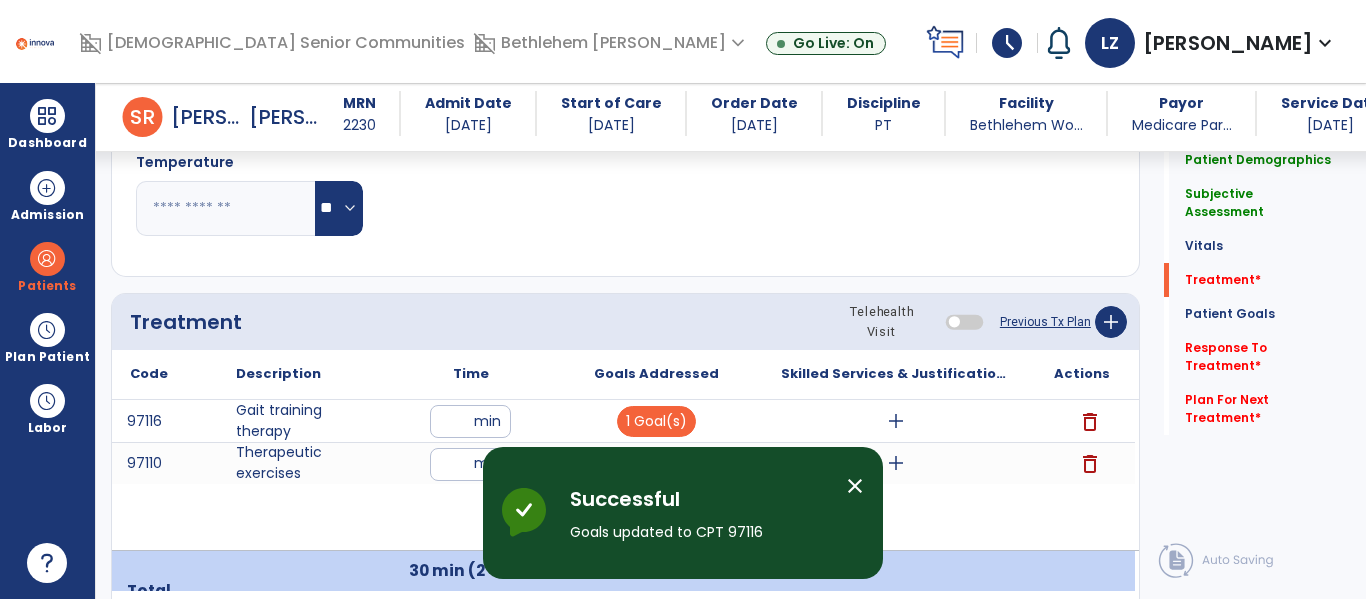 click on "Successful Goals updated to CPT 97116" at bounding box center (700, 521) 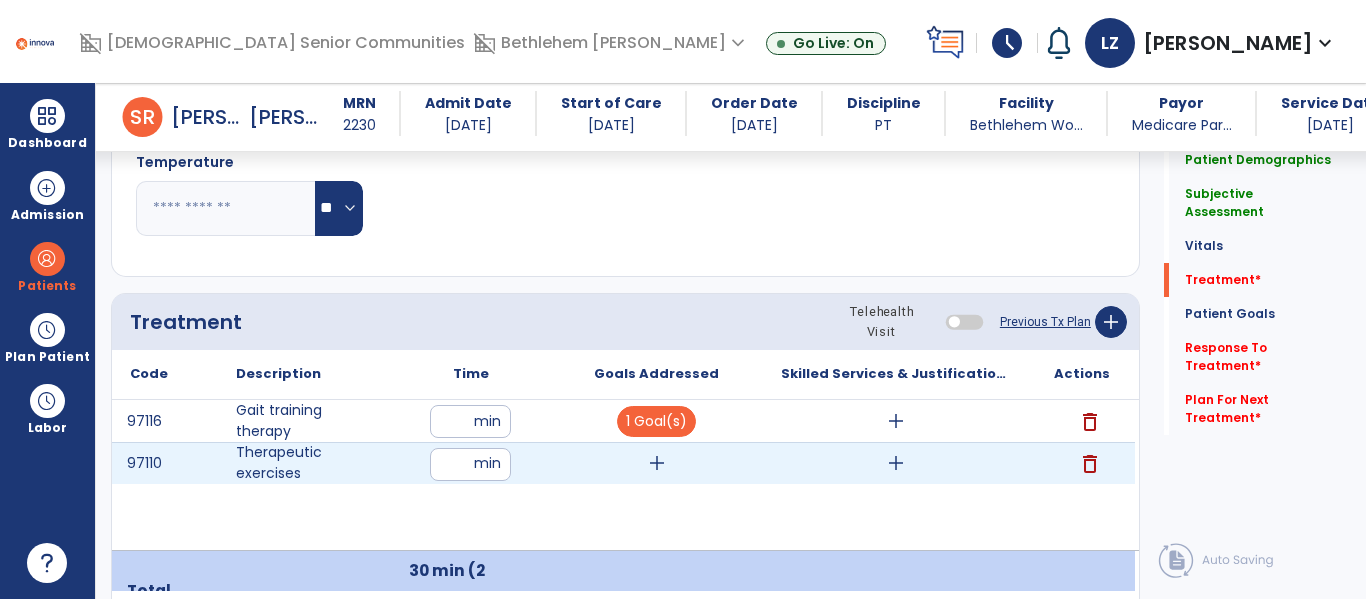 click on "add" at bounding box center (657, 463) 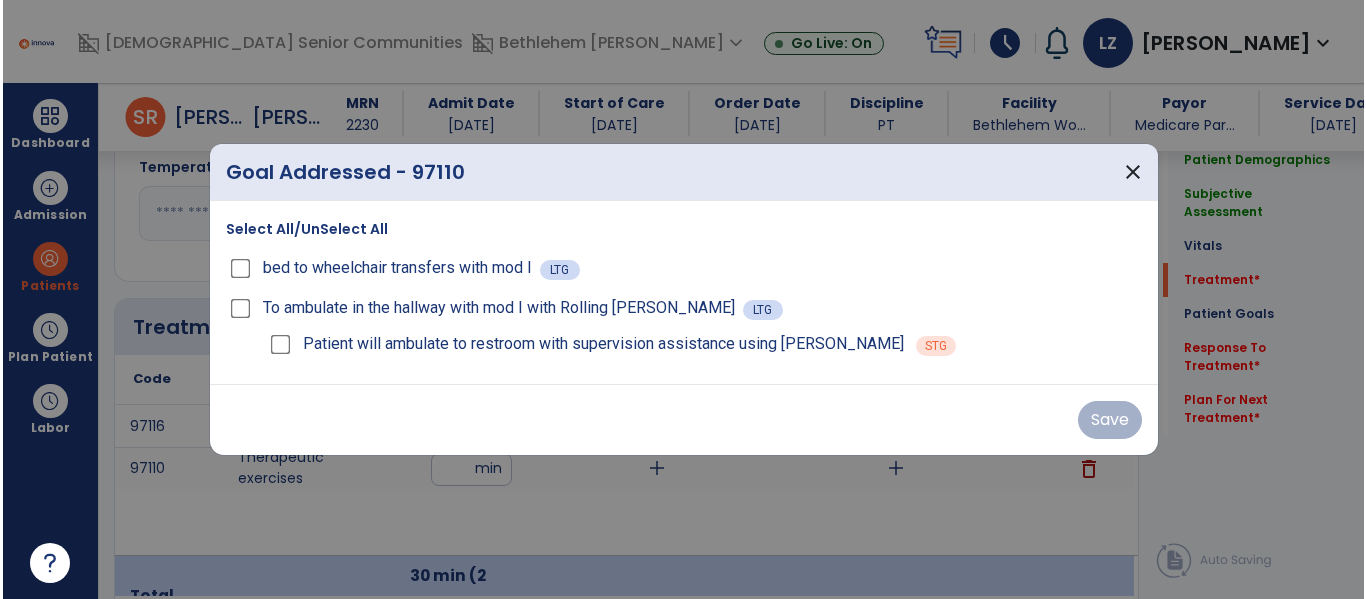 scroll, scrollTop: 1066, scrollLeft: 0, axis: vertical 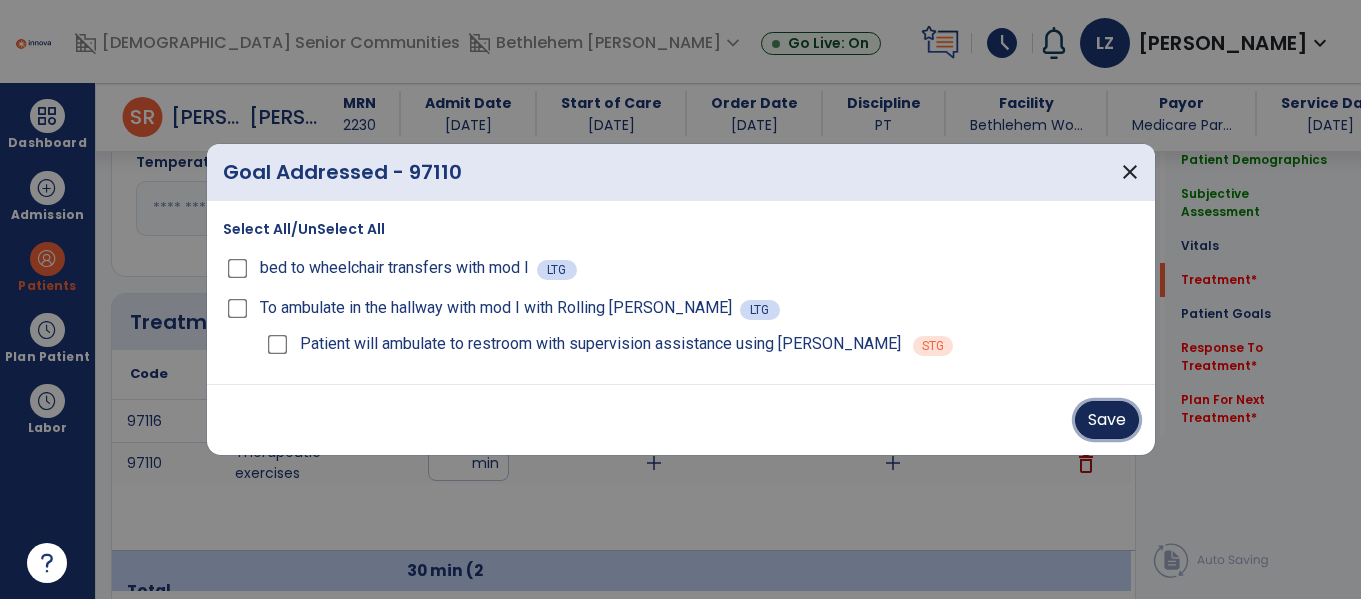click on "Save" at bounding box center (1107, 420) 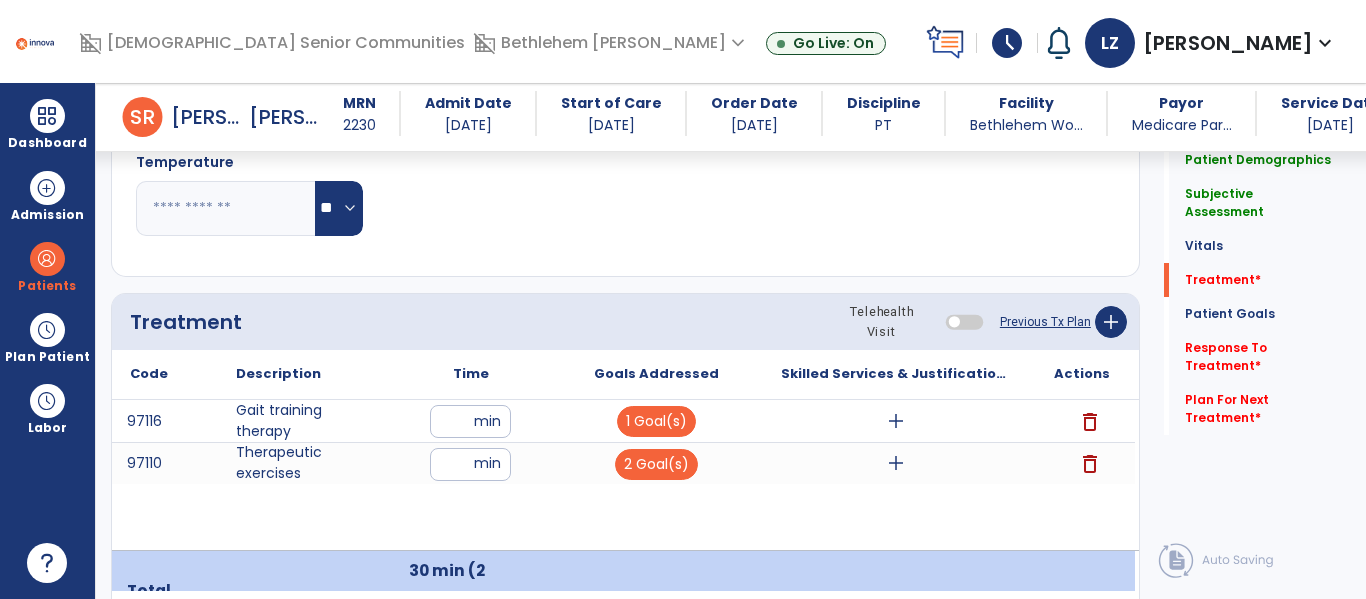 click on "Quick Links  Patient Demographics   Patient Demographics   Subjective Assessment   Subjective Assessment   Vitals   Vitals   Treatment   *  Treatment   *  Patient Goals   Patient Goals   Response To Treatment   *  Response To Treatment   *  Plan For Next Treatment   *  Plan For Next Treatment   *" 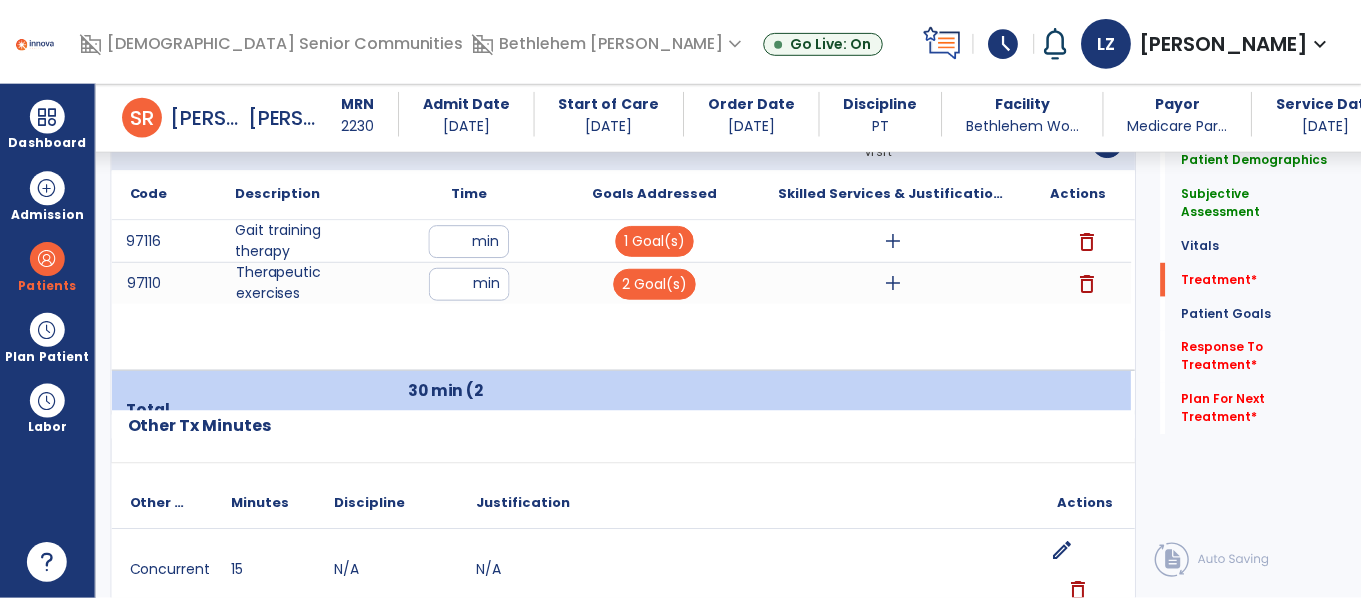 scroll, scrollTop: 1266, scrollLeft: 0, axis: vertical 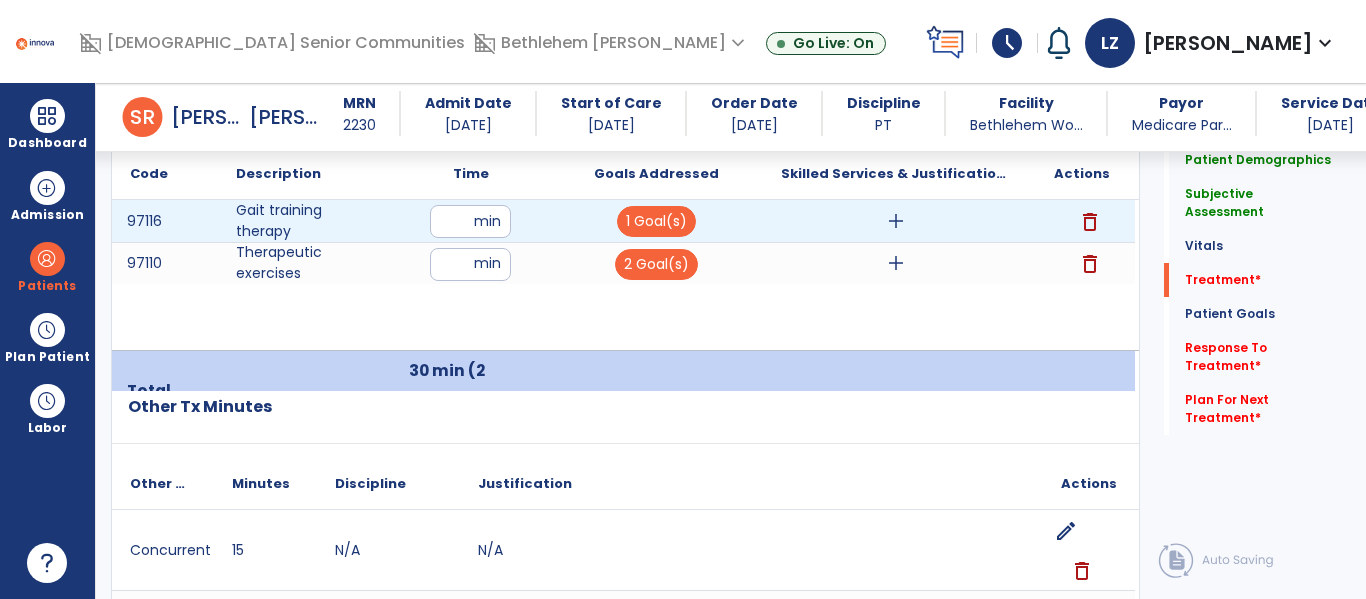click on "add" at bounding box center (896, 221) 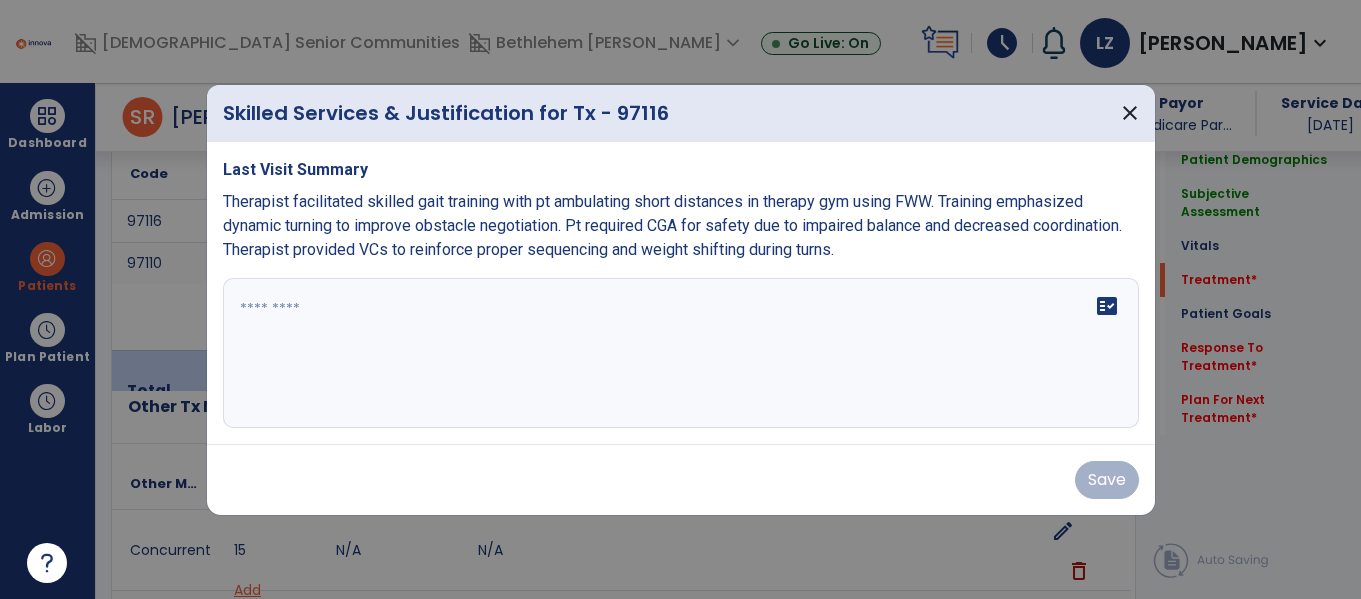 scroll, scrollTop: 1266, scrollLeft: 0, axis: vertical 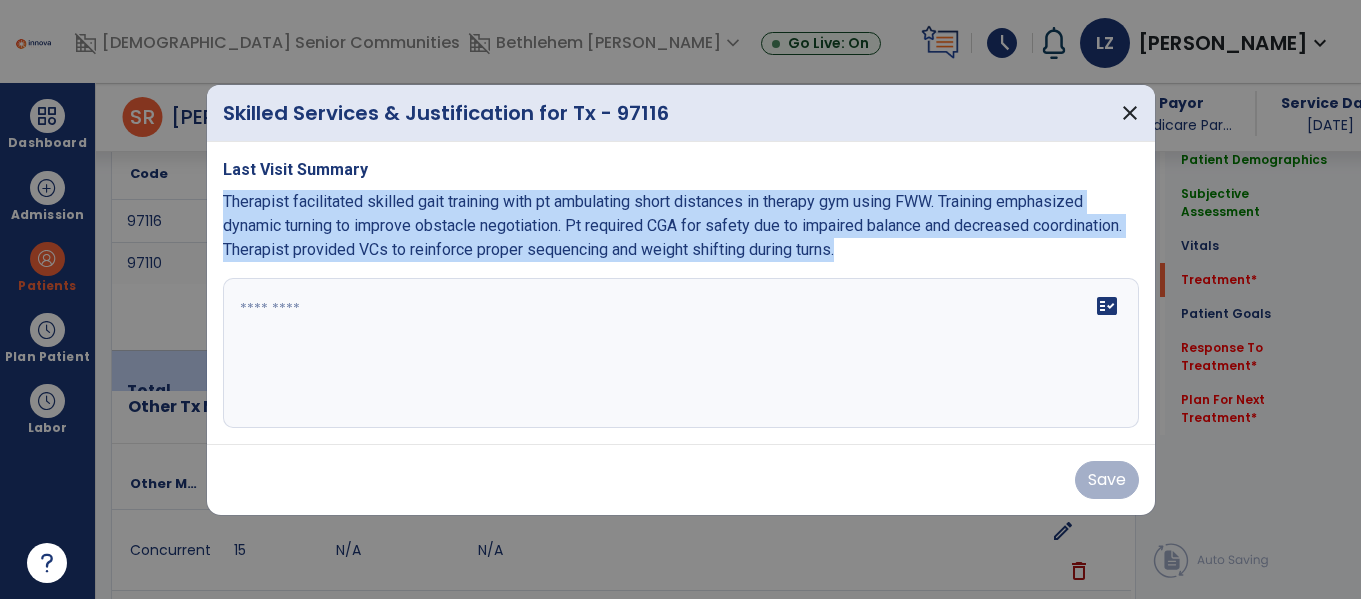 drag, startPoint x: 222, startPoint y: 199, endPoint x: 948, endPoint y: 254, distance: 728.0803 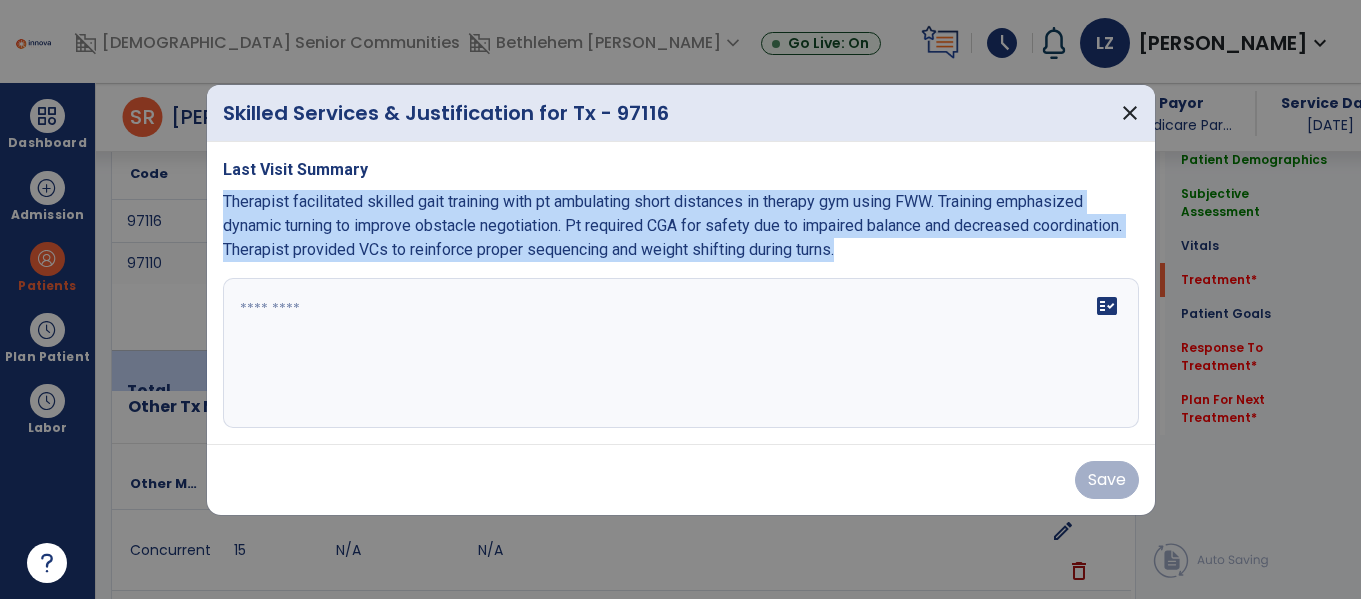 click on "Therapist facilitated skilled gait training with pt ambulating short distances in therapy gym using FWW. Training emphasized dynamic turning to improve obstacle negotiation. Pt required CGA for safety due to impaired balance and decreased coordination. Therapist provided VCs to reinforce proper sequencing and weight shifting during turns." at bounding box center (681, 226) 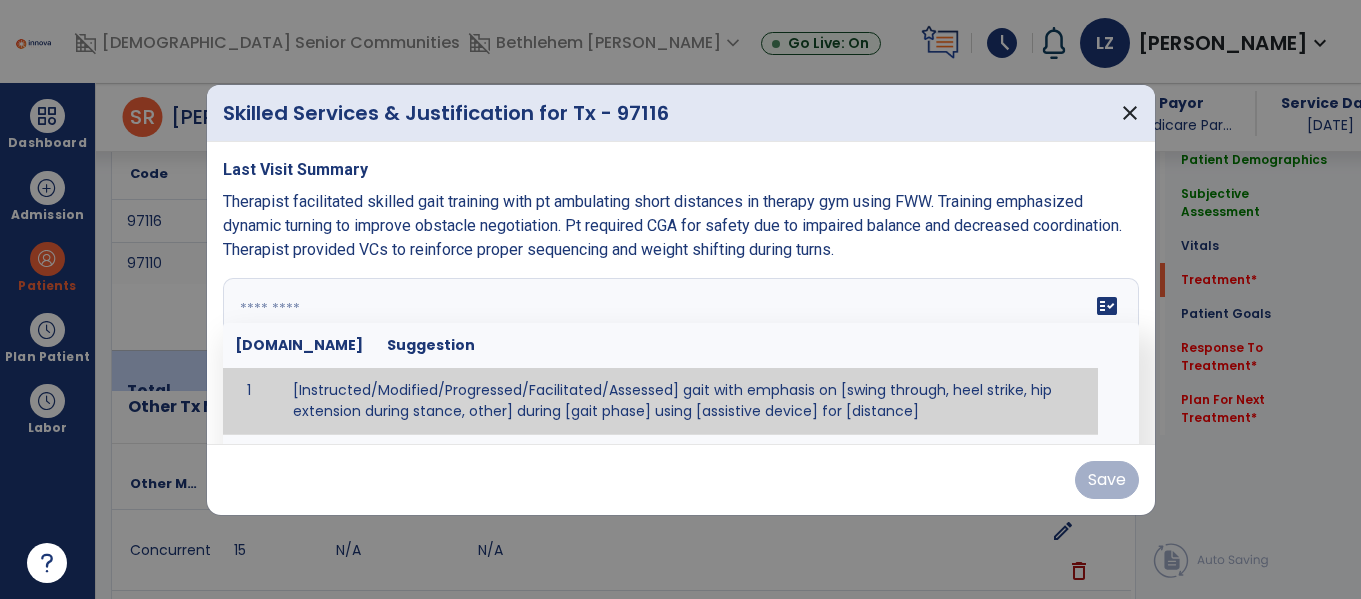 paste on "**********" 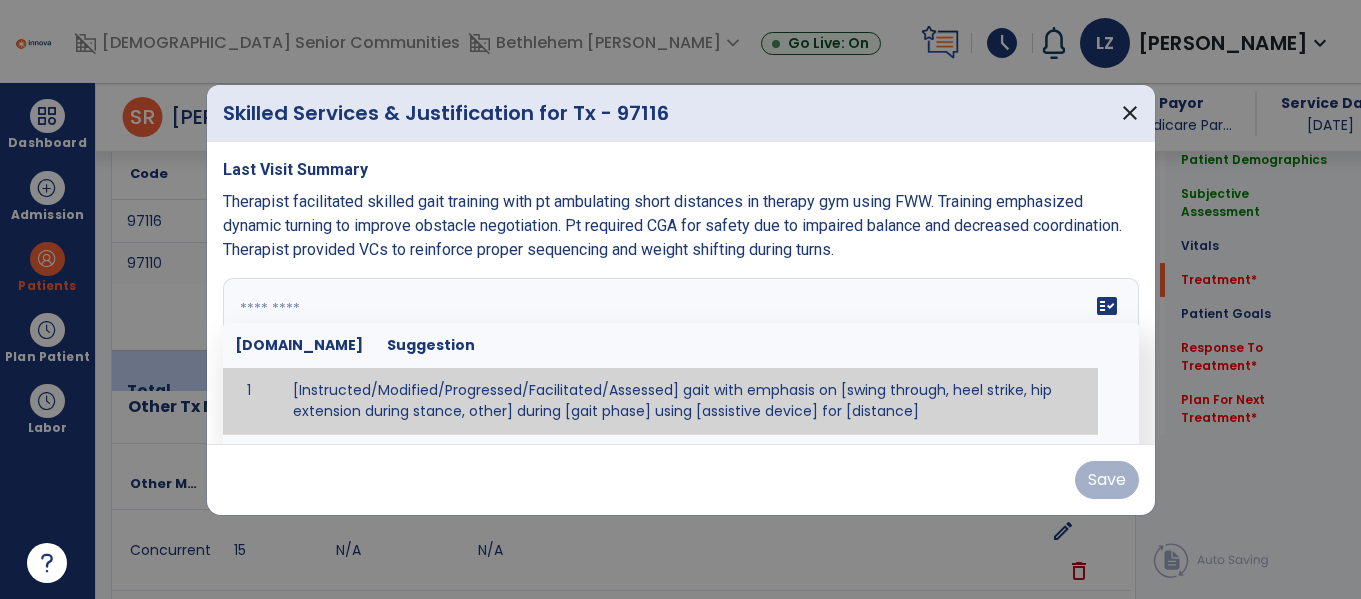 type on "**********" 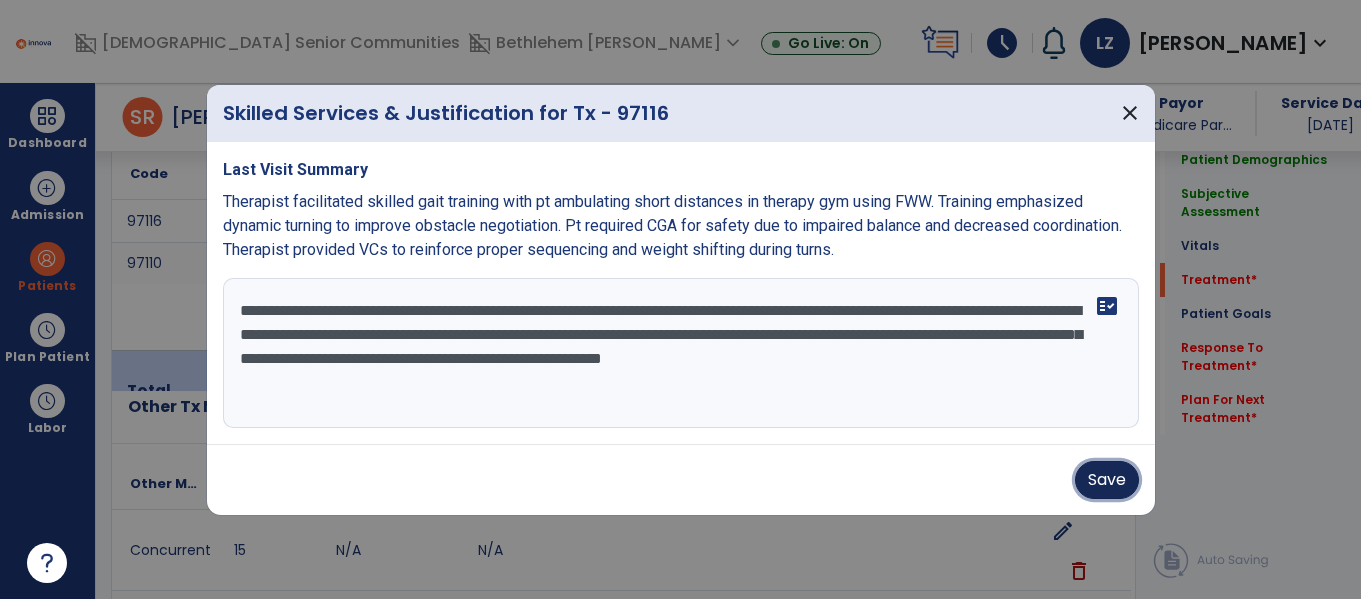 click on "Save" at bounding box center (1107, 480) 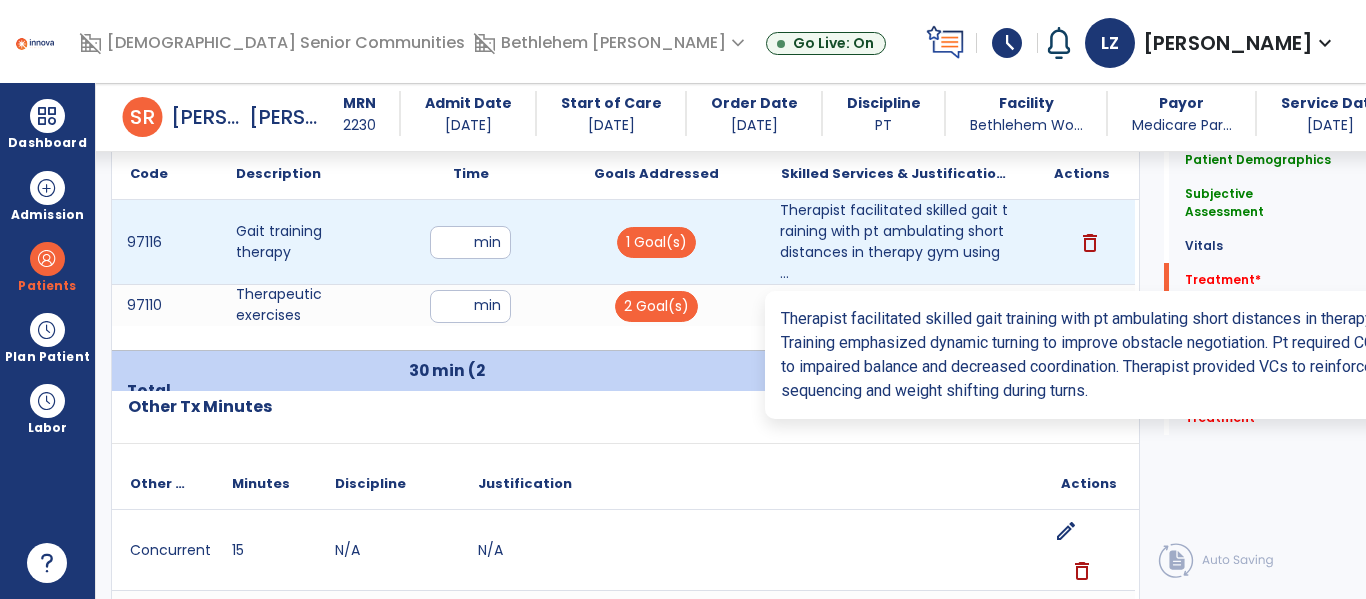 click on "Therapist facilitated skilled gait training with pt ambulating short distances in therapy gym using ..." at bounding box center [896, 242] 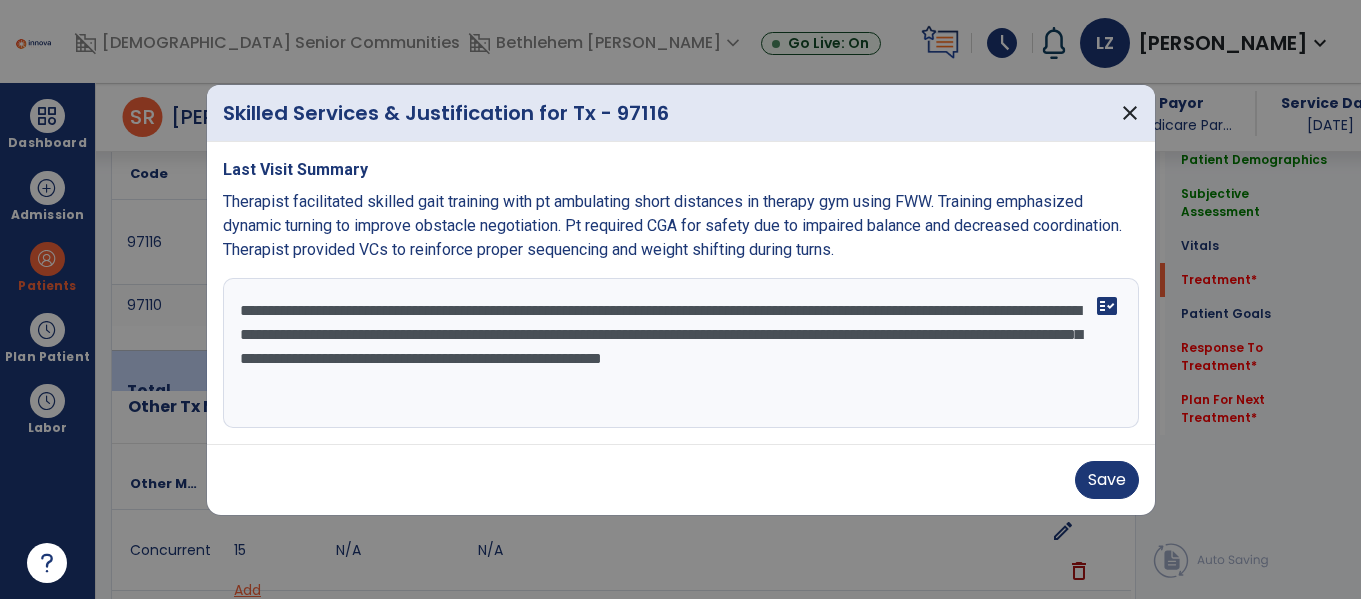 scroll, scrollTop: 1266, scrollLeft: 0, axis: vertical 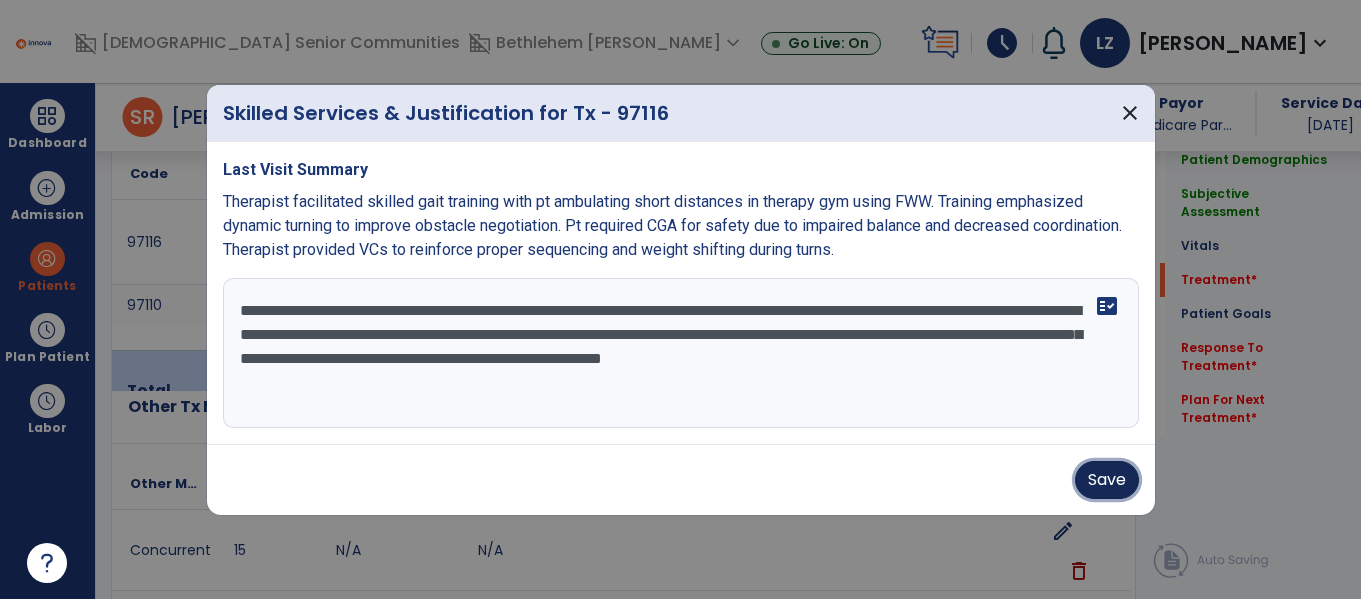 click on "Save" at bounding box center (1107, 480) 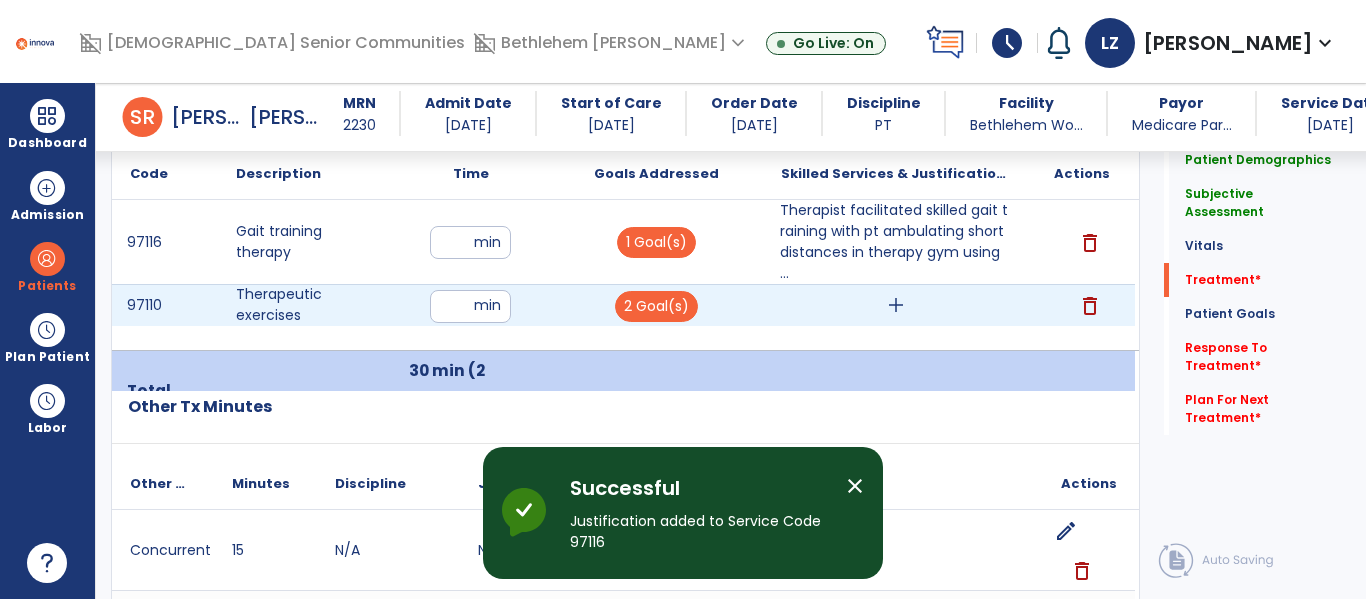click on "add" at bounding box center [896, 305] 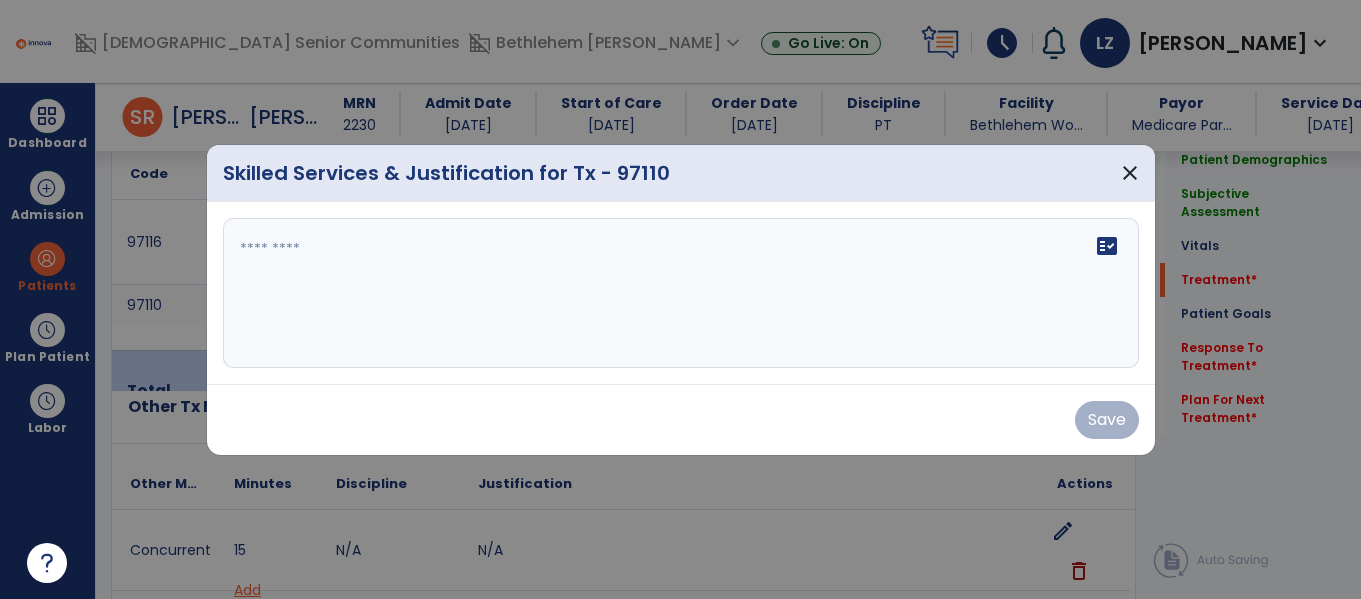 scroll, scrollTop: 1266, scrollLeft: 0, axis: vertical 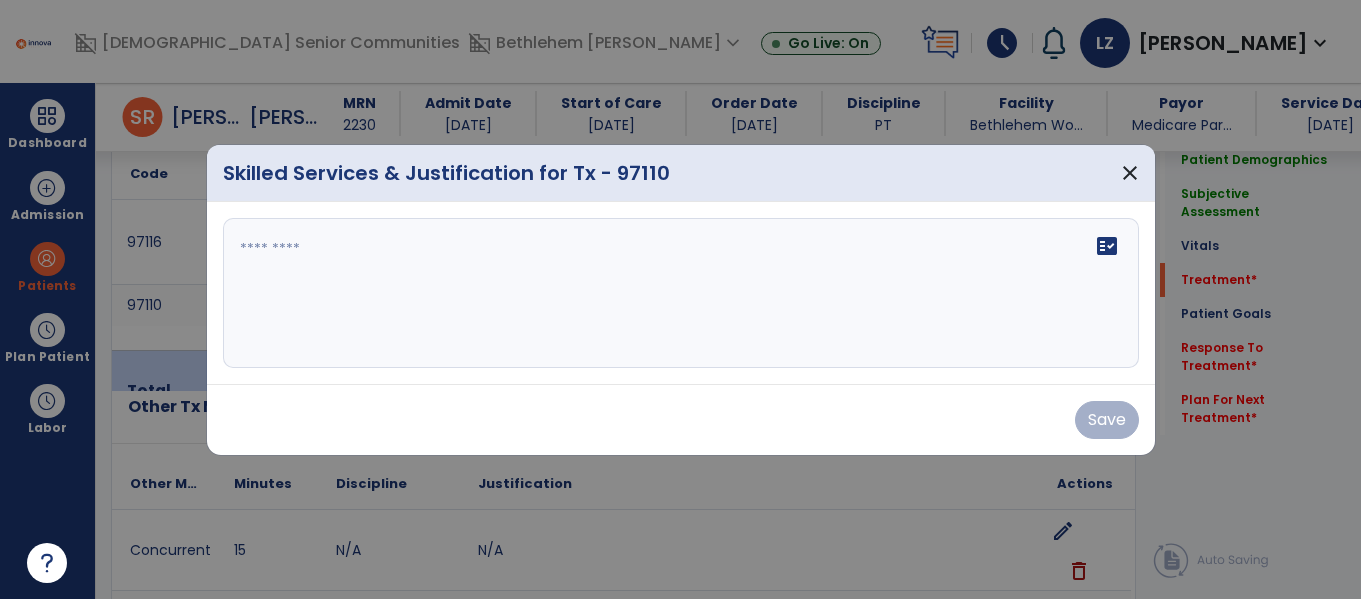 click on "fact_check" at bounding box center (681, 293) 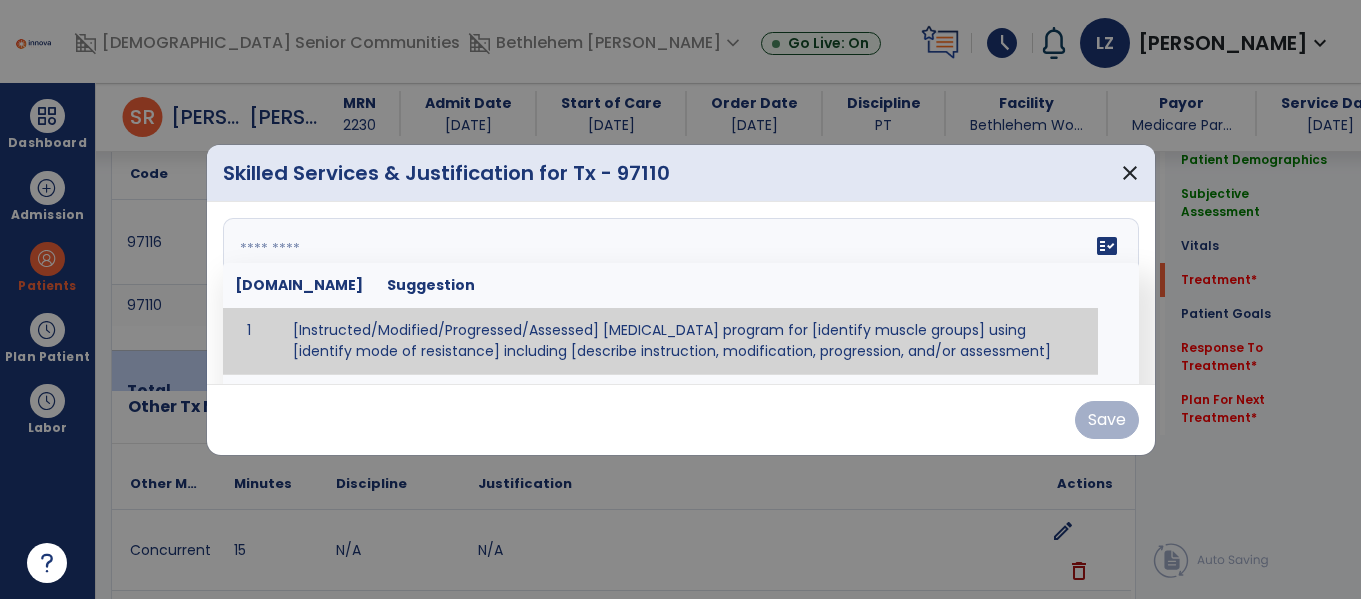 paste on "**********" 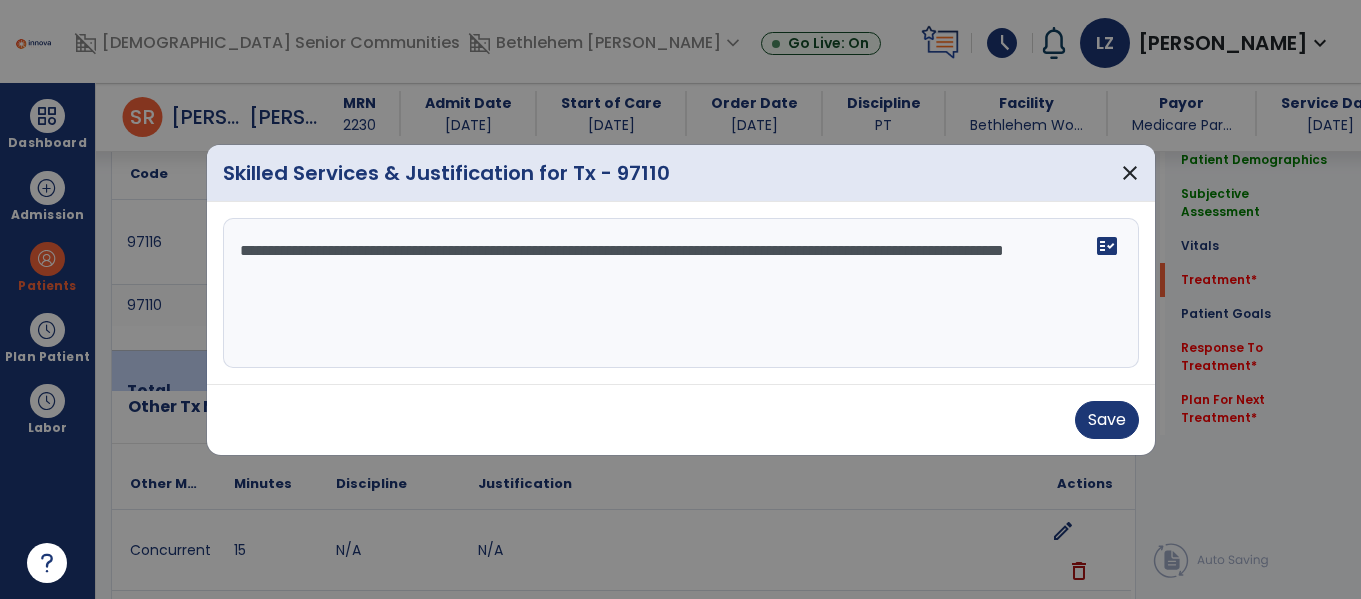 click on "**********" at bounding box center [681, 293] 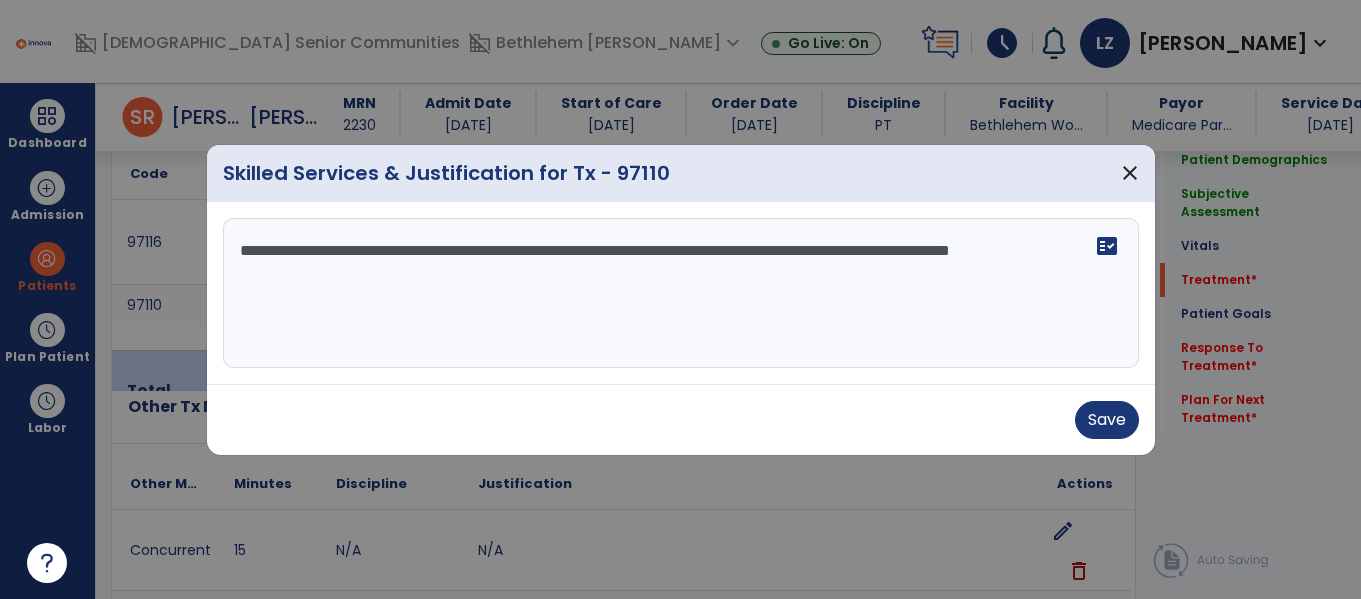 click on "**********" at bounding box center (681, 293) 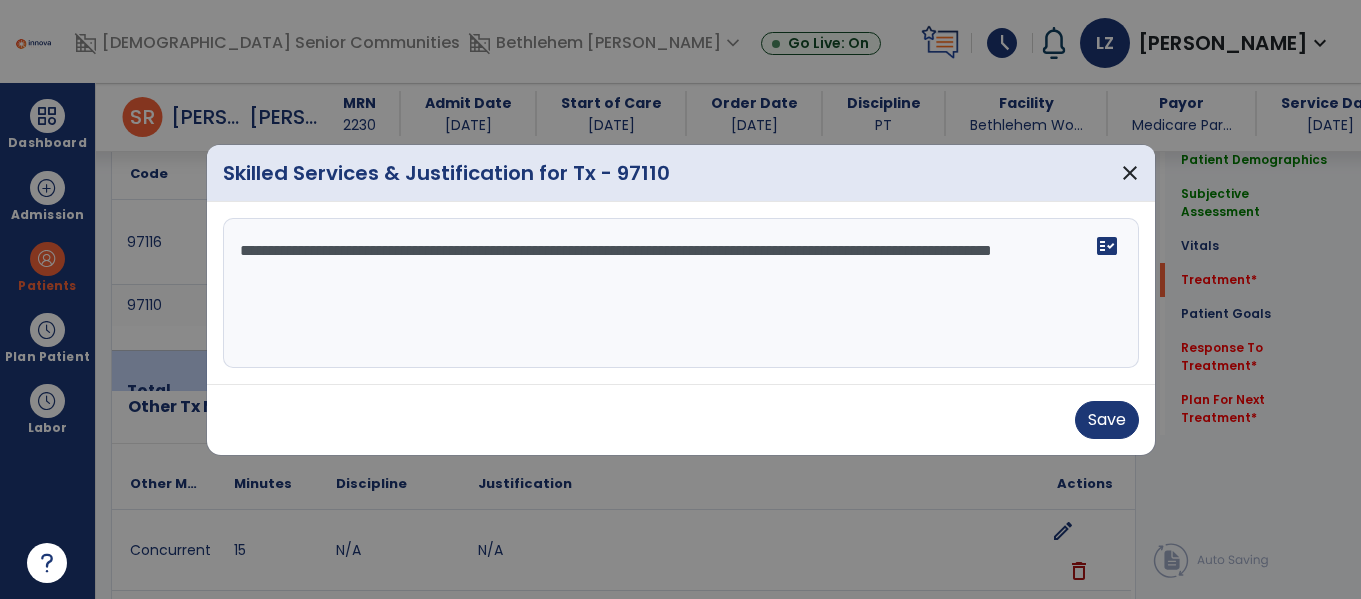 type on "**********" 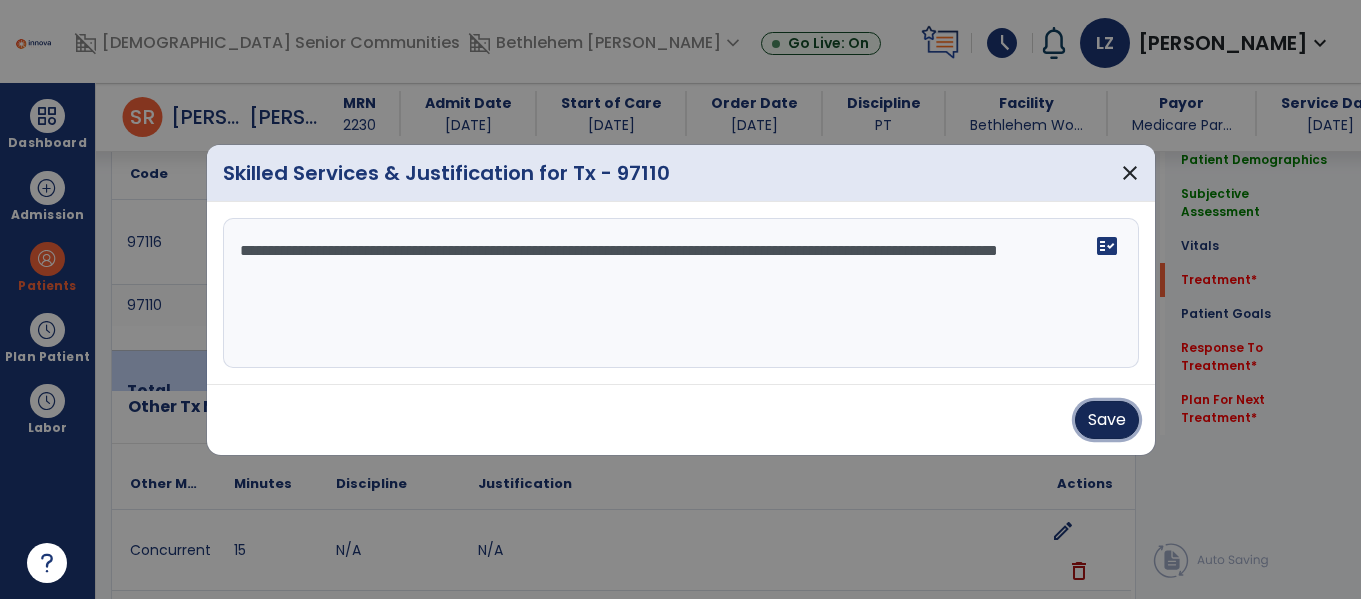 click on "Save" at bounding box center [1107, 420] 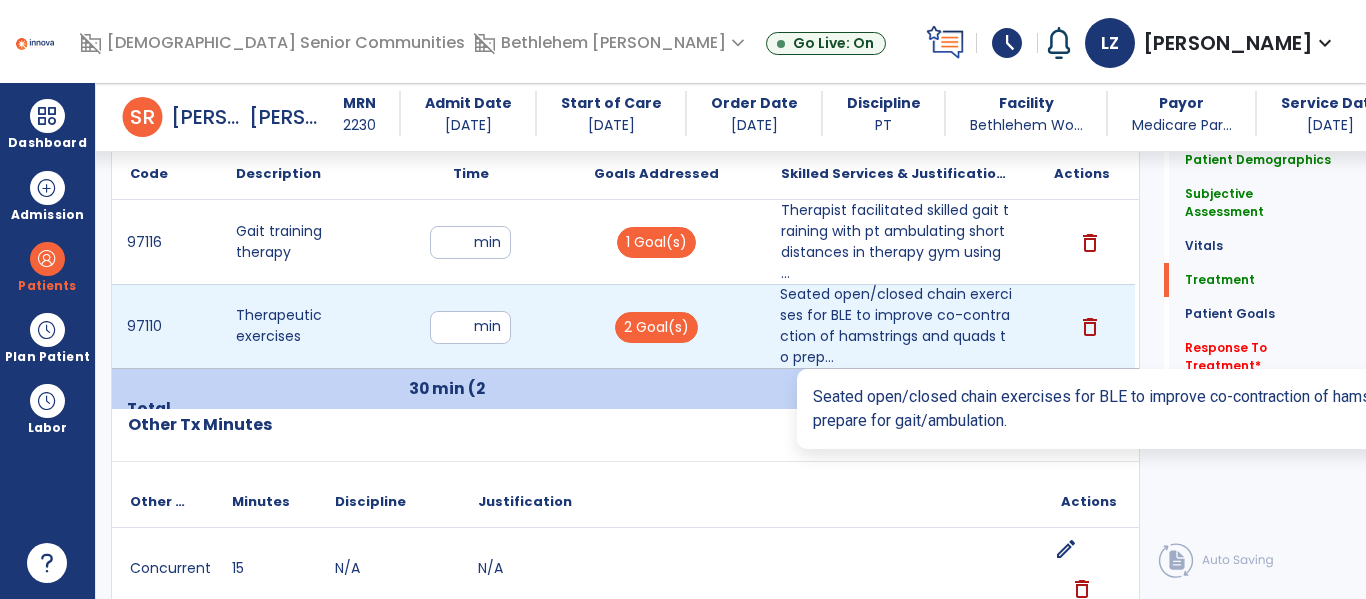 click on "Seated open/closed chain exercises for BLE to improve co-contraction of hamstrings and quads to prep..." at bounding box center (896, 326) 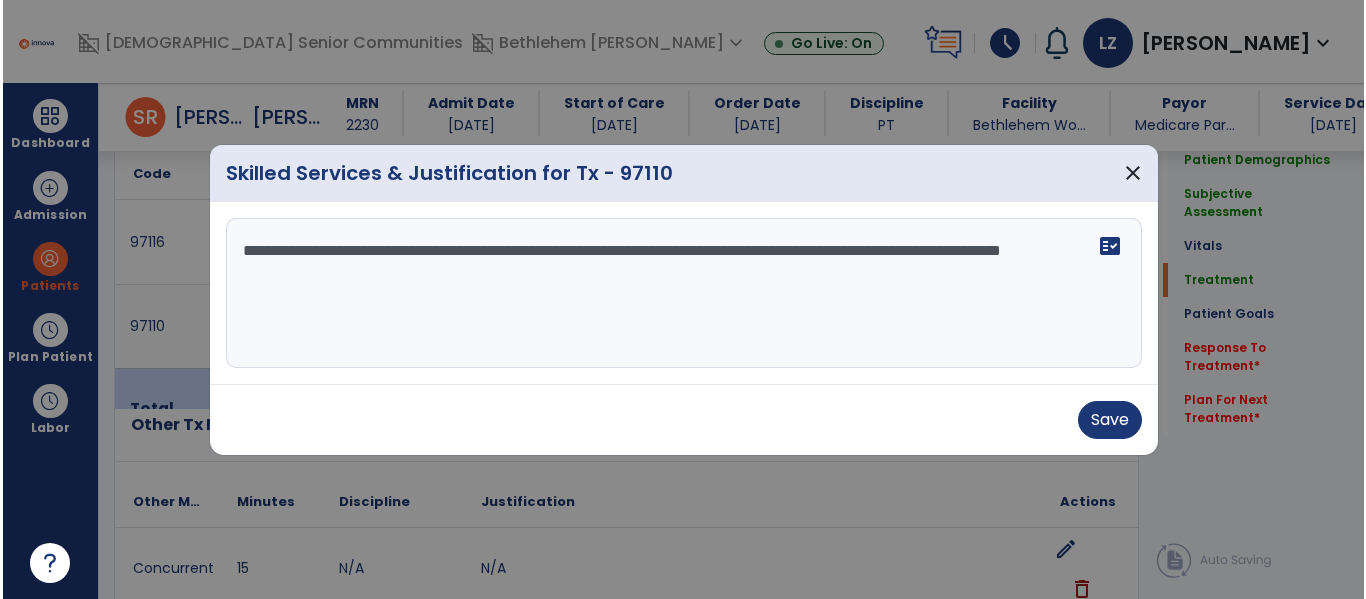scroll, scrollTop: 1266, scrollLeft: 0, axis: vertical 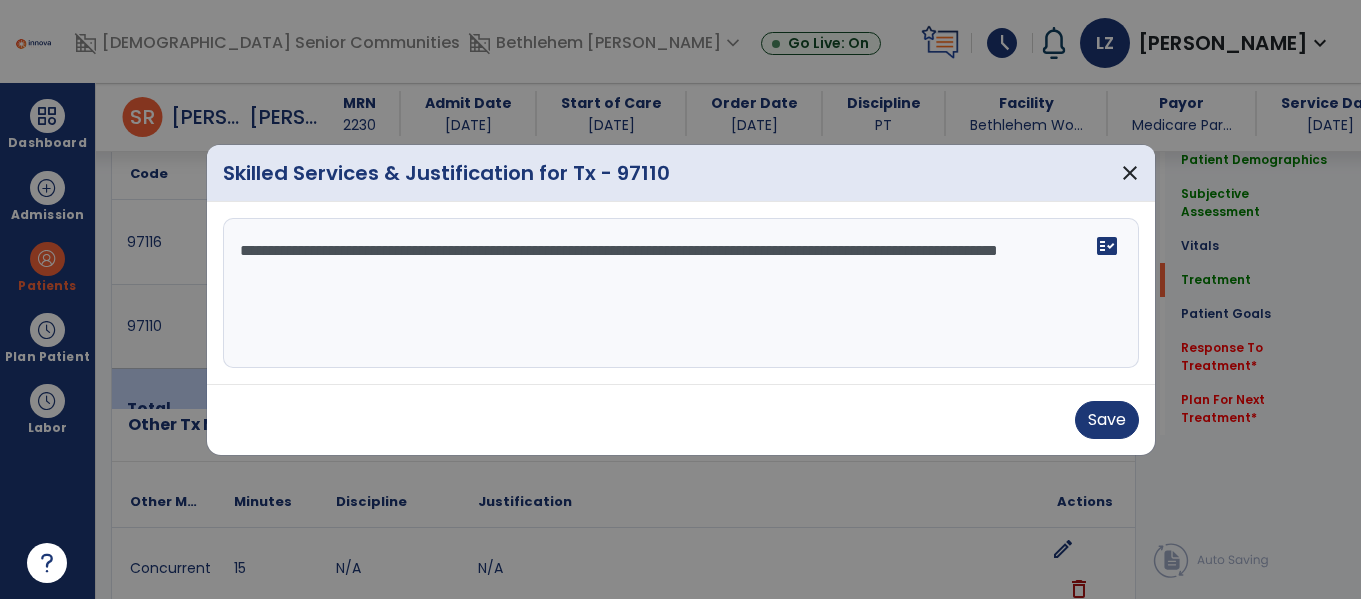 click on "**********" at bounding box center [681, 293] 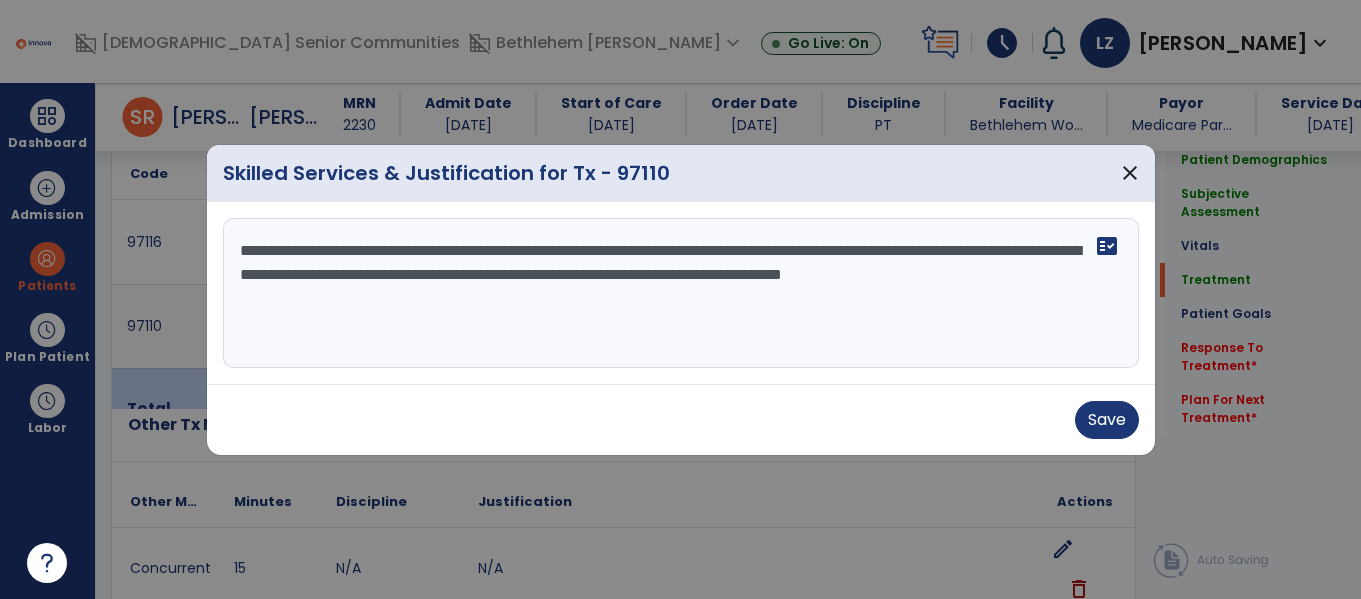 click on "**********" at bounding box center [681, 293] 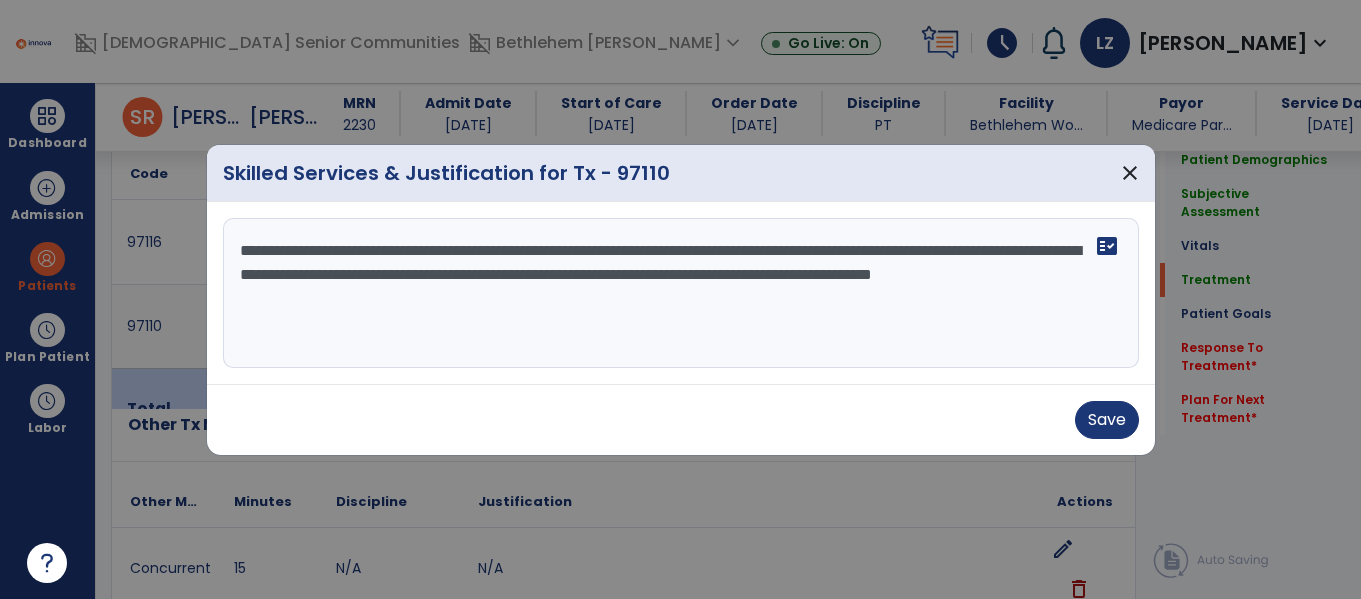 click on "**********" at bounding box center (681, 293) 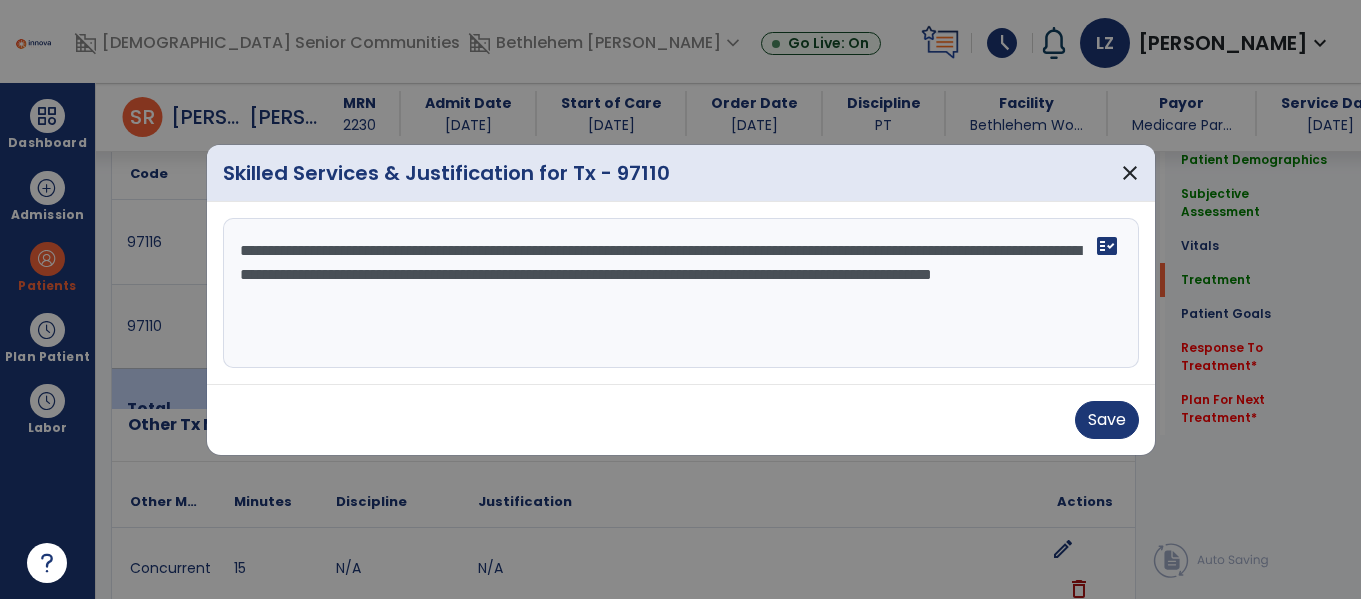 click on "**********" at bounding box center [681, 293] 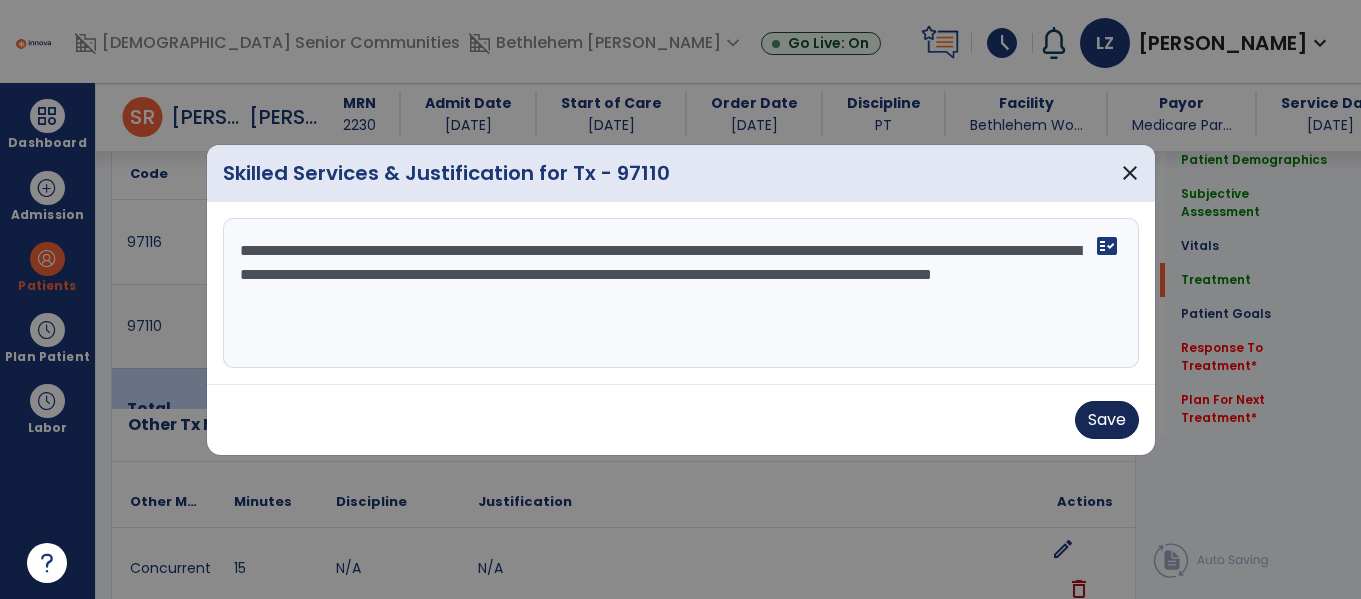 type on "**********" 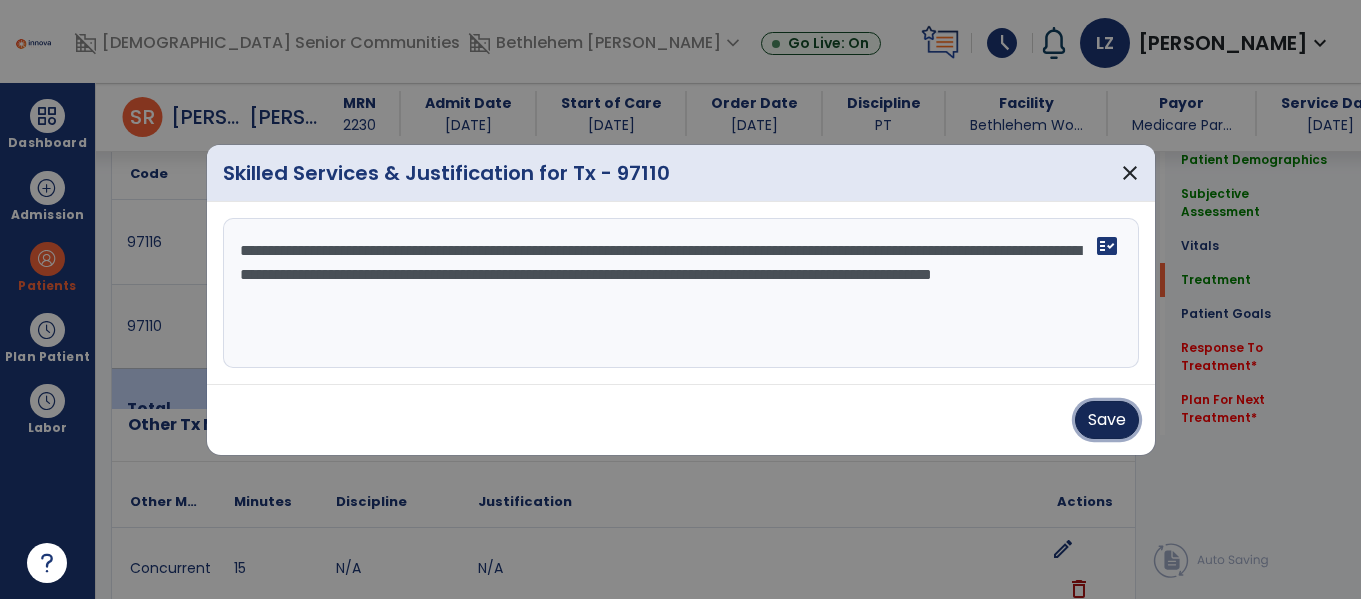 click on "Save" at bounding box center (1107, 420) 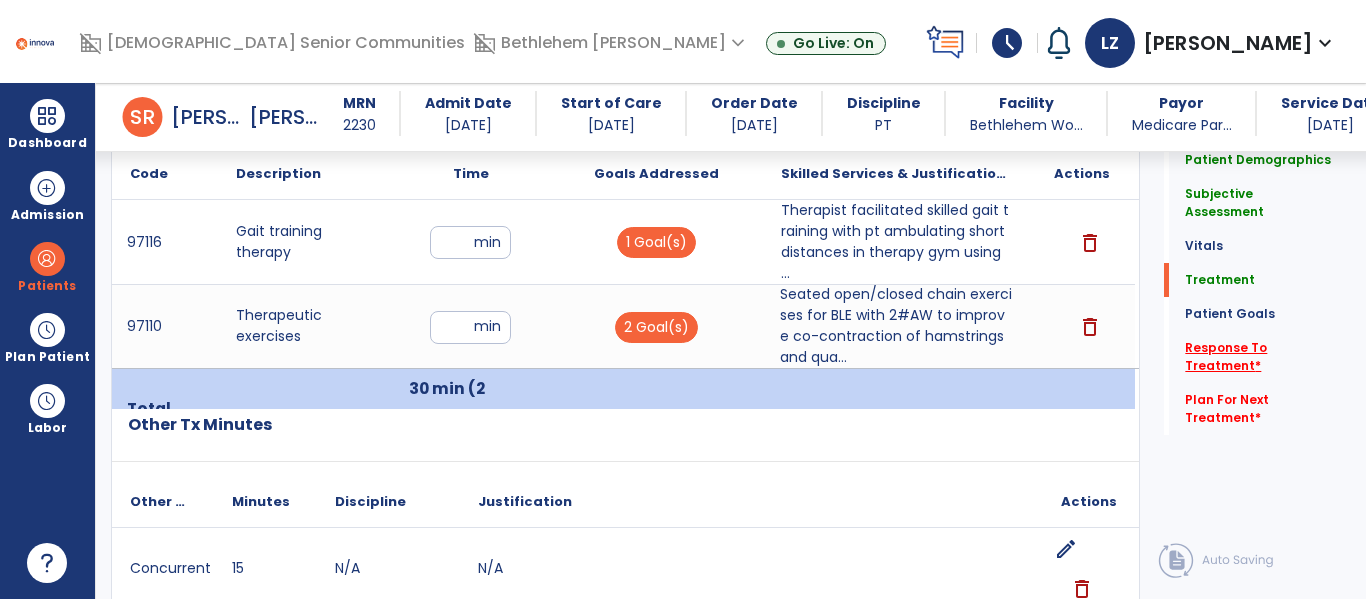 click on "Response To Treatment   *" 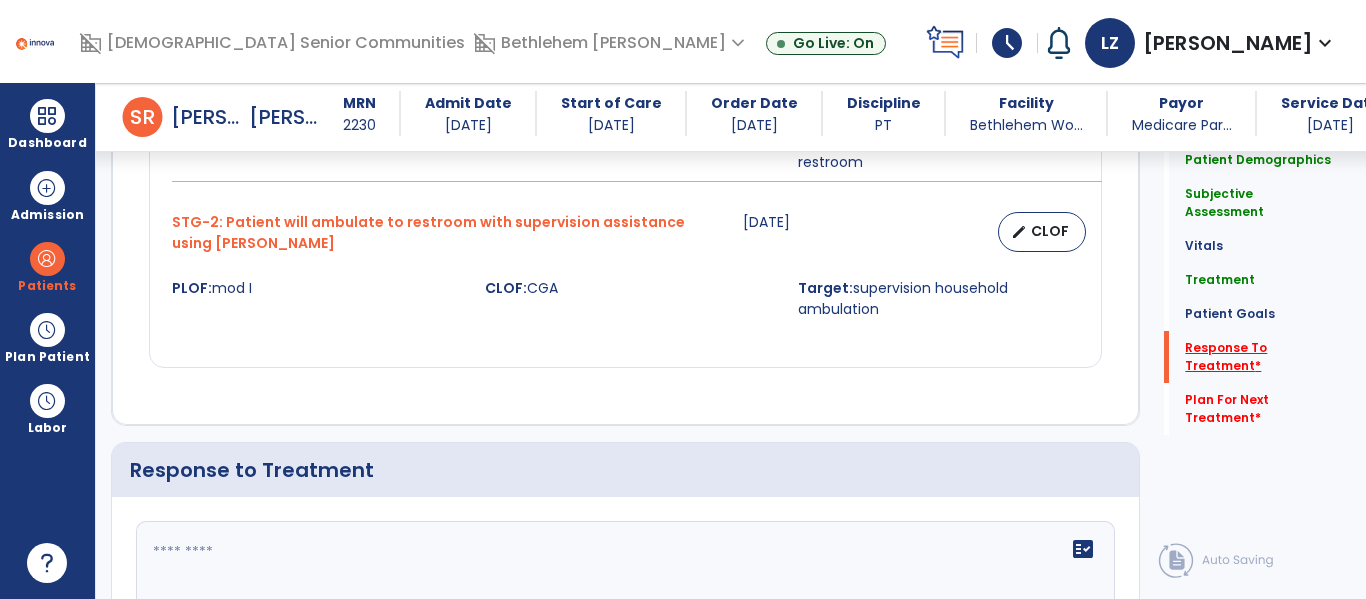 scroll, scrollTop: 2903, scrollLeft: 0, axis: vertical 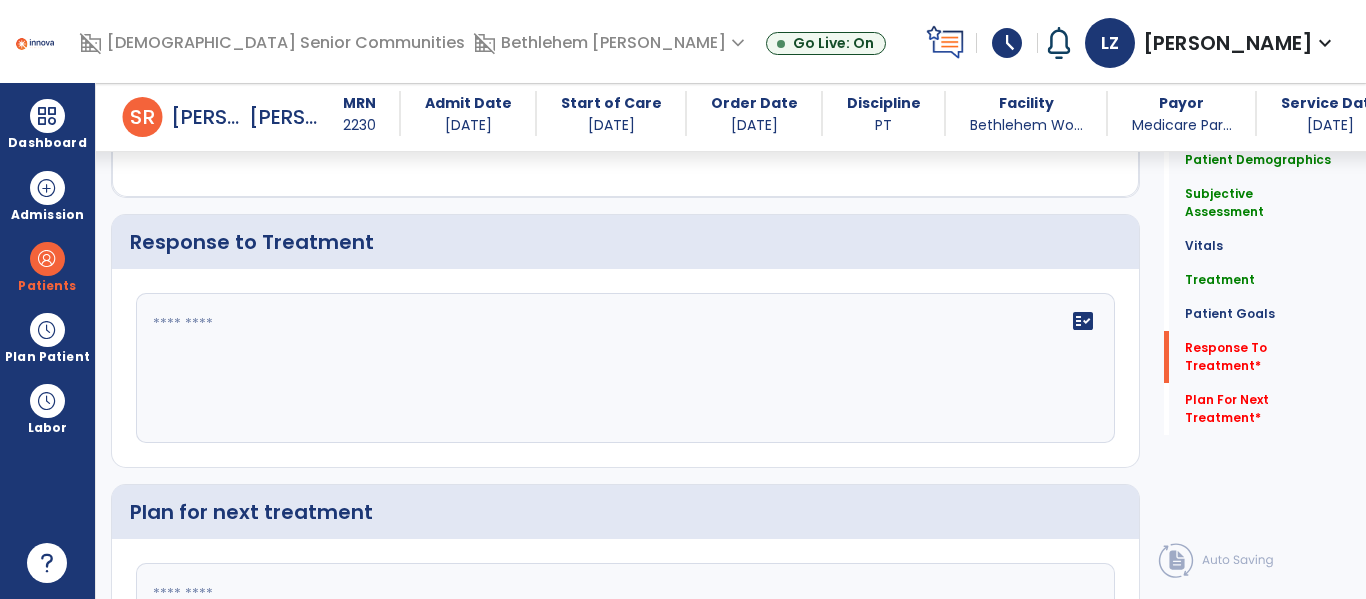 click on "fact_check" 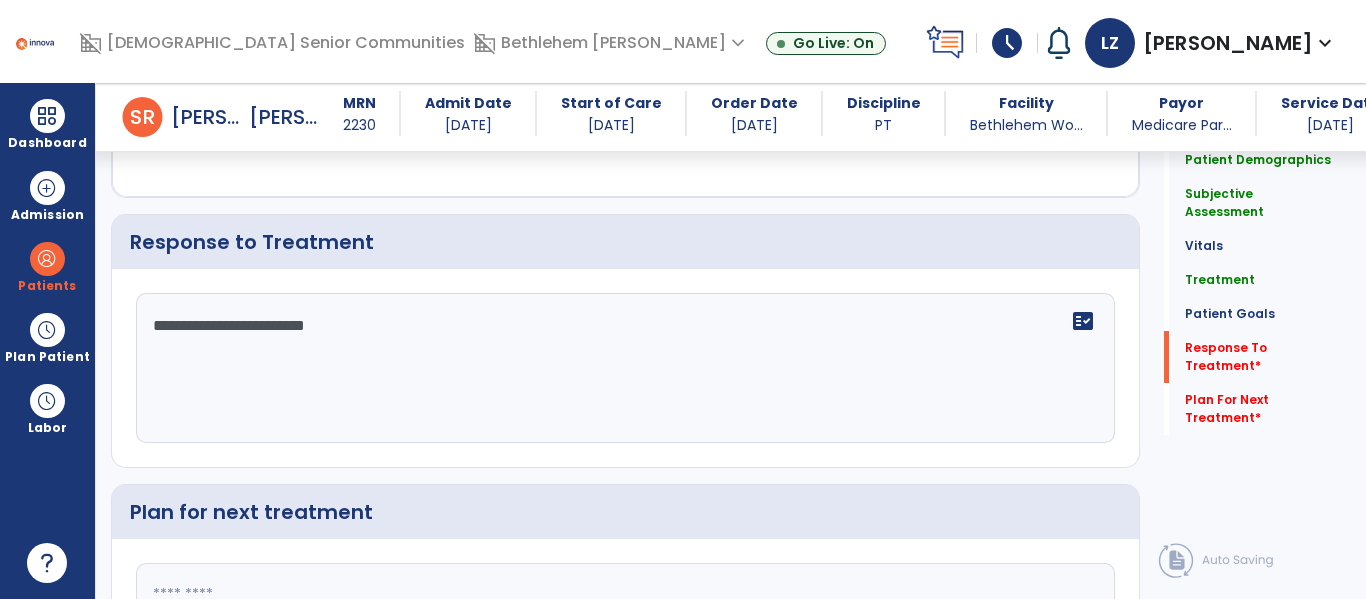click on "**********" 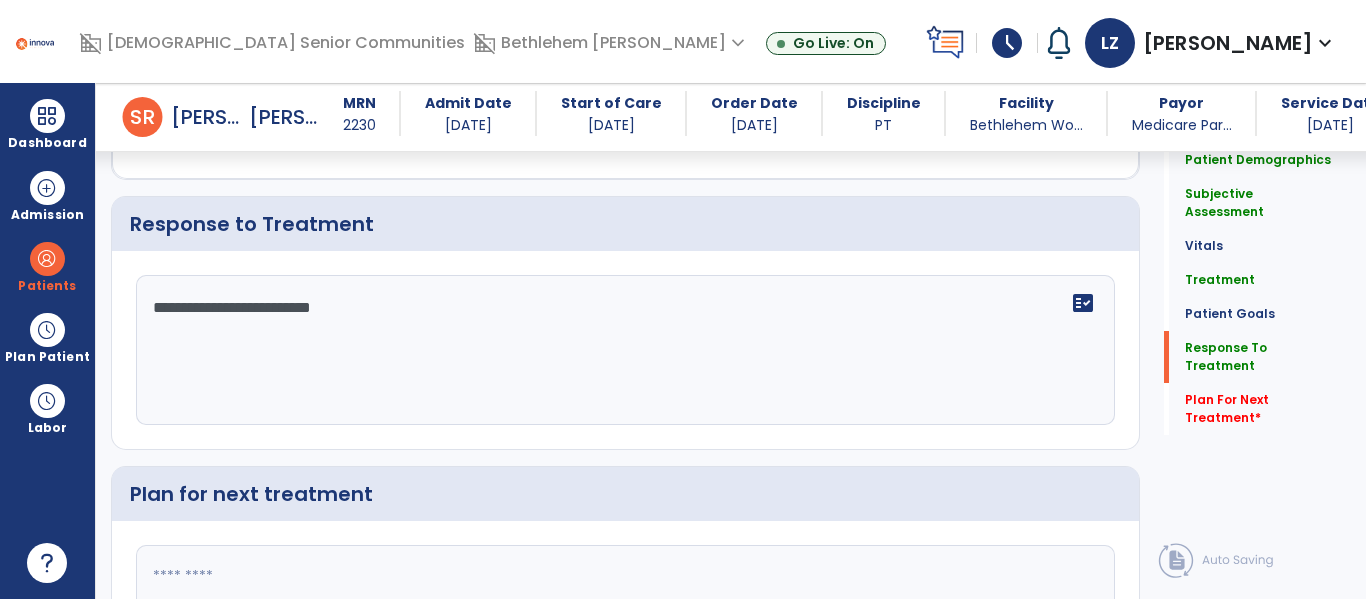 type on "**********" 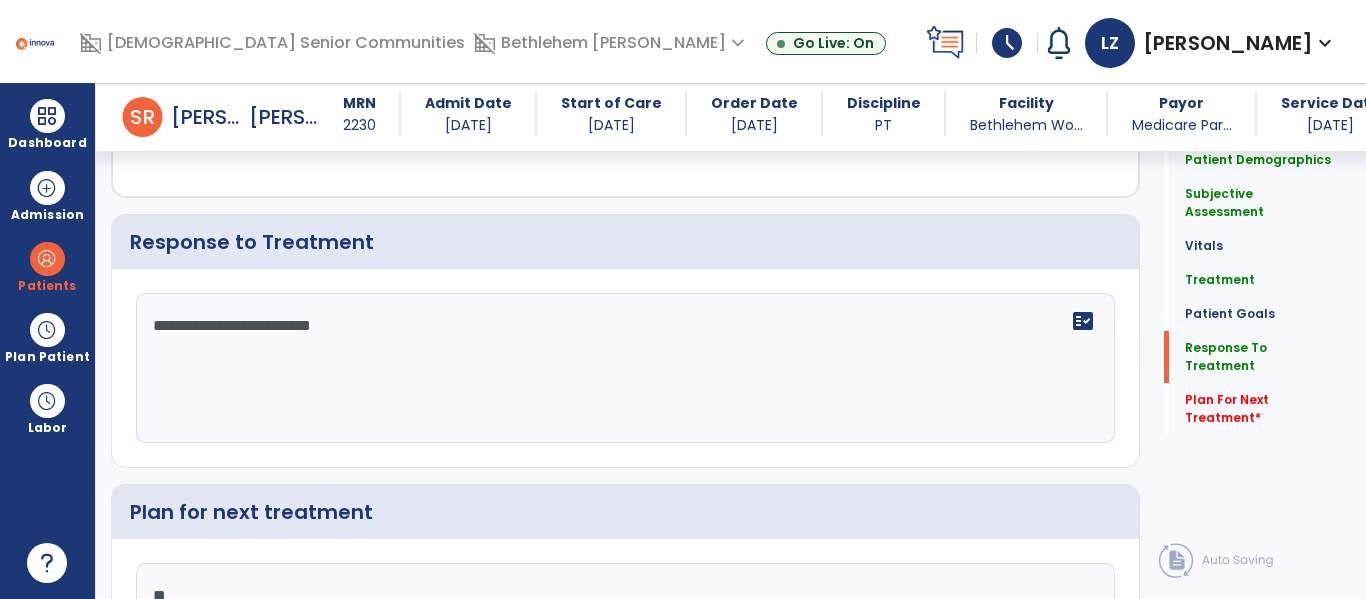 scroll, scrollTop: 2911, scrollLeft: 0, axis: vertical 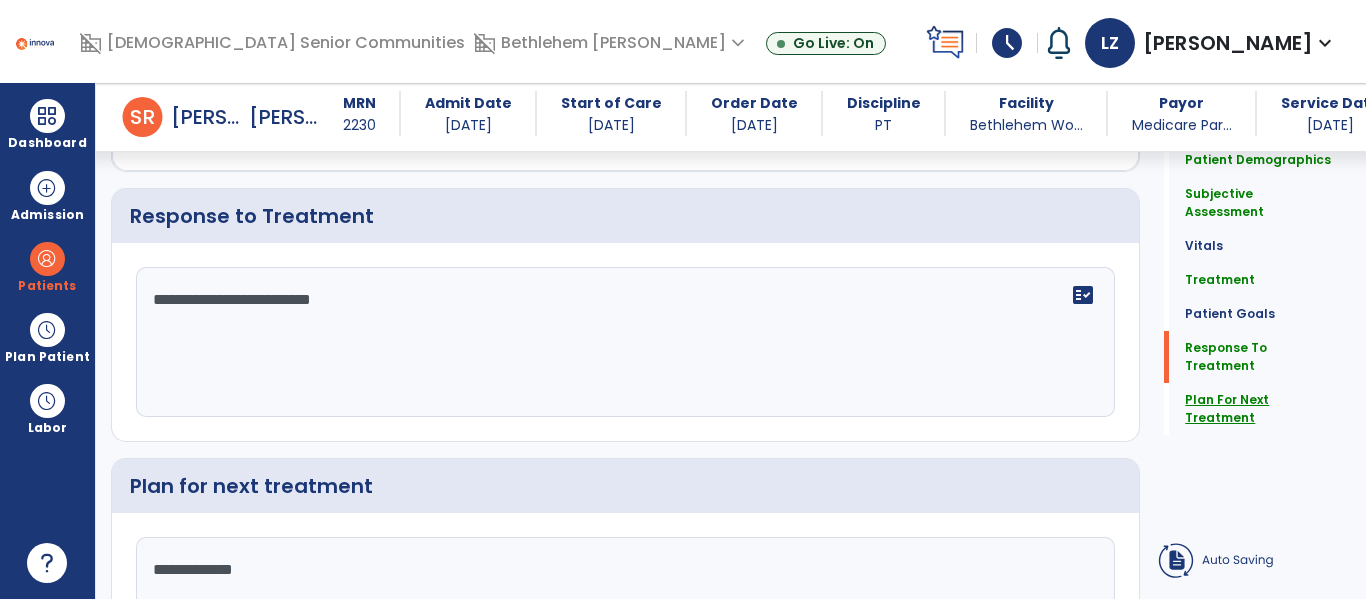 type on "**********" 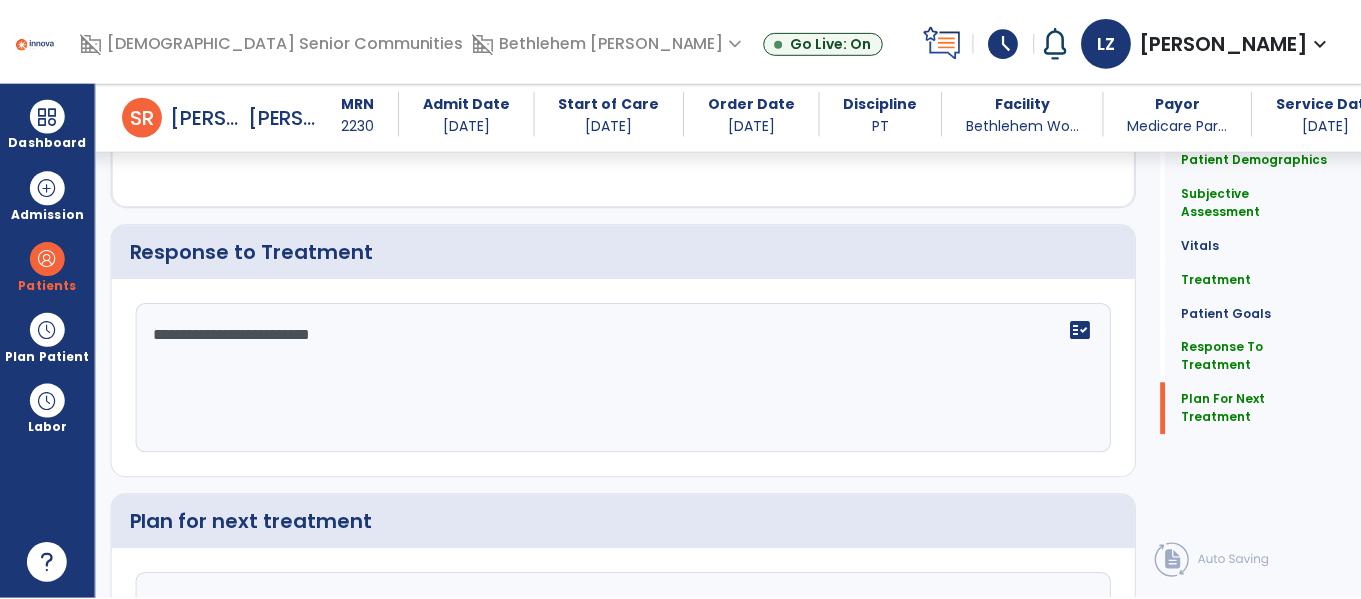 scroll, scrollTop: 3108, scrollLeft: 0, axis: vertical 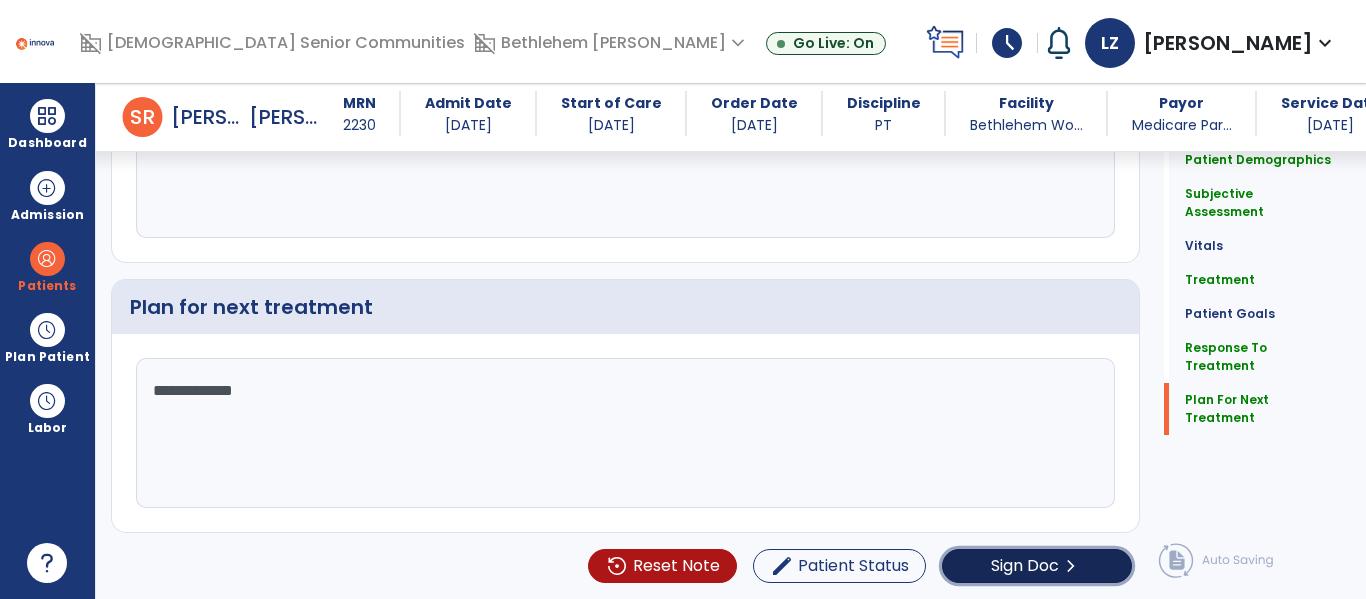 click on "Sign Doc" 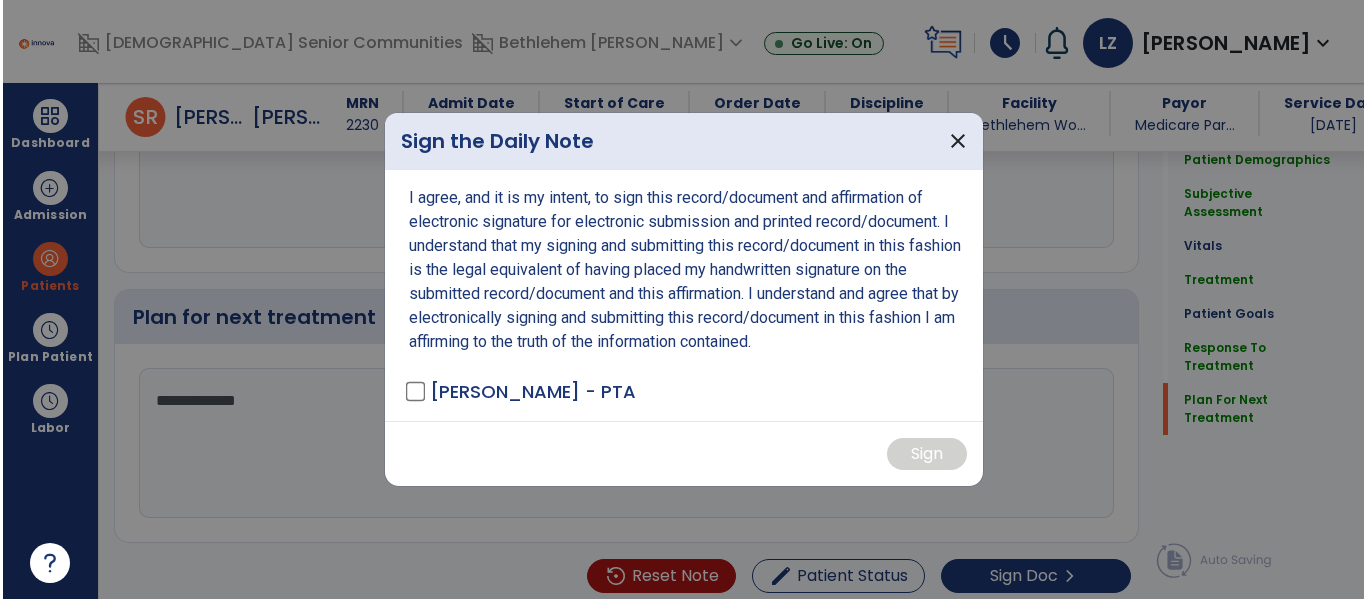 scroll, scrollTop: 3118, scrollLeft: 0, axis: vertical 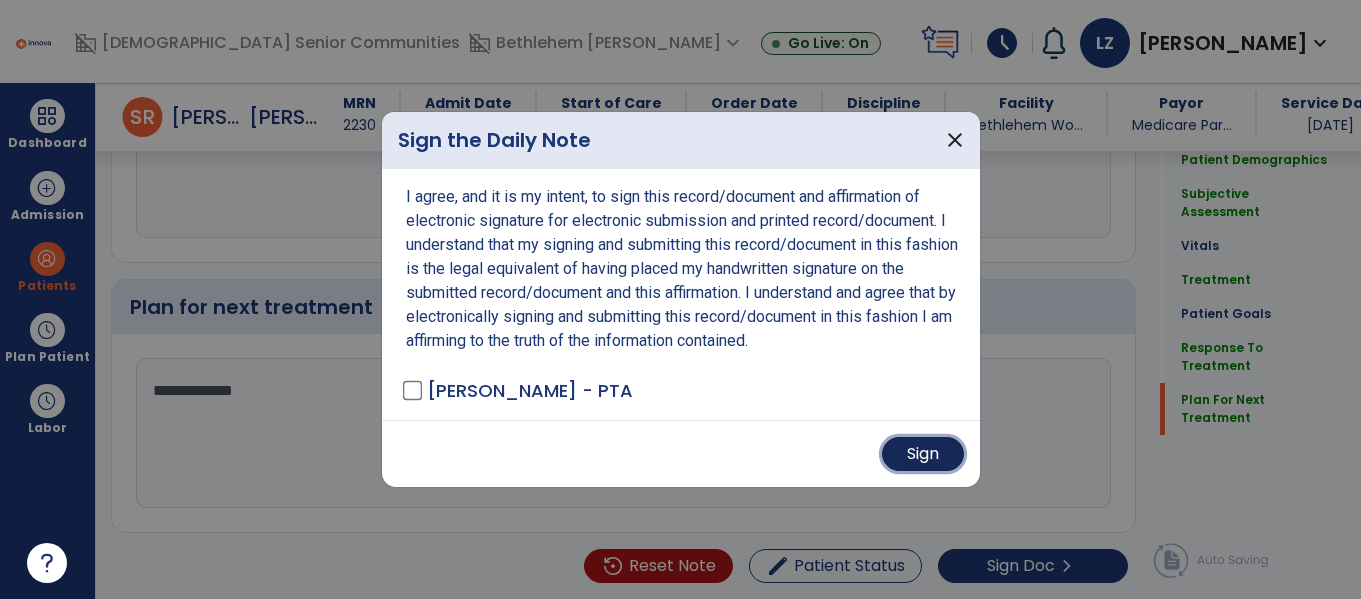 click on "Sign" at bounding box center (923, 454) 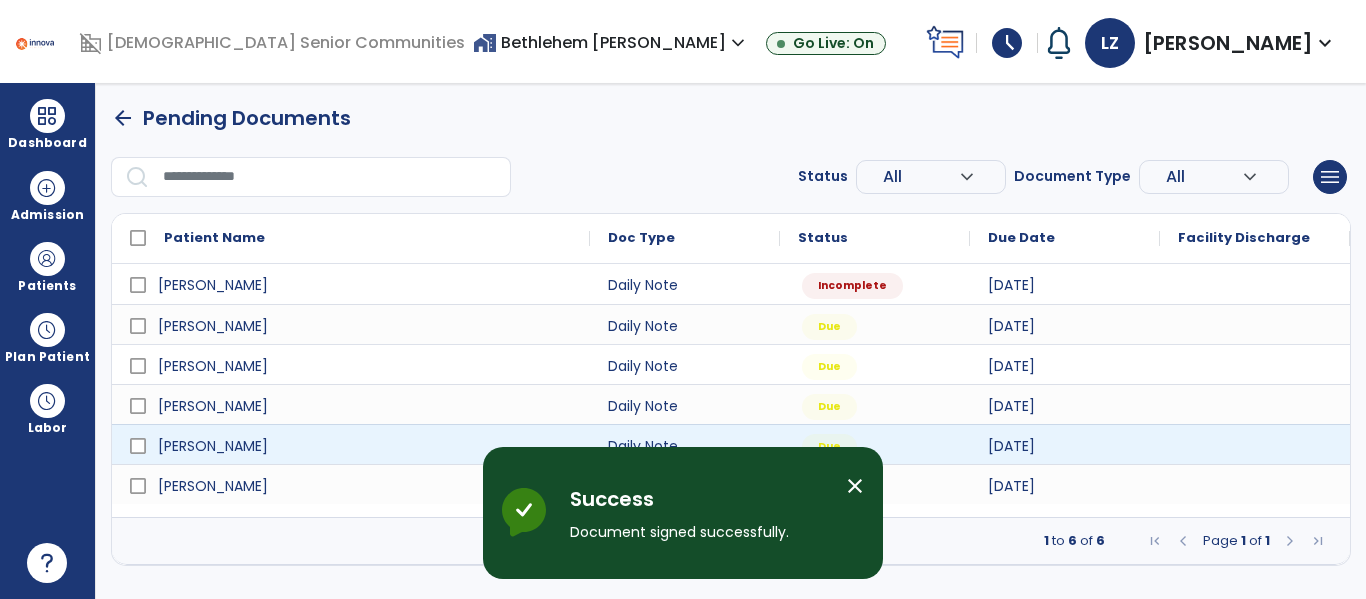 scroll, scrollTop: 0, scrollLeft: 0, axis: both 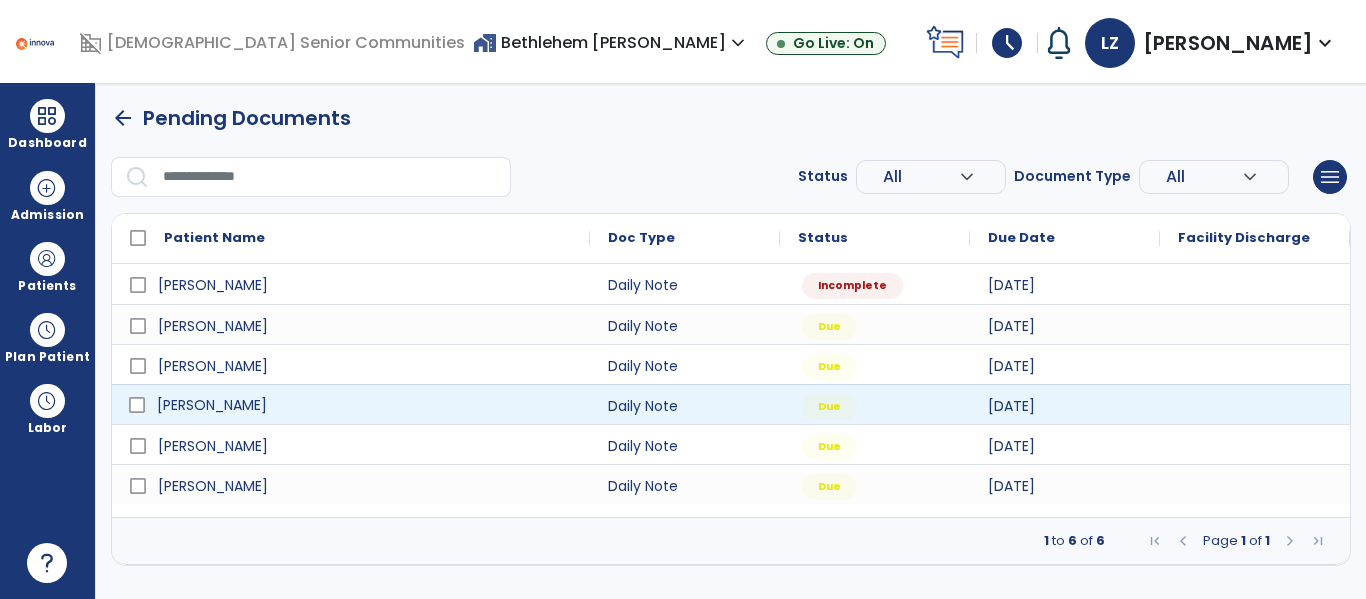 click on "Dearmond, Michael" at bounding box center (365, 405) 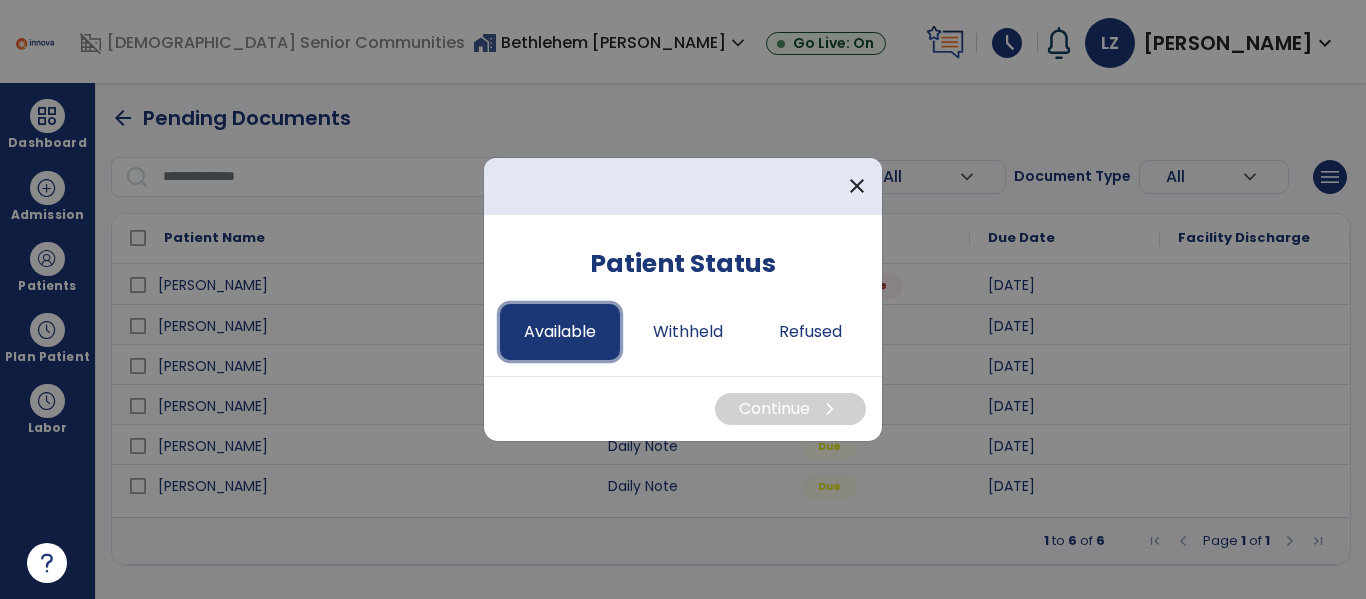 click on "Available" at bounding box center [560, 332] 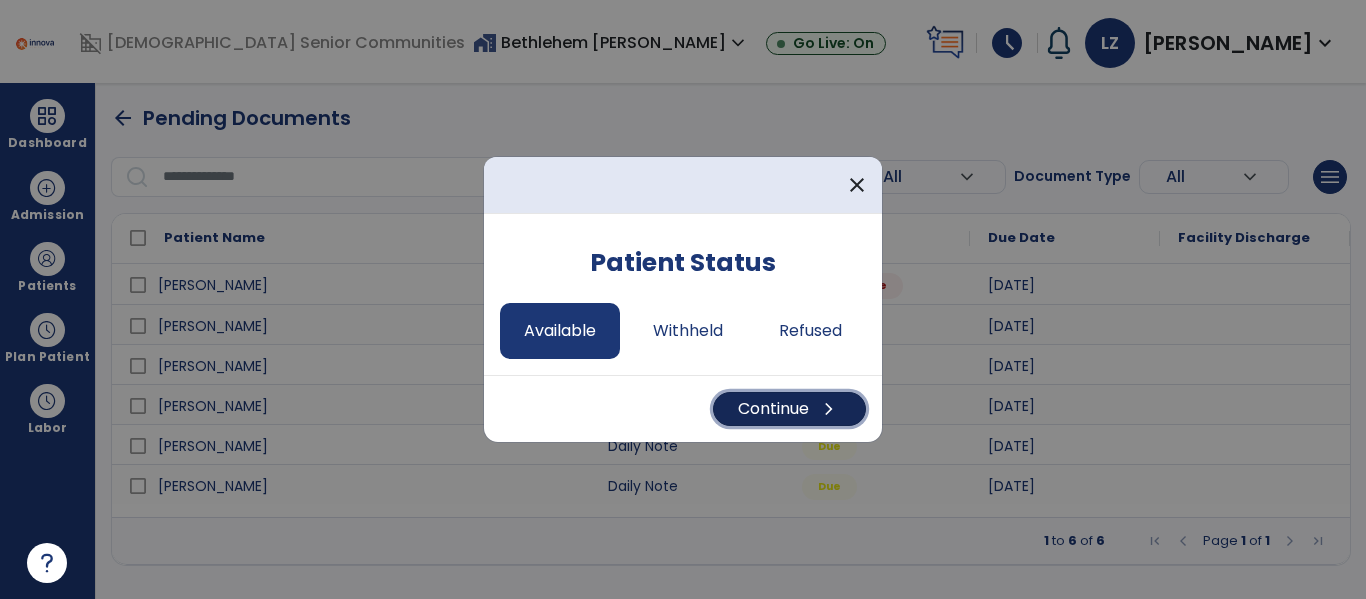 click on "chevron_right" at bounding box center [829, 409] 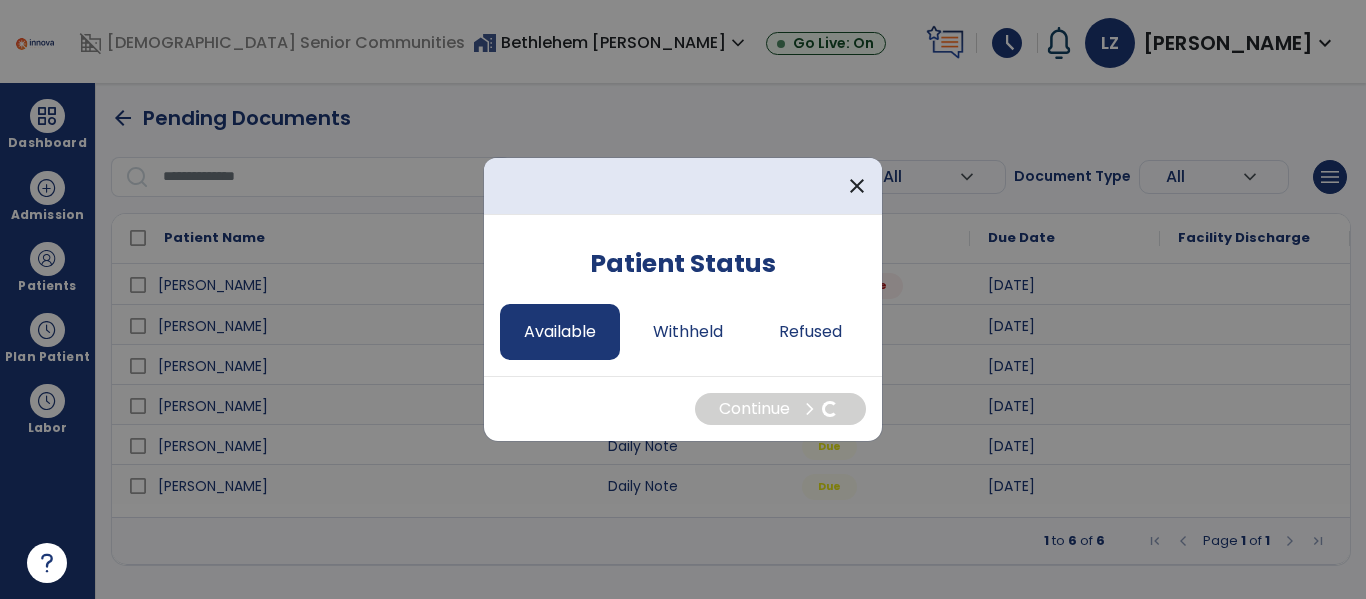 select on "*" 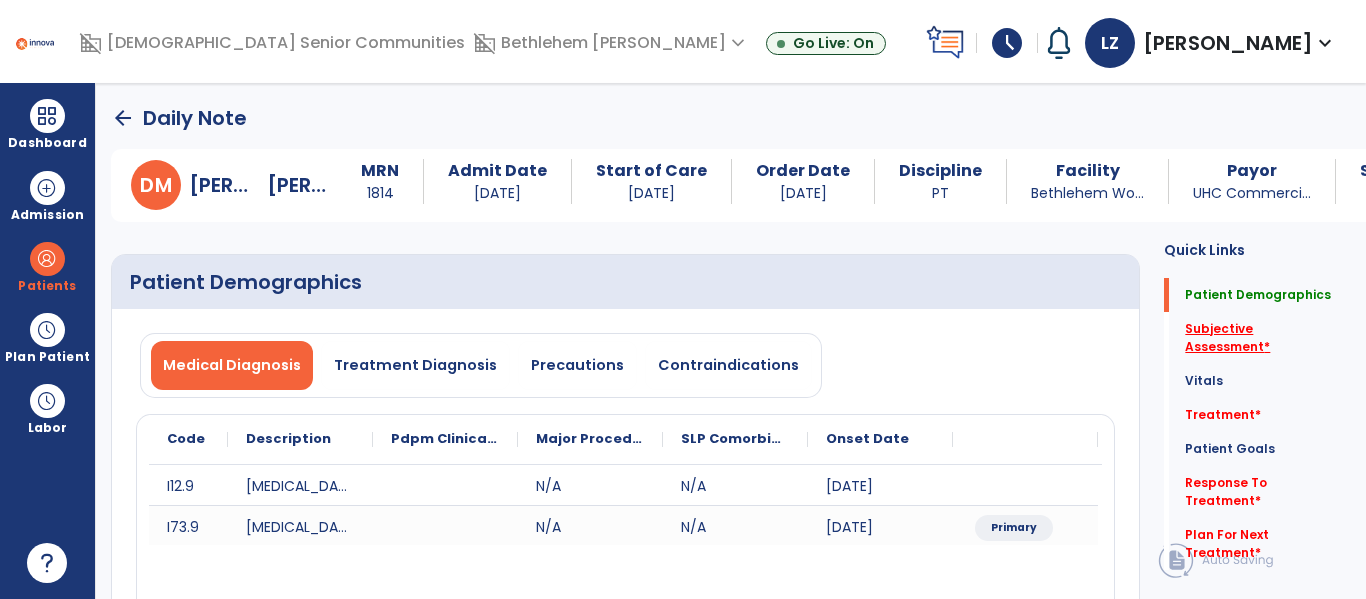 click on "Subjective Assessment   *" 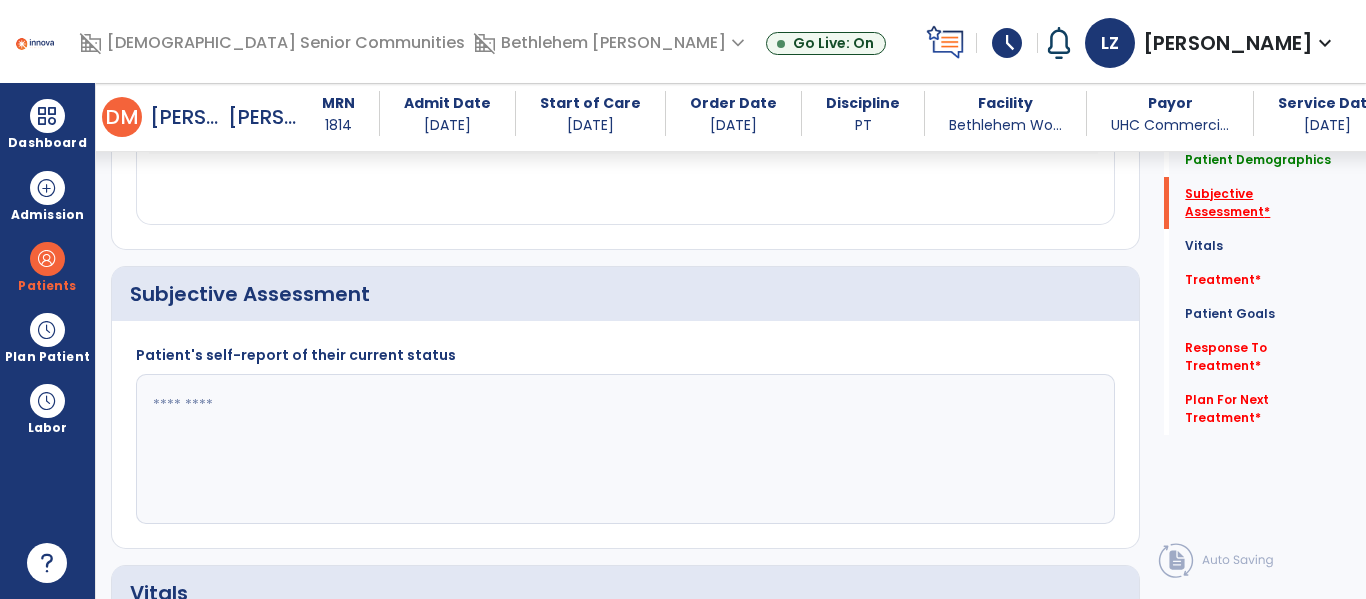 scroll, scrollTop: 457, scrollLeft: 0, axis: vertical 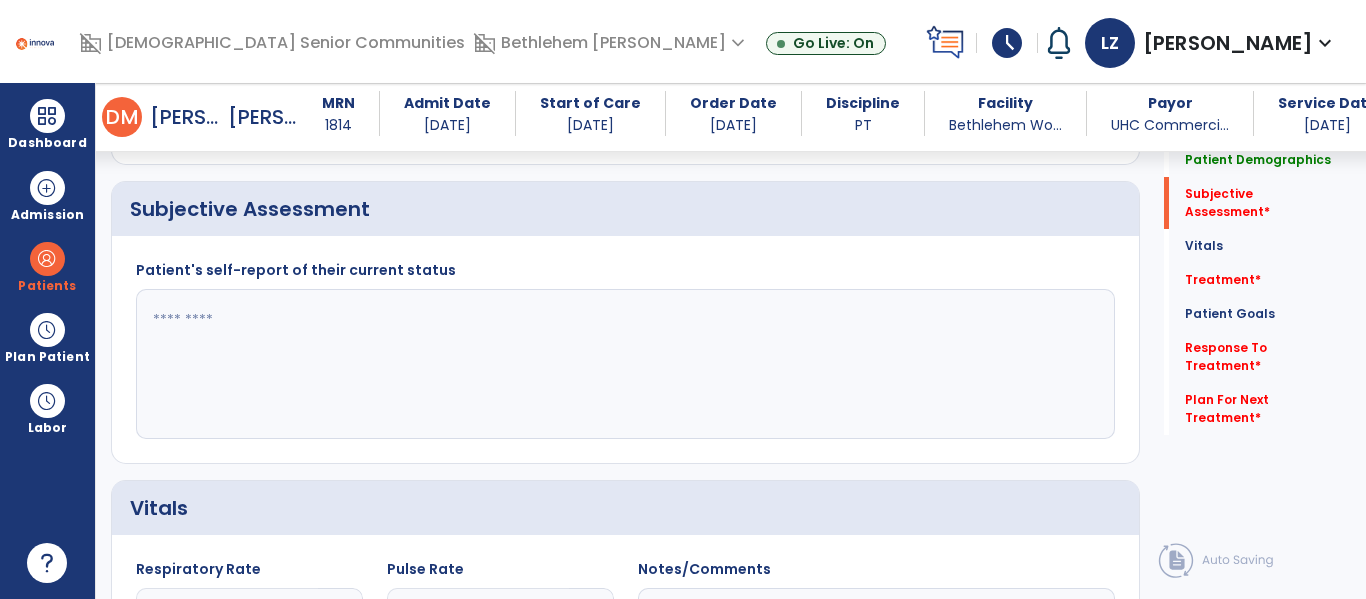 click 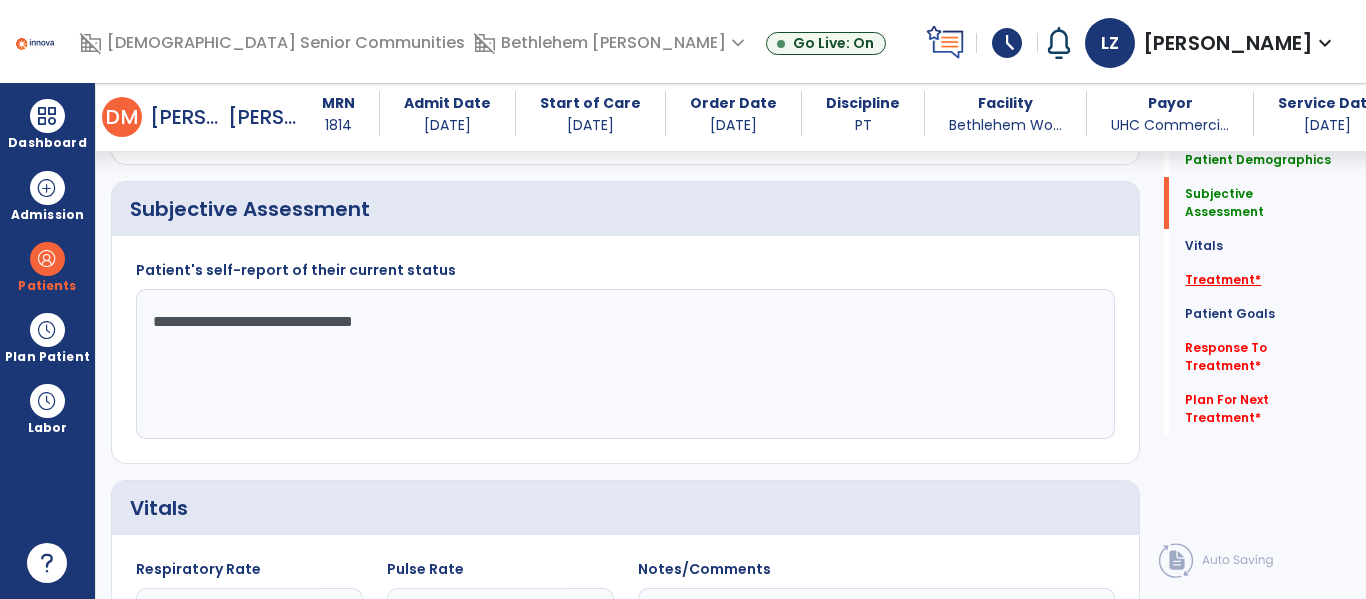 type on "**********" 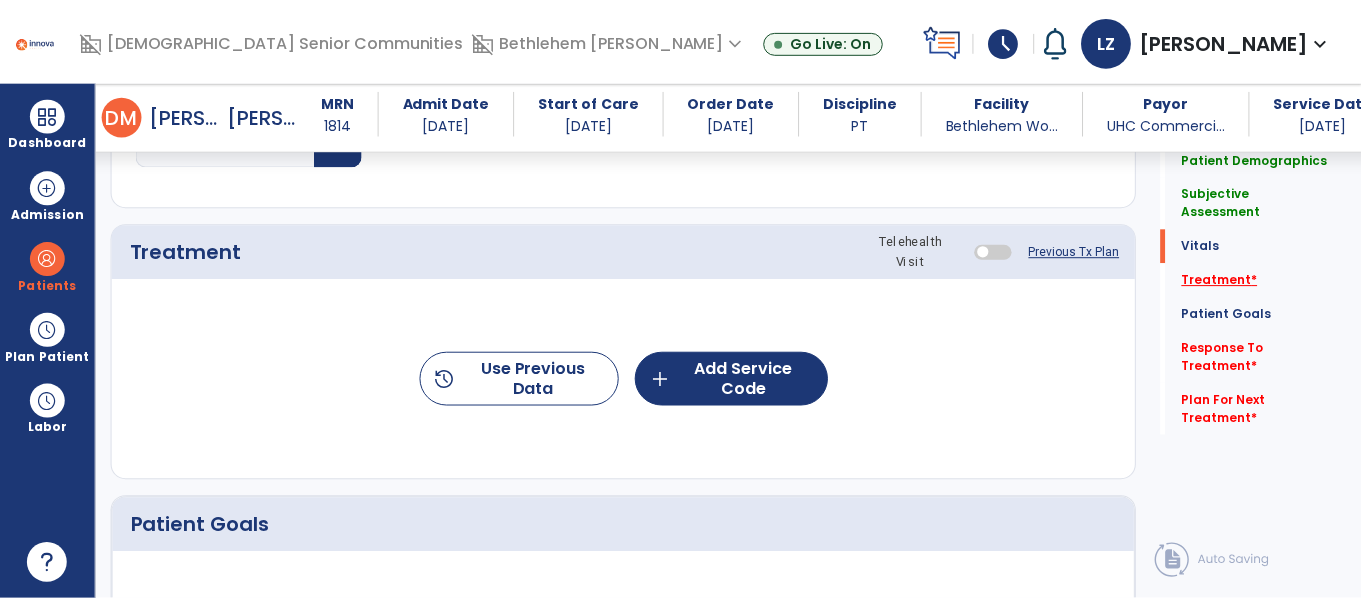 scroll, scrollTop: 1146, scrollLeft: 0, axis: vertical 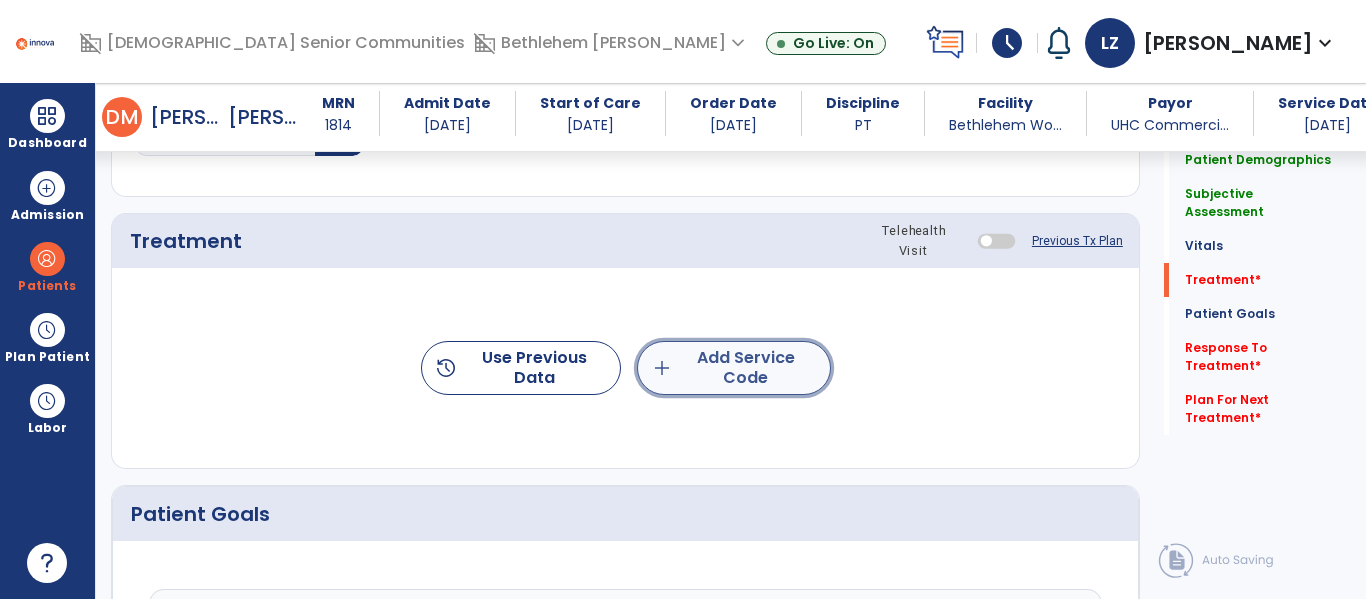 click on "add  Add Service Code" 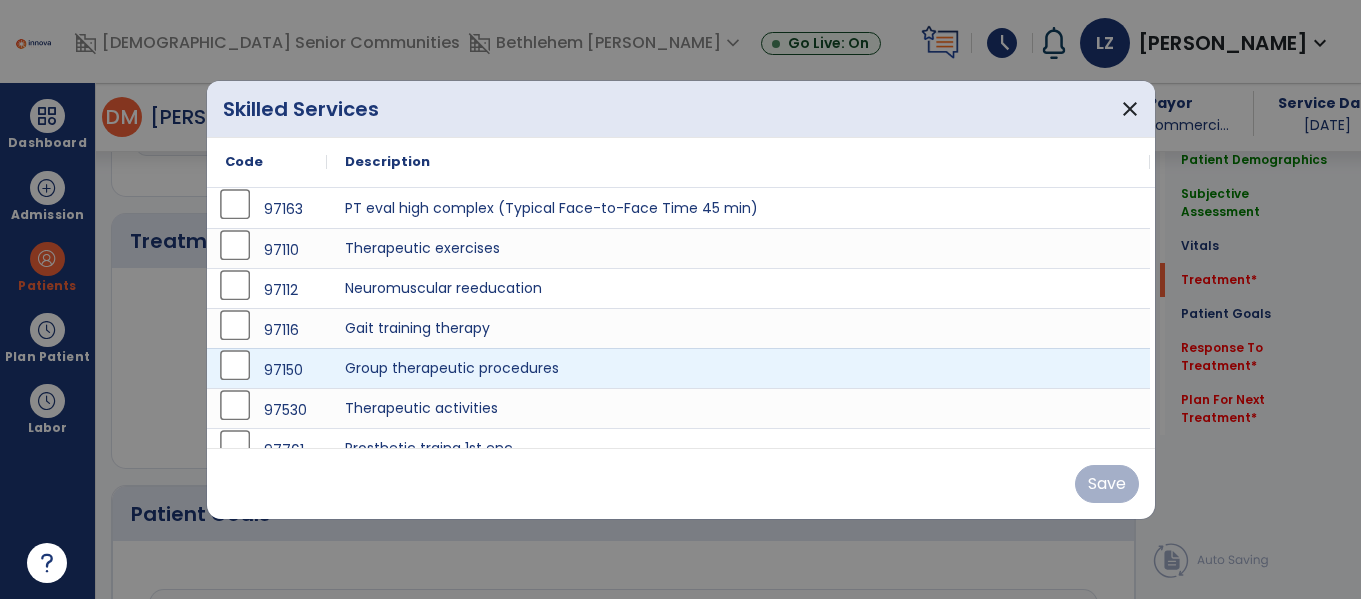 scroll, scrollTop: 1146, scrollLeft: 0, axis: vertical 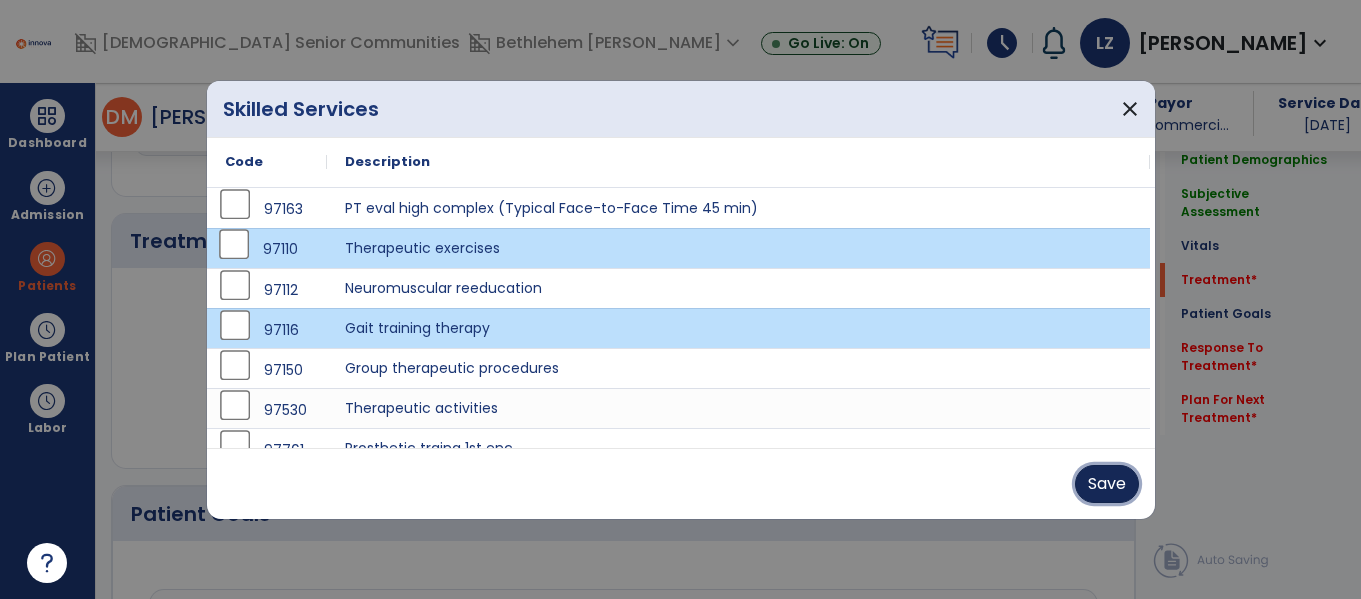click on "Save" at bounding box center (1107, 484) 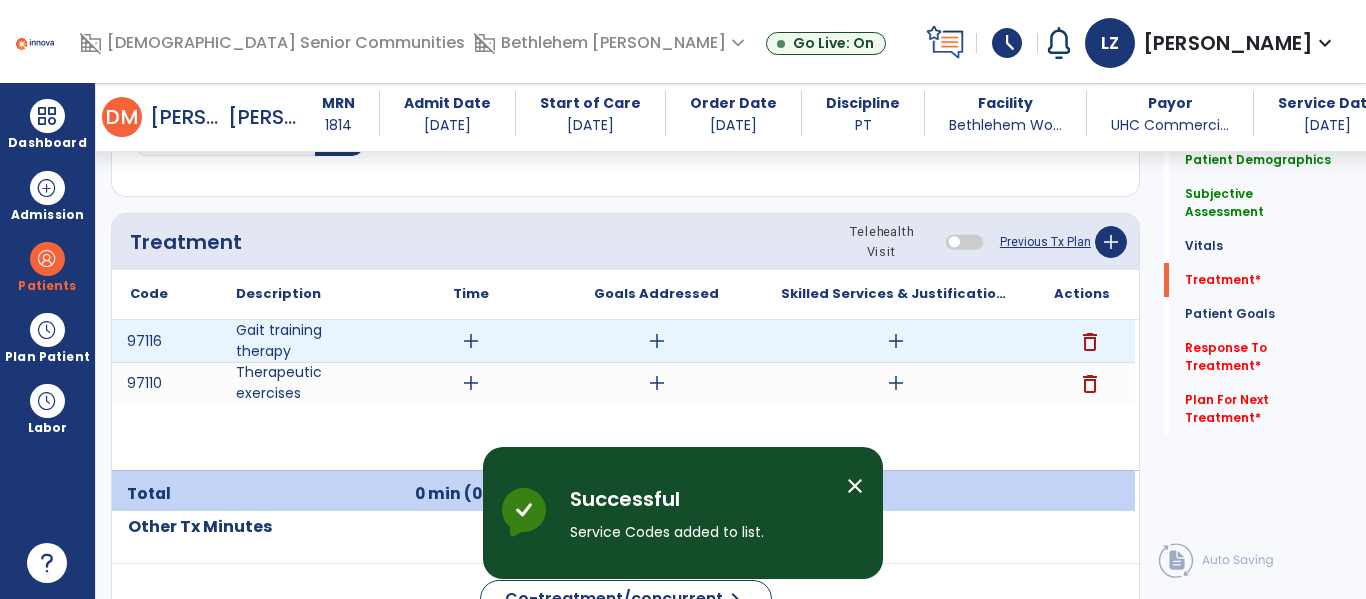 click on "add" at bounding box center [471, 341] 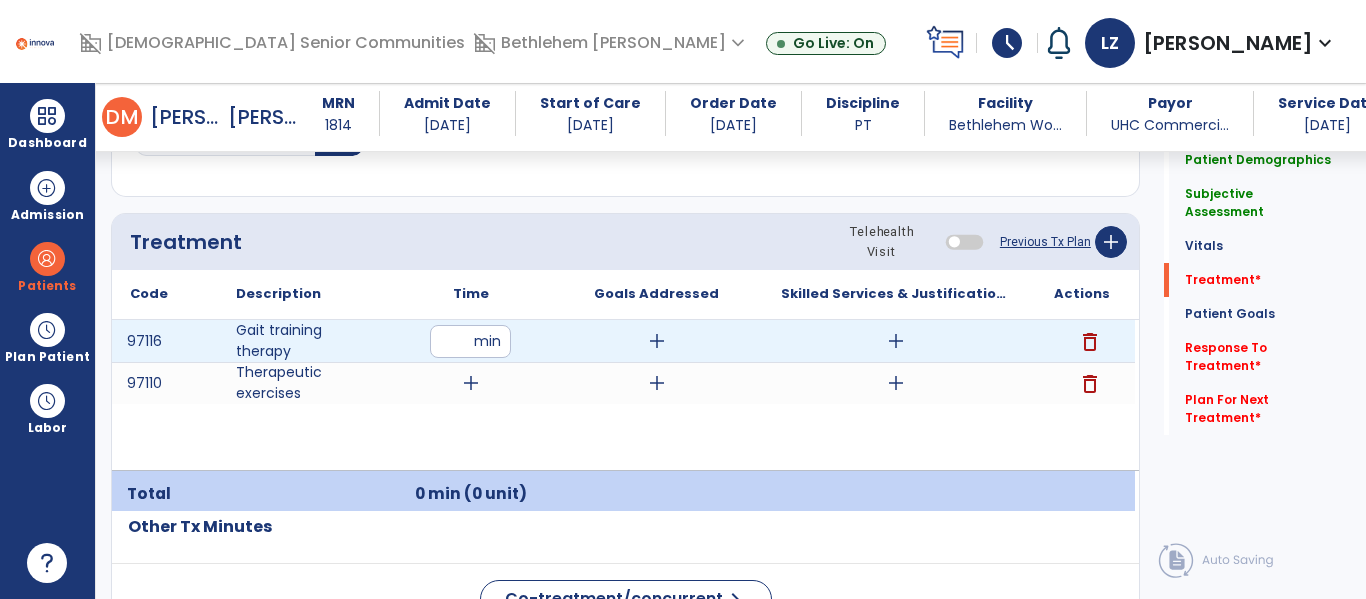type on "**" 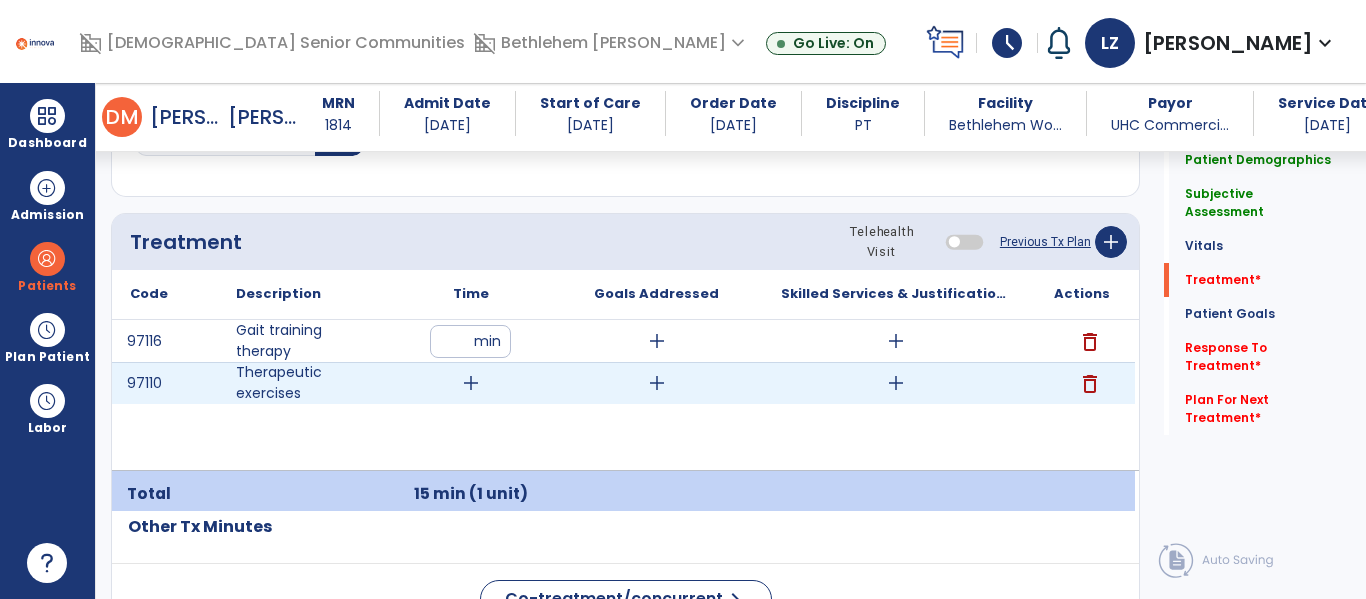 click on "add" at bounding box center [471, 383] 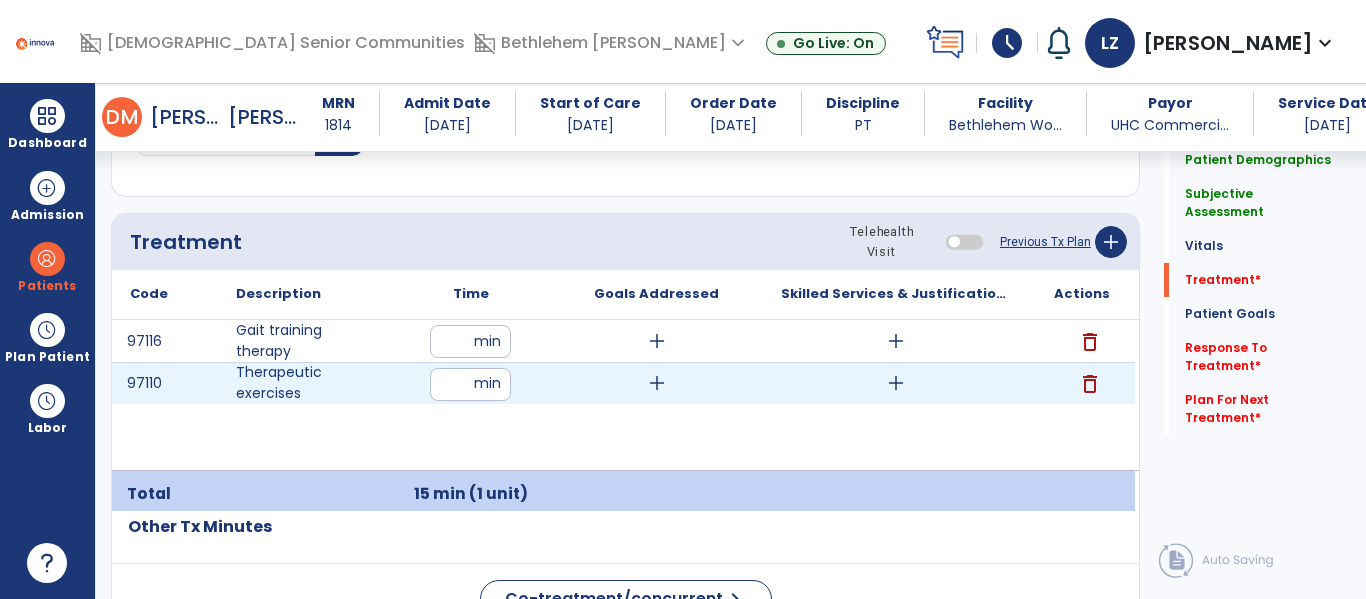 type on "**" 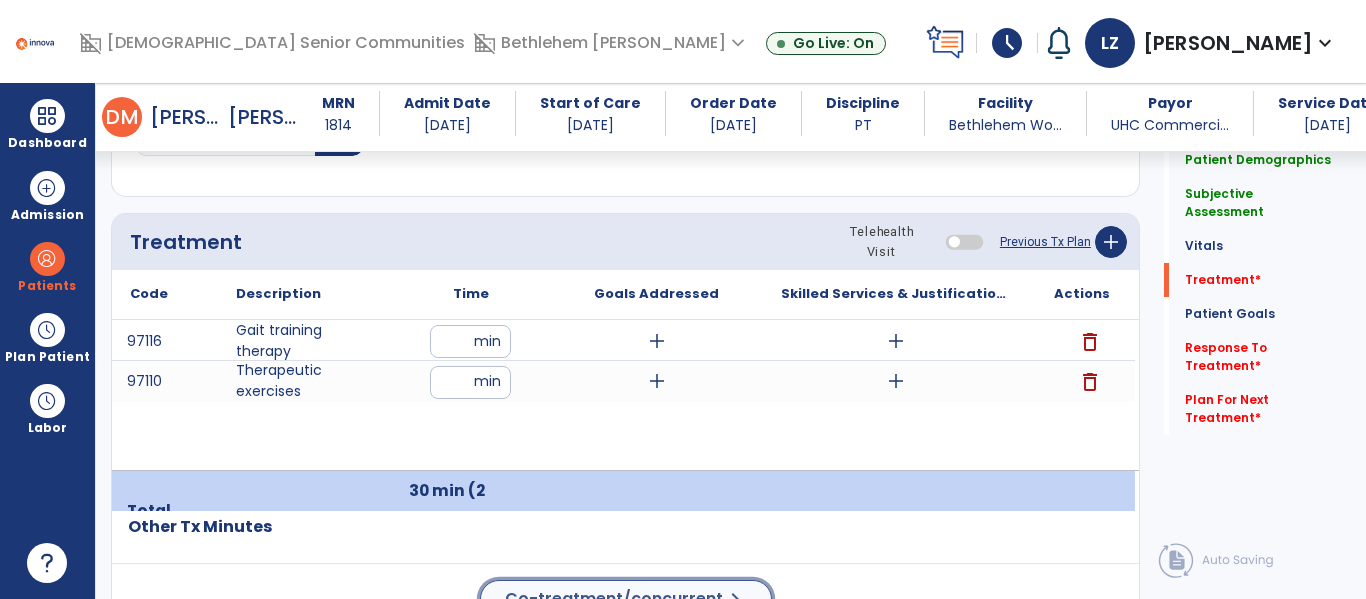 click on "Co-treatment/concurrent" 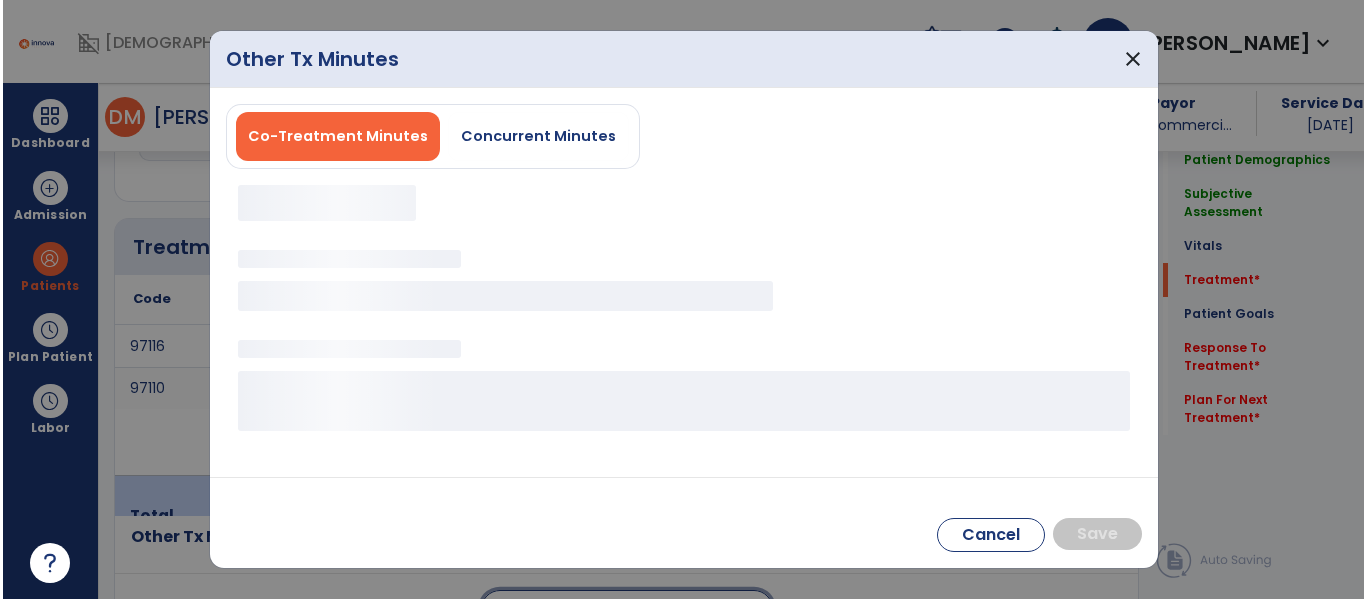 scroll, scrollTop: 1146, scrollLeft: 0, axis: vertical 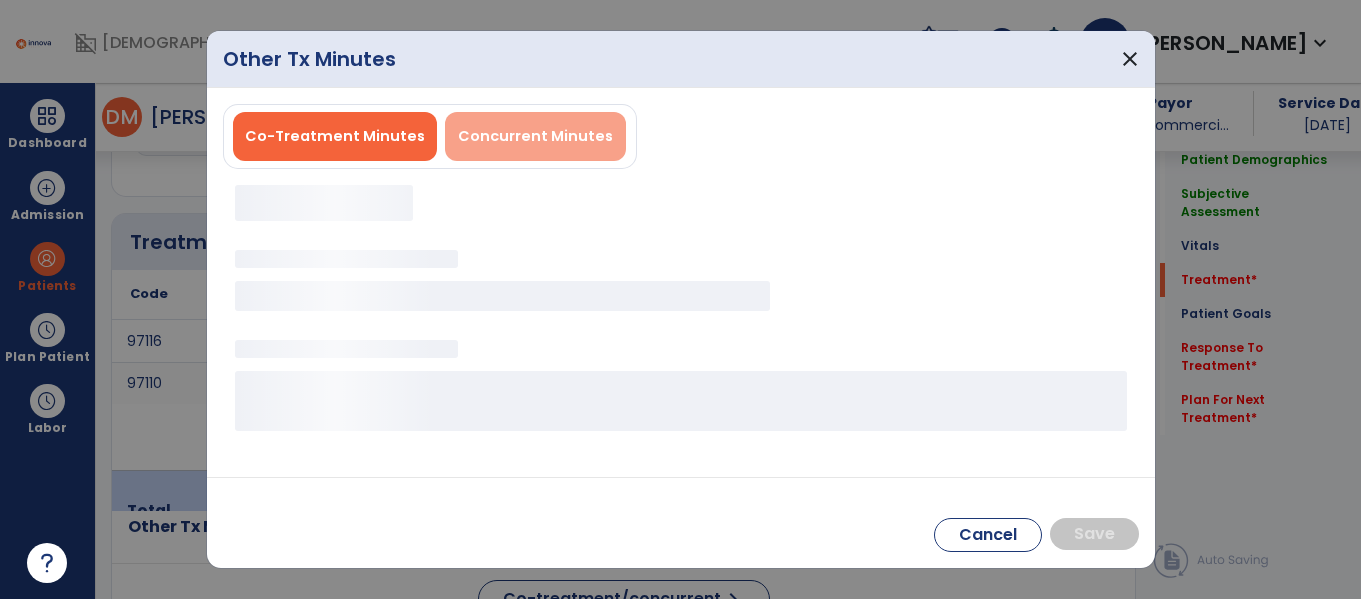 click on "Concurrent Minutes" at bounding box center [535, 136] 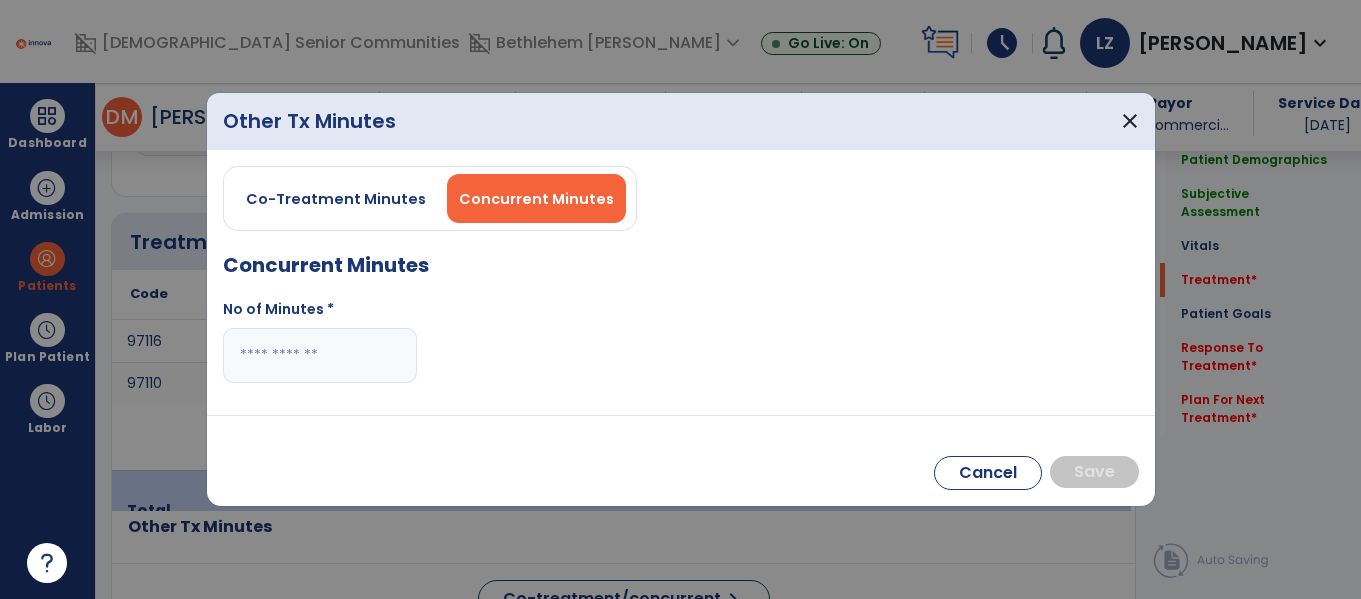 click at bounding box center (320, 355) 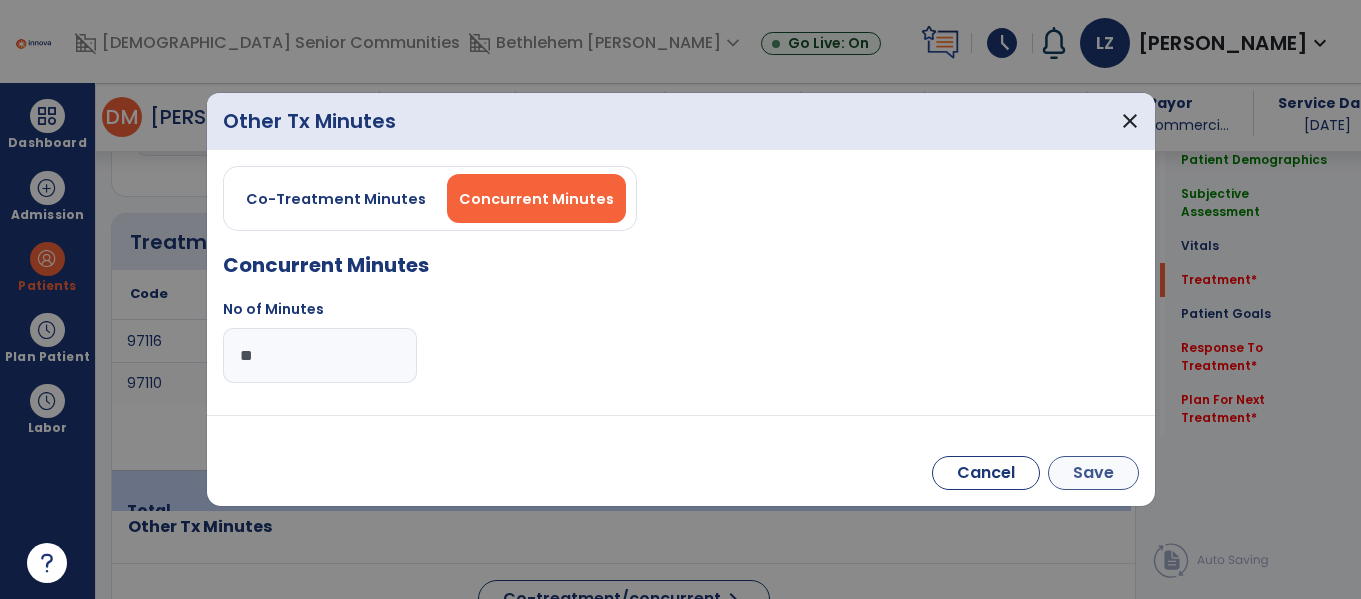 type on "**" 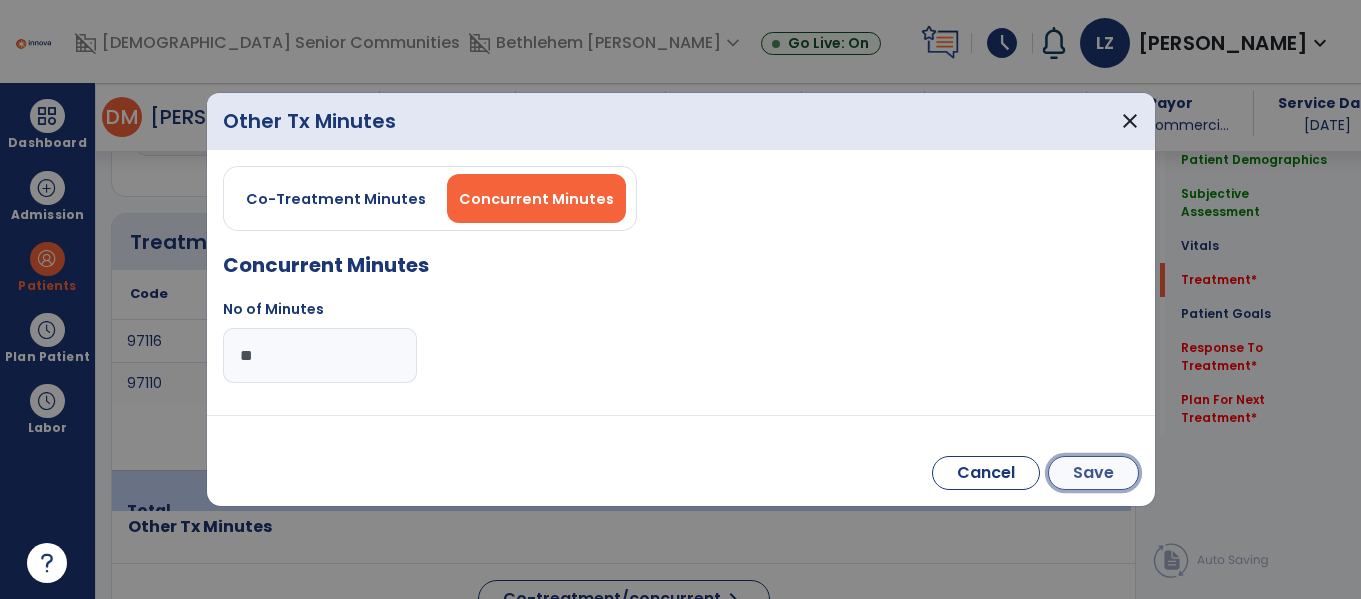 click on "Save" at bounding box center (1093, 473) 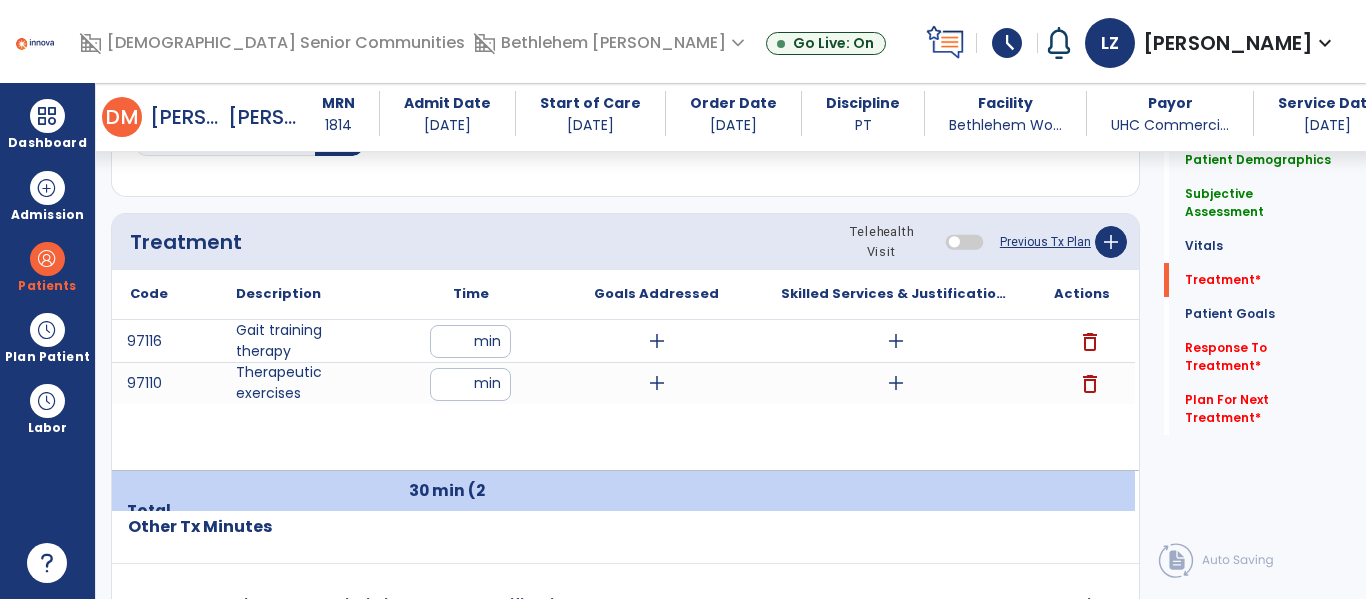 click on "Patient Demographics  Medical Diagnosis   Treatment Diagnosis   Precautions   Contraindications
Code
Description
Pdpm Clinical Category
I12.9 to" 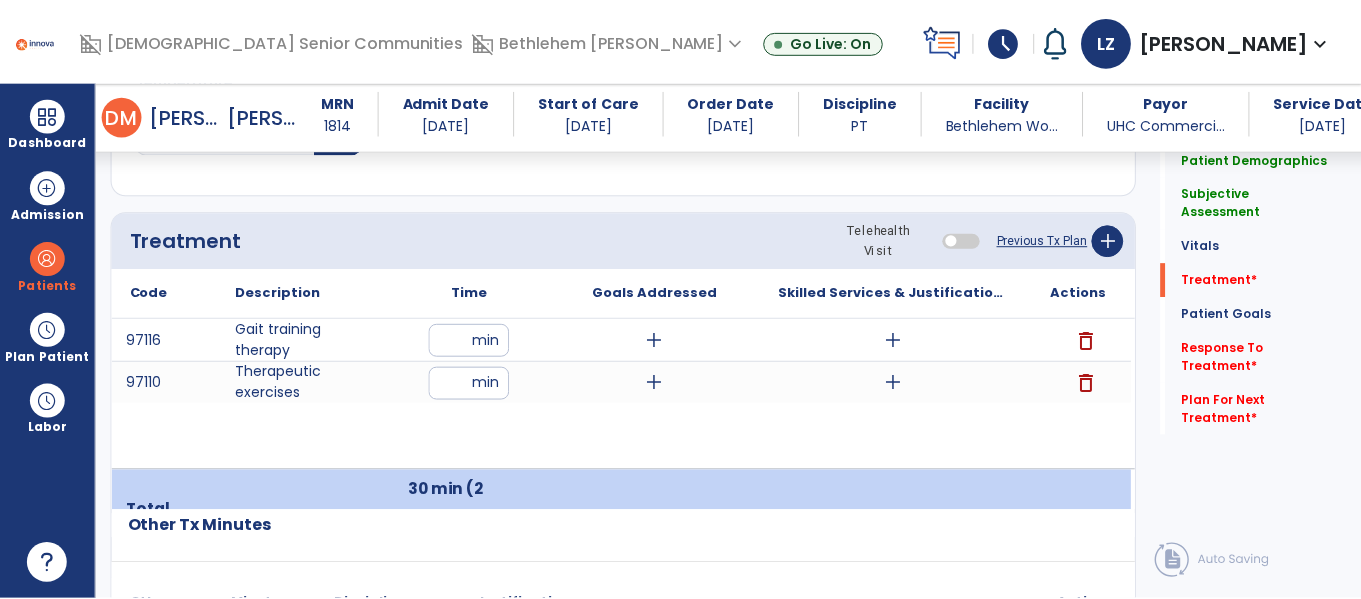 scroll, scrollTop: 1146, scrollLeft: 0, axis: vertical 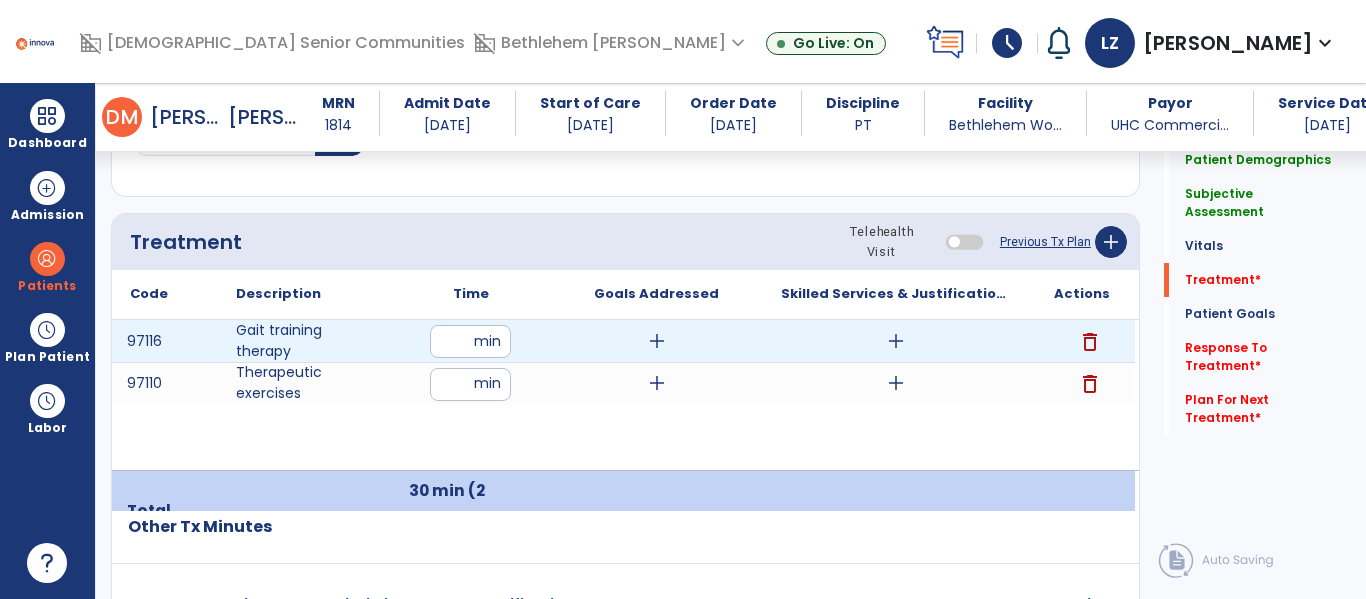 click on "add" at bounding box center (657, 341) 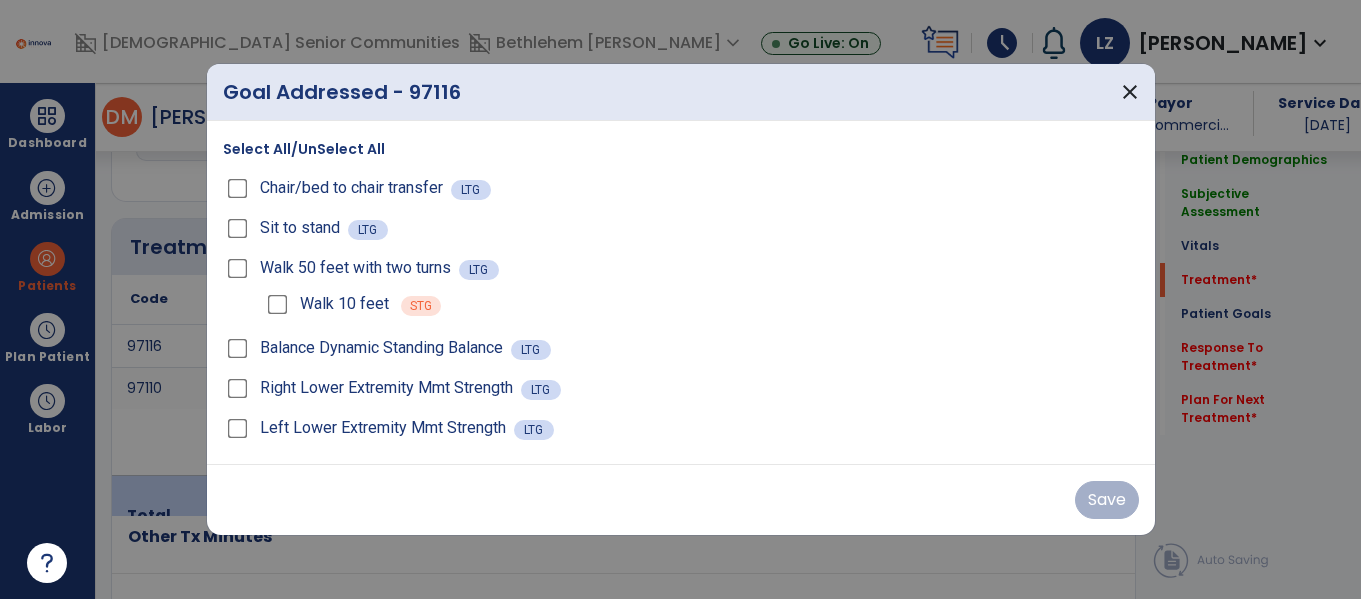 scroll, scrollTop: 1146, scrollLeft: 0, axis: vertical 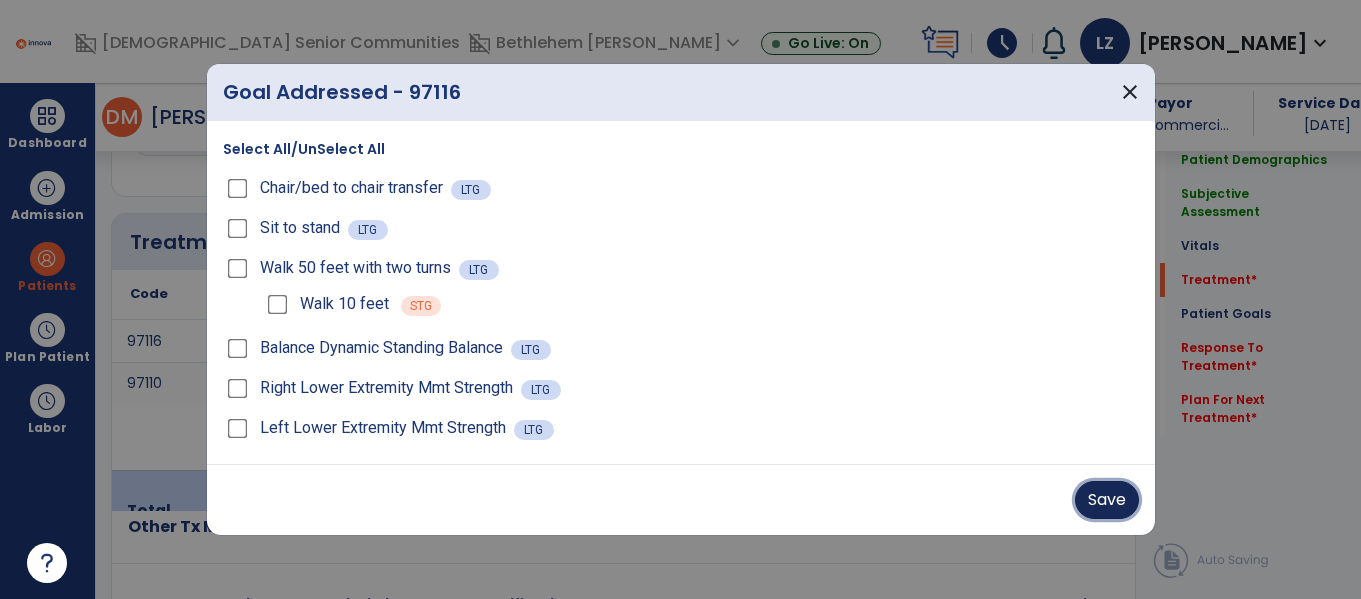 click on "Save" at bounding box center (1107, 500) 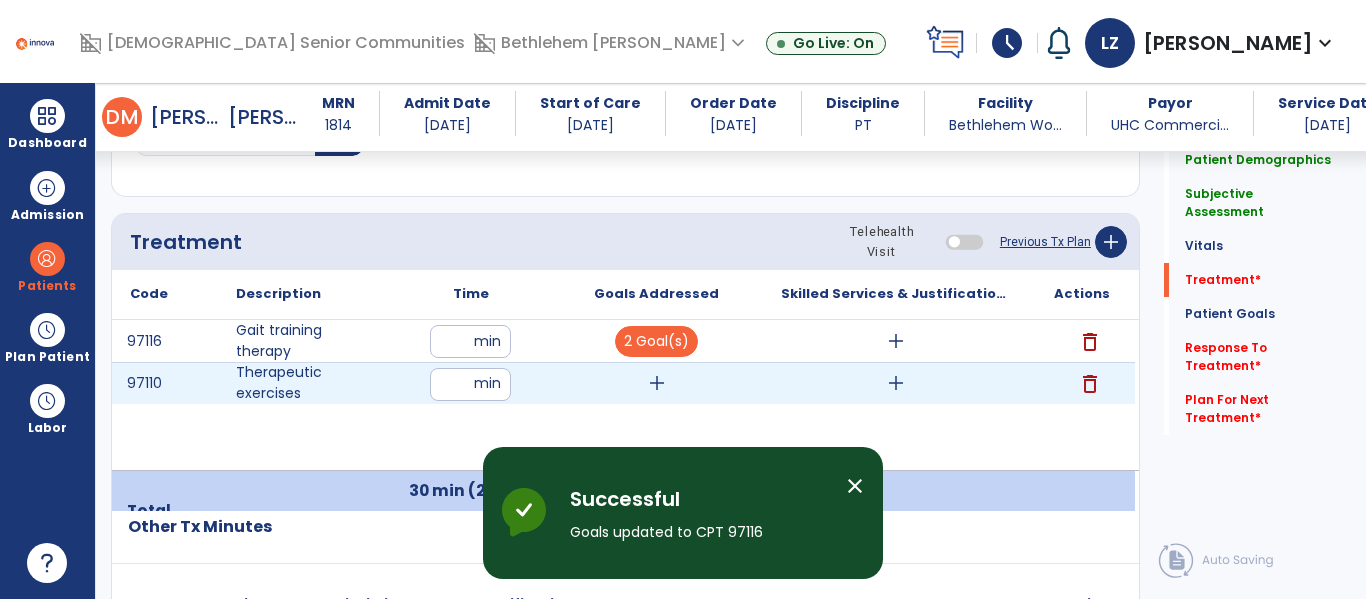 click on "add" at bounding box center (657, 383) 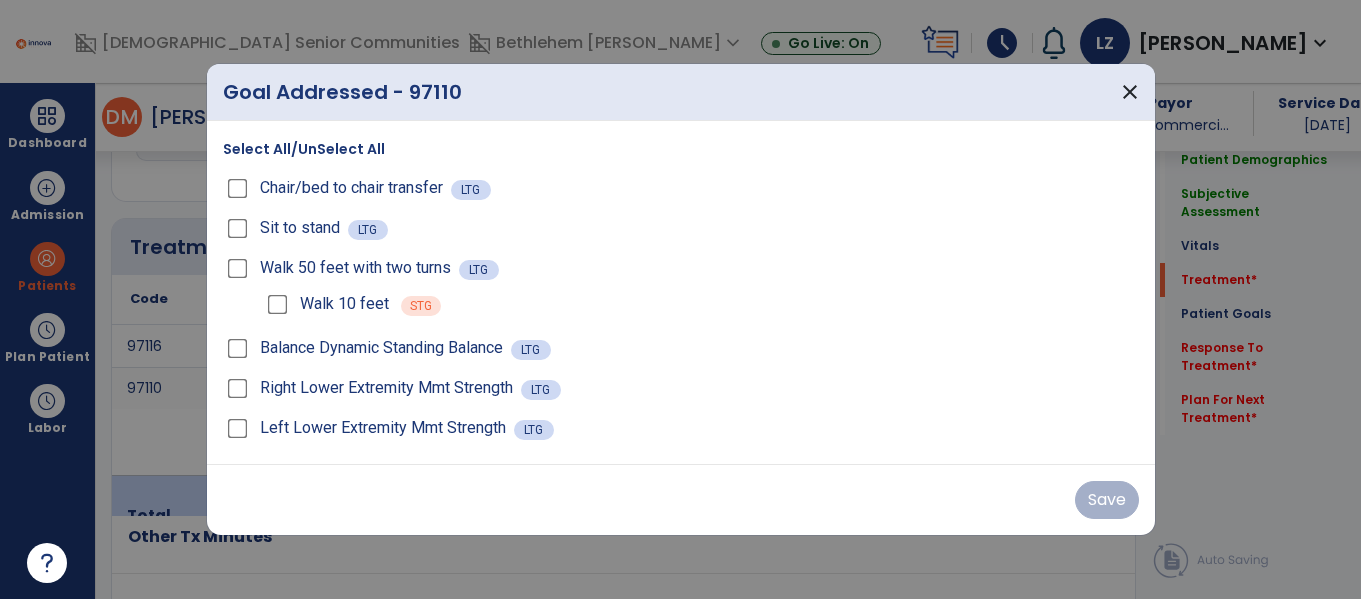 scroll, scrollTop: 1146, scrollLeft: 0, axis: vertical 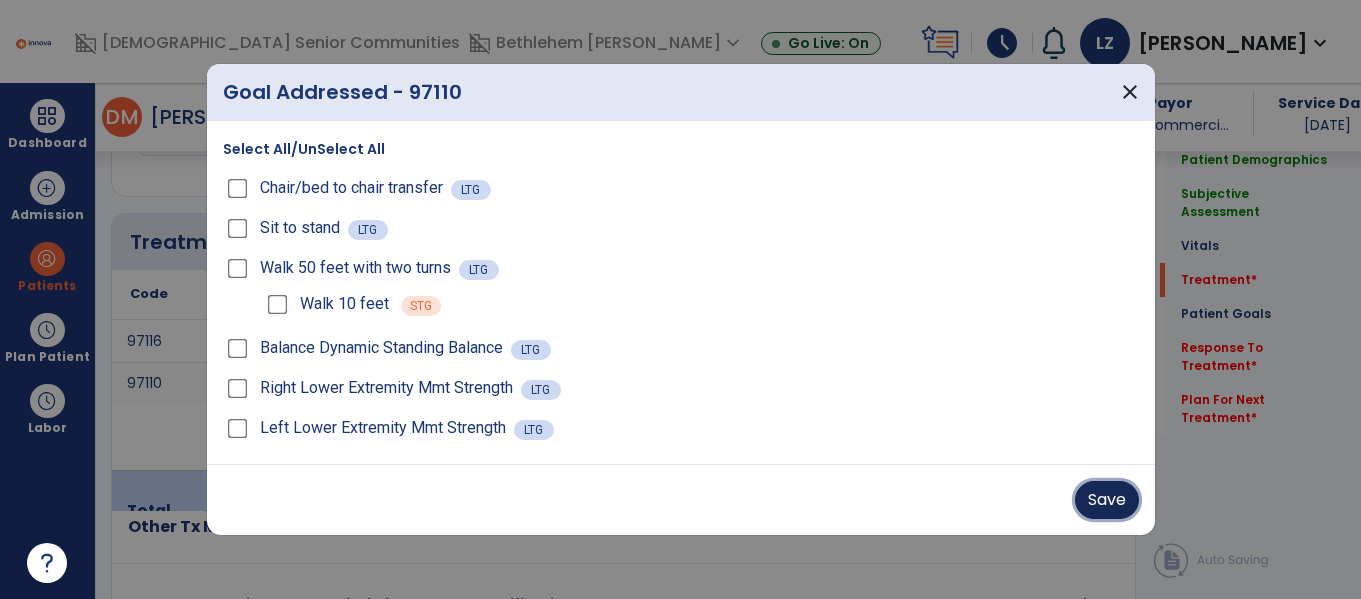 click on "Save" at bounding box center (1107, 500) 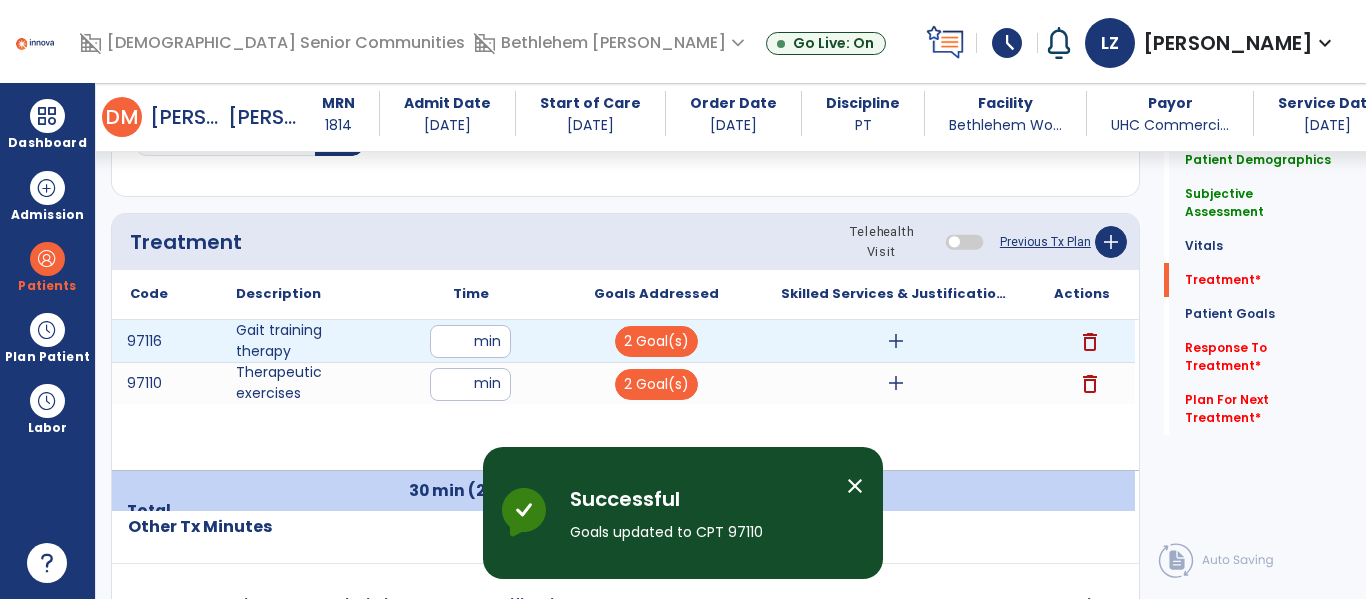 click on "add" at bounding box center [896, 341] 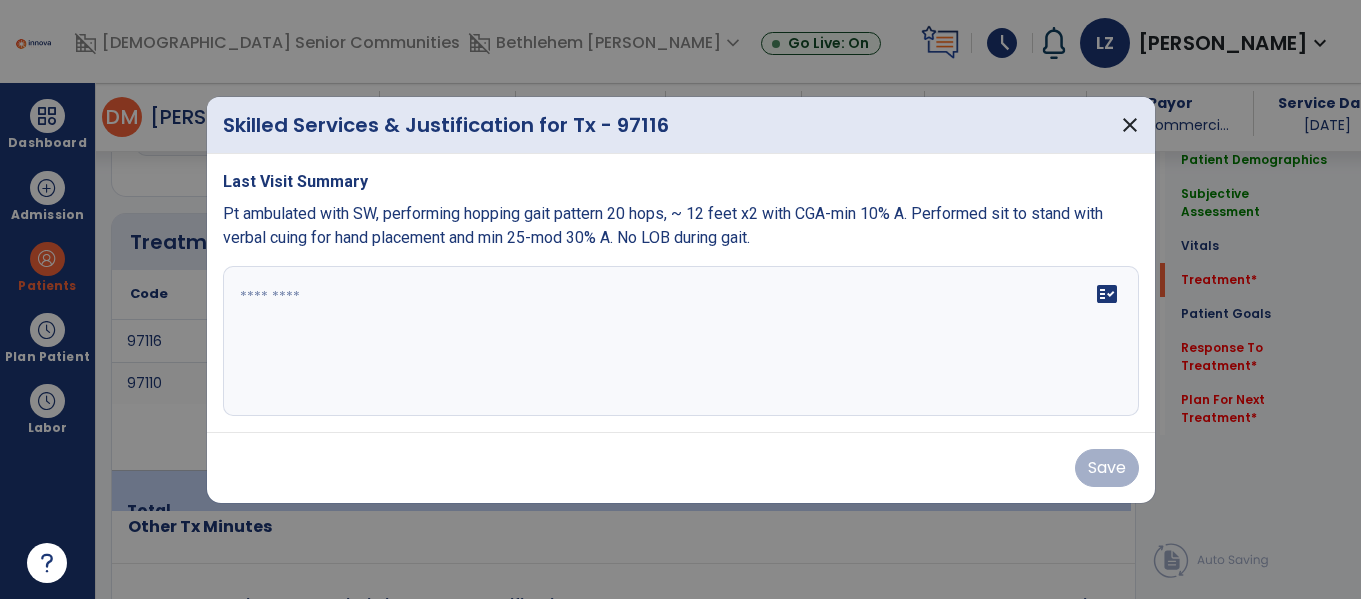 scroll, scrollTop: 1146, scrollLeft: 0, axis: vertical 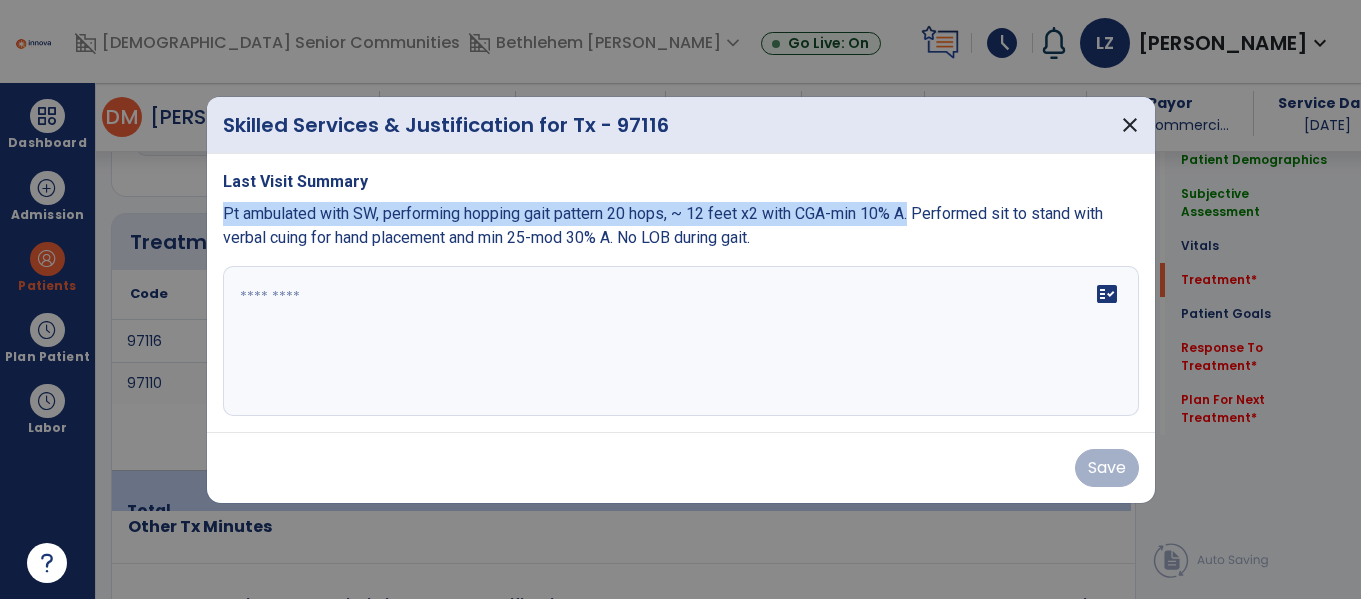 drag, startPoint x: 225, startPoint y: 215, endPoint x: 919, endPoint y: 214, distance: 694.00073 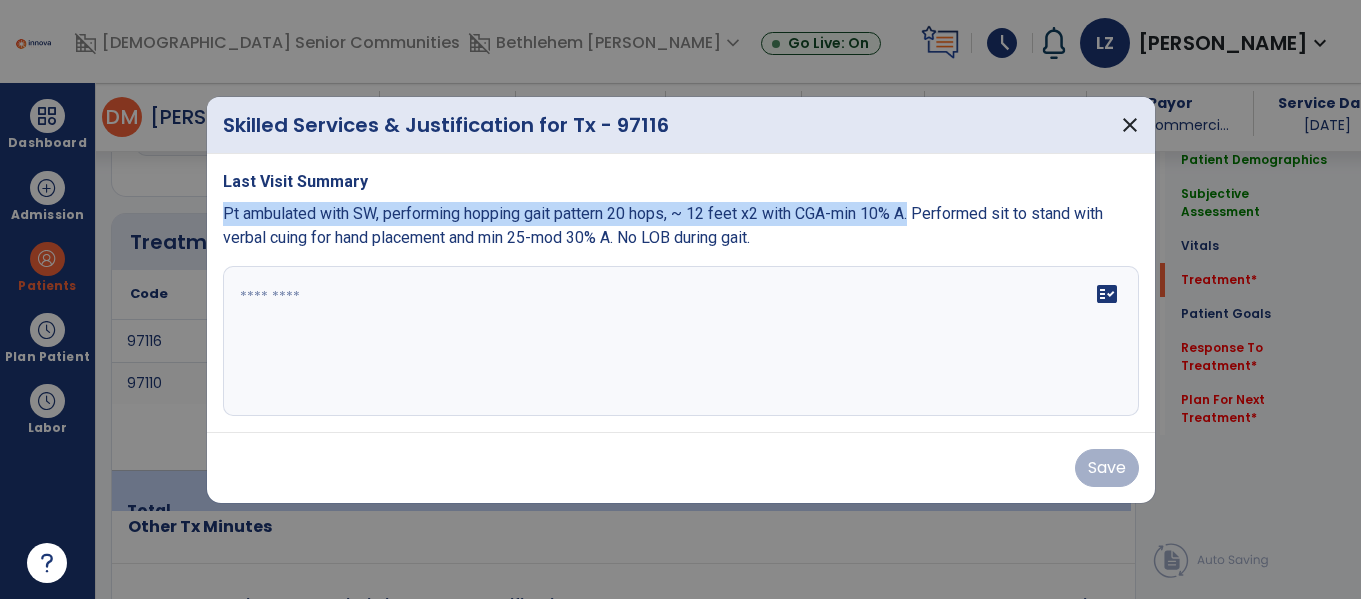 click on "Pt ambulated with SW, performing hopping gait pattern 20 hops, ~ 12 feet x2  with CGA-min 10% A.  Performed sit to stand with verbal cuing for hand placement and min 25-mod 30% A. No LOB during gait." at bounding box center (663, 225) 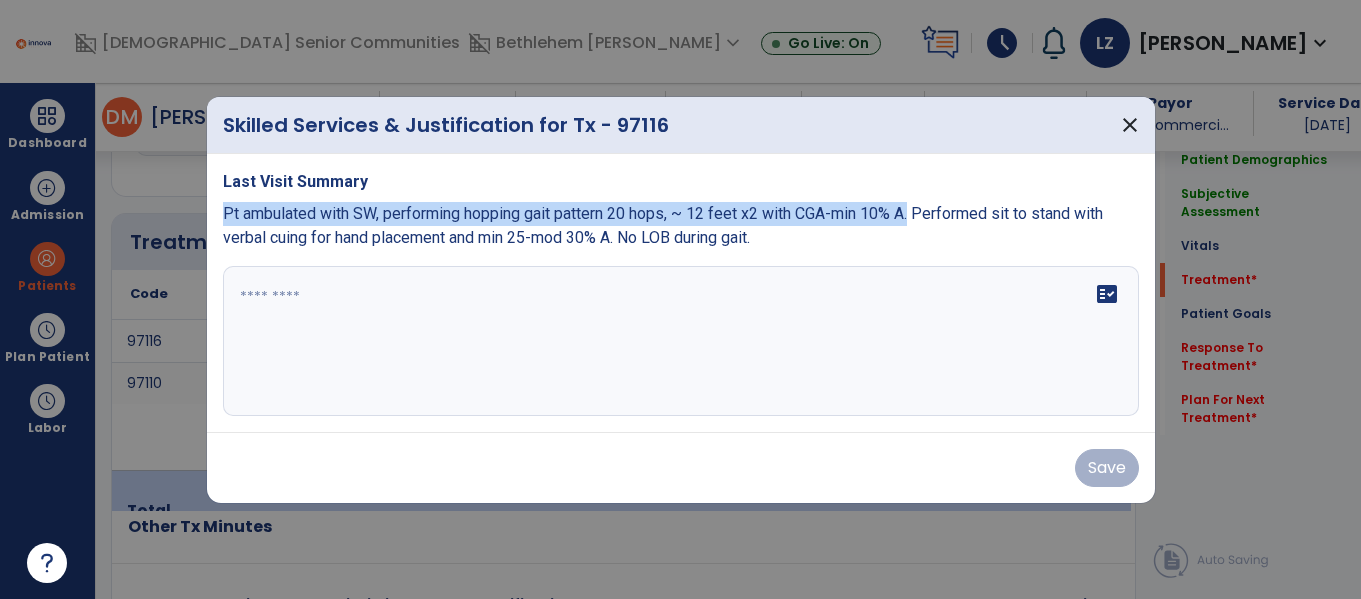 copy on "Pt ambulated with SW, performing hopping gait pattern 20 hops, ~ 12 feet x2  with CGA-min 10% A." 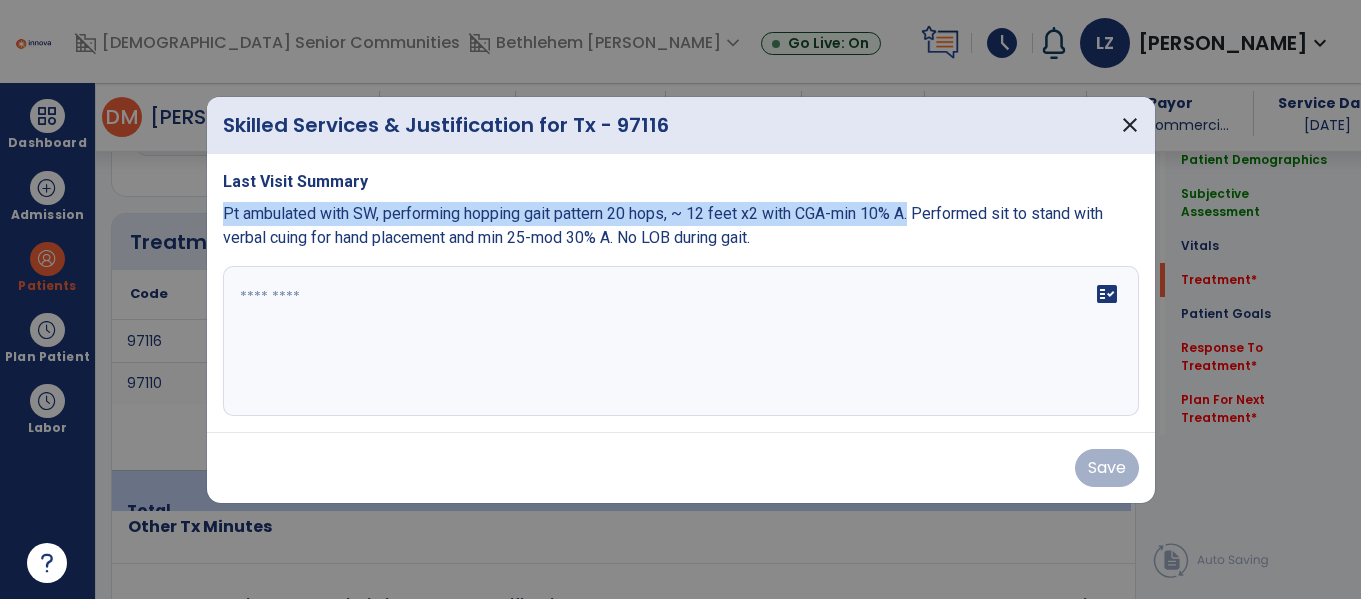click on "fact_check" at bounding box center (681, 341) 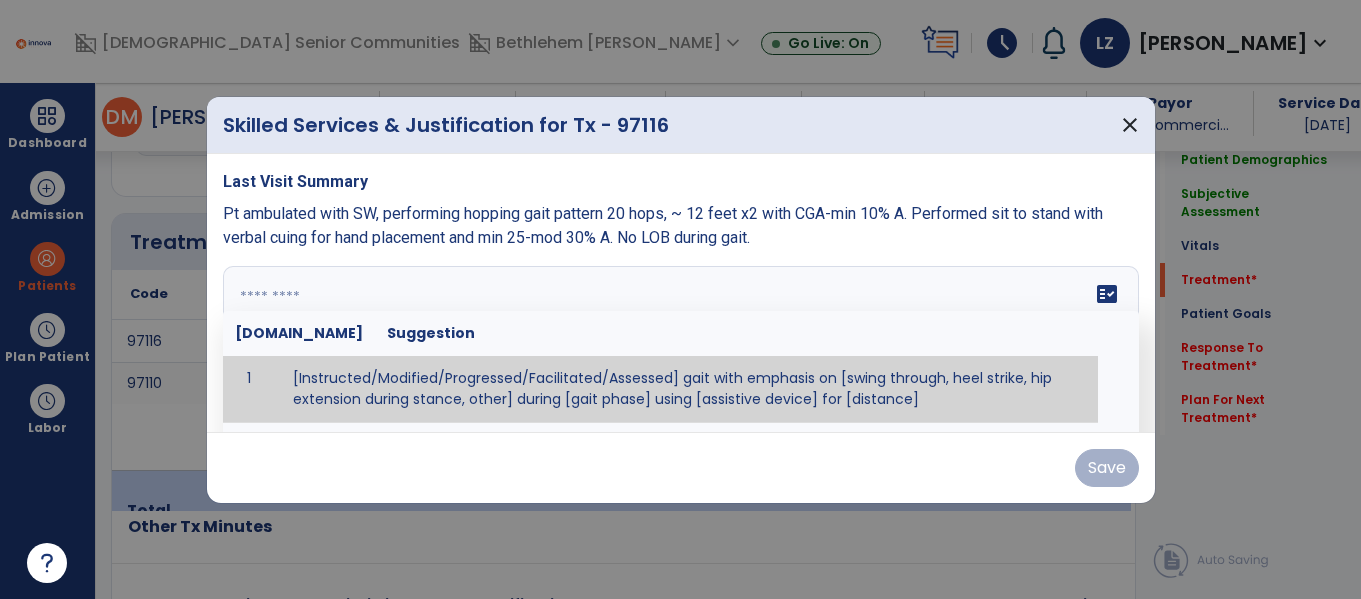 paste on "**********" 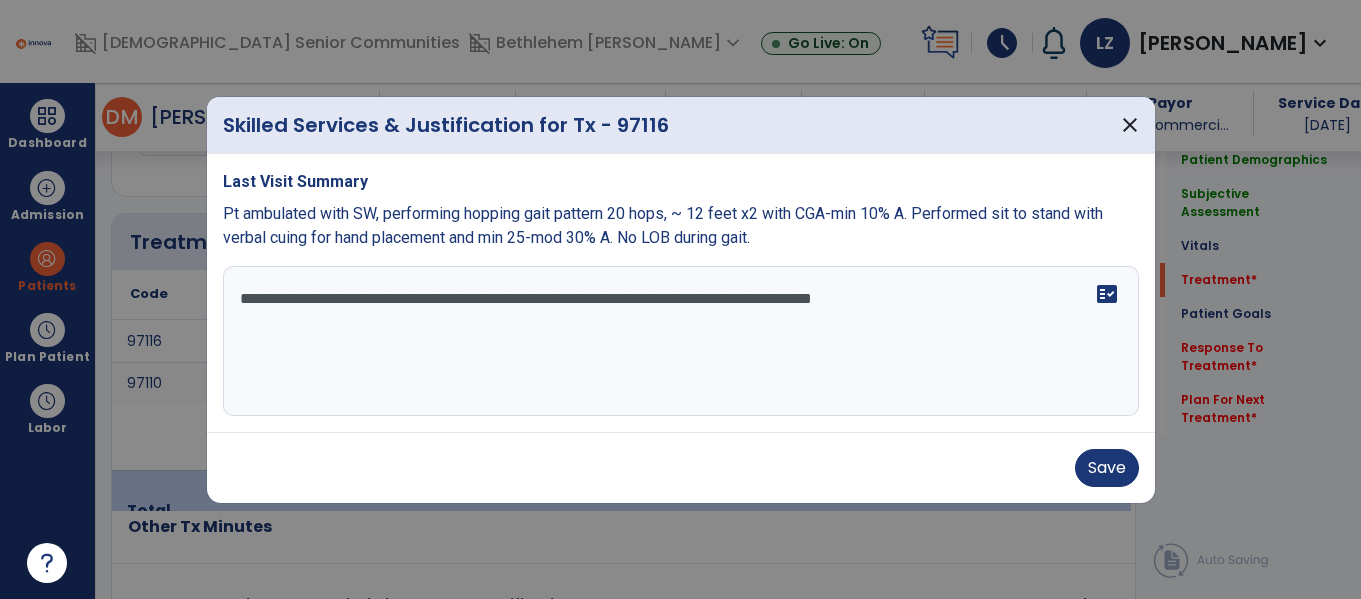 click on "**********" at bounding box center [681, 341] 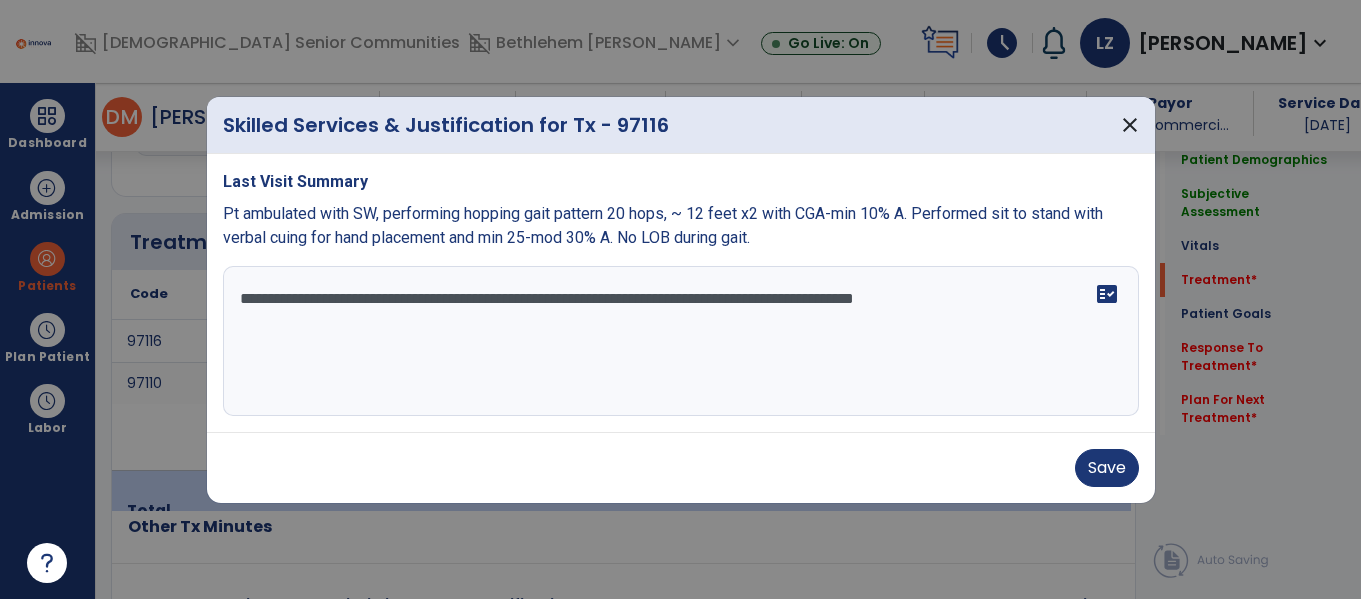 click on "**********" at bounding box center (681, 341) 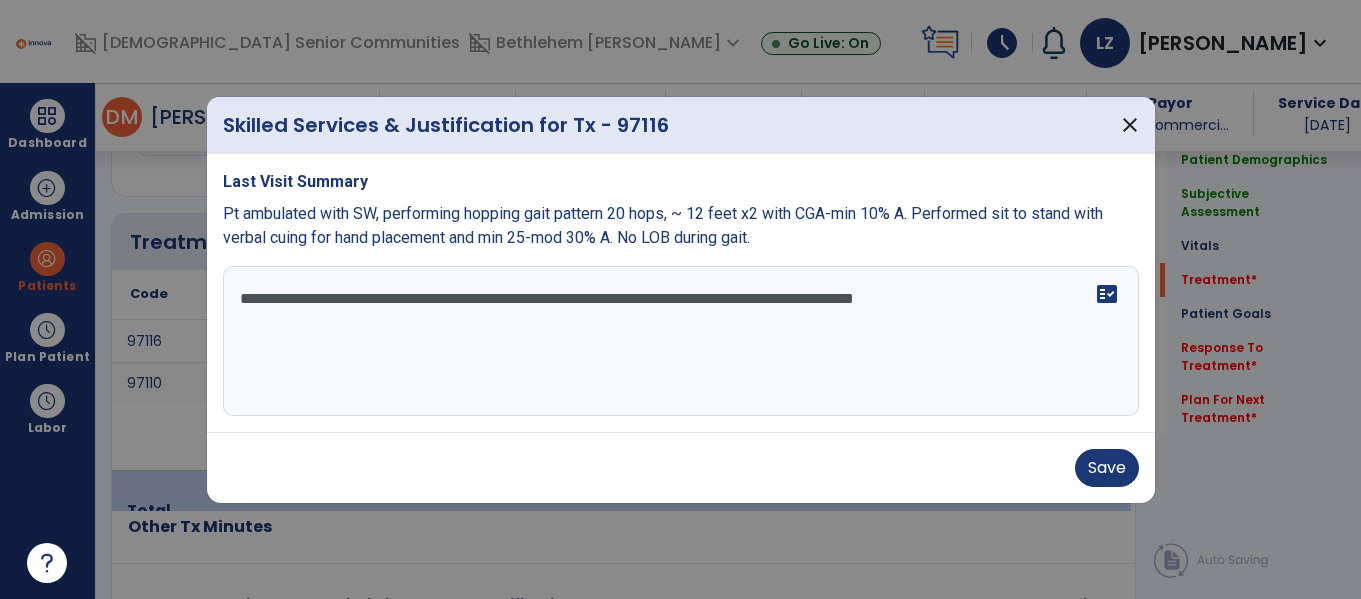 click on "**********" at bounding box center (681, 341) 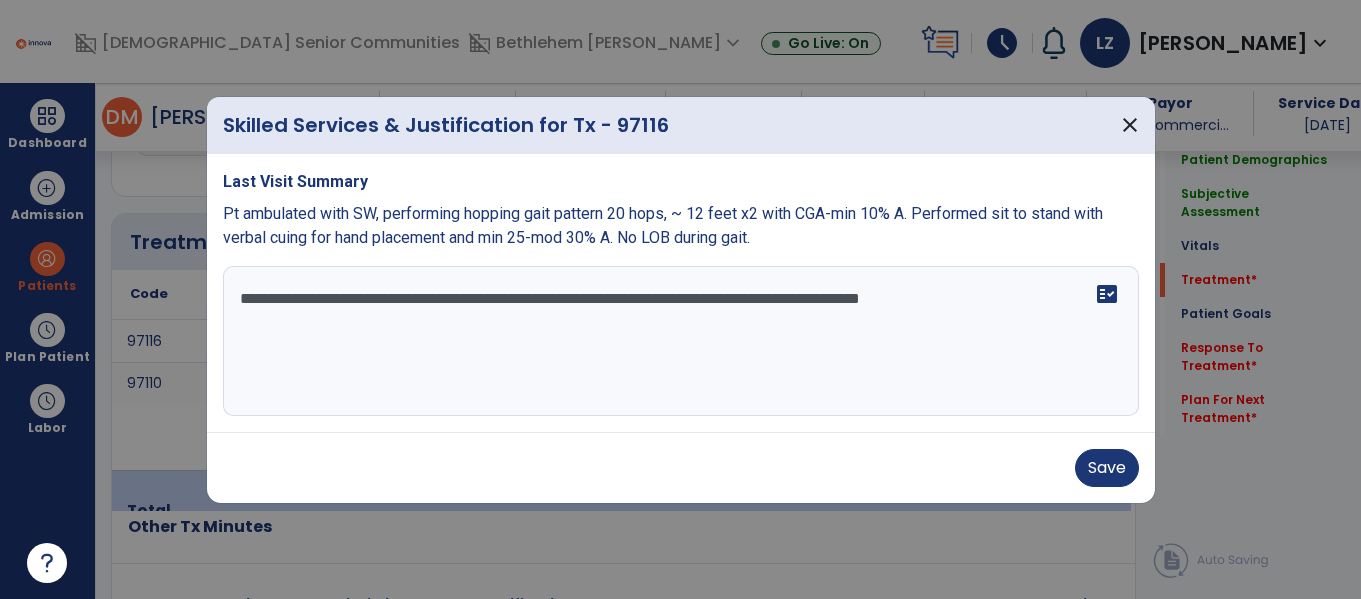 click on "**********" at bounding box center [681, 341] 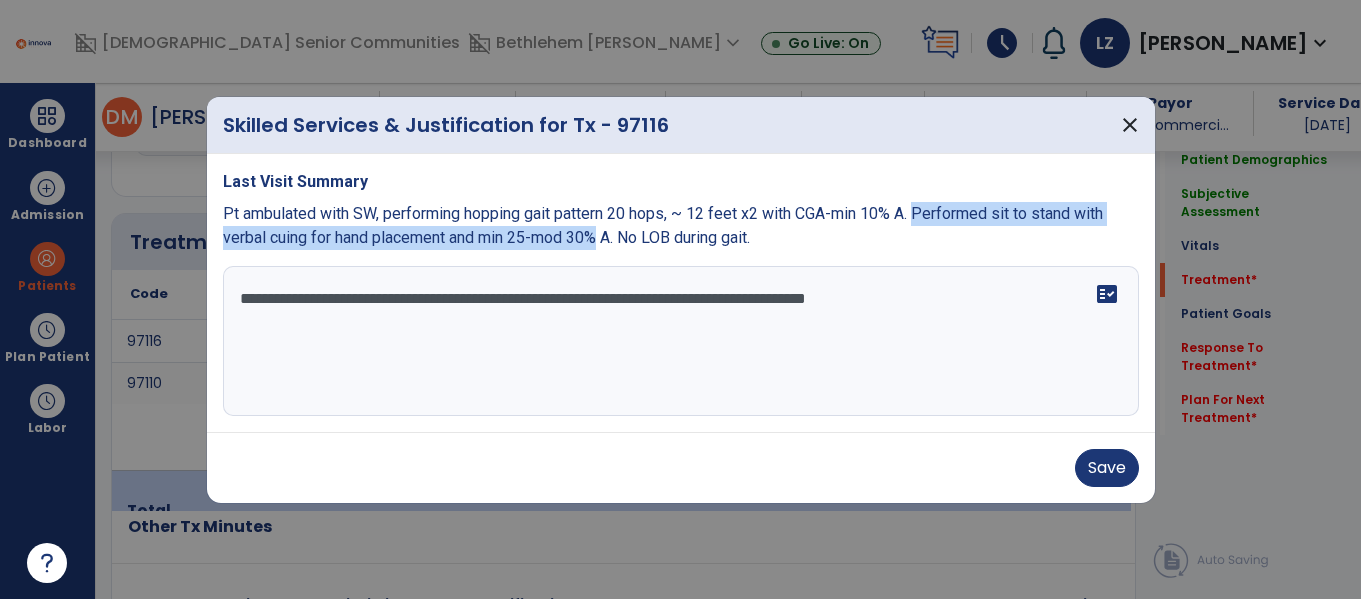 drag, startPoint x: 924, startPoint y: 212, endPoint x: 605, endPoint y: 238, distance: 320.0578 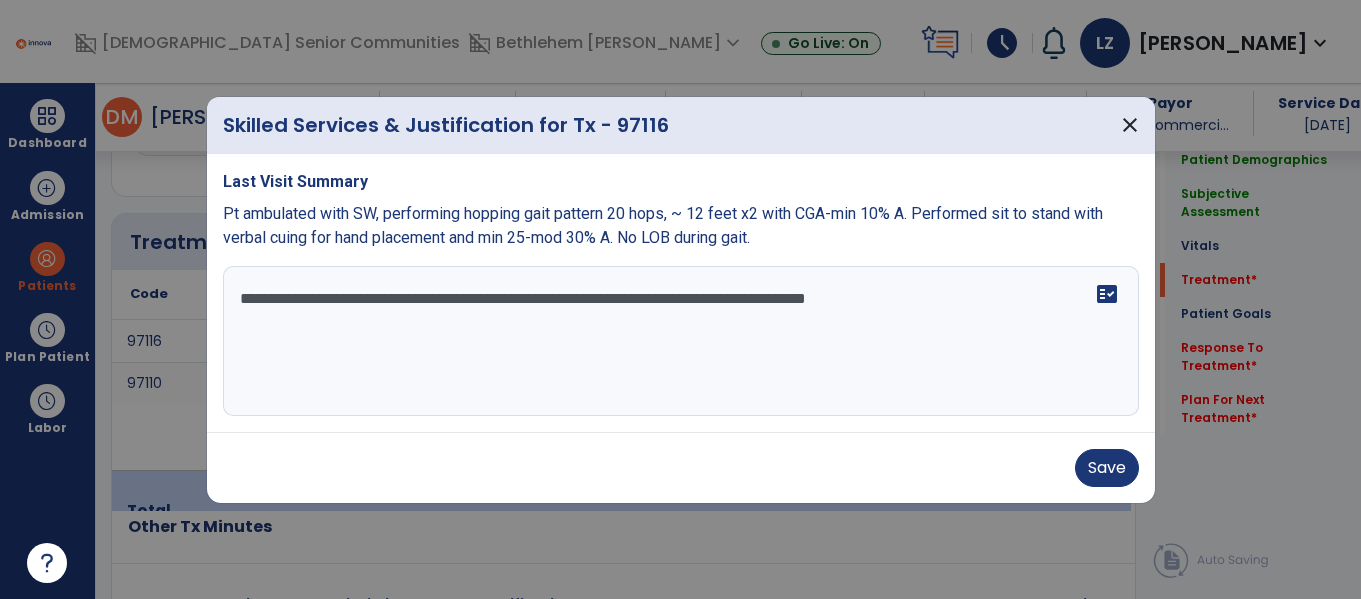paste on "**********" 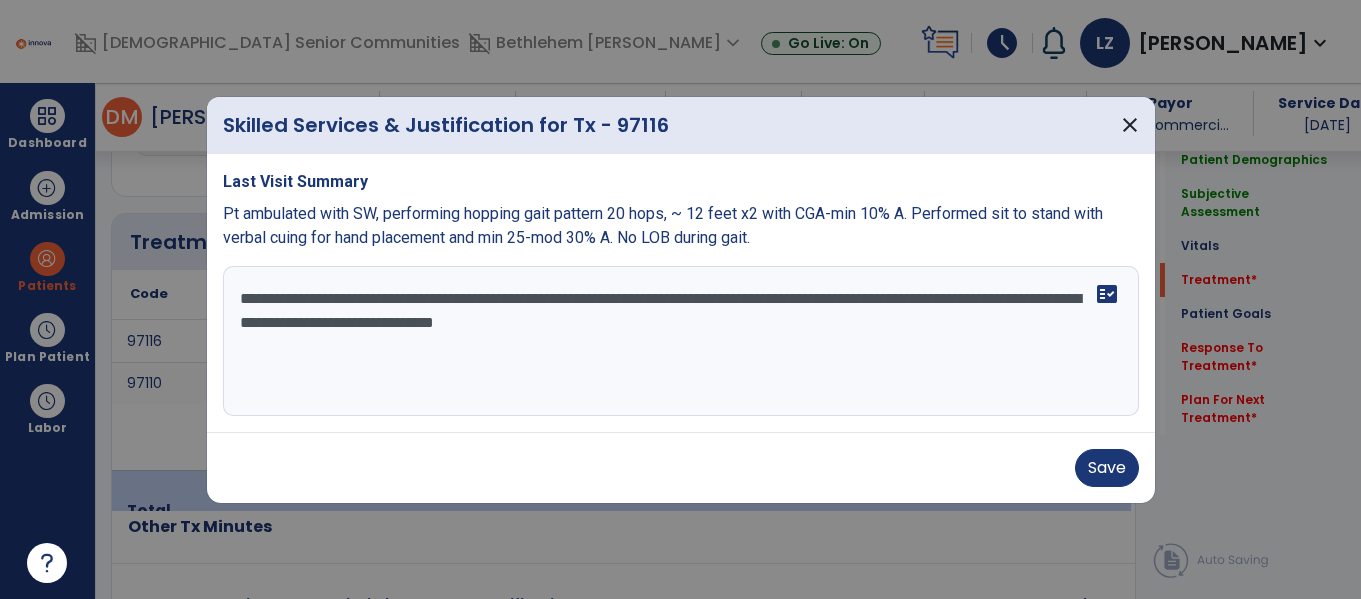 click on "**********" at bounding box center (681, 341) 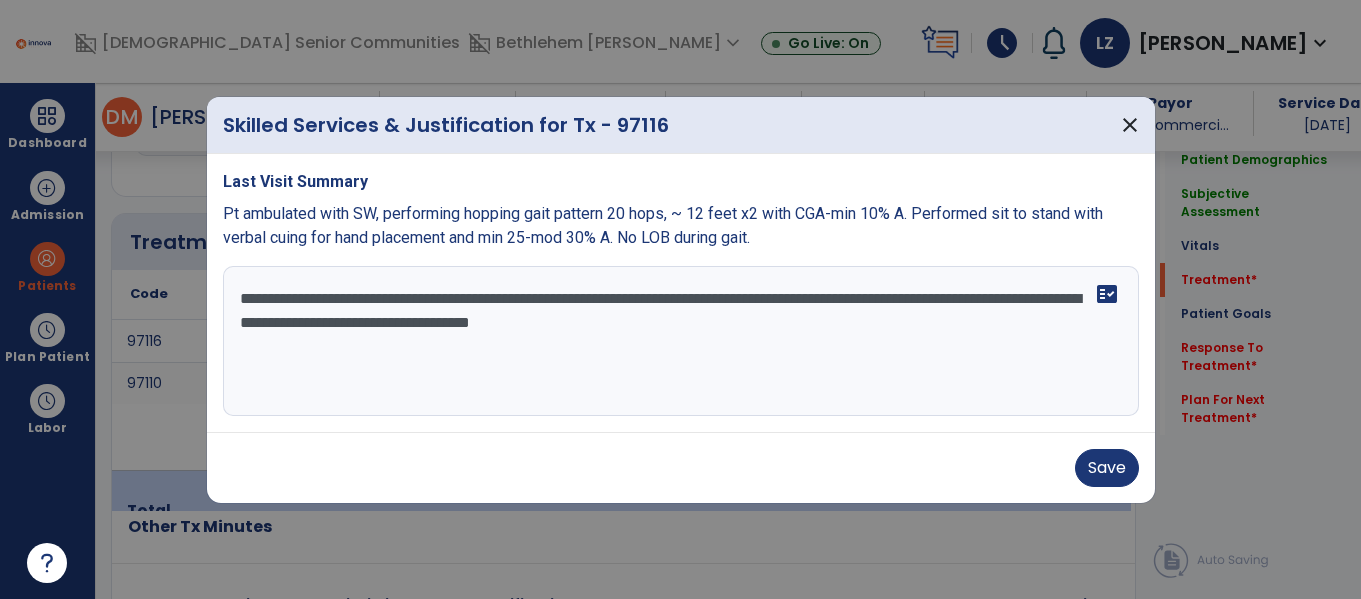 click on "**********" at bounding box center [681, 341] 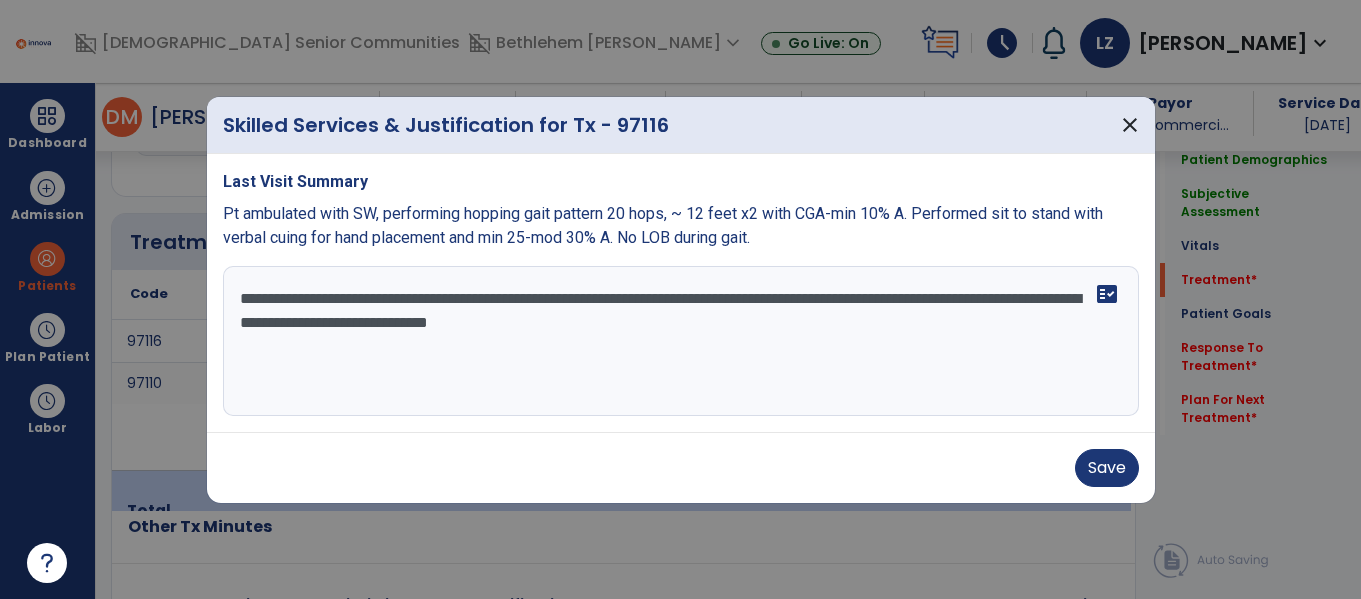 click on "**********" at bounding box center (681, 341) 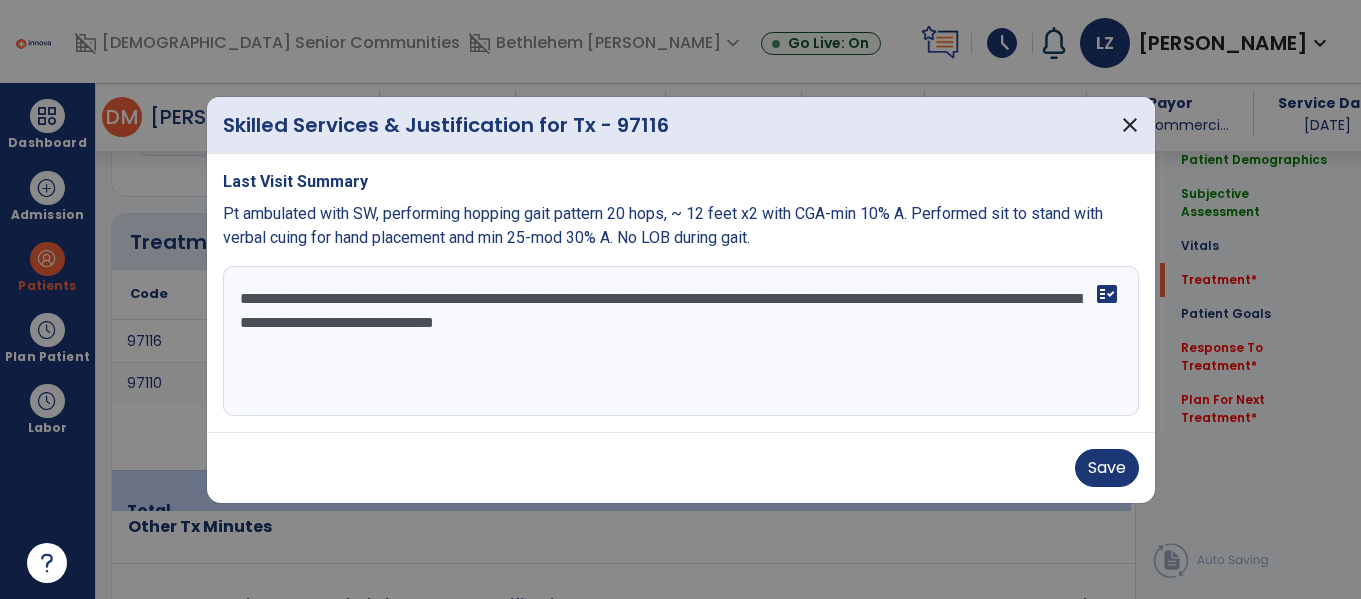 click on "**********" at bounding box center [681, 341] 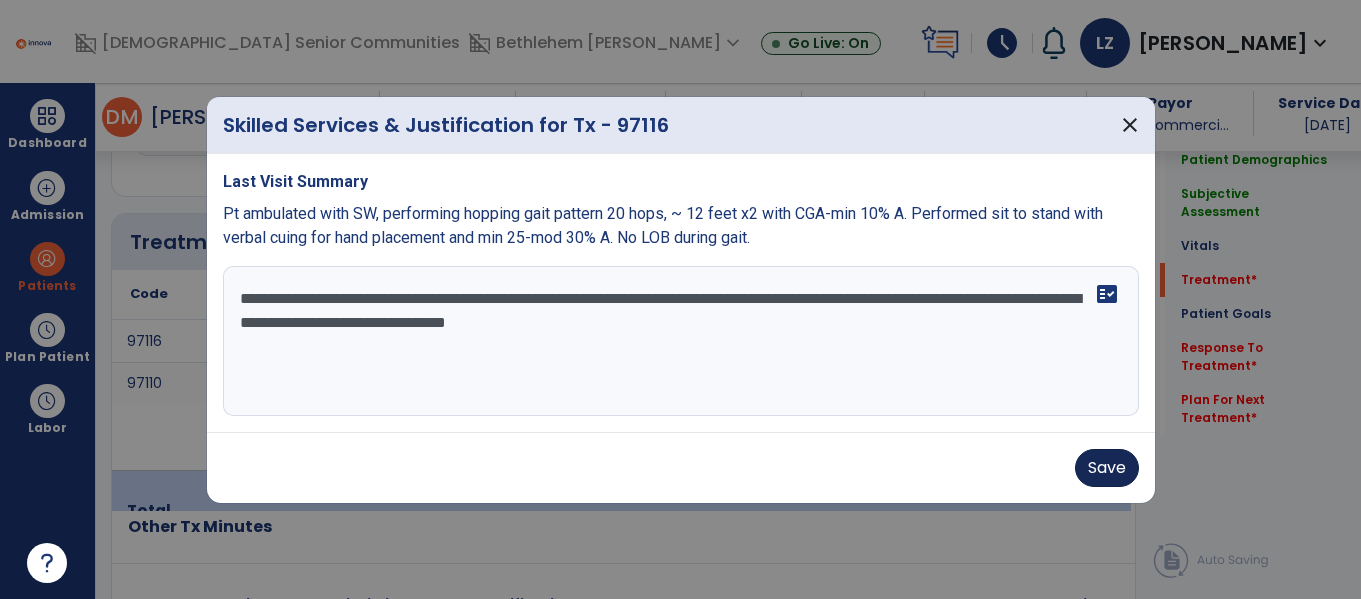 type on "**********" 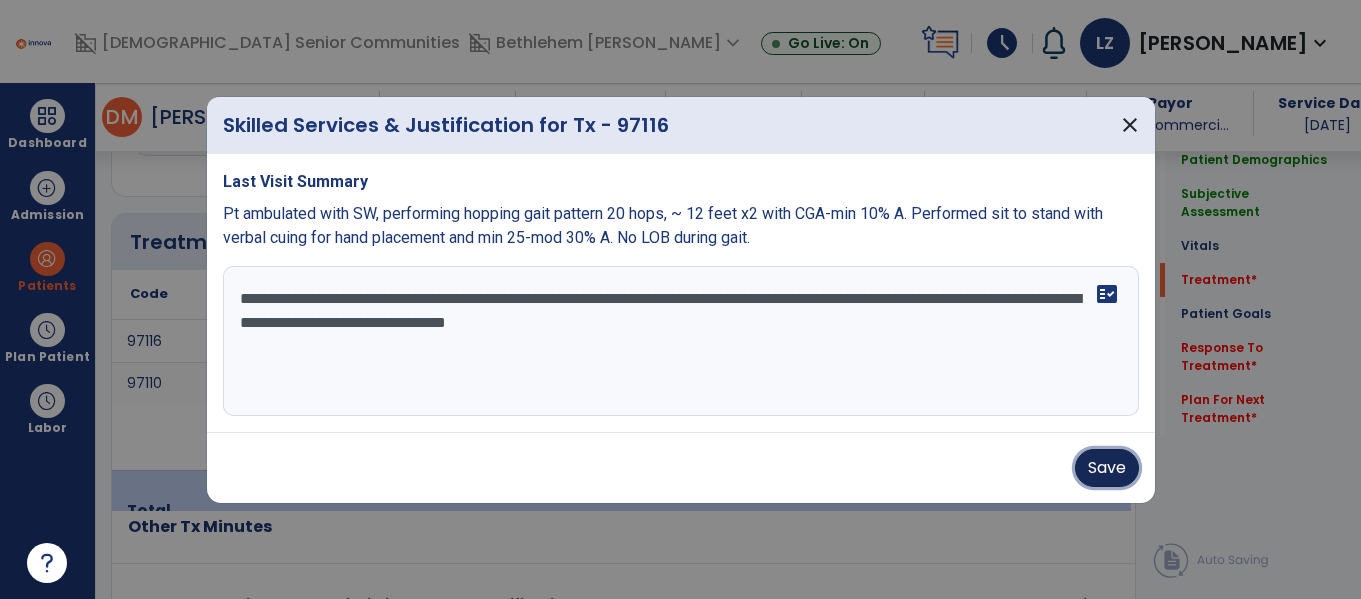 click on "Save" at bounding box center (1107, 468) 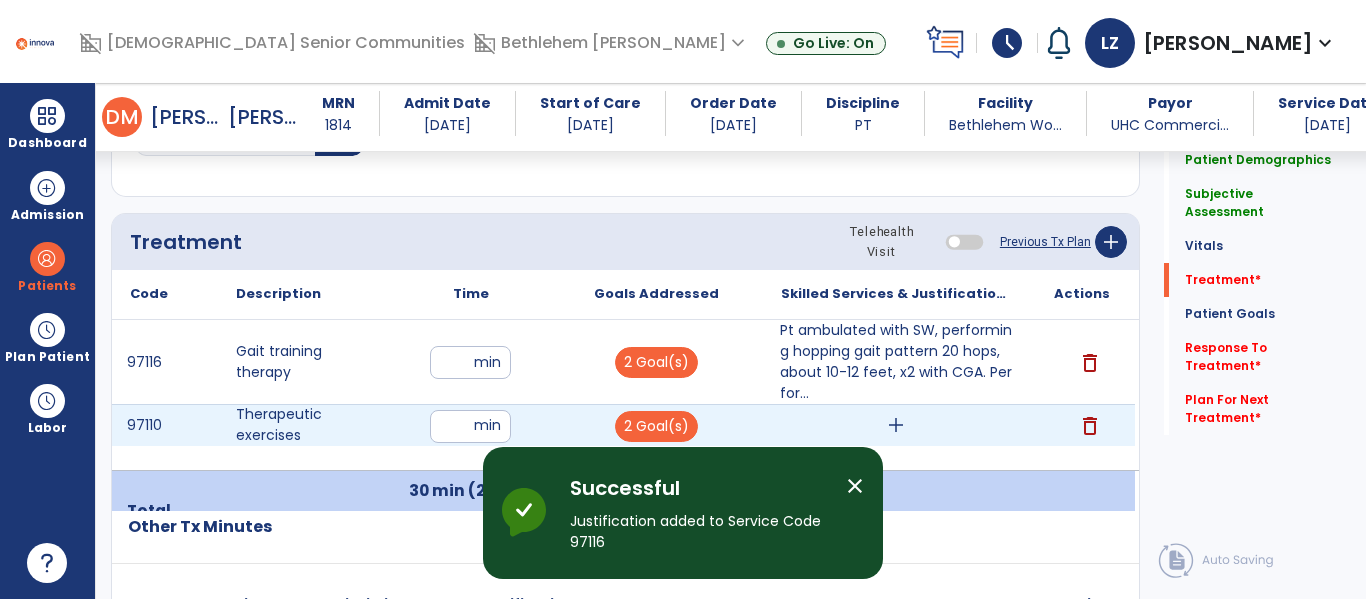 click on "add" at bounding box center (896, 425) 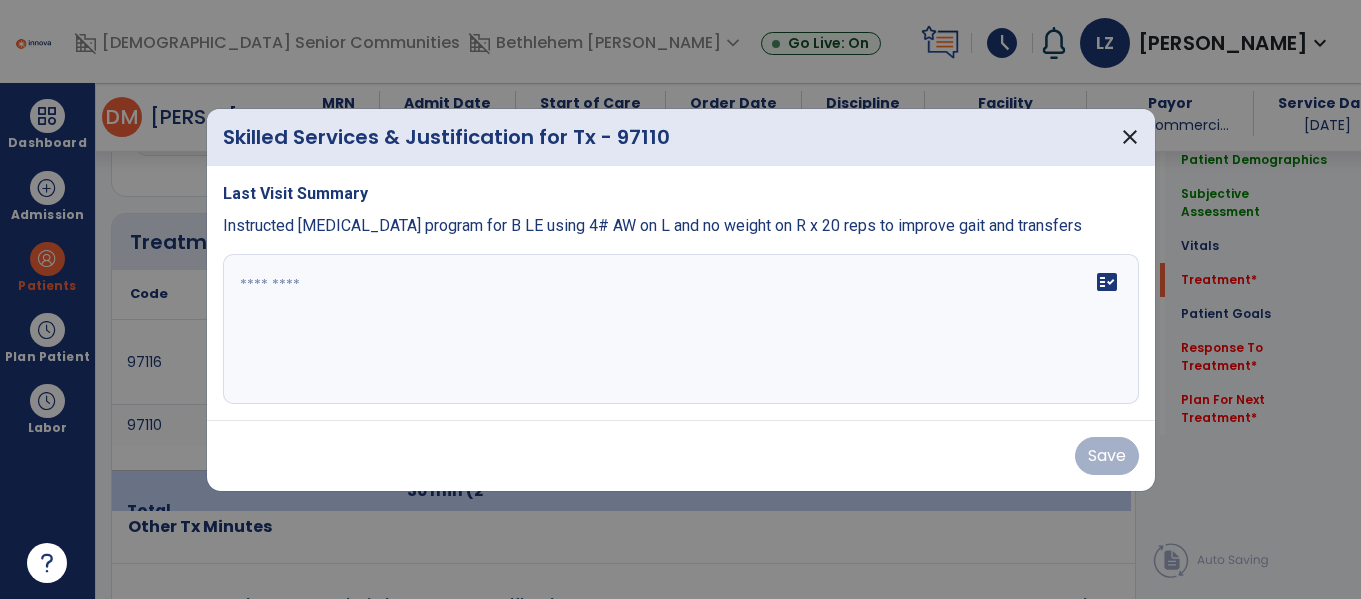 scroll, scrollTop: 1146, scrollLeft: 0, axis: vertical 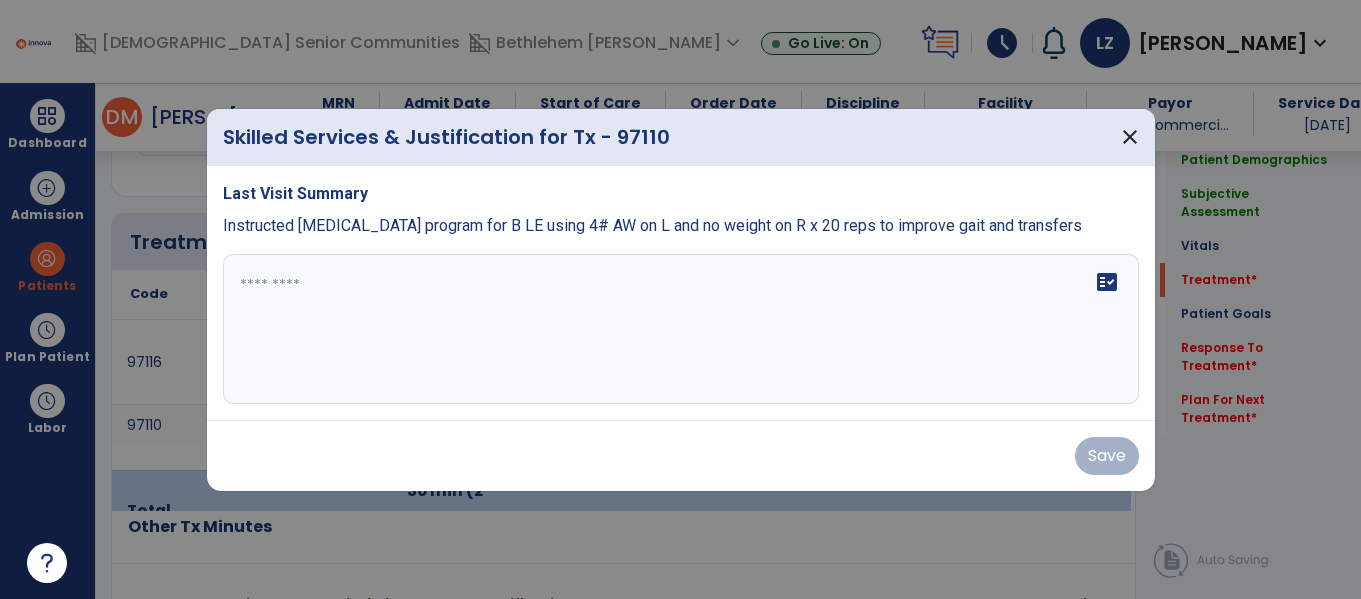 click on "Instructed resistive exercise program for B LE using 4# AW on L and no weight on R x 20 reps to improve gait and transfers" at bounding box center [681, 226] 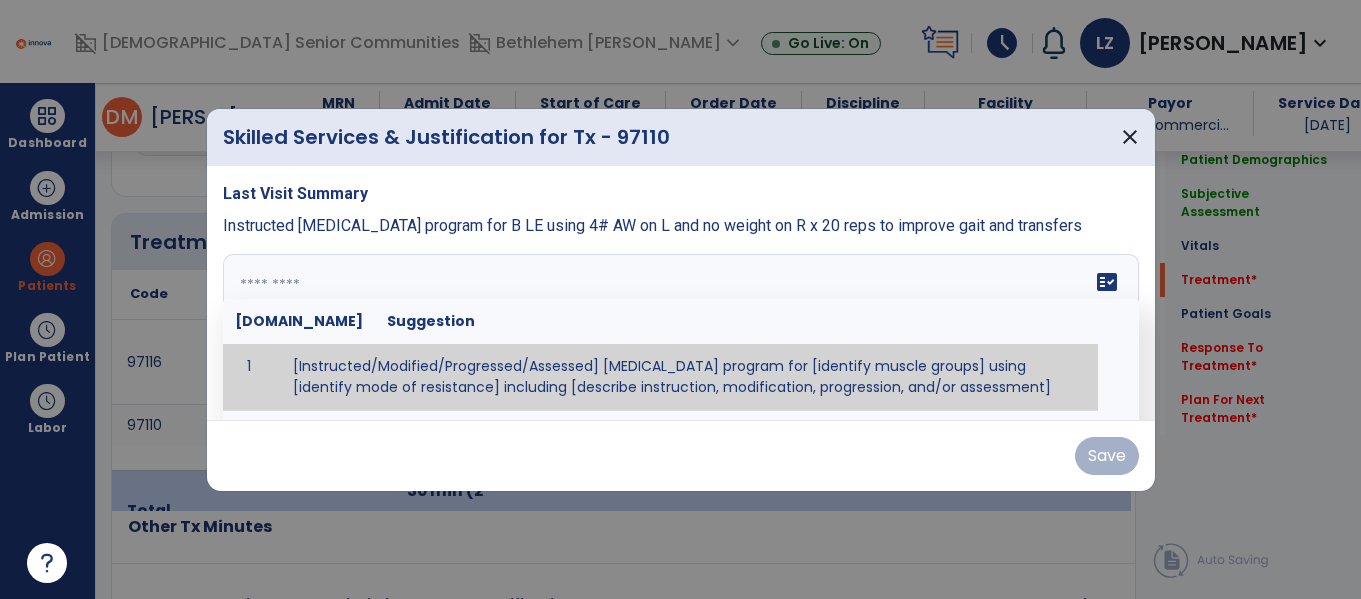 paste on "**********" 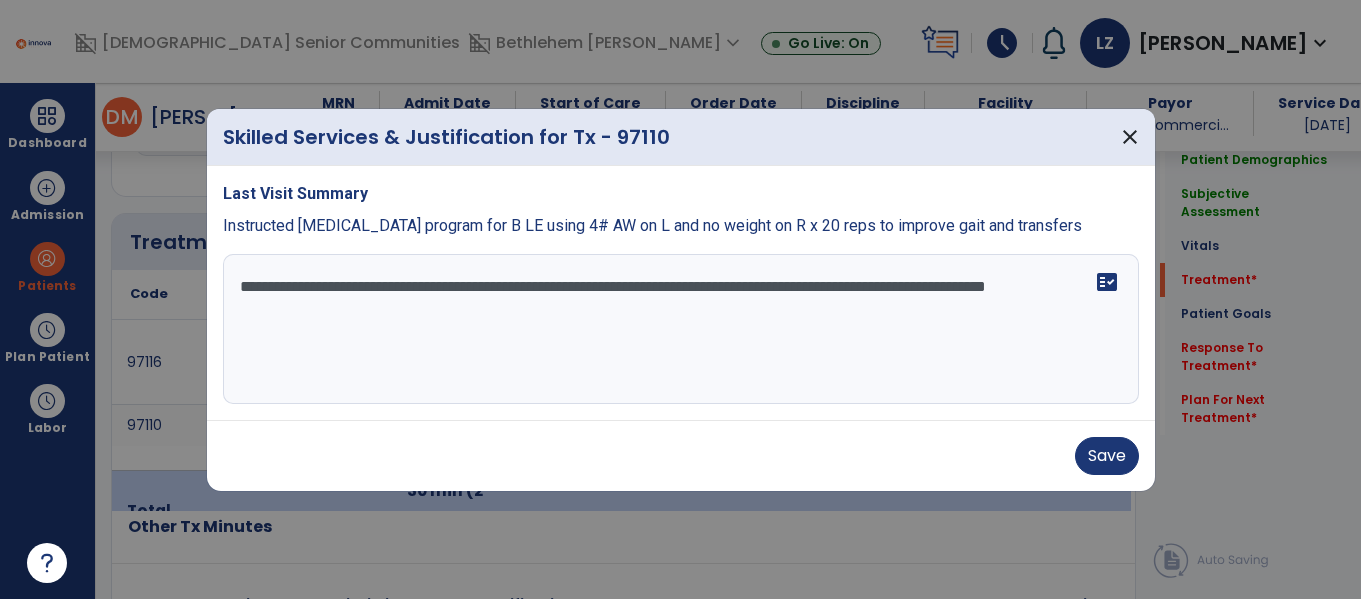 click on "**********" at bounding box center [681, 329] 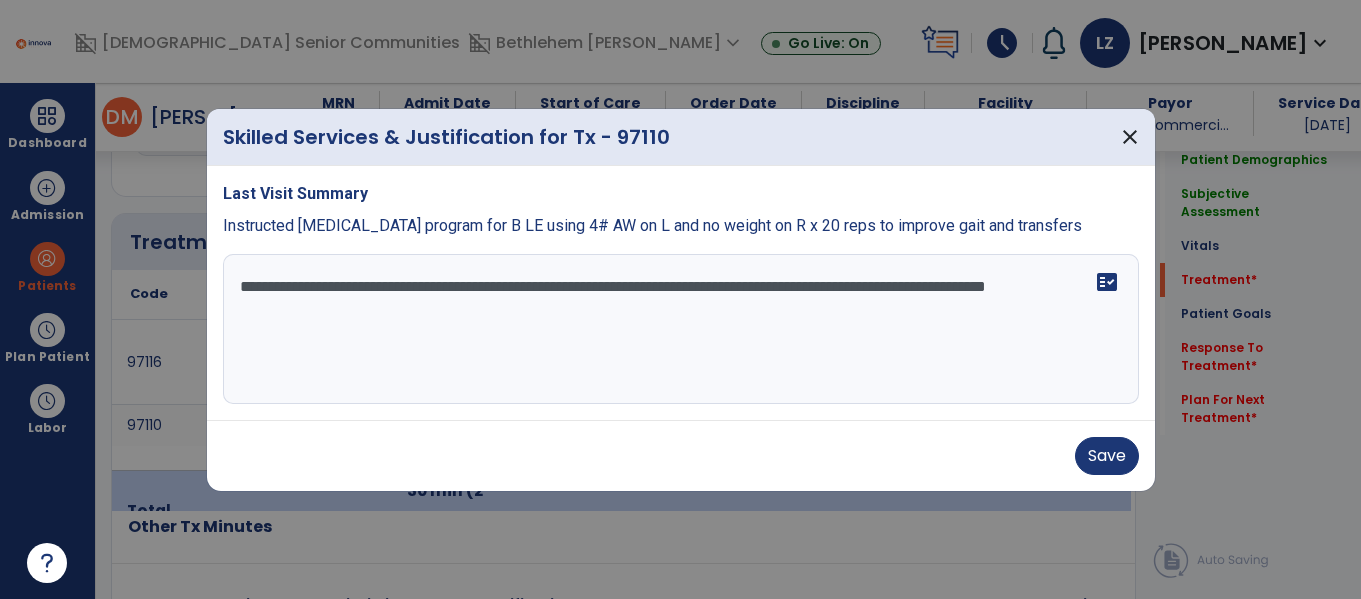 click on "**********" at bounding box center [681, 329] 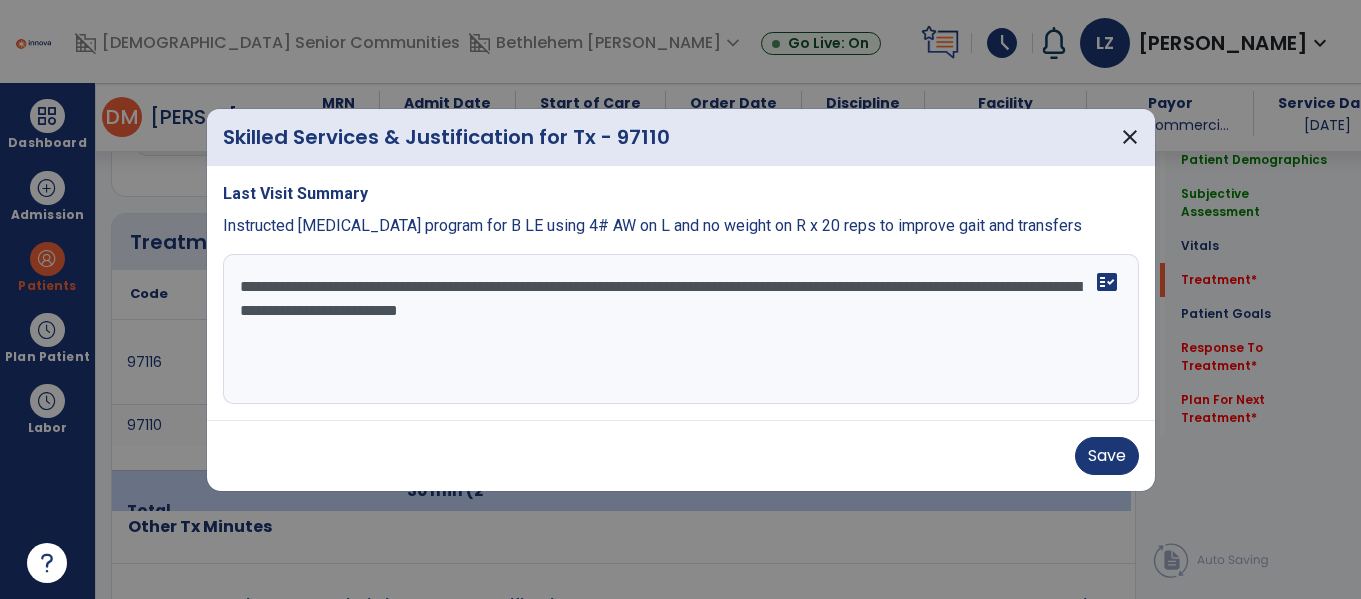 click on "**********" at bounding box center [681, 329] 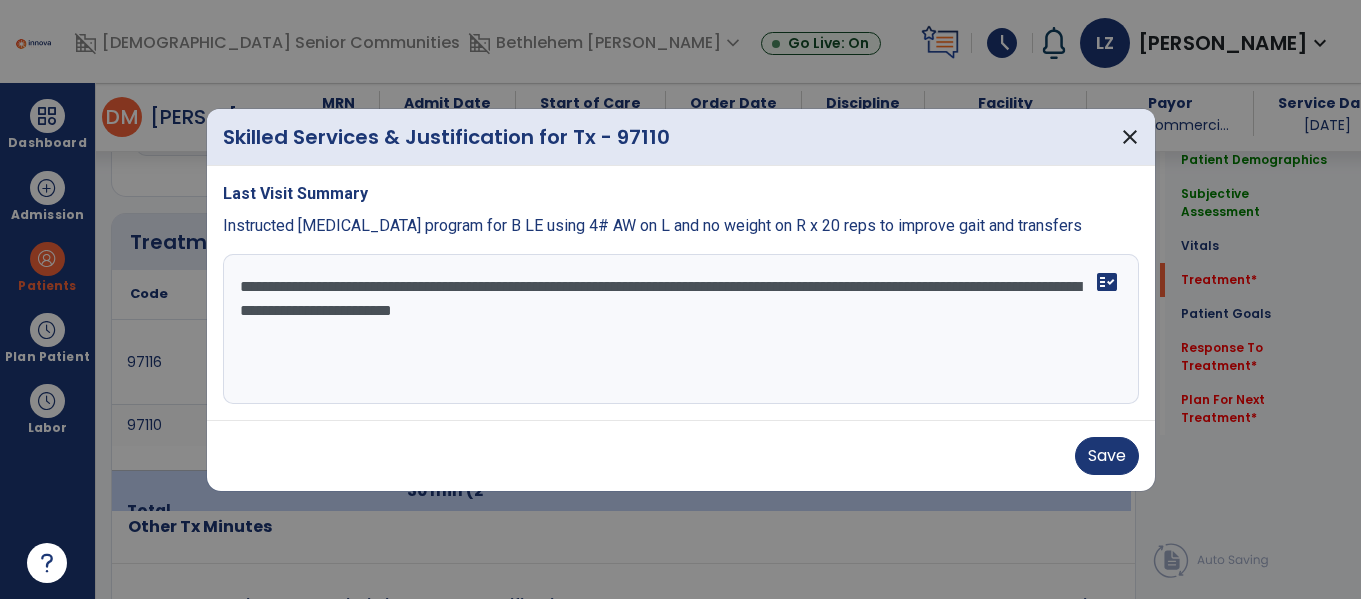 click on "**********" at bounding box center [681, 329] 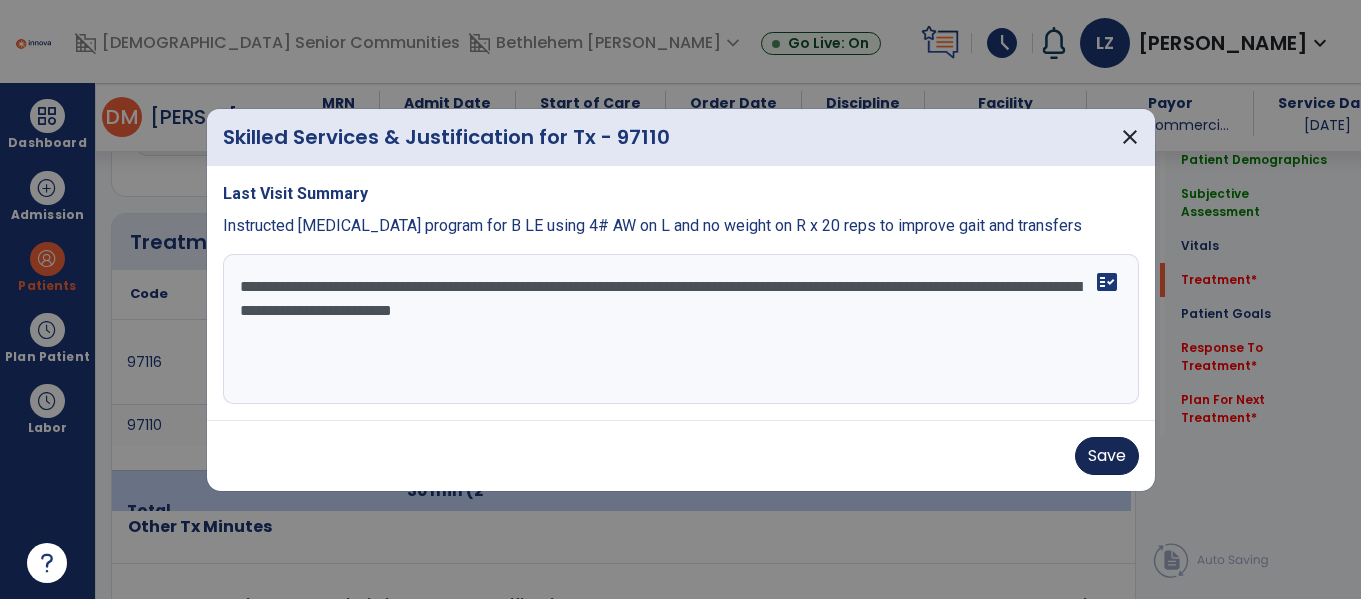 type on "**********" 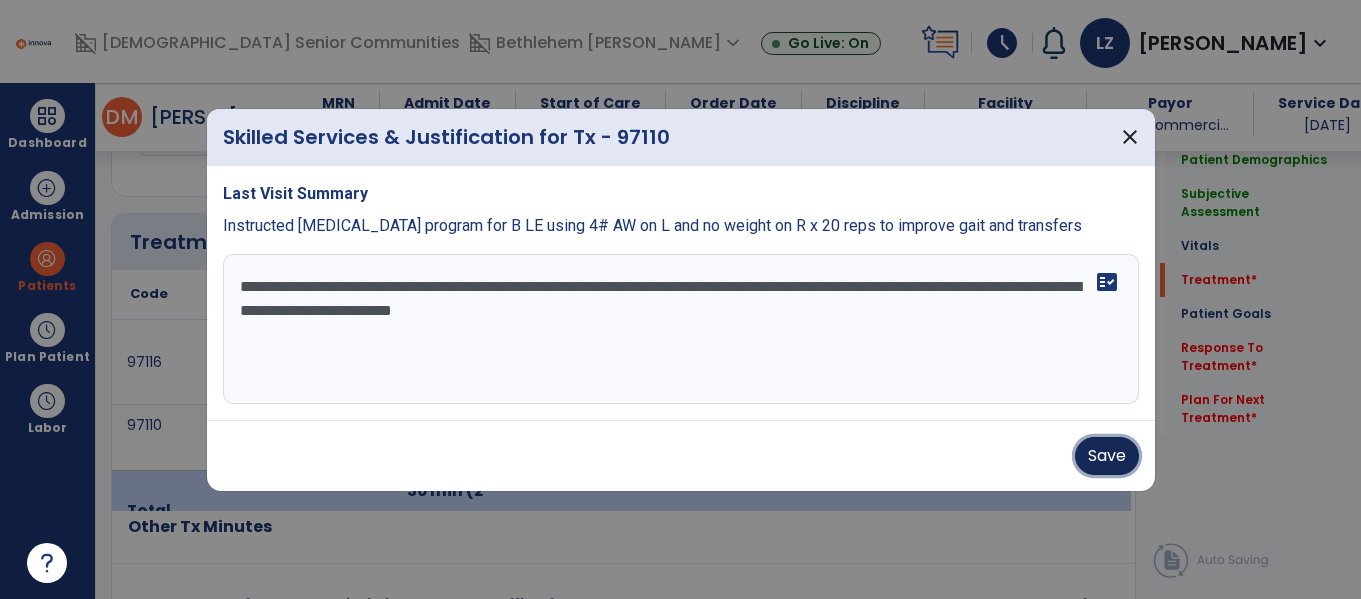 click on "Save" at bounding box center (1107, 456) 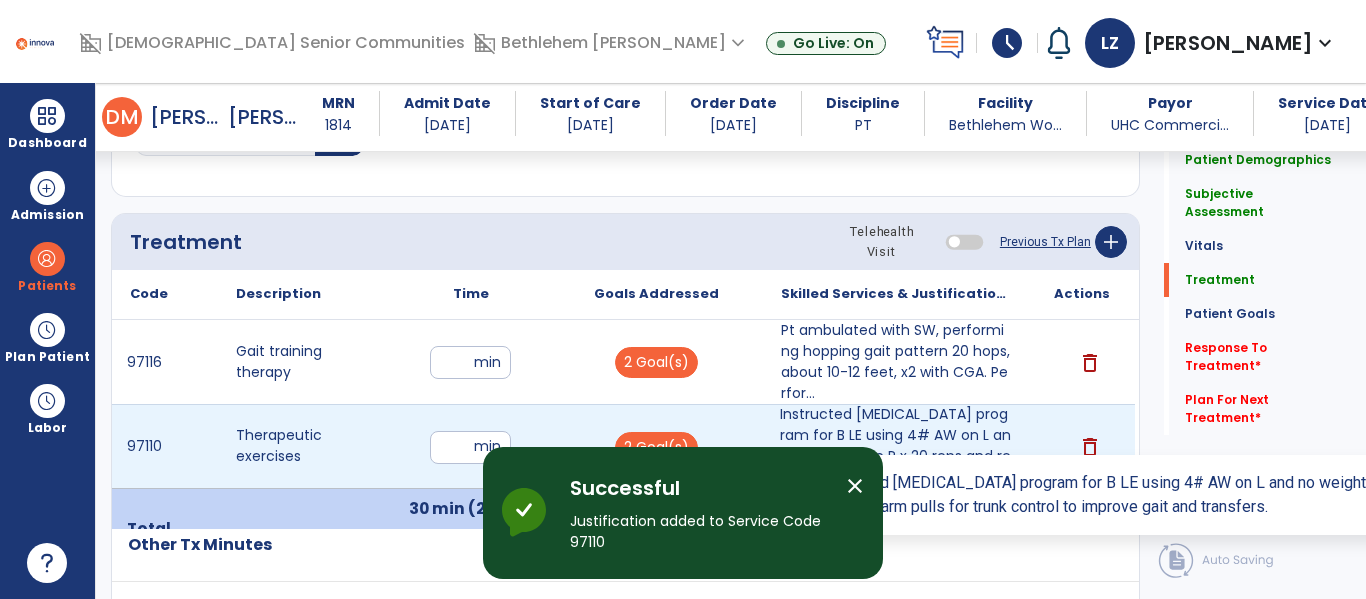 click on "Instructed resistive exercise program for B LE using 4# AW on L and no weight on R x 20 reps and res..." at bounding box center [896, 446] 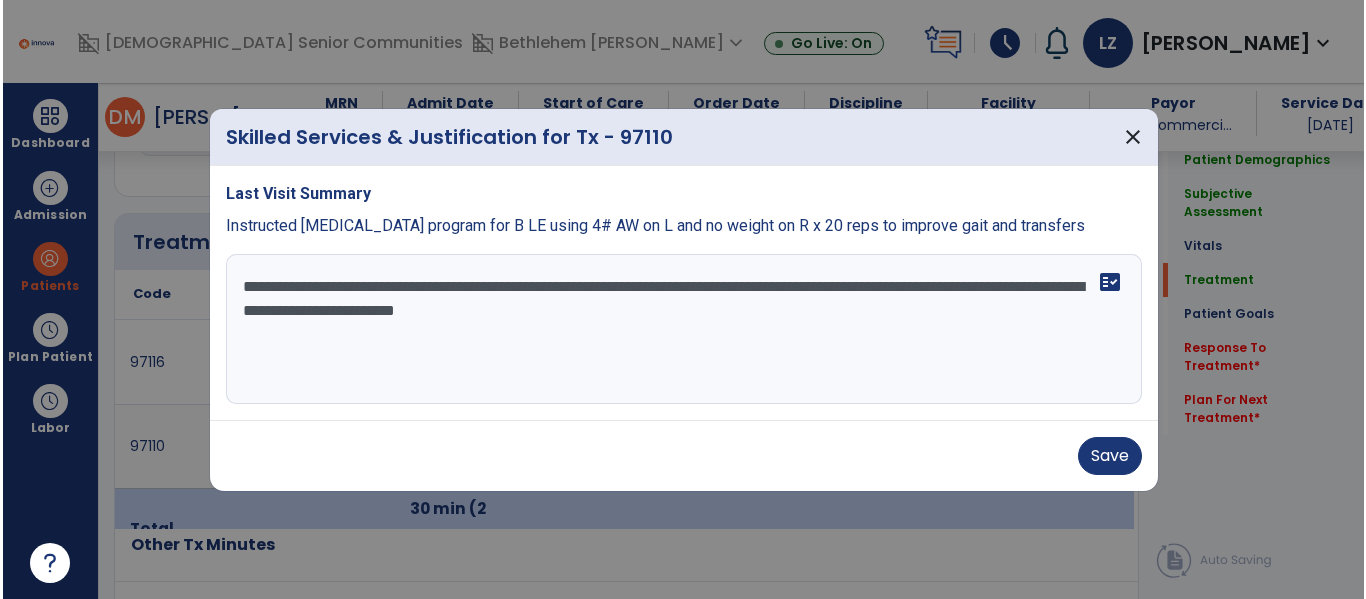 scroll, scrollTop: 1146, scrollLeft: 0, axis: vertical 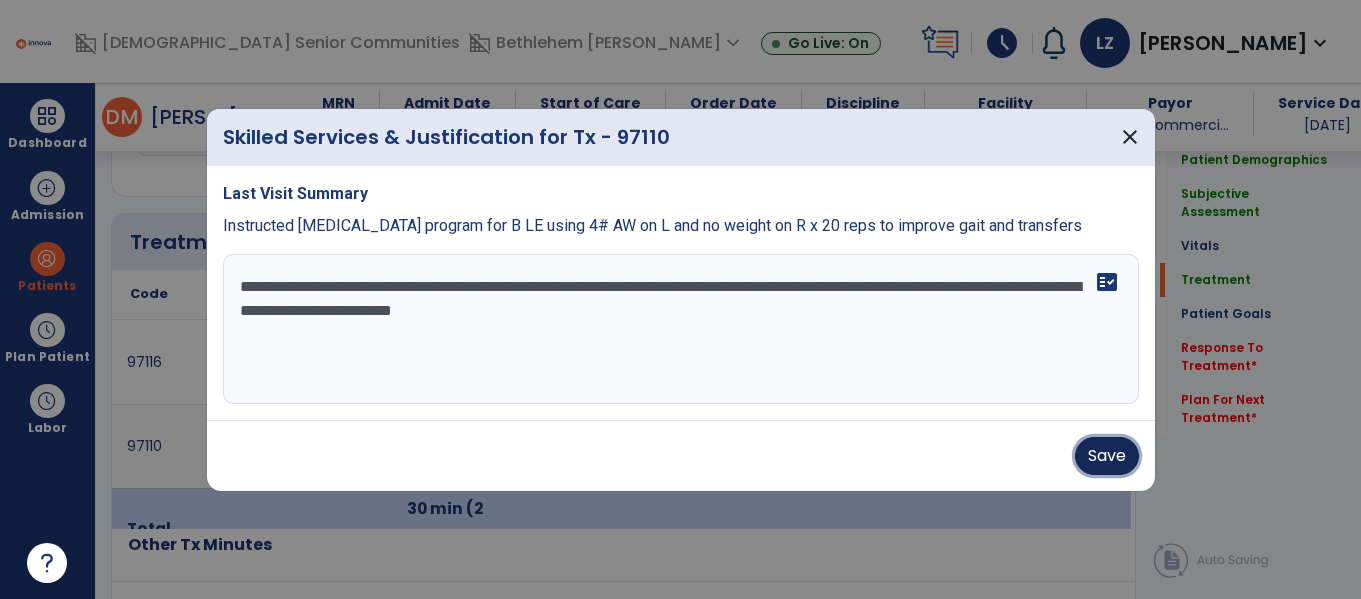 click on "Save" at bounding box center [1107, 456] 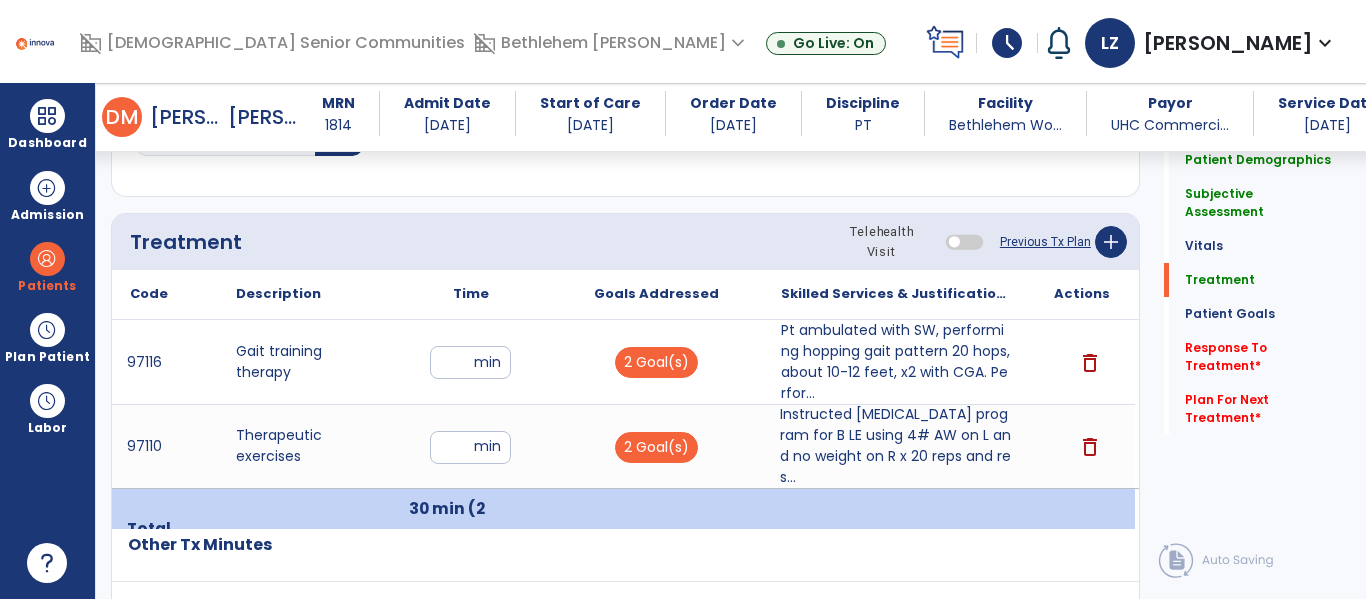 click on "Patient Demographics  Medical Diagnosis   Treatment Diagnosis   Precautions   Contraindications
Code
Description
Pdpm Clinical Category
I12.9 to" 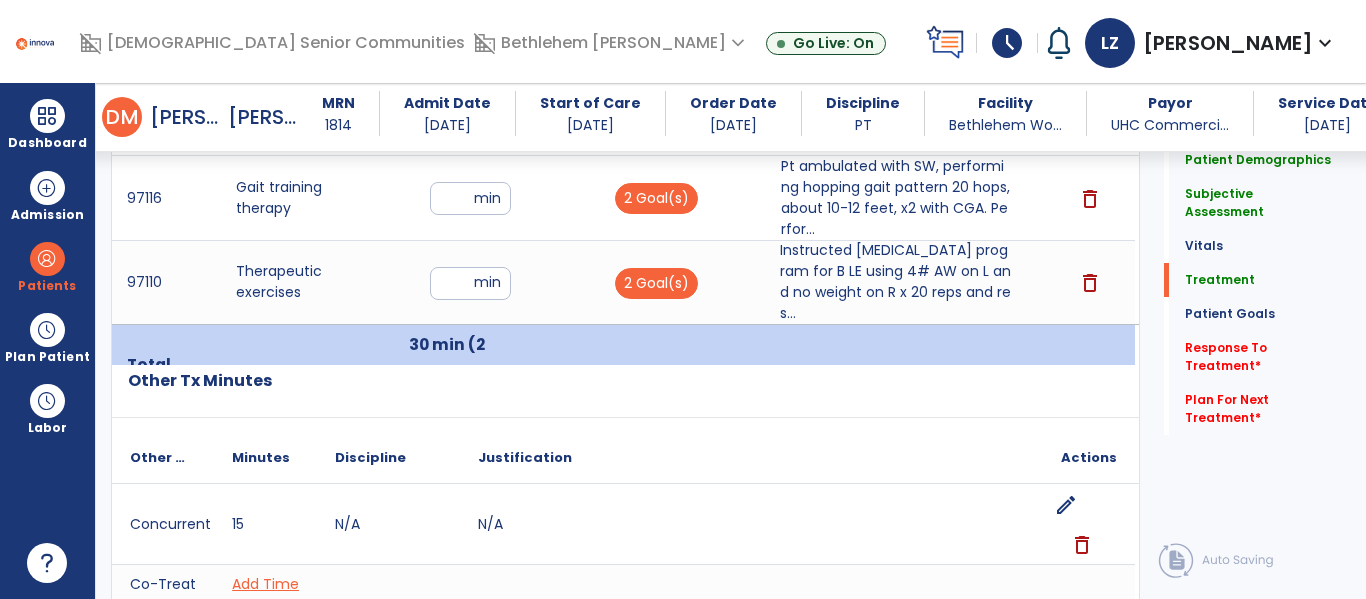 scroll, scrollTop: 1386, scrollLeft: 0, axis: vertical 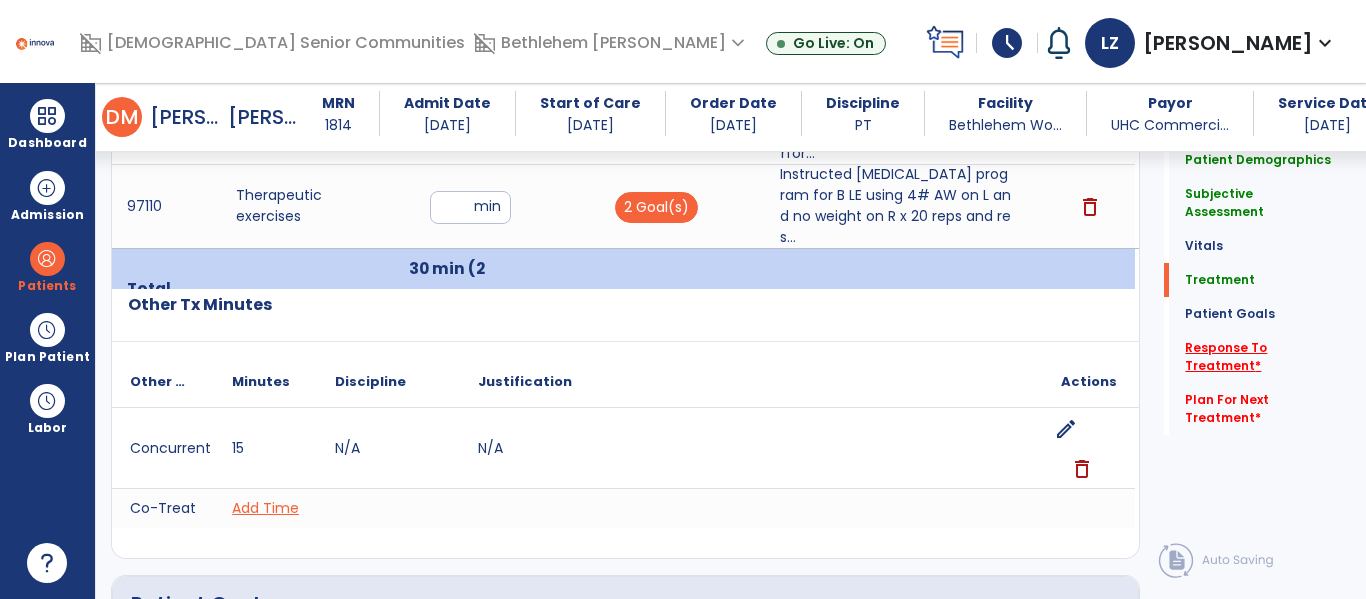click on "Response To Treatment   *" 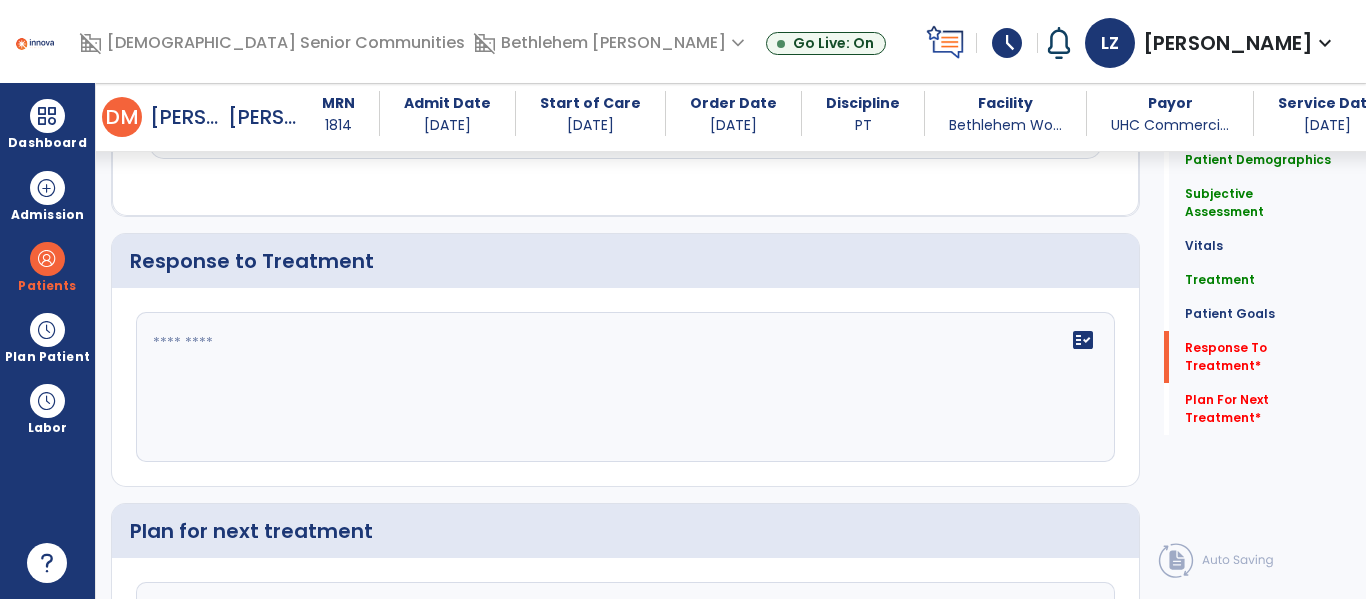 scroll, scrollTop: 3273, scrollLeft: 0, axis: vertical 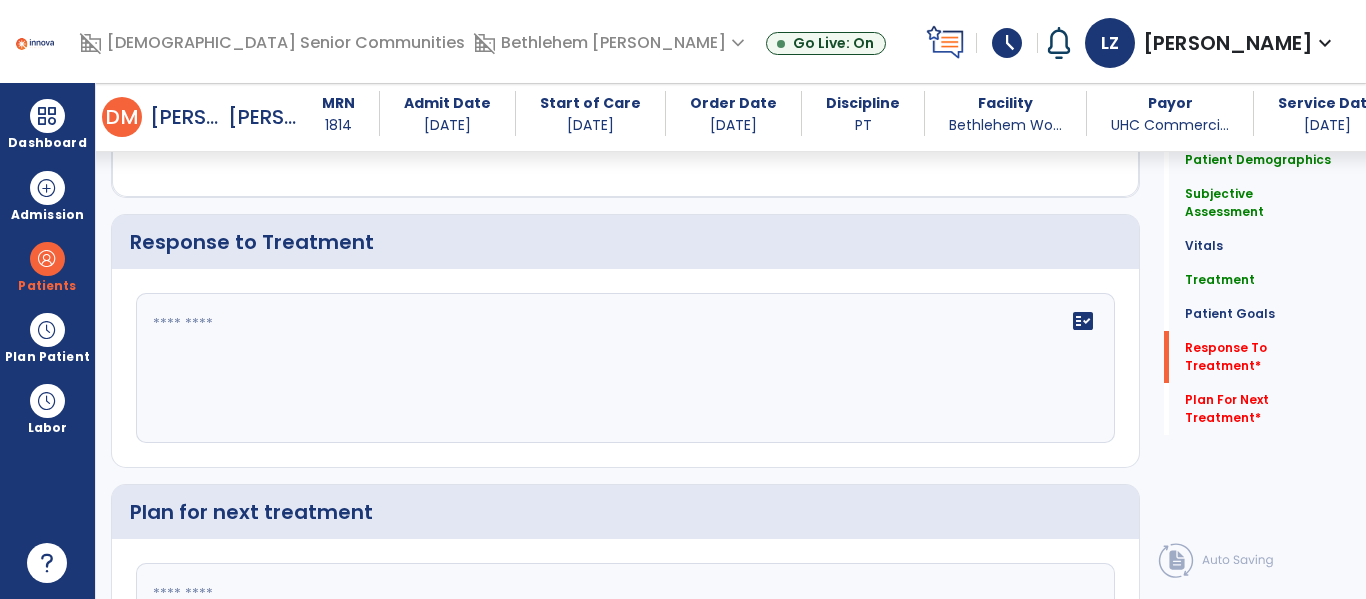 click on "fact_check" 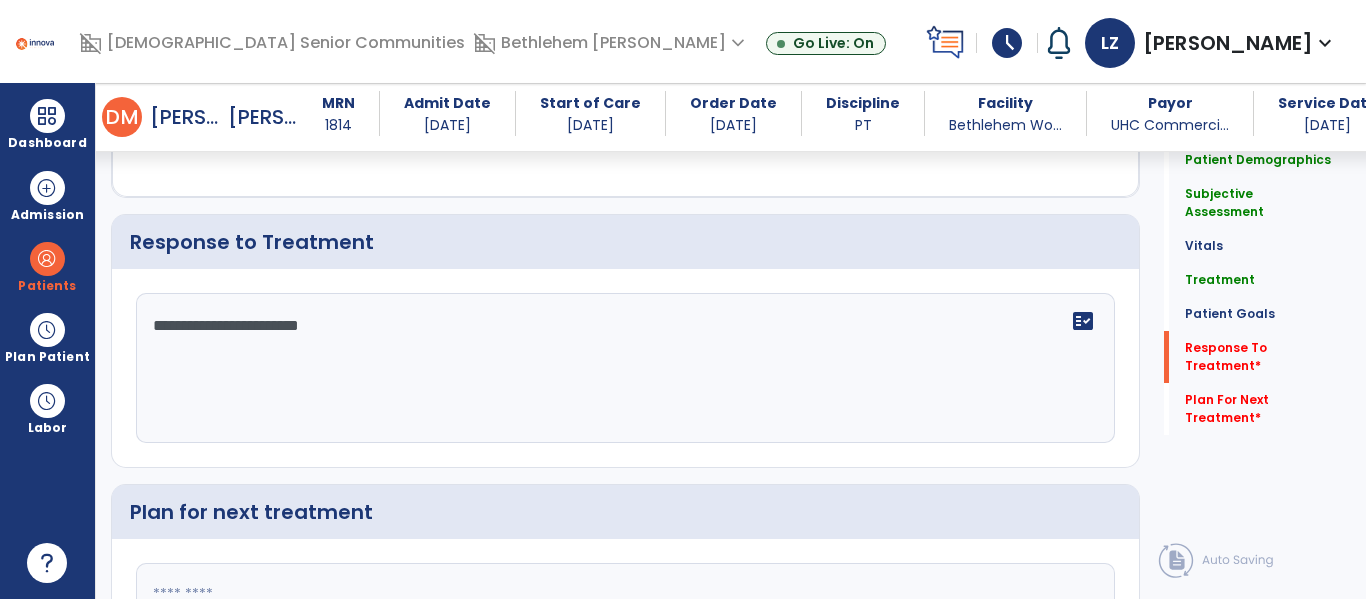 click on "**********" 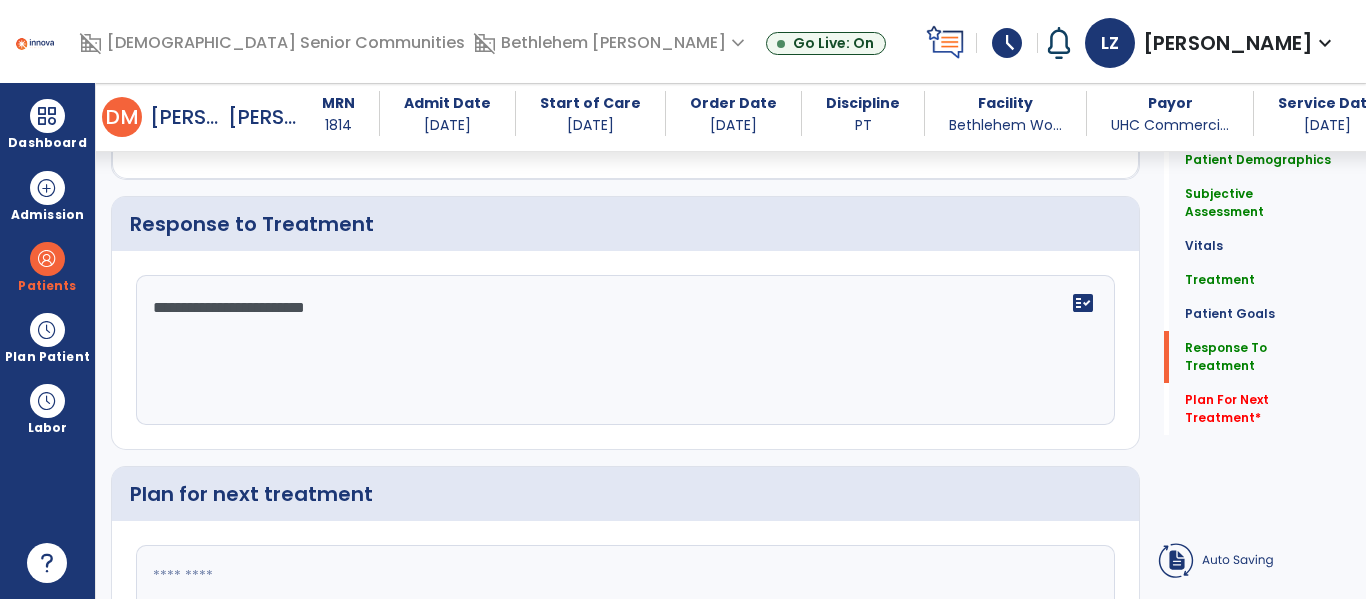 click on "**********" 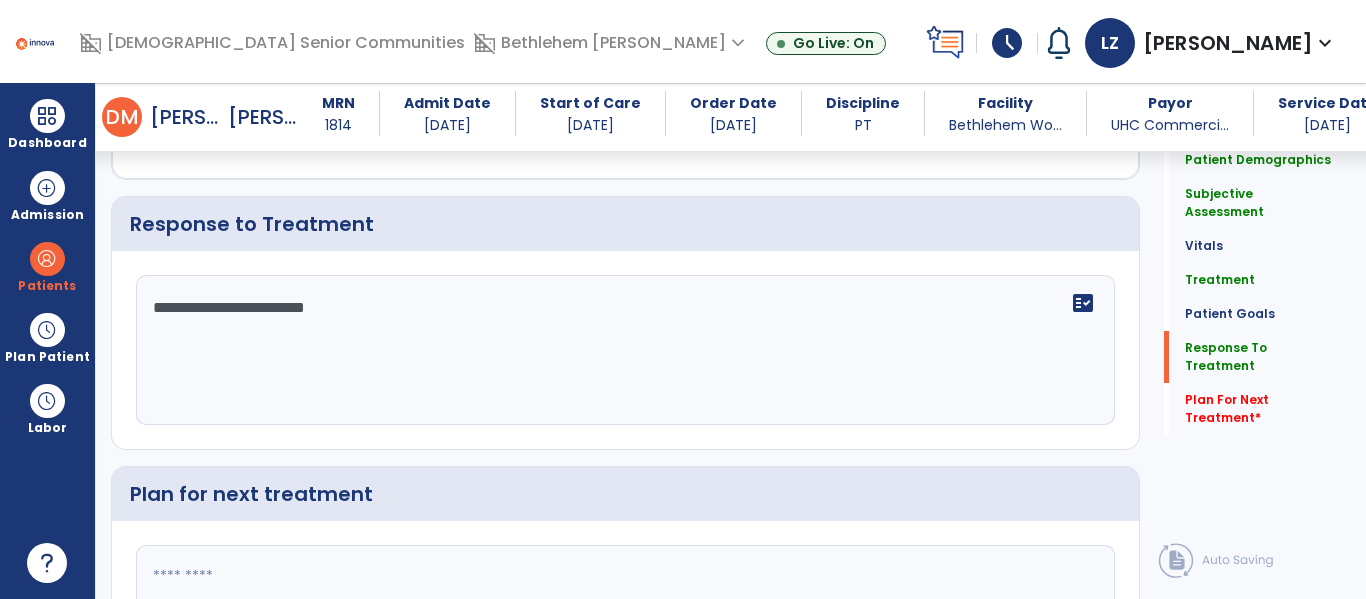 scroll, scrollTop: 3255, scrollLeft: 0, axis: vertical 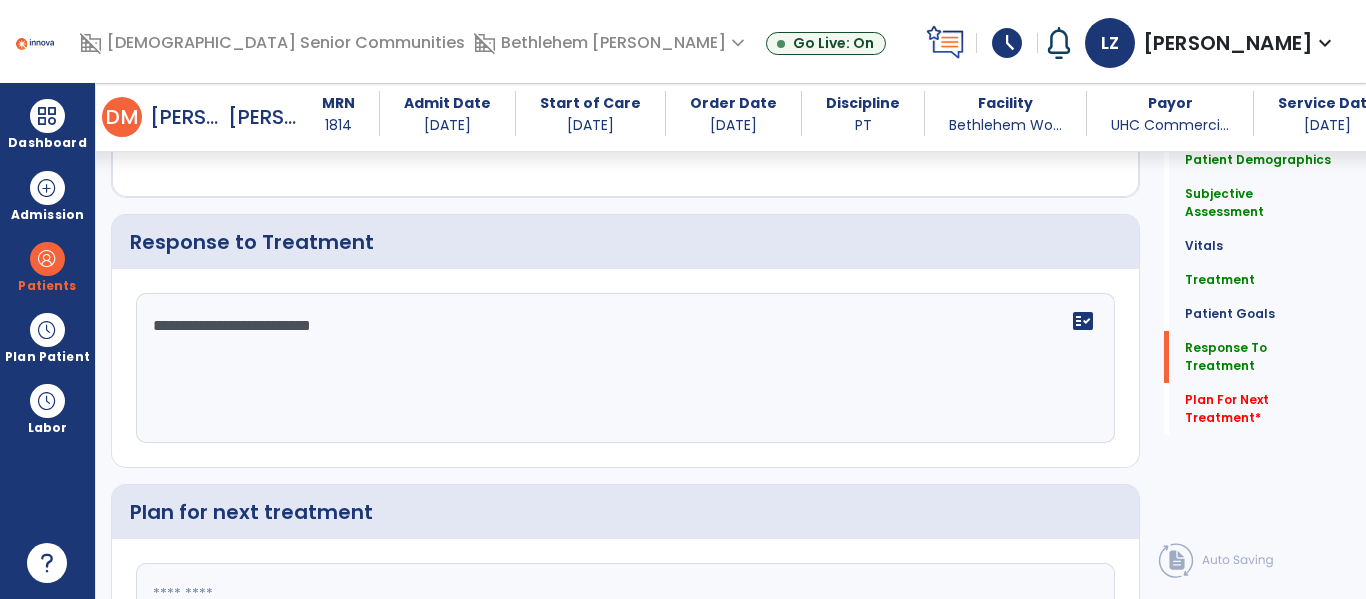 type on "**********" 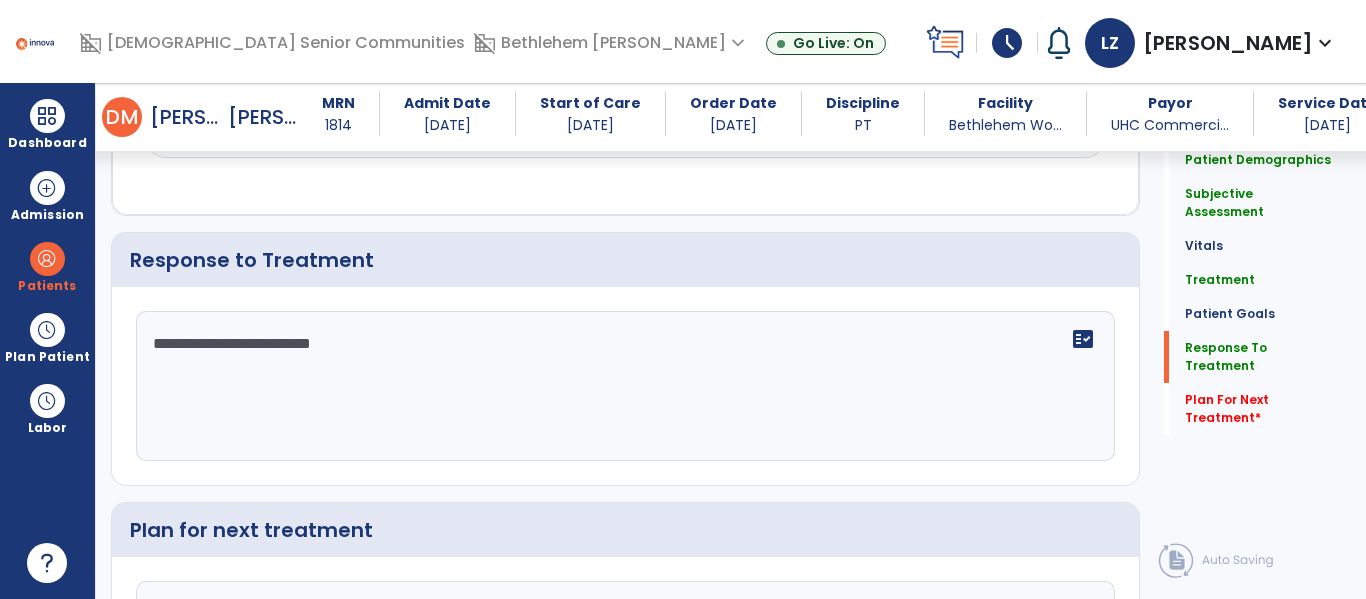 scroll, scrollTop: 3273, scrollLeft: 0, axis: vertical 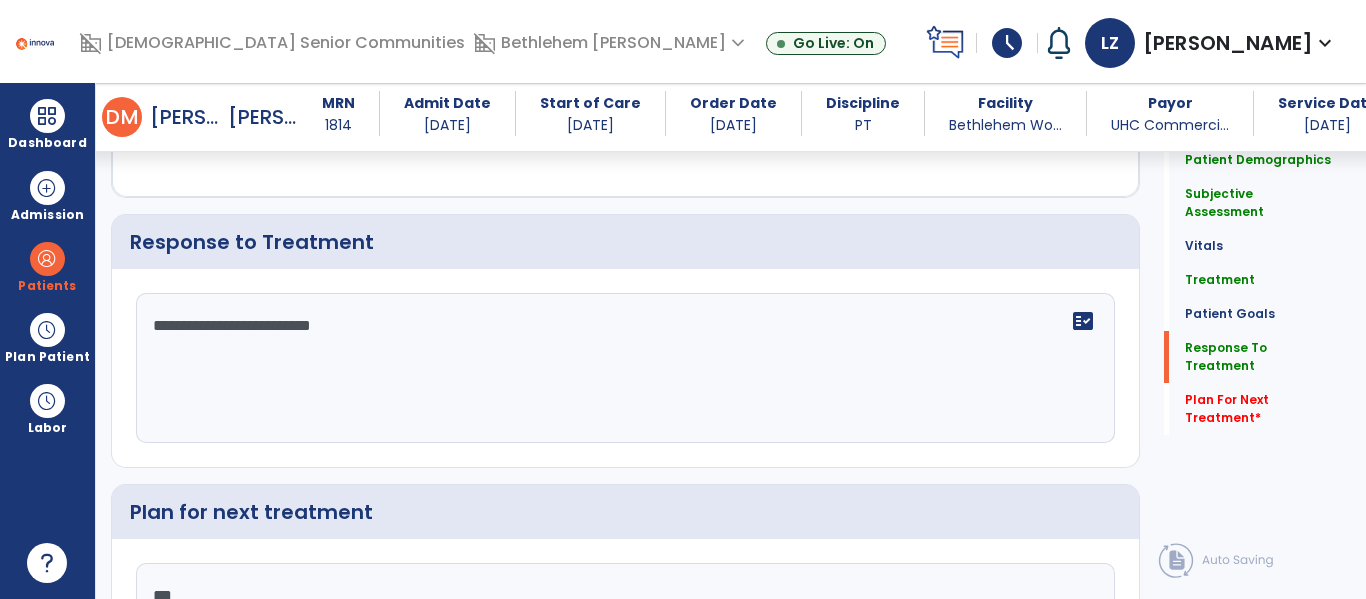 type on "****" 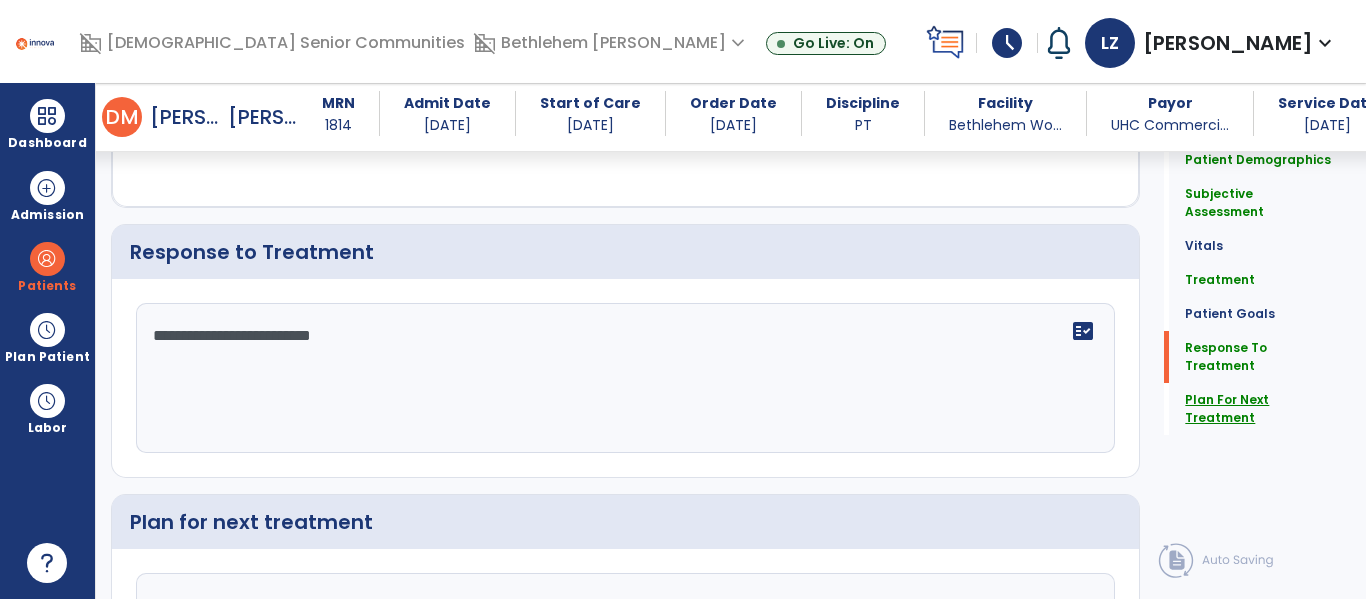 scroll, scrollTop: 3281, scrollLeft: 0, axis: vertical 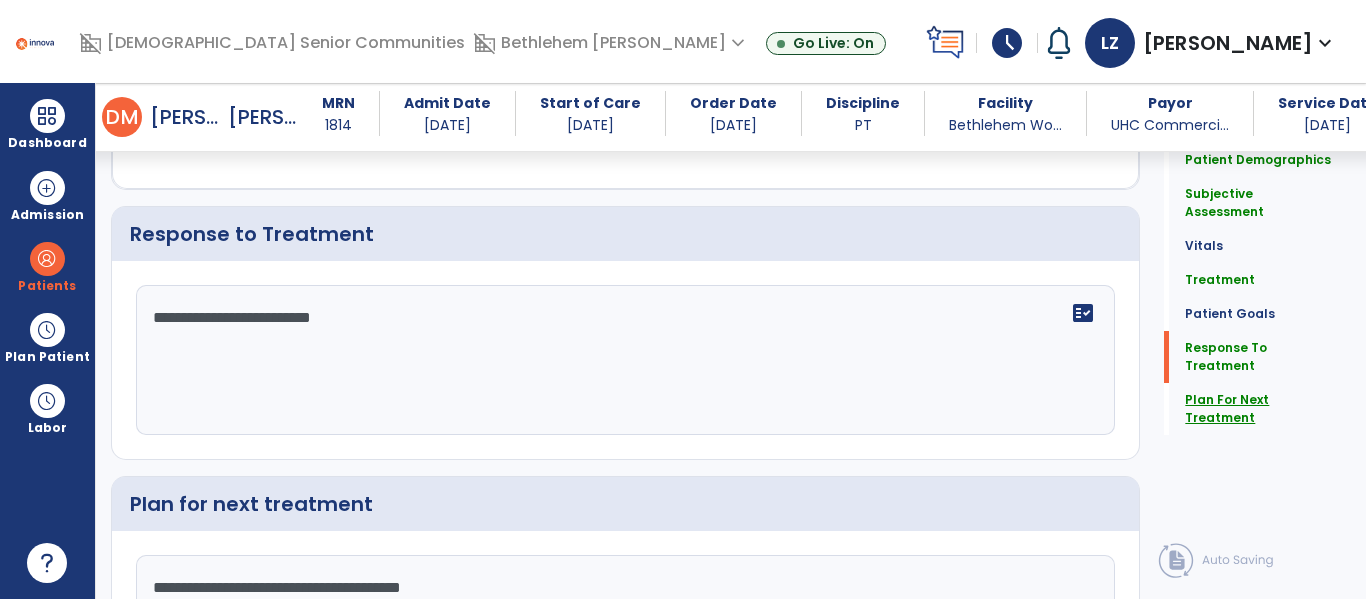 type on "**********" 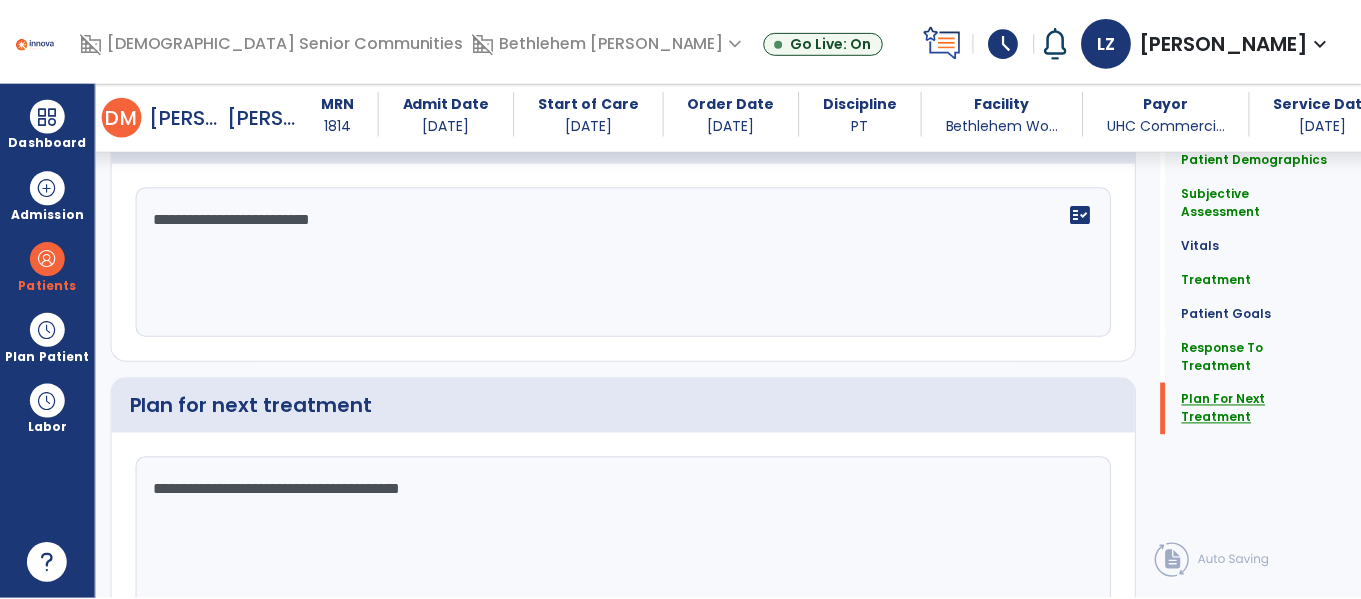 scroll, scrollTop: 3478, scrollLeft: 0, axis: vertical 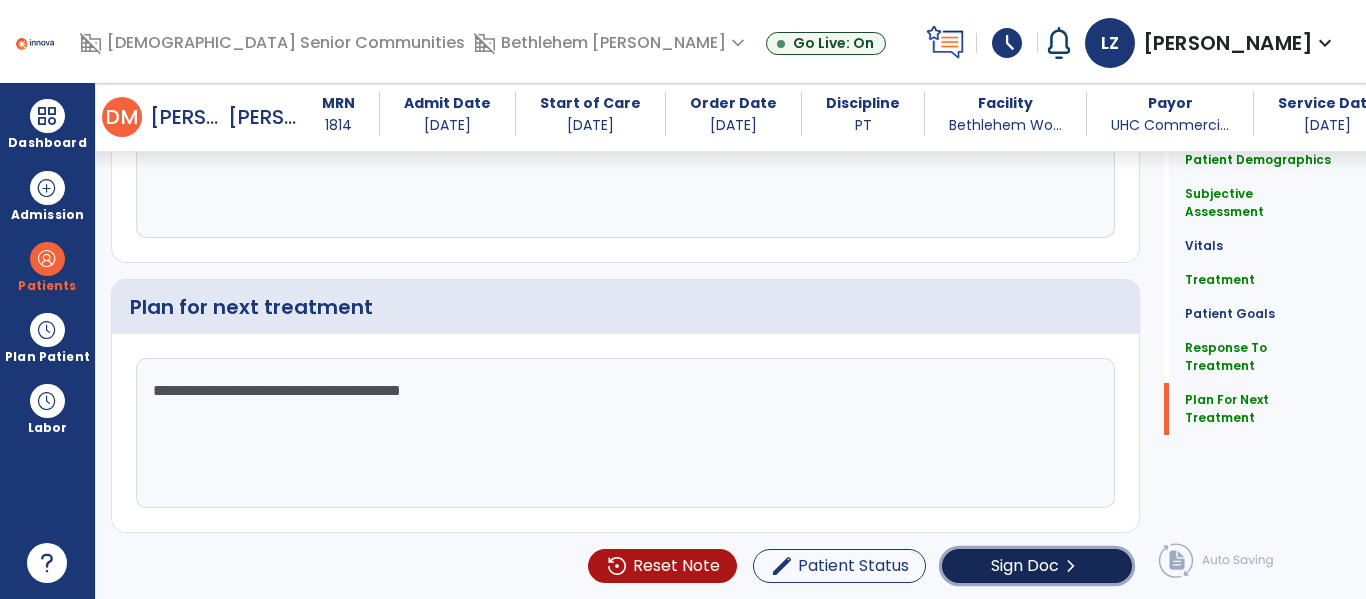 click on "Sign Doc  chevron_right" 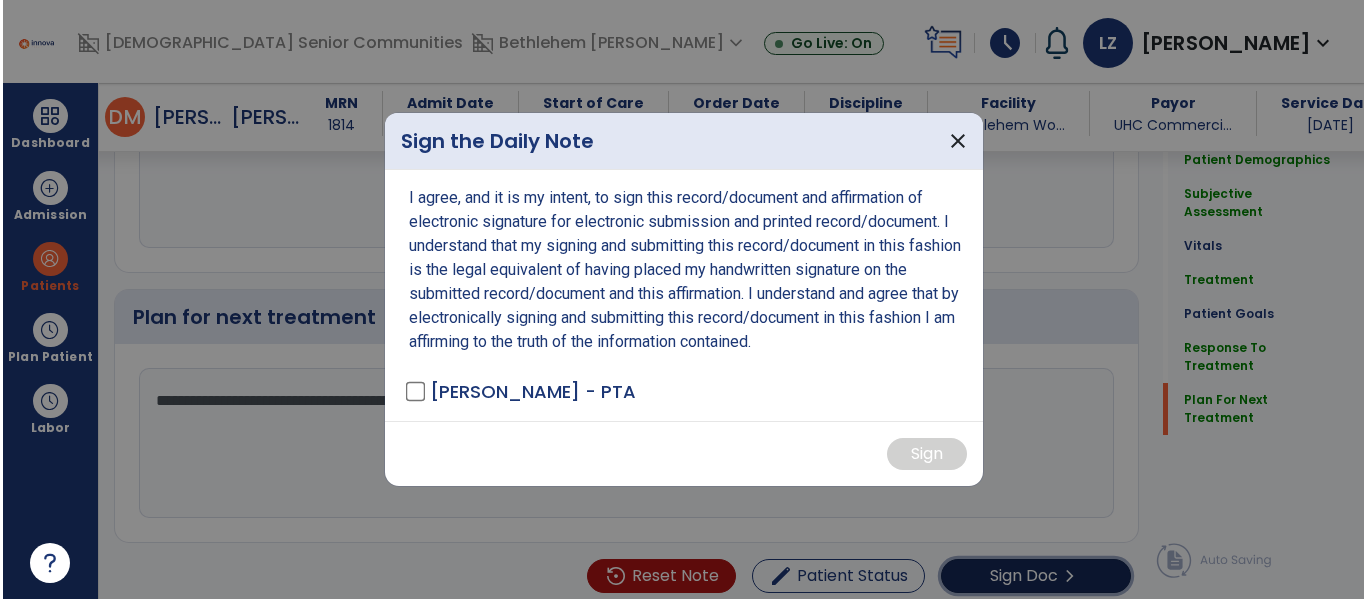 scroll, scrollTop: 3488, scrollLeft: 0, axis: vertical 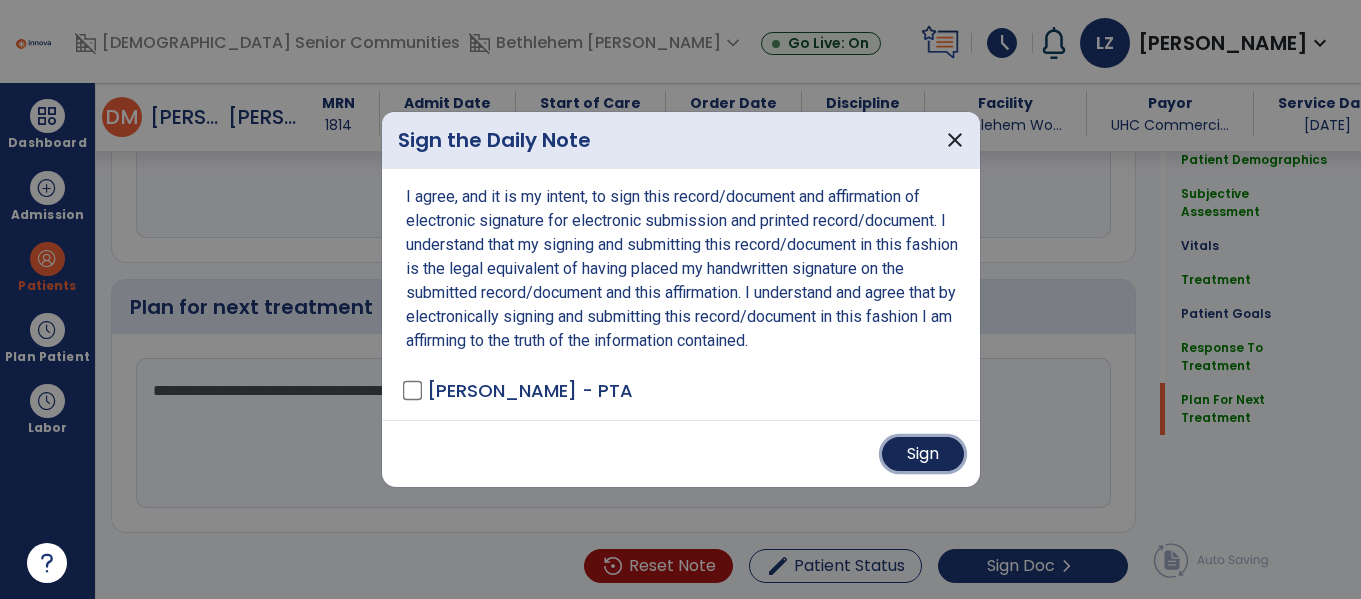 click on "Sign" at bounding box center [923, 454] 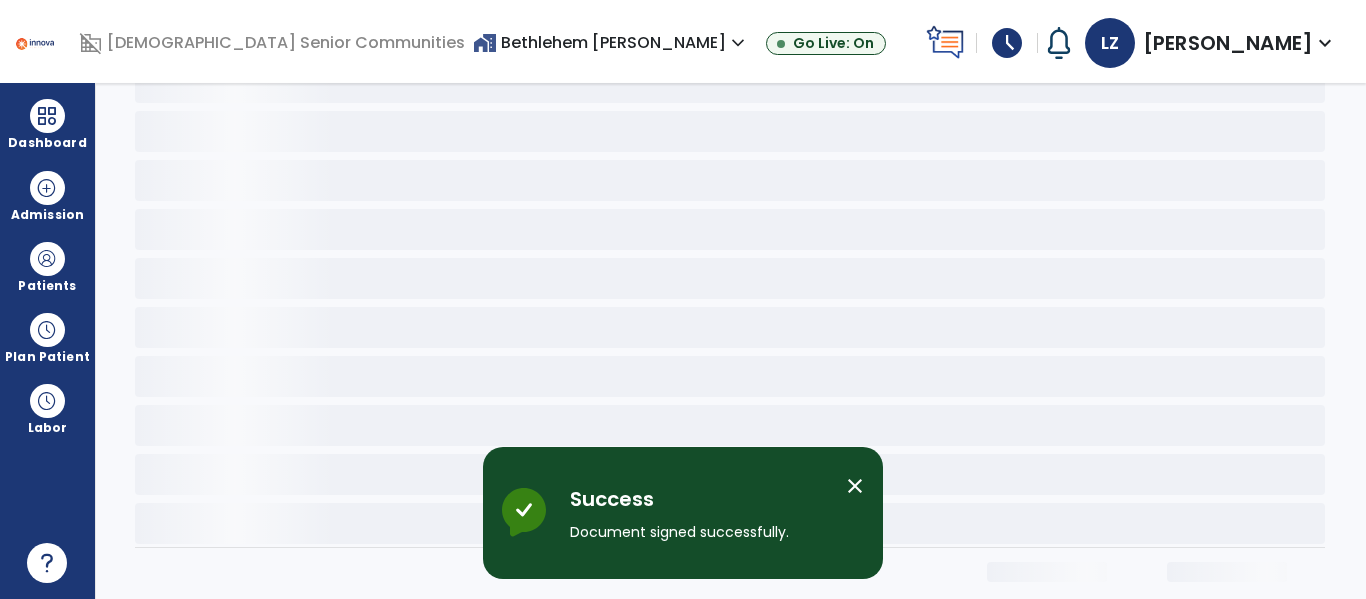 scroll, scrollTop: 0, scrollLeft: 0, axis: both 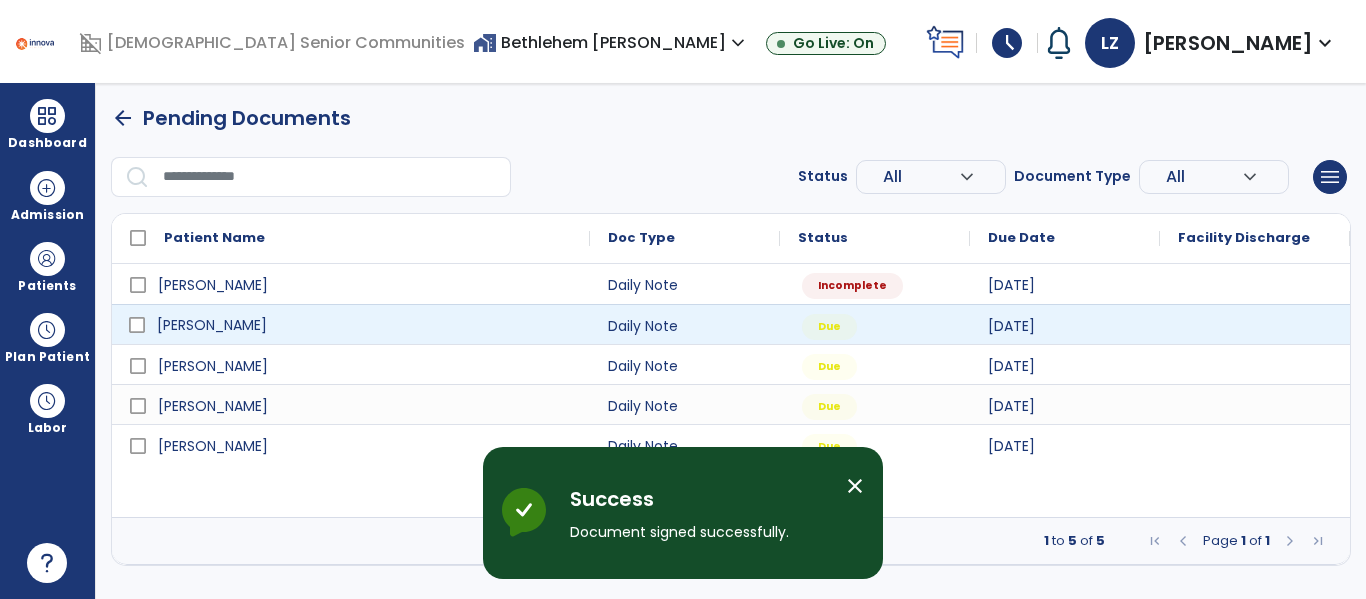 click on "Warren, Merle" at bounding box center (365, 325) 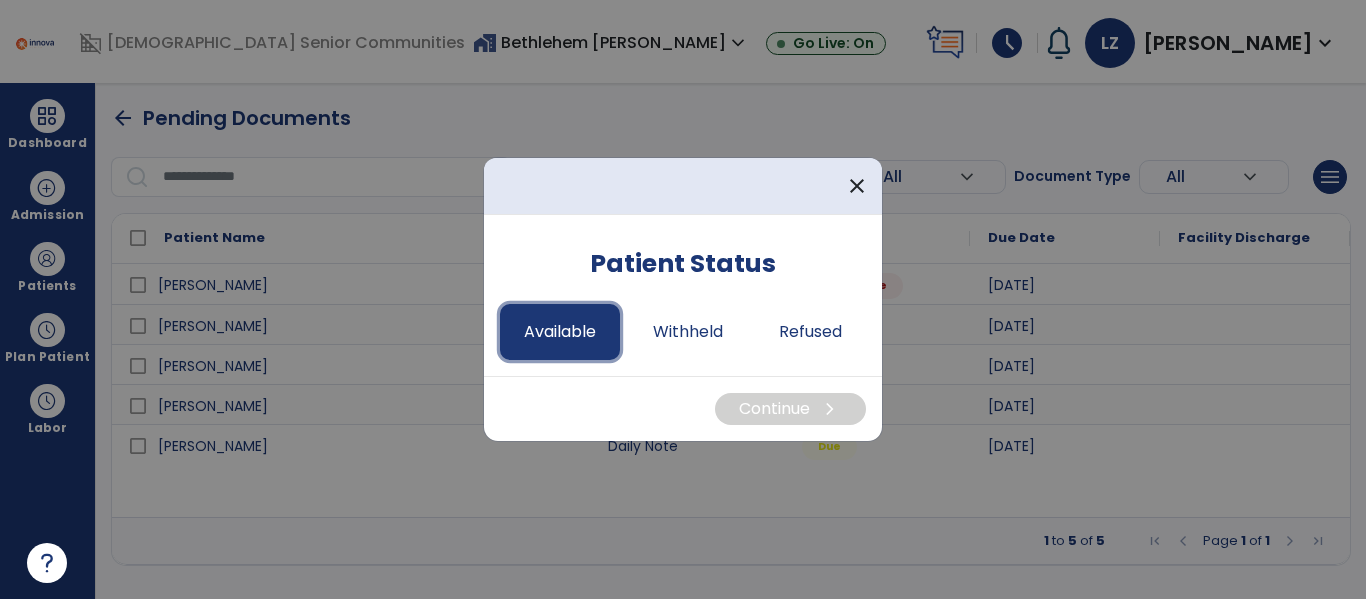 click on "Available" at bounding box center (560, 332) 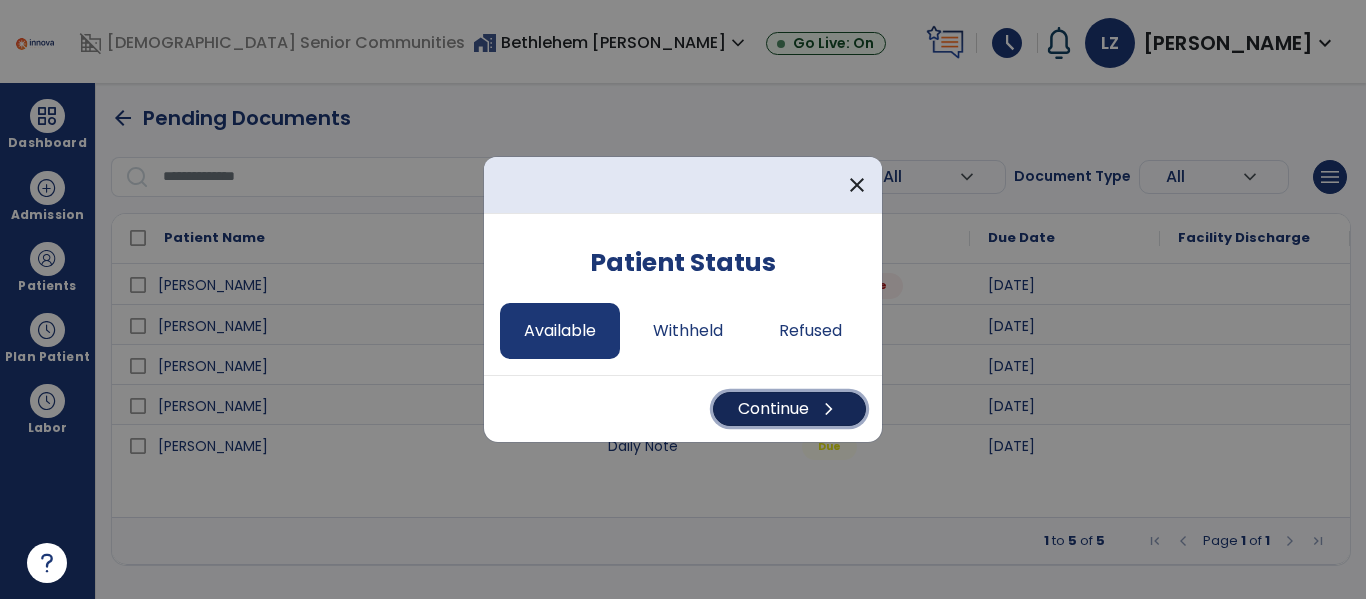 click on "chevron_right" at bounding box center (829, 409) 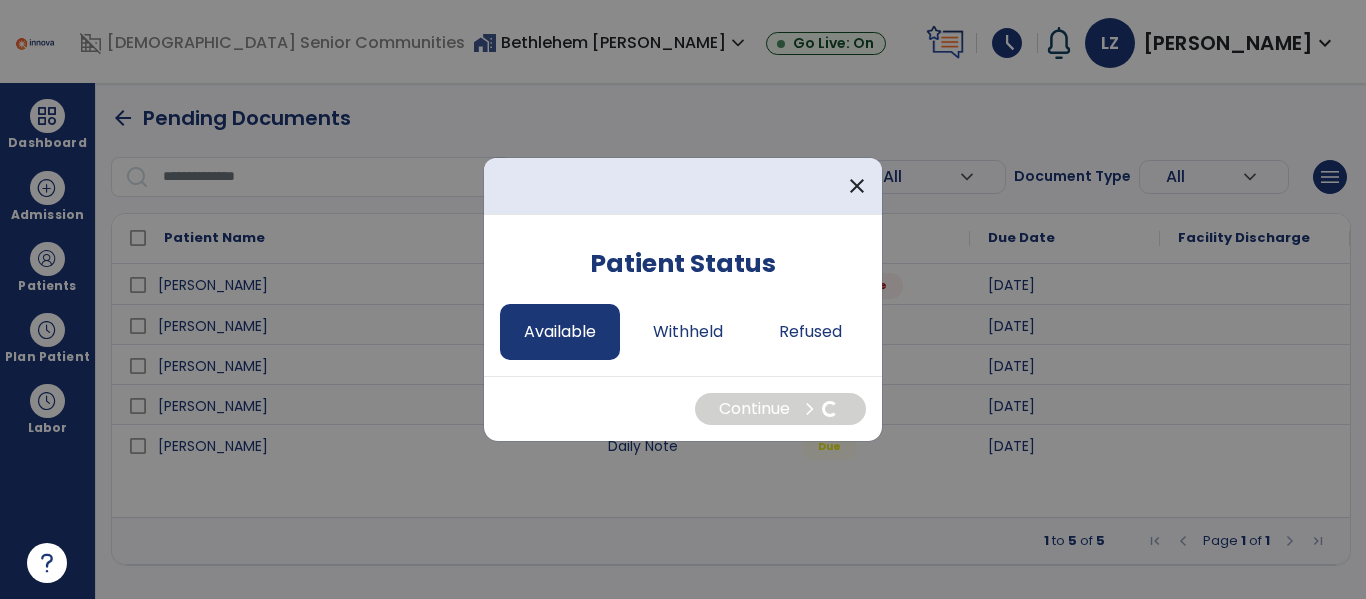 select on "*" 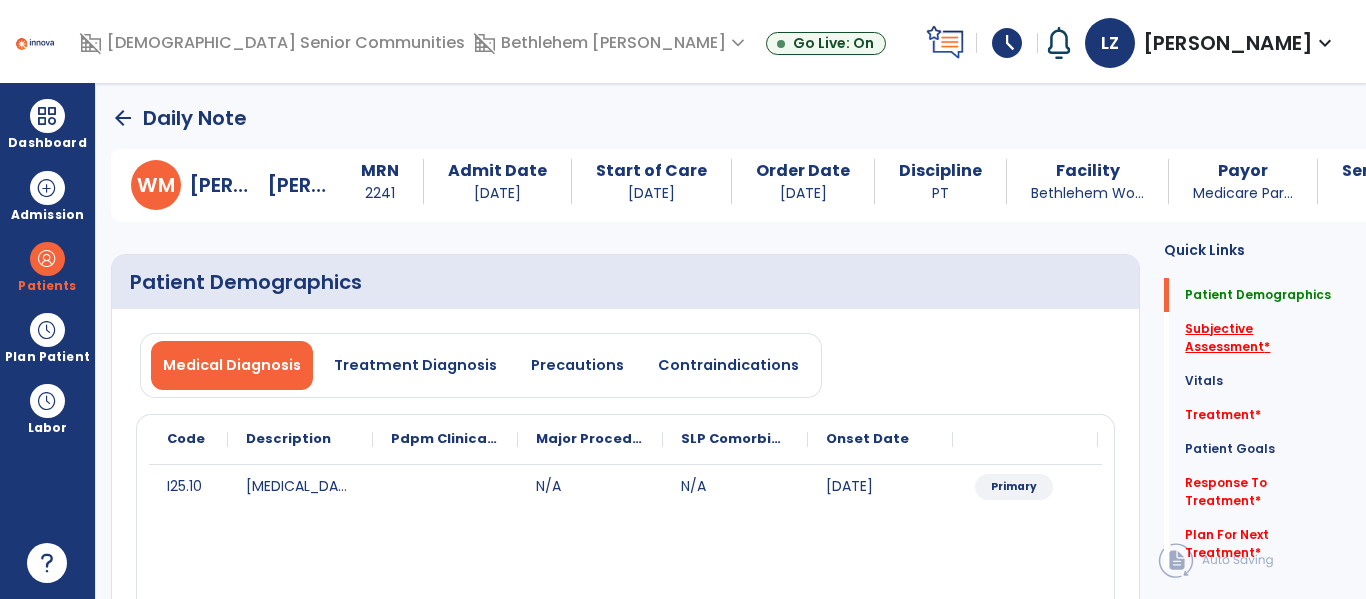 click on "Subjective Assessment   *" 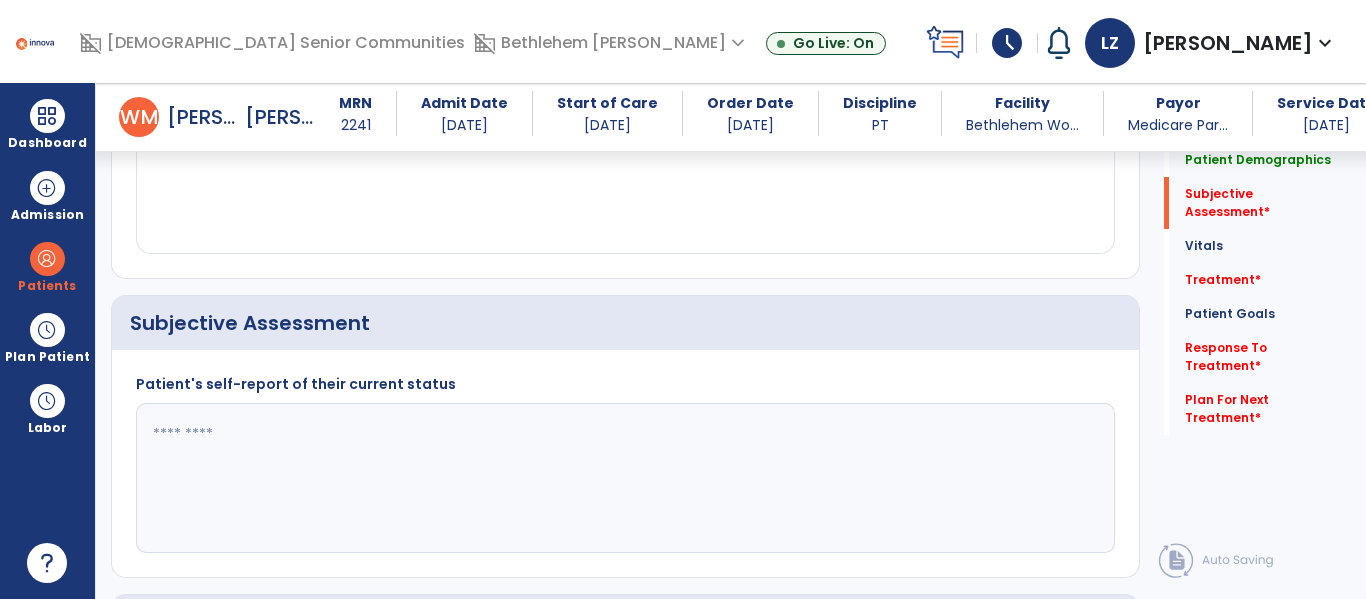 scroll, scrollTop: 457, scrollLeft: 0, axis: vertical 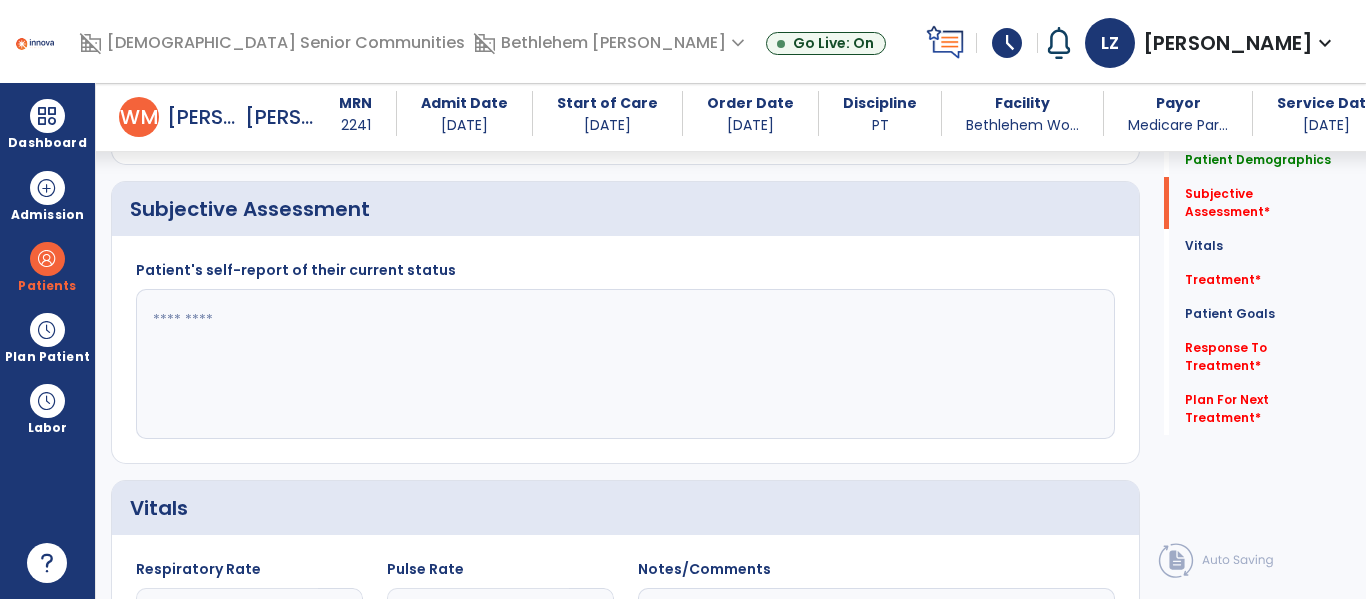 click 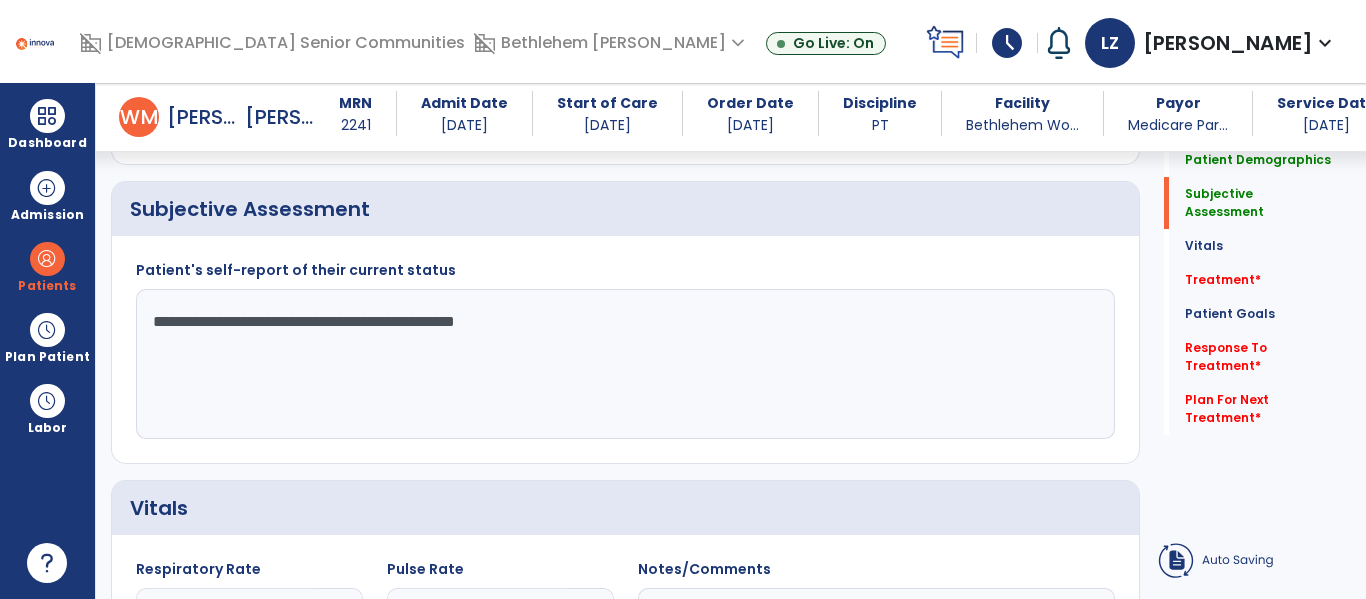 type on "**********" 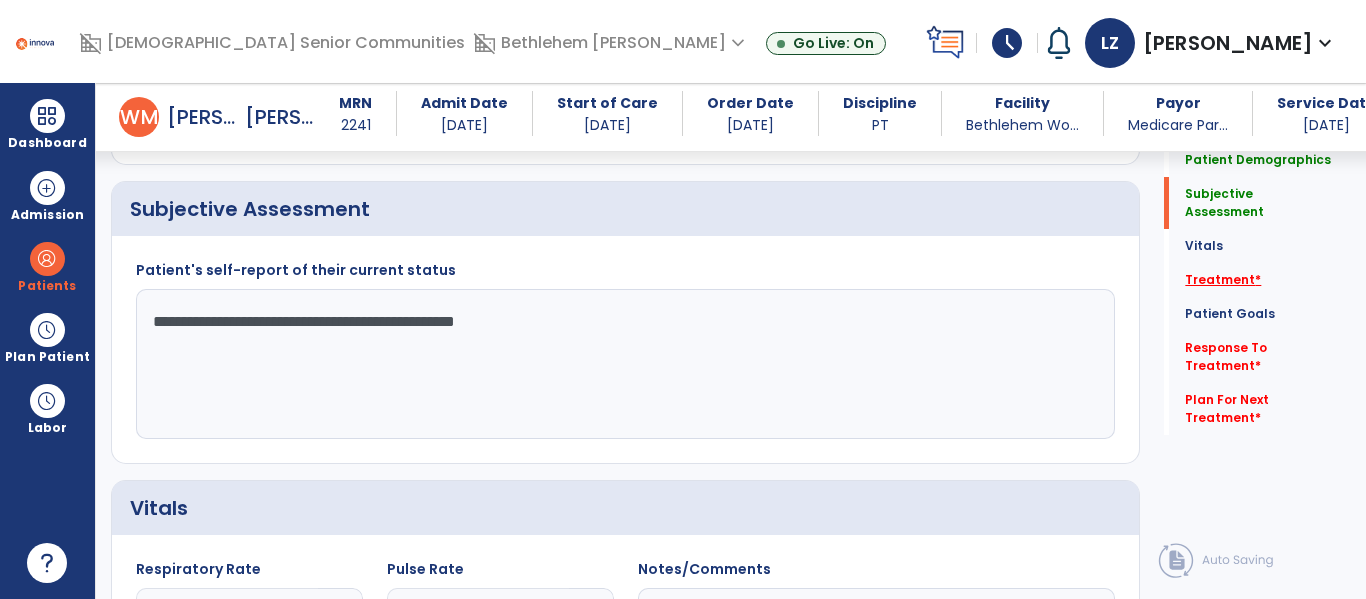 click on "Treatment   *" 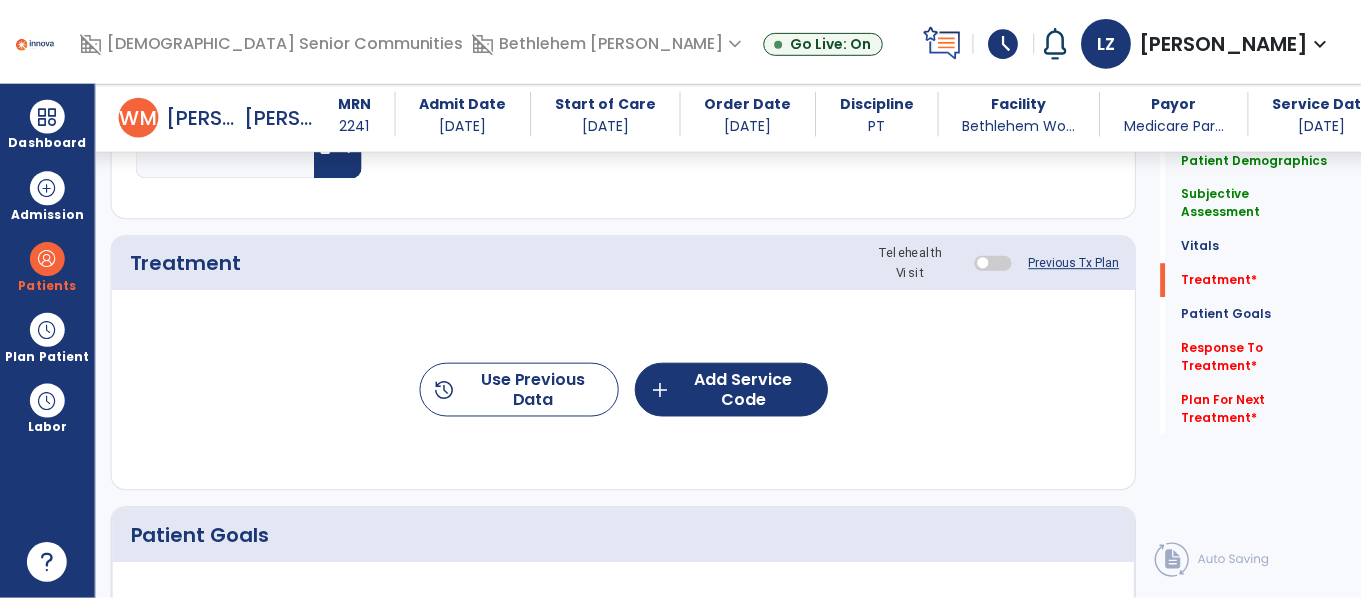 scroll, scrollTop: 1146, scrollLeft: 0, axis: vertical 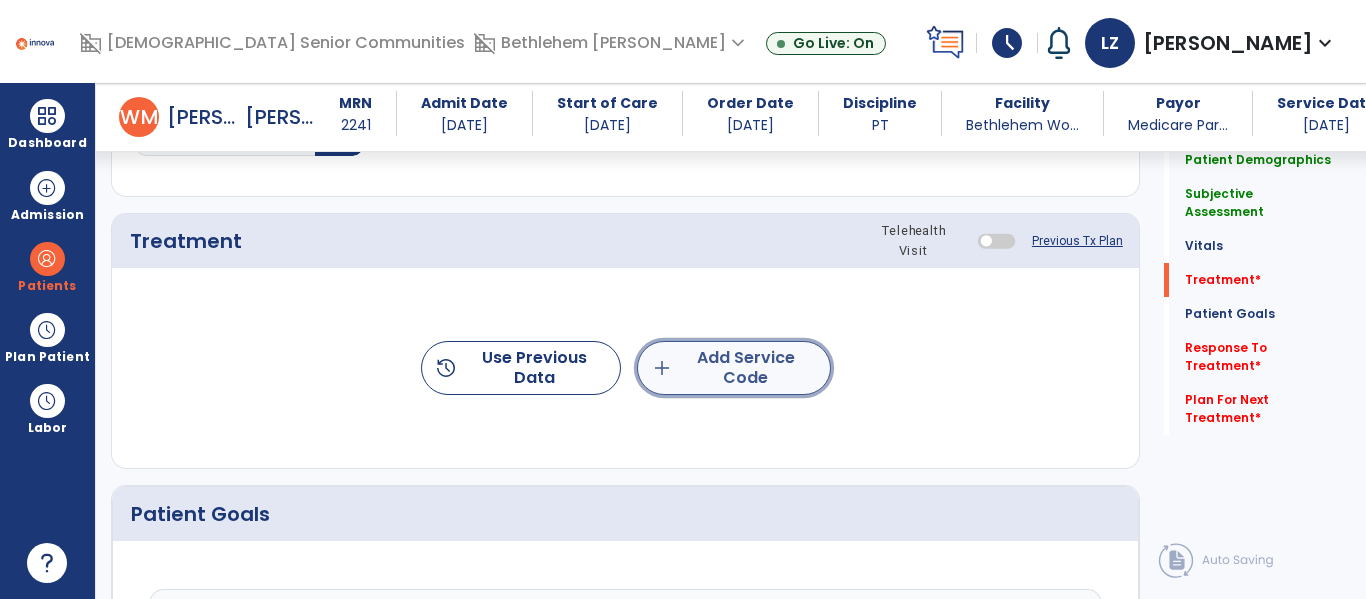 click on "add  Add Service Code" 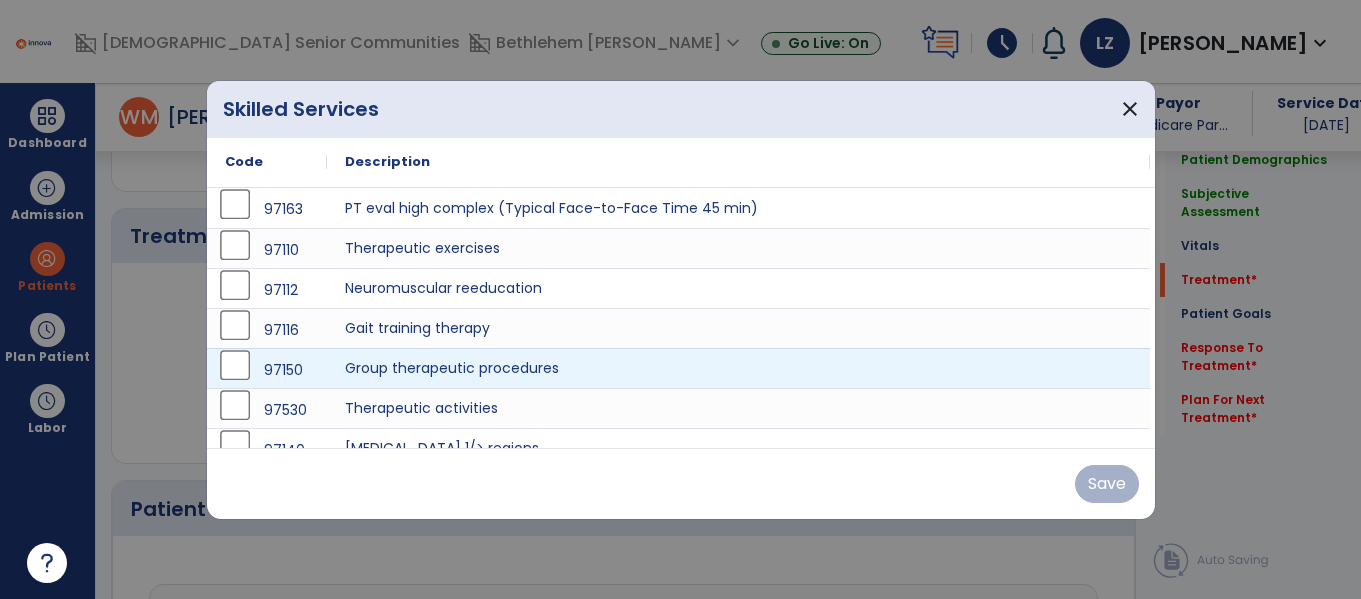 scroll, scrollTop: 1146, scrollLeft: 0, axis: vertical 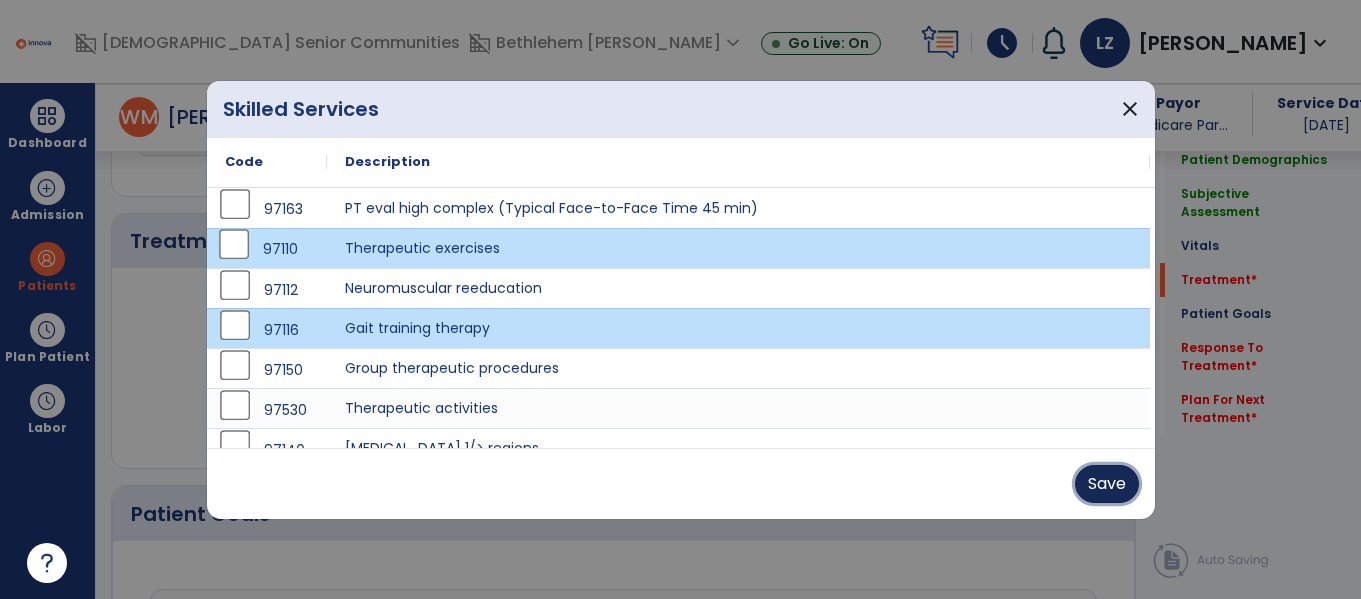 click on "Save" at bounding box center [1107, 484] 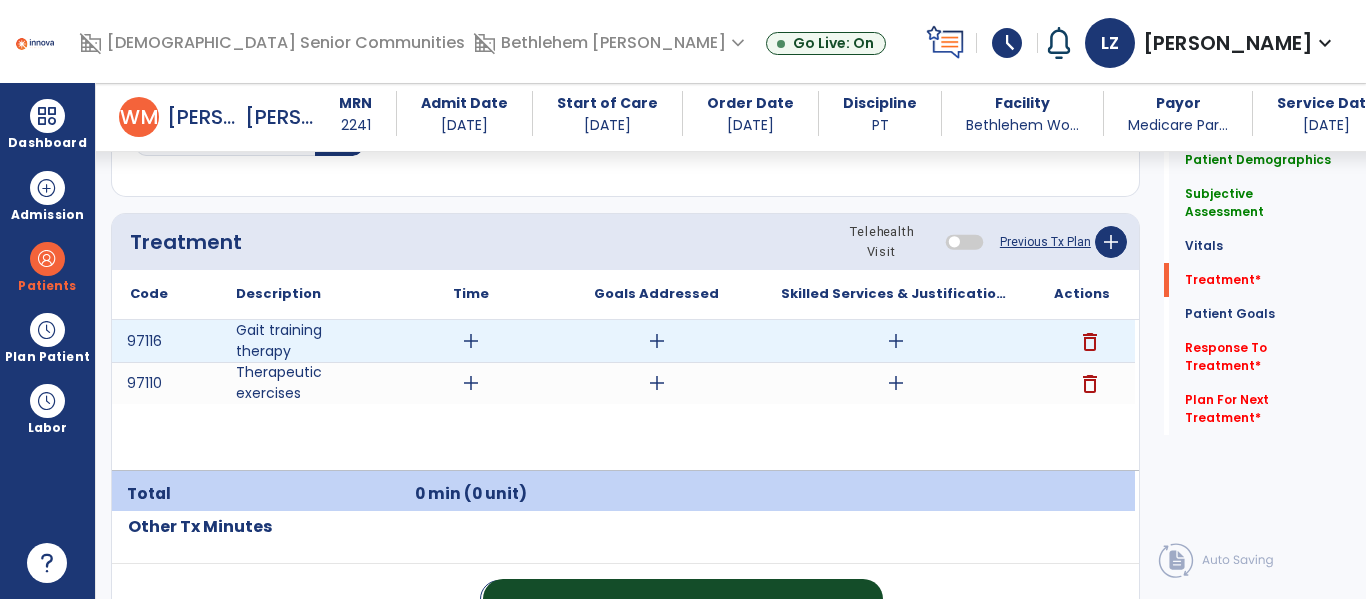 click on "add" at bounding box center (471, 341) 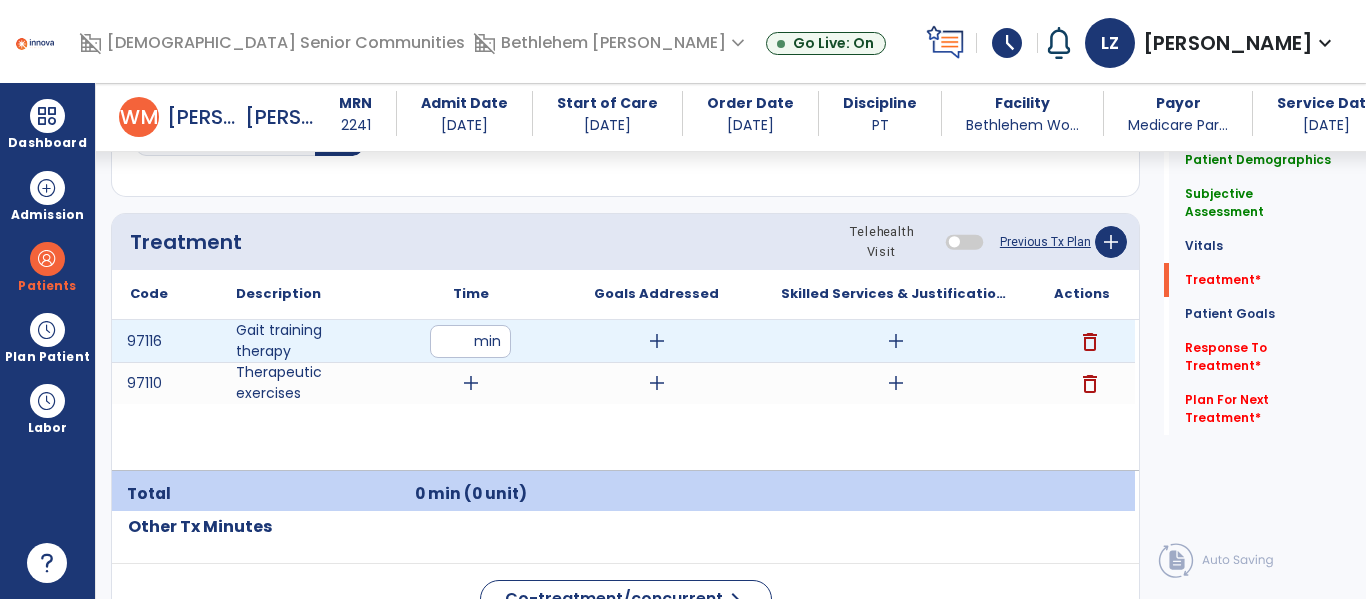 type on "**" 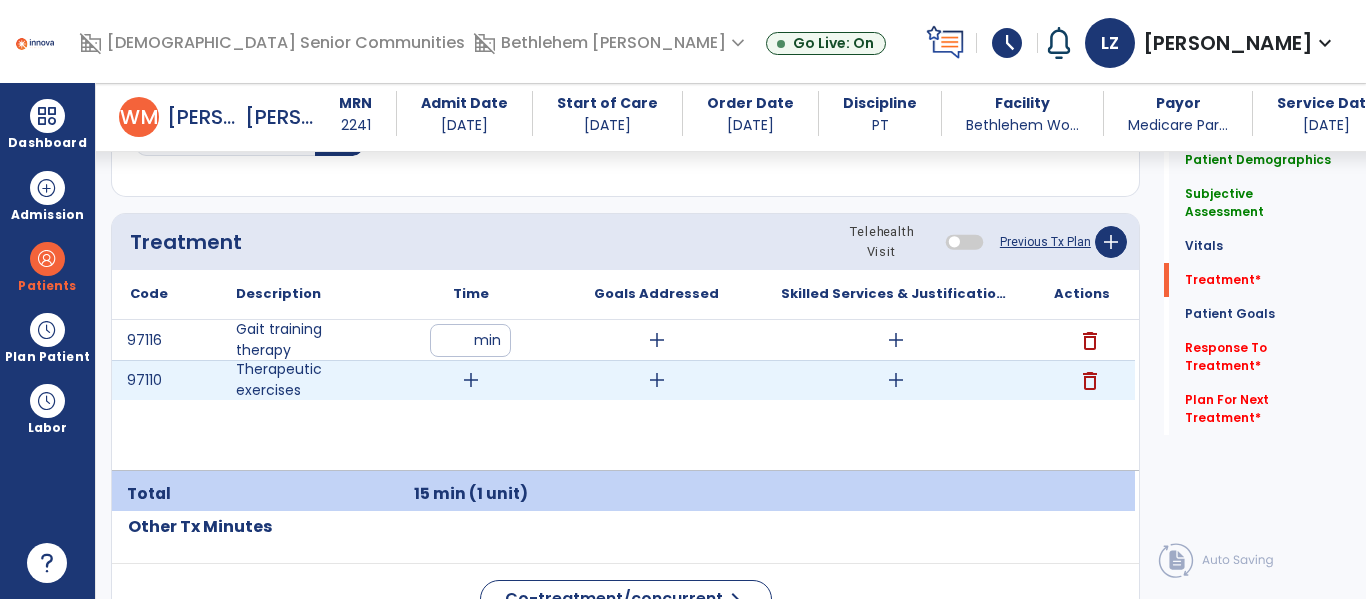 click on "add" at bounding box center [471, 380] 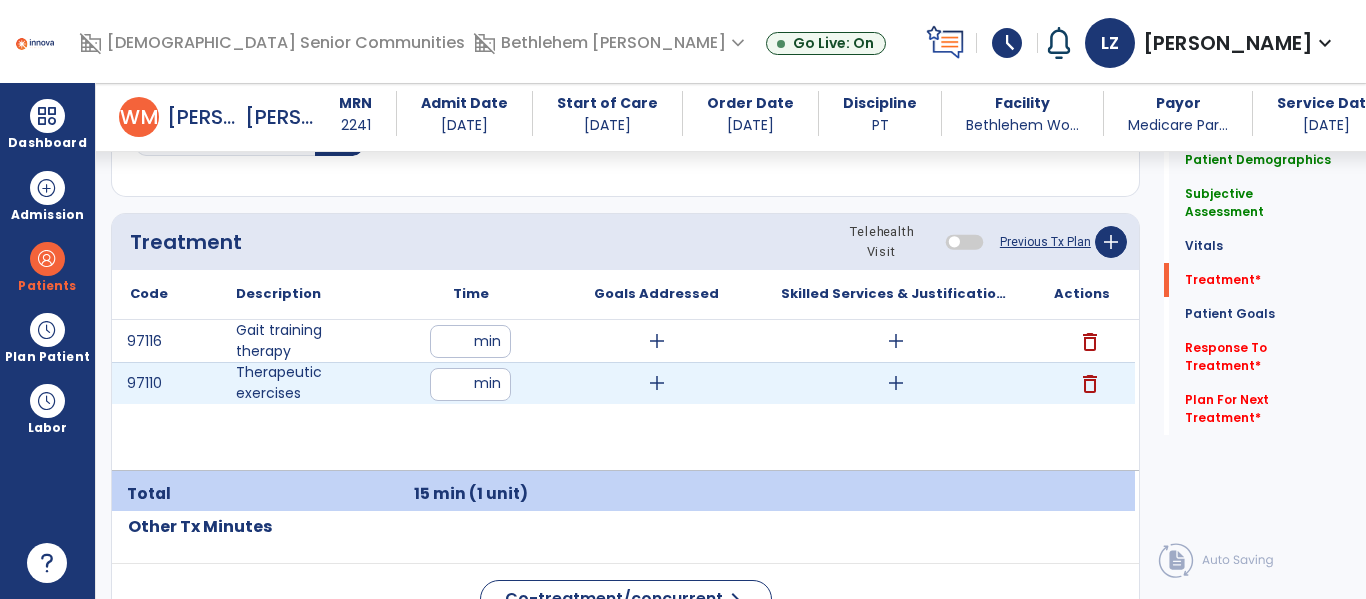 type on "**" 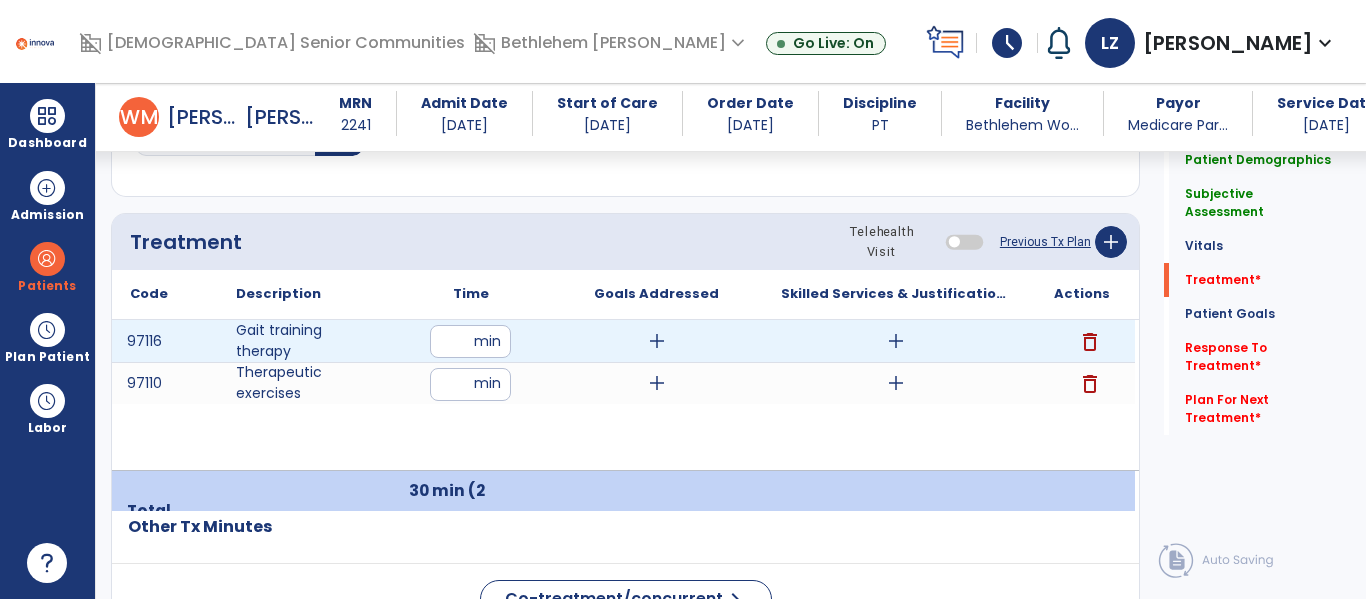 click on "add" at bounding box center (657, 341) 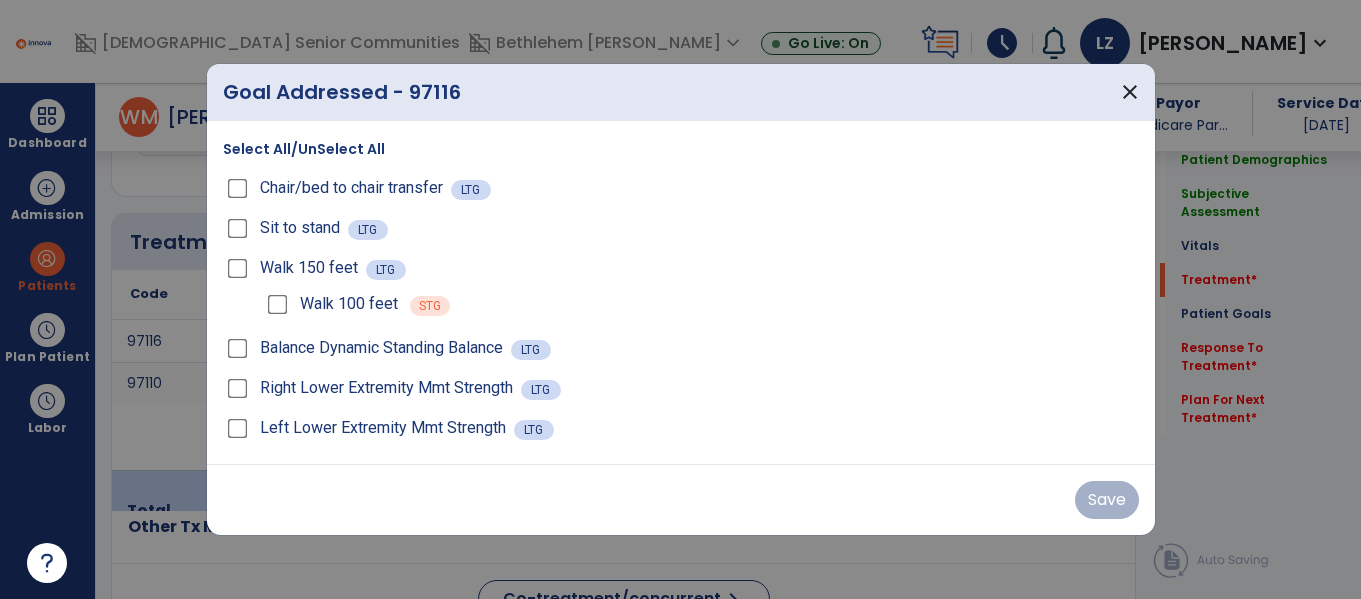 scroll, scrollTop: 1146, scrollLeft: 0, axis: vertical 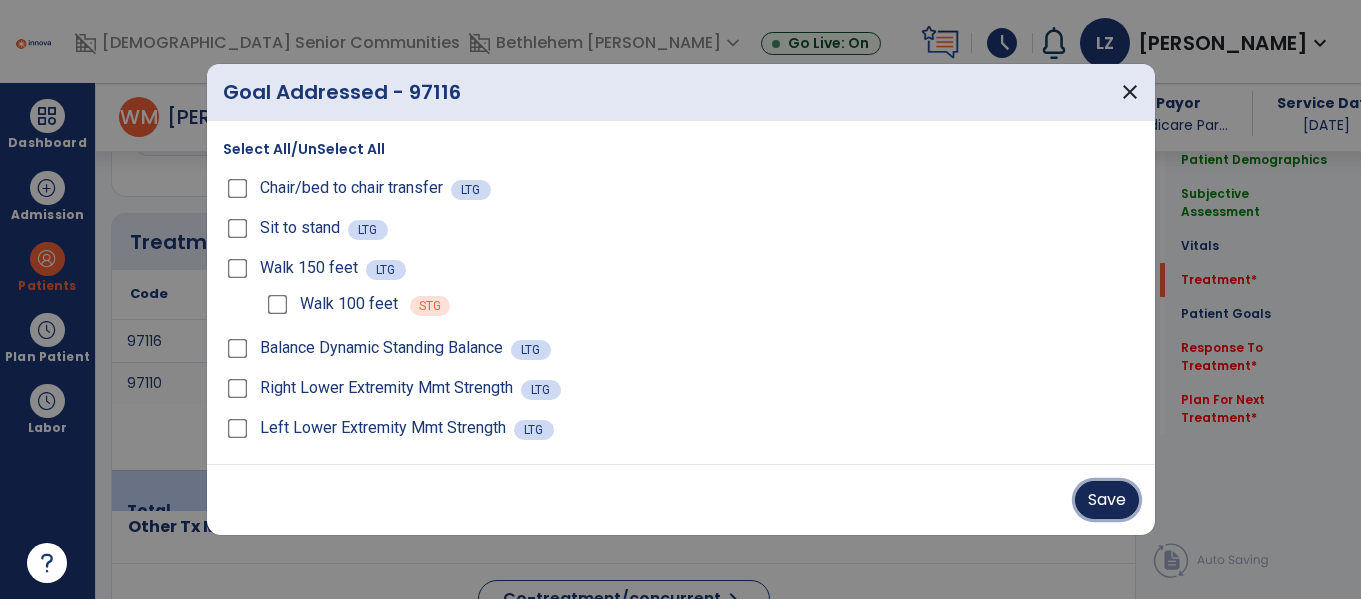 click on "Save" at bounding box center (1107, 500) 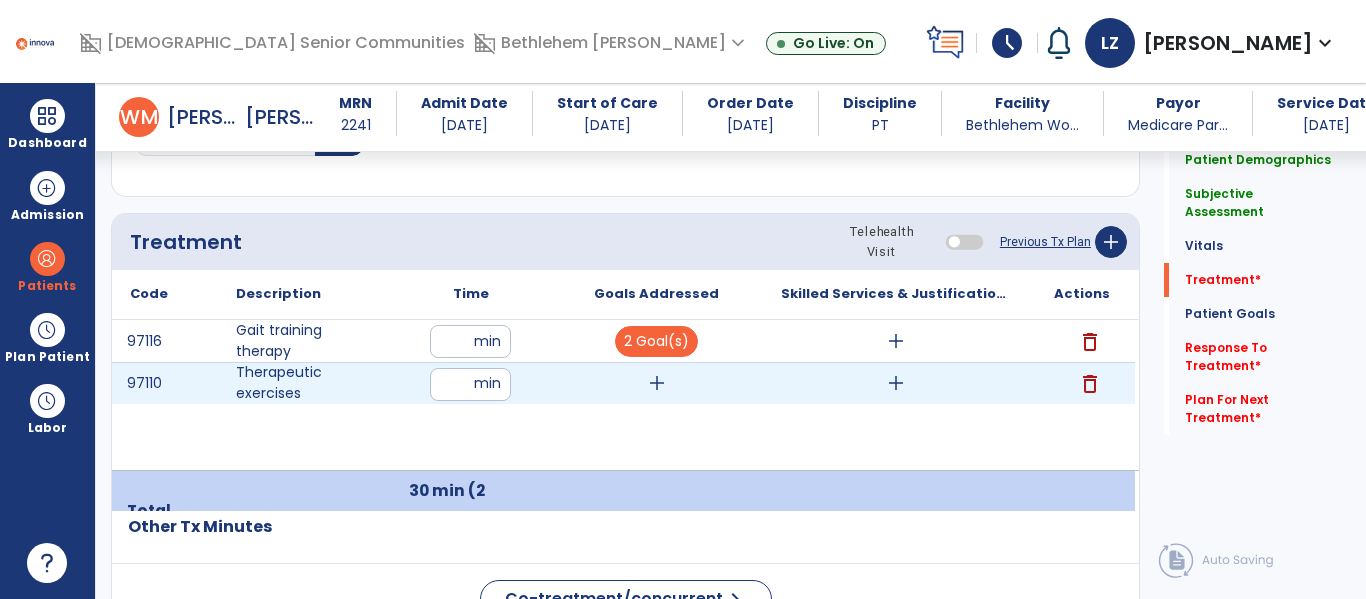 click on "add" at bounding box center (657, 383) 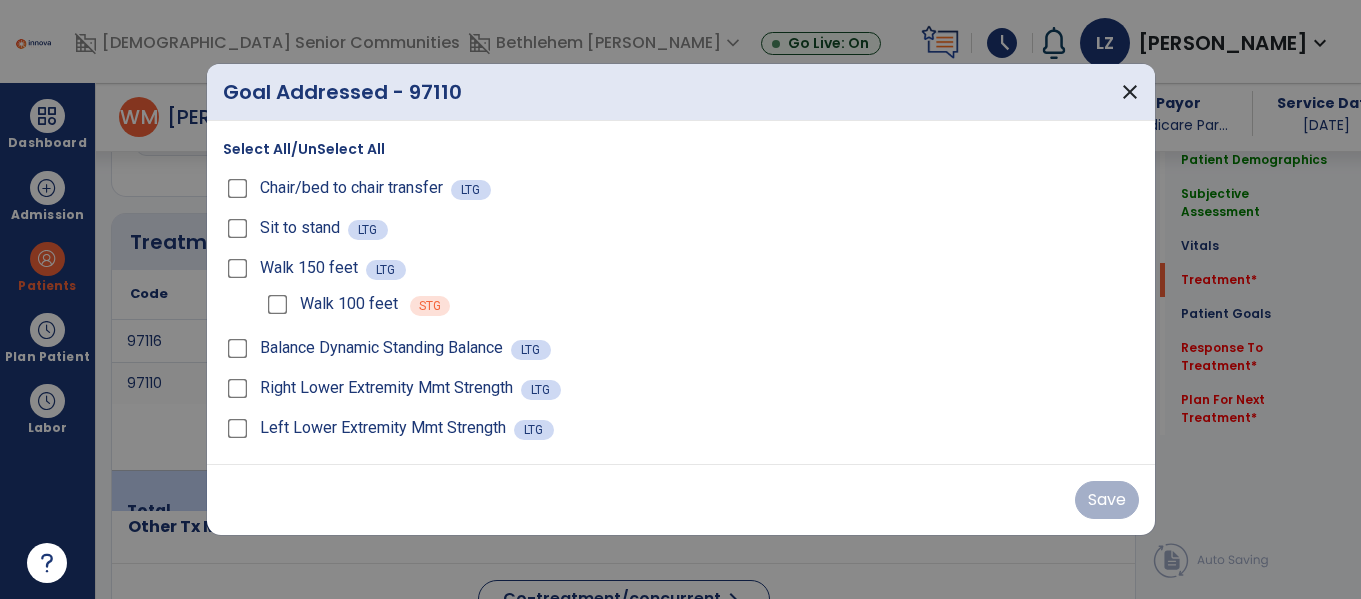 scroll, scrollTop: 1146, scrollLeft: 0, axis: vertical 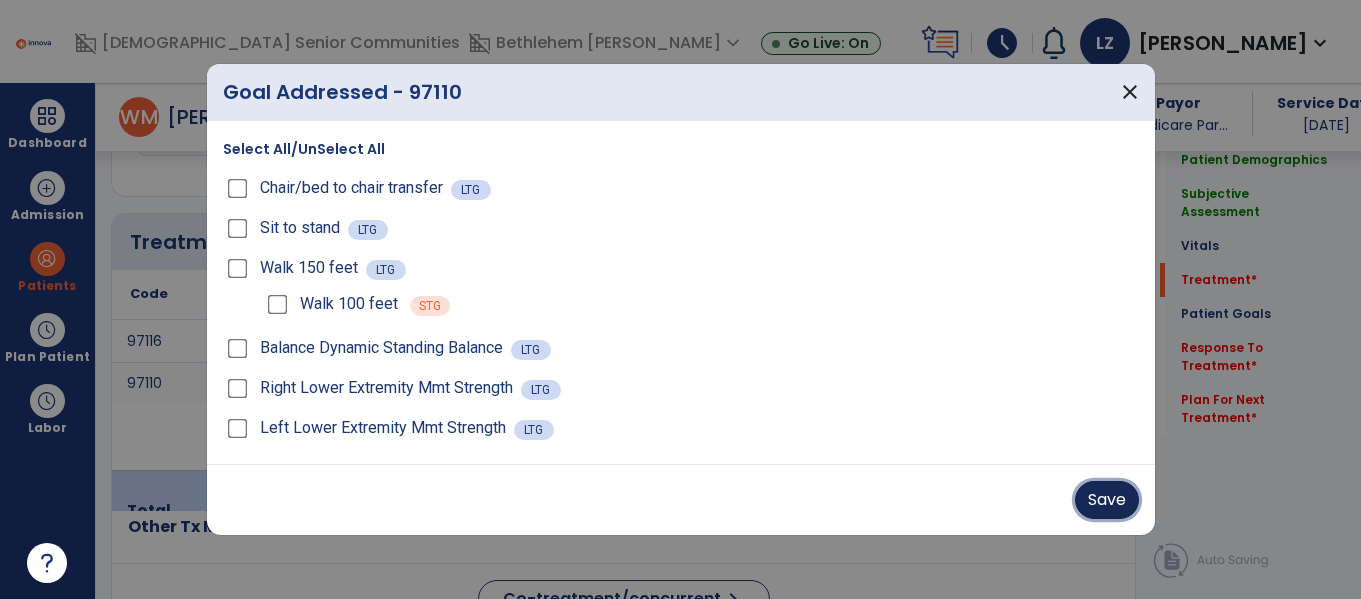 click on "Save" at bounding box center [1107, 500] 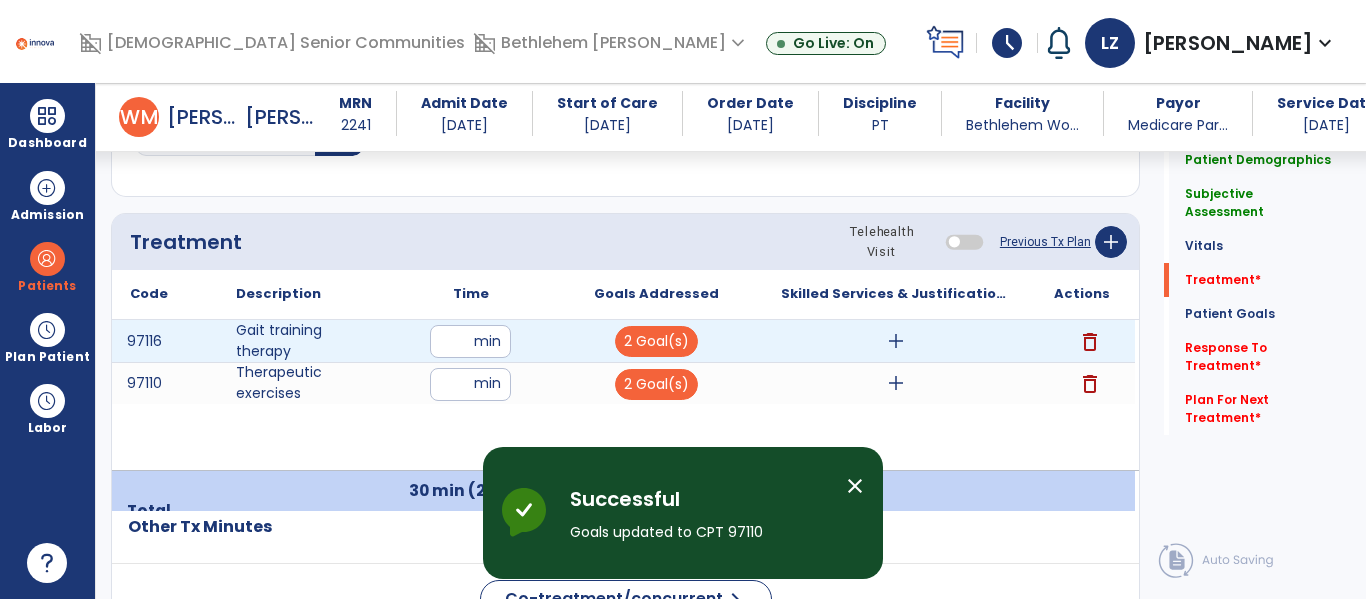 click on "add" at bounding box center (896, 341) 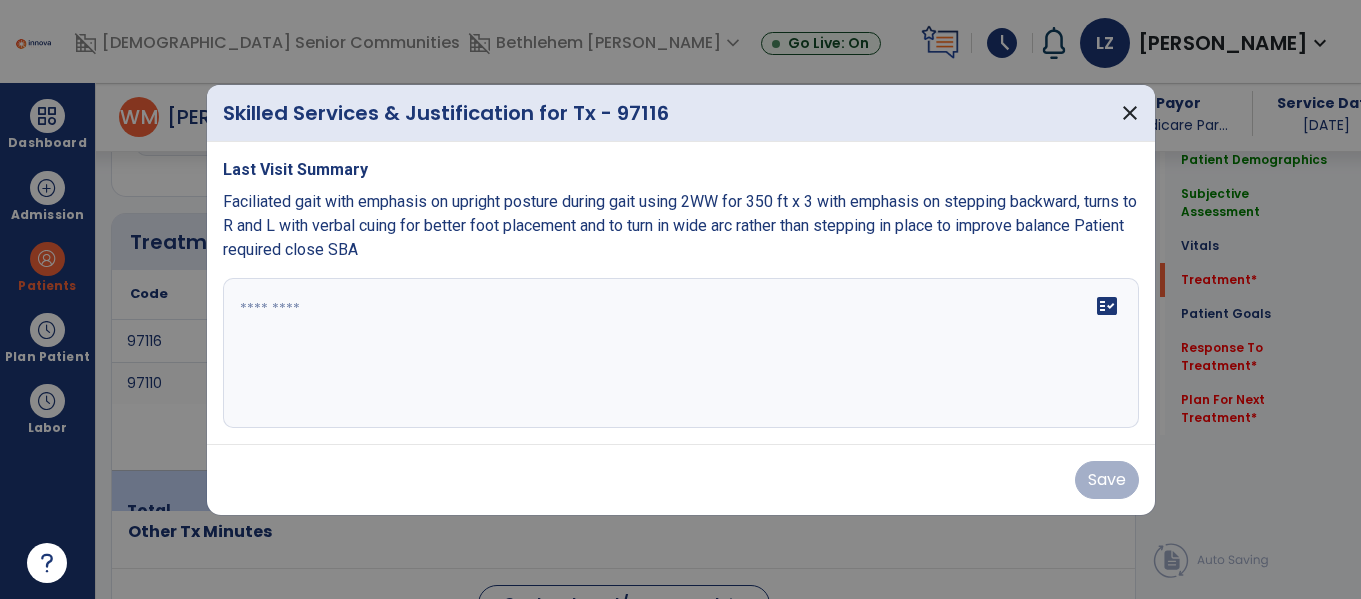 scroll, scrollTop: 1146, scrollLeft: 0, axis: vertical 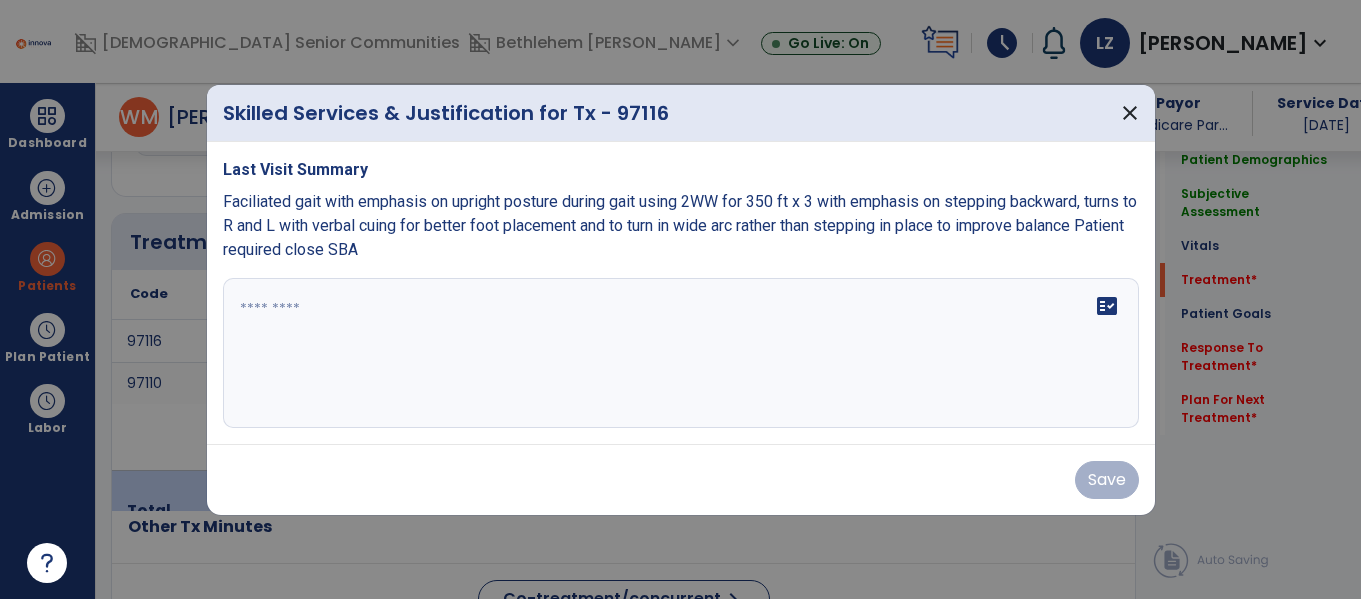 click on "fact_check" at bounding box center [681, 353] 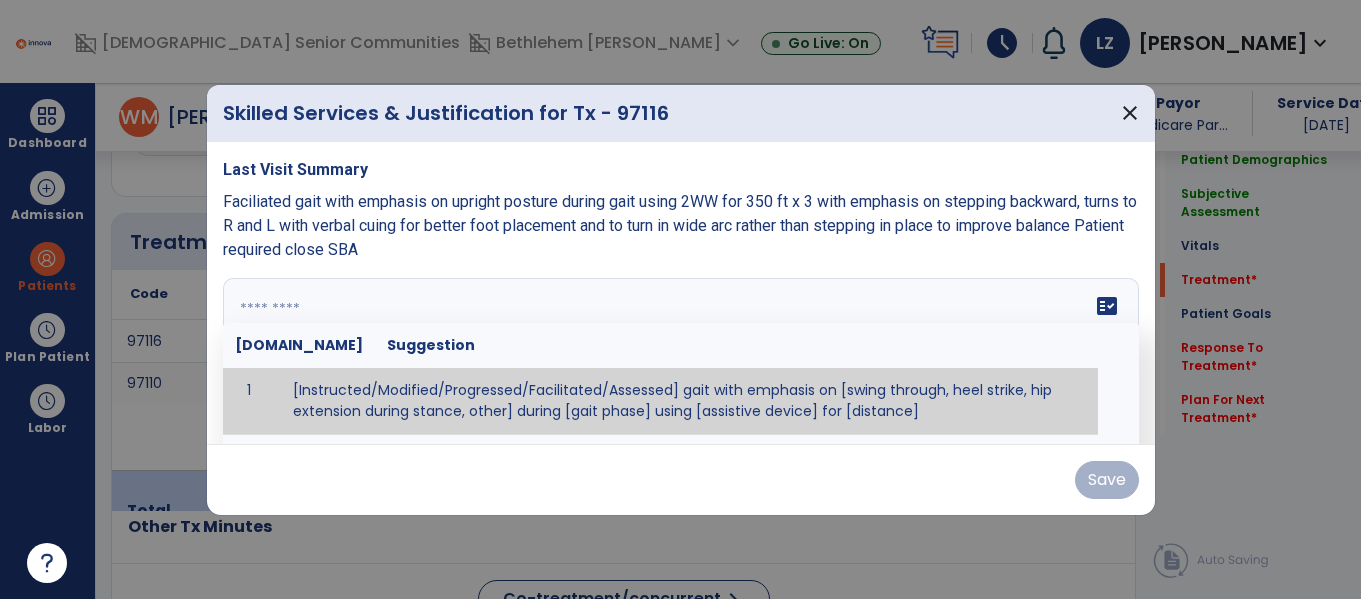 paste on "**********" 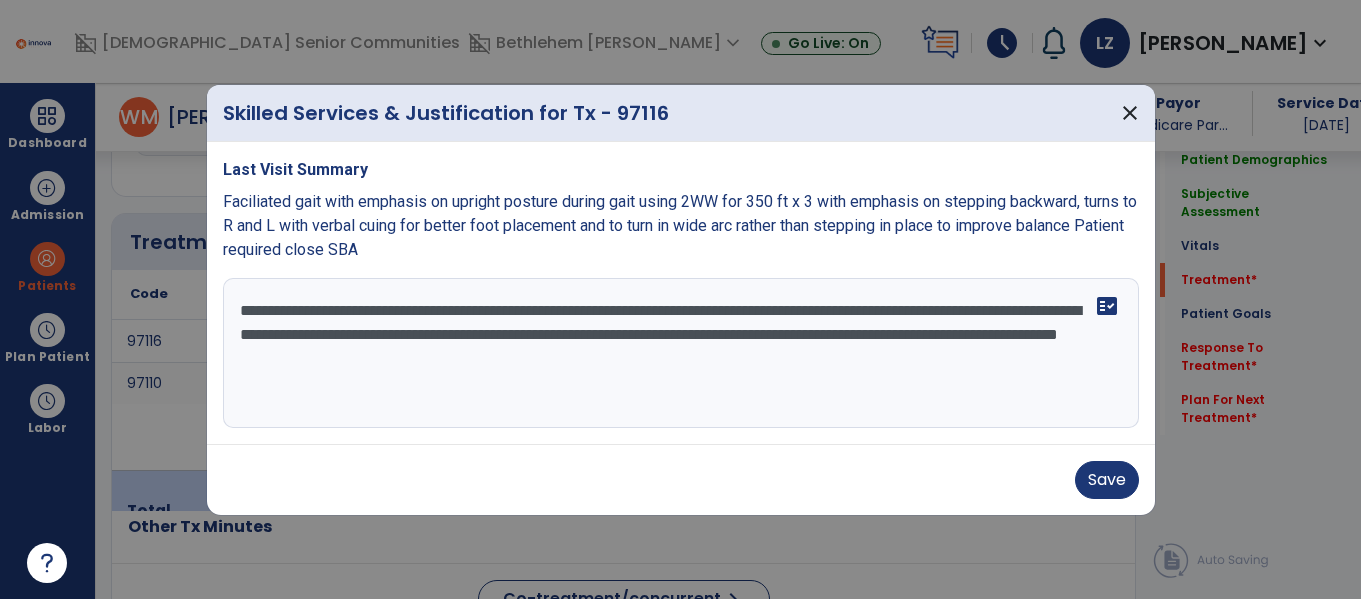 click on "**********" at bounding box center [681, 353] 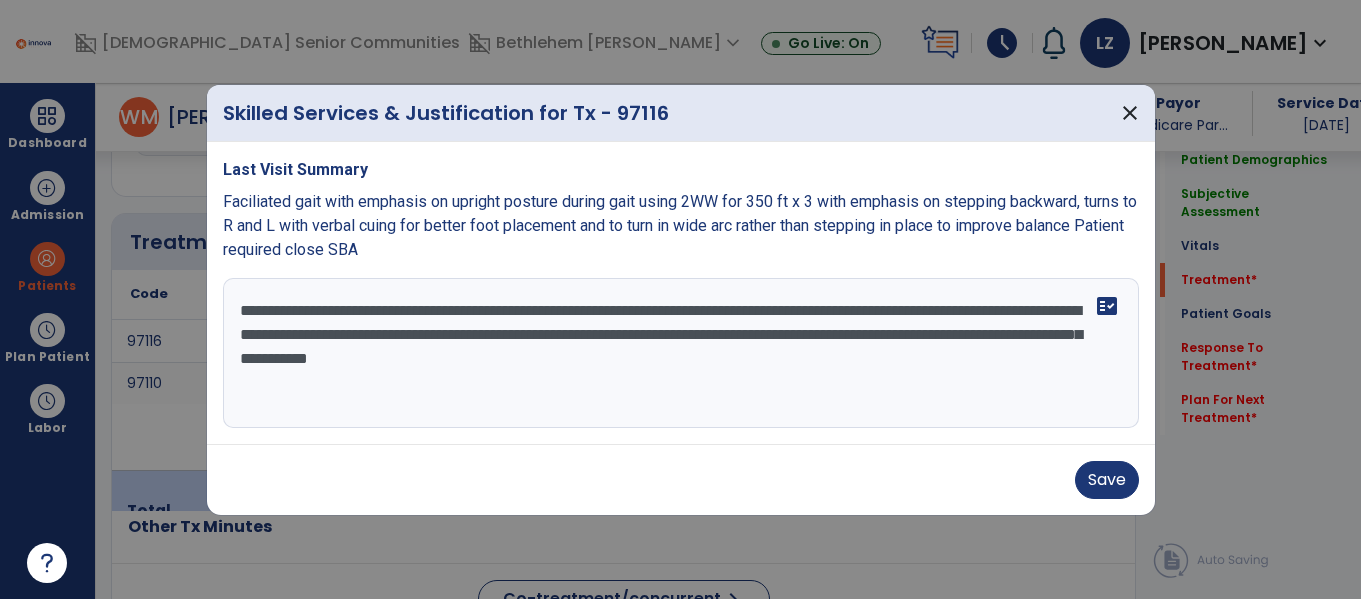 click on "**********" at bounding box center [681, 353] 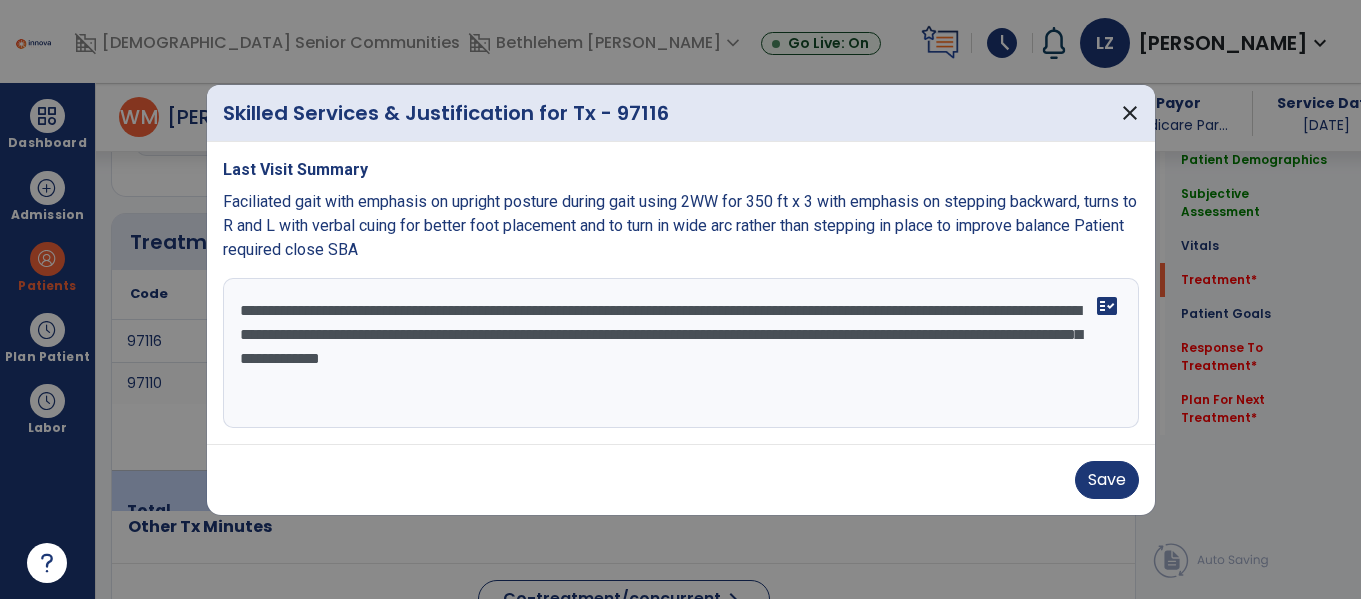 type on "**********" 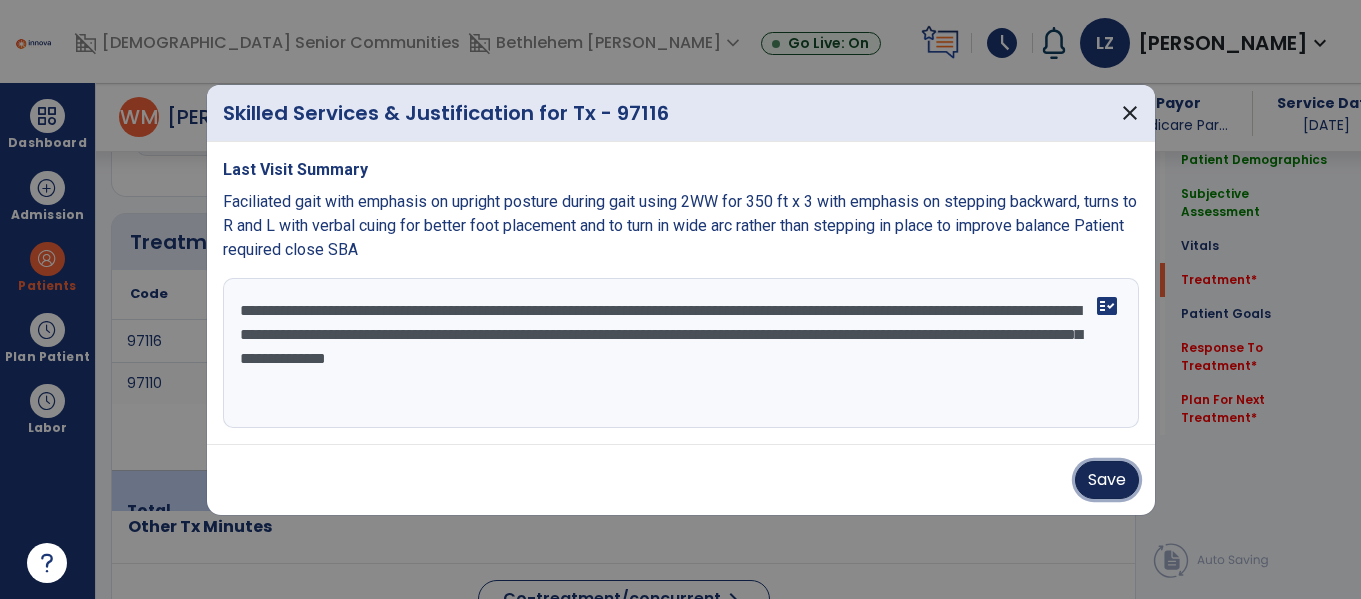 click on "Save" at bounding box center [1107, 480] 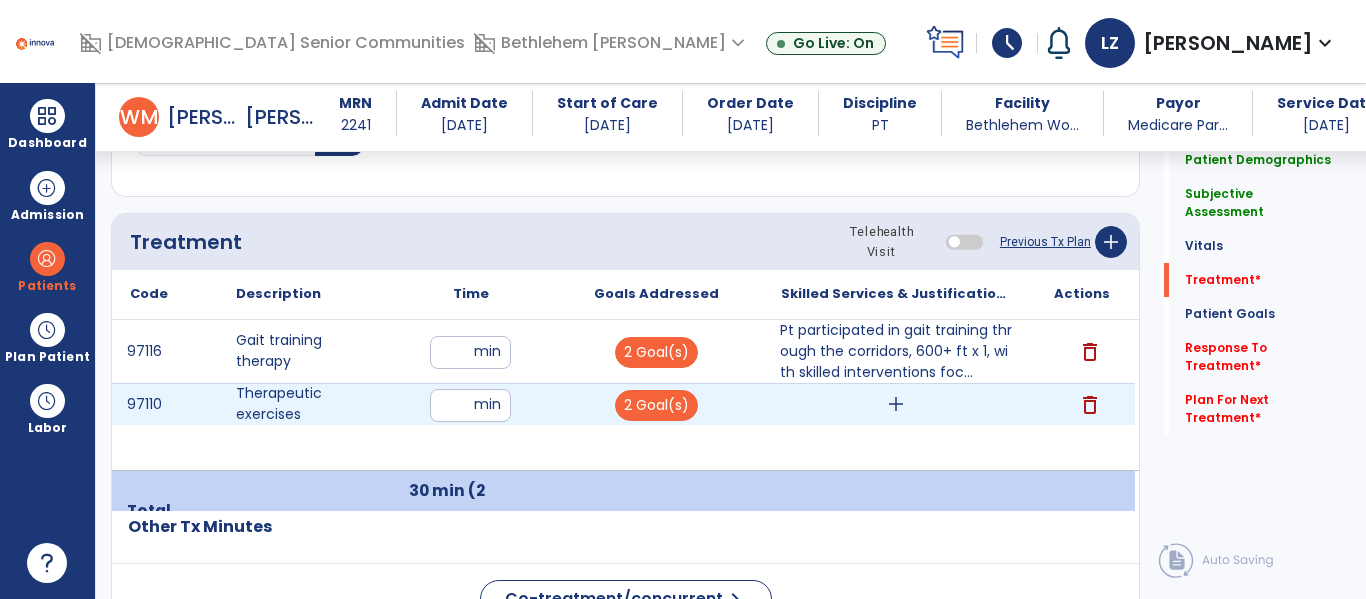 click on "add" at bounding box center (896, 404) 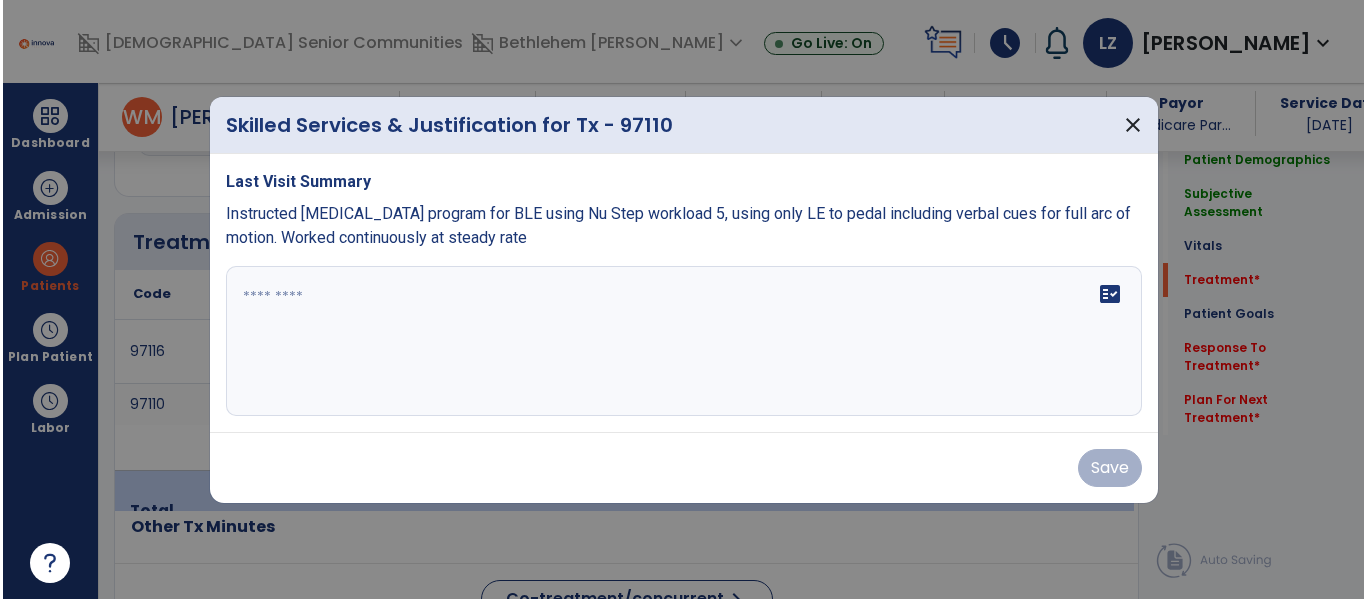 scroll, scrollTop: 1146, scrollLeft: 0, axis: vertical 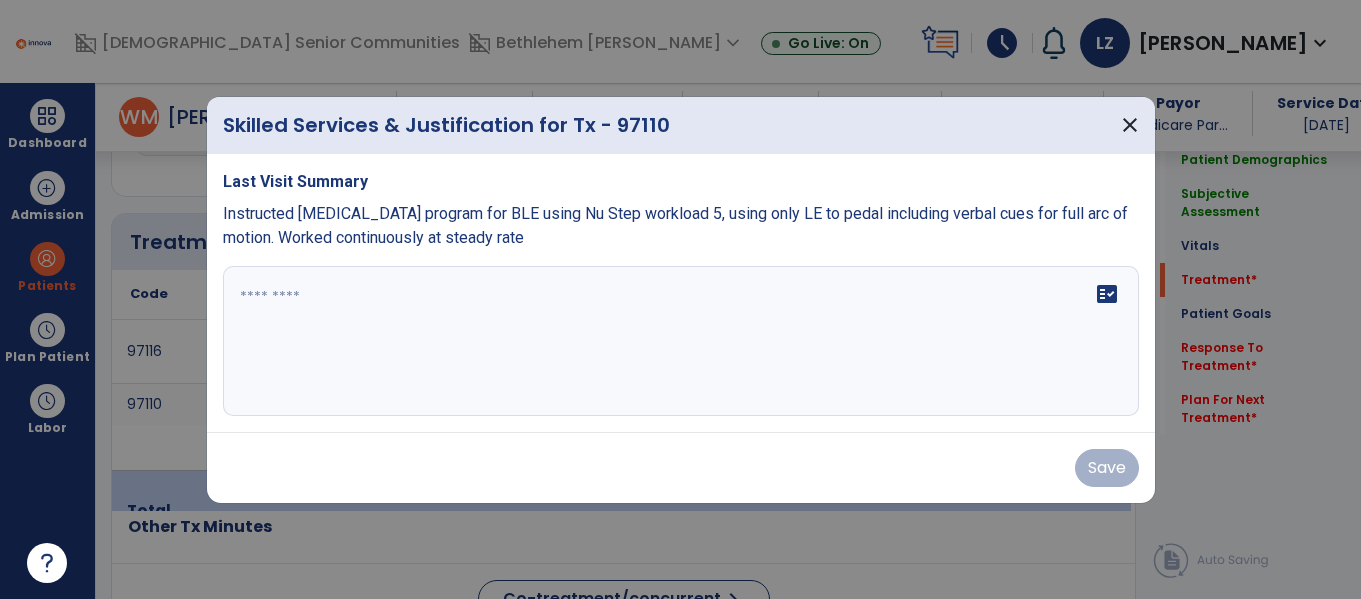 click on "fact_check" at bounding box center (681, 341) 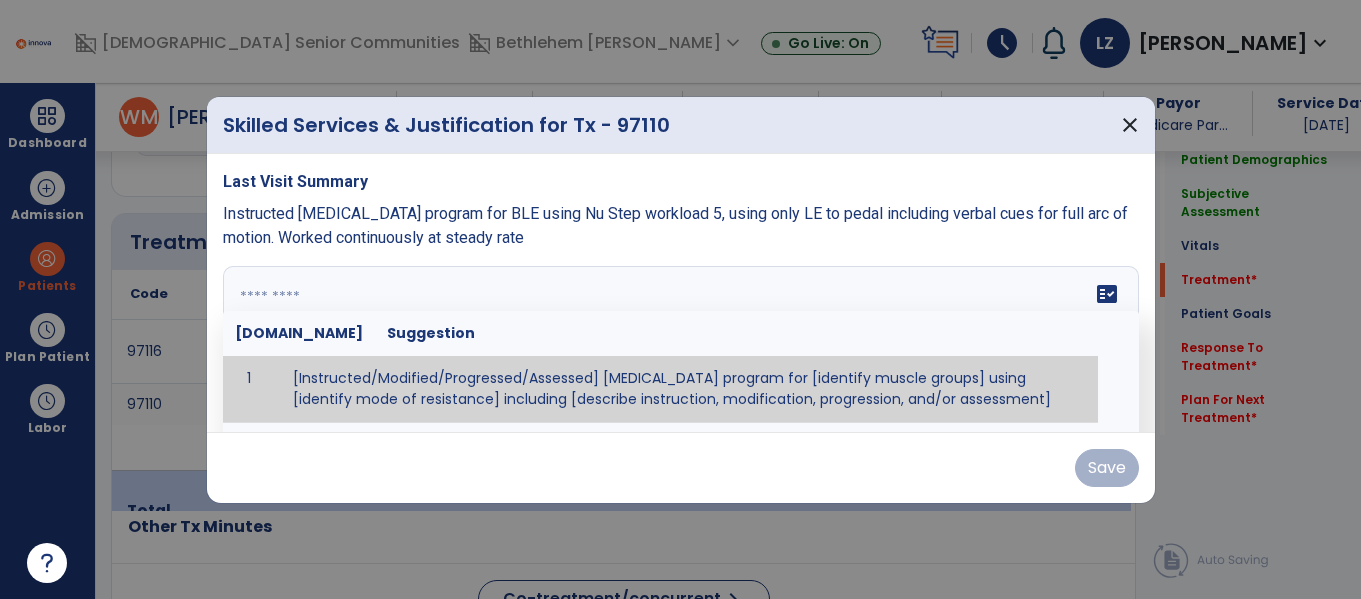 paste on "**********" 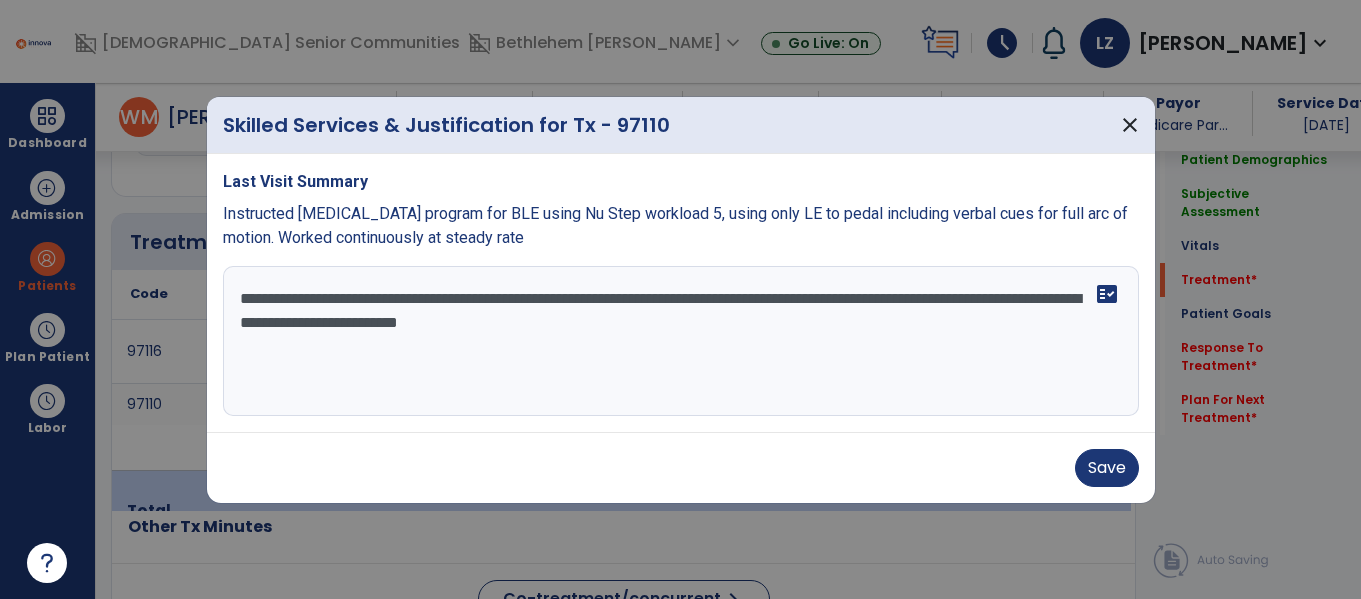 click on "**********" at bounding box center (681, 341) 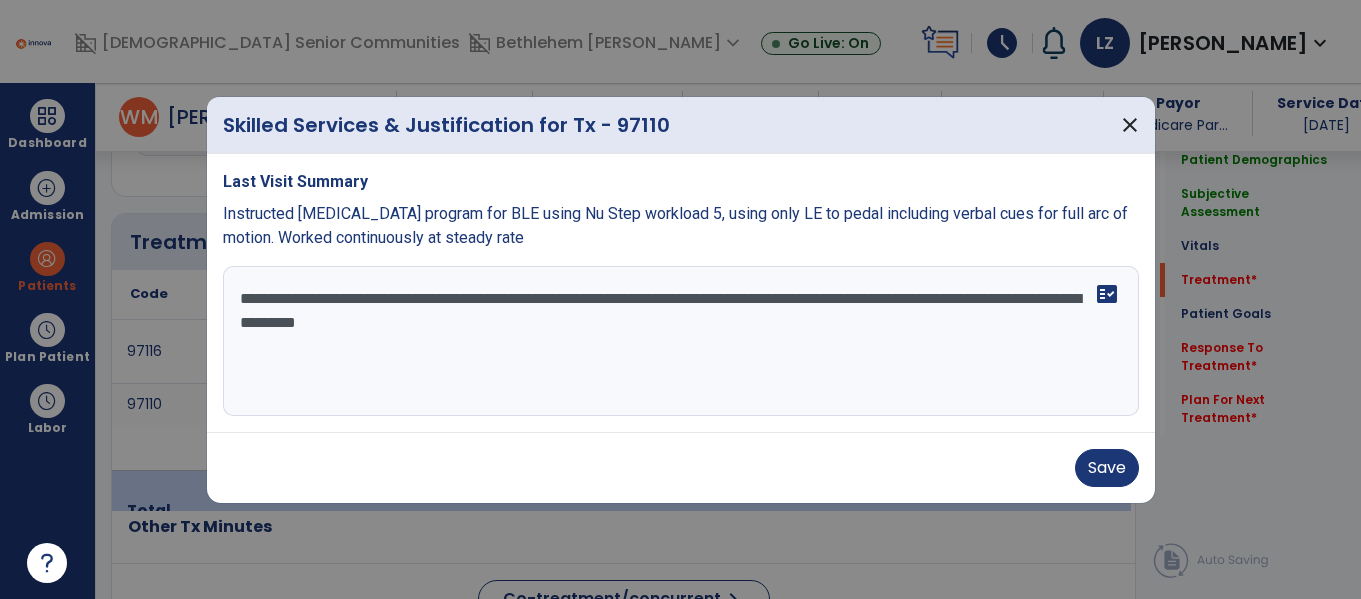 click on "**********" at bounding box center [681, 341] 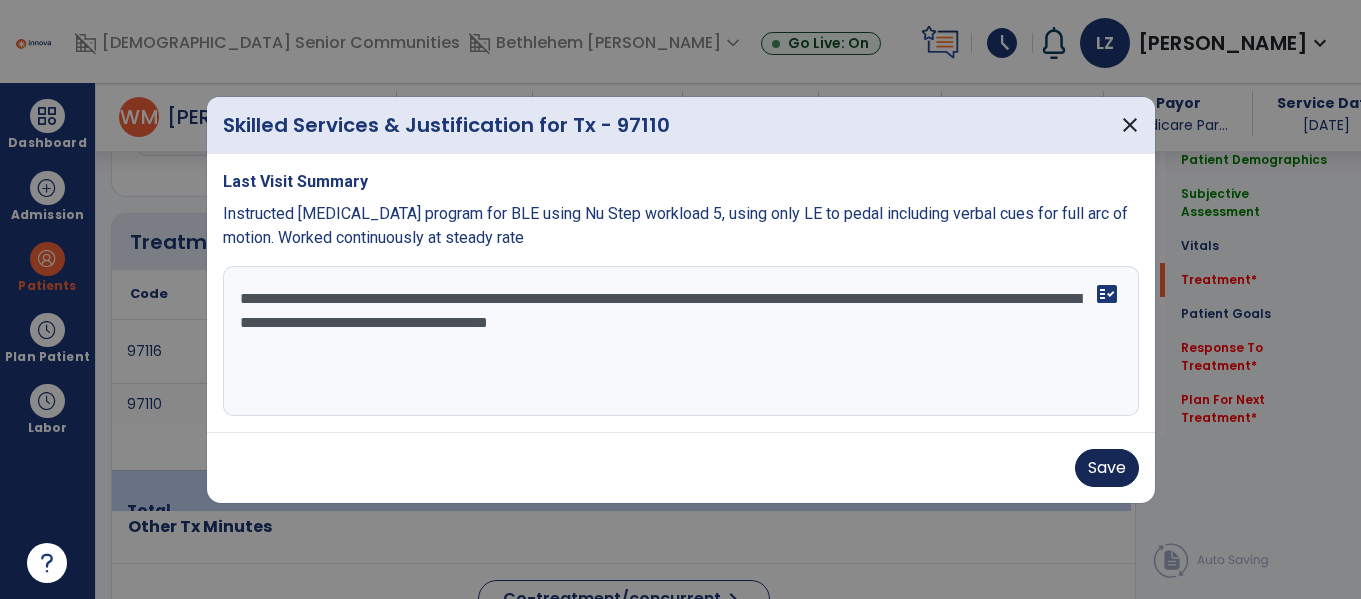 type on "**********" 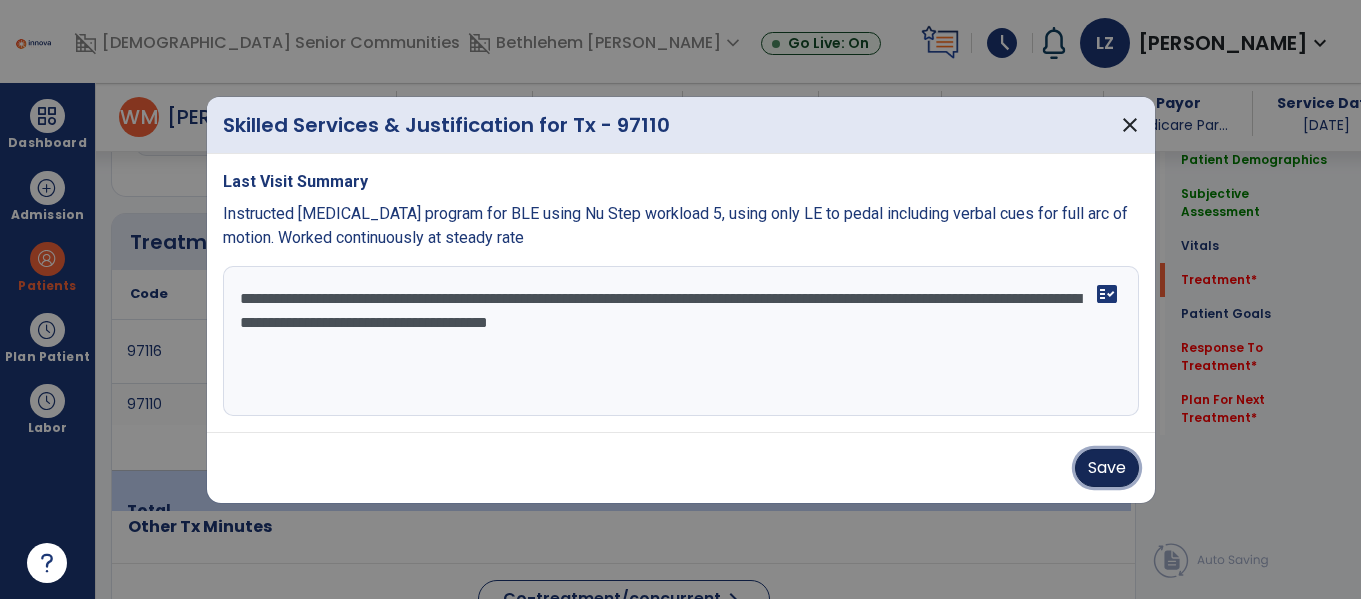click on "Save" at bounding box center [1107, 468] 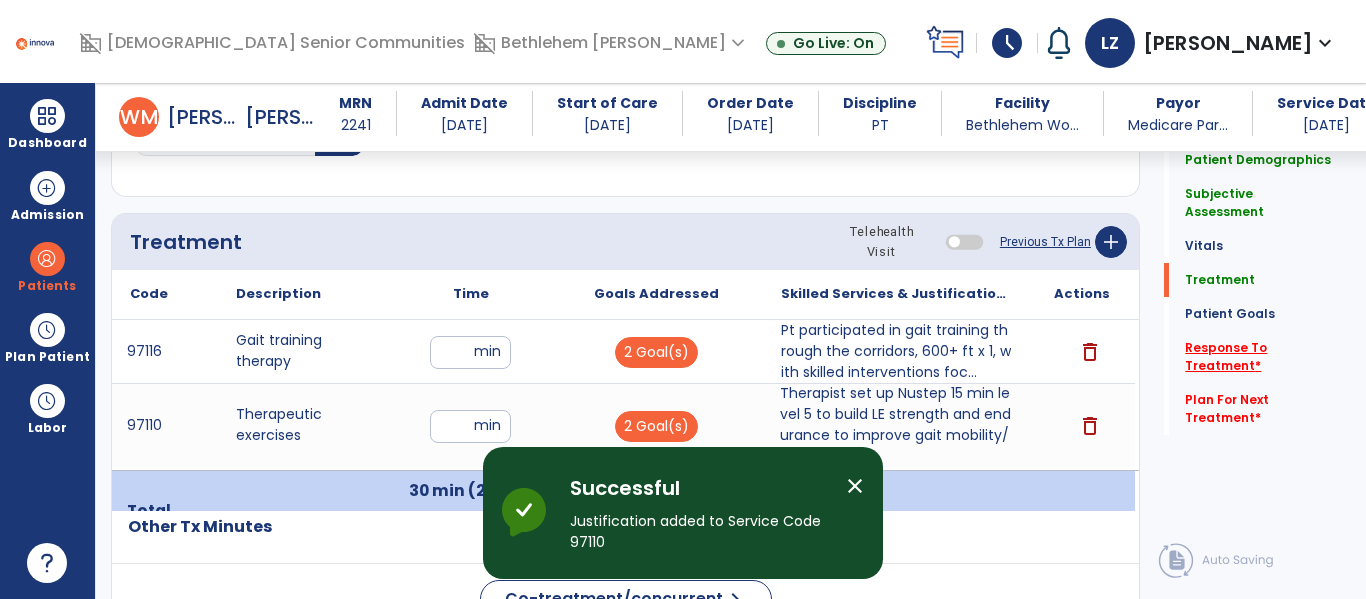 click on "Response To Treatment   *" 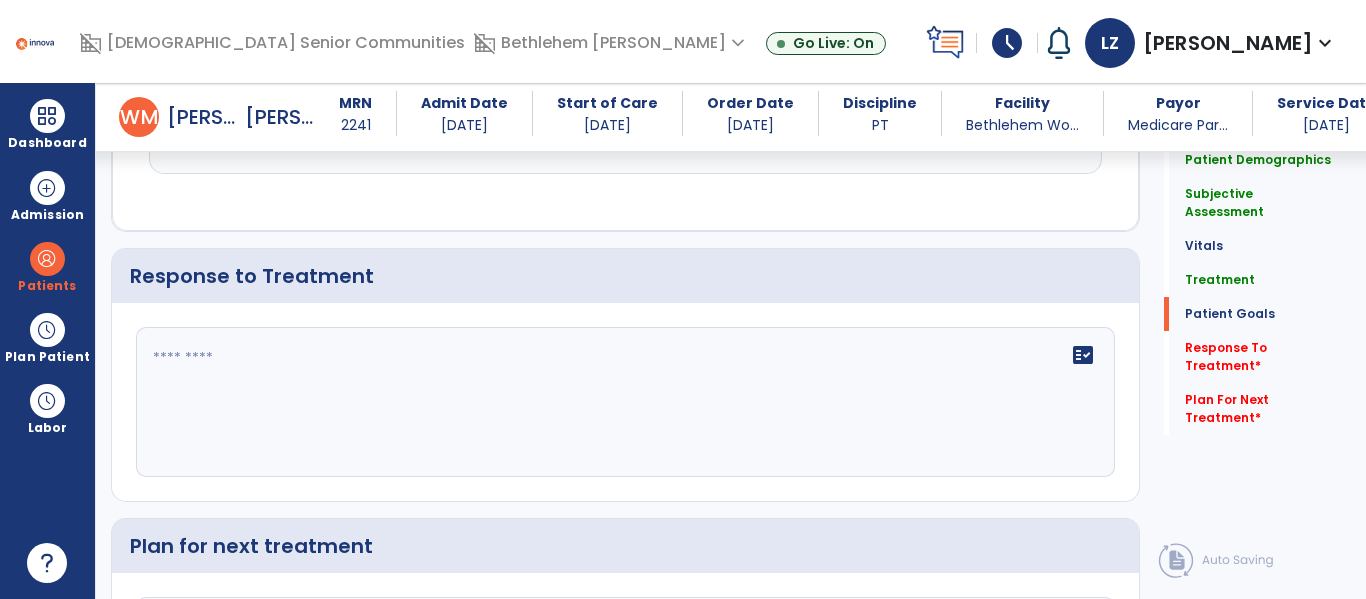 scroll, scrollTop: 3025, scrollLeft: 0, axis: vertical 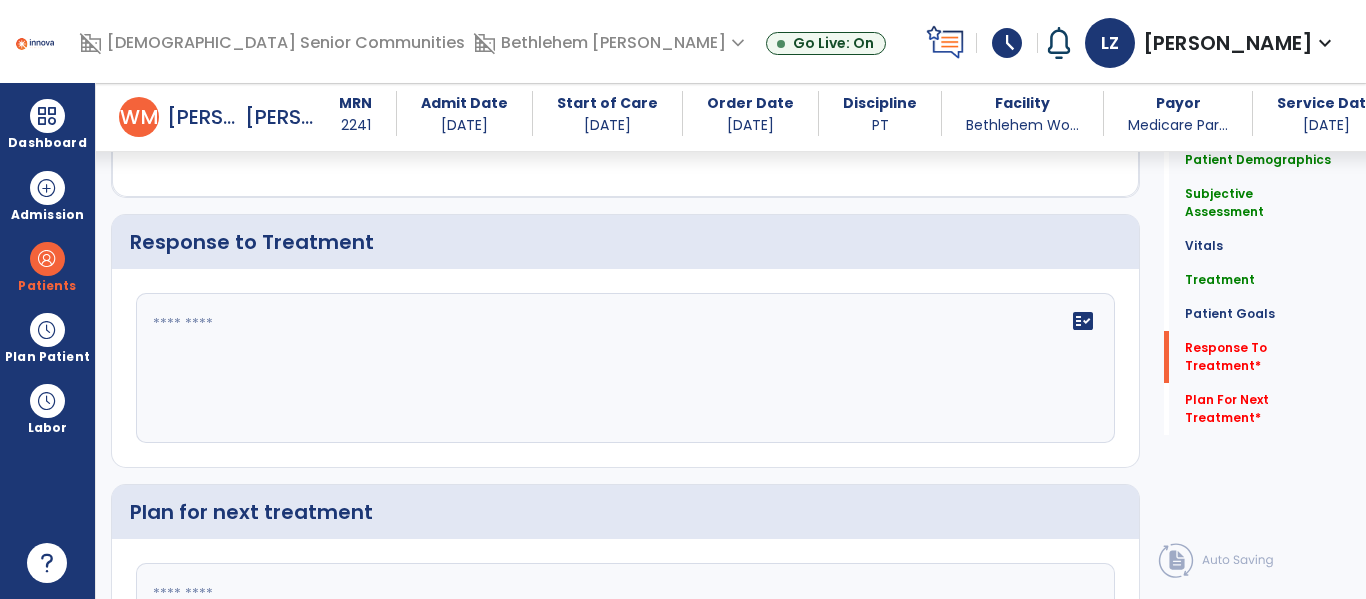 click on "fact_check" 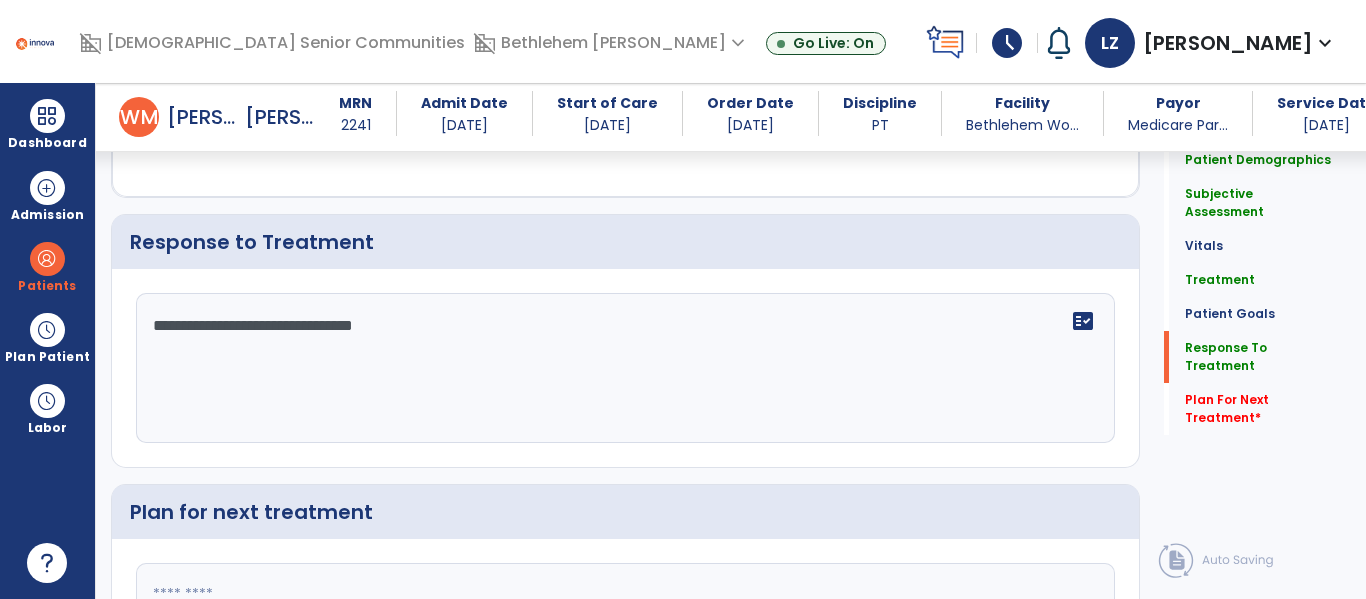 scroll, scrollTop: 3082, scrollLeft: 0, axis: vertical 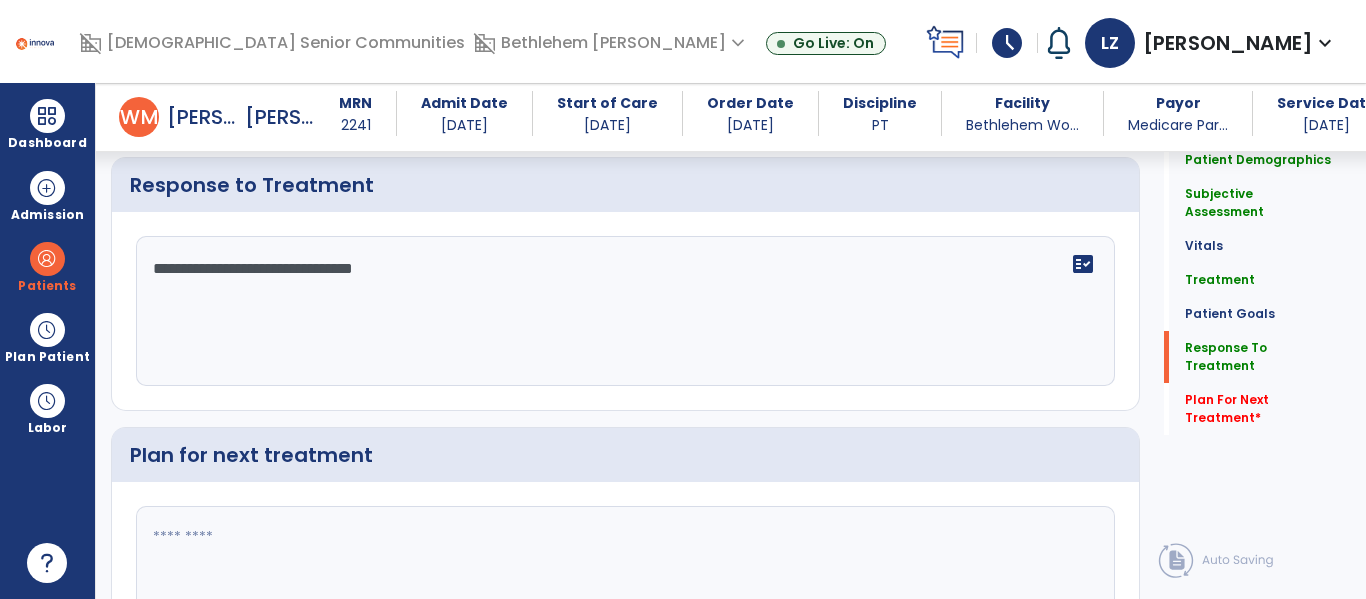click on "**********" 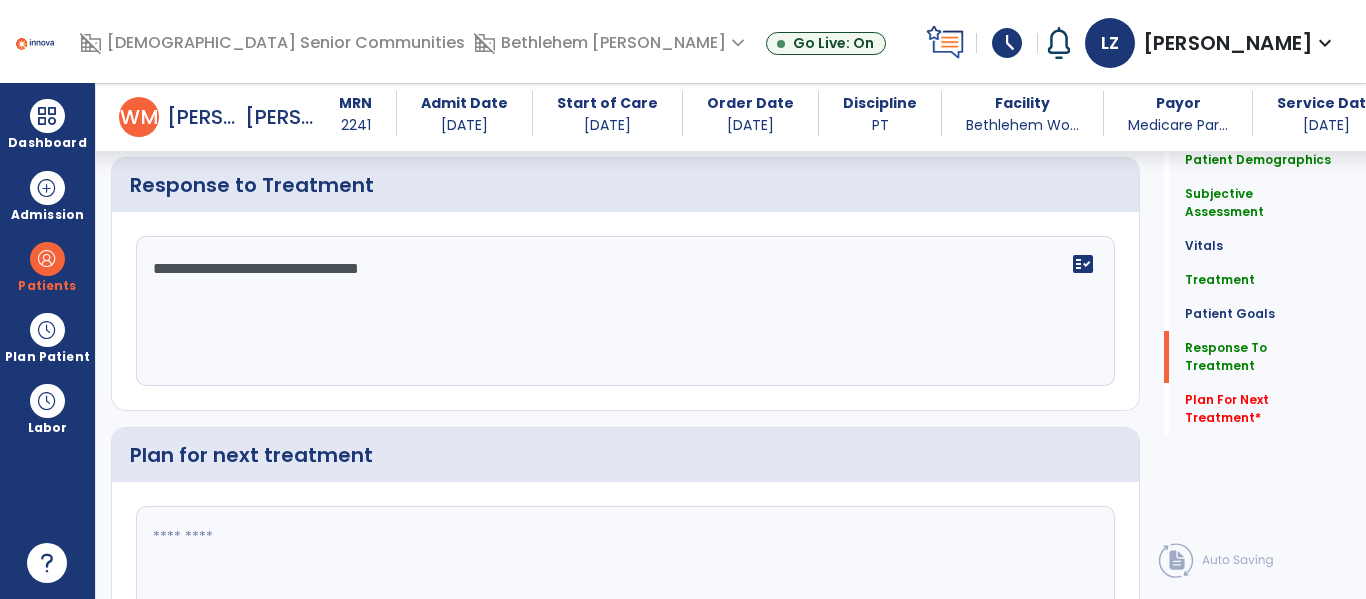 click on "**********" 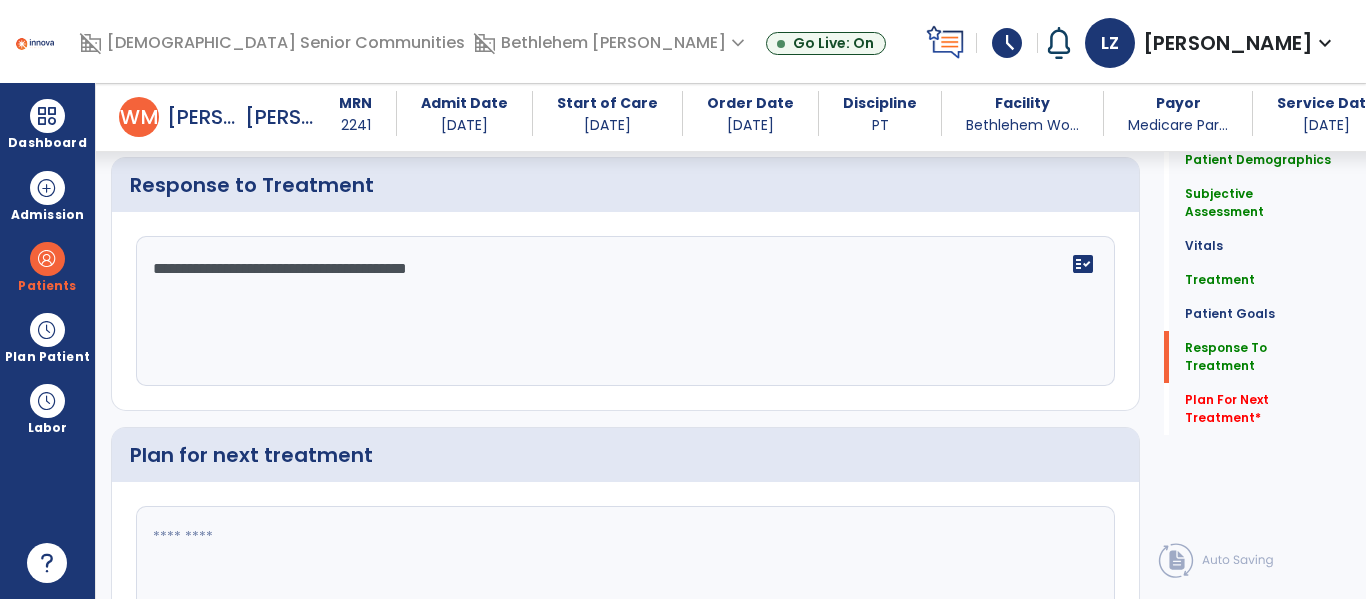type on "**********" 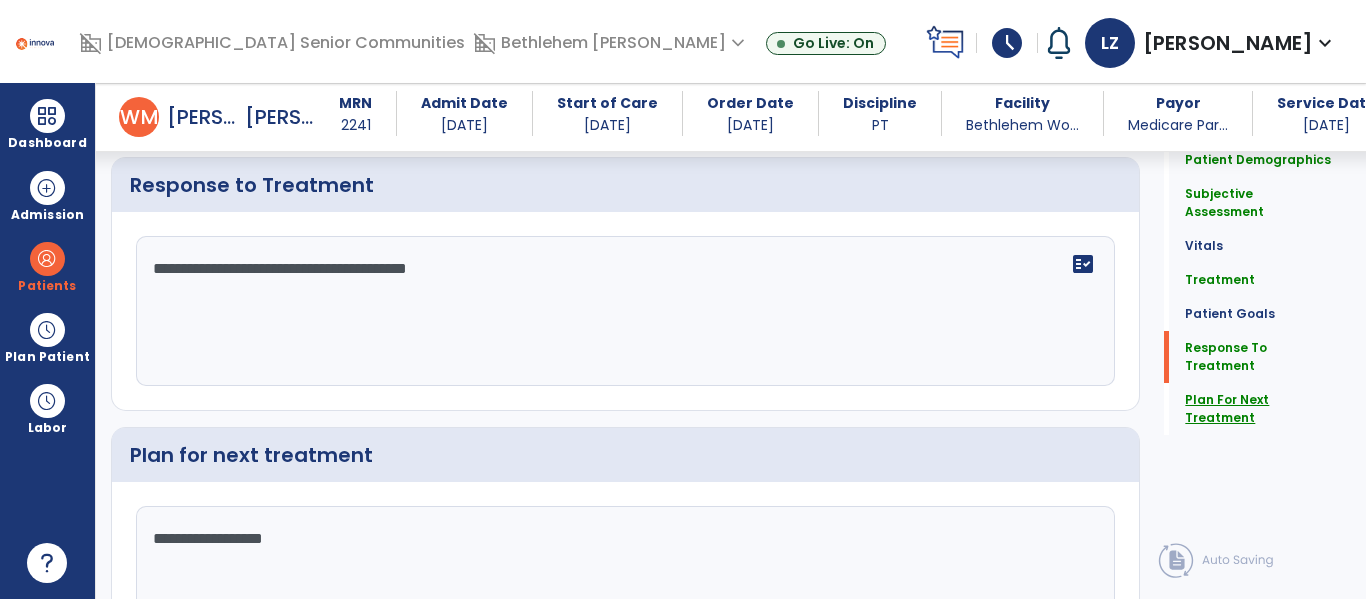 type on "**********" 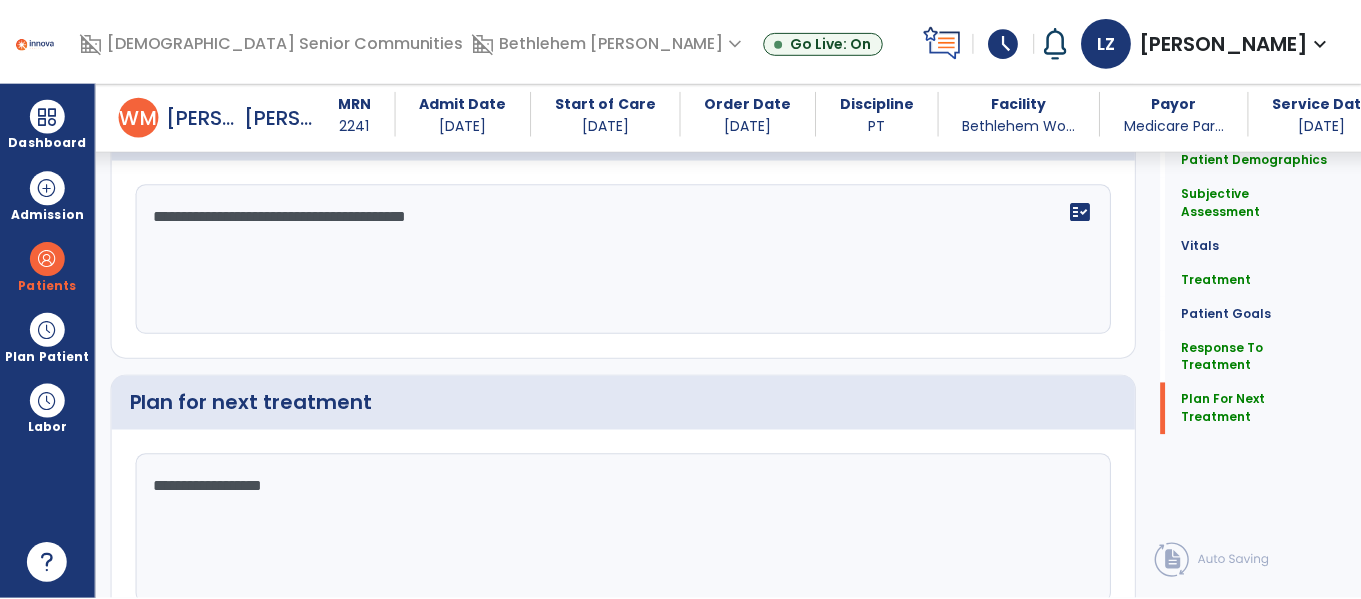 scroll, scrollTop: 3230, scrollLeft: 0, axis: vertical 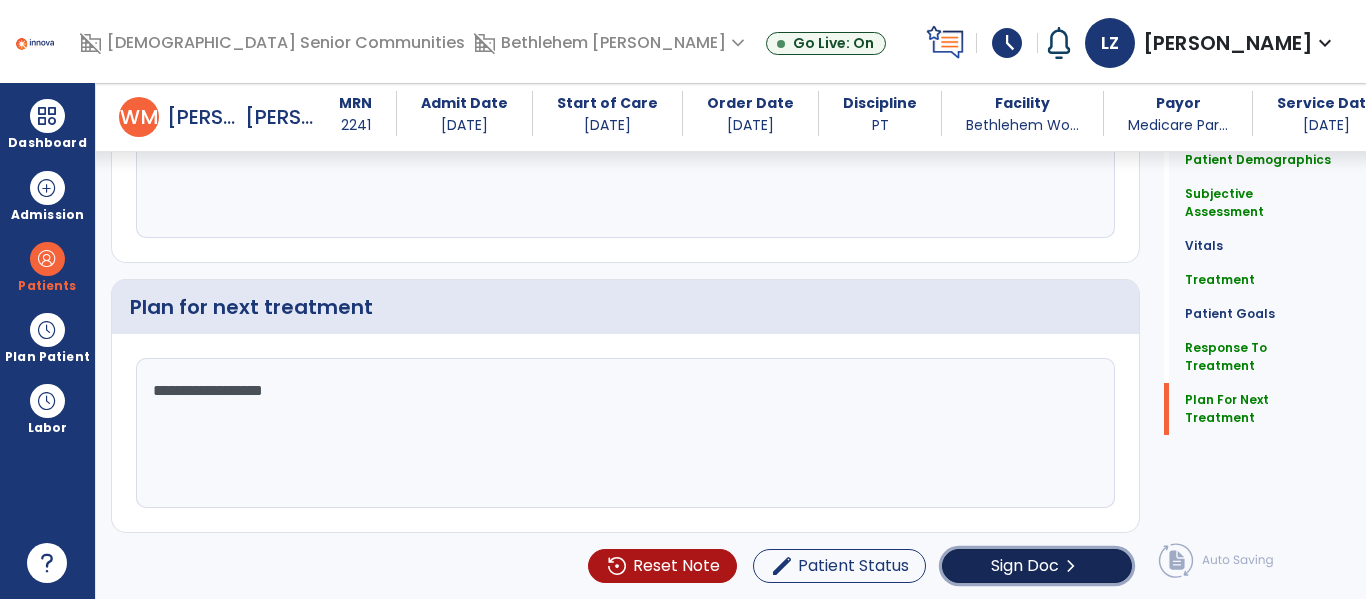 click on "Sign Doc" 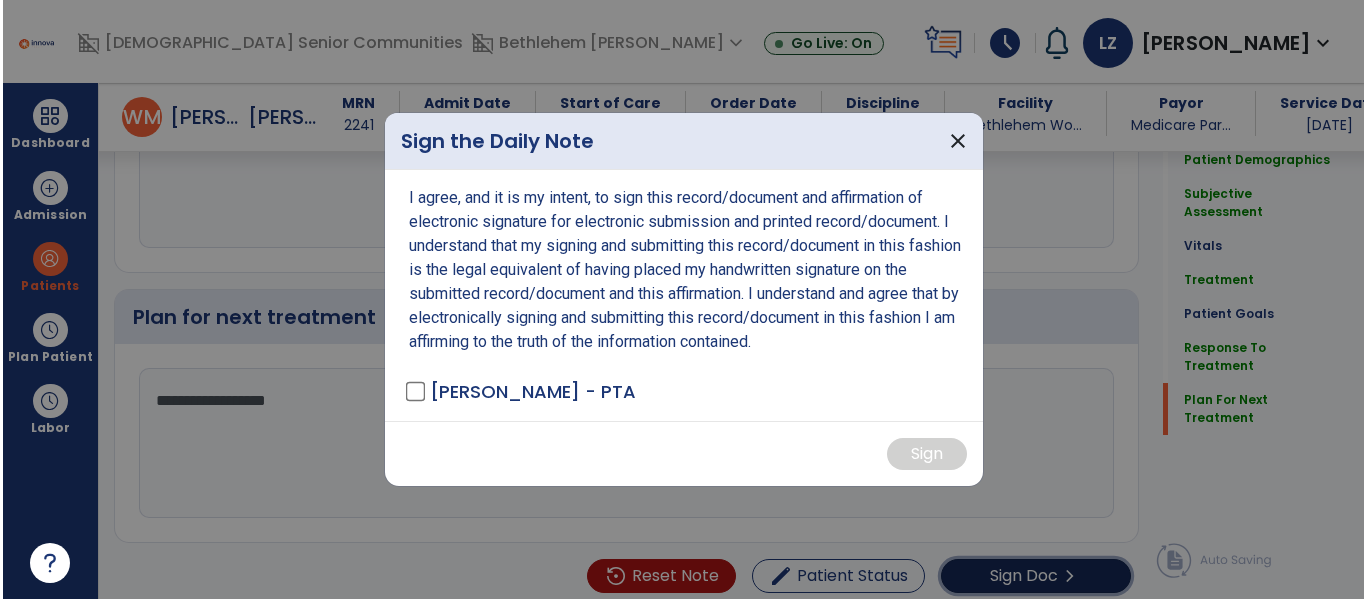 scroll, scrollTop: 3230, scrollLeft: 0, axis: vertical 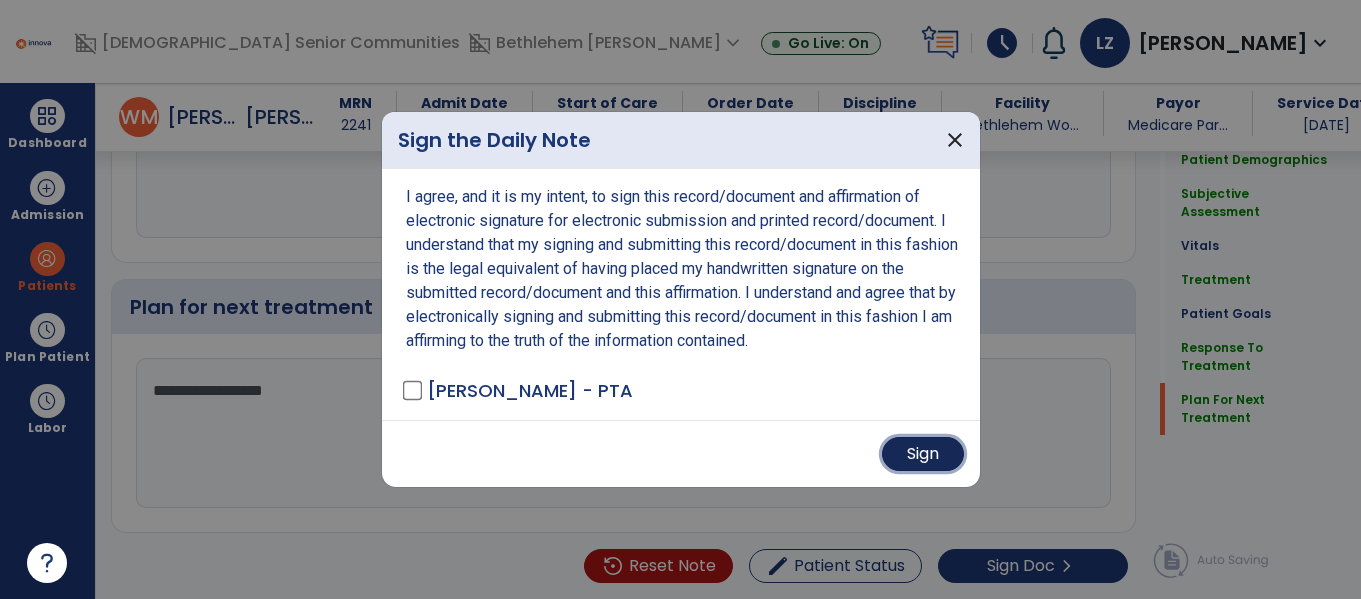 click on "Sign" at bounding box center (923, 454) 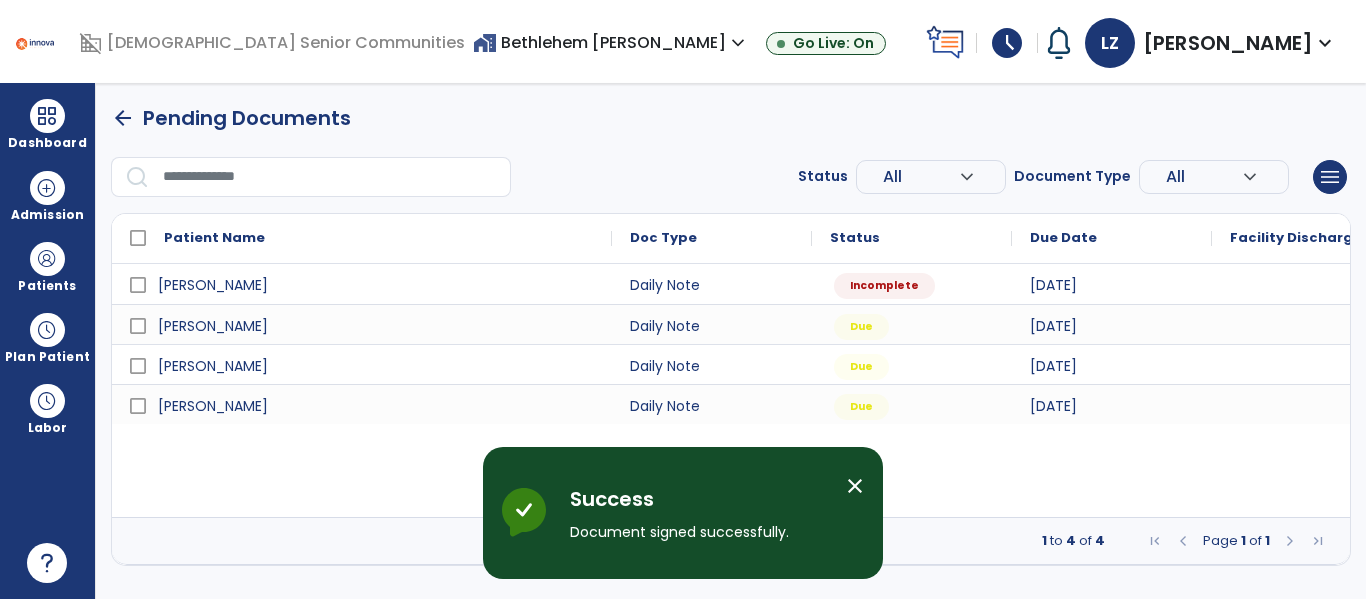 scroll, scrollTop: 0, scrollLeft: 0, axis: both 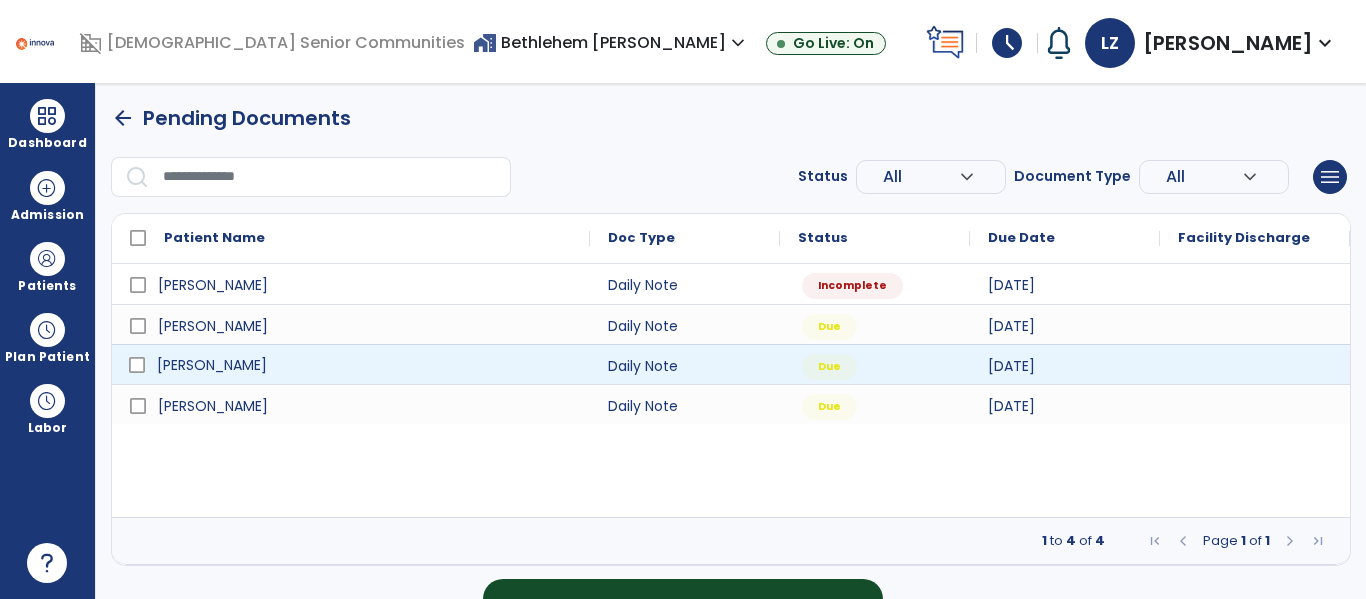 click on "Pruitt, Larry" at bounding box center [365, 365] 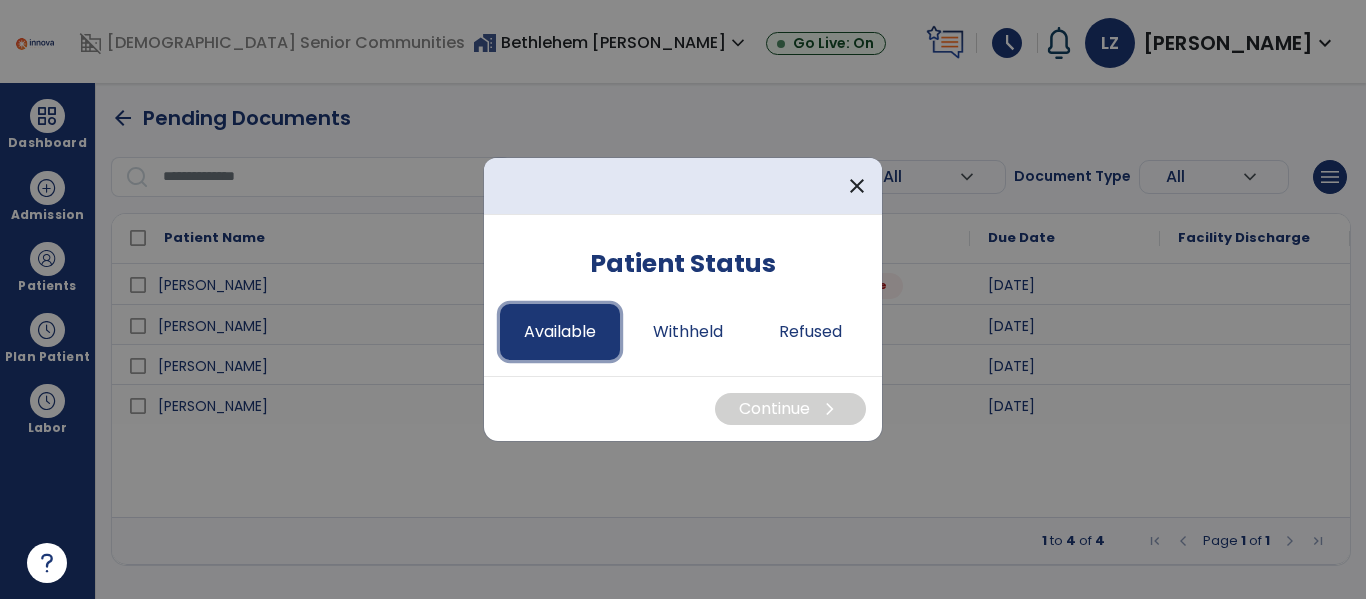 click on "Available" at bounding box center (560, 332) 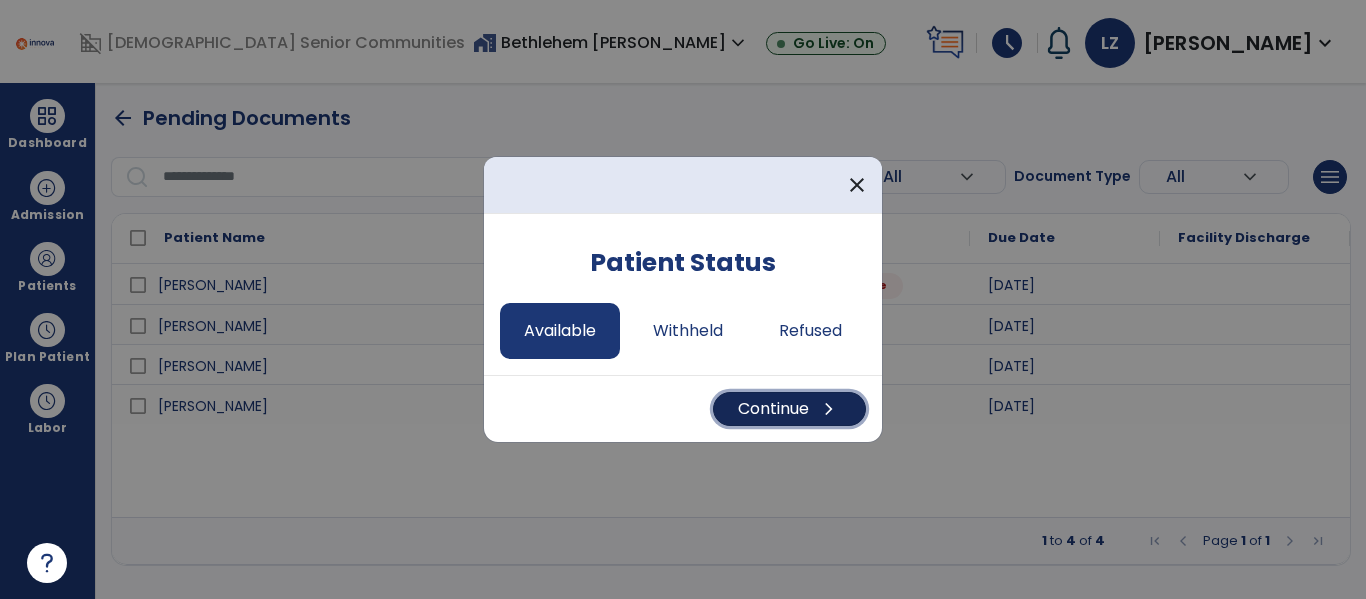 click on "Continue   chevron_right" at bounding box center (789, 409) 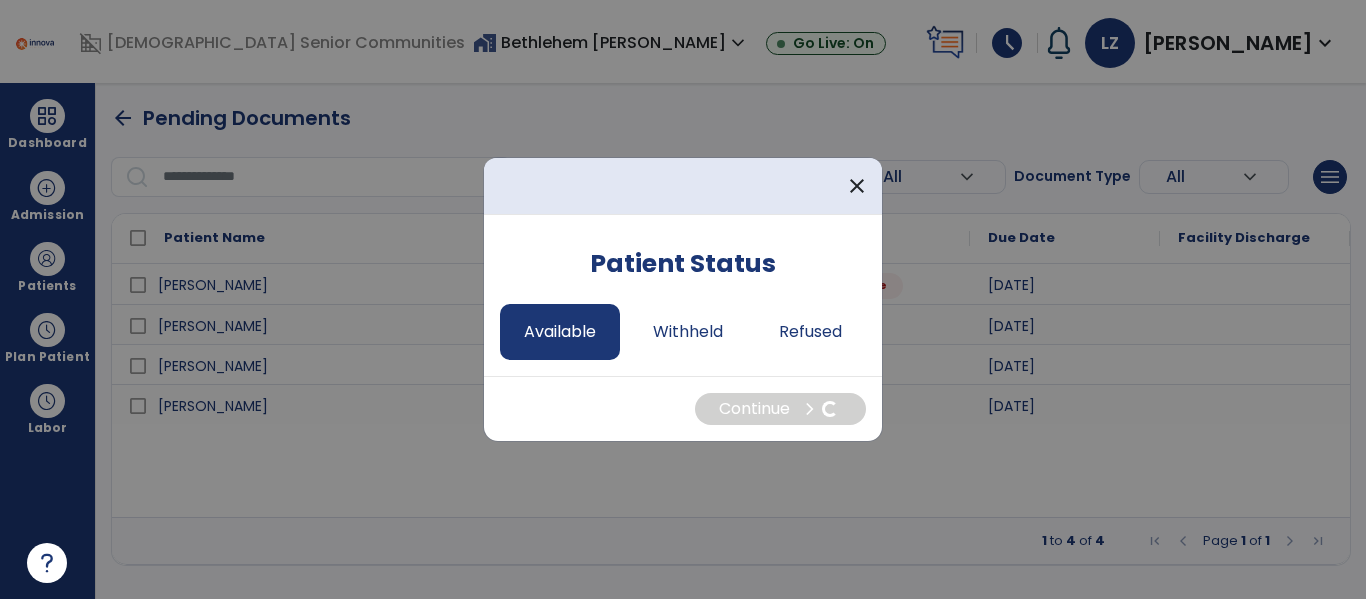 select on "*" 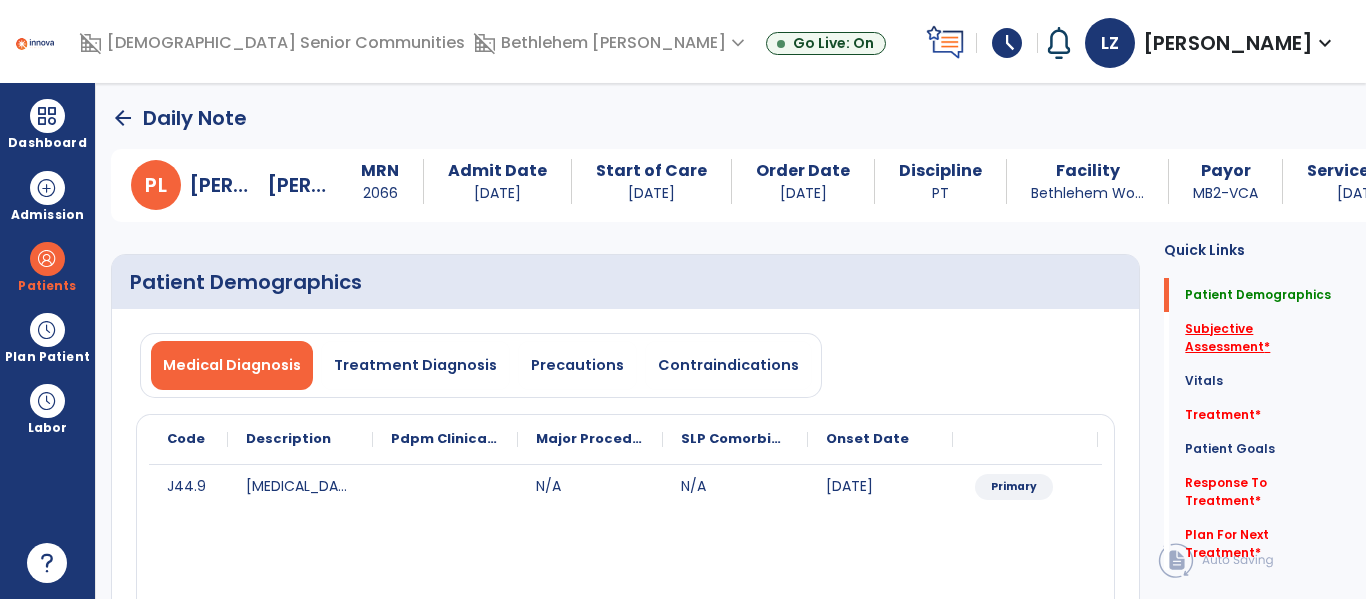 click on "Subjective Assessment   *" 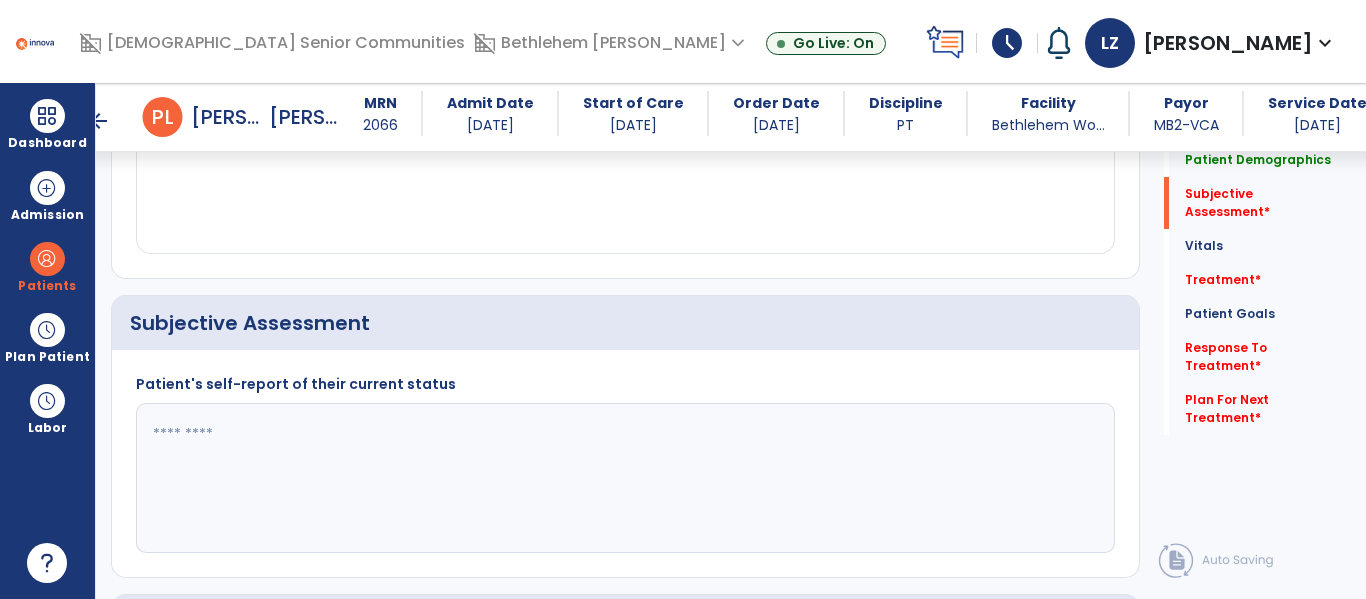 scroll, scrollTop: 457, scrollLeft: 0, axis: vertical 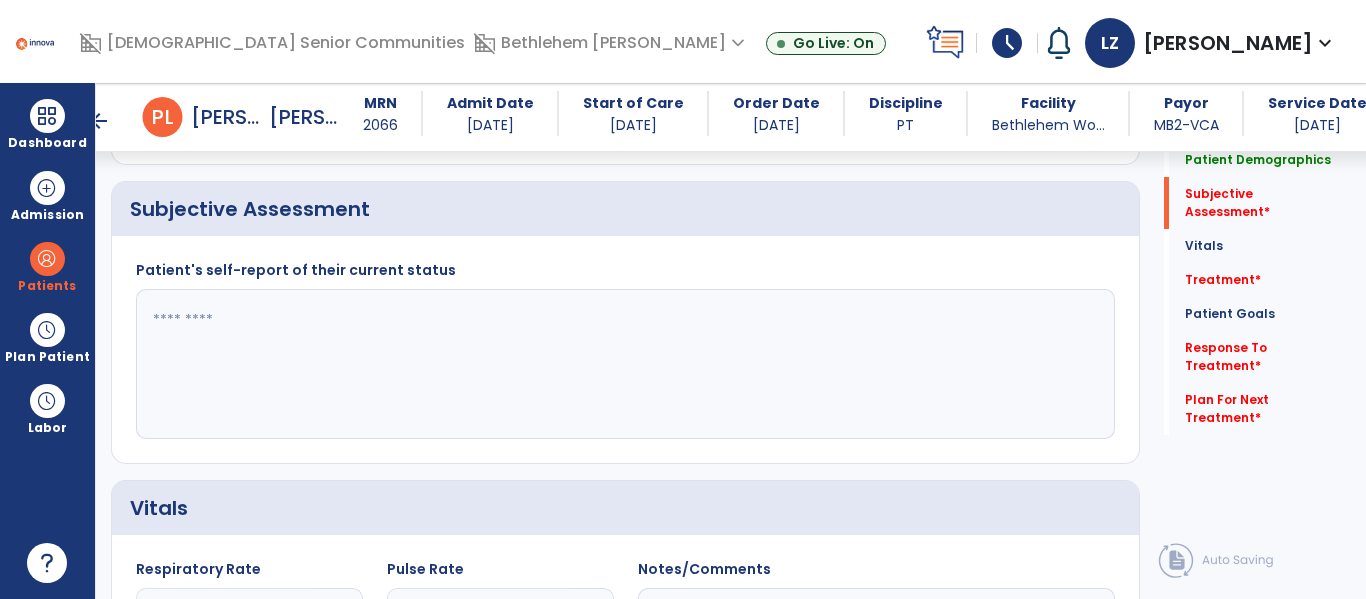 click 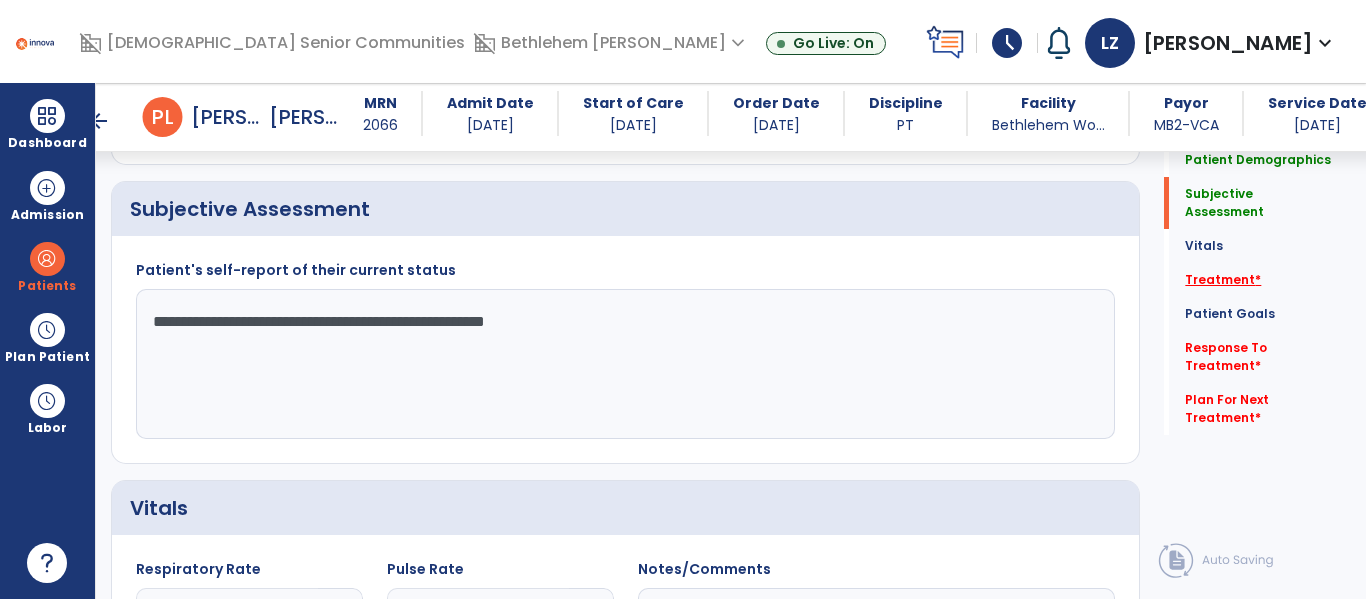 type on "**********" 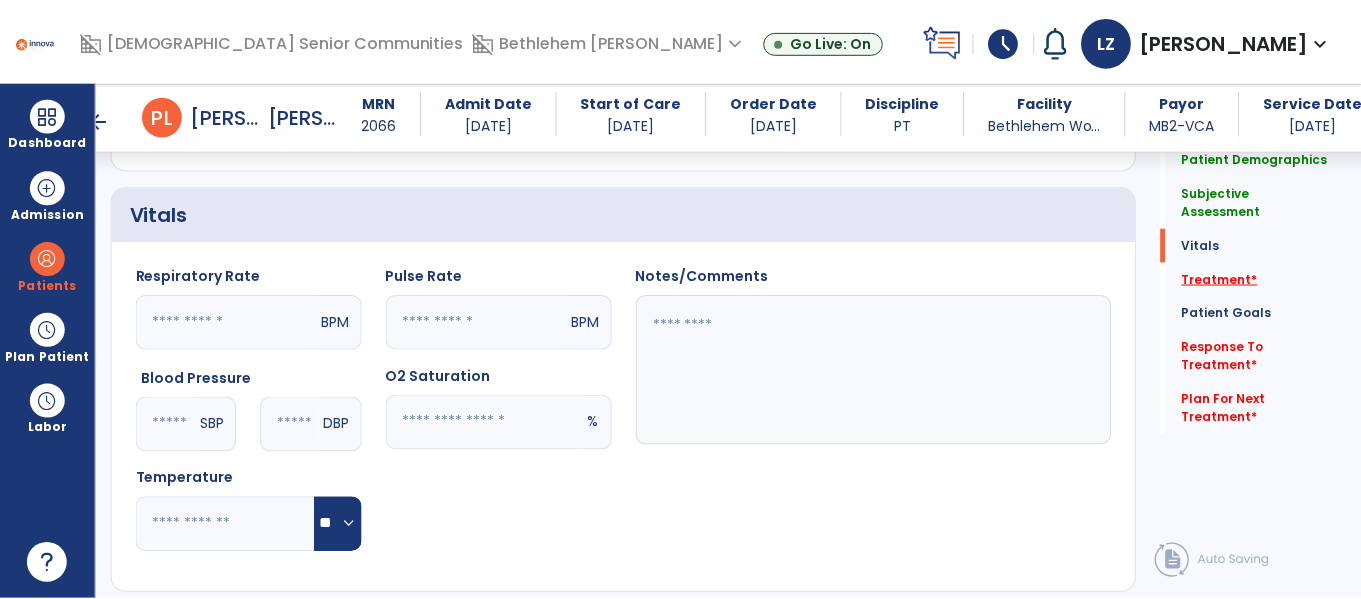 scroll, scrollTop: 1146, scrollLeft: 0, axis: vertical 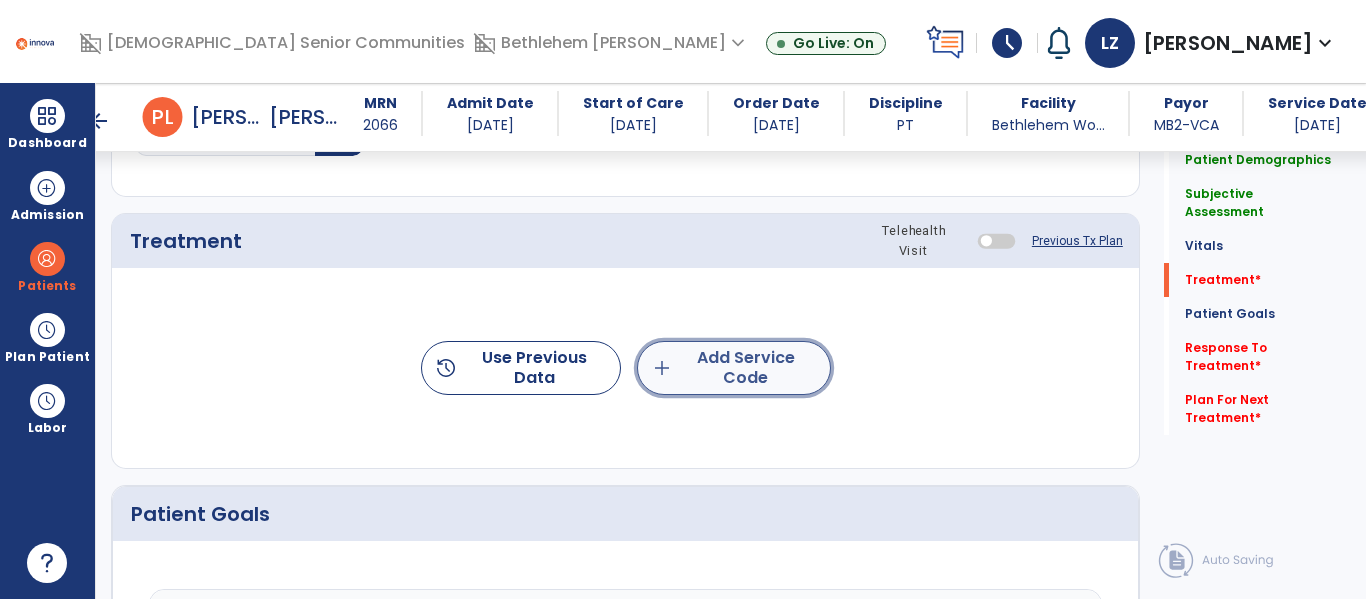 click on "add  Add Service Code" 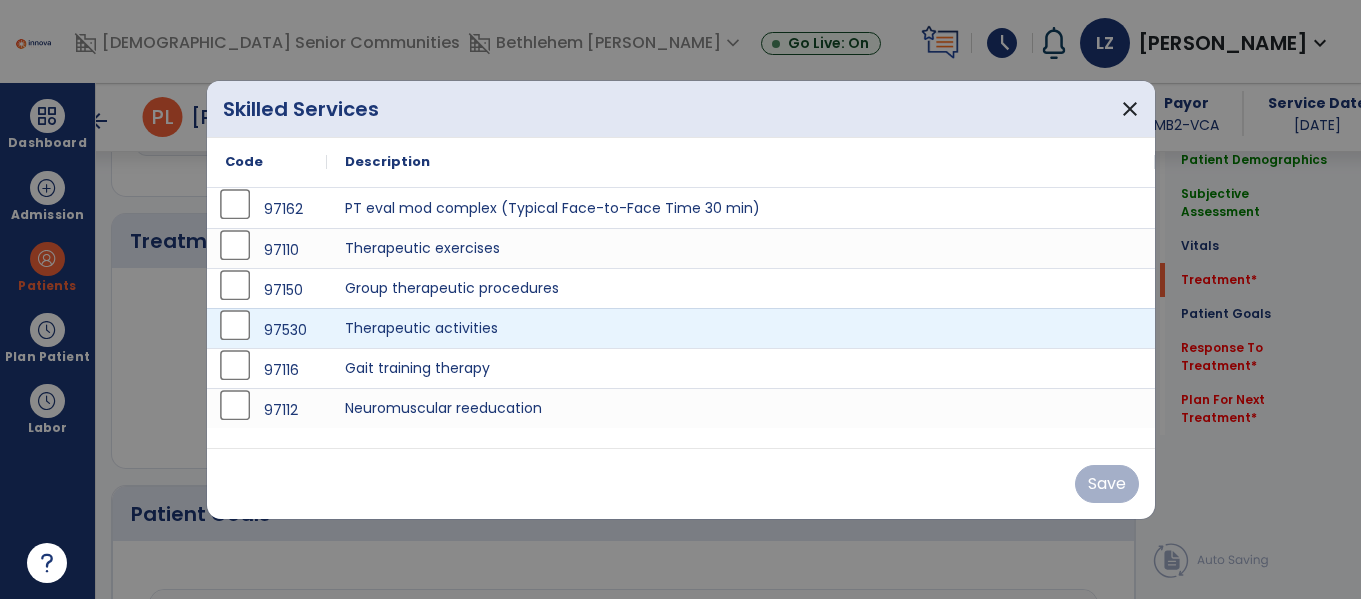 scroll, scrollTop: 1146, scrollLeft: 0, axis: vertical 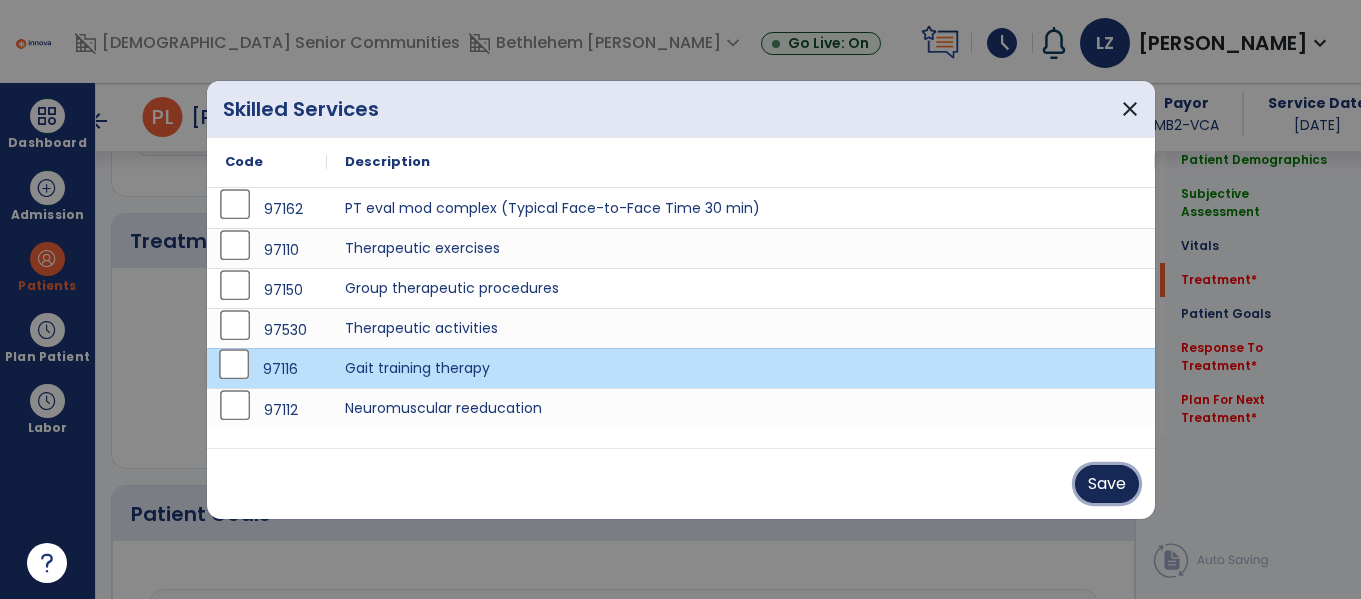 click on "Save" at bounding box center [1107, 484] 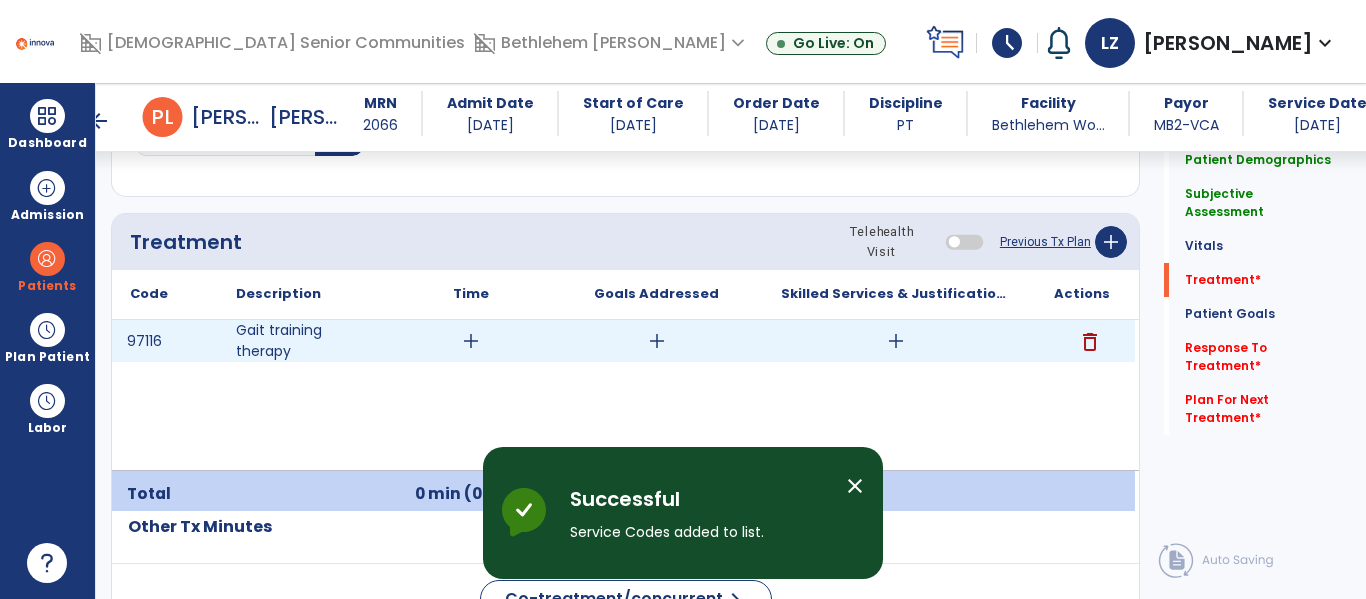 click on "add" at bounding box center [471, 341] 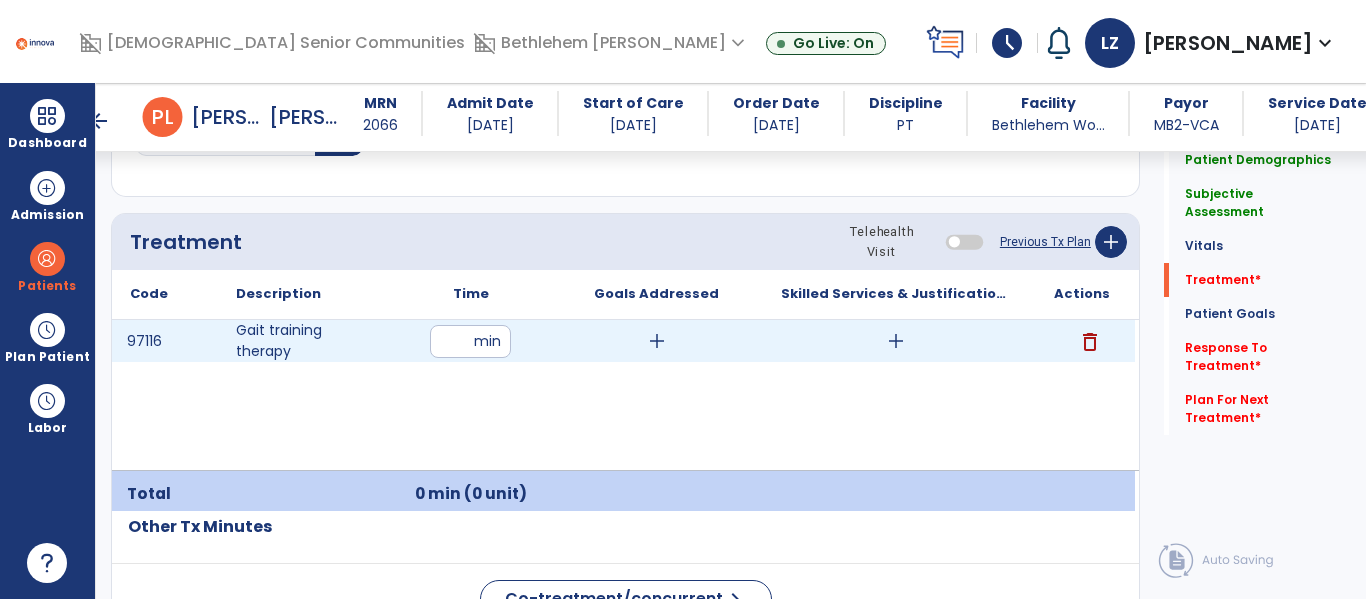 type on "**" 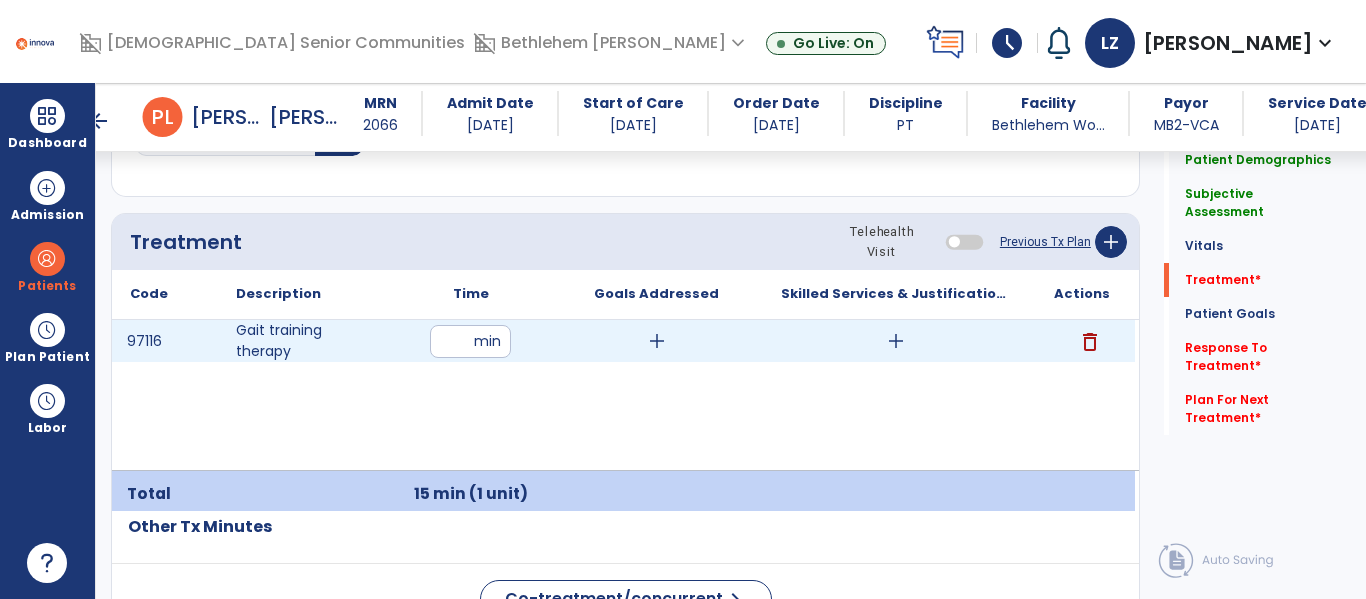 click on "add" at bounding box center (657, 341) 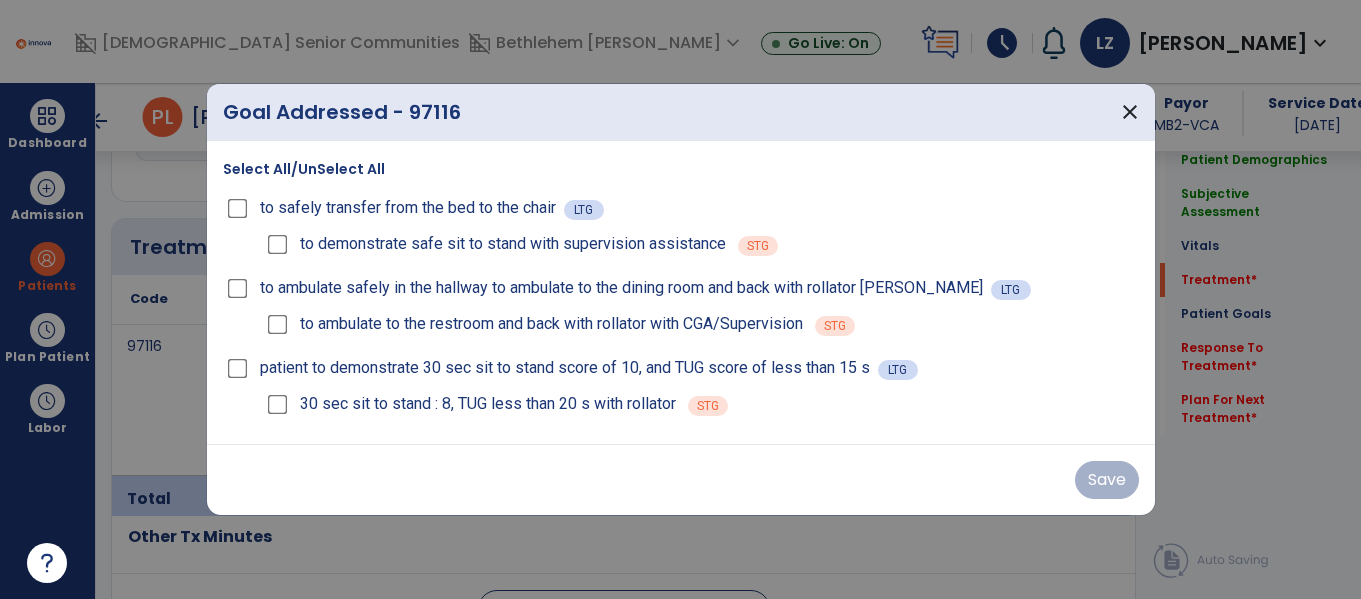 scroll, scrollTop: 1146, scrollLeft: 0, axis: vertical 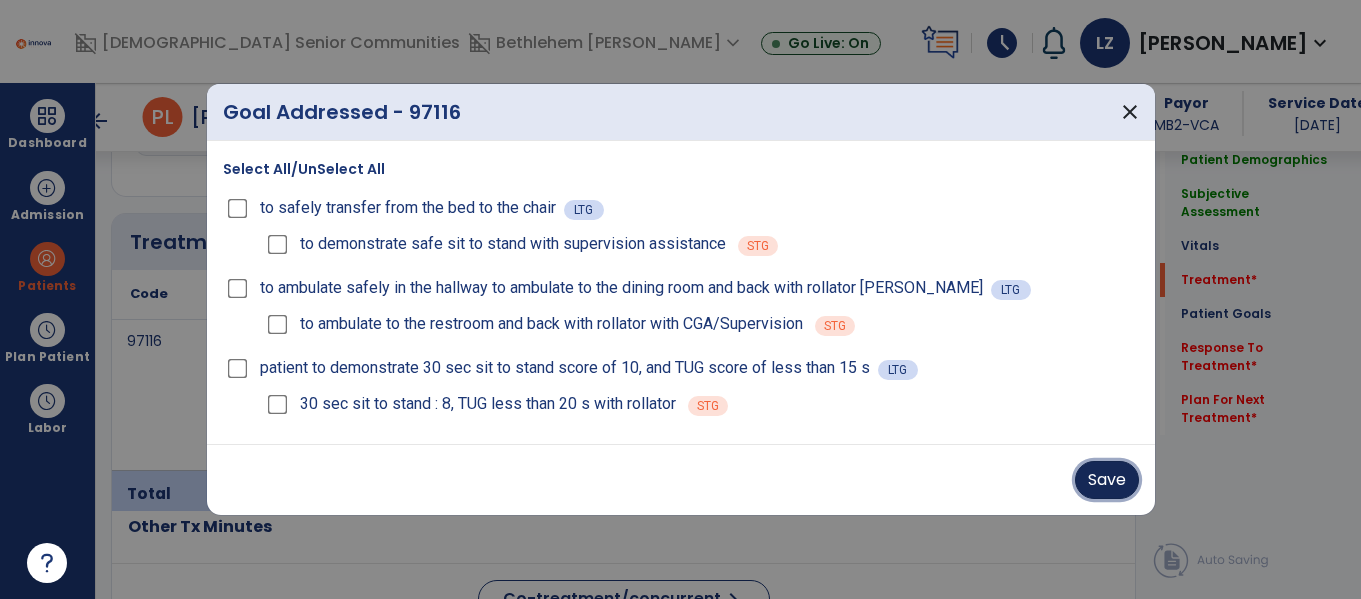 click on "Save" at bounding box center [1107, 480] 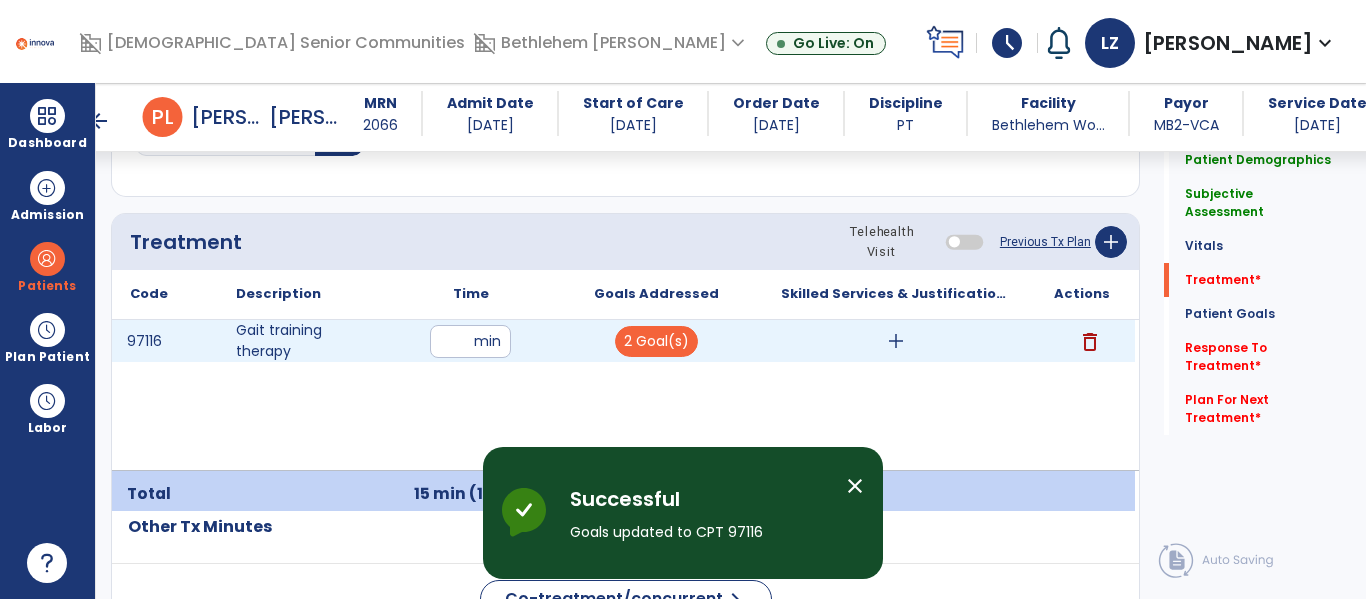 click on "add" at bounding box center (896, 341) 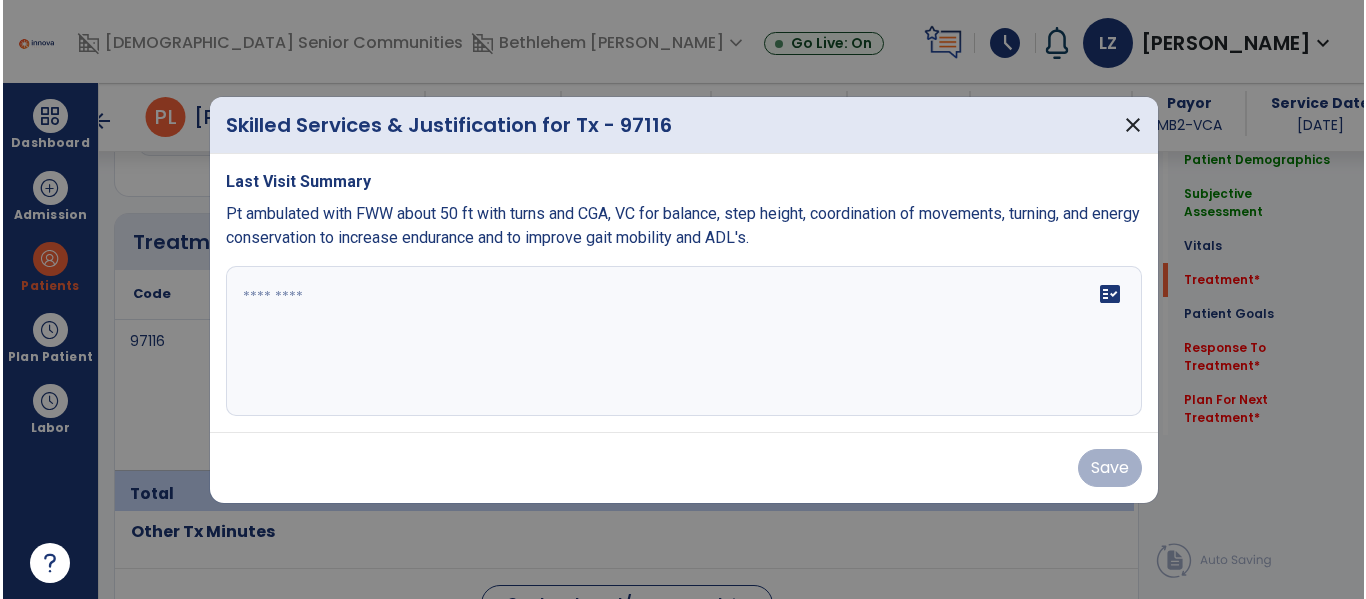 scroll, scrollTop: 1146, scrollLeft: 0, axis: vertical 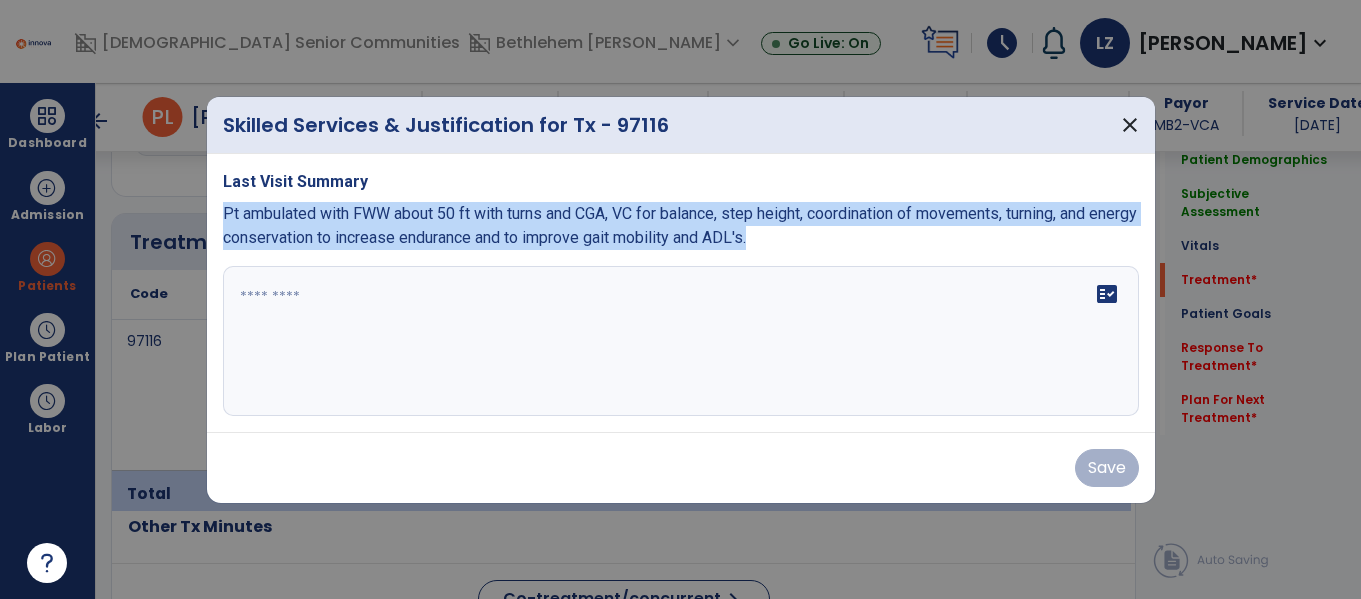 drag, startPoint x: 223, startPoint y: 212, endPoint x: 820, endPoint y: 245, distance: 597.9114 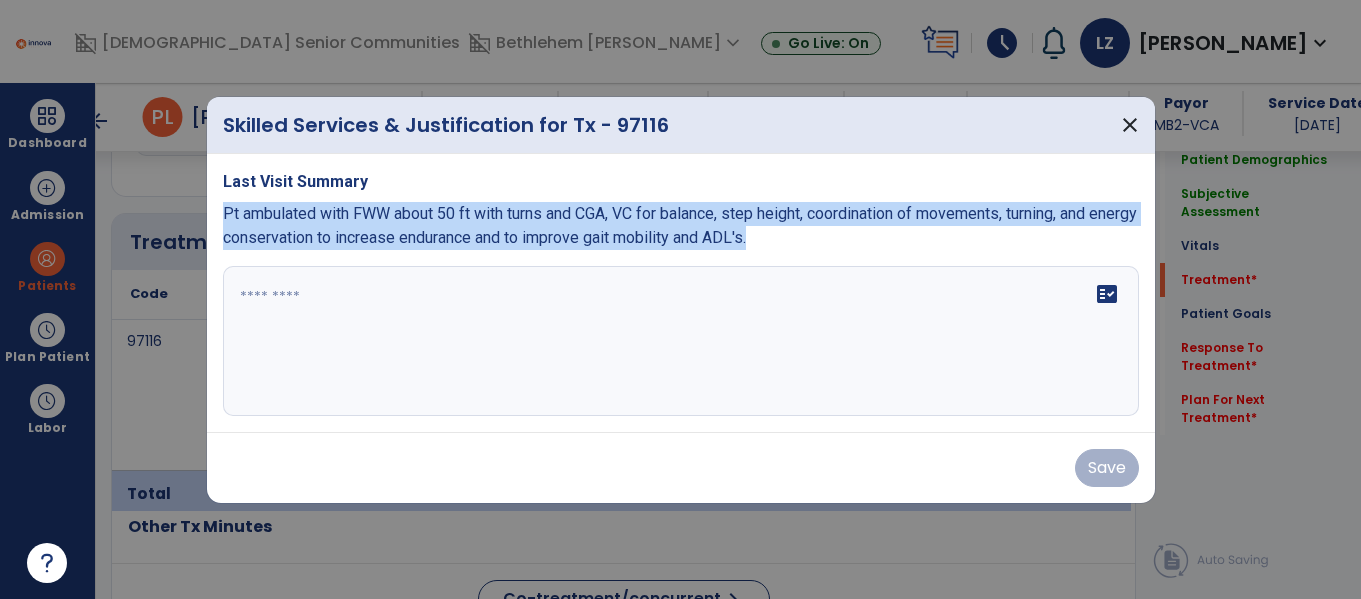 click on "Pt ambulated with FWW about 50 ft with turns and CGA, VC for balance, step height, coordination of movements, turning, and energy conservation to increase endurance and to improve gait mobility and ADL's." at bounding box center (681, 226) 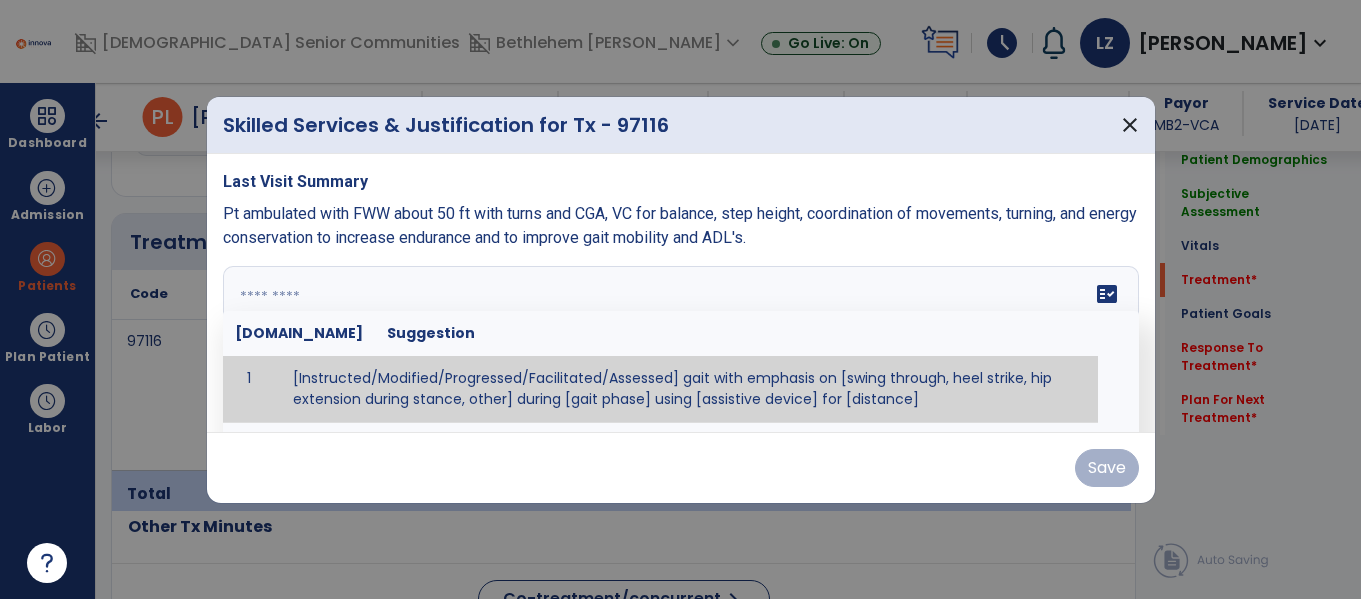 paste on "**********" 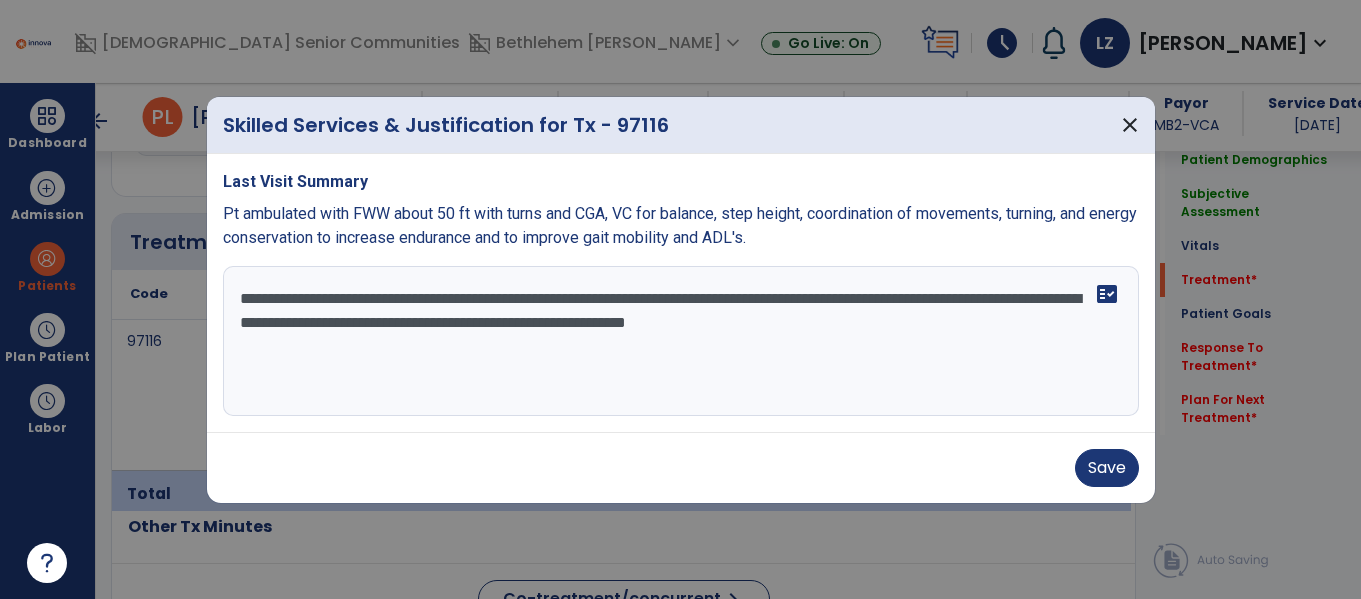 click on "**********" at bounding box center (681, 341) 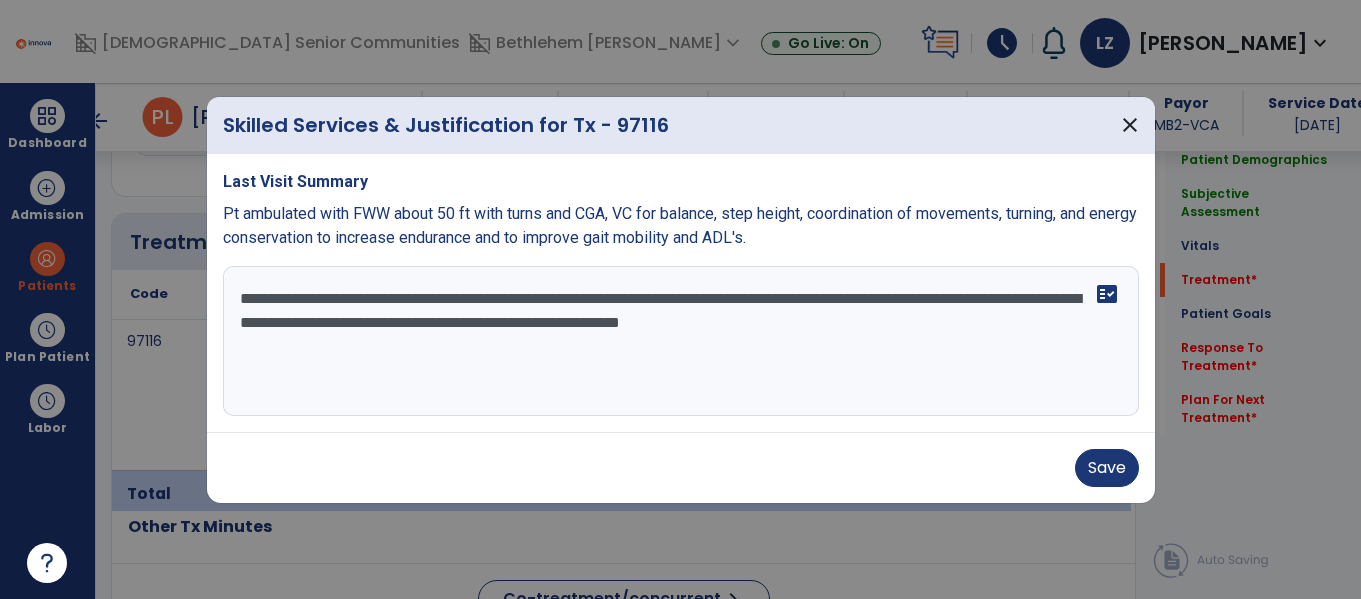 click on "**********" at bounding box center (681, 341) 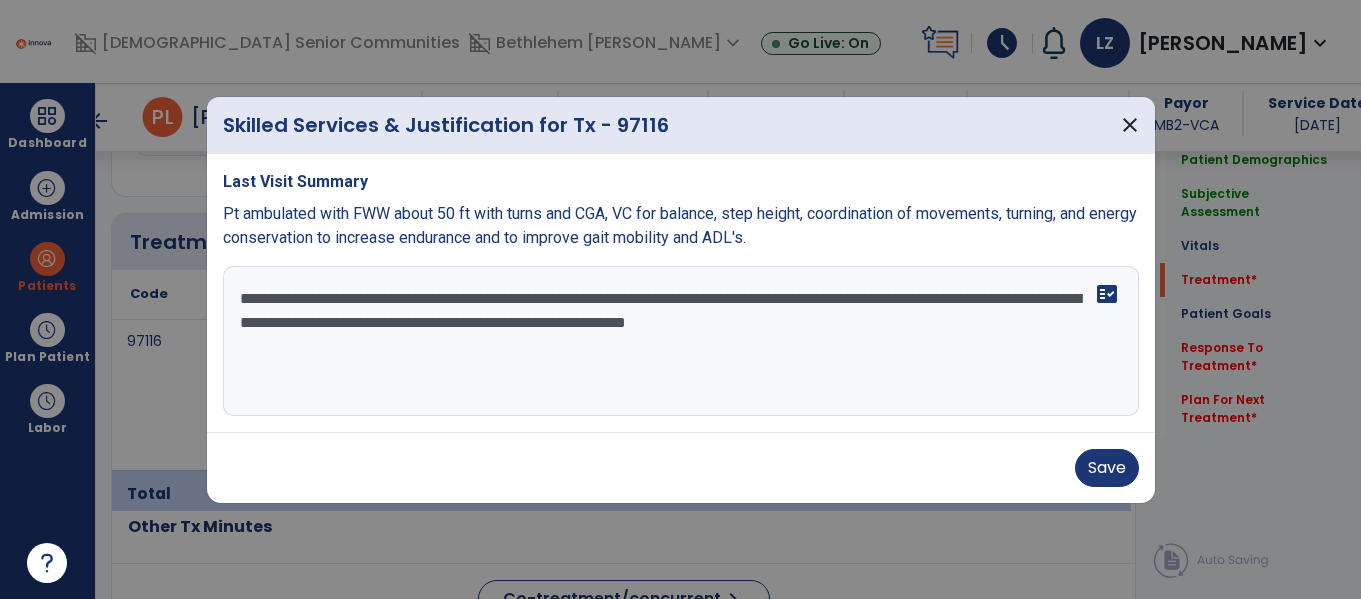 click on "**********" at bounding box center [681, 341] 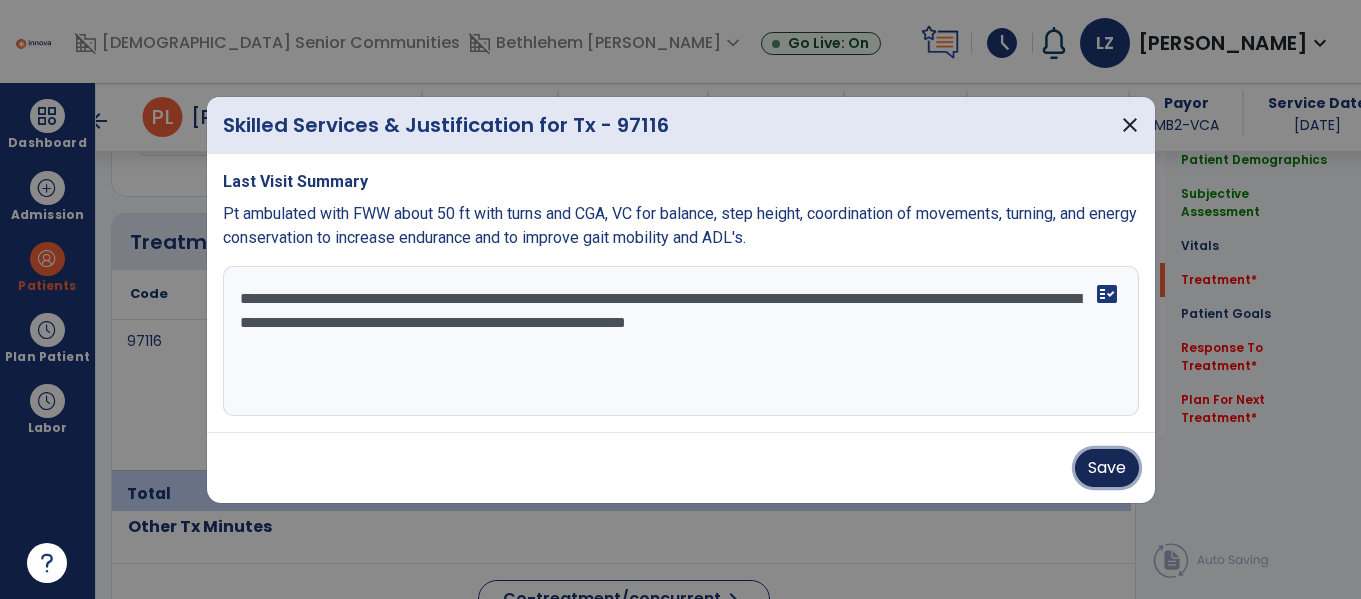 click on "Save" at bounding box center (1107, 468) 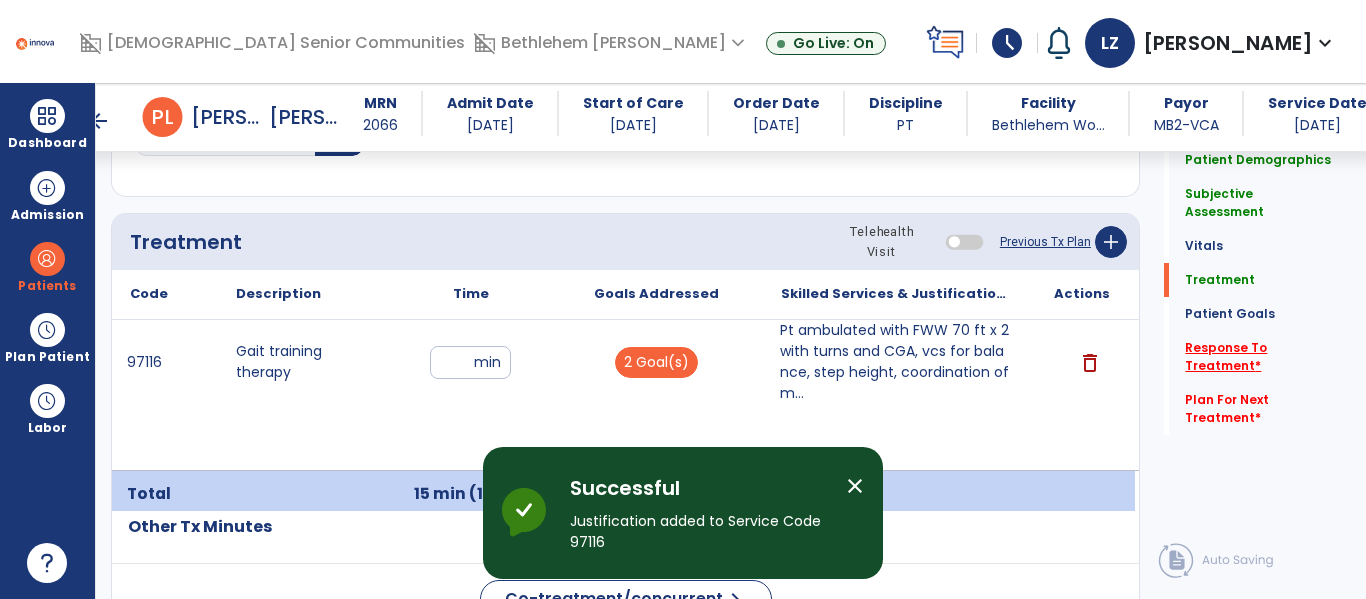 click on "Response To Treatment   *" 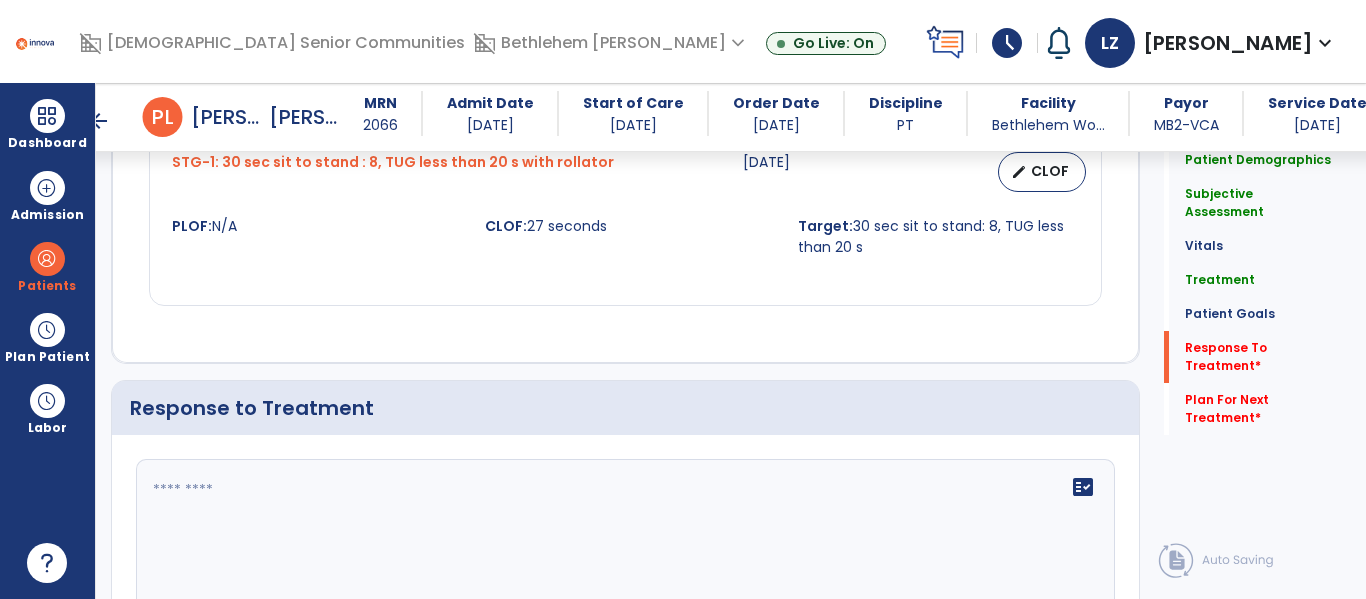 scroll, scrollTop: 2657, scrollLeft: 0, axis: vertical 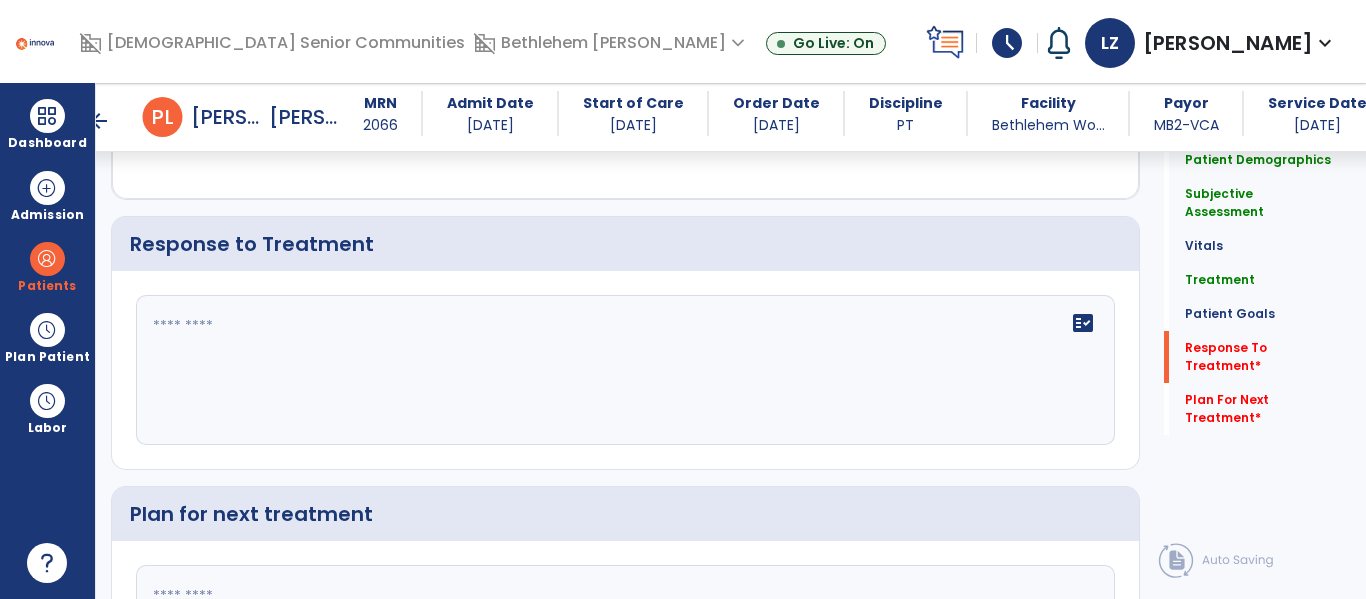 click 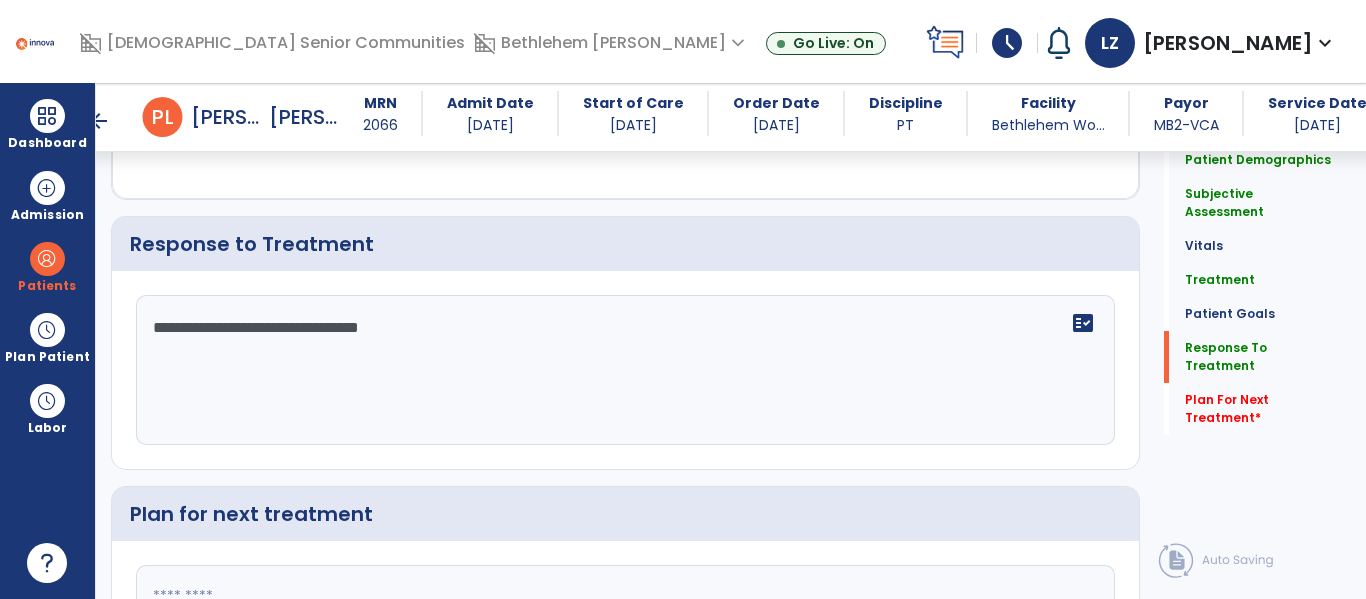 type on "**********" 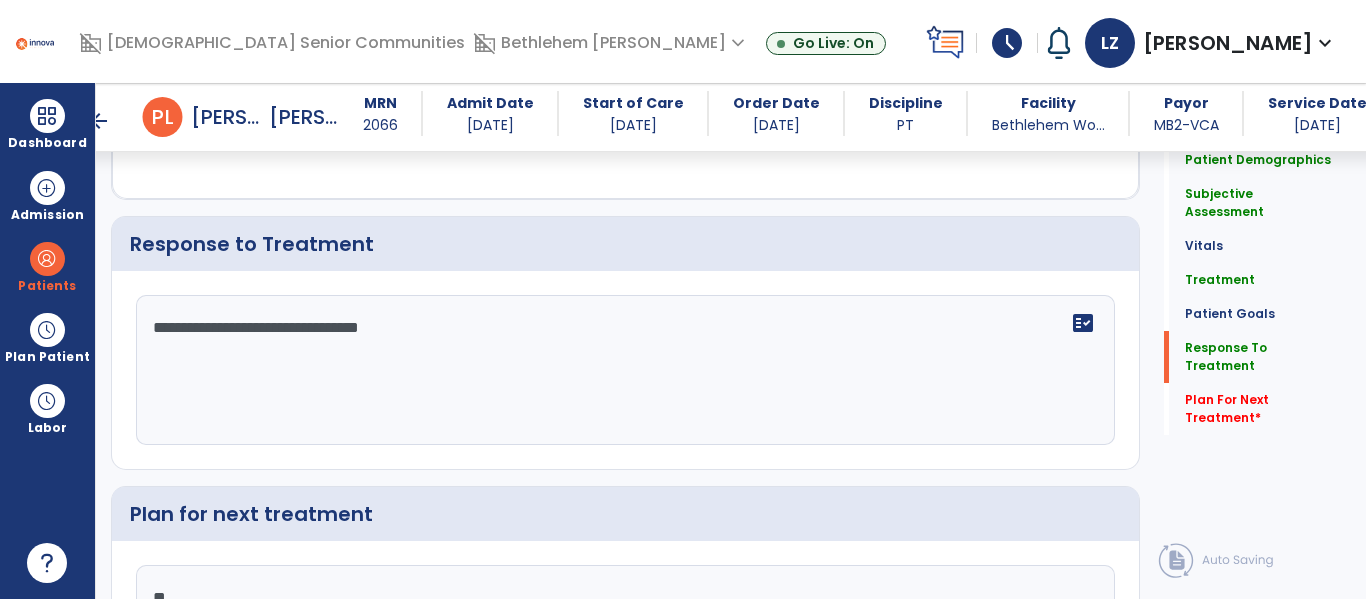 scroll, scrollTop: 2665, scrollLeft: 0, axis: vertical 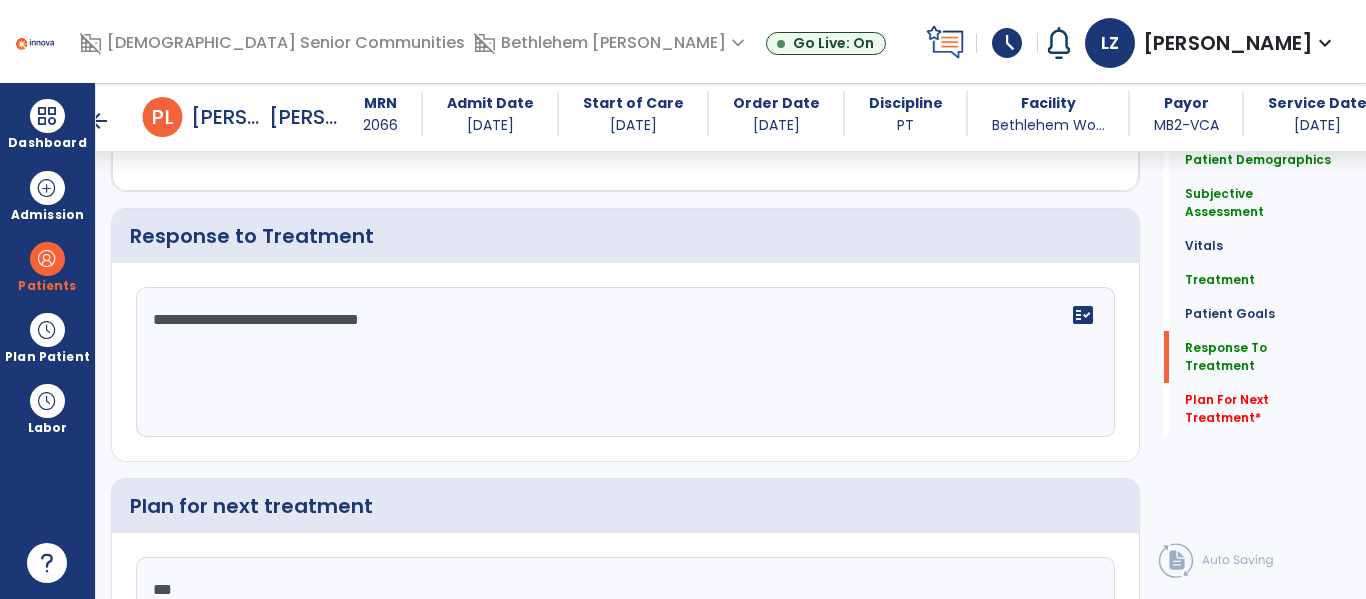 type on "****" 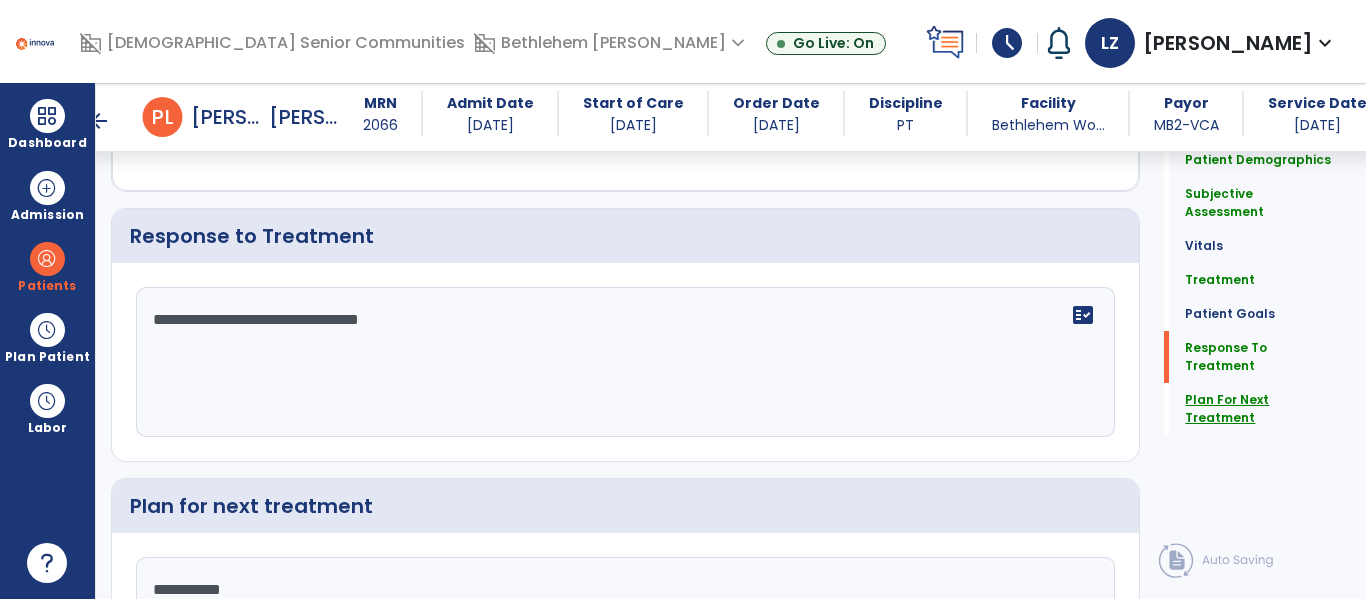 type on "**********" 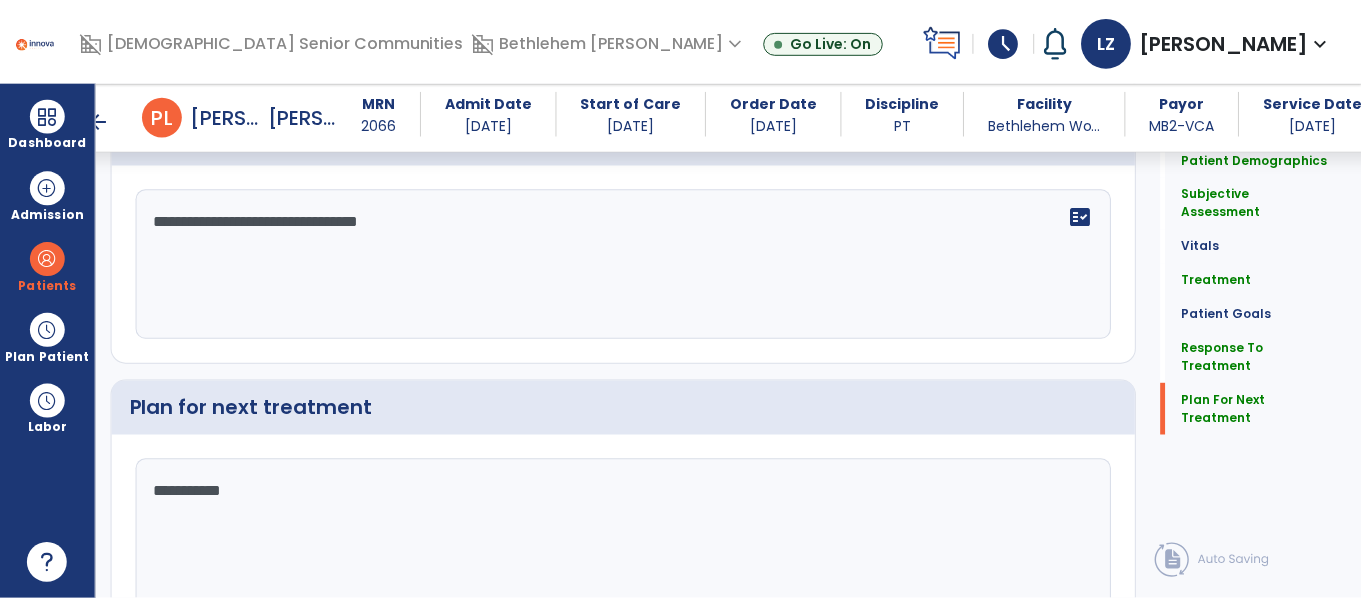 scroll, scrollTop: 2862, scrollLeft: 0, axis: vertical 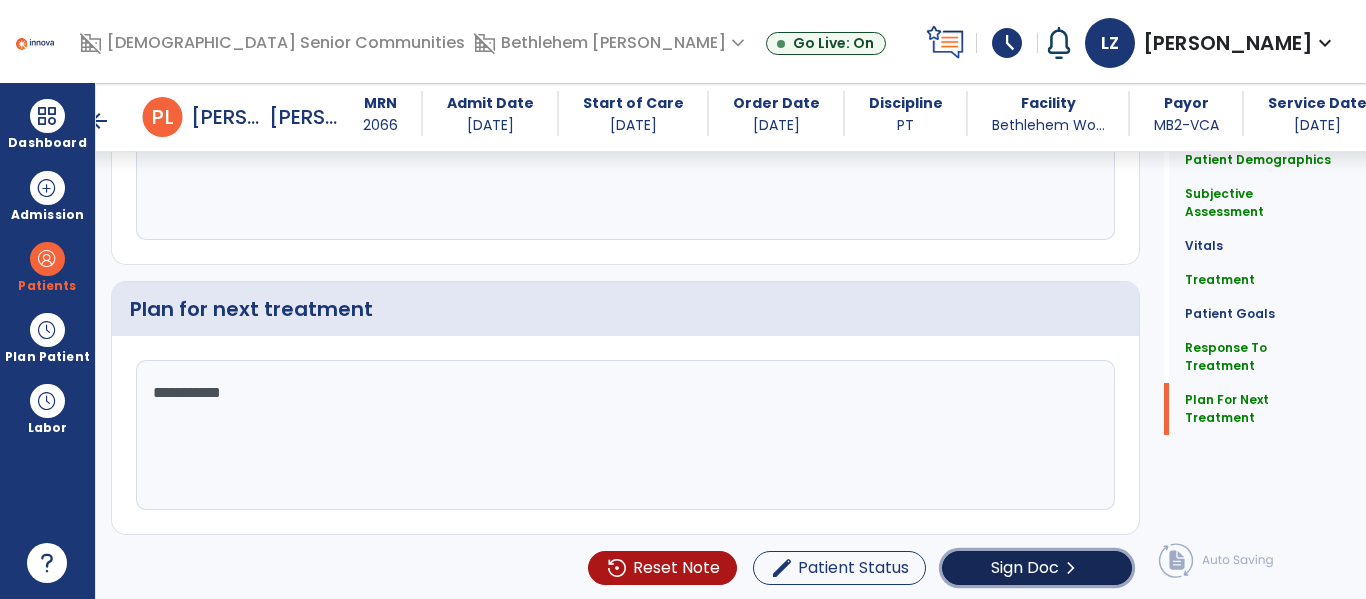 click on "Sign Doc" 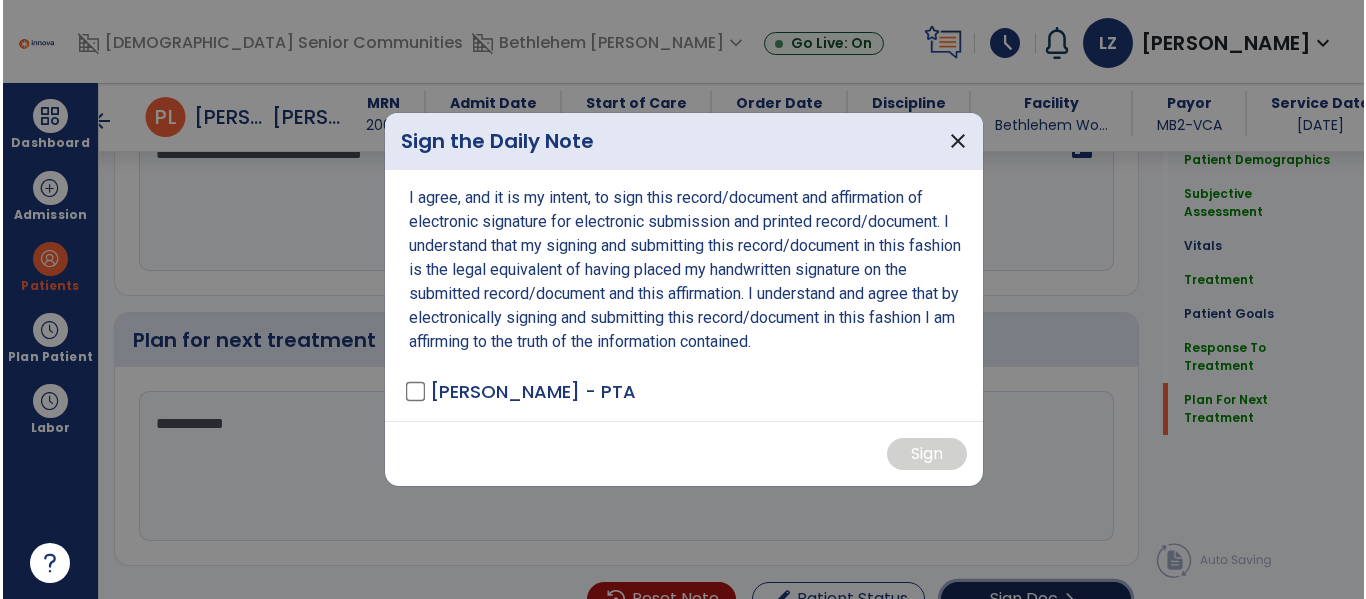 scroll, scrollTop: 2862, scrollLeft: 0, axis: vertical 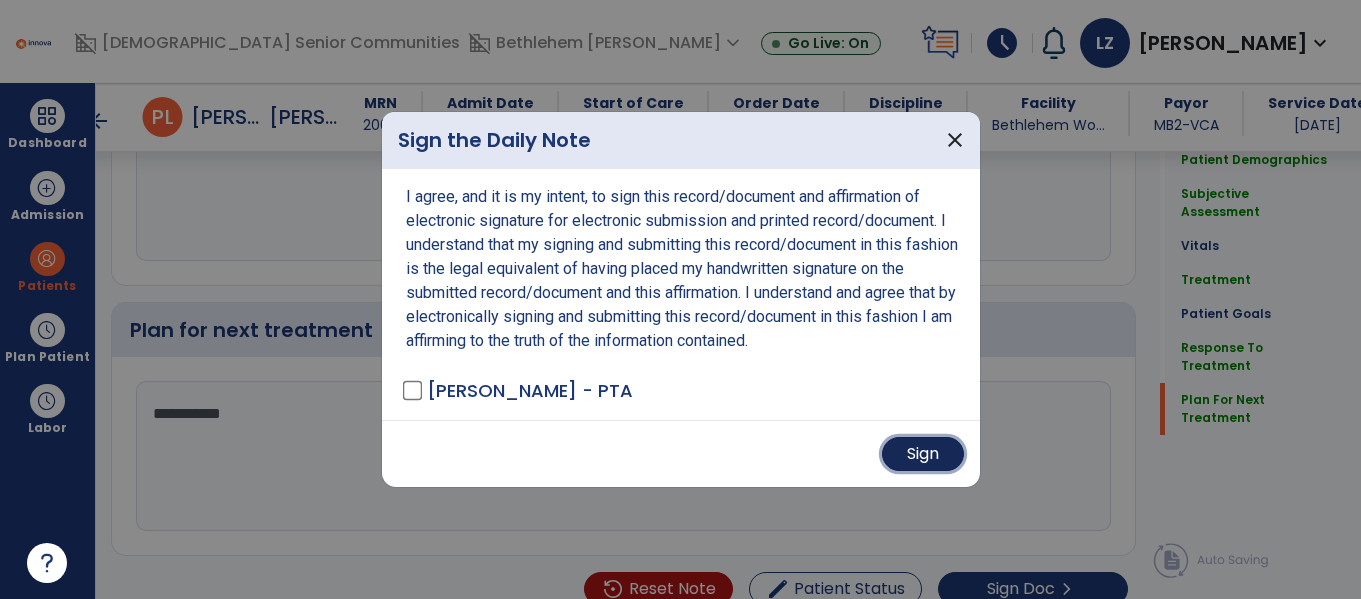 click on "Sign" at bounding box center [923, 454] 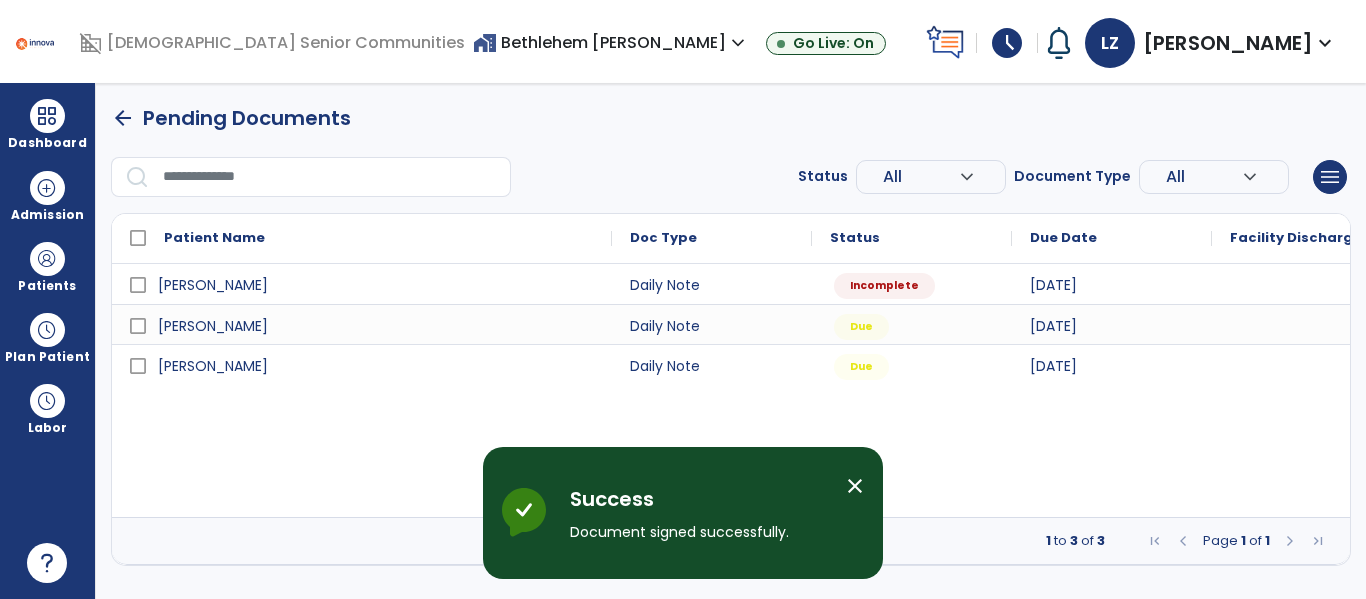 scroll, scrollTop: 0, scrollLeft: 0, axis: both 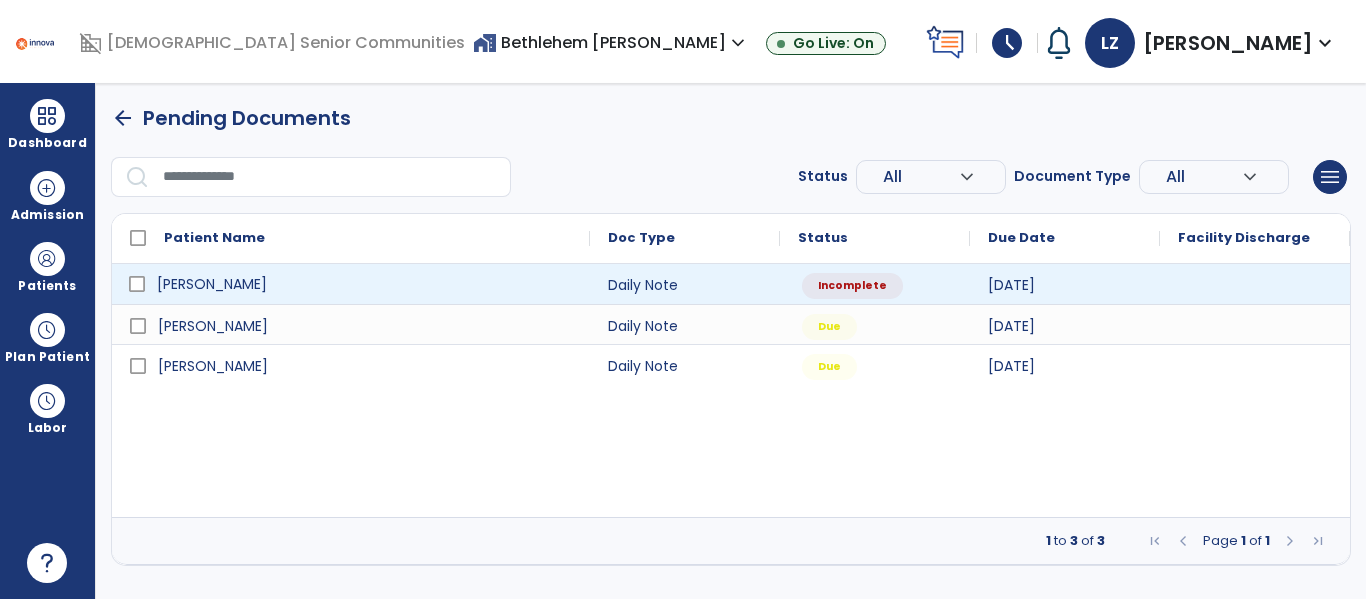 click on "Freeman, Richard" at bounding box center [365, 284] 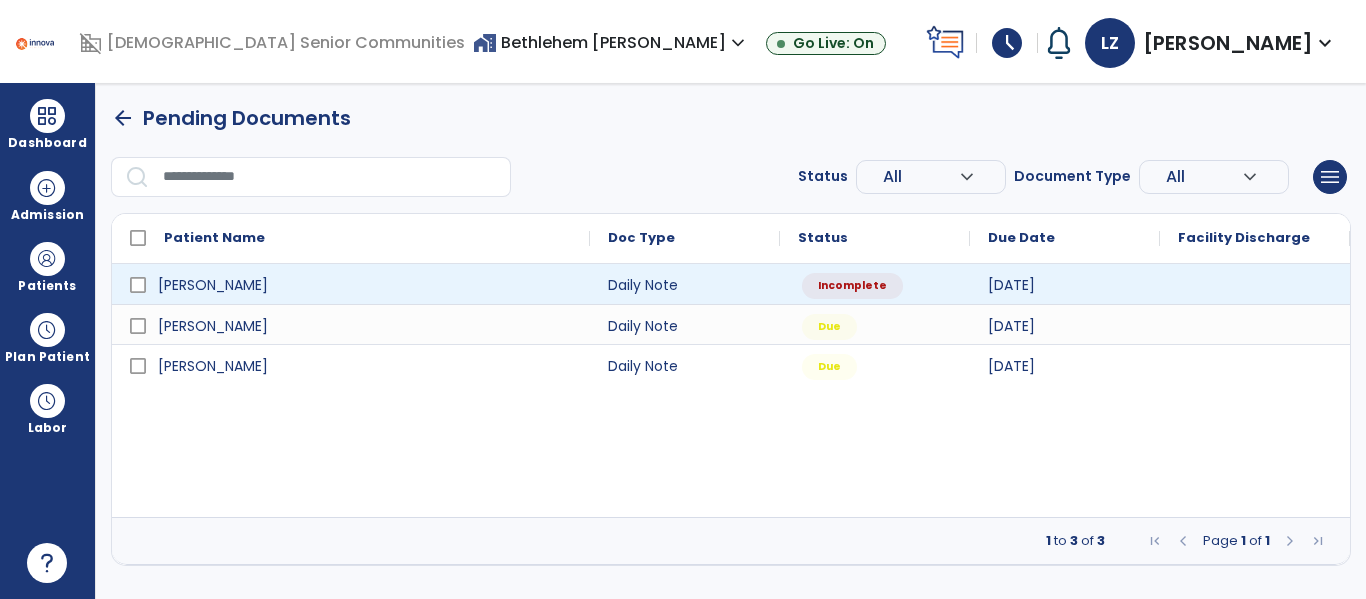 select on "*" 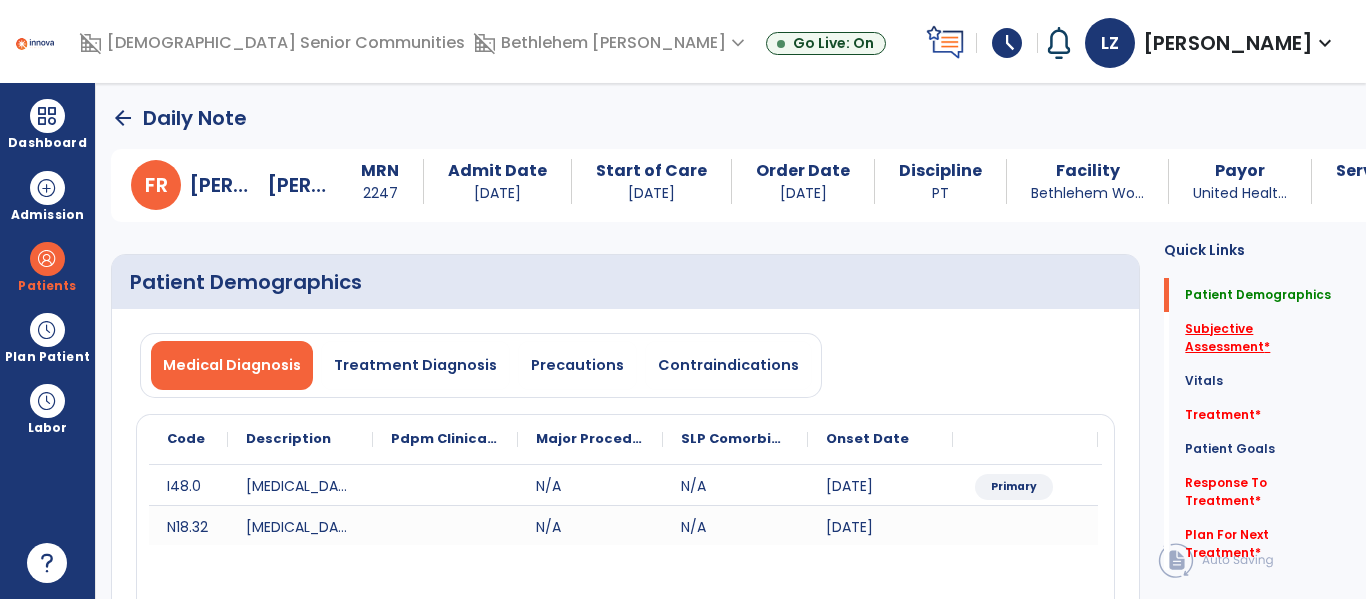 click on "Subjective Assessment   *" 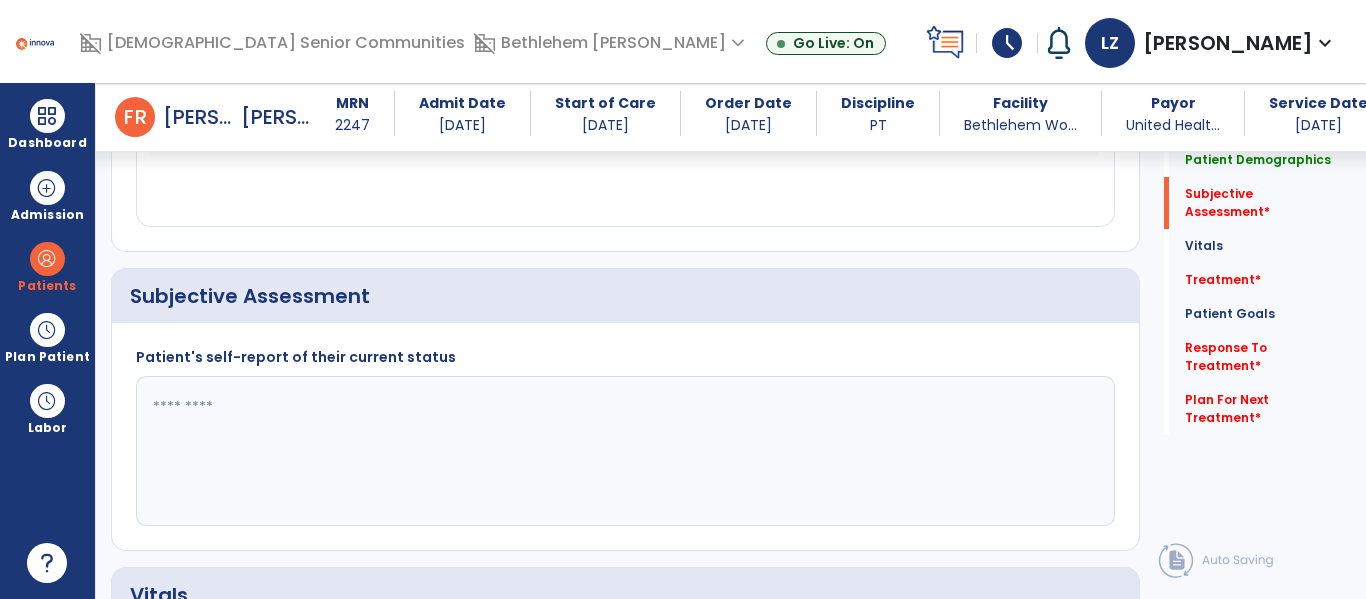 scroll, scrollTop: 457, scrollLeft: 0, axis: vertical 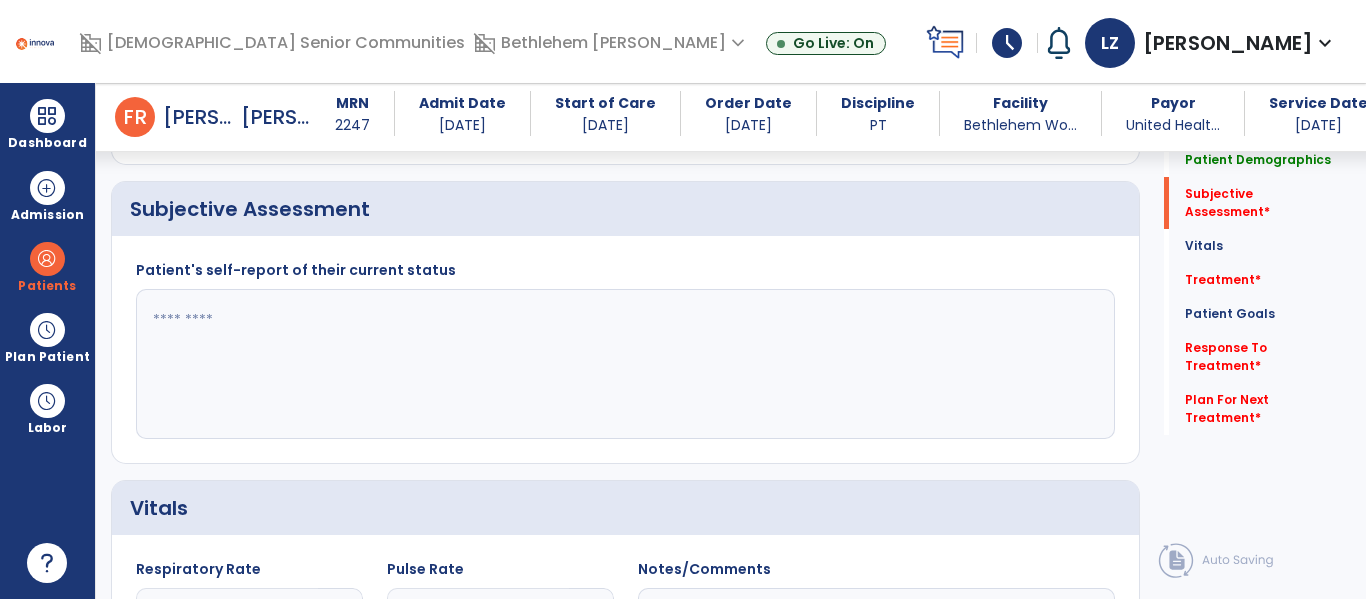 click 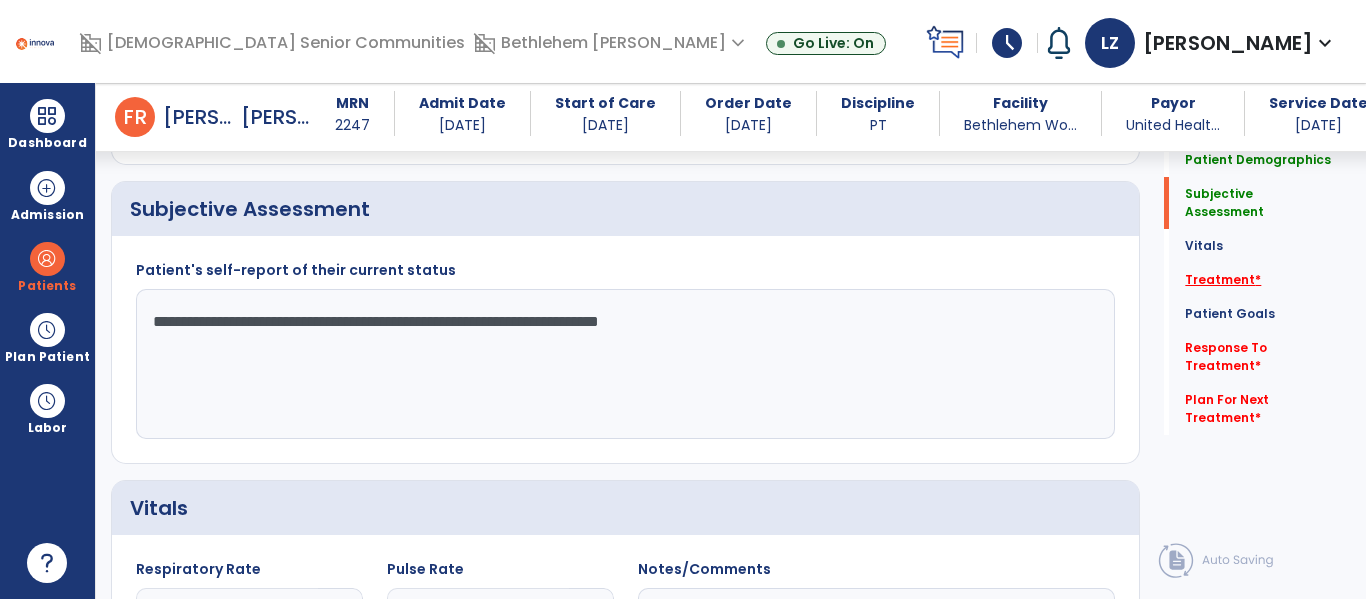 type on "**********" 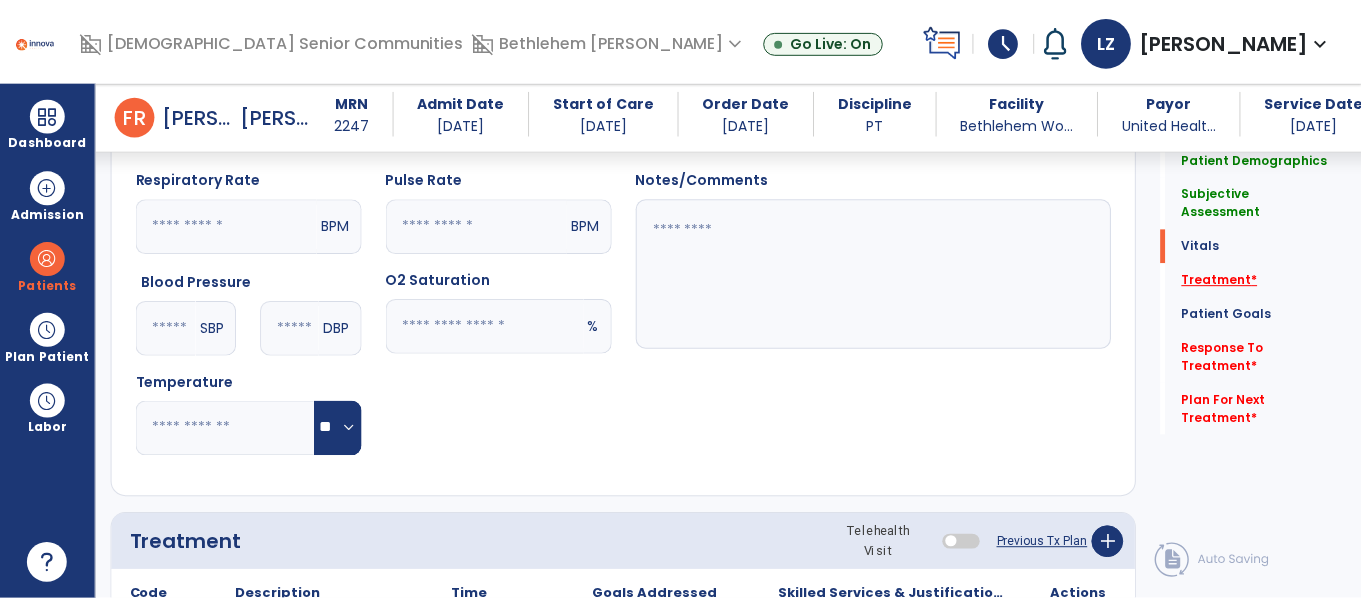 scroll, scrollTop: 1229, scrollLeft: 0, axis: vertical 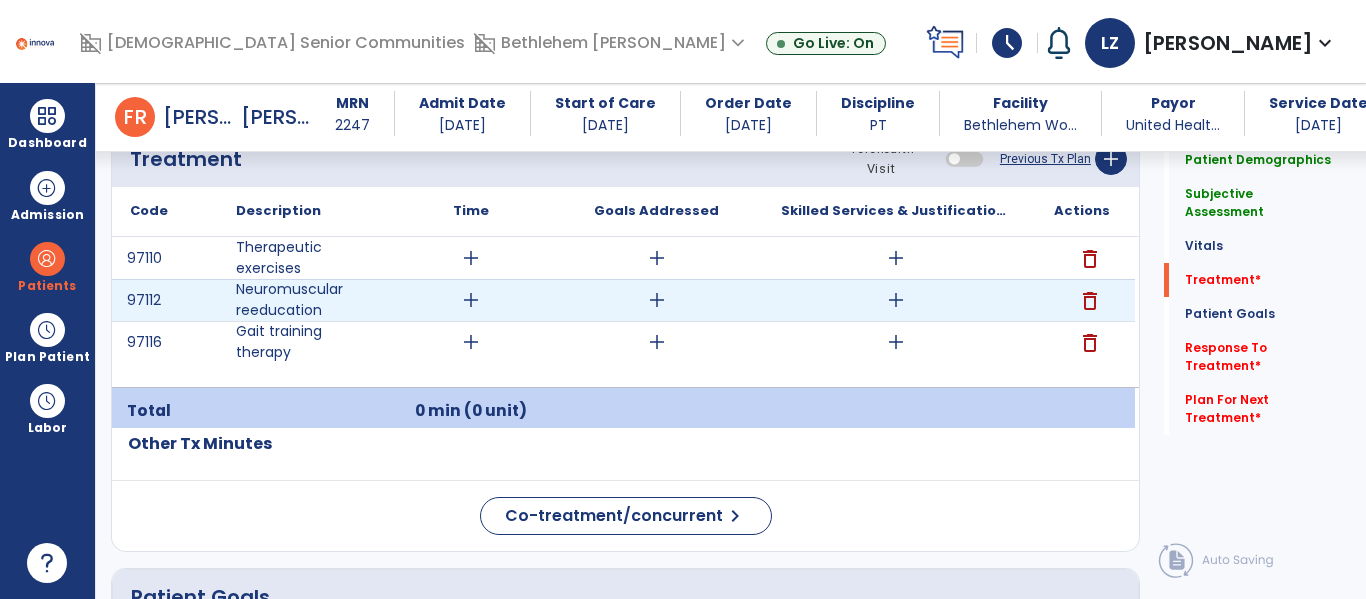 click on "delete" at bounding box center (1090, 301) 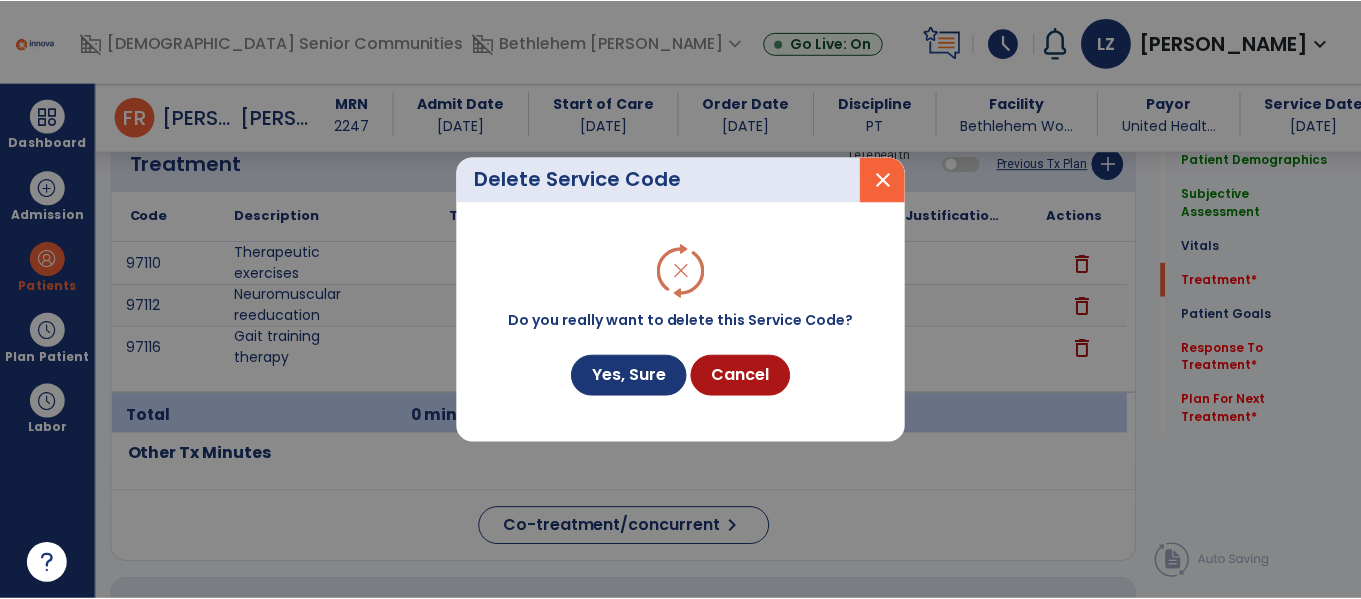 scroll, scrollTop: 1229, scrollLeft: 0, axis: vertical 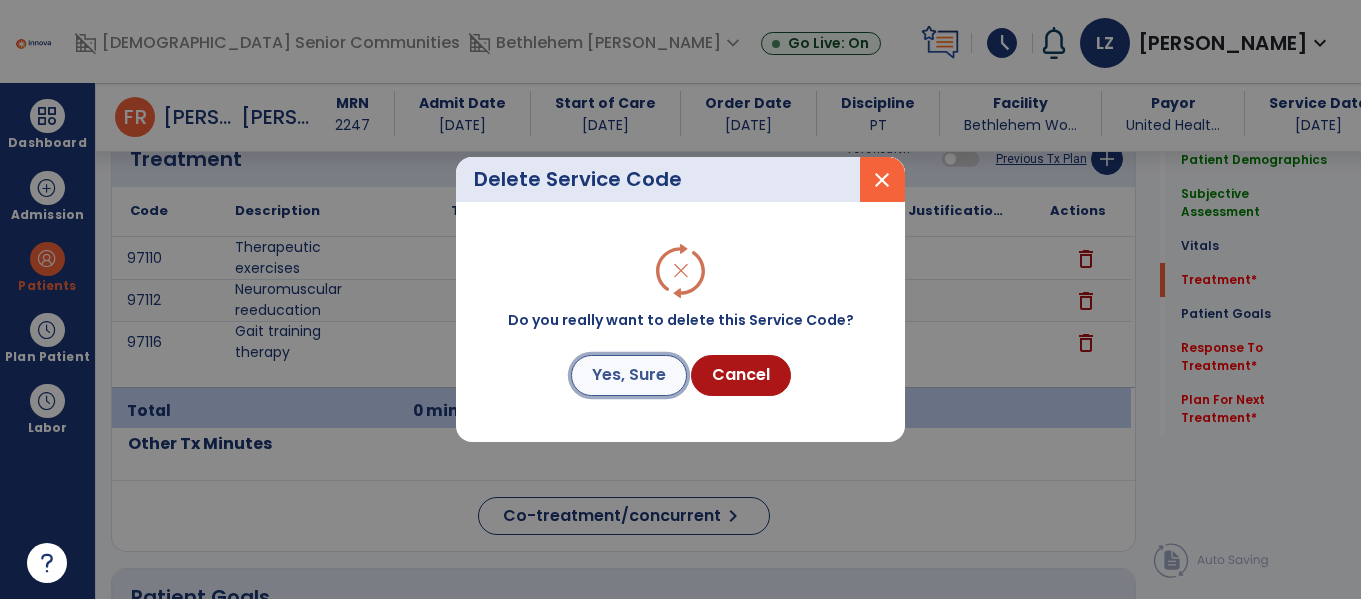 click on "Yes, Sure" at bounding box center [629, 375] 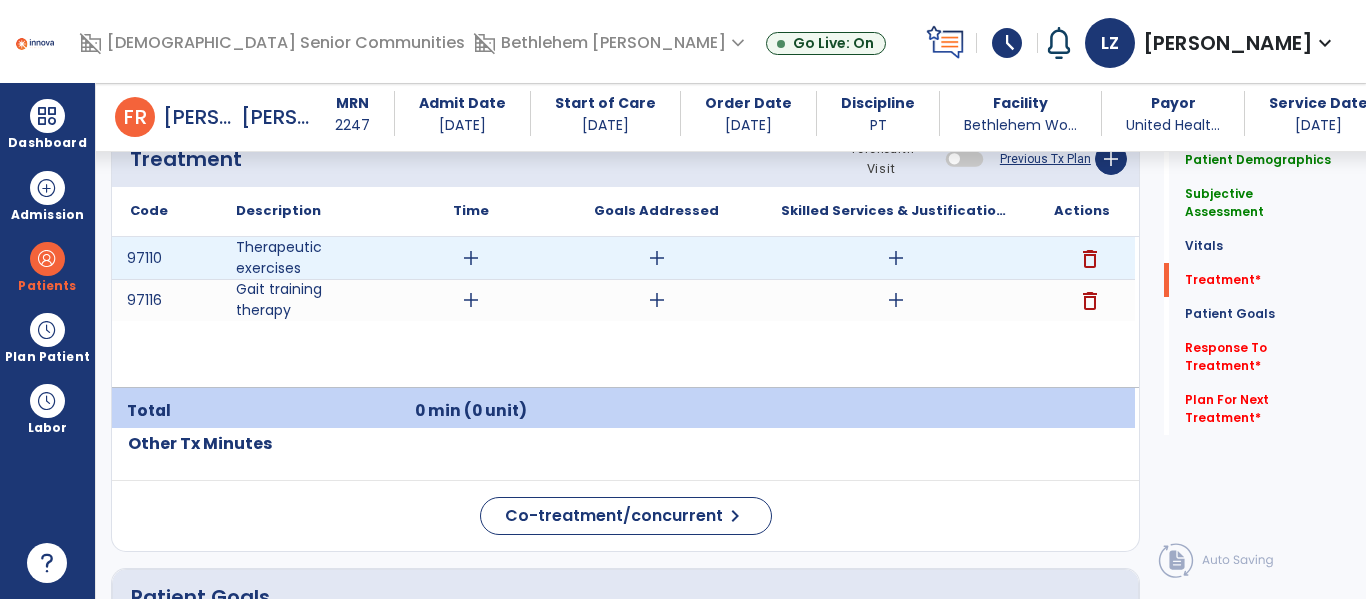 click on "delete" at bounding box center [1090, 259] 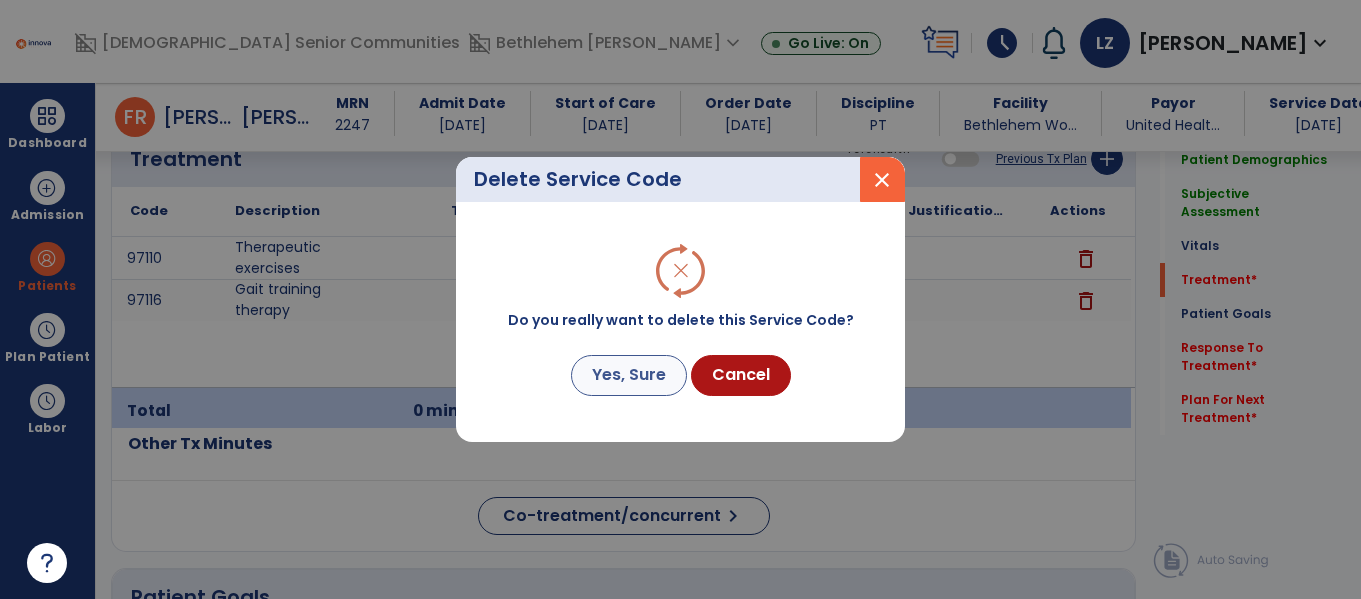 scroll, scrollTop: 1229, scrollLeft: 0, axis: vertical 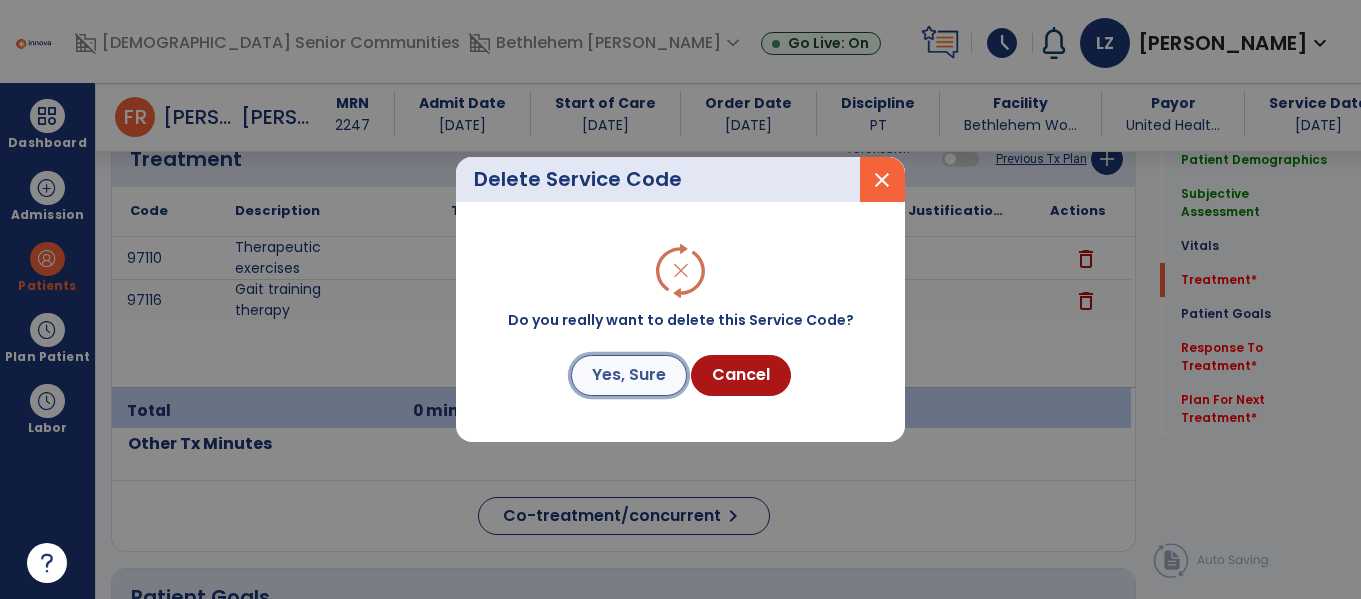 click on "Yes, Sure" at bounding box center (629, 375) 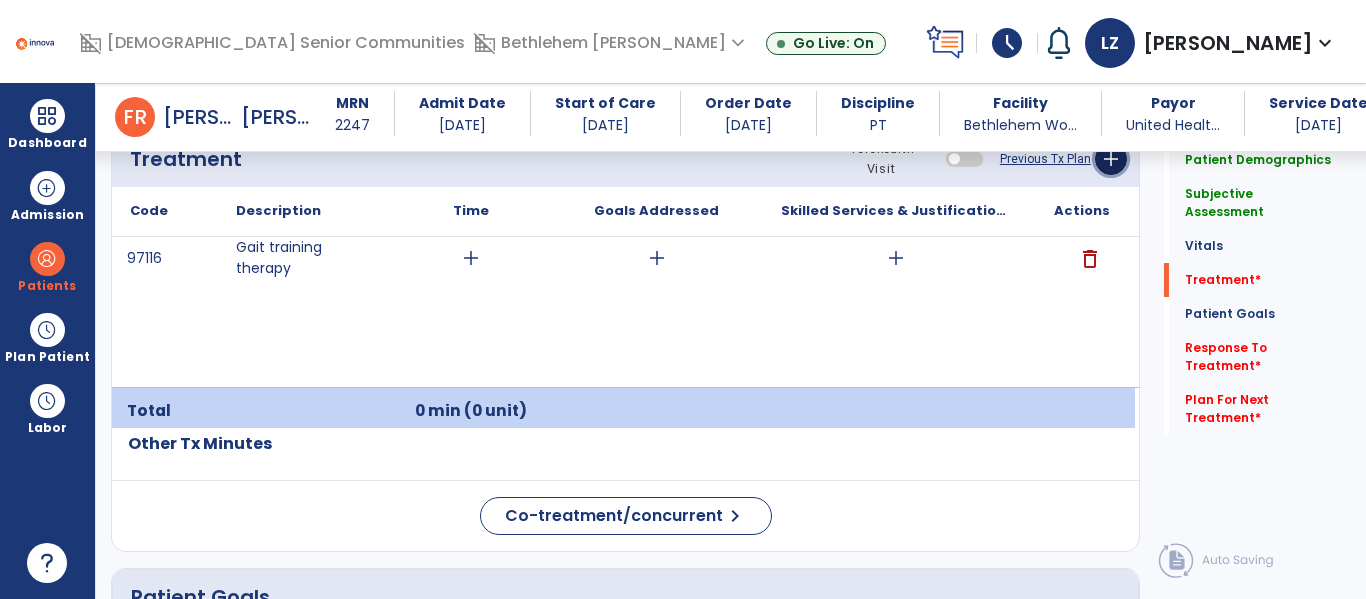 click on "add" 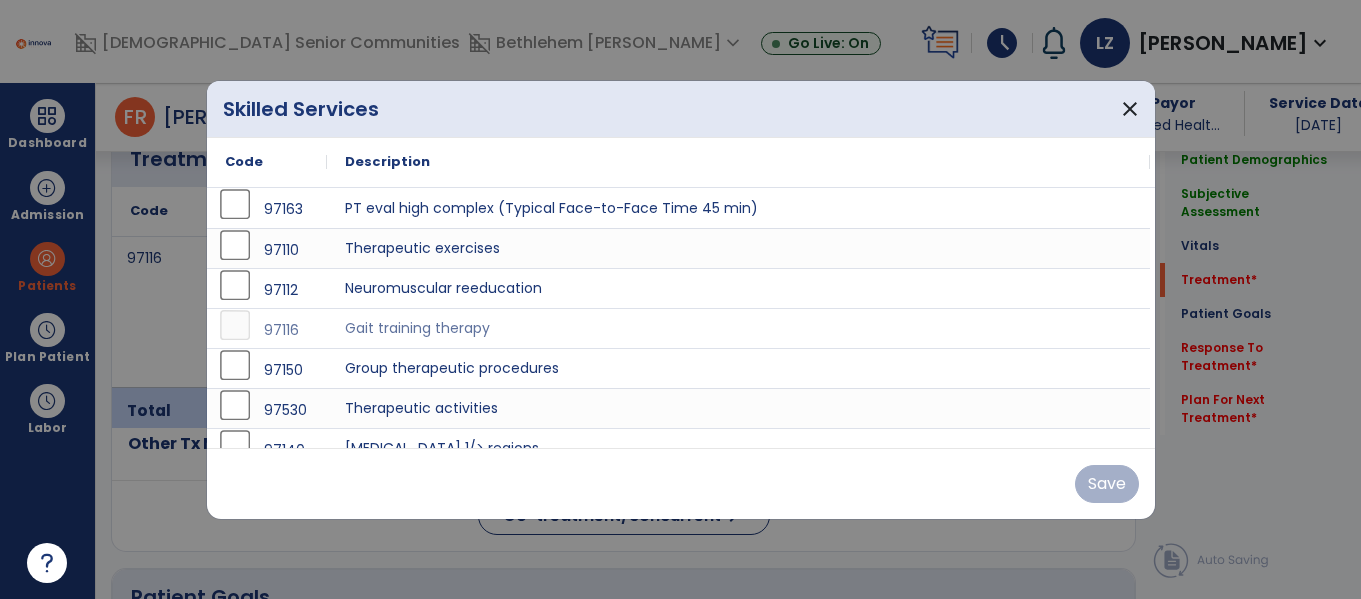 scroll, scrollTop: 1229, scrollLeft: 0, axis: vertical 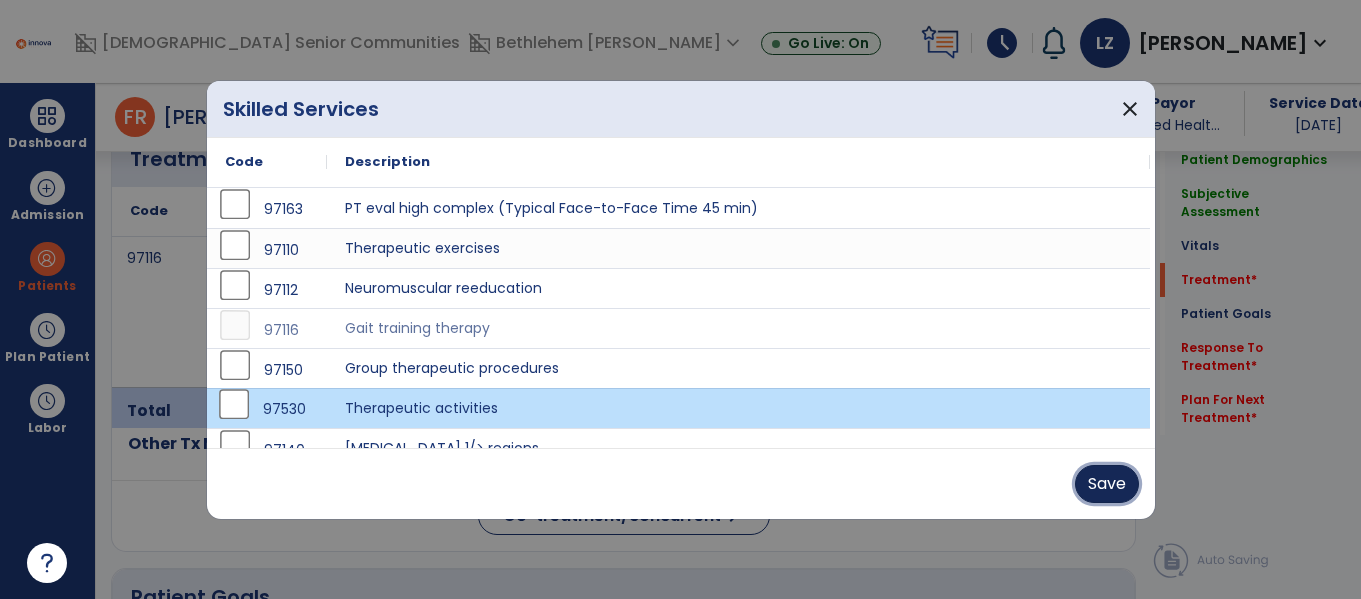 click on "Save" at bounding box center [1107, 484] 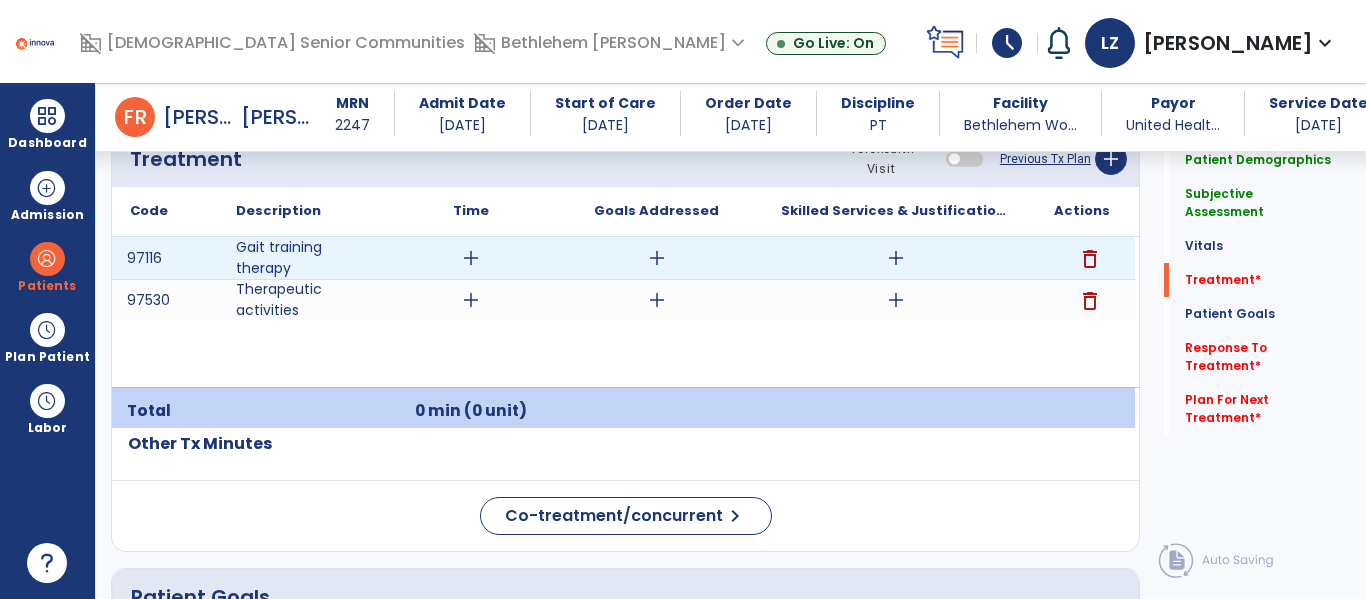 click on "add" at bounding box center (471, 258) 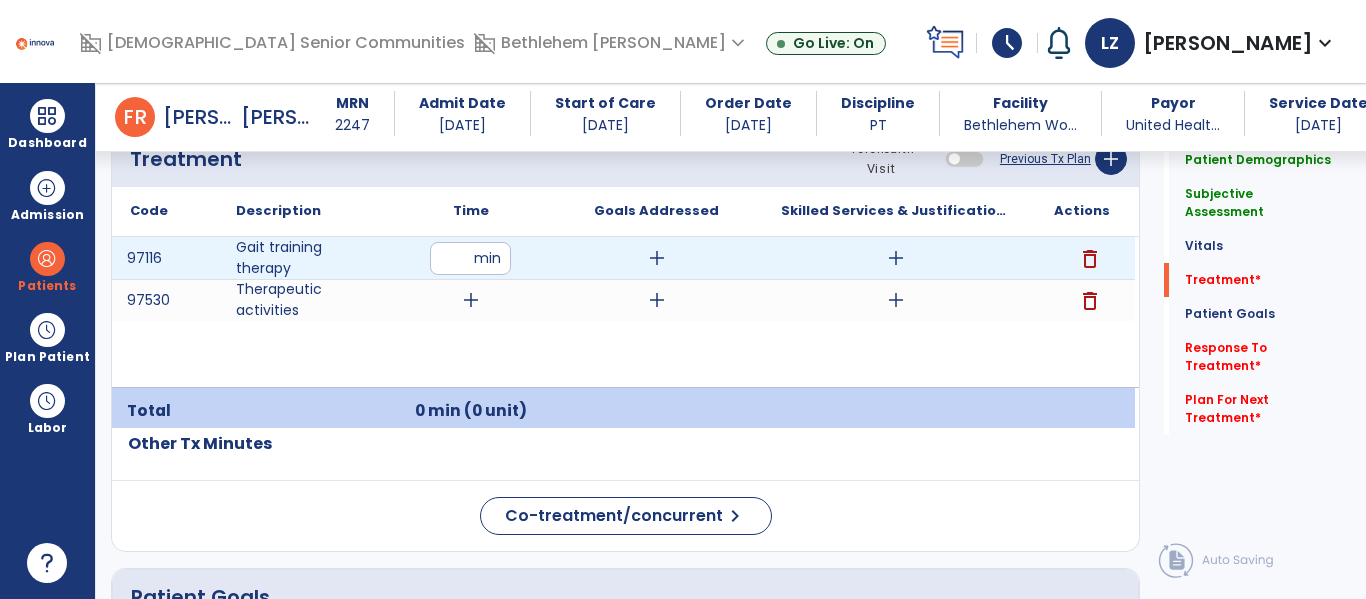 type on "**" 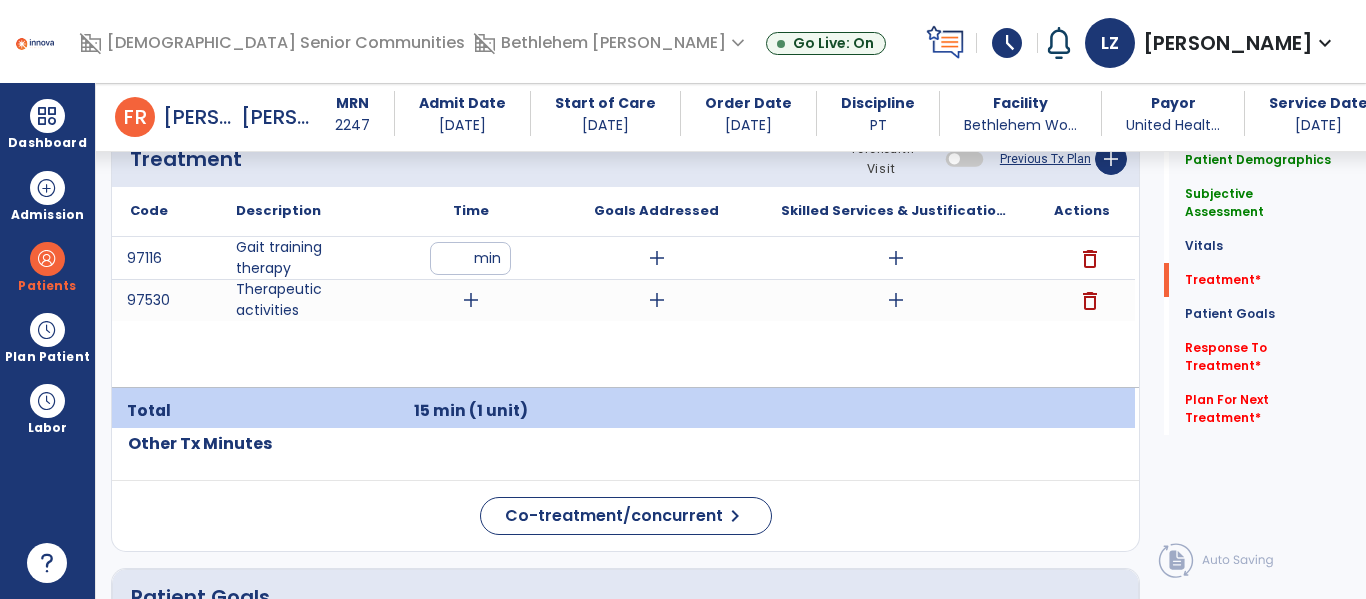 click on "add" at bounding box center (471, 300) 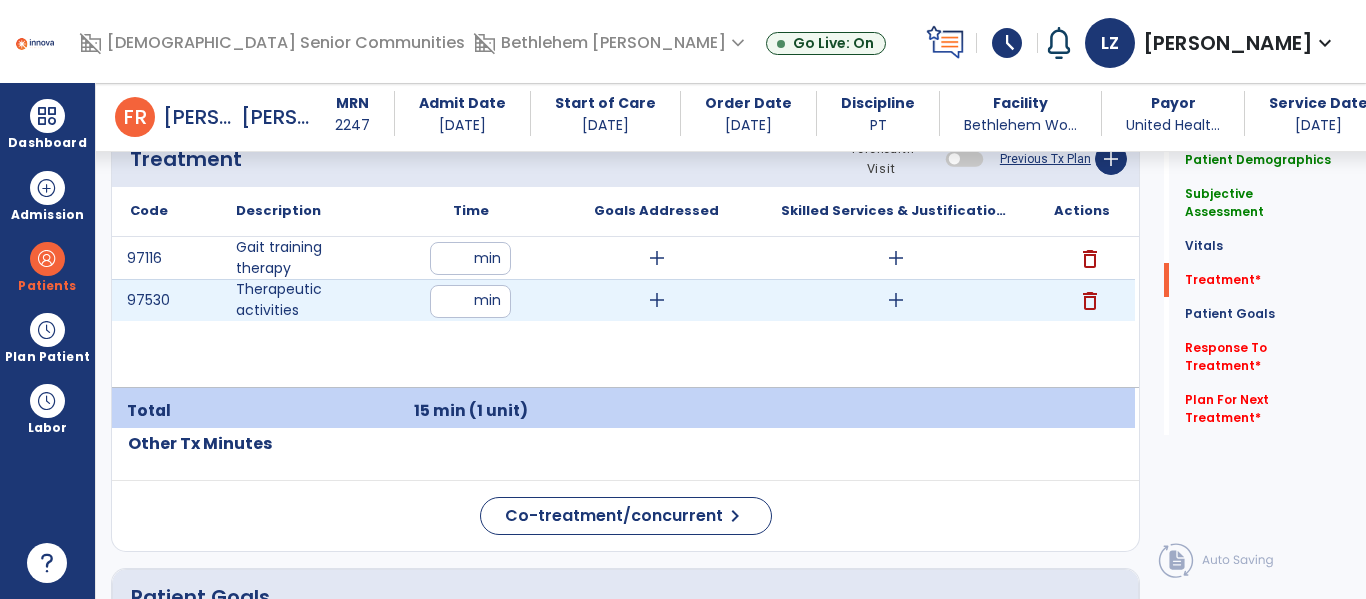 type on "**" 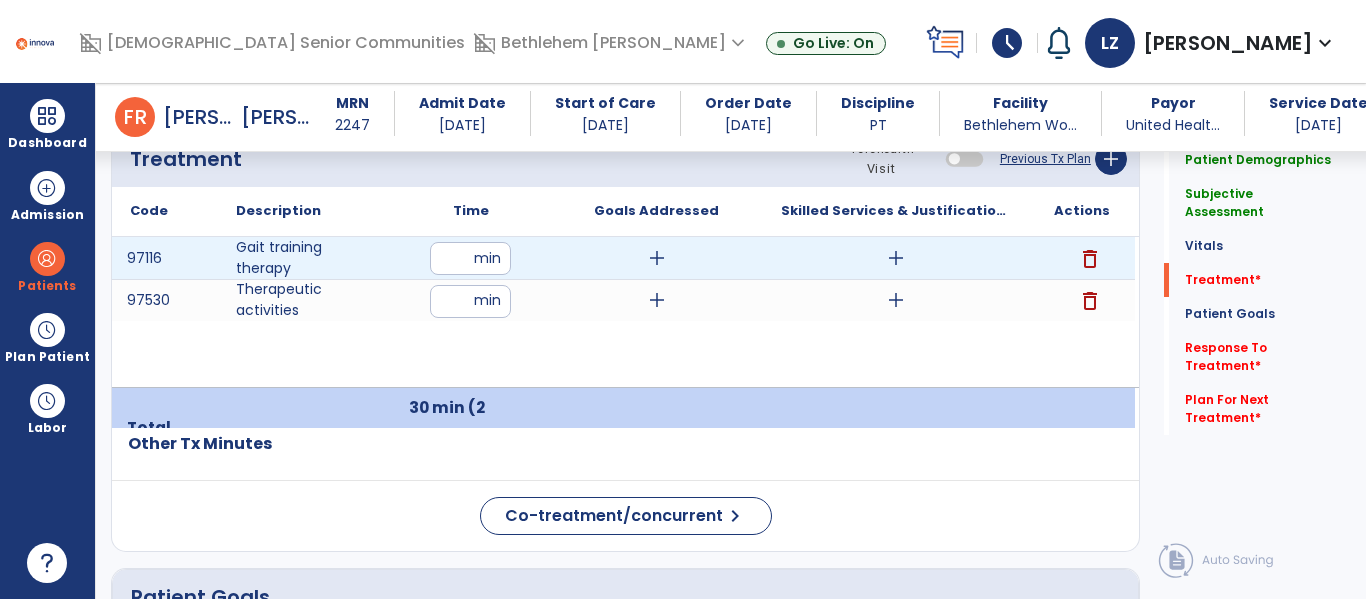click on "add" at bounding box center (657, 258) 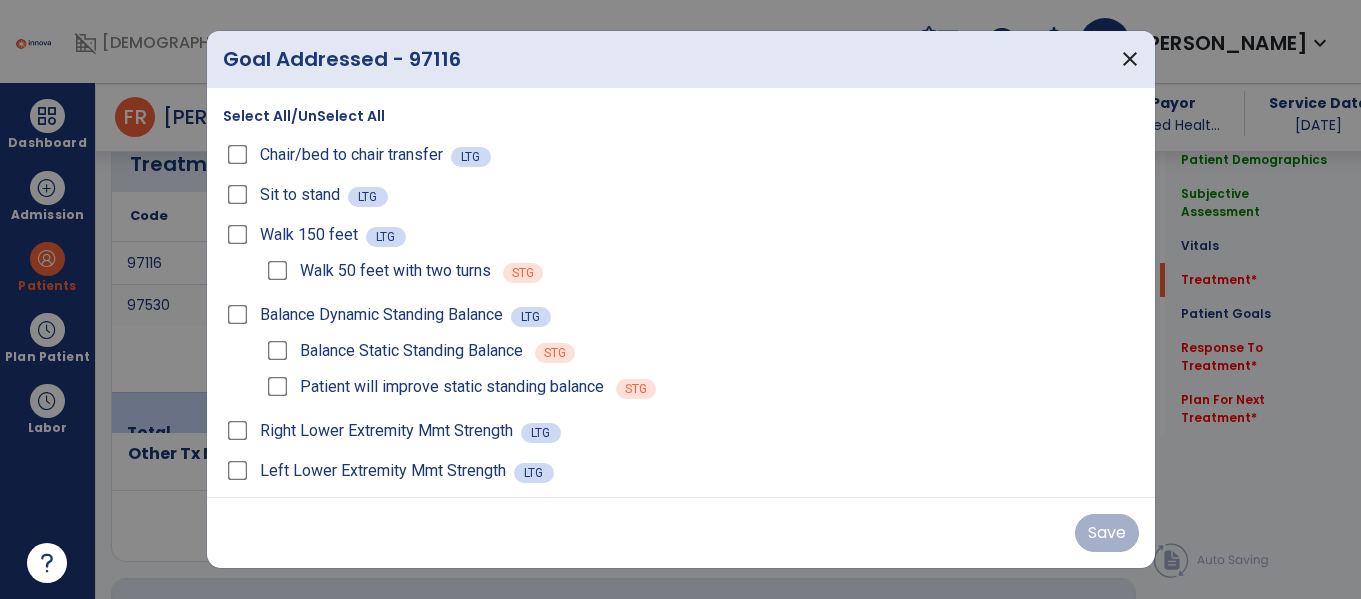 scroll, scrollTop: 1229, scrollLeft: 0, axis: vertical 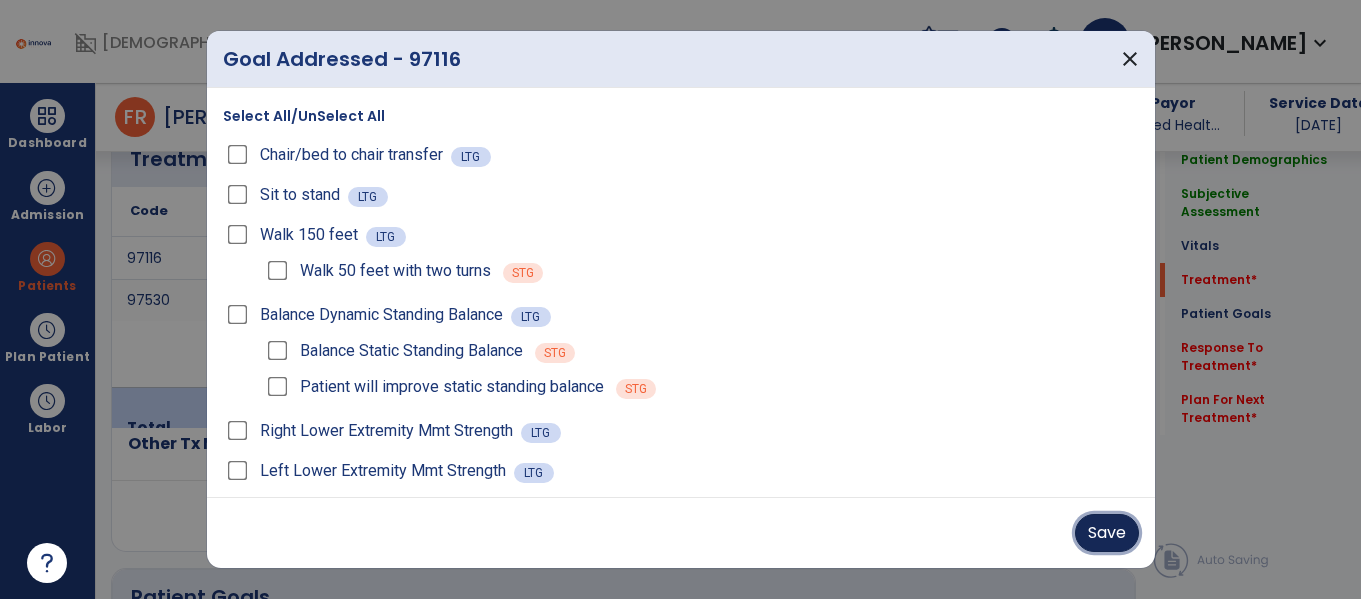 click on "Save" at bounding box center (1107, 533) 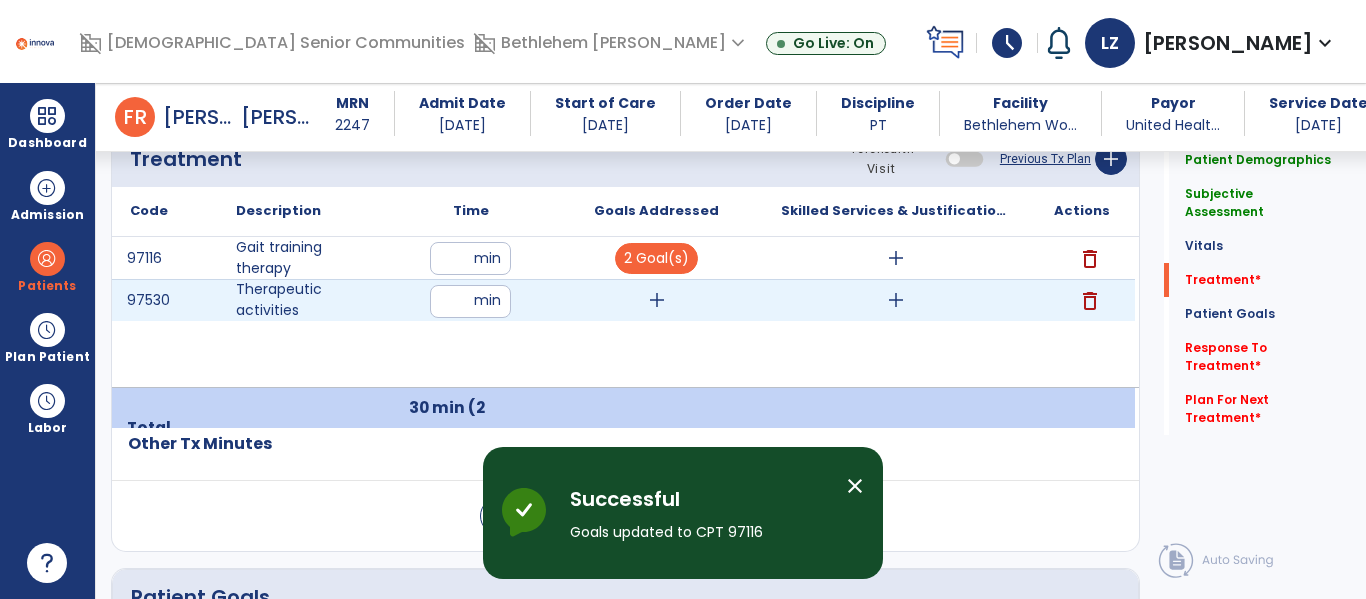 click on "add" at bounding box center [657, 300] 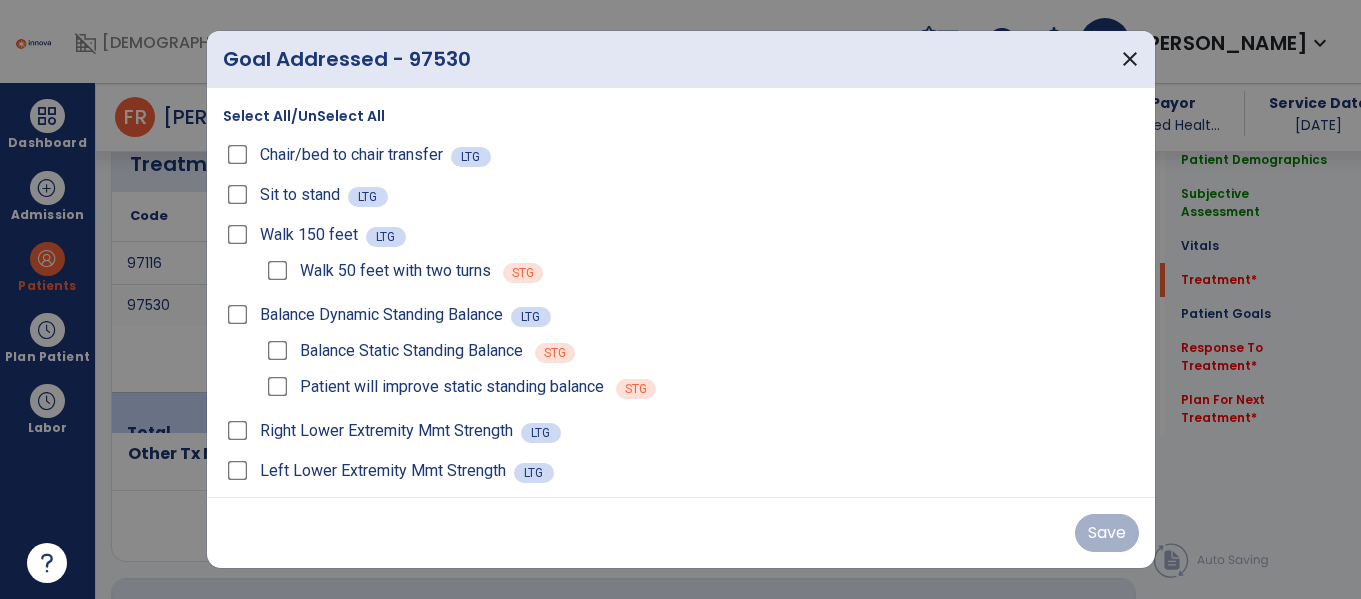 scroll, scrollTop: 1229, scrollLeft: 0, axis: vertical 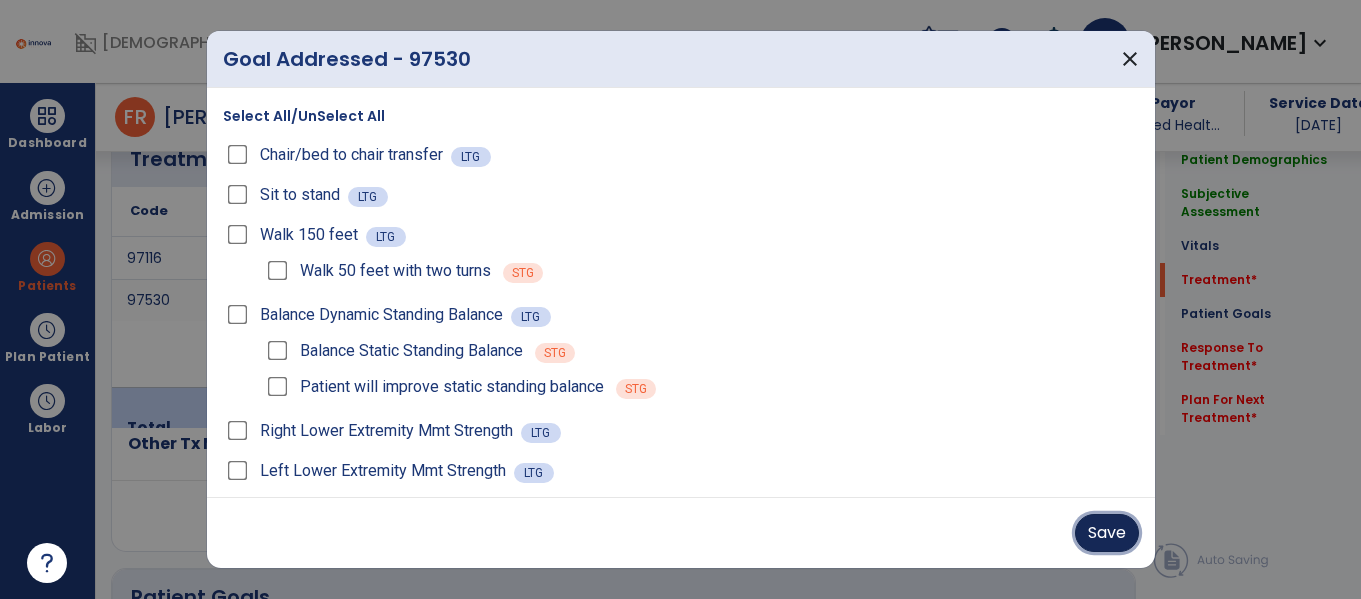 click on "Save" at bounding box center (1107, 533) 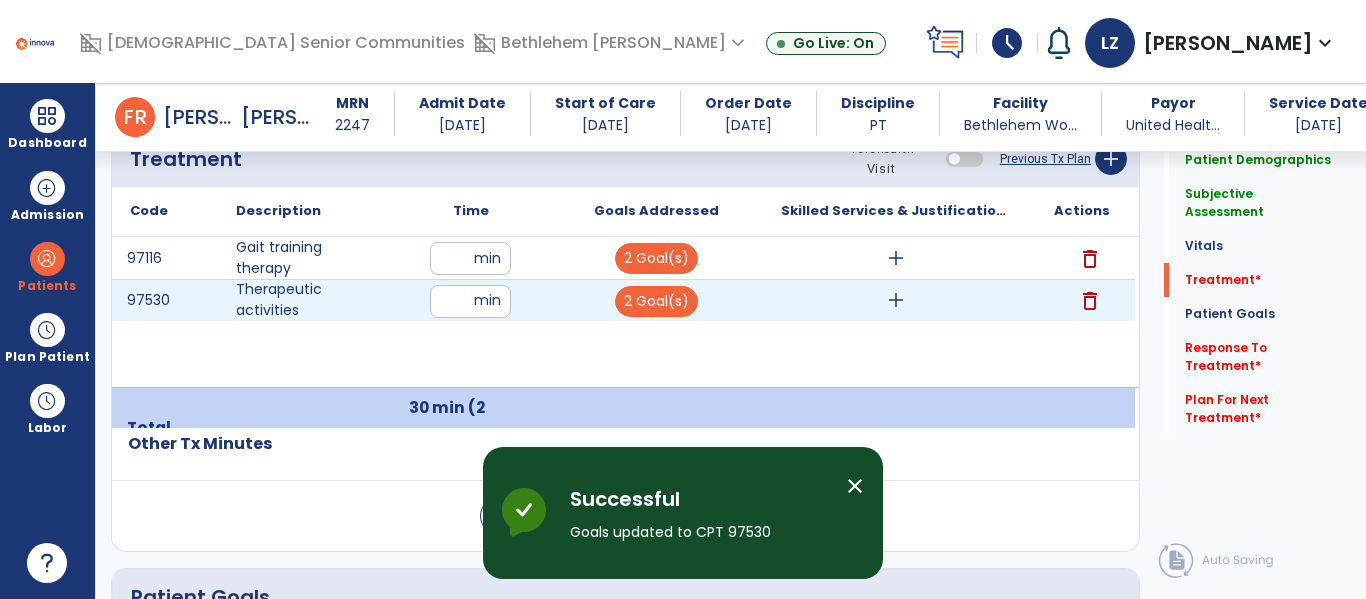 click on "add" at bounding box center [896, 300] 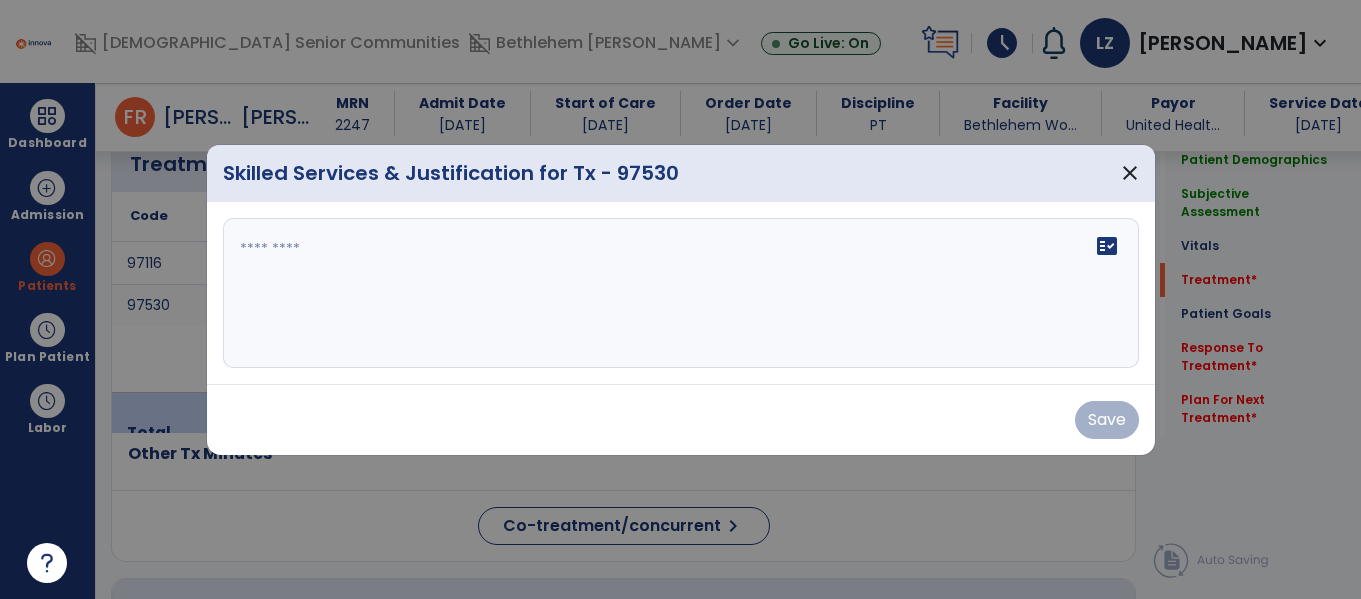 scroll, scrollTop: 1229, scrollLeft: 0, axis: vertical 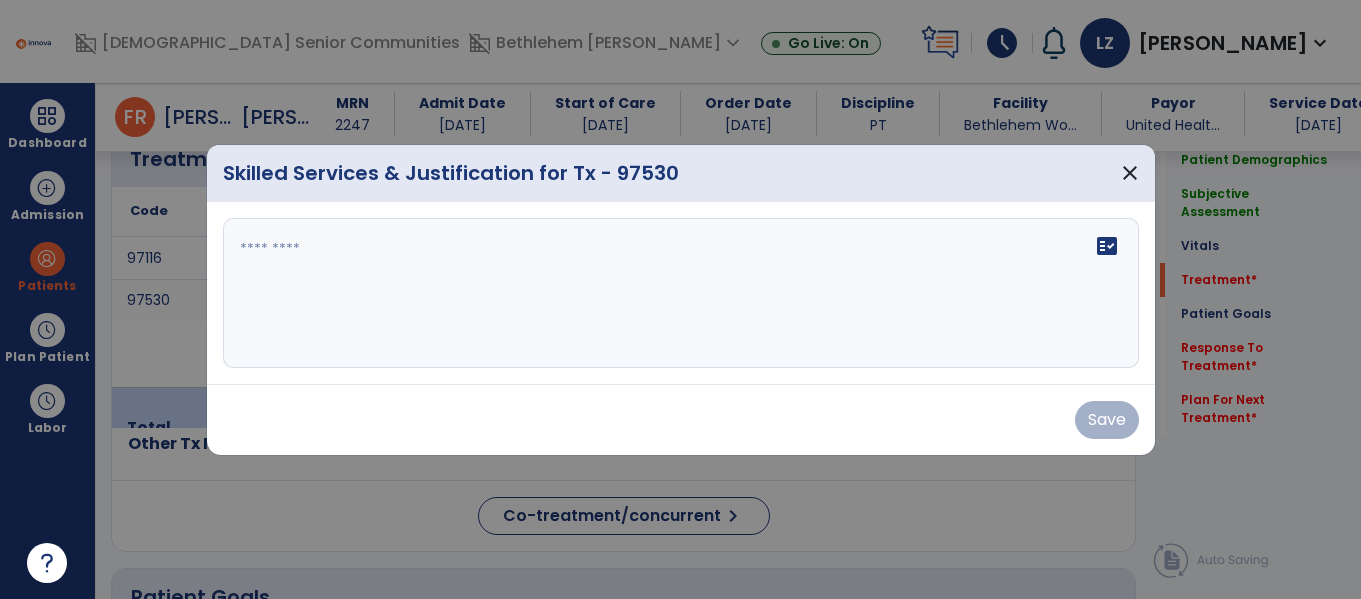 click on "fact_check" at bounding box center (681, 293) 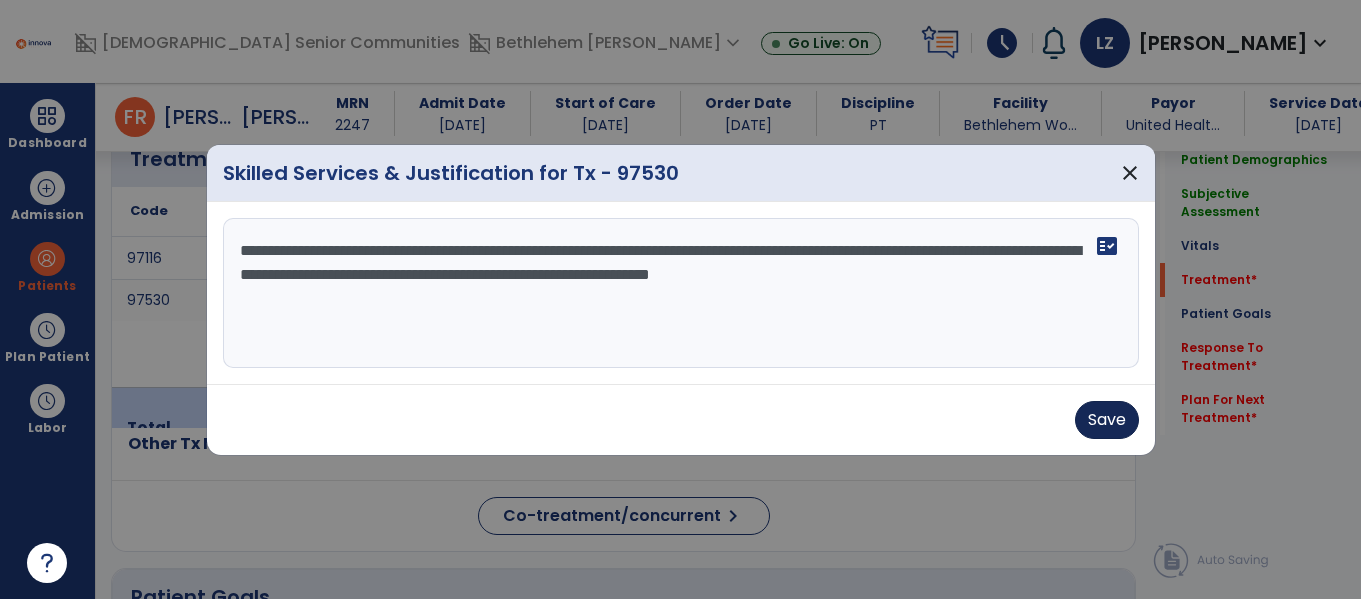 type on "**********" 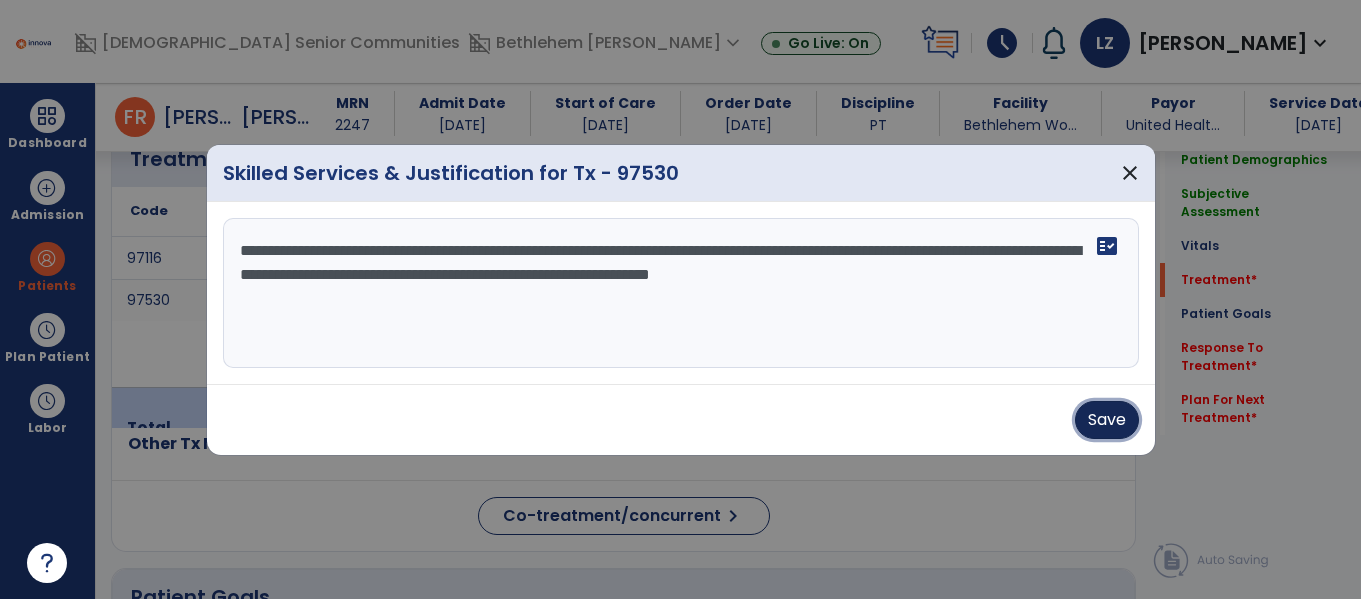 click on "Save" at bounding box center (1107, 420) 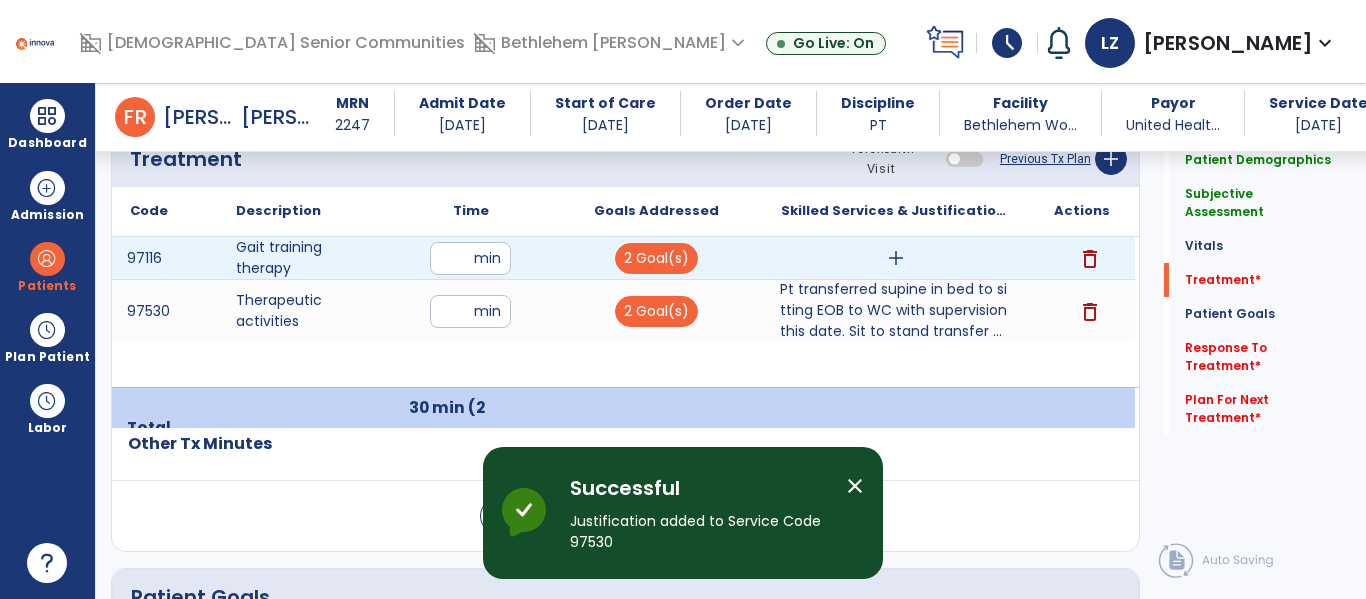 click on "add" at bounding box center [896, 258] 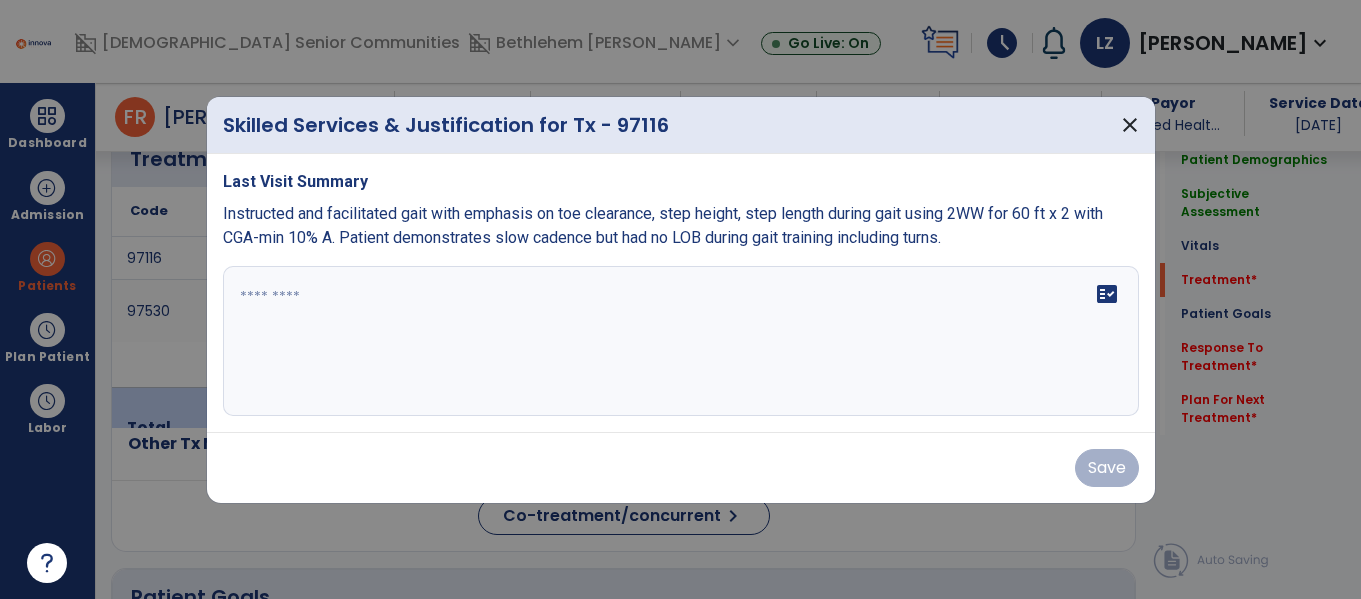 scroll, scrollTop: 1229, scrollLeft: 0, axis: vertical 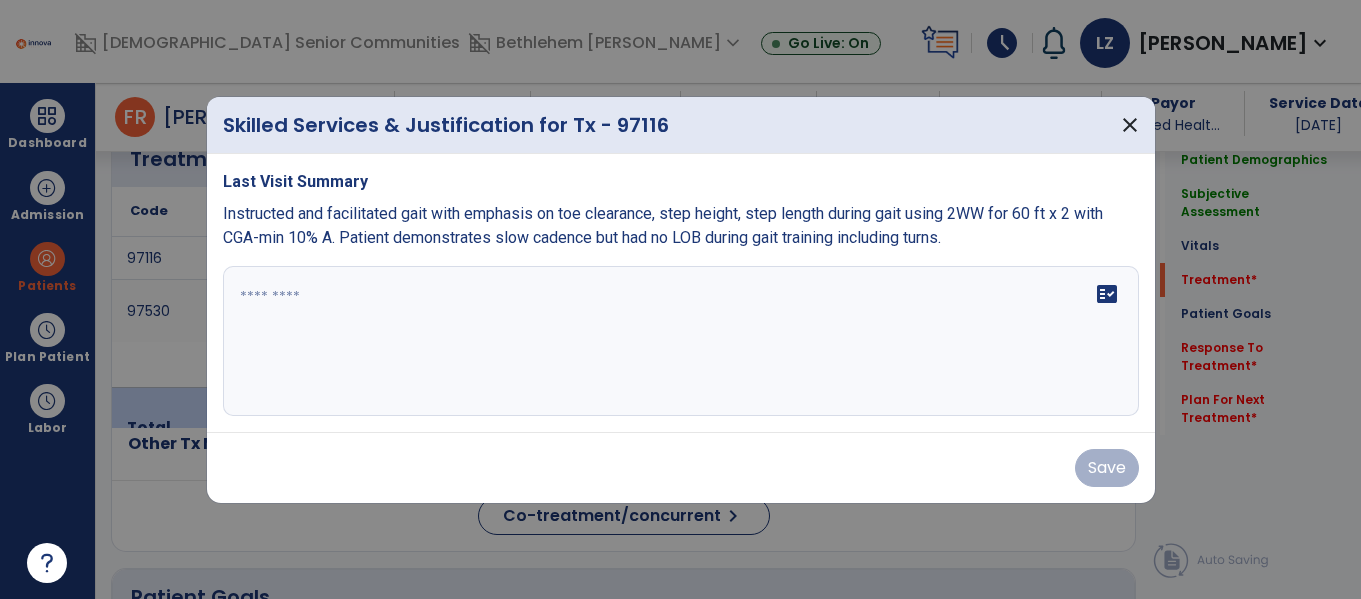click on "fact_check" at bounding box center [681, 341] 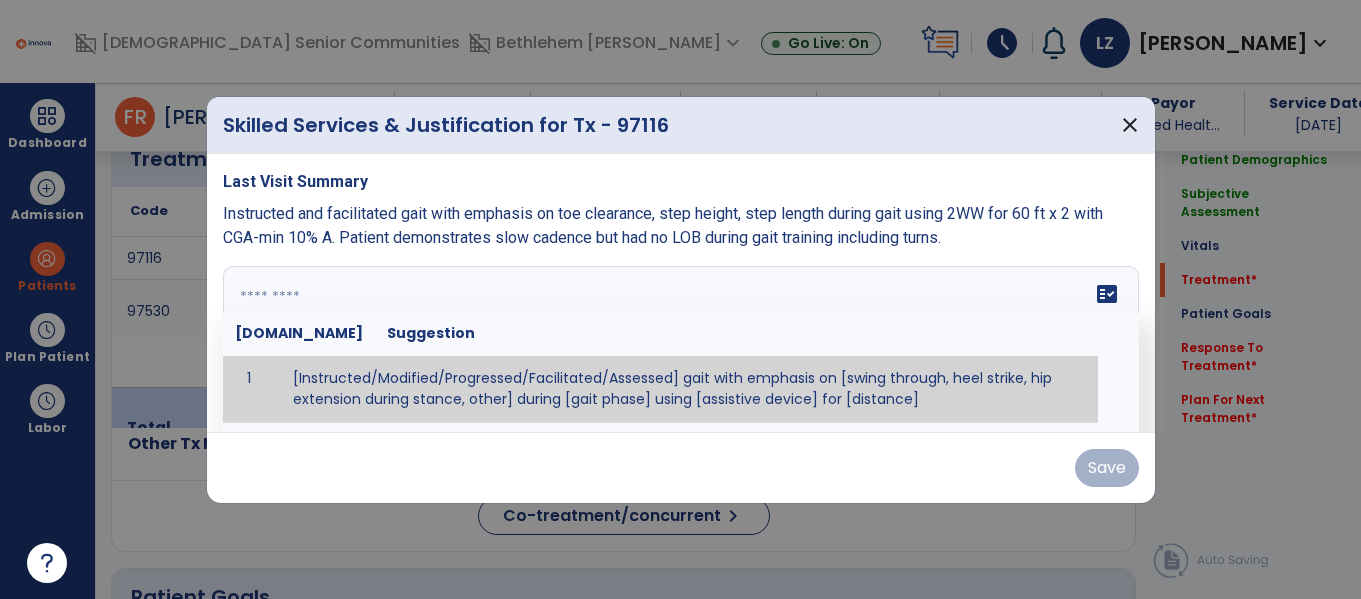 paste on "**********" 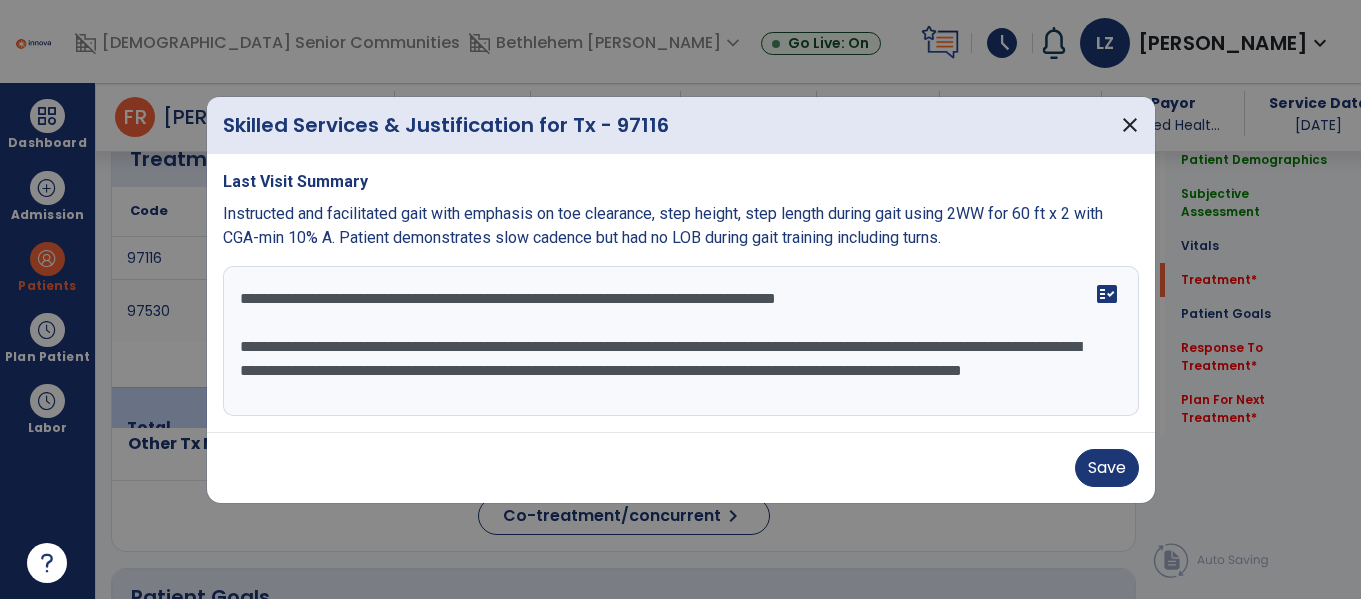 click on "**********" at bounding box center [681, 341] 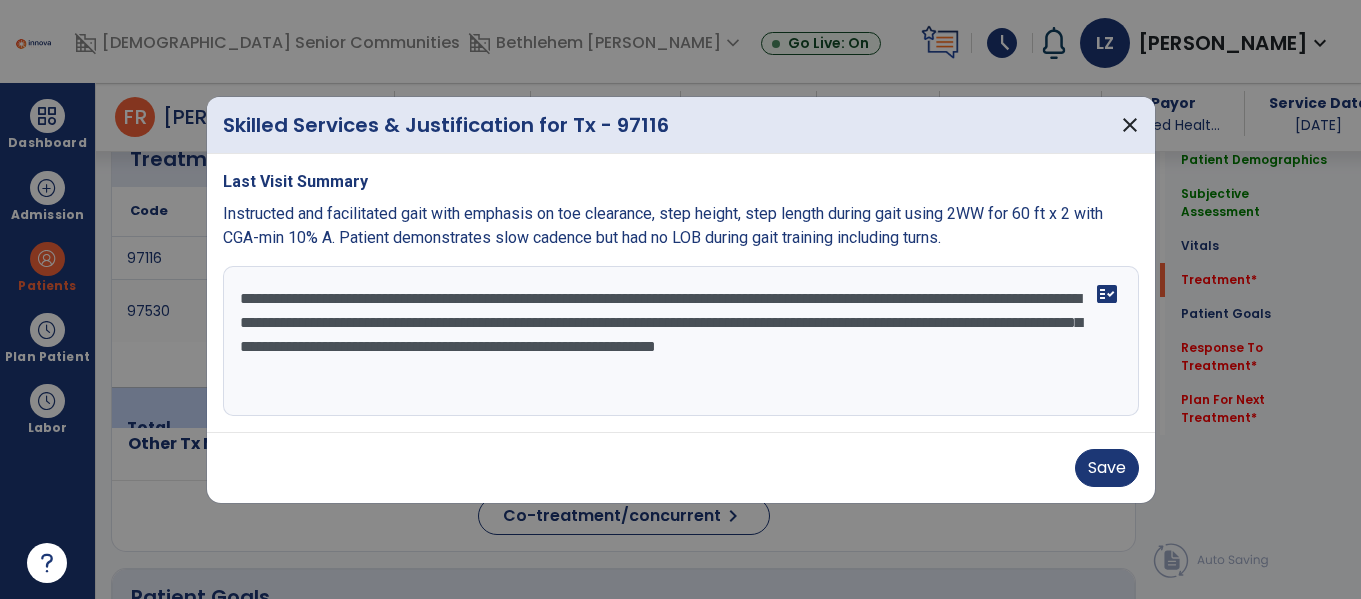 click on "**********" at bounding box center [681, 341] 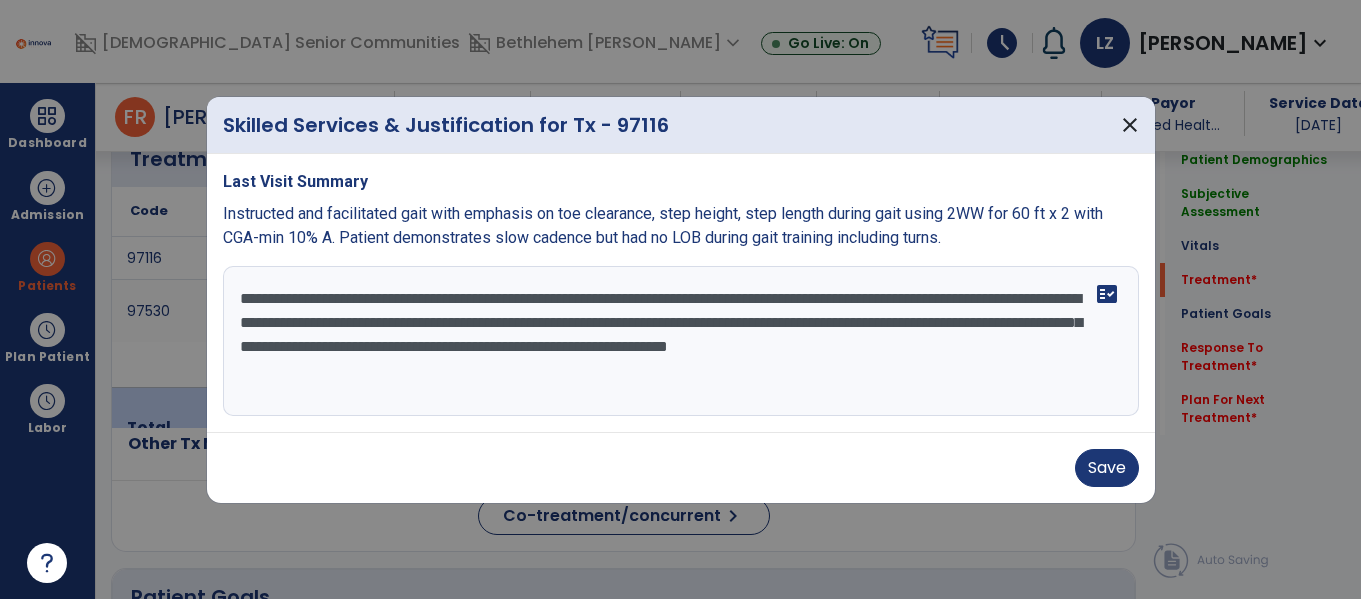 click on "**********" at bounding box center (681, 341) 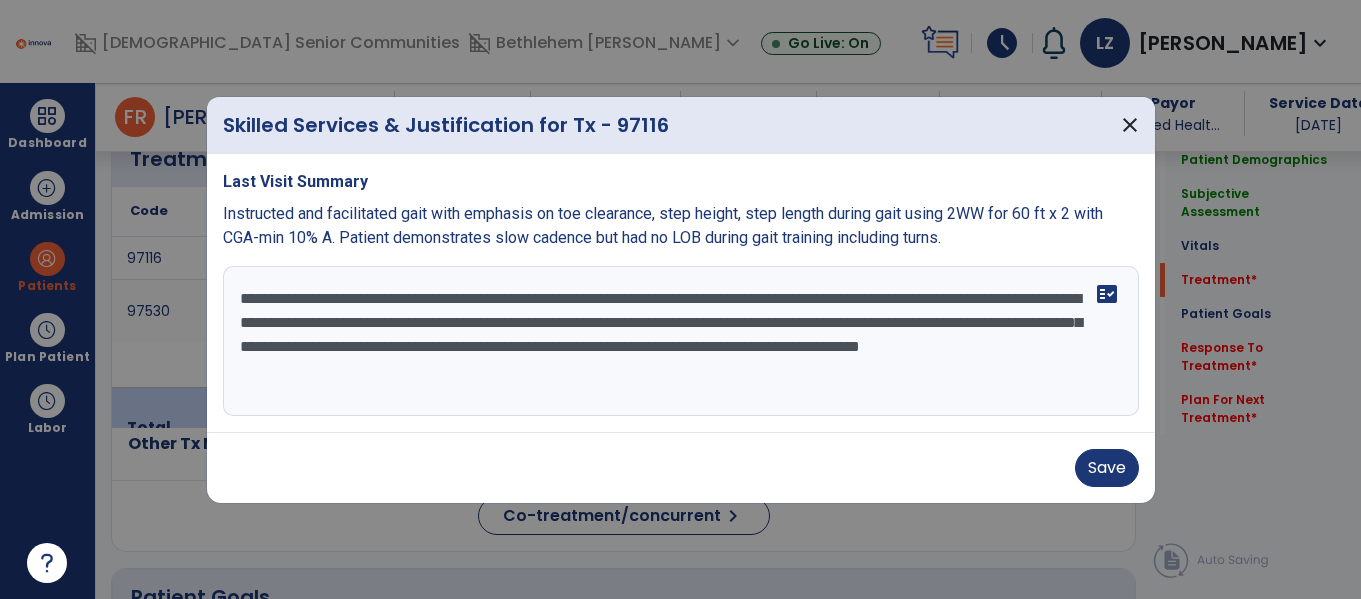 click on "**********" at bounding box center [681, 341] 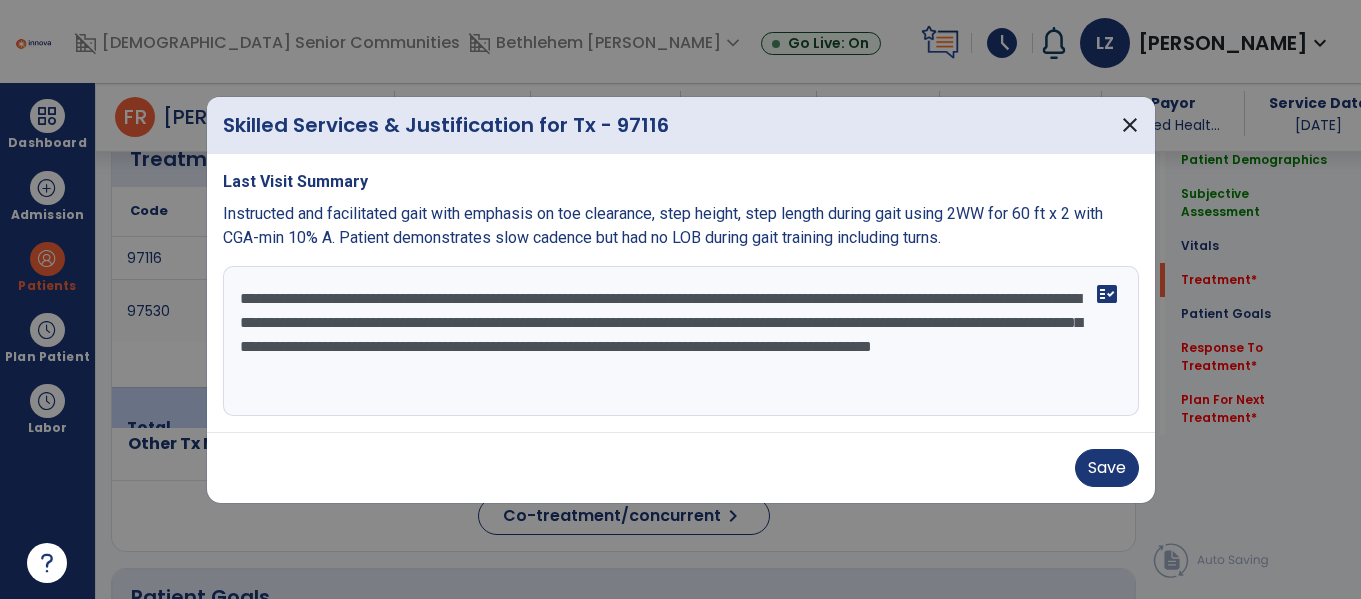 click on "**********" at bounding box center (681, 341) 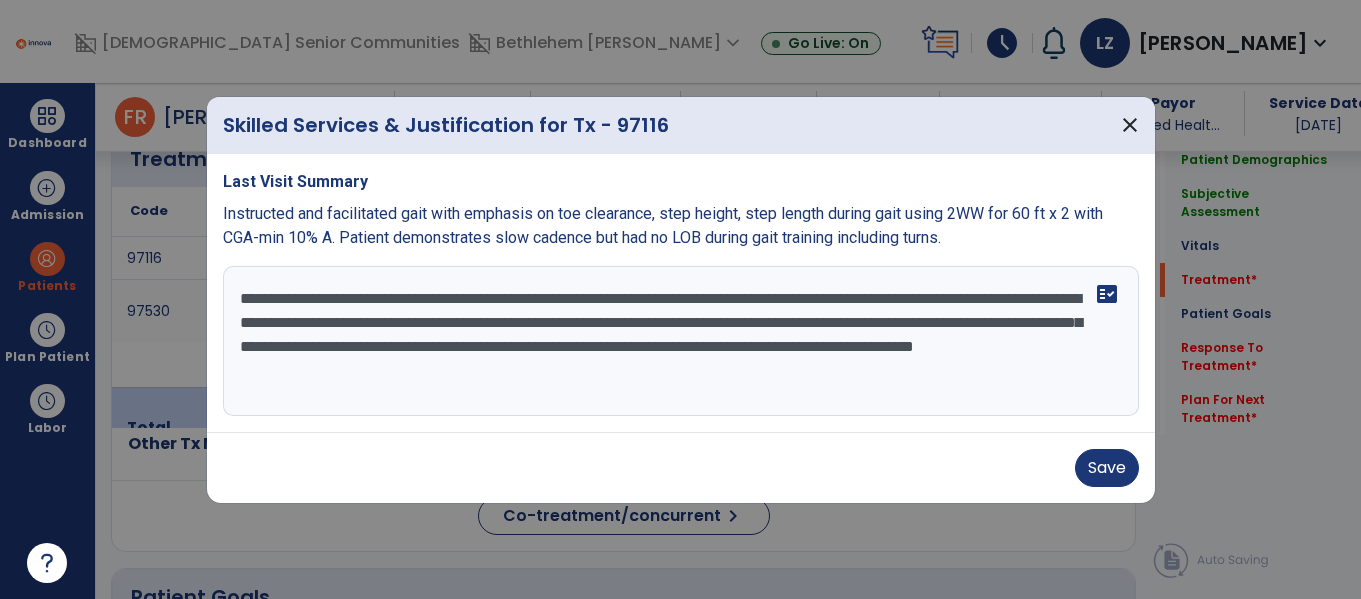 click on "**********" at bounding box center (681, 341) 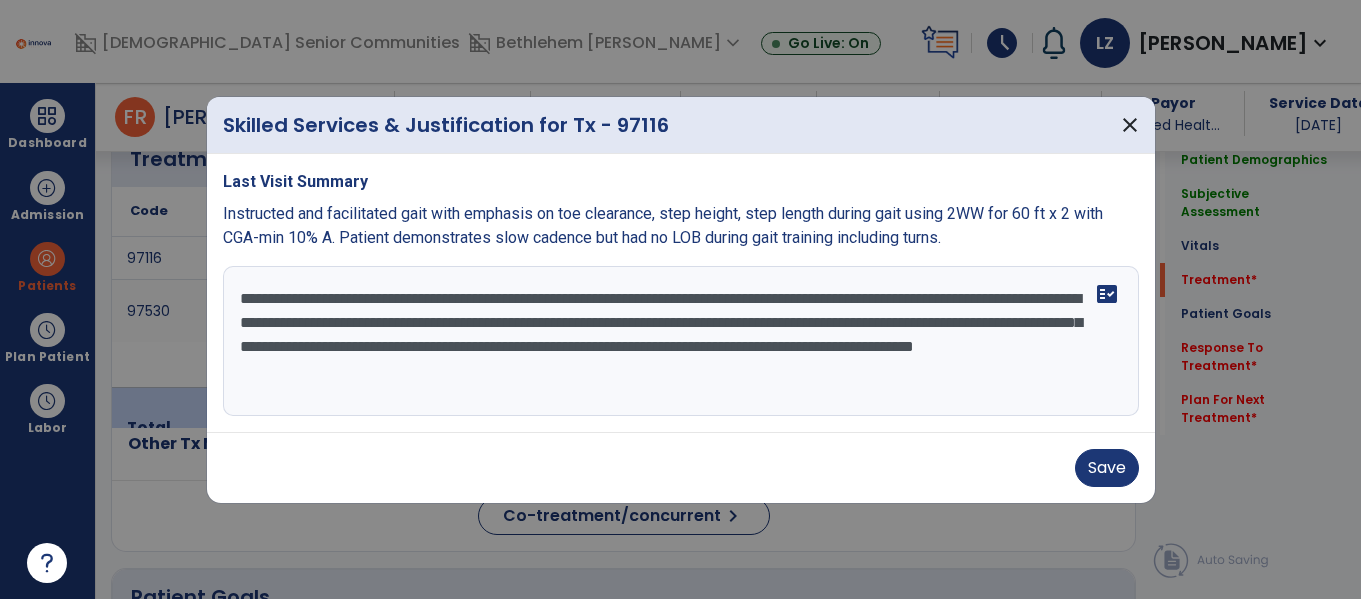click on "**********" at bounding box center (681, 341) 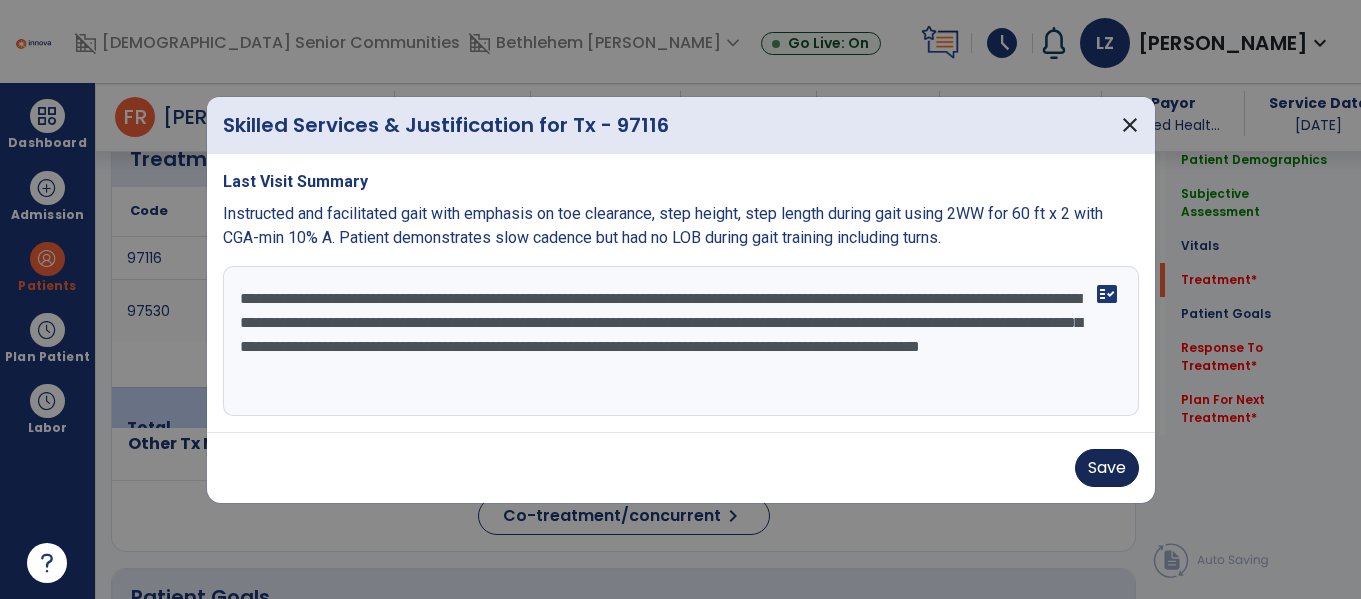 type on "**********" 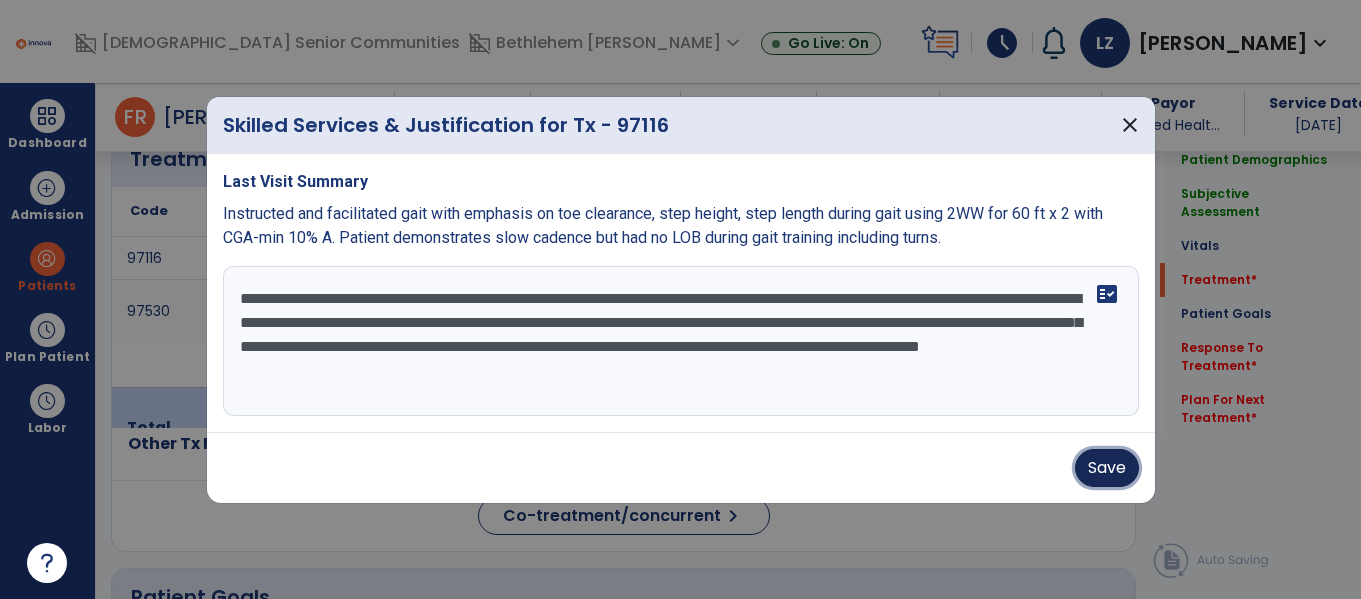click on "Save" at bounding box center (1107, 468) 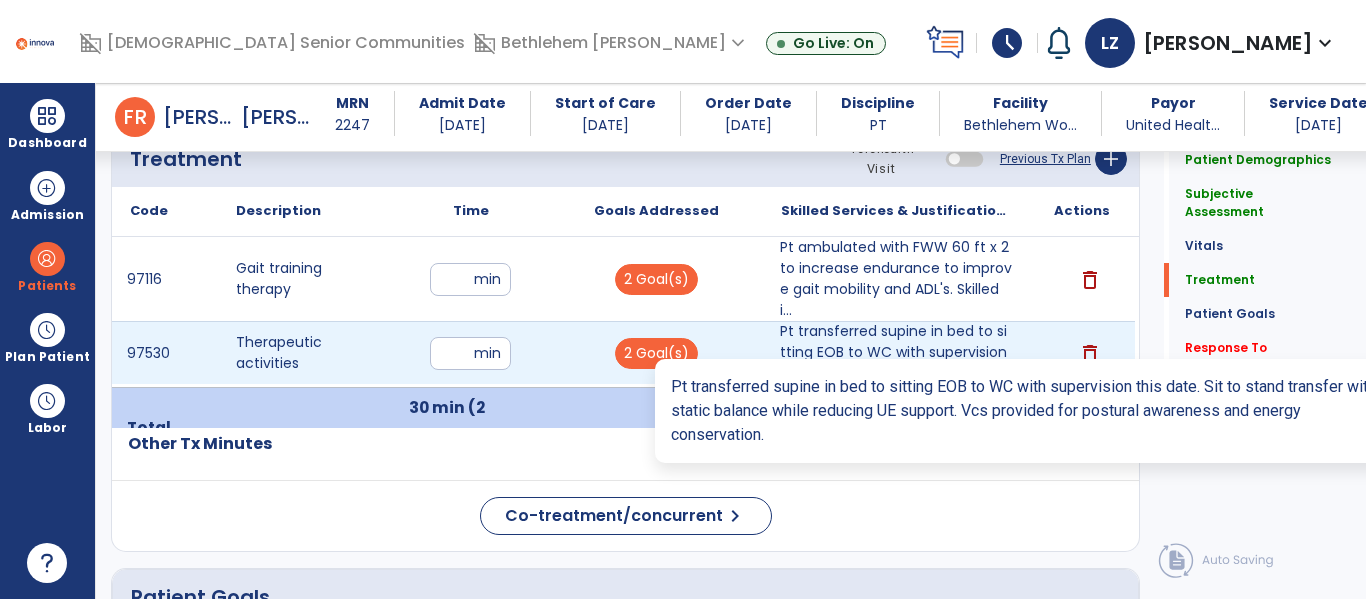 click on "Pt transferred supine in bed to sitting EOB to WC with supervision this date. Sit to stand transfer ..." at bounding box center [896, 352] 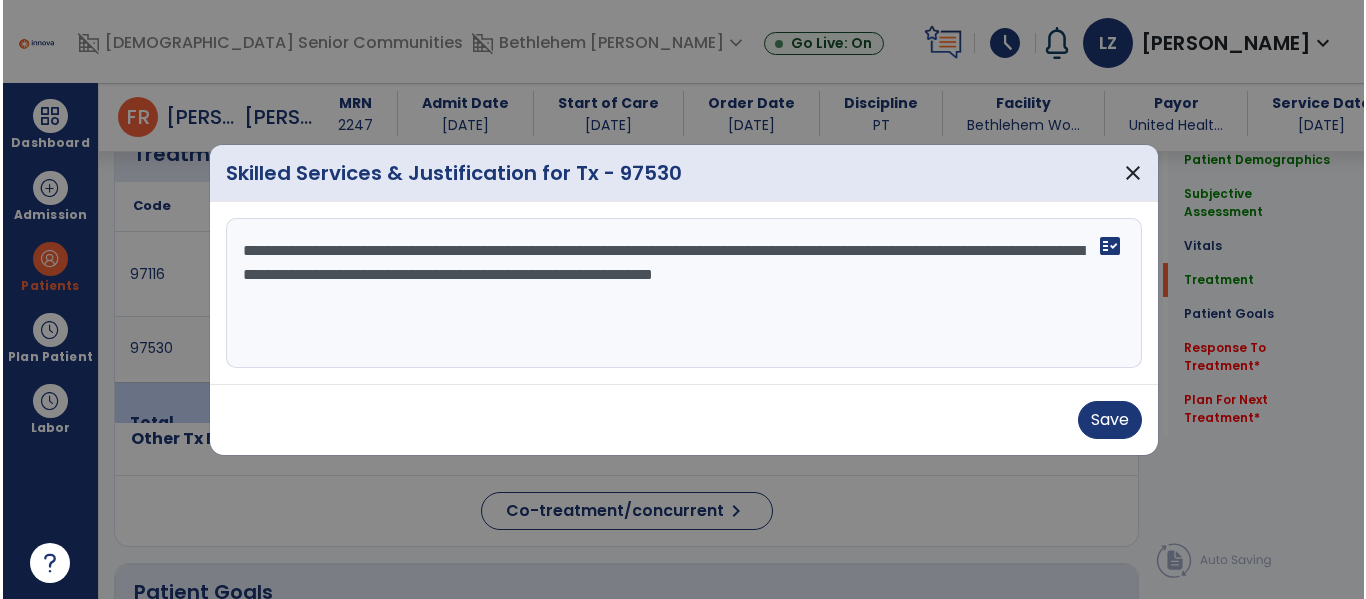 scroll, scrollTop: 1229, scrollLeft: 0, axis: vertical 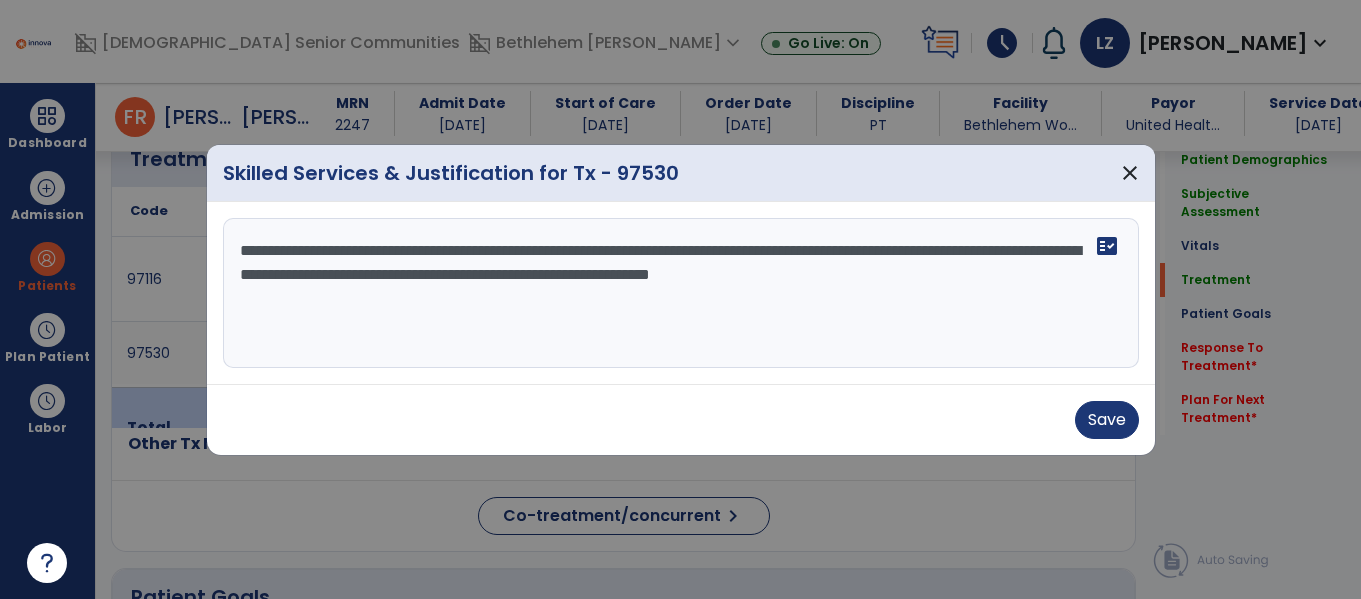 click on "**********" at bounding box center (681, 293) 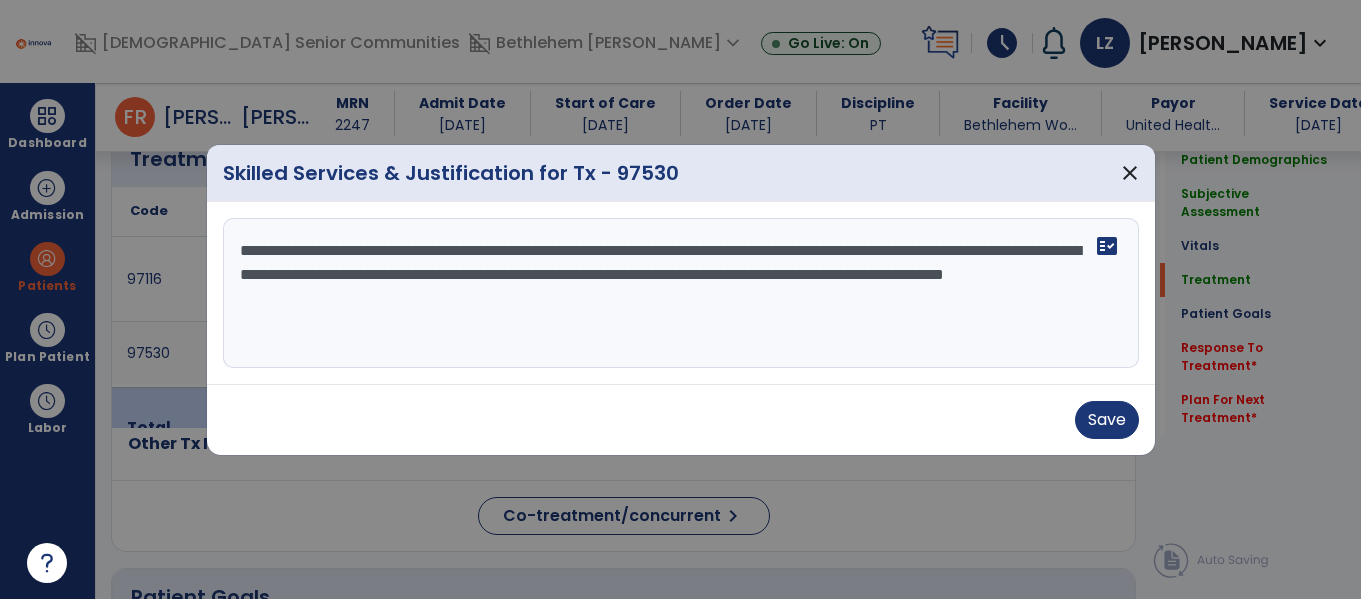 type on "**********" 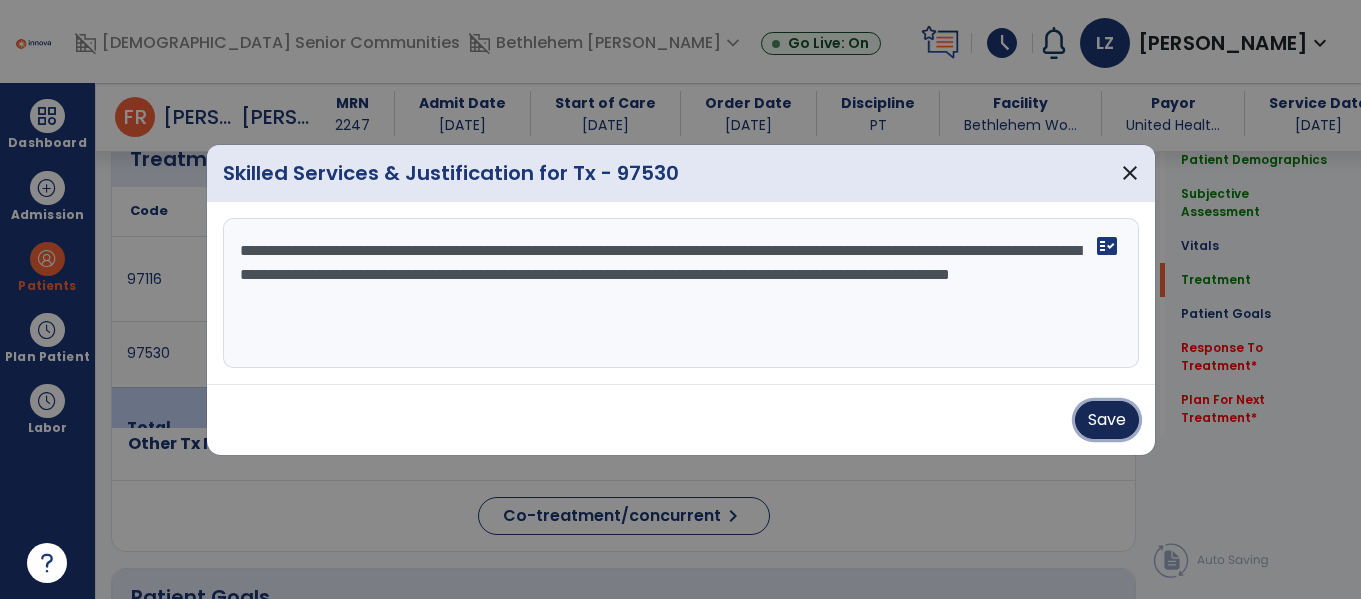 click on "Save" at bounding box center (1107, 420) 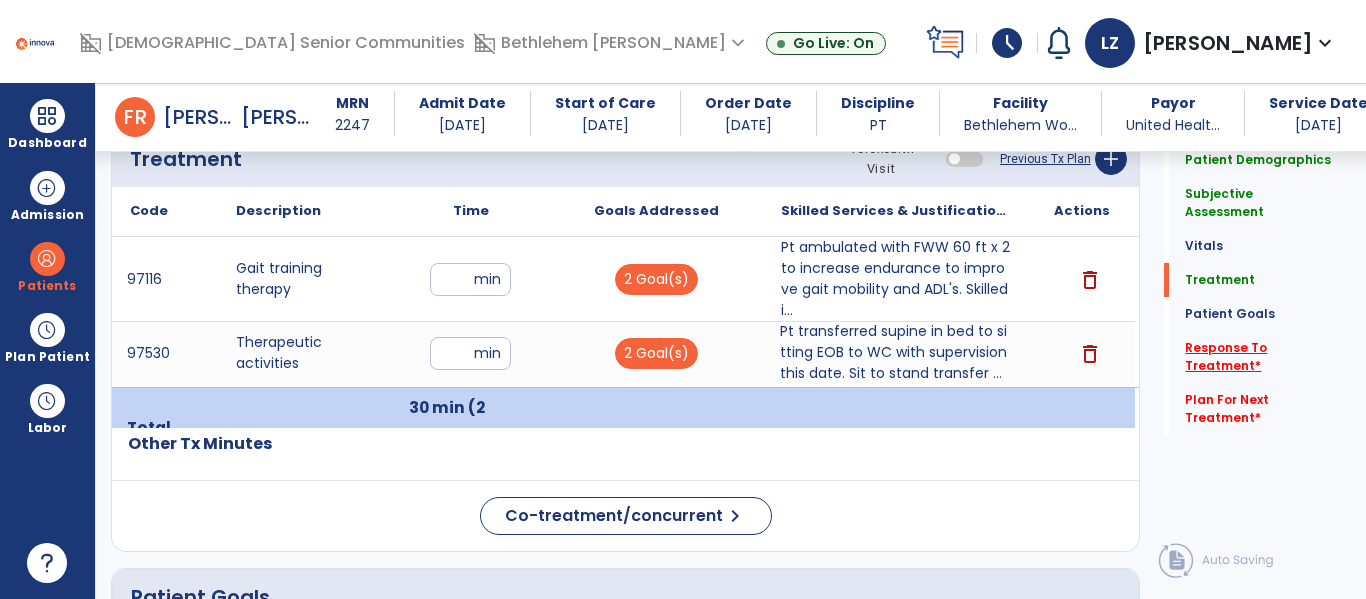 click on "Response To Treatment   *" 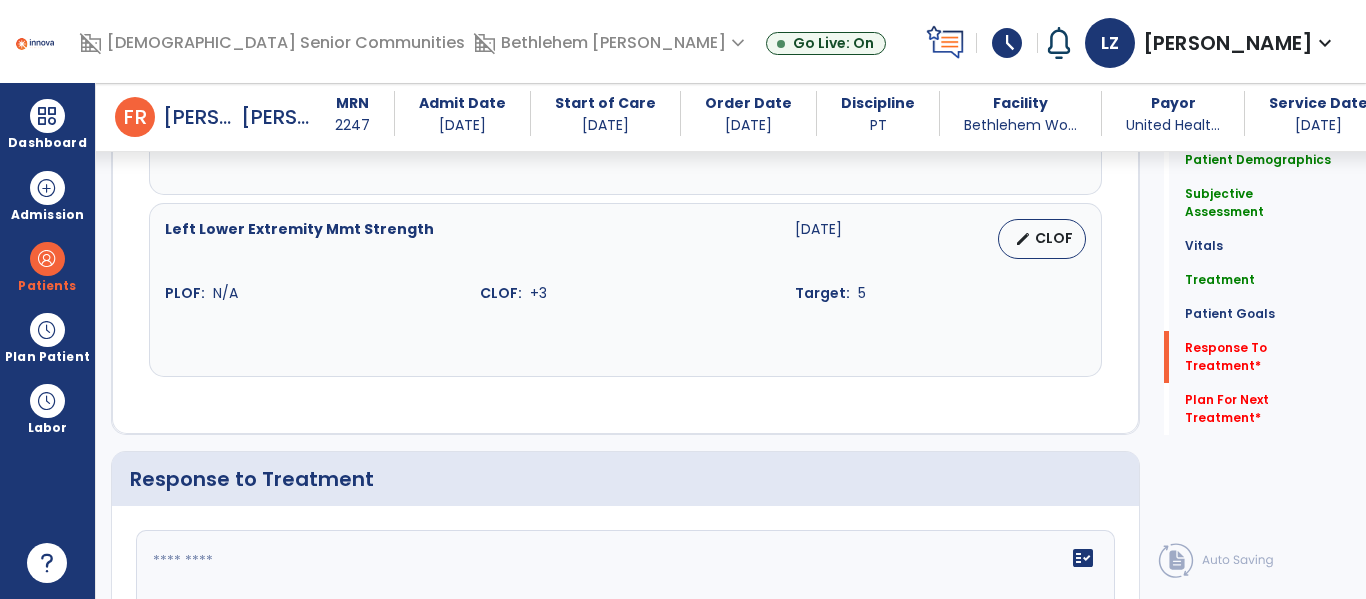 scroll, scrollTop: 3233, scrollLeft: 0, axis: vertical 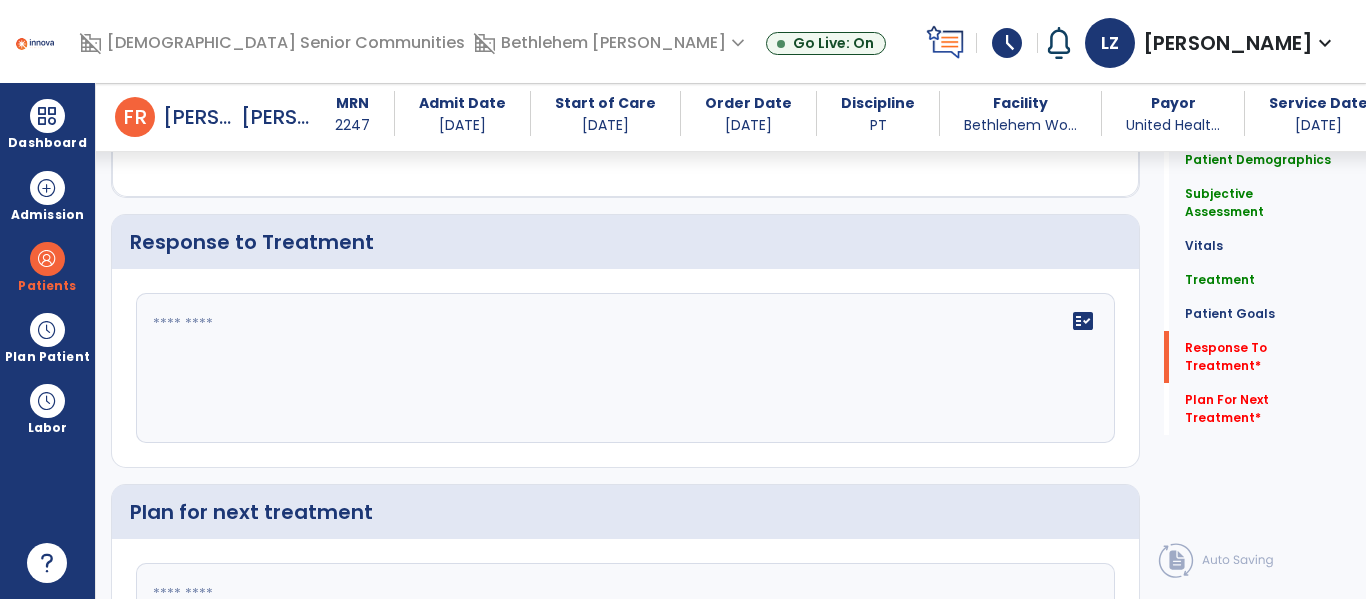 click on "fact_check" 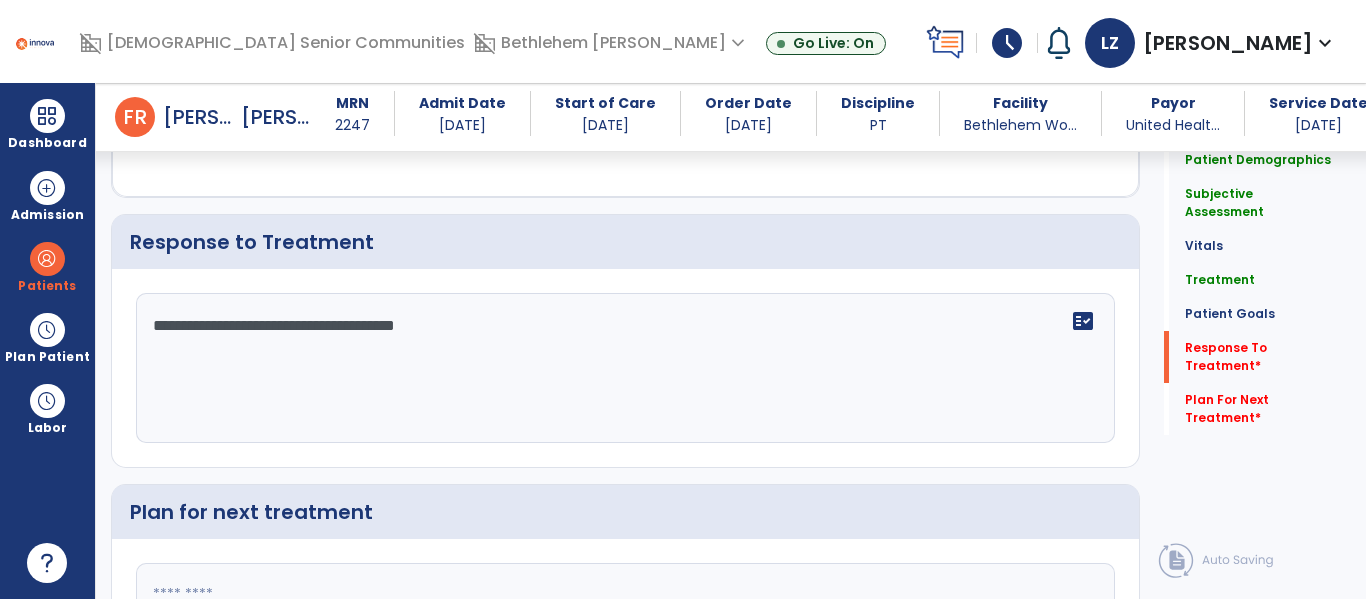 type on "**********" 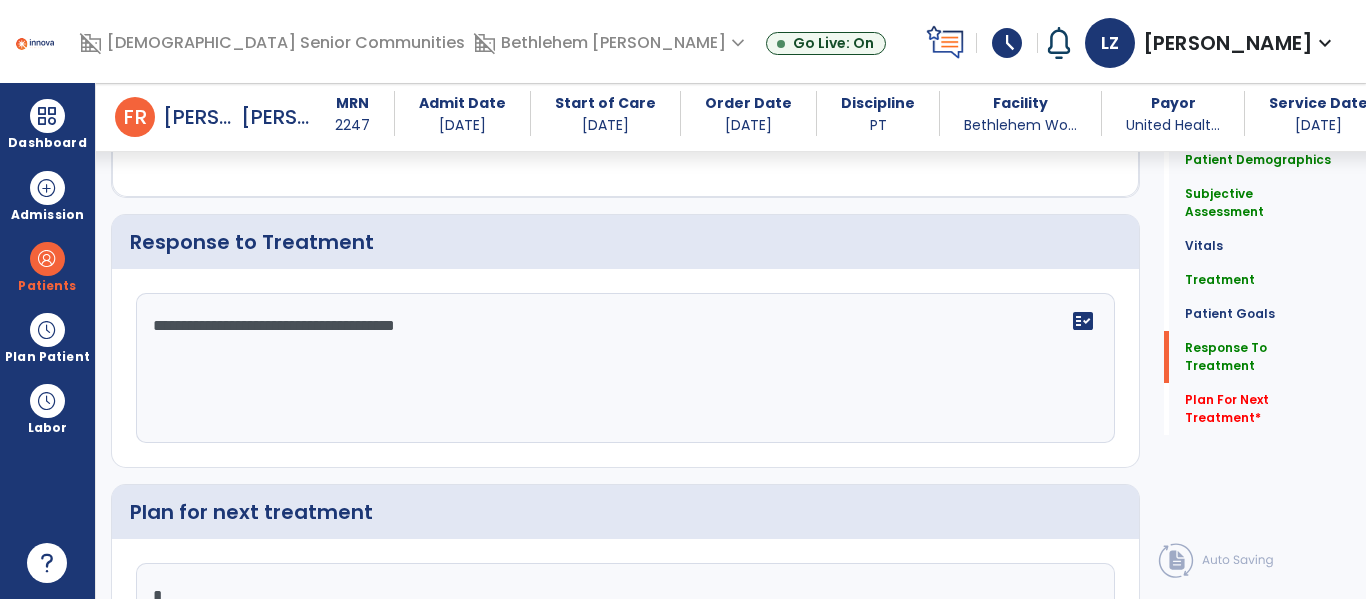 scroll, scrollTop: 3241, scrollLeft: 0, axis: vertical 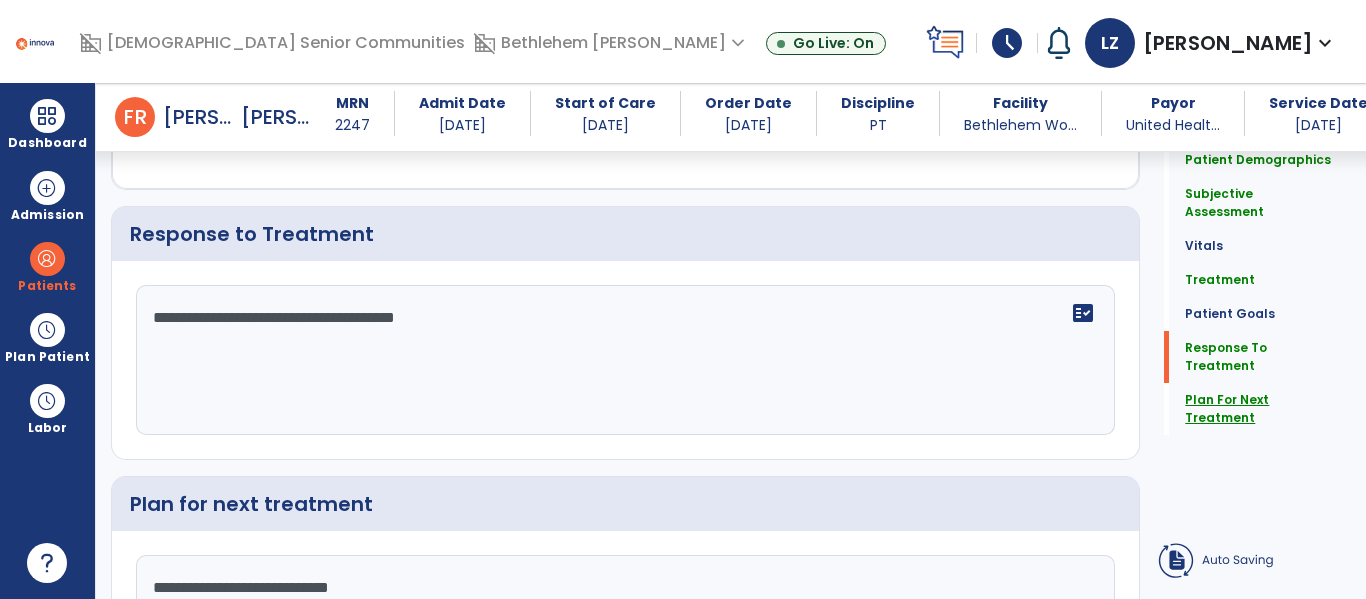 type on "**********" 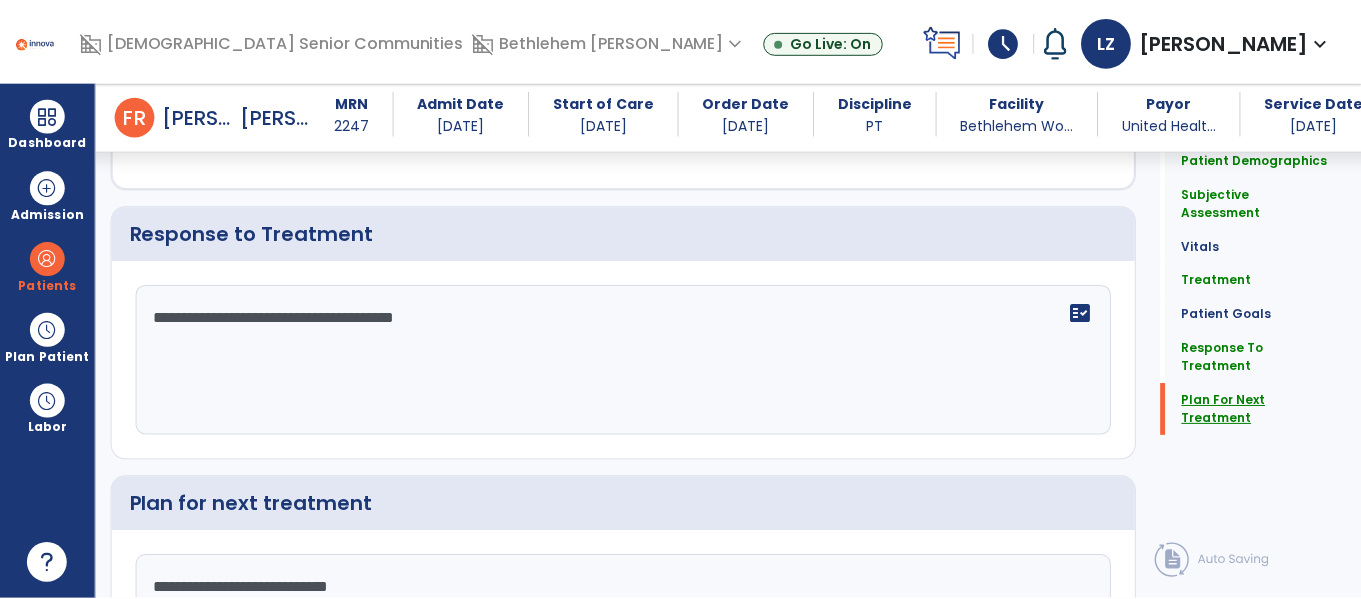 scroll, scrollTop: 3438, scrollLeft: 0, axis: vertical 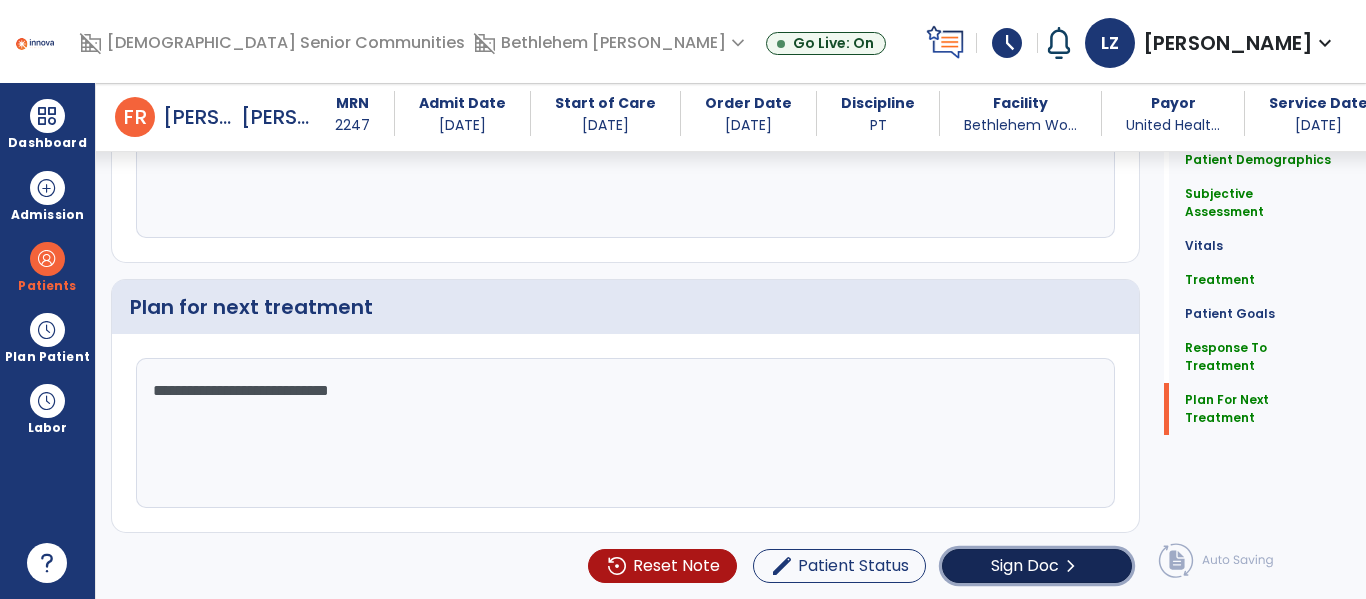 click on "chevron_right" 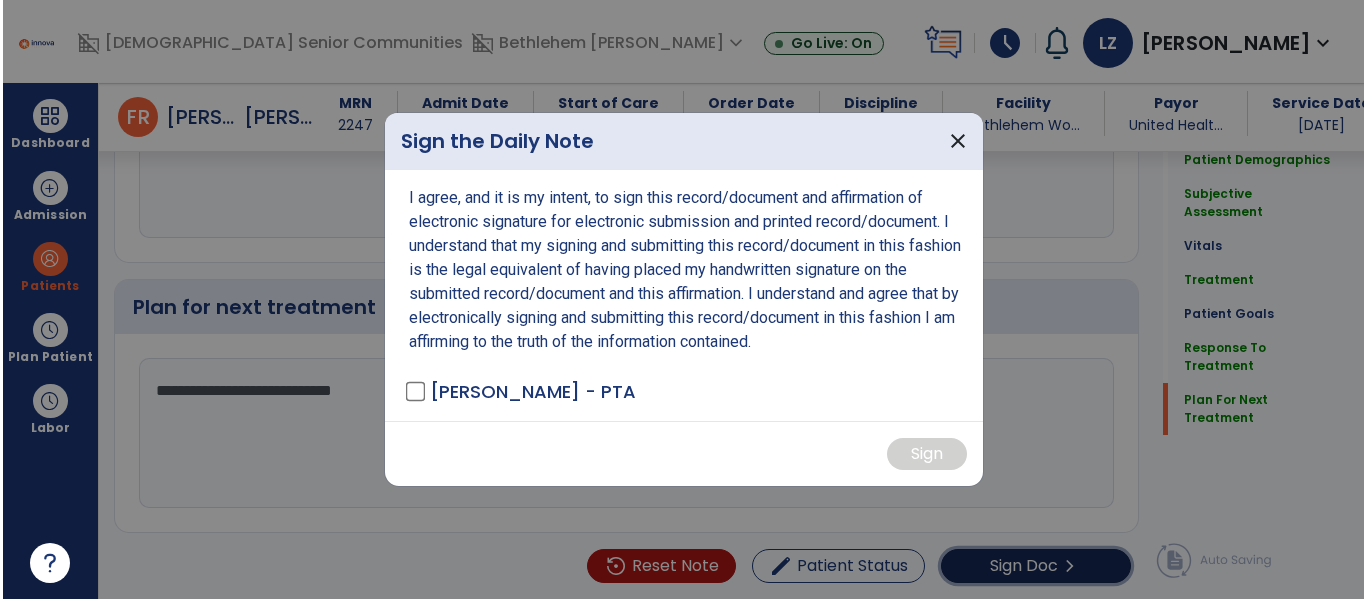 scroll, scrollTop: 3438, scrollLeft: 0, axis: vertical 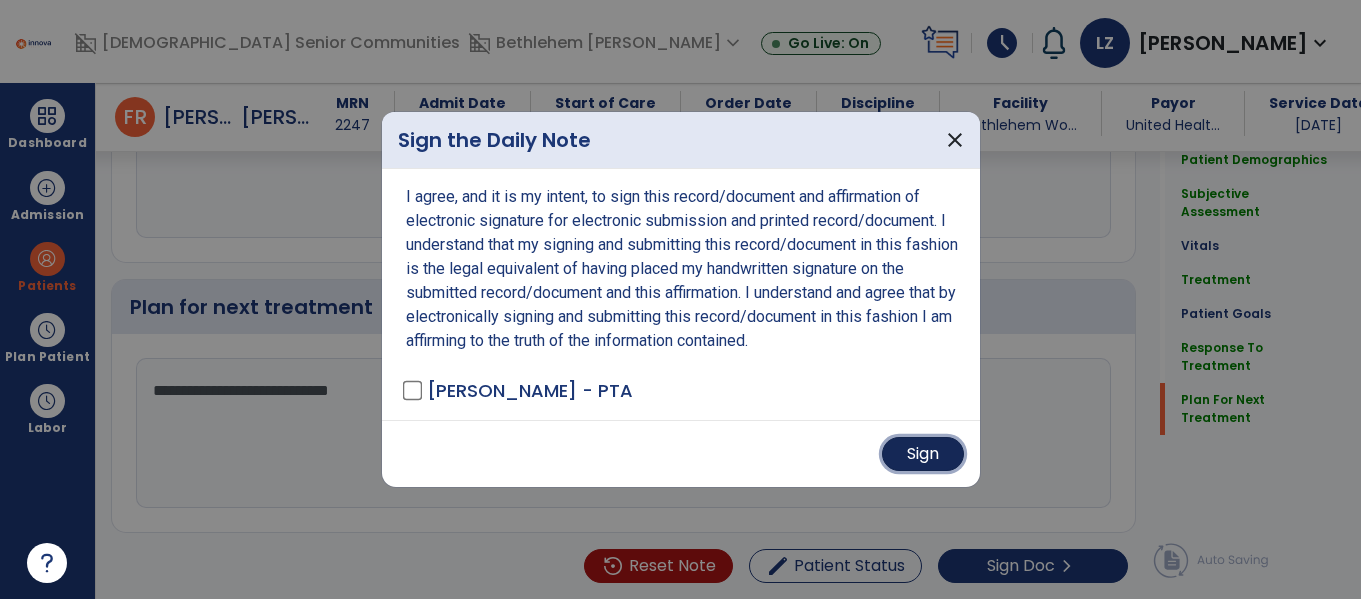 click on "Sign" at bounding box center (923, 454) 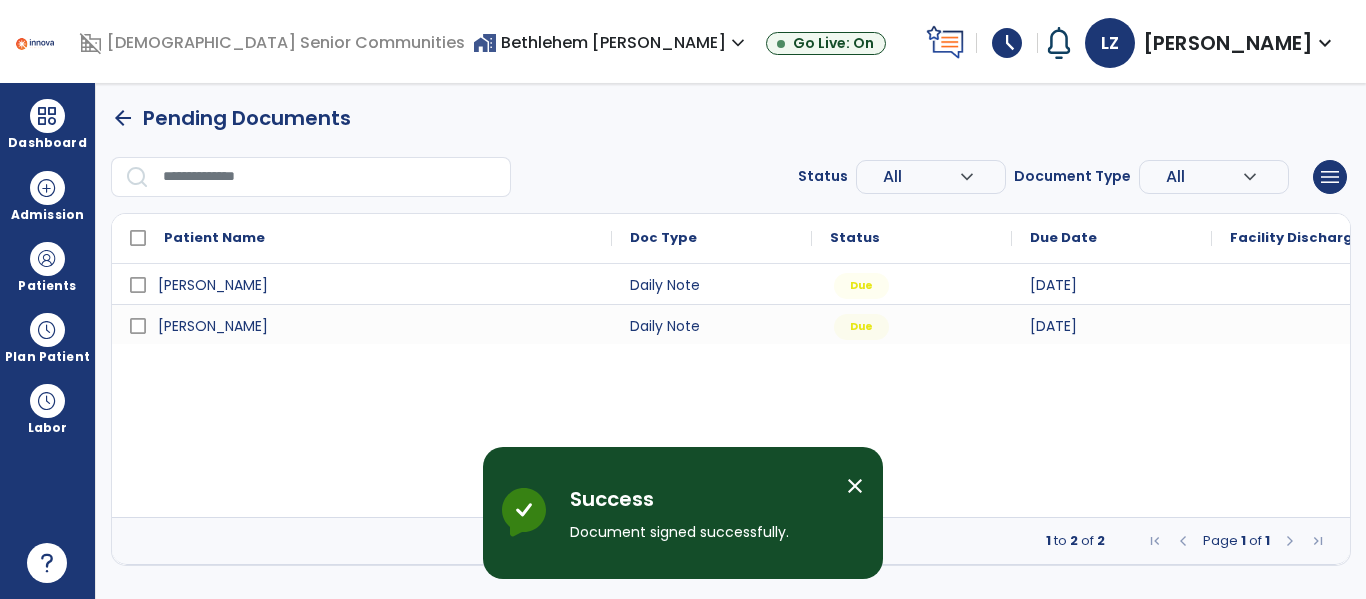 scroll, scrollTop: 0, scrollLeft: 0, axis: both 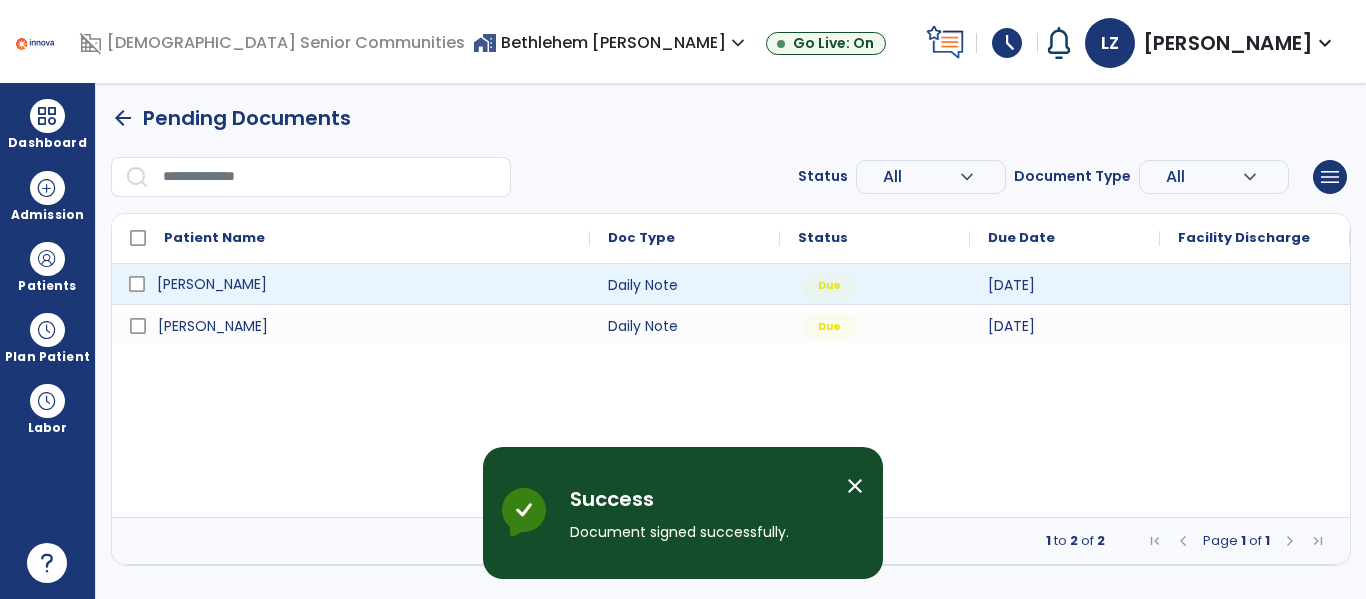 click on "[PERSON_NAME]" at bounding box center (365, 284) 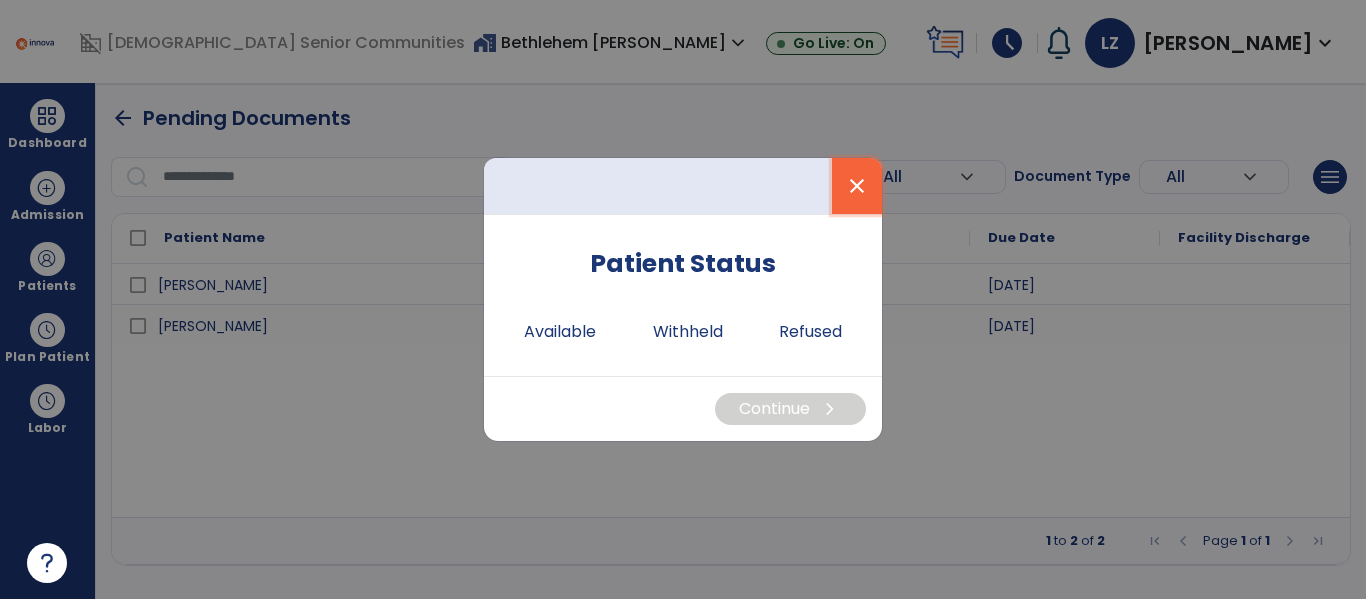 click on "close" at bounding box center (857, 186) 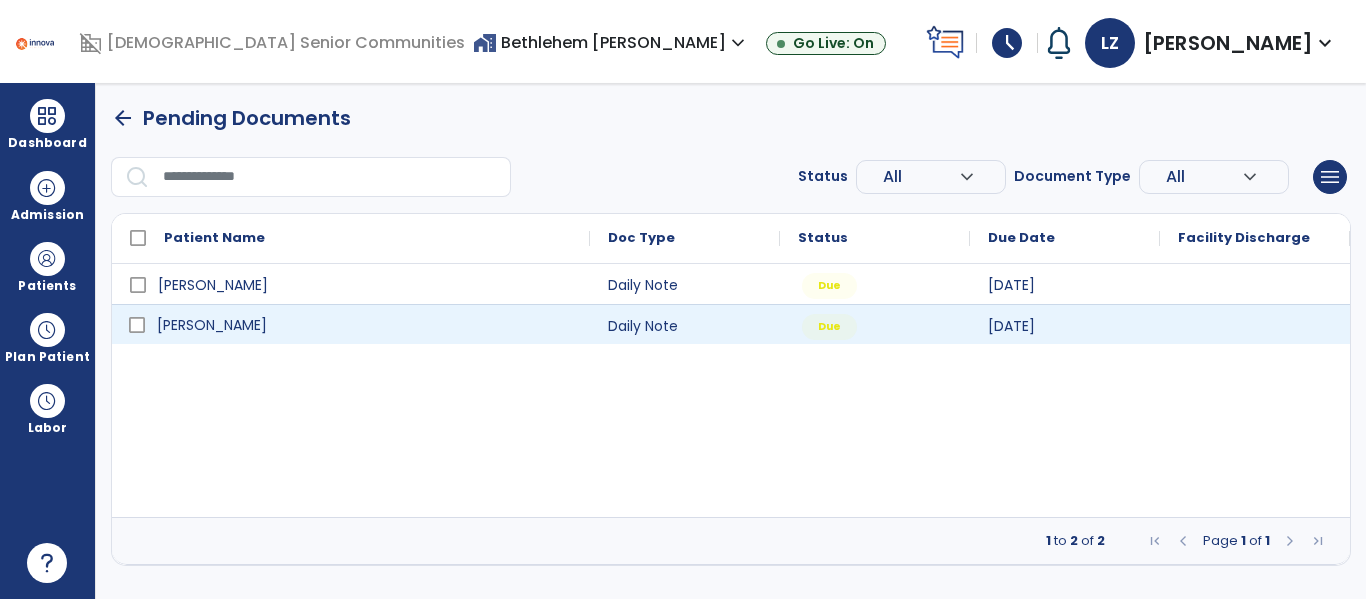 click on "Williams, Lehman" at bounding box center (365, 325) 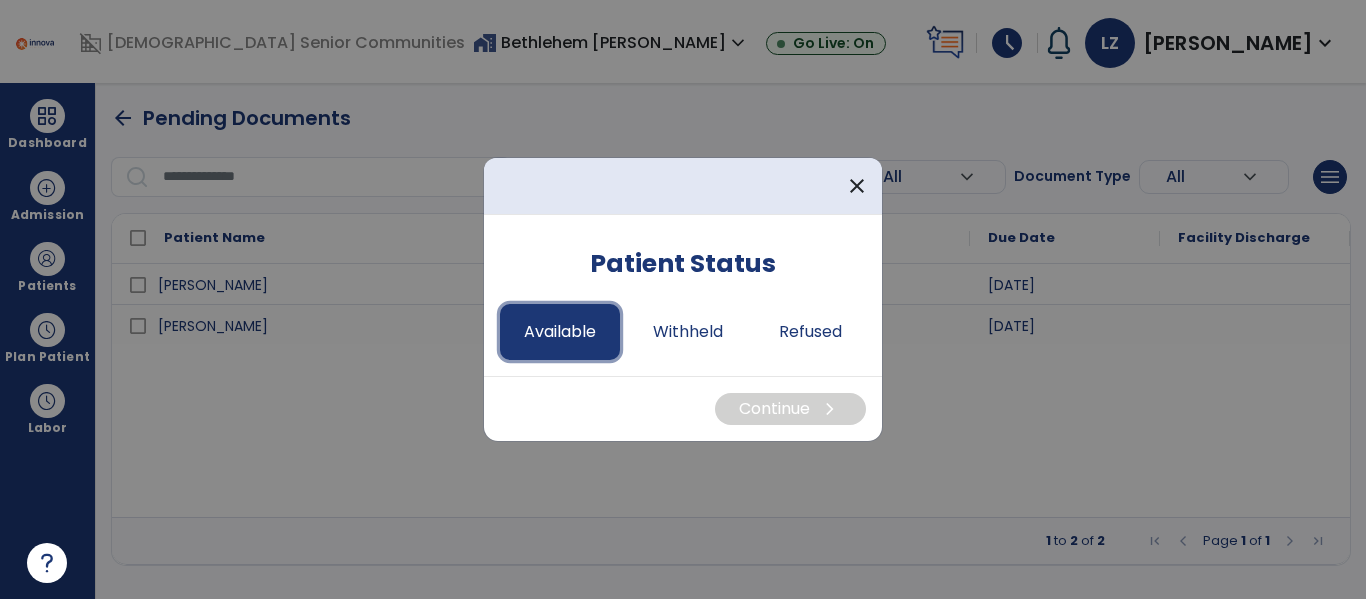 click on "Available" at bounding box center [560, 332] 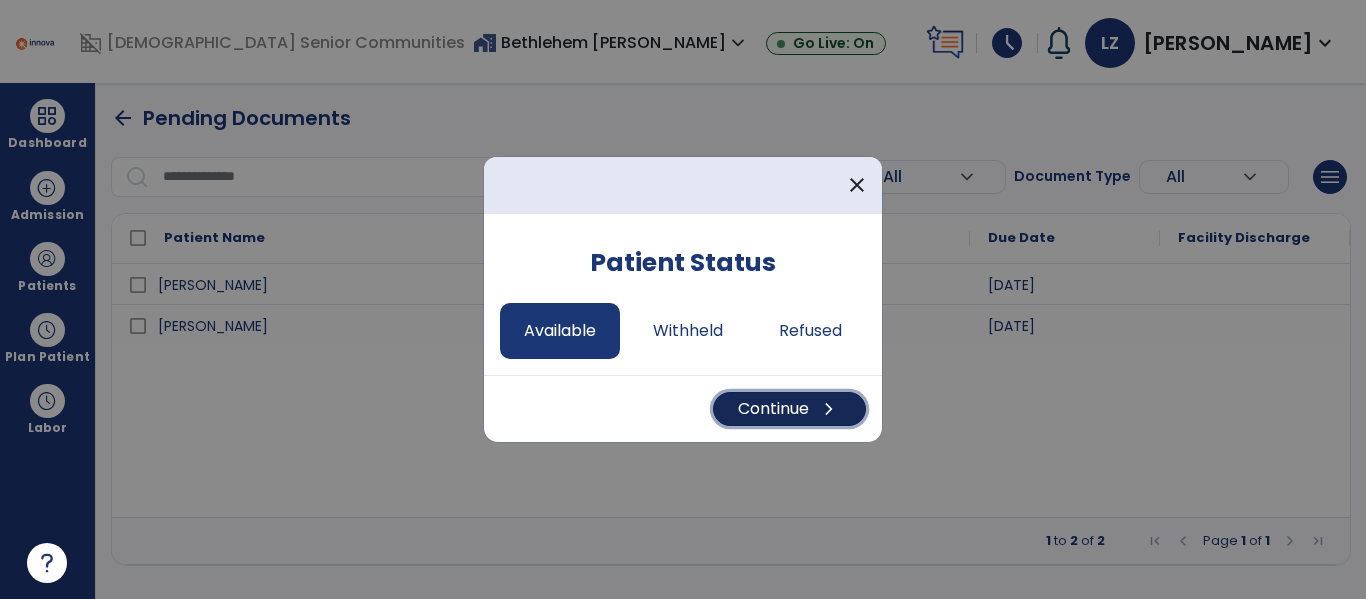 click on "chevron_right" at bounding box center (829, 409) 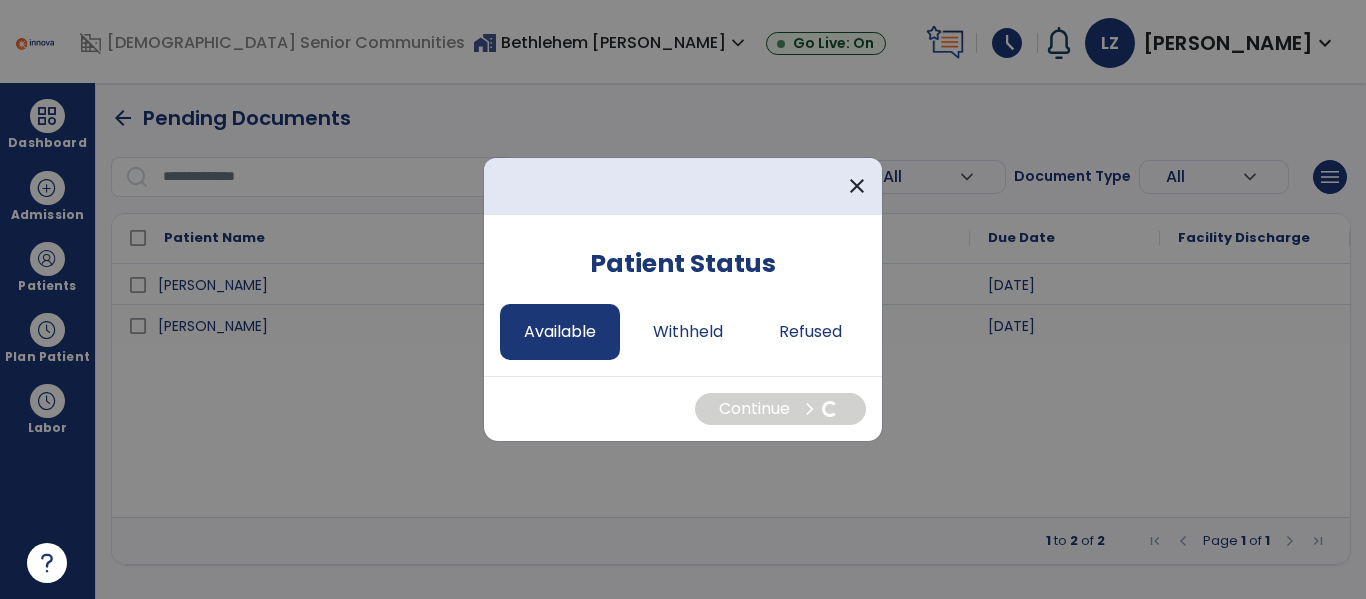 select on "*" 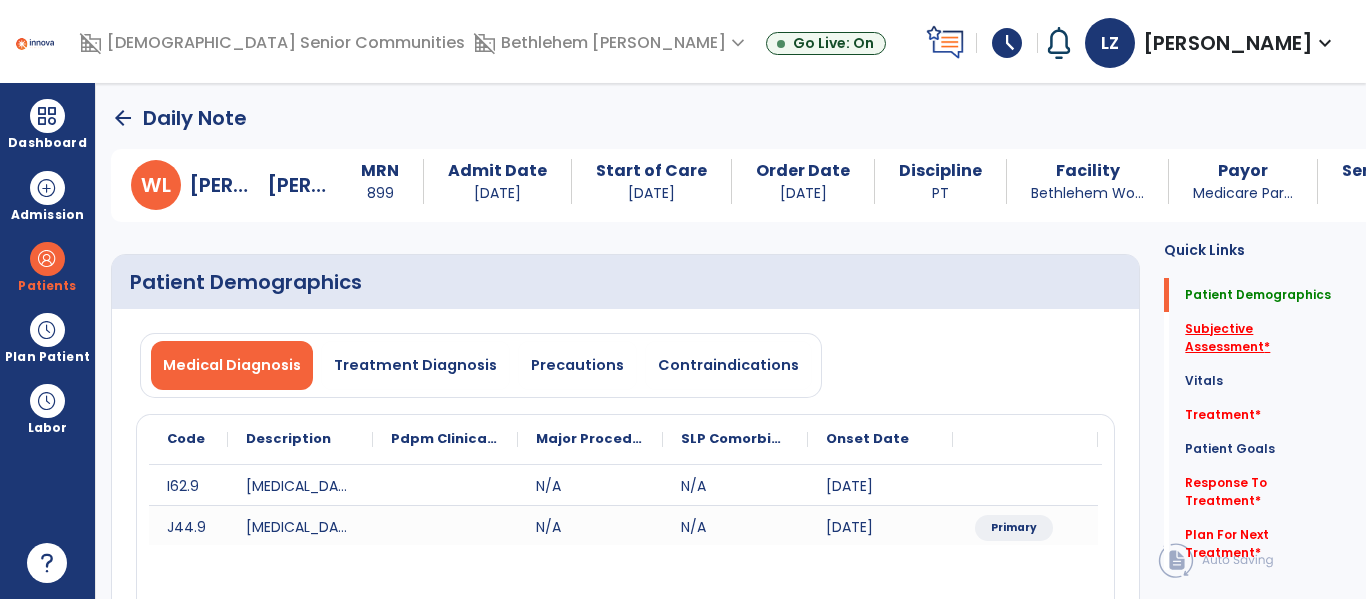click on "Subjective Assessment   *" 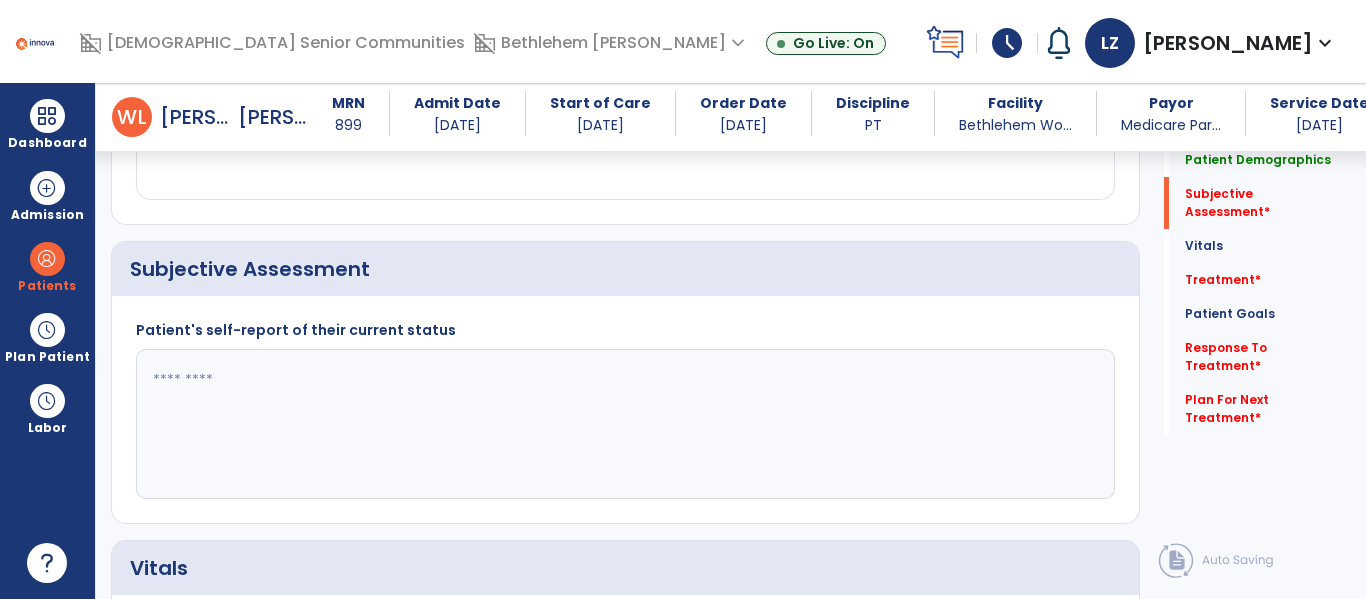 scroll, scrollTop: 457, scrollLeft: 0, axis: vertical 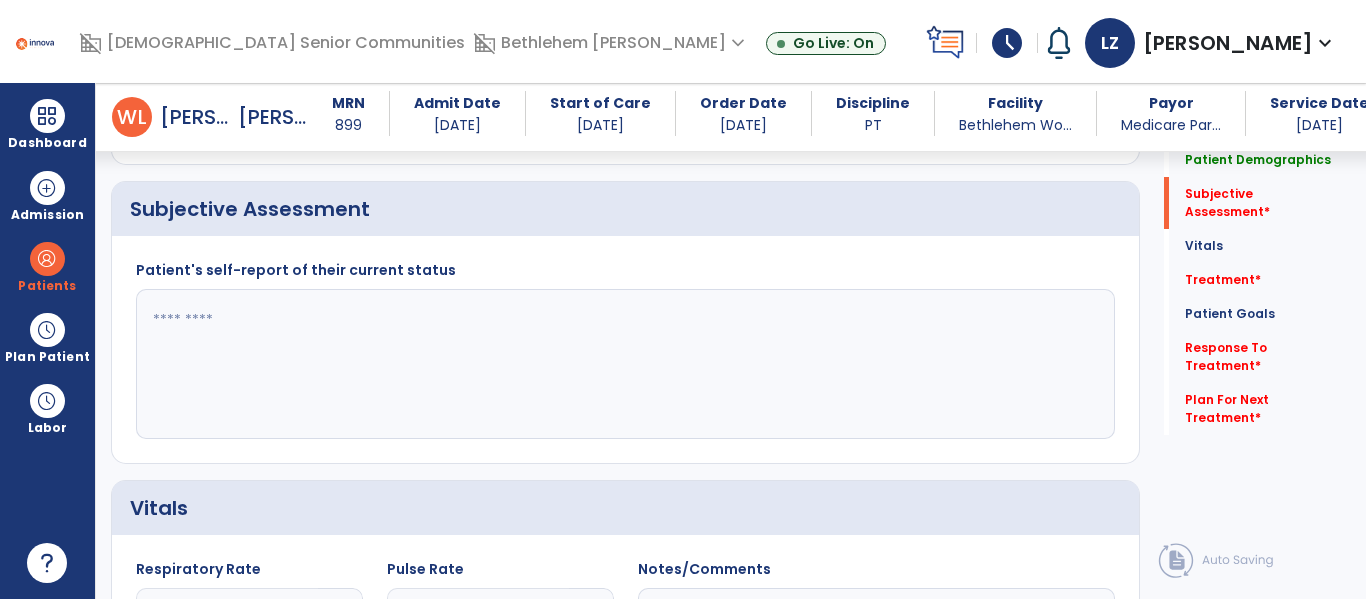 click 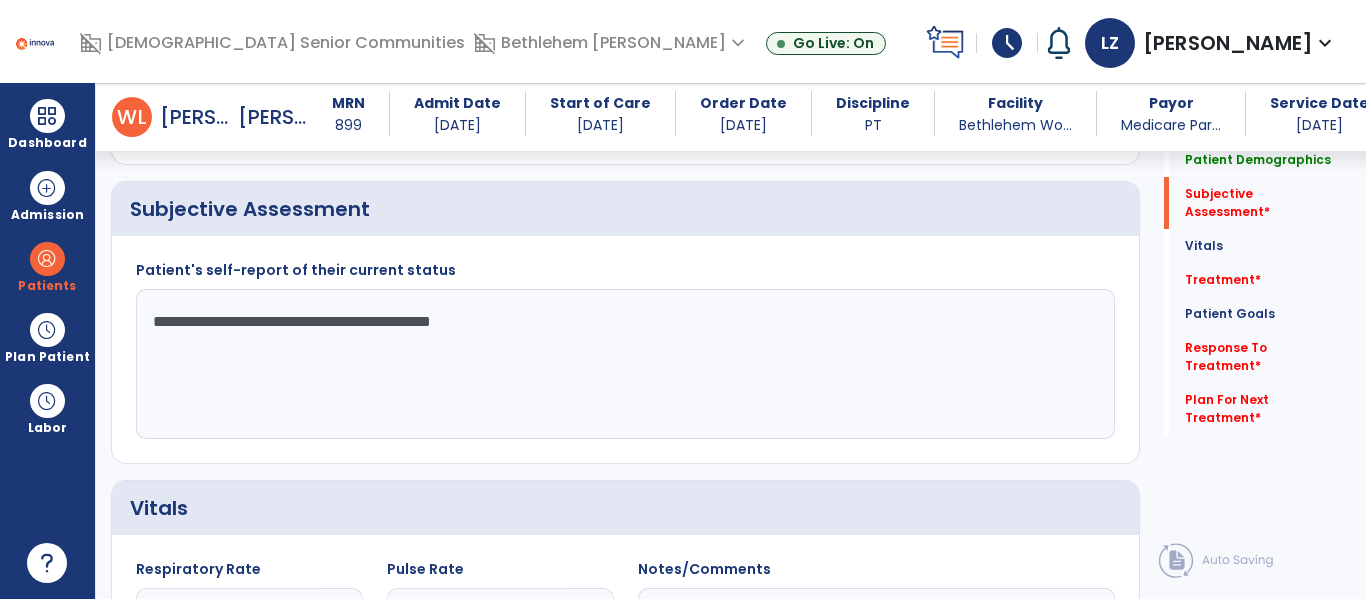 type on "**********" 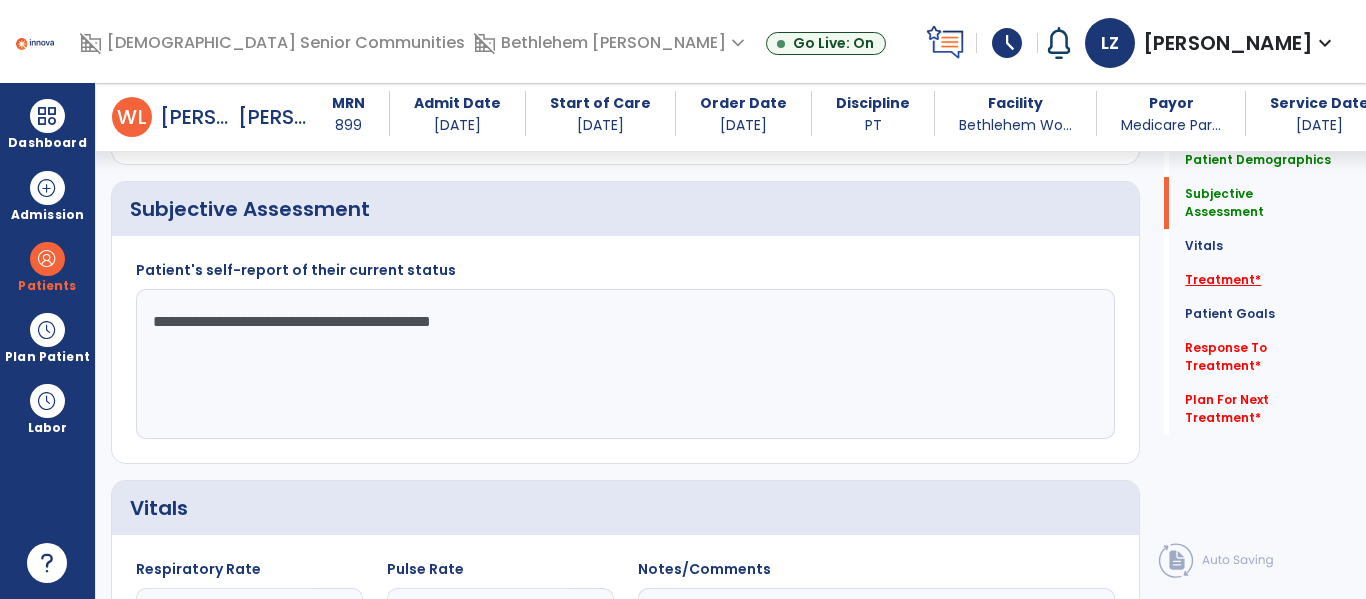 click on "Treatment   *" 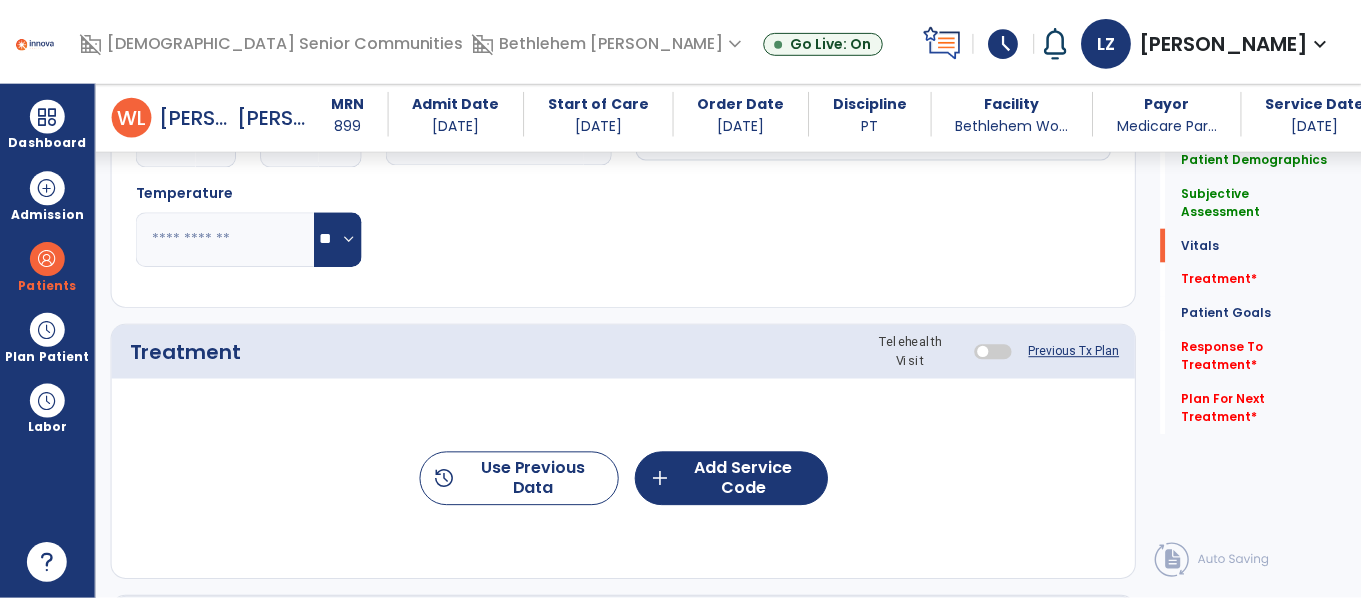 scroll, scrollTop: 1146, scrollLeft: 0, axis: vertical 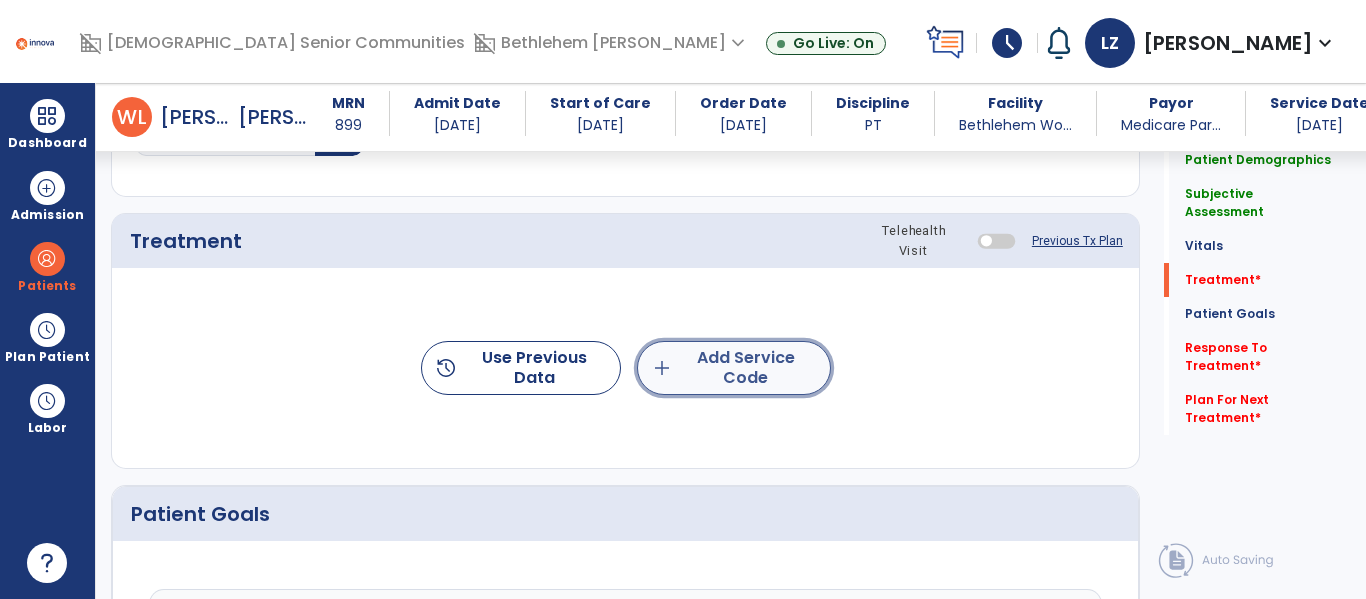 click on "add  Add Service Code" 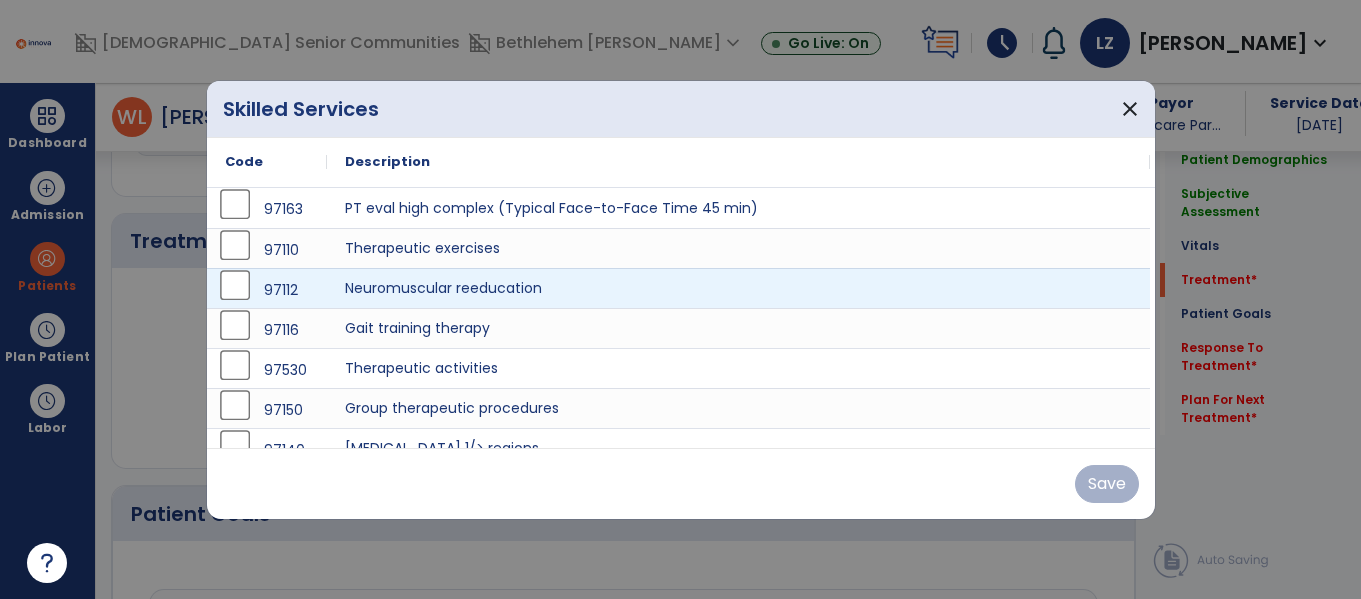 scroll, scrollTop: 1146, scrollLeft: 0, axis: vertical 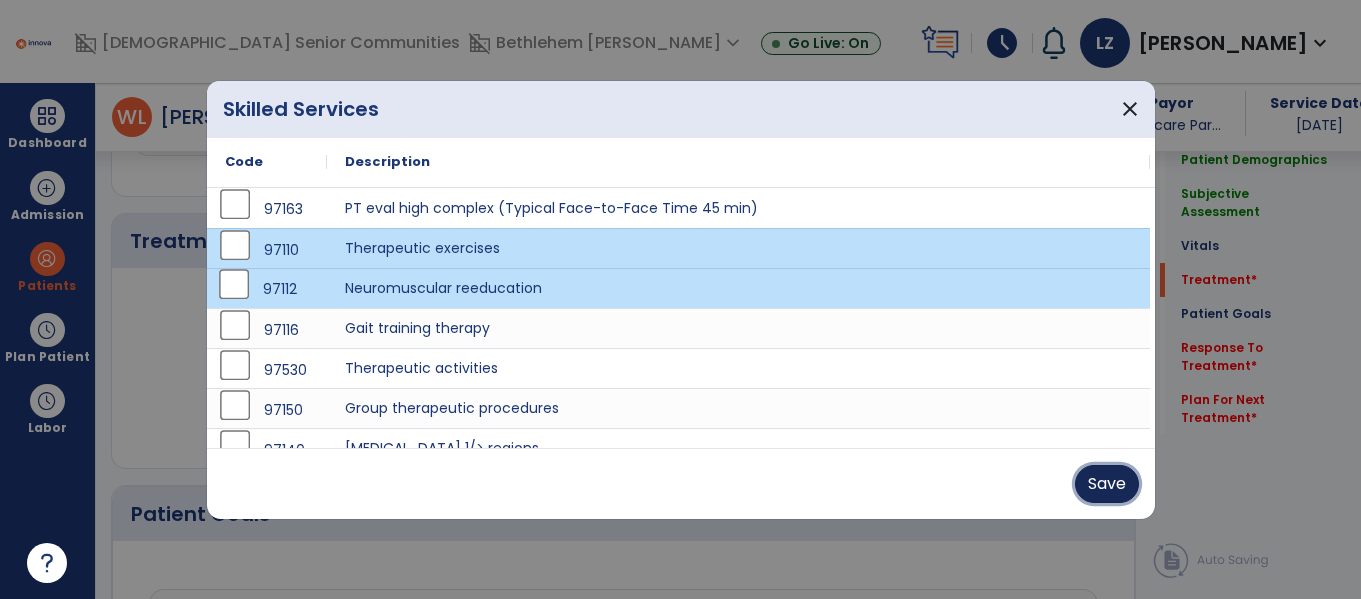 click on "Save" at bounding box center [1107, 484] 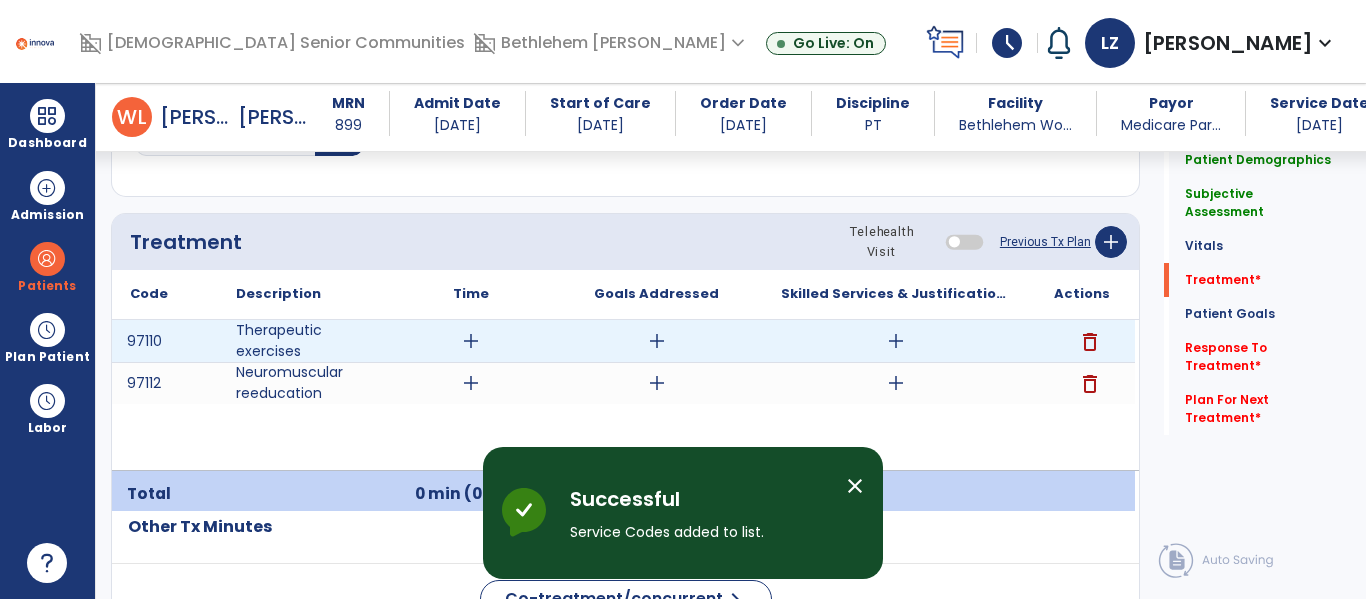 click on "add" at bounding box center [471, 341] 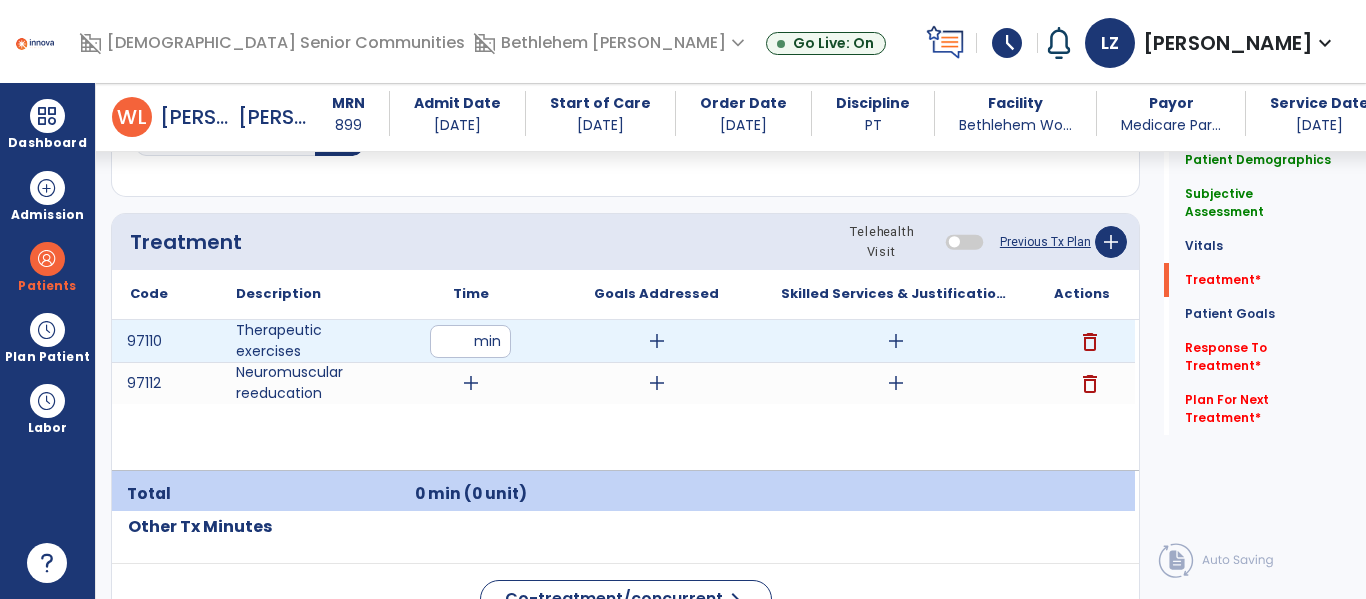 type on "**" 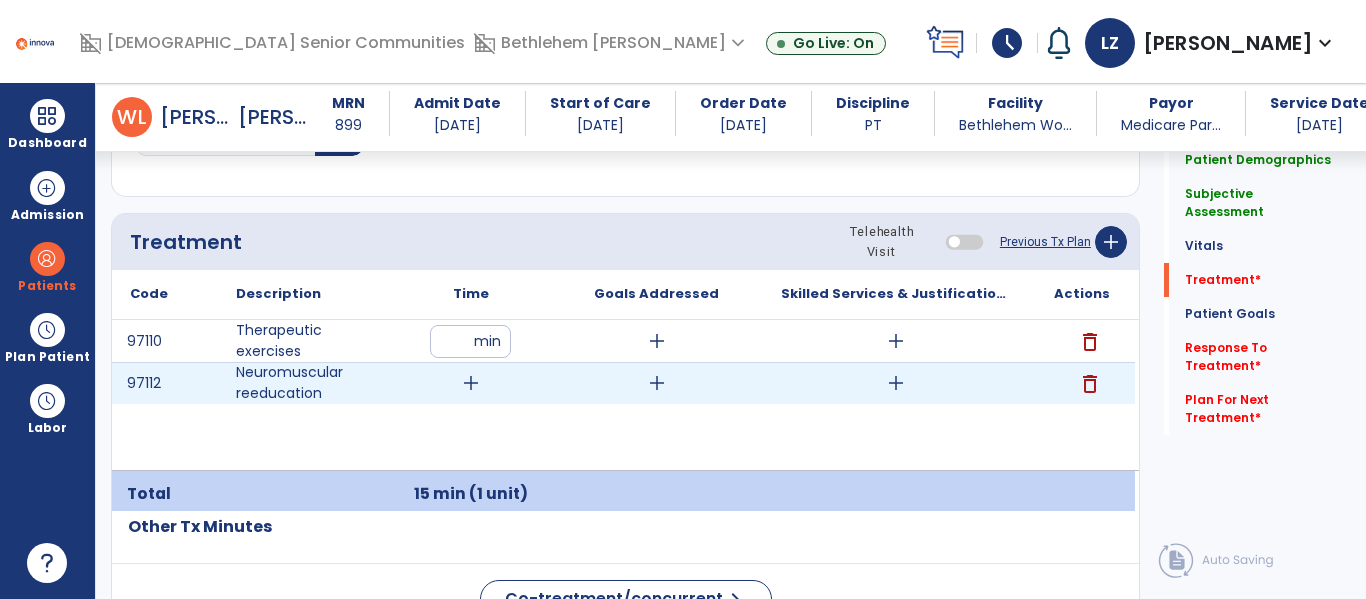 click on "add" at bounding box center (471, 383) 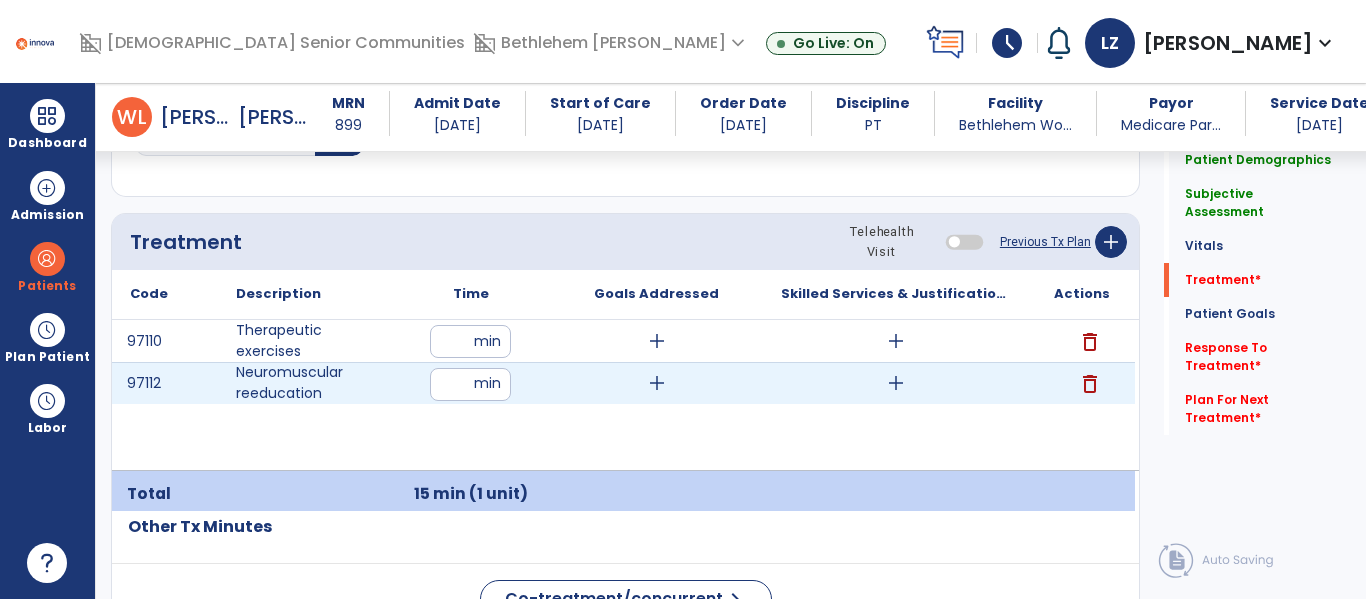 type on "**" 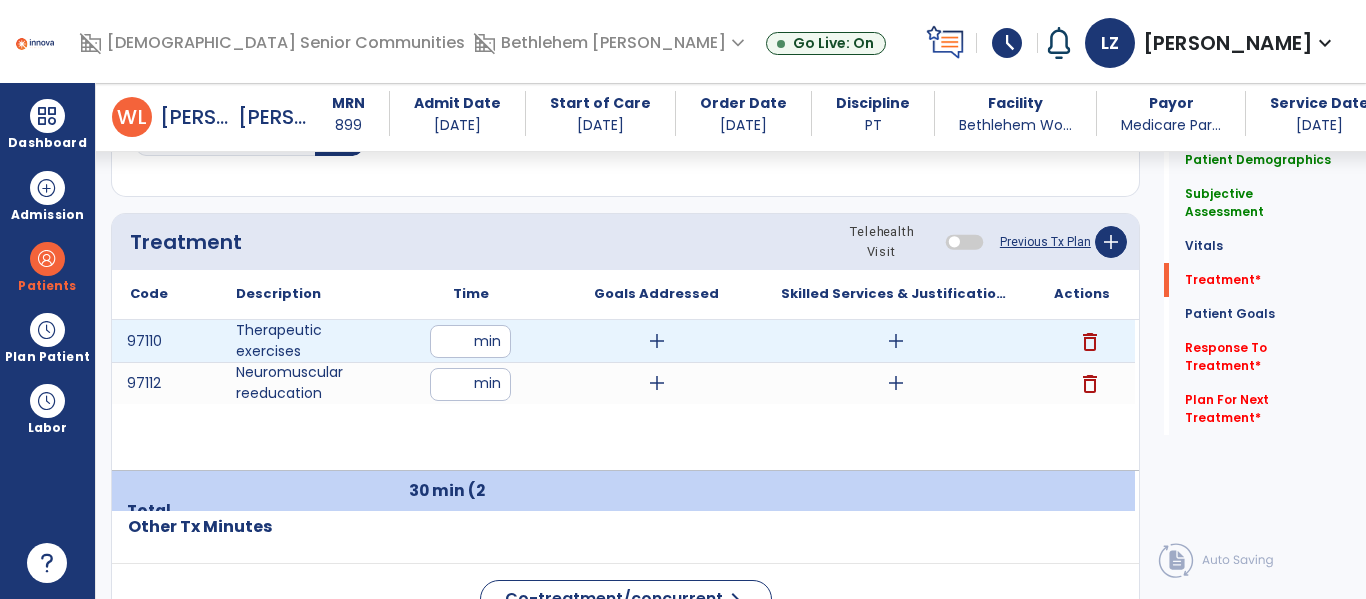 click on "add" at bounding box center (657, 341) 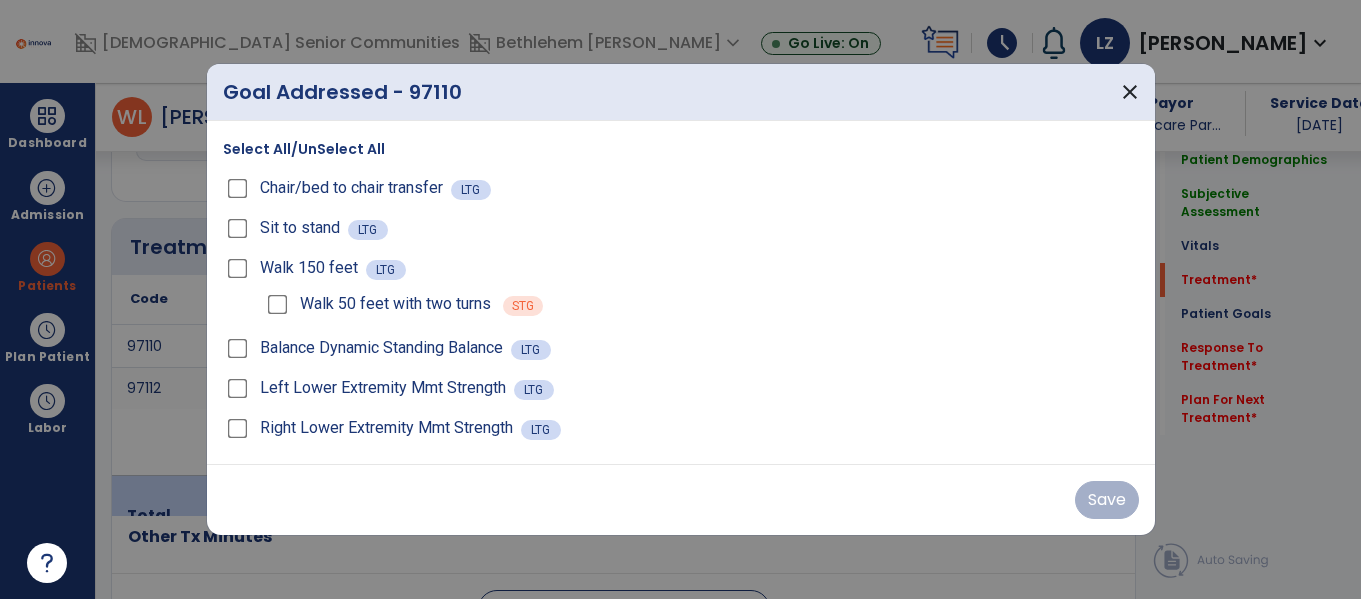 scroll, scrollTop: 1146, scrollLeft: 0, axis: vertical 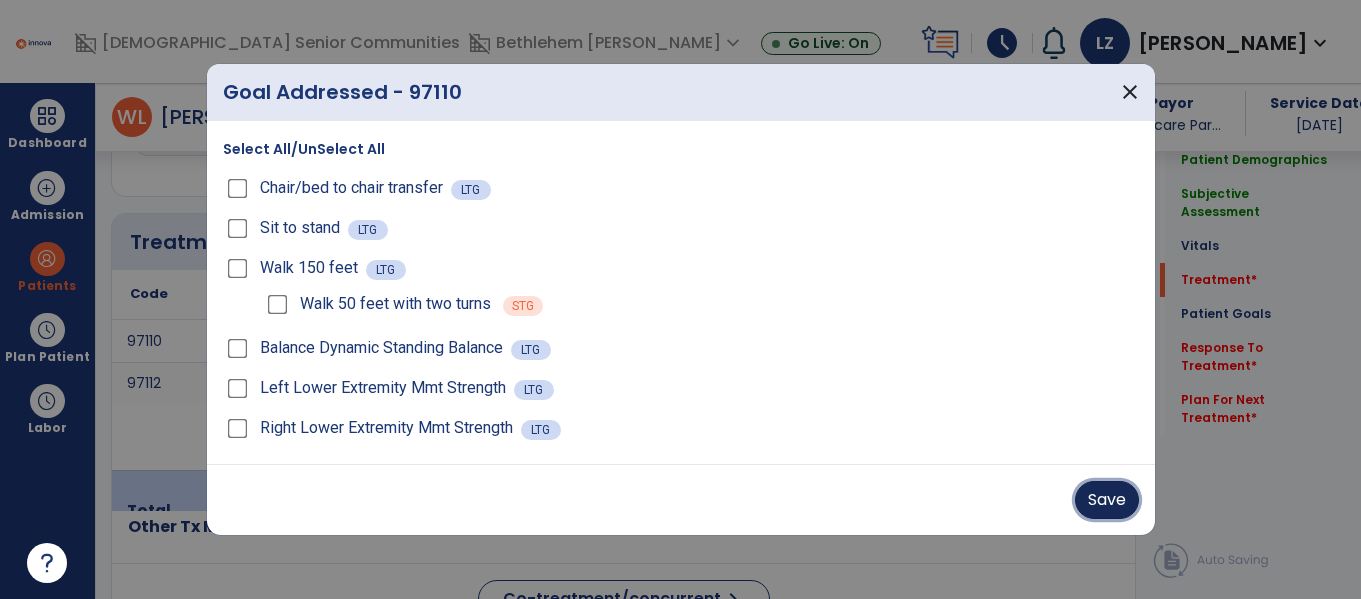 click on "Save" at bounding box center [1107, 500] 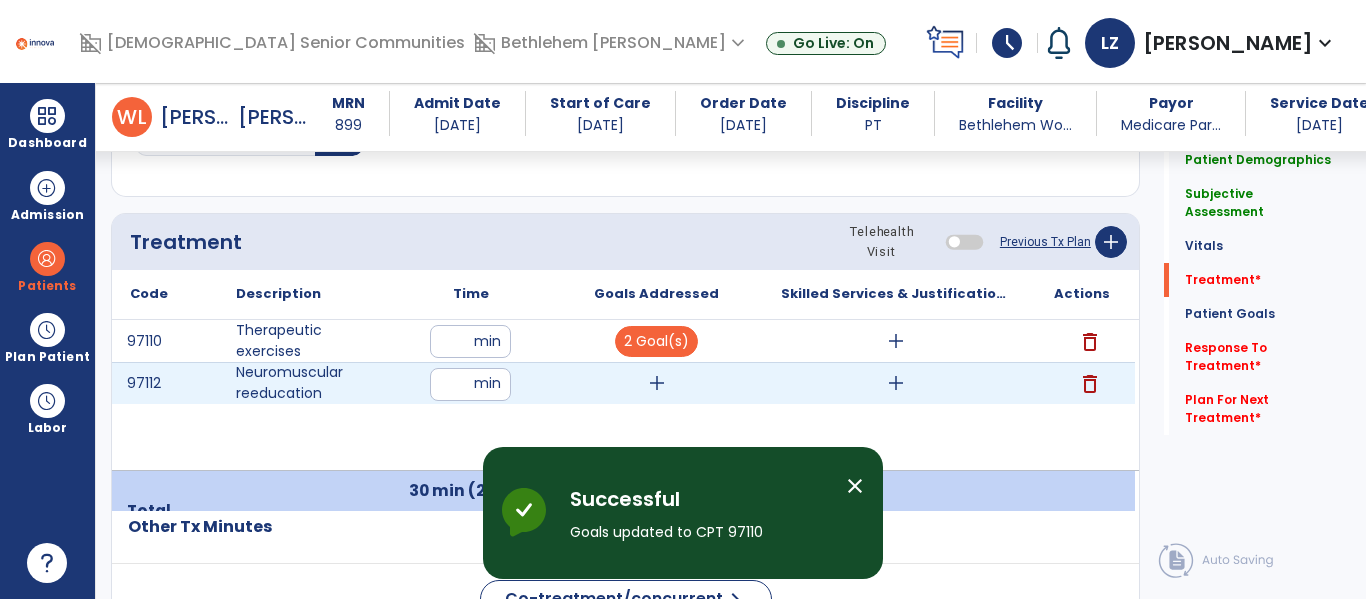click on "add" at bounding box center [657, 383] 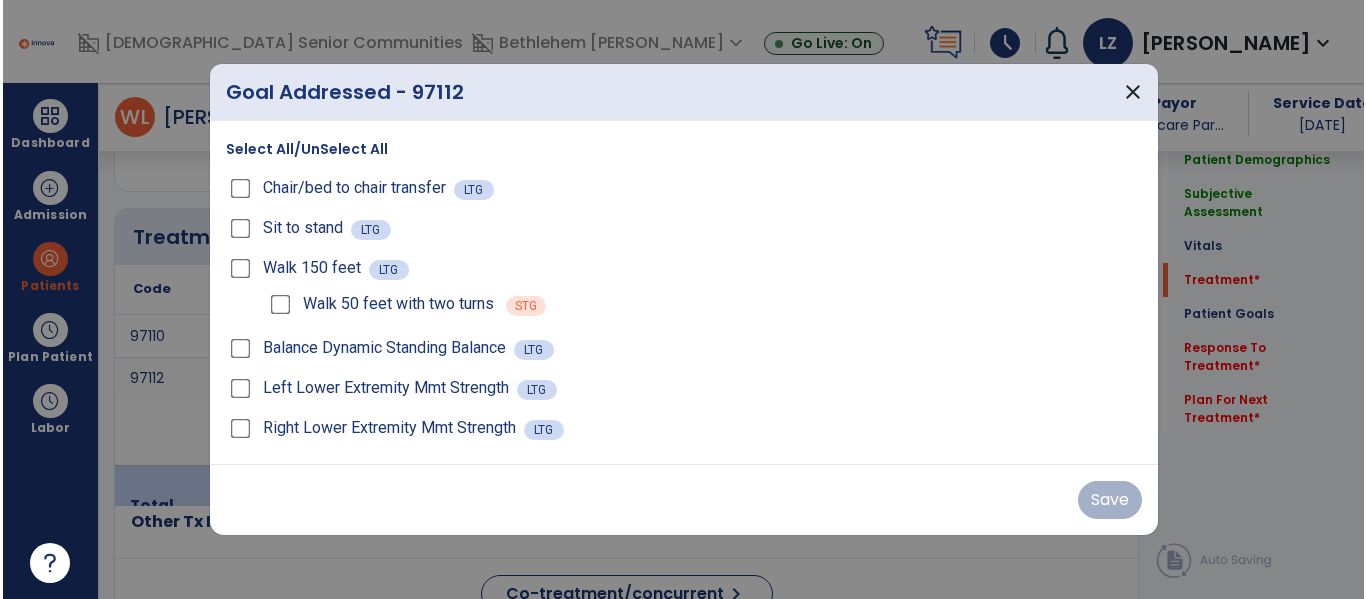 scroll, scrollTop: 1146, scrollLeft: 0, axis: vertical 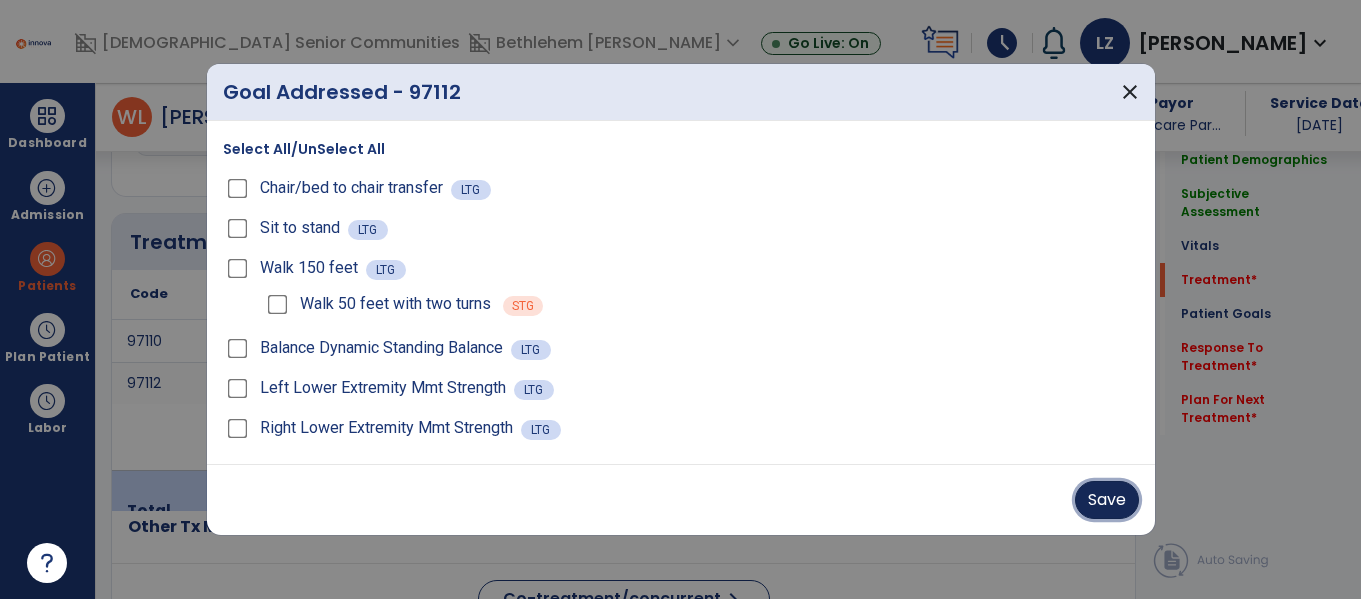 click on "Save" at bounding box center [1107, 500] 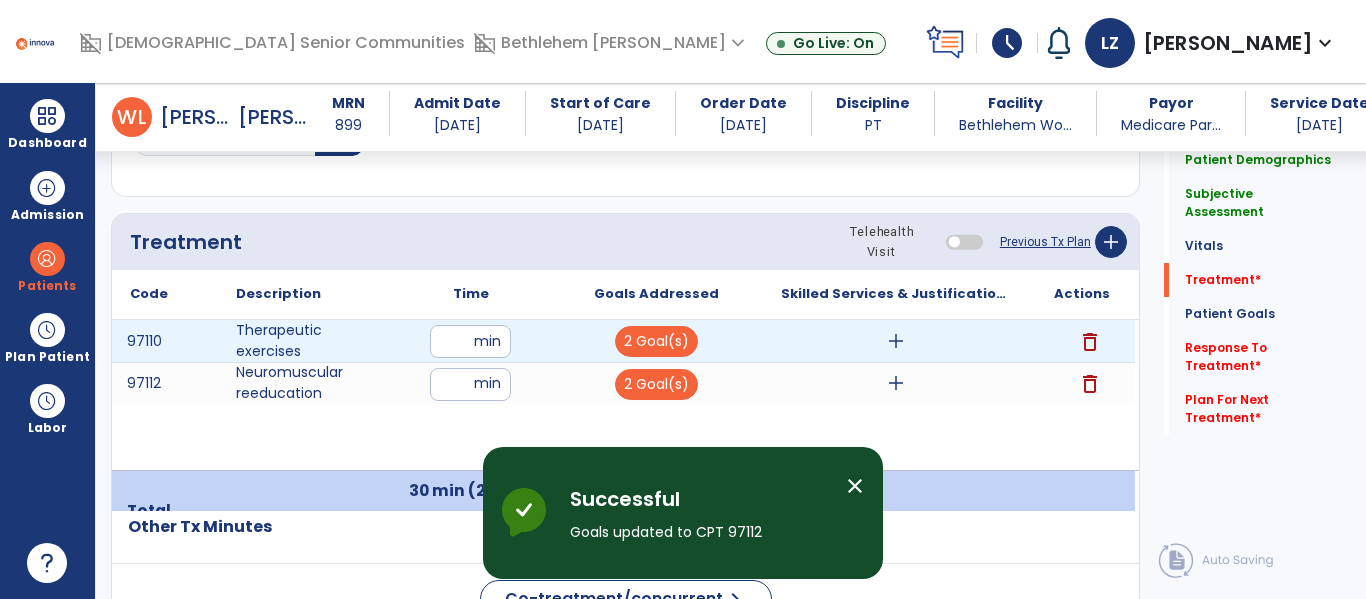 click on "add" at bounding box center (896, 341) 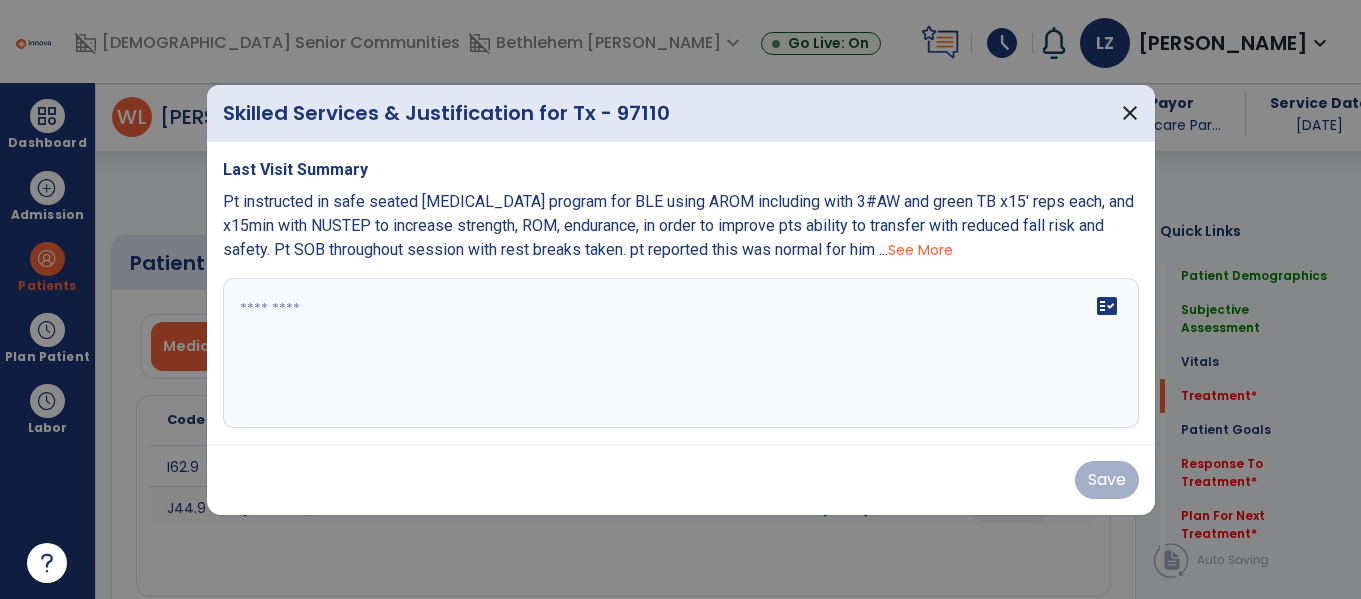 select on "*" 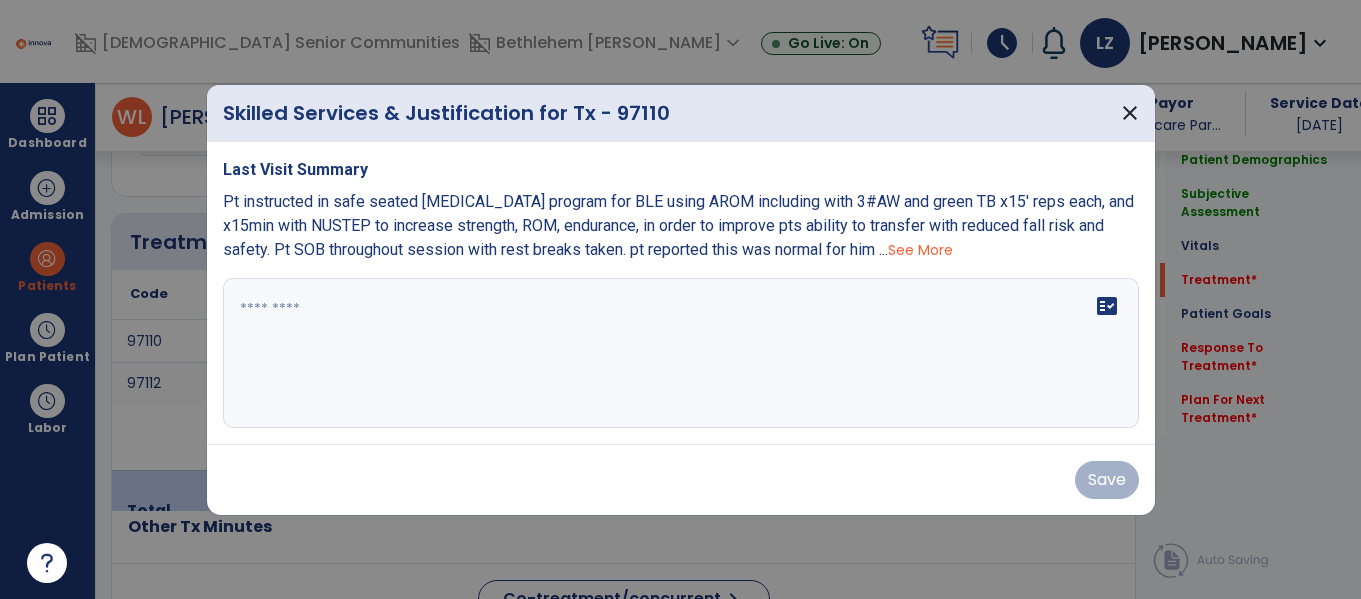 click on "fact_check" at bounding box center [681, 353] 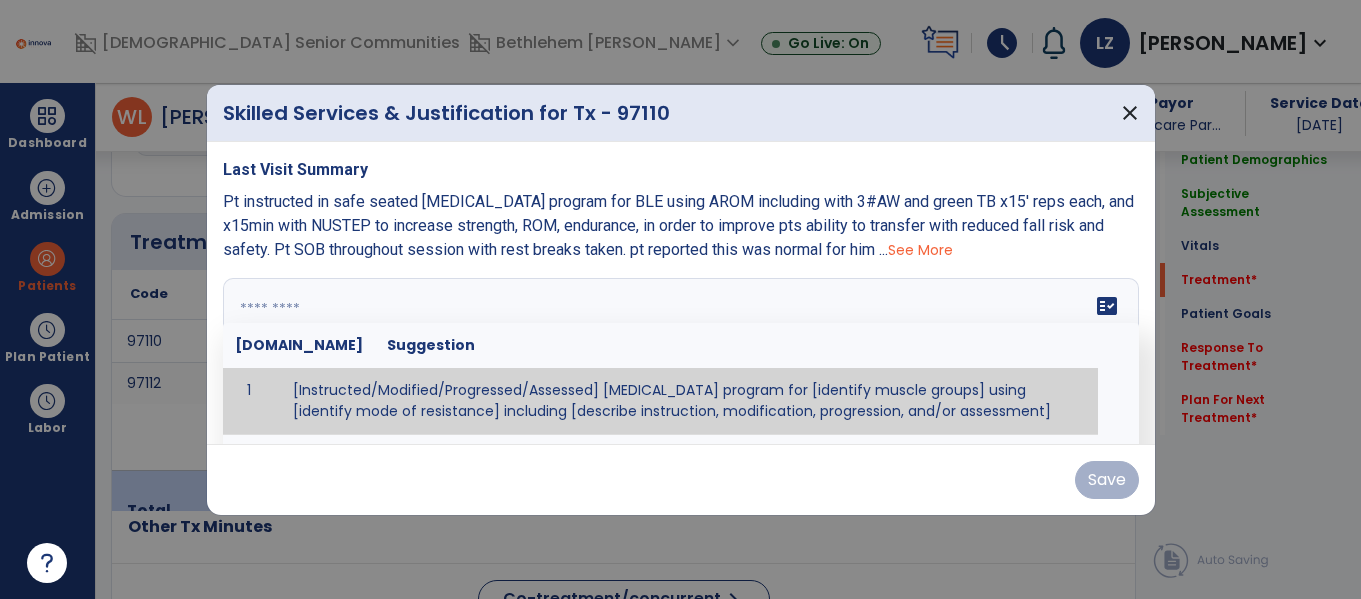 paste on "**********" 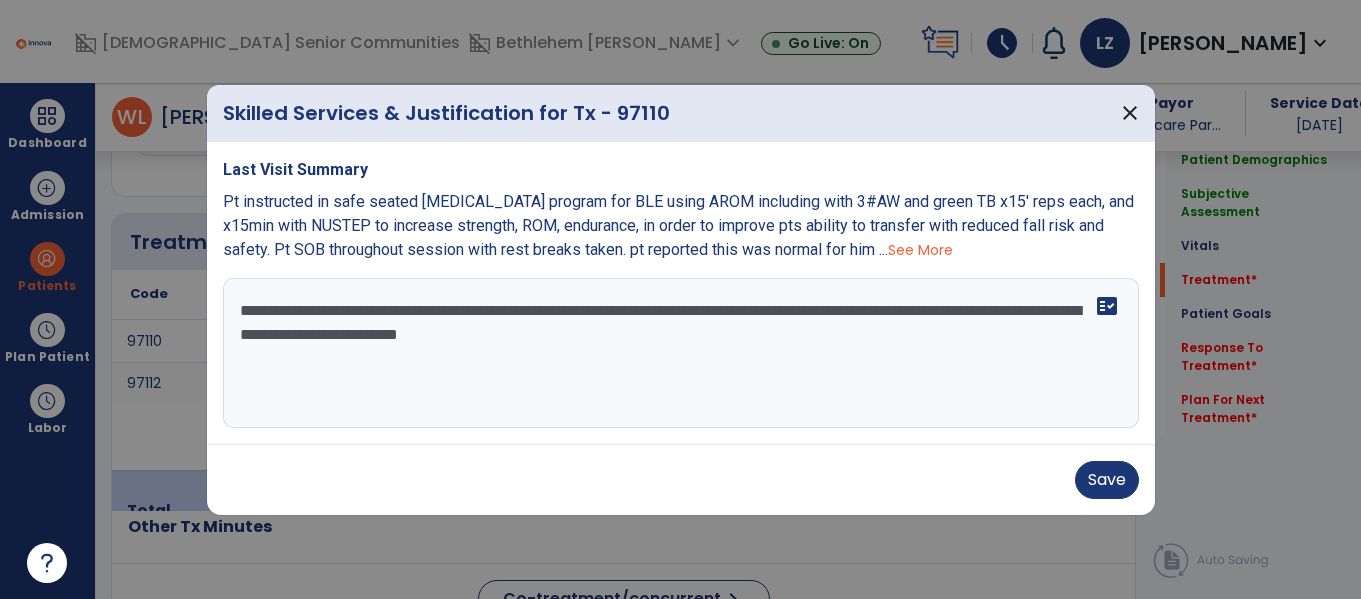 click on "**********" at bounding box center (681, 353) 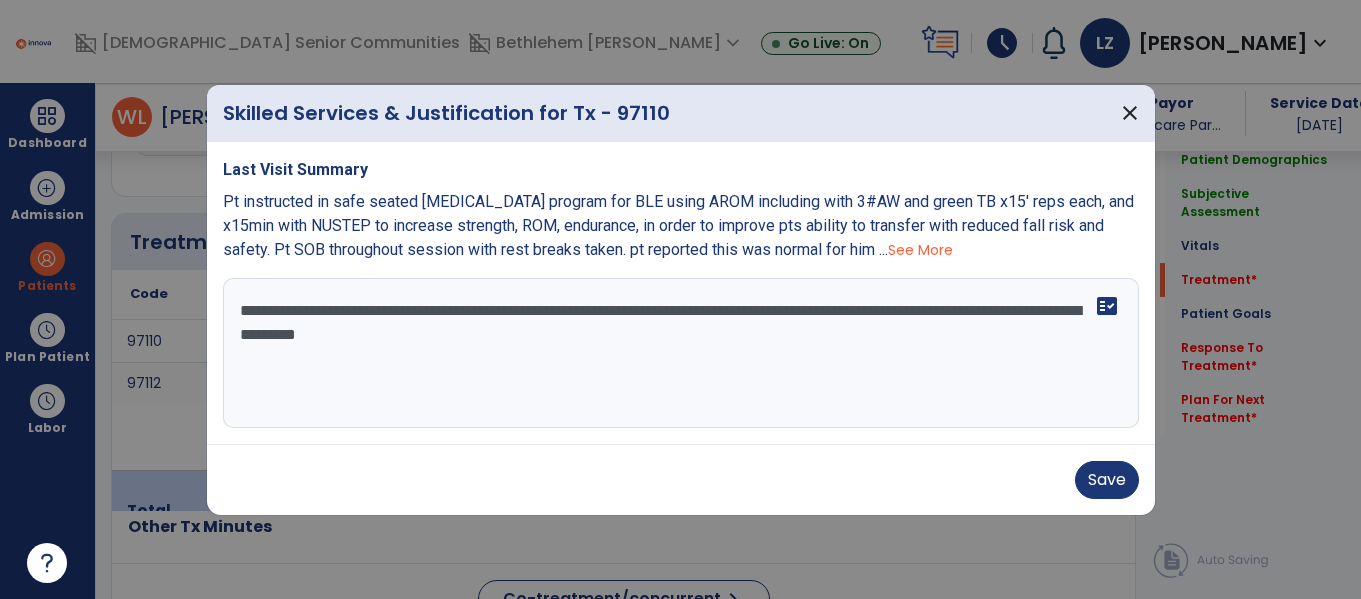 click on "**********" at bounding box center (681, 353) 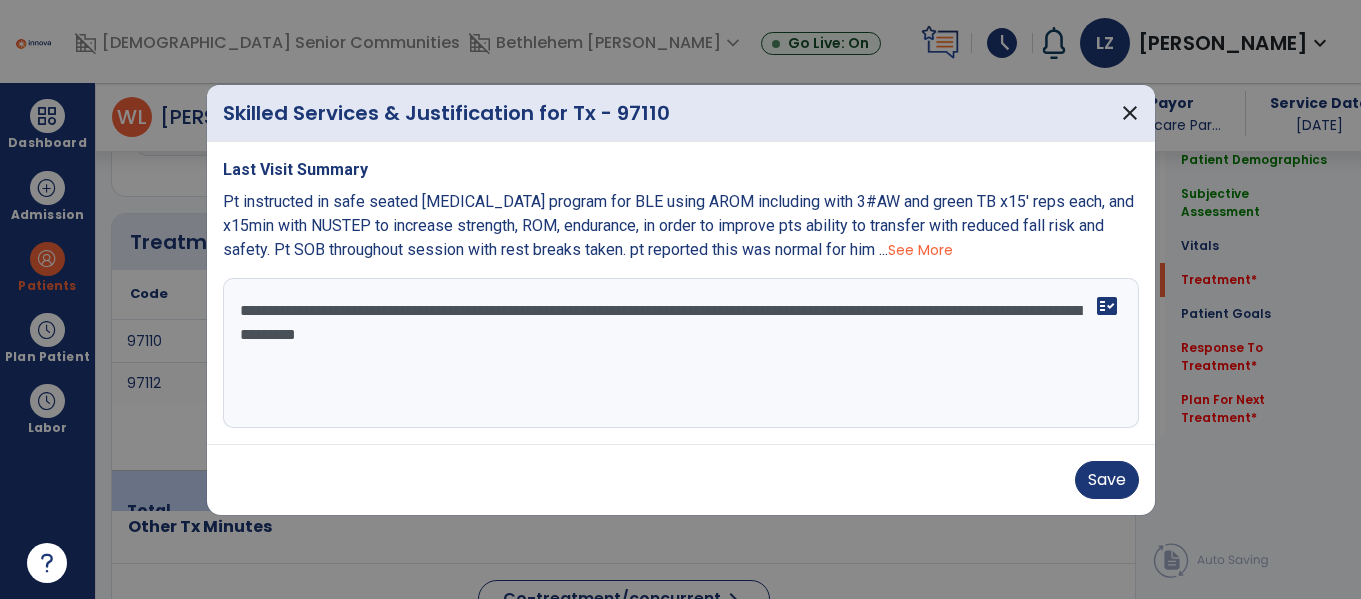 click on "**********" at bounding box center (681, 353) 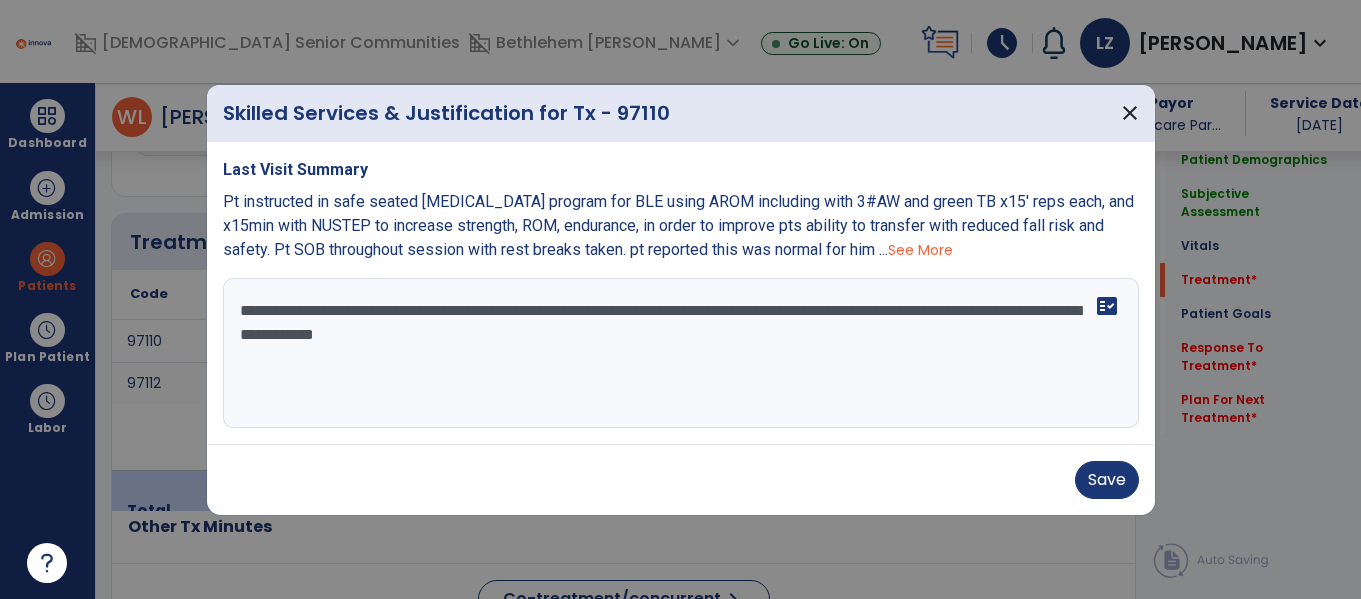 type on "**********" 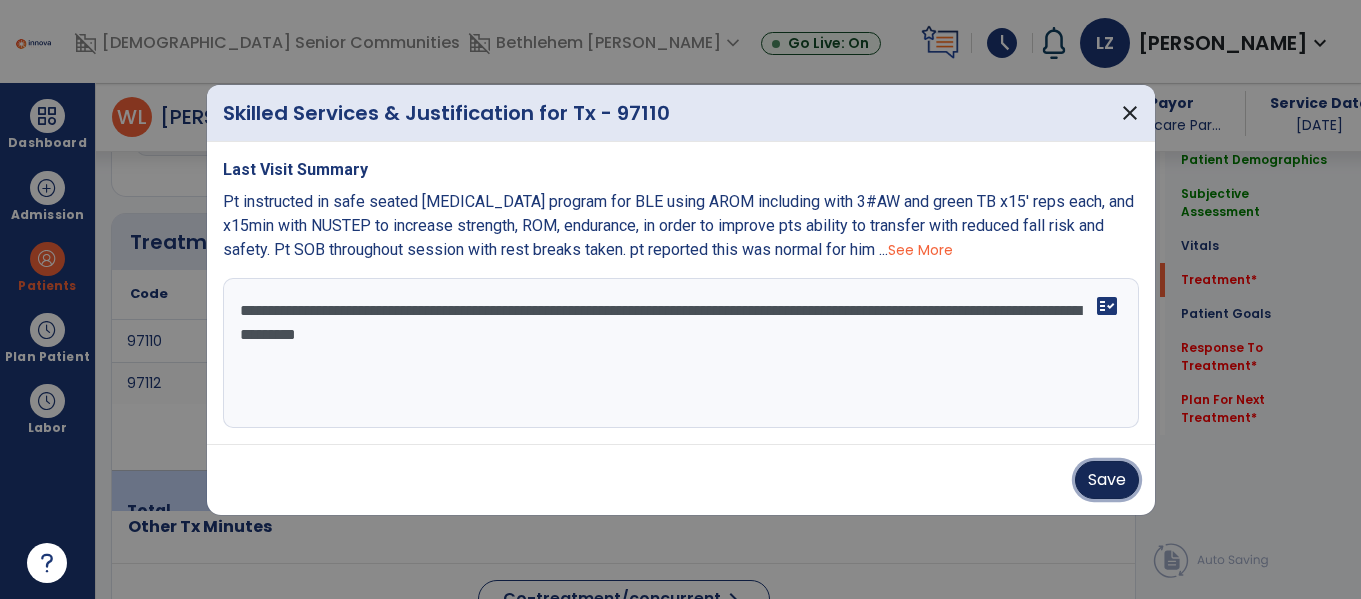 click on "Save" at bounding box center (1107, 480) 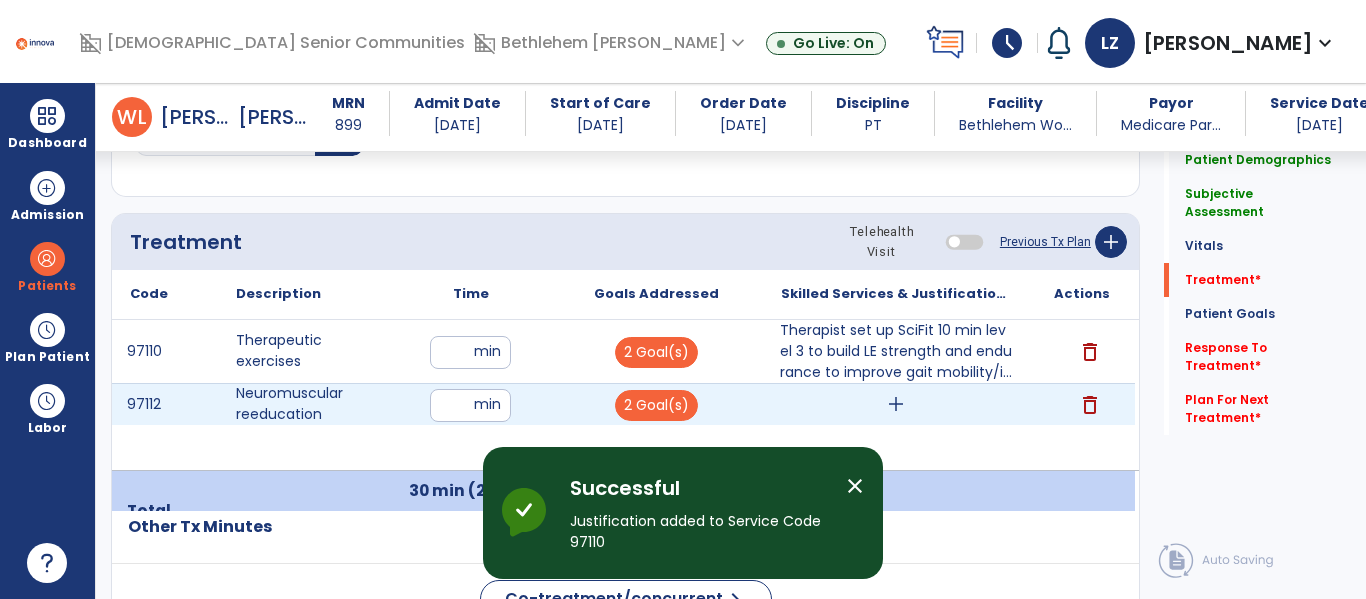 click on "add" at bounding box center [896, 404] 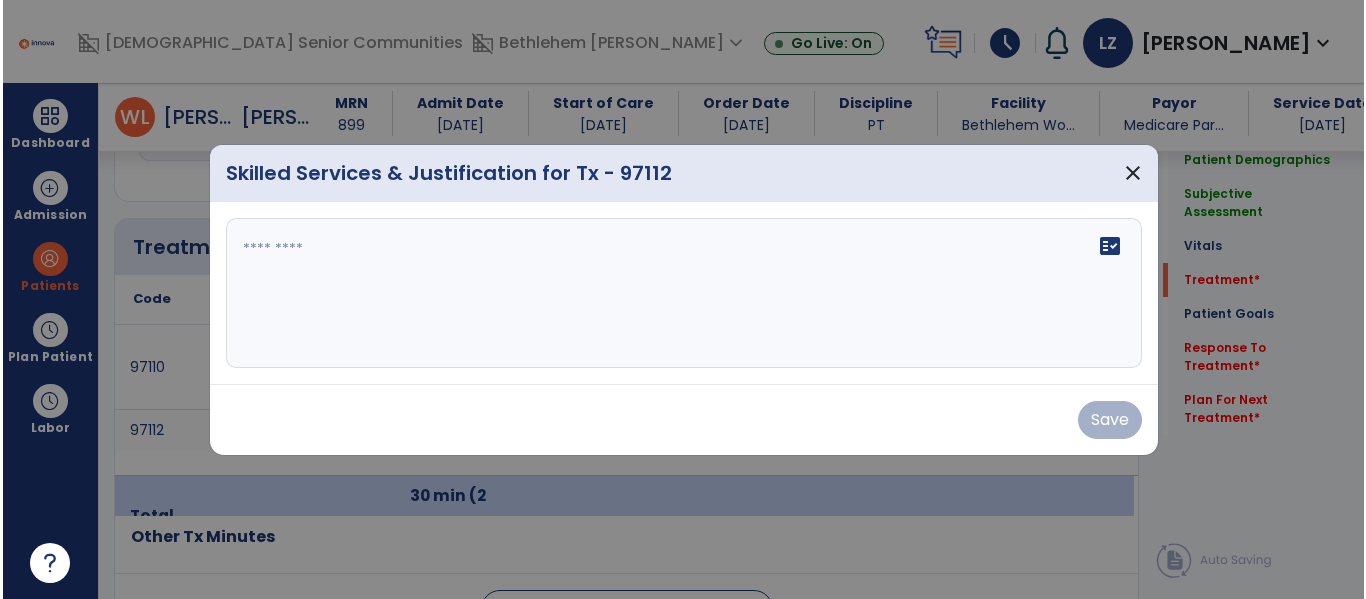 scroll, scrollTop: 1146, scrollLeft: 0, axis: vertical 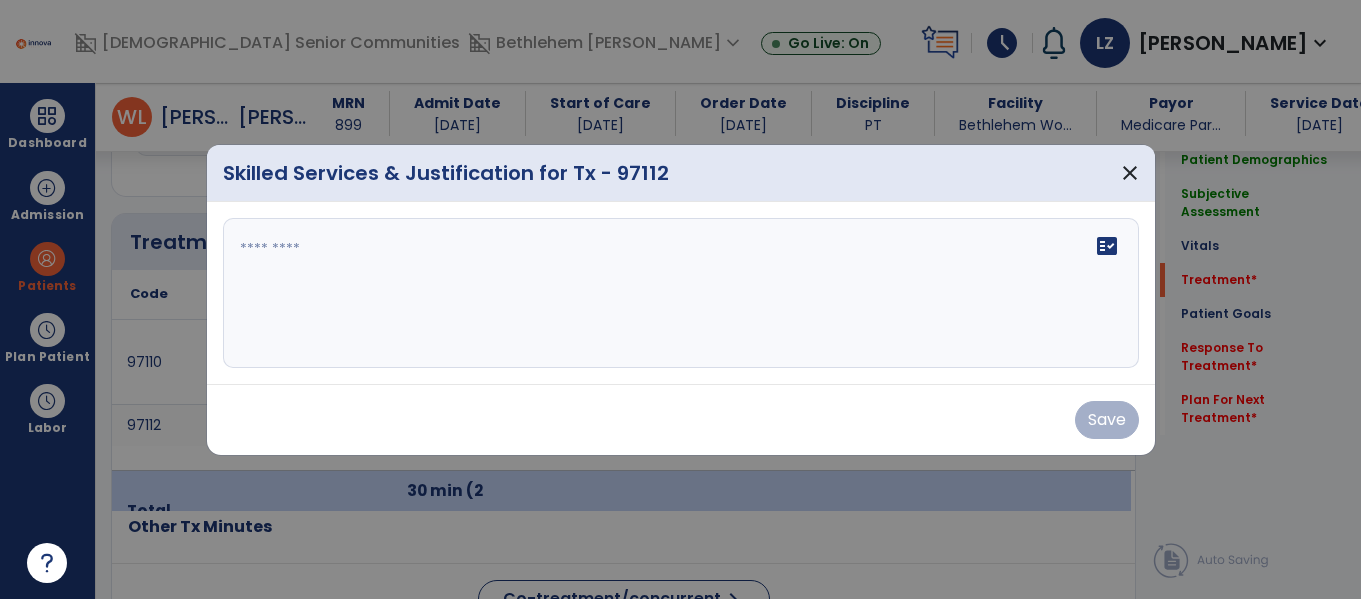 click on "fact_check" at bounding box center [681, 293] 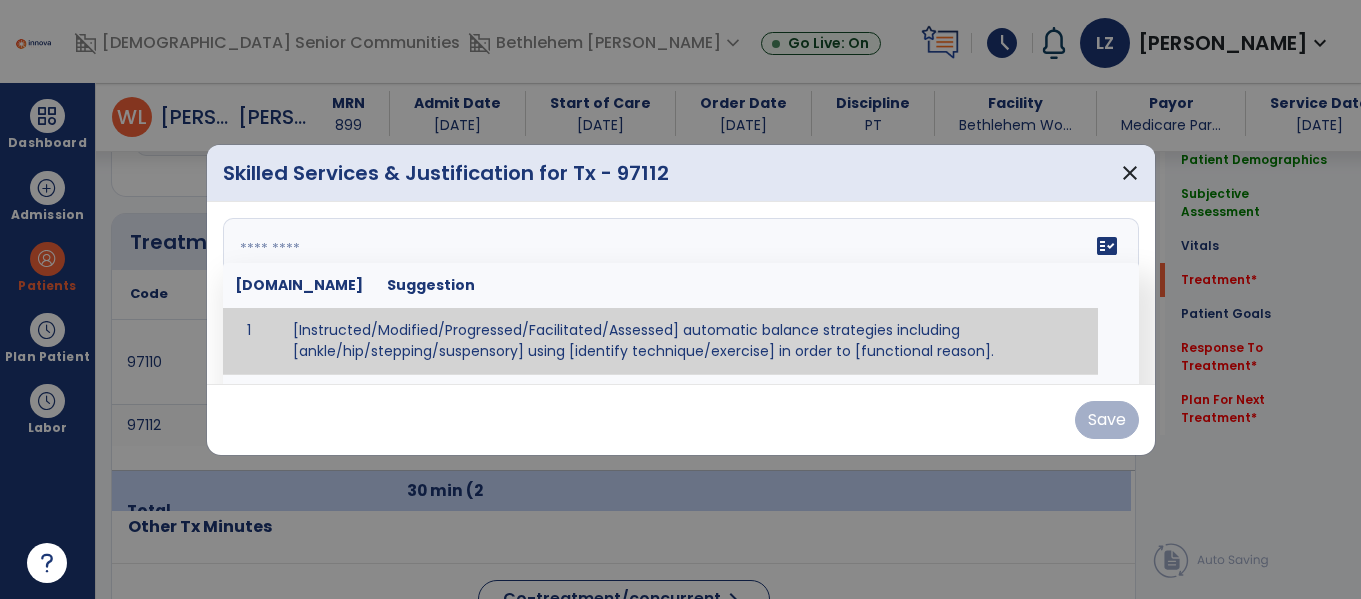 paste on "**********" 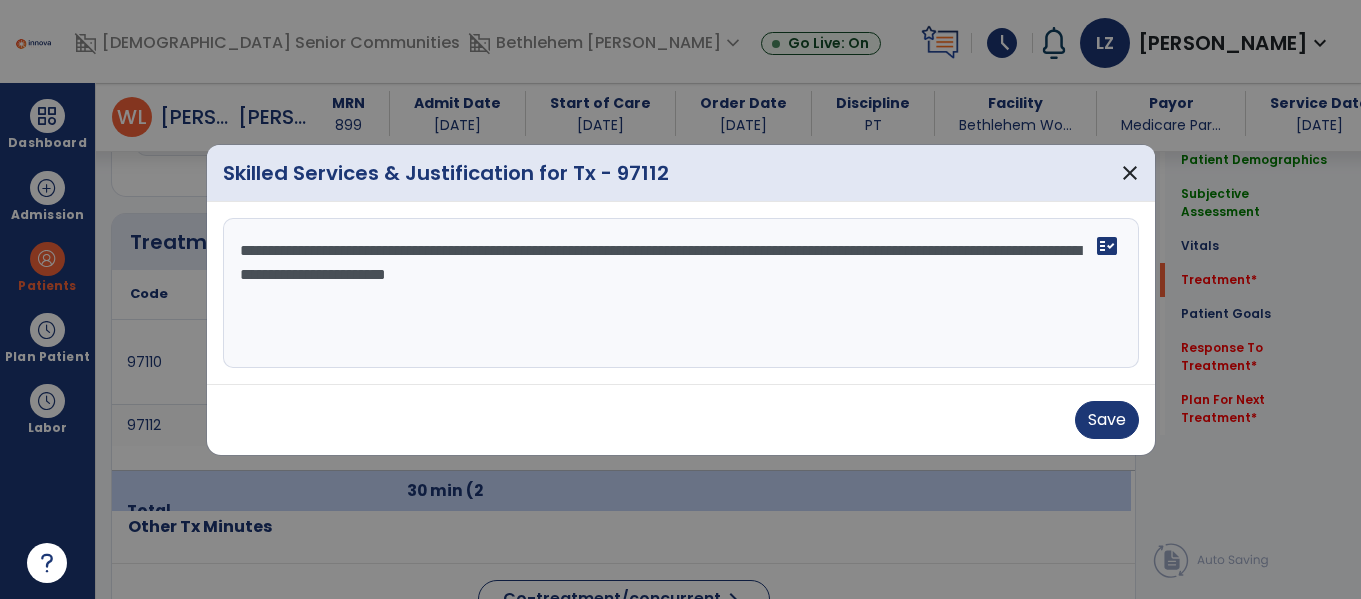 click on "**********" at bounding box center [681, 293] 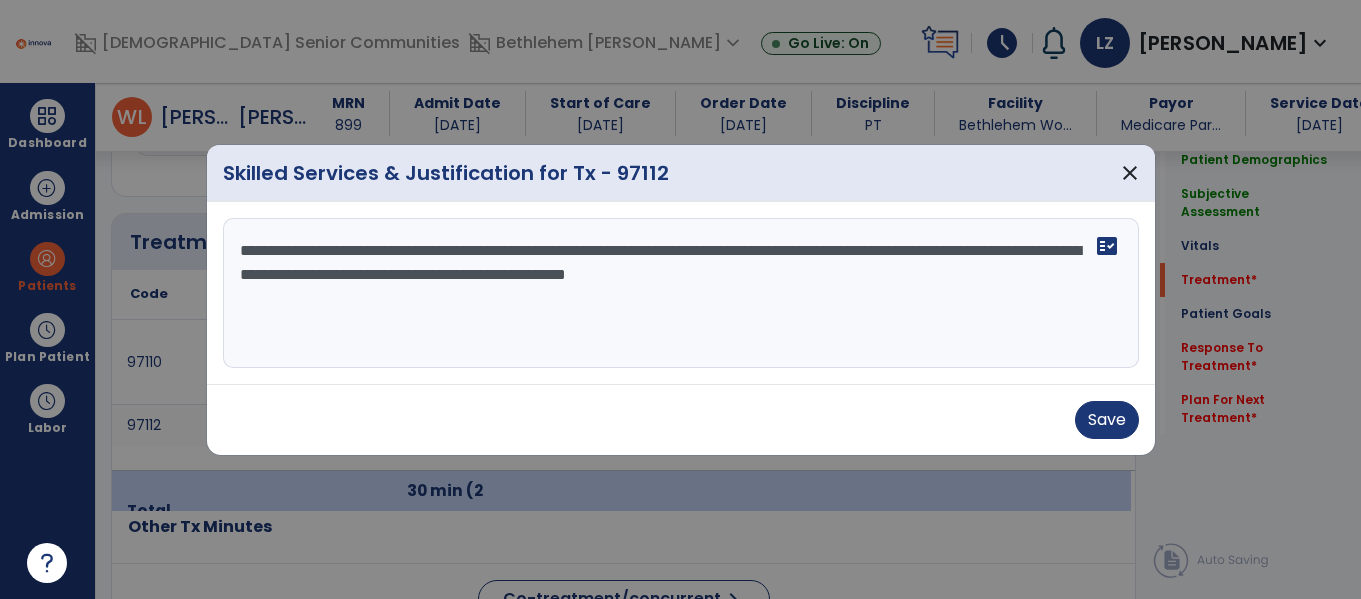 paste on "**********" 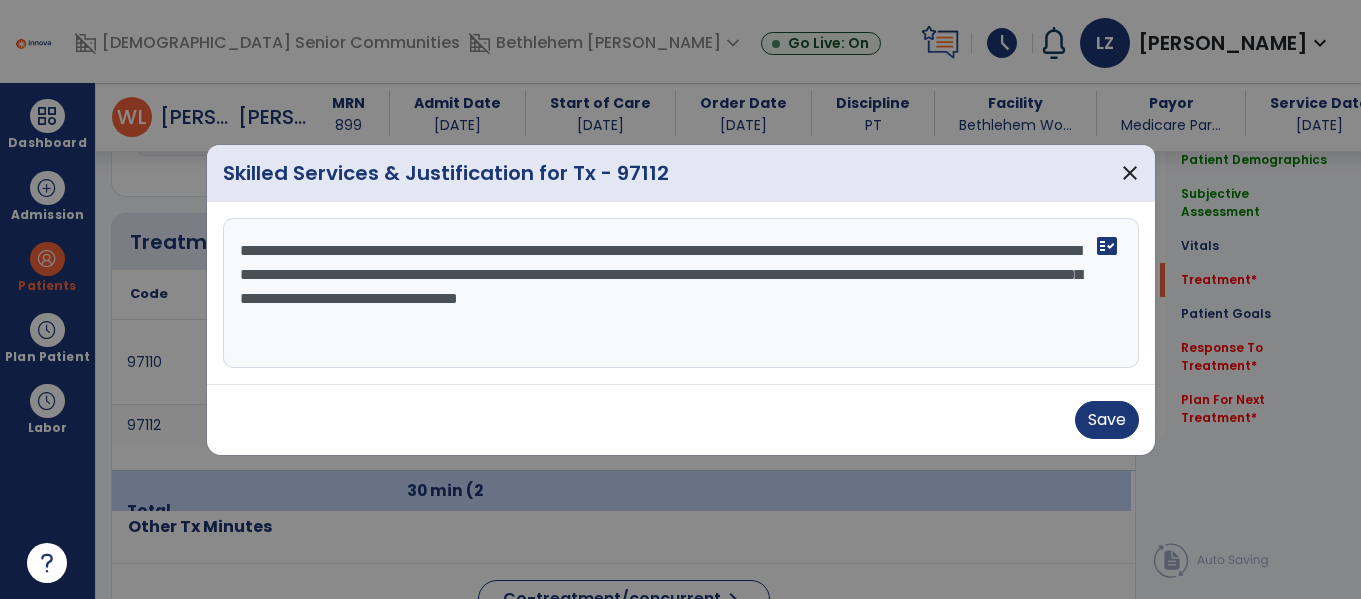 click on "**********" at bounding box center (681, 293) 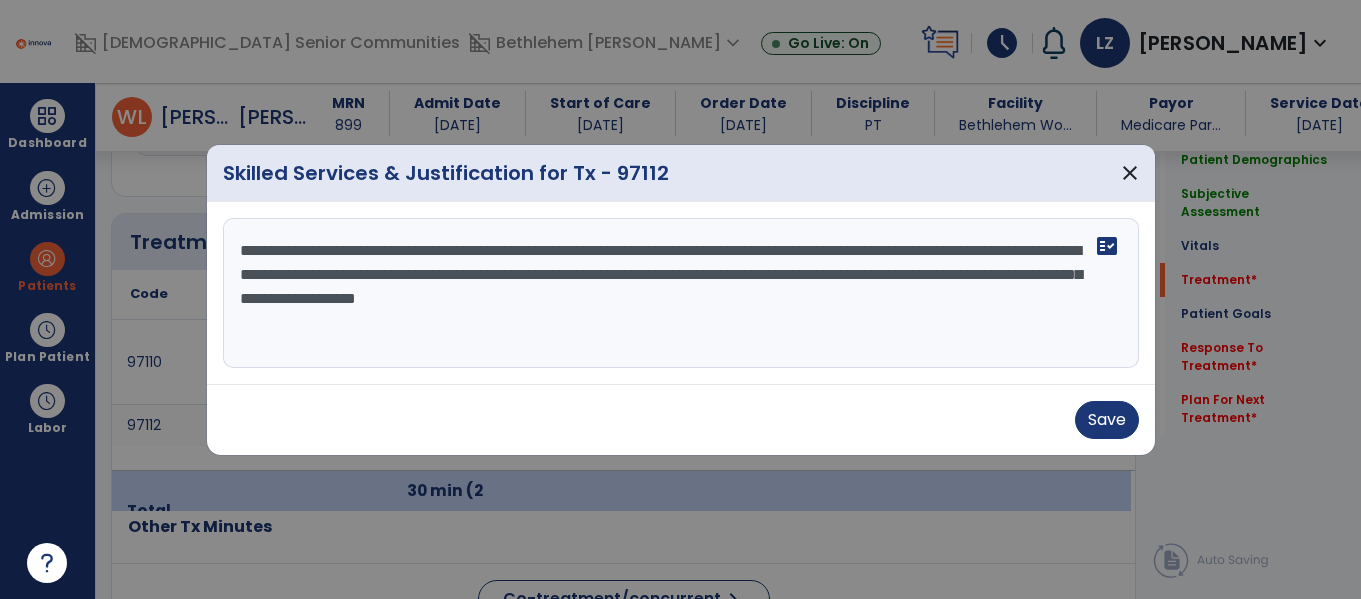 click on "**********" at bounding box center [681, 293] 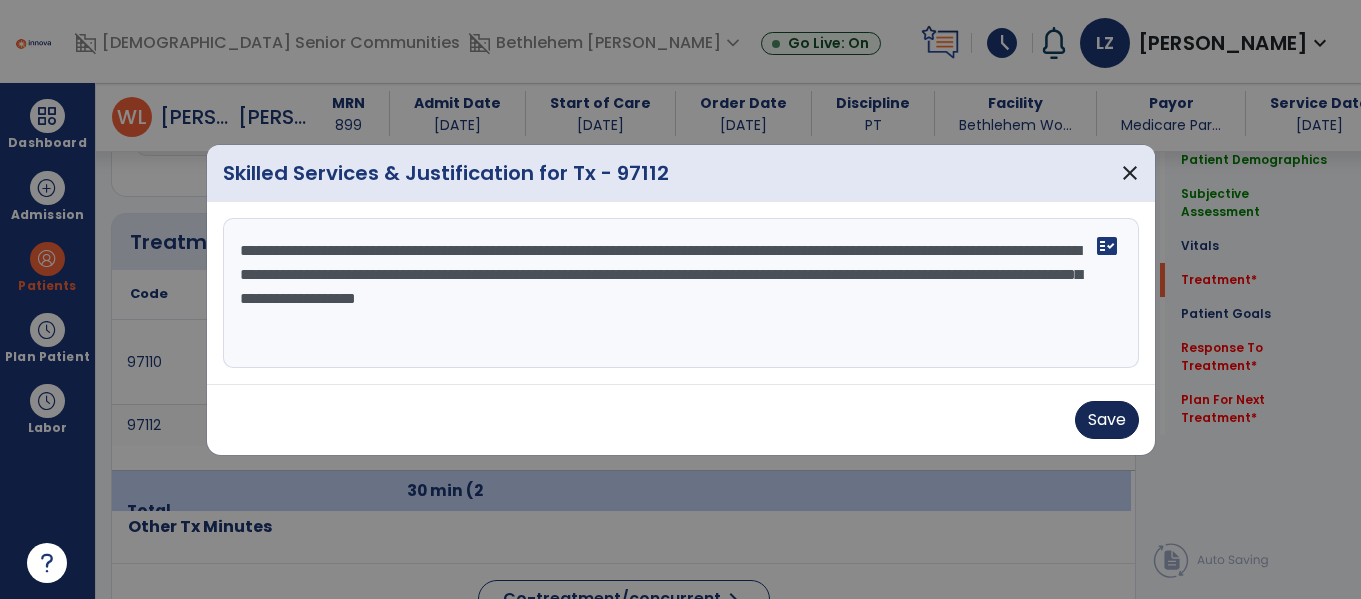 type on "**********" 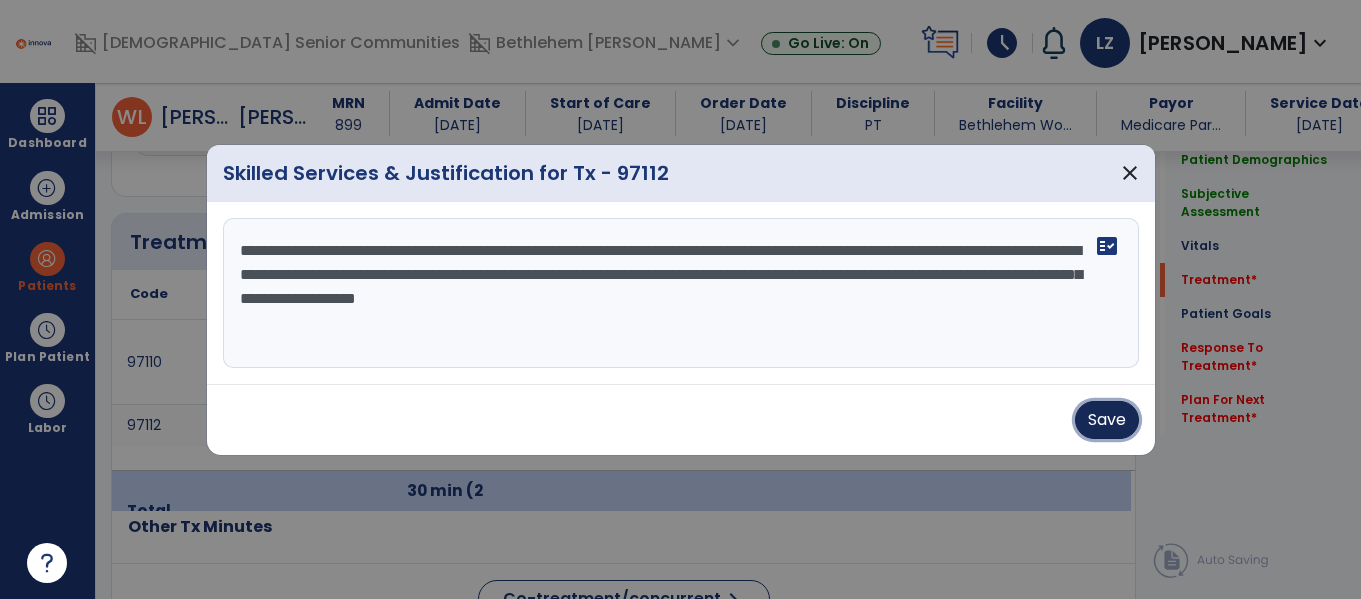 click on "Save" at bounding box center [1107, 420] 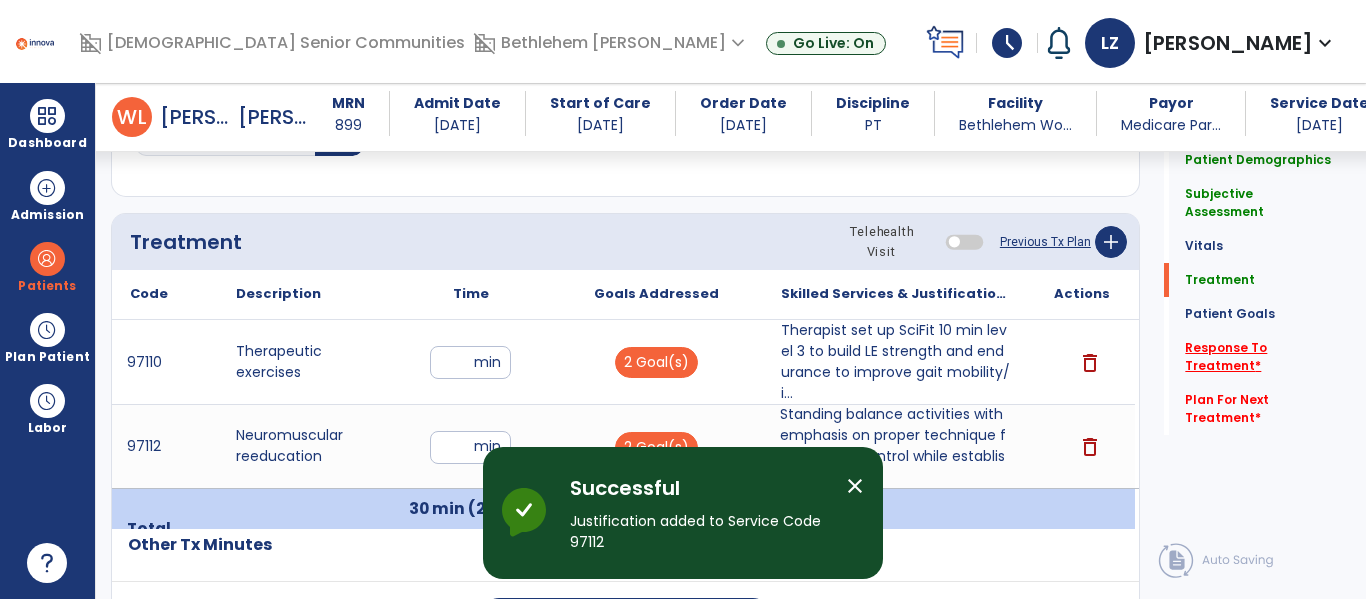 click on "Response To Treatment   *" 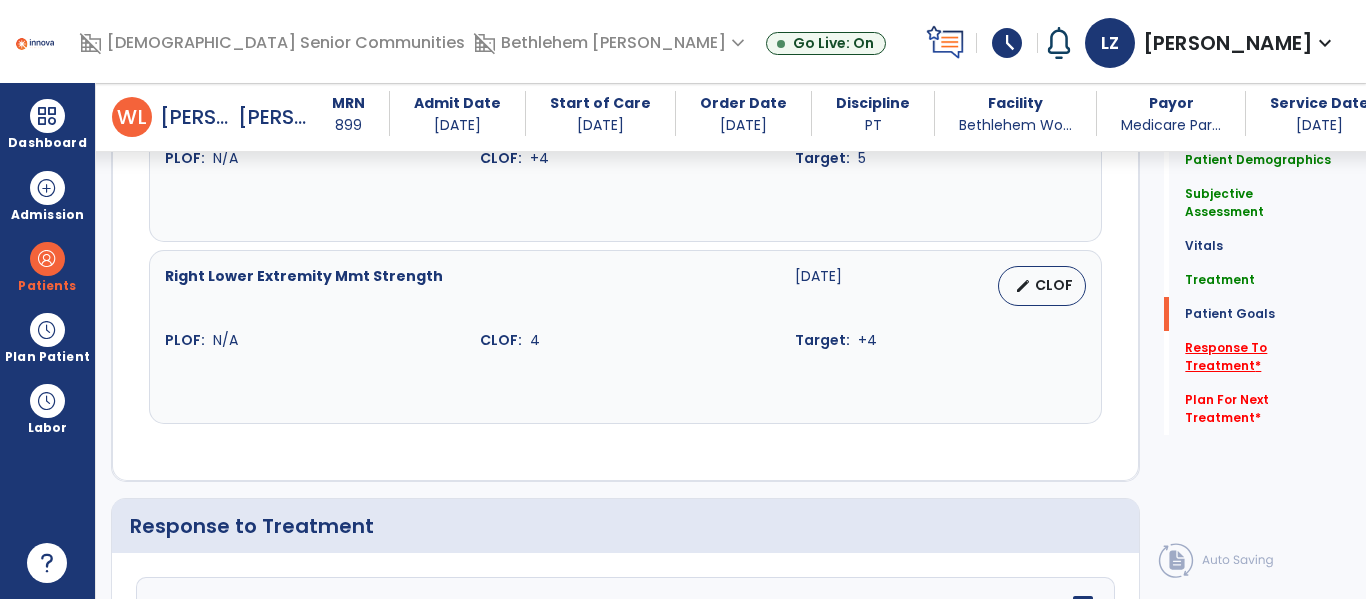 scroll, scrollTop: 3127, scrollLeft: 0, axis: vertical 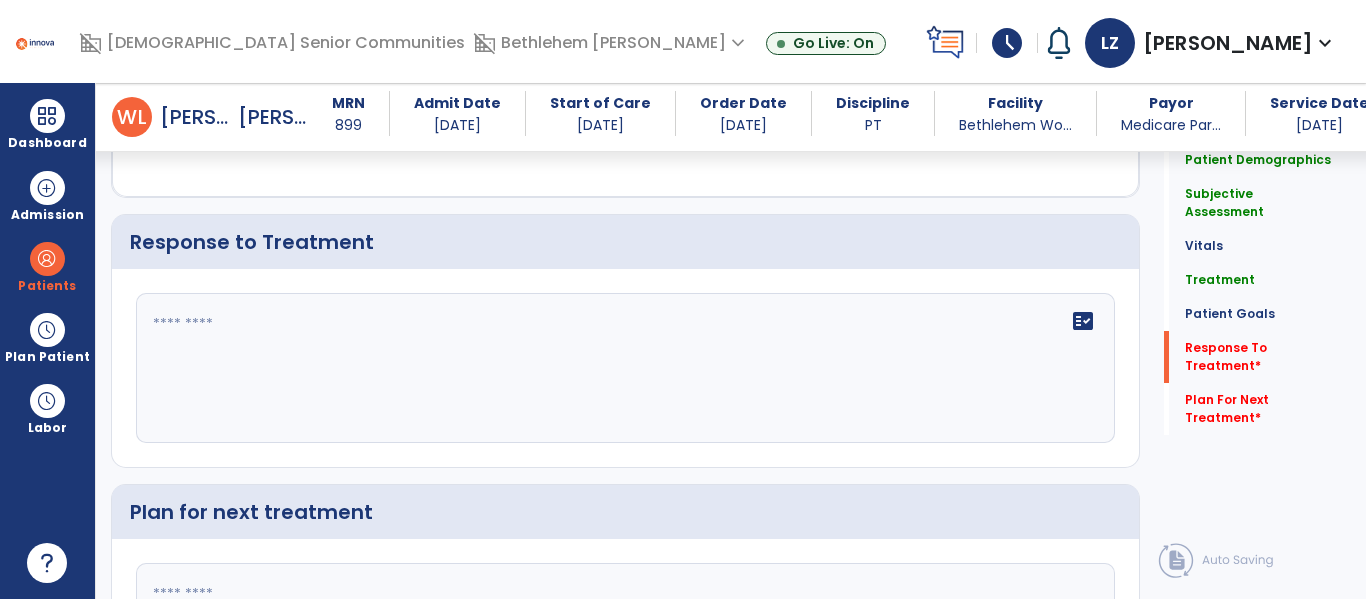 click on "fact_check" 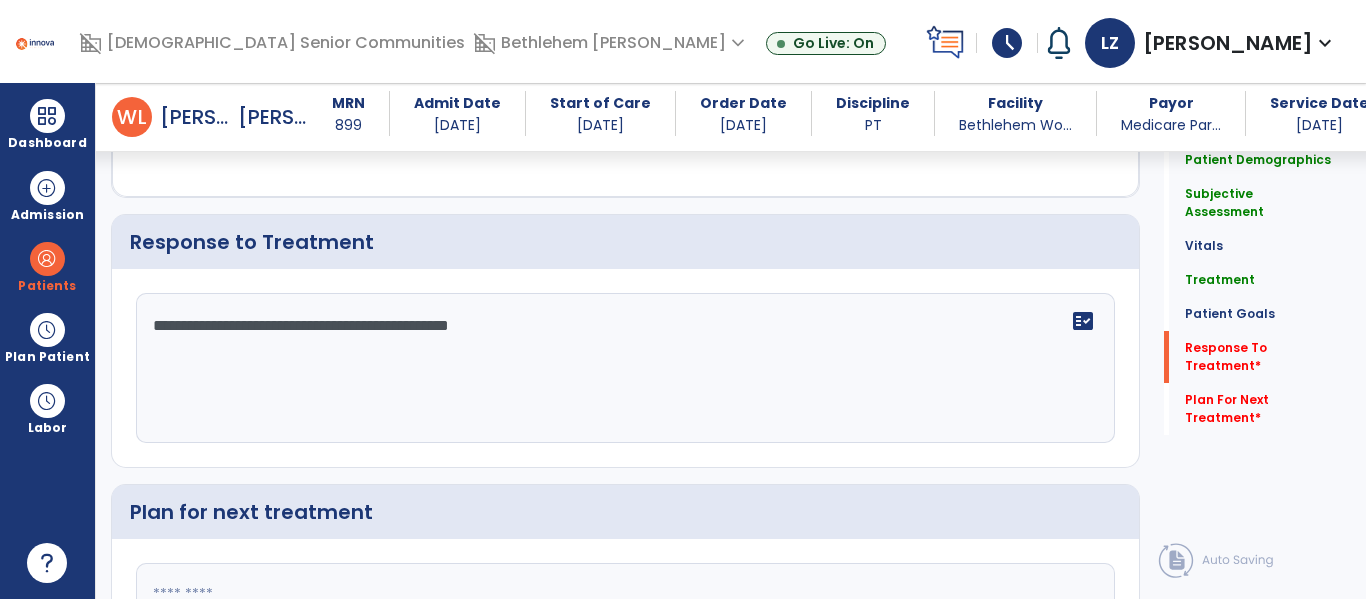 type on "**********" 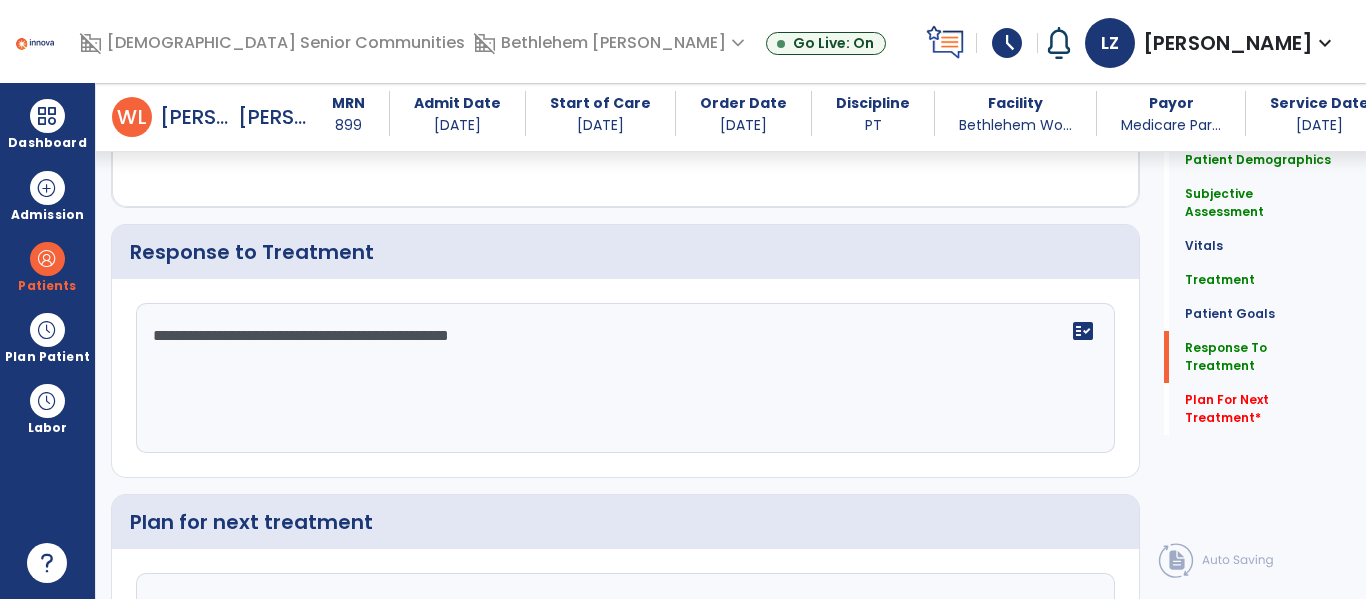 scroll, scrollTop: 3135, scrollLeft: 0, axis: vertical 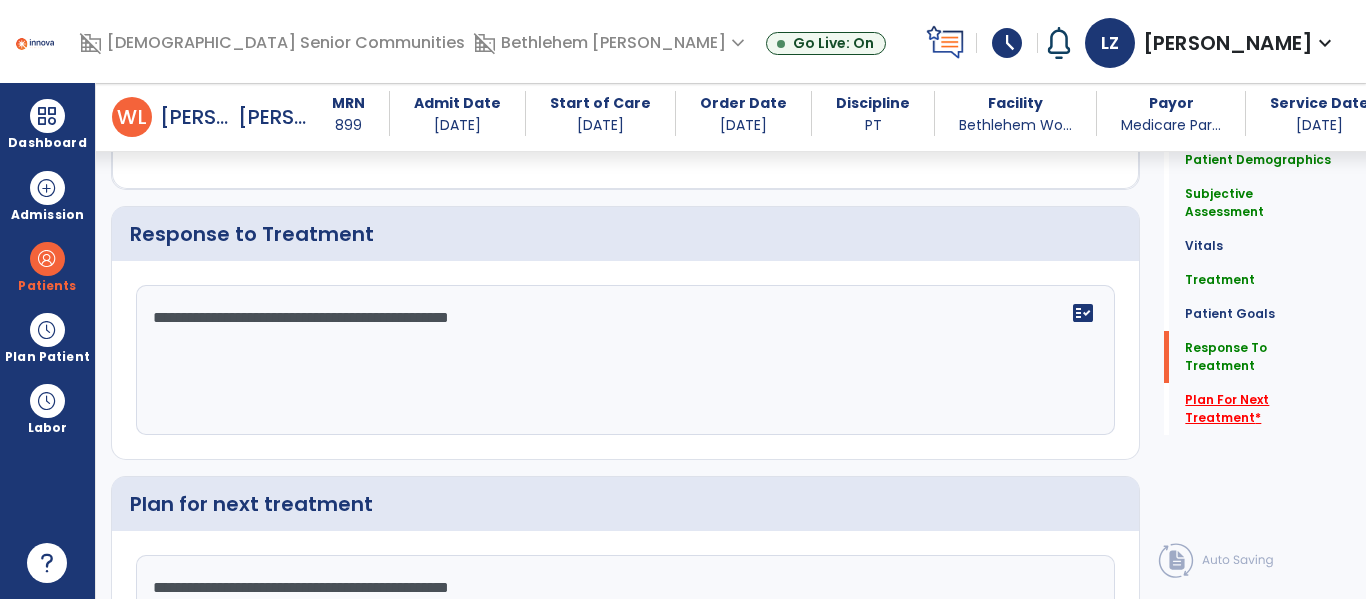 type on "**********" 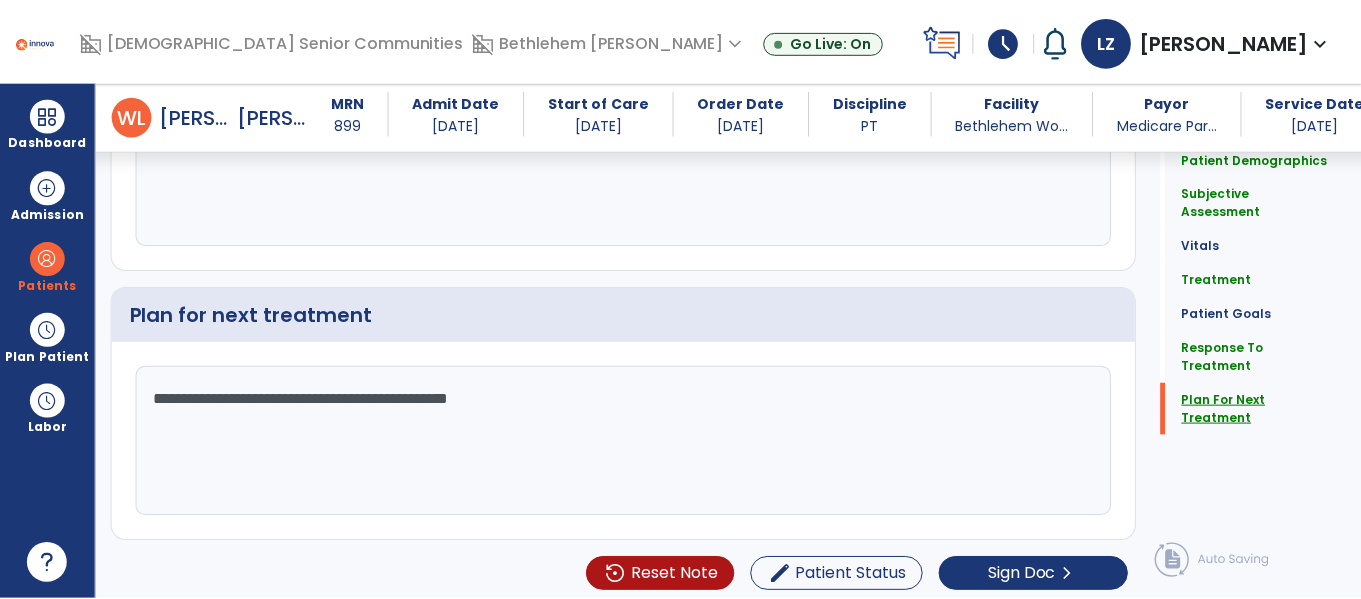 scroll, scrollTop: 3332, scrollLeft: 0, axis: vertical 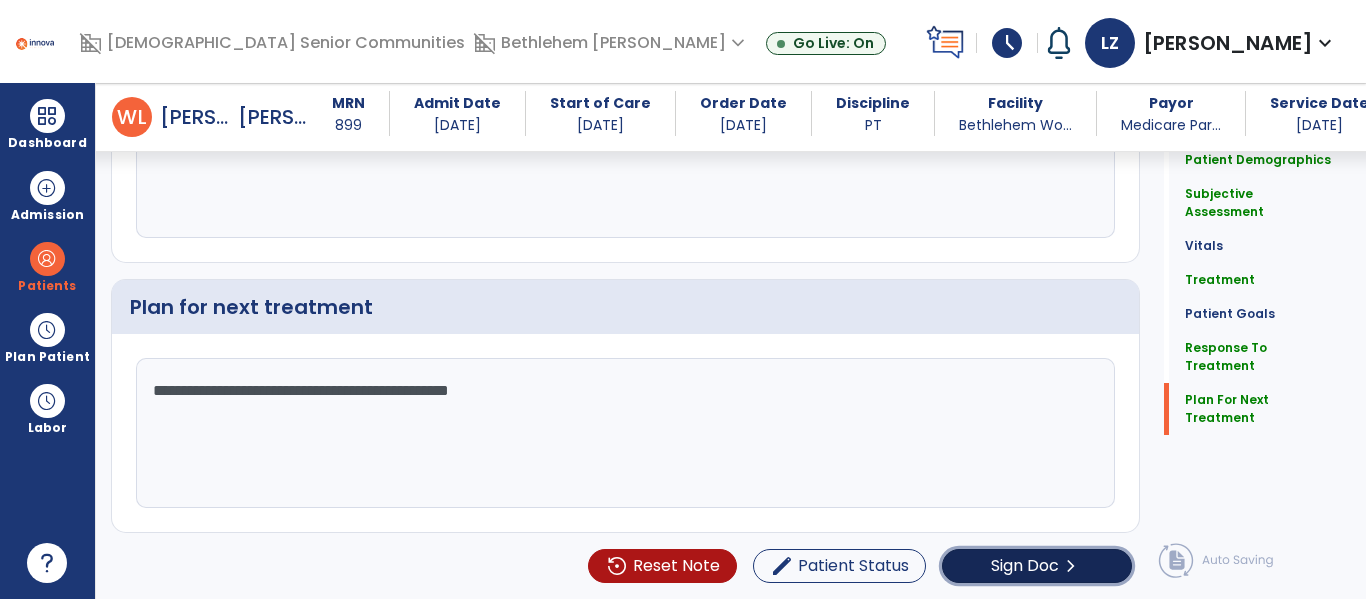 click on "chevron_right" 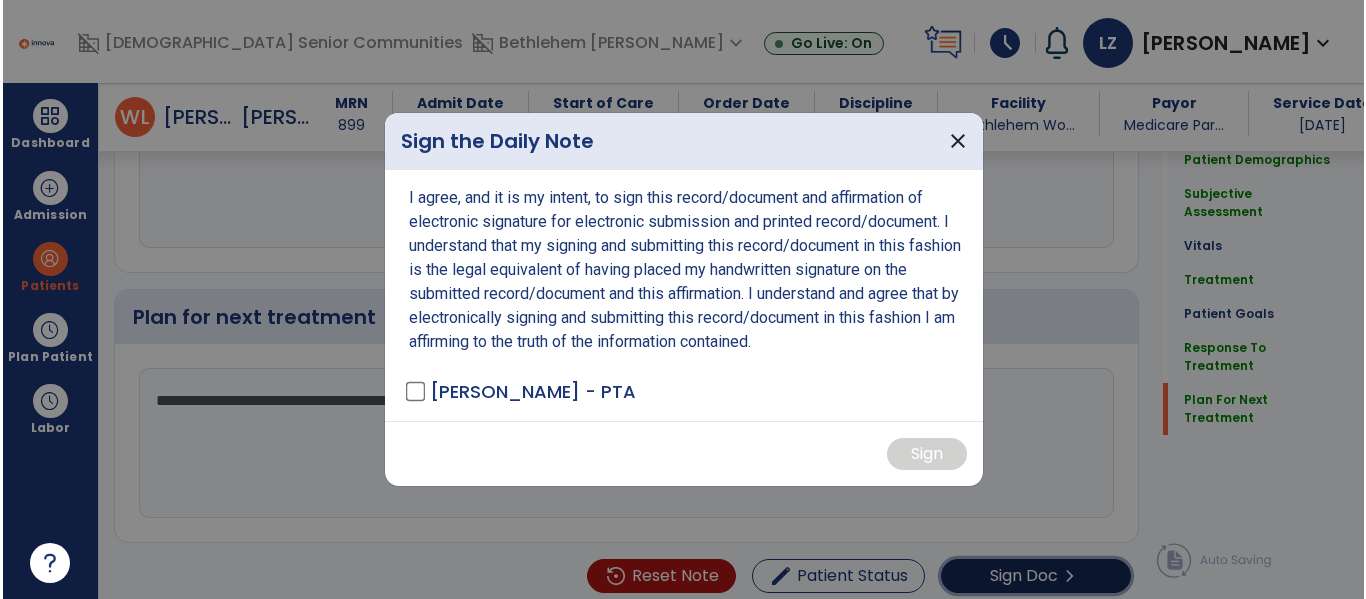 scroll, scrollTop: 3332, scrollLeft: 0, axis: vertical 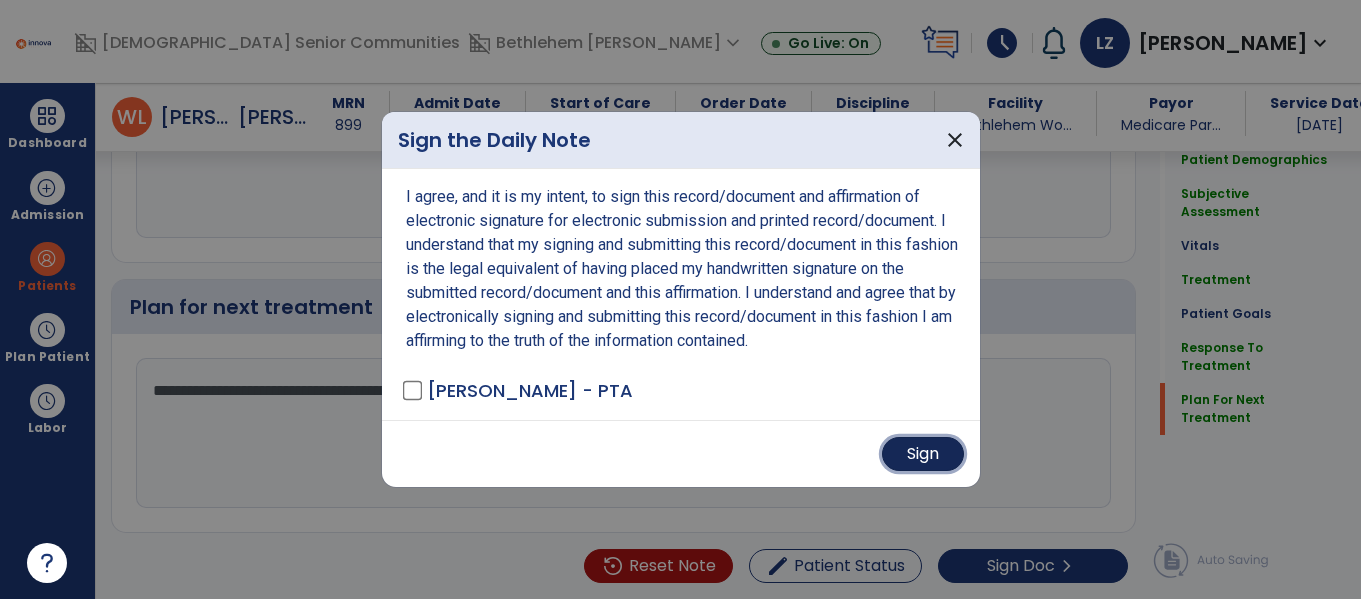click on "Sign" at bounding box center [923, 454] 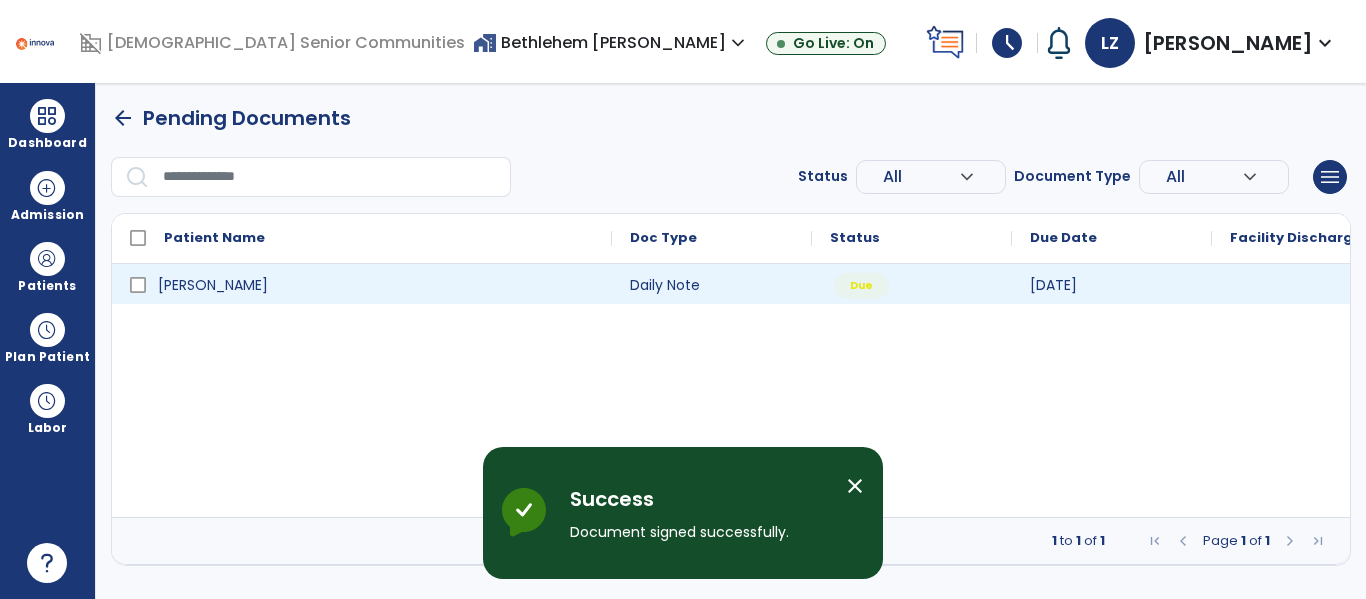 scroll, scrollTop: 0, scrollLeft: 0, axis: both 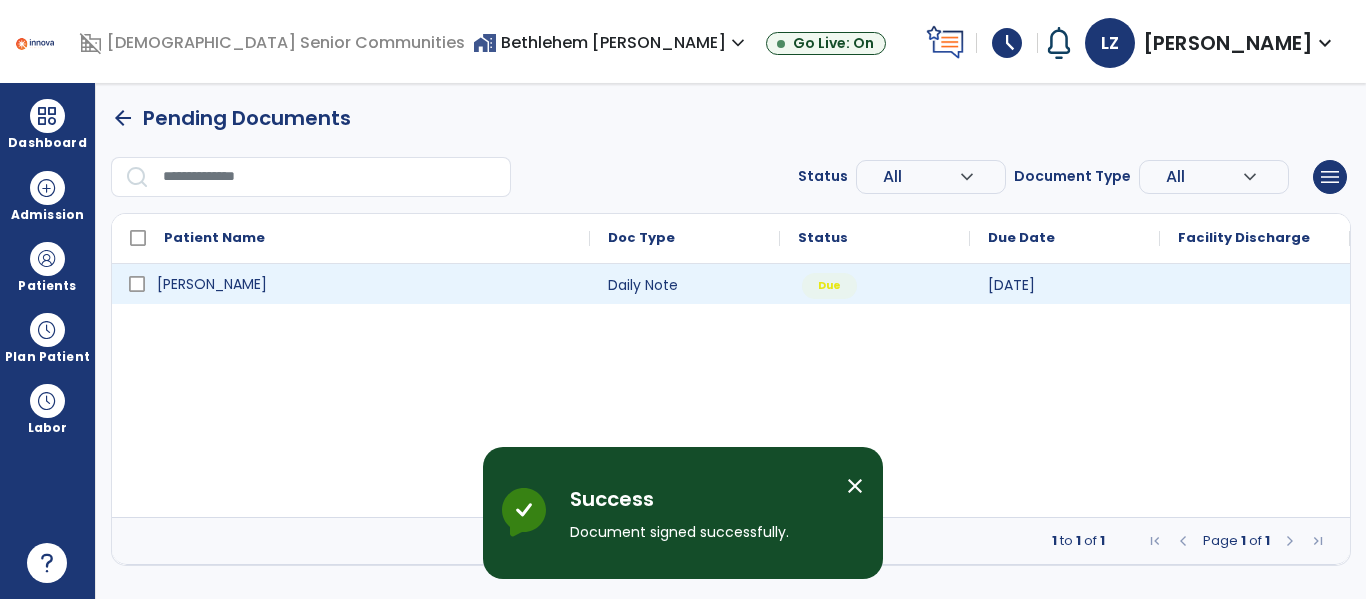 click on "[PERSON_NAME]" at bounding box center [365, 284] 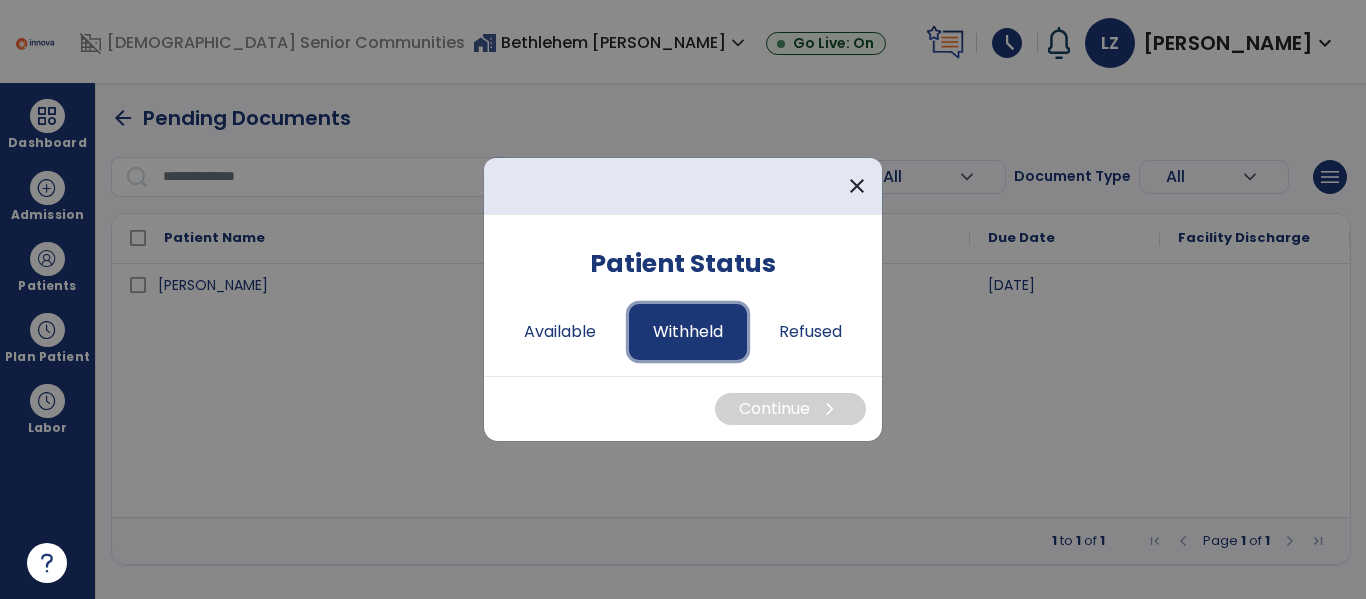 click on "Withheld" at bounding box center (688, 332) 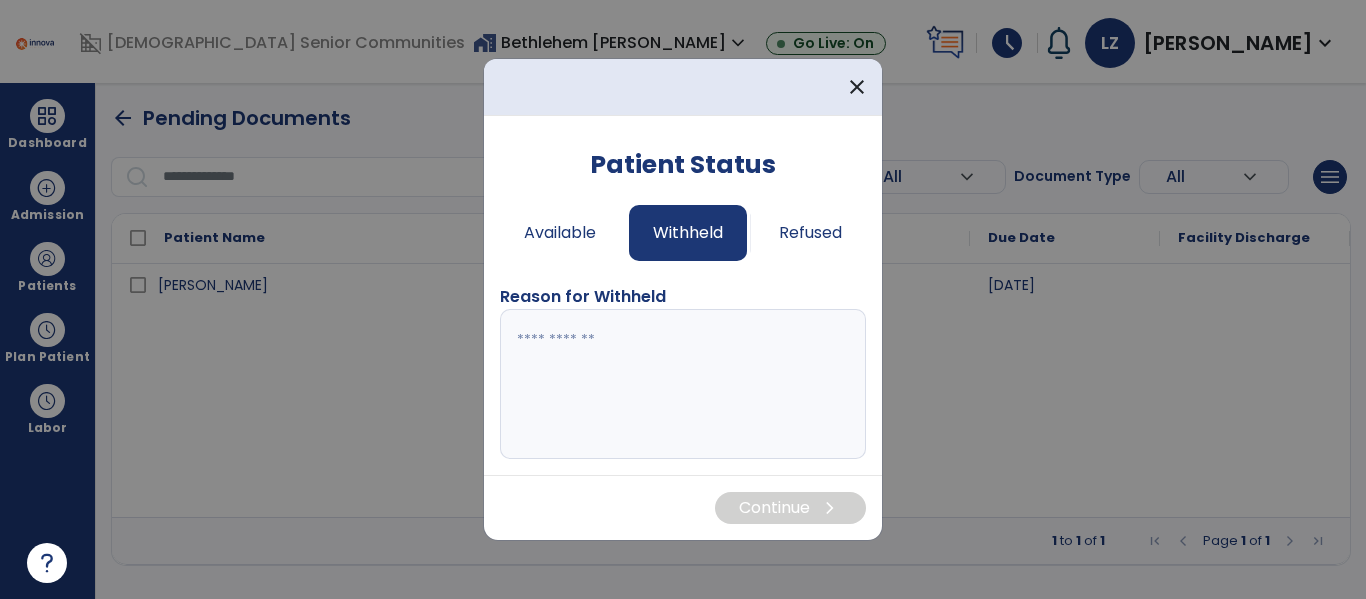 click at bounding box center (683, 384) 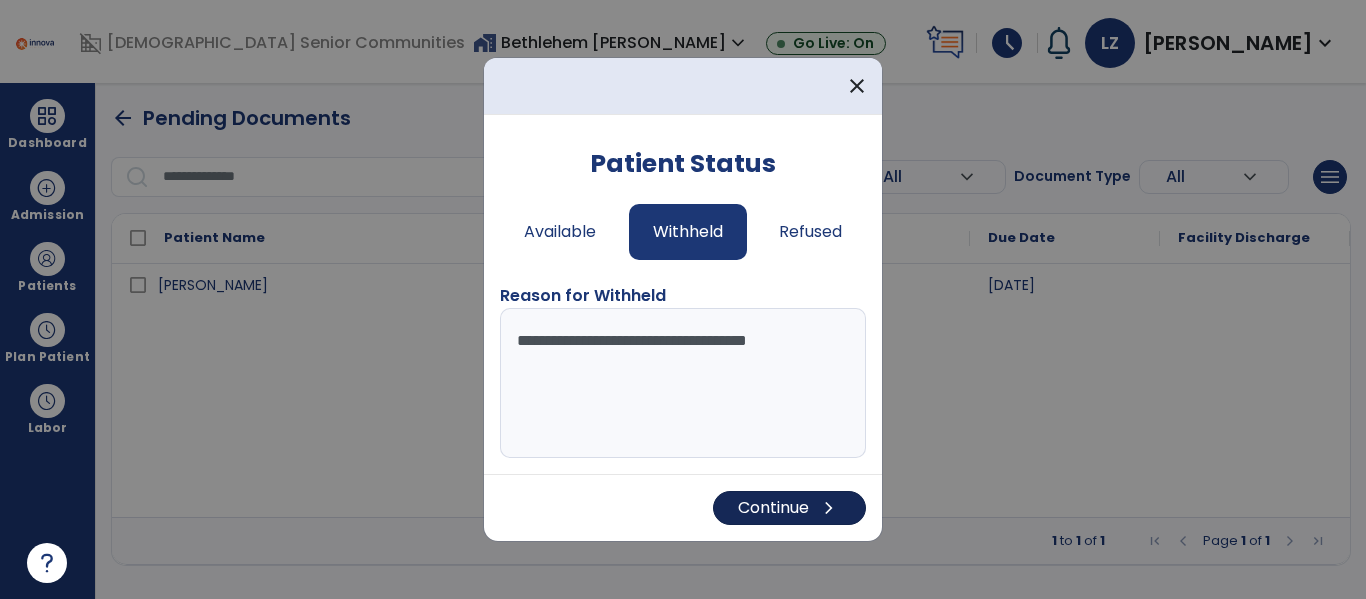 type on "**********" 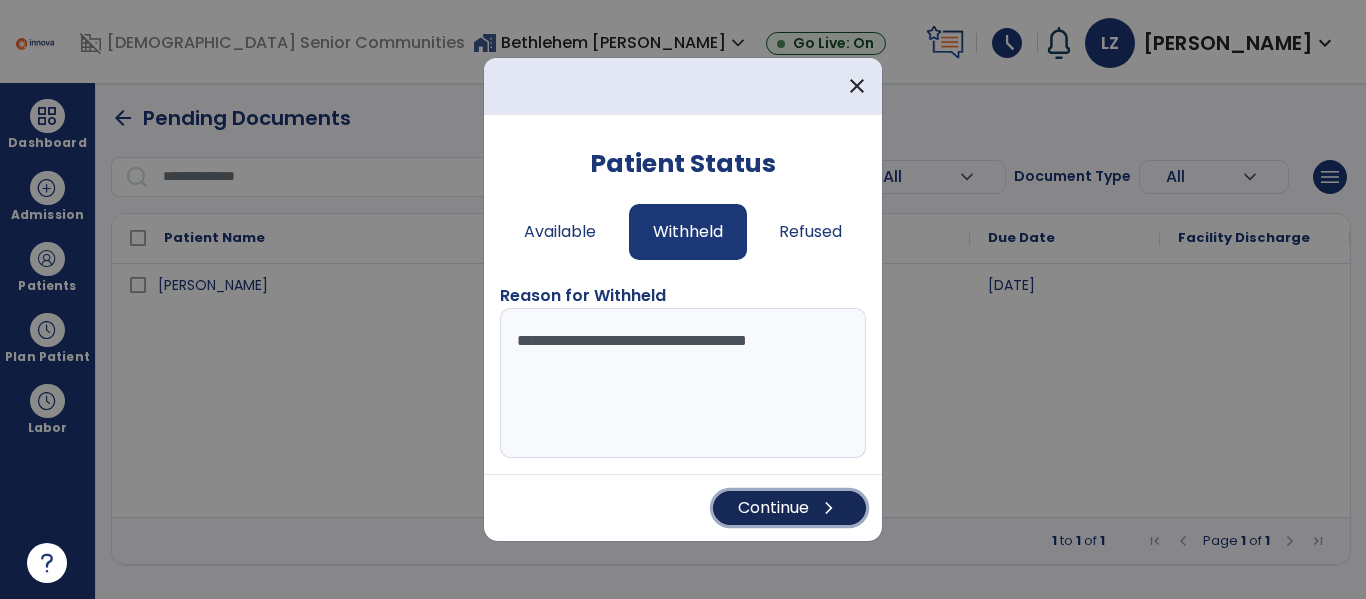 click on "Continue   chevron_right" at bounding box center [789, 508] 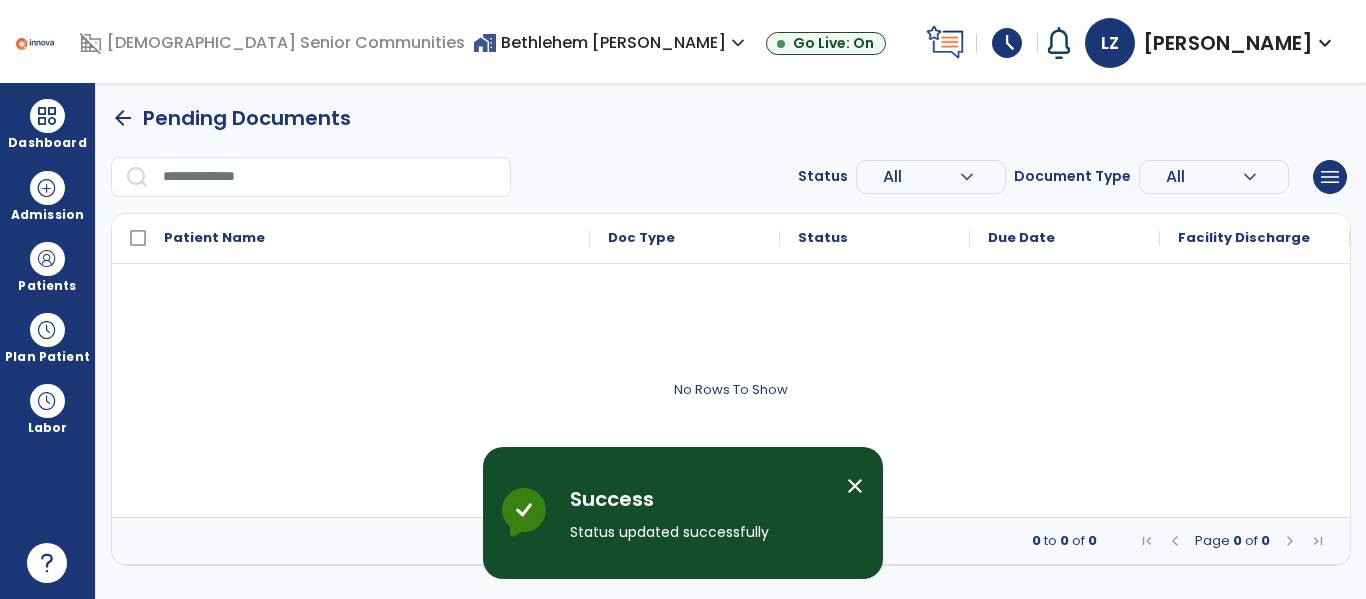 click on "schedule" at bounding box center [1007, 43] 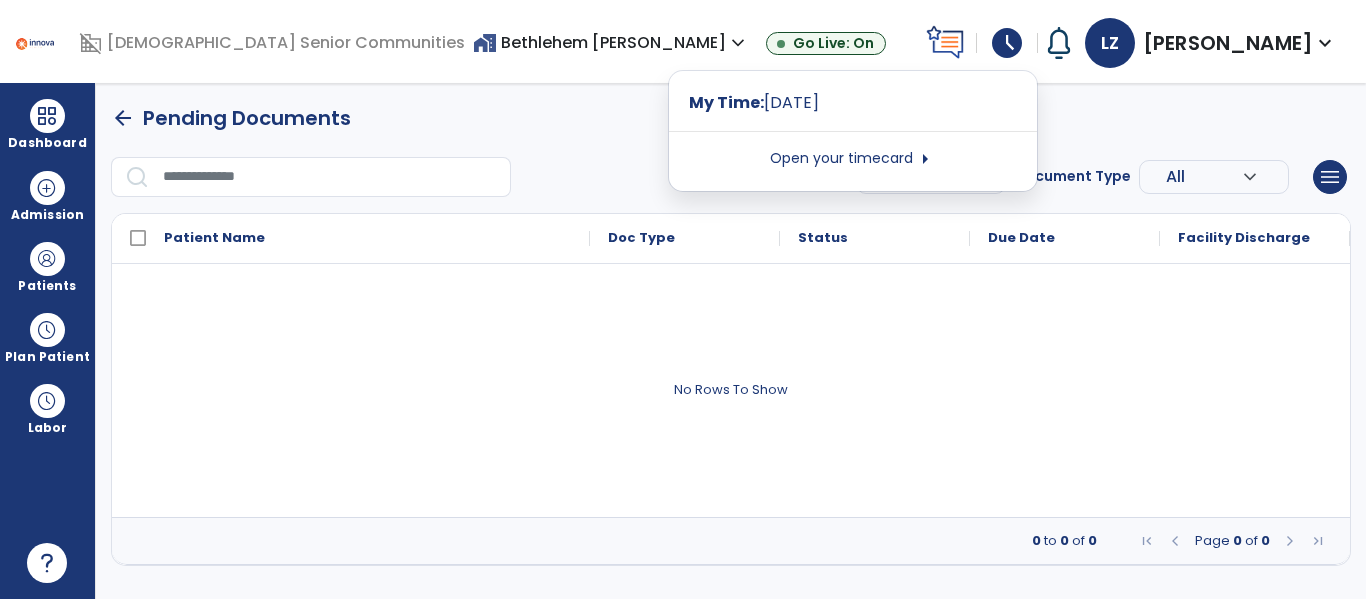 click on "Open your timecard  arrow_right" at bounding box center (853, 159) 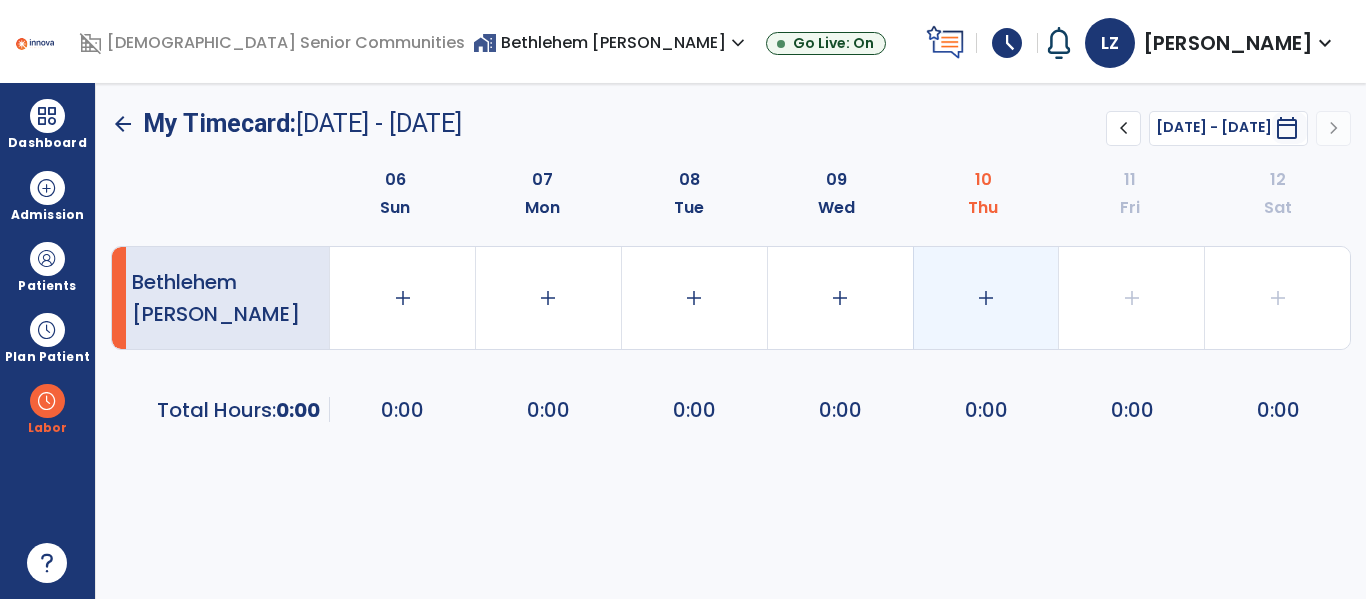 click on "add" 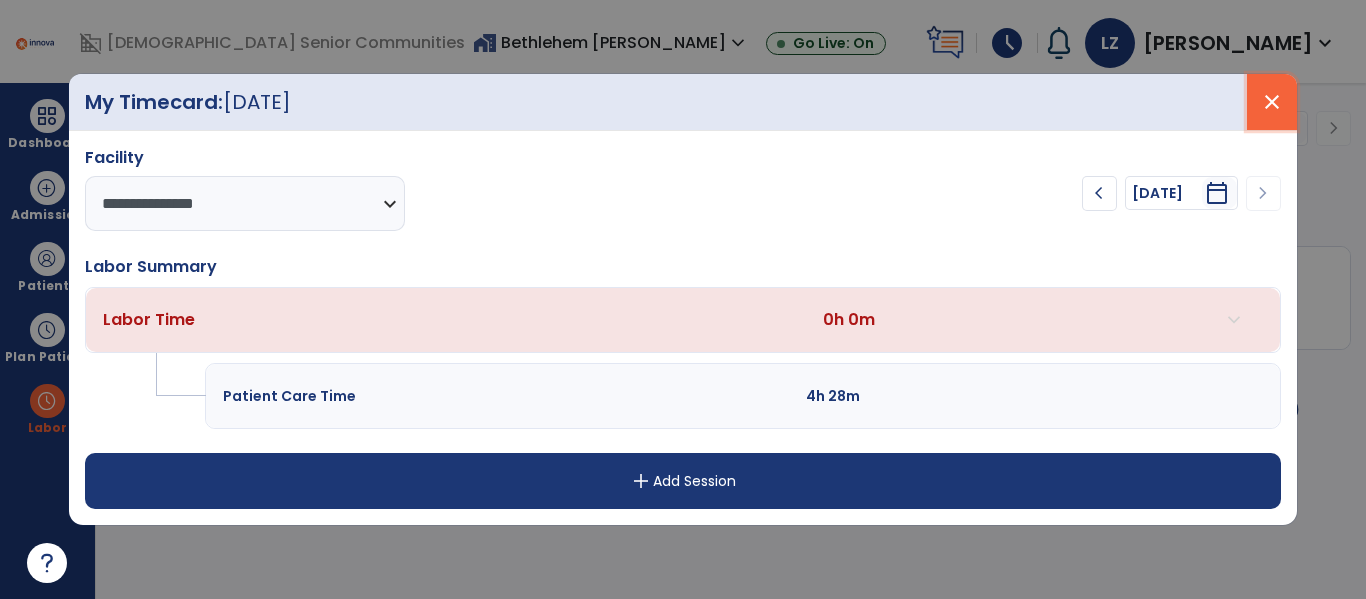 click on "close" at bounding box center (1272, 102) 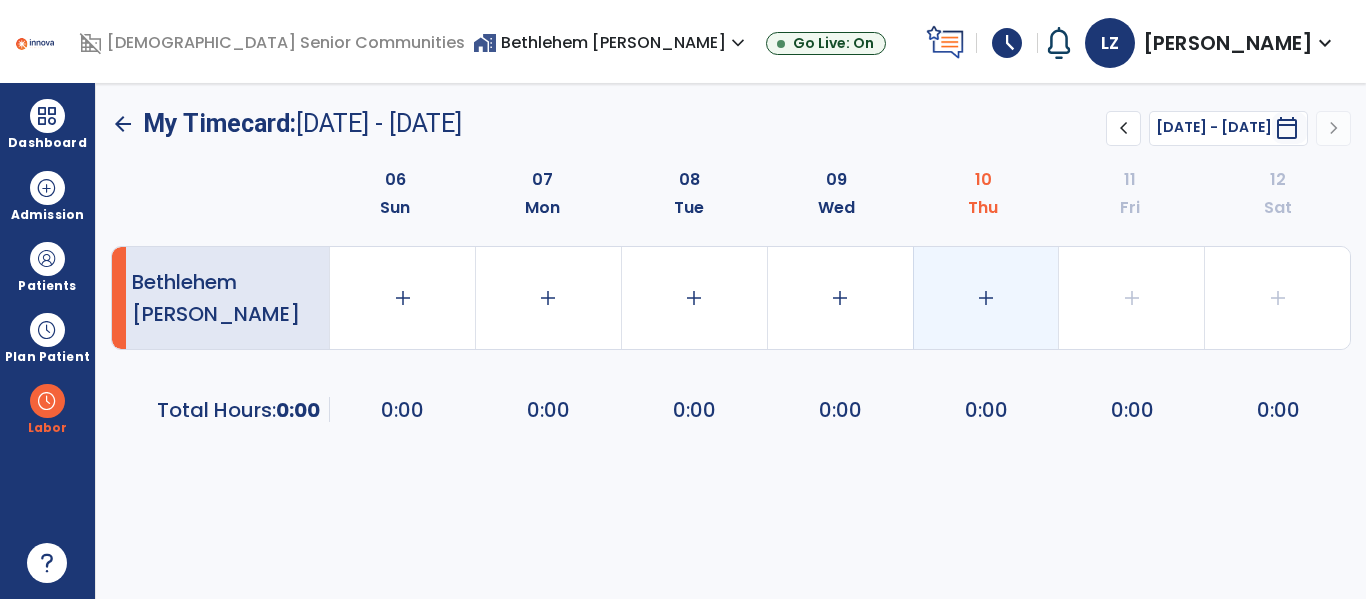 click on "add" 